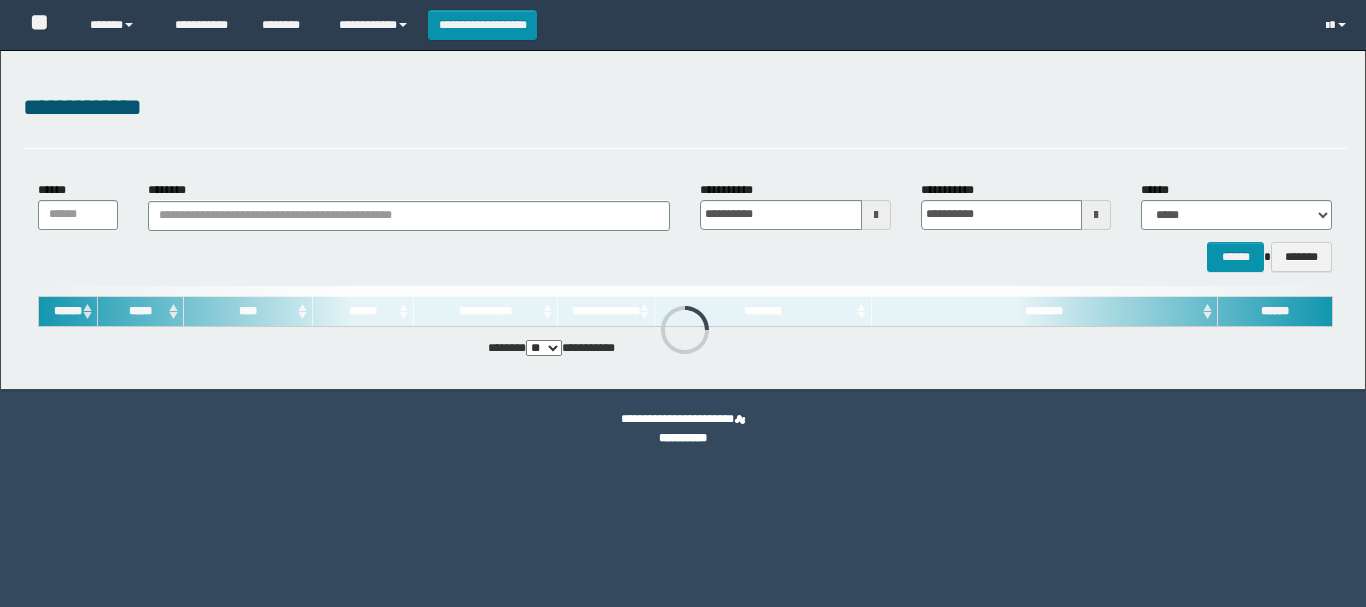 scroll, scrollTop: 0, scrollLeft: 0, axis: both 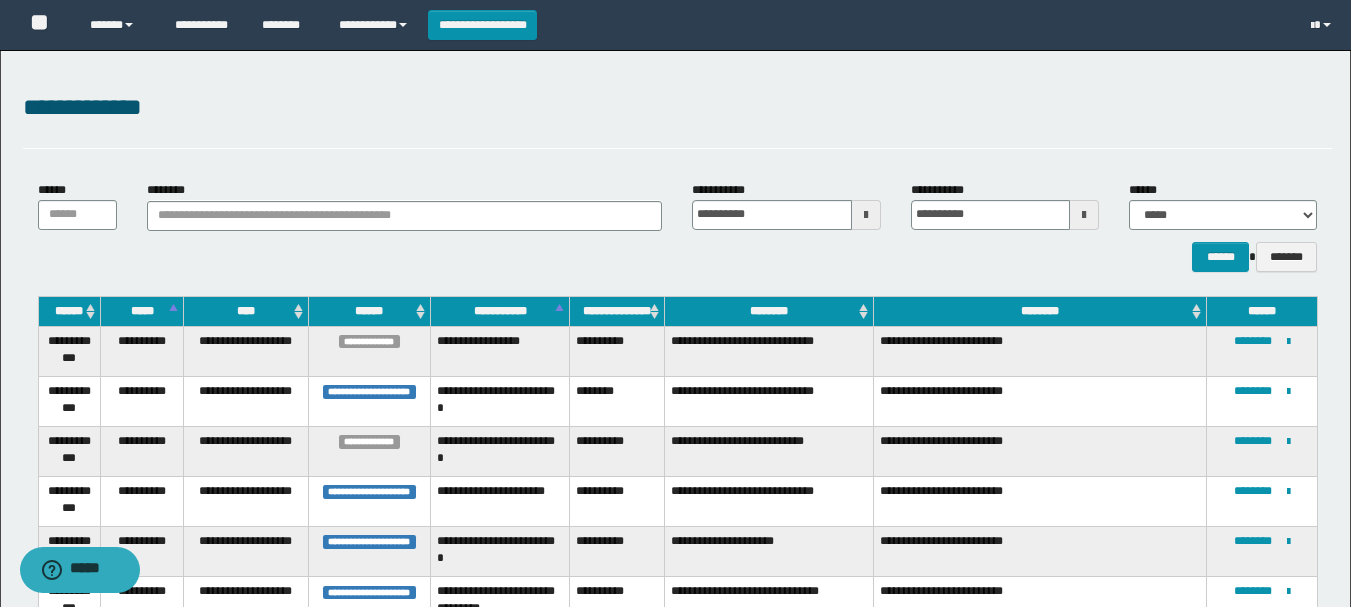 click at bounding box center (866, 215) 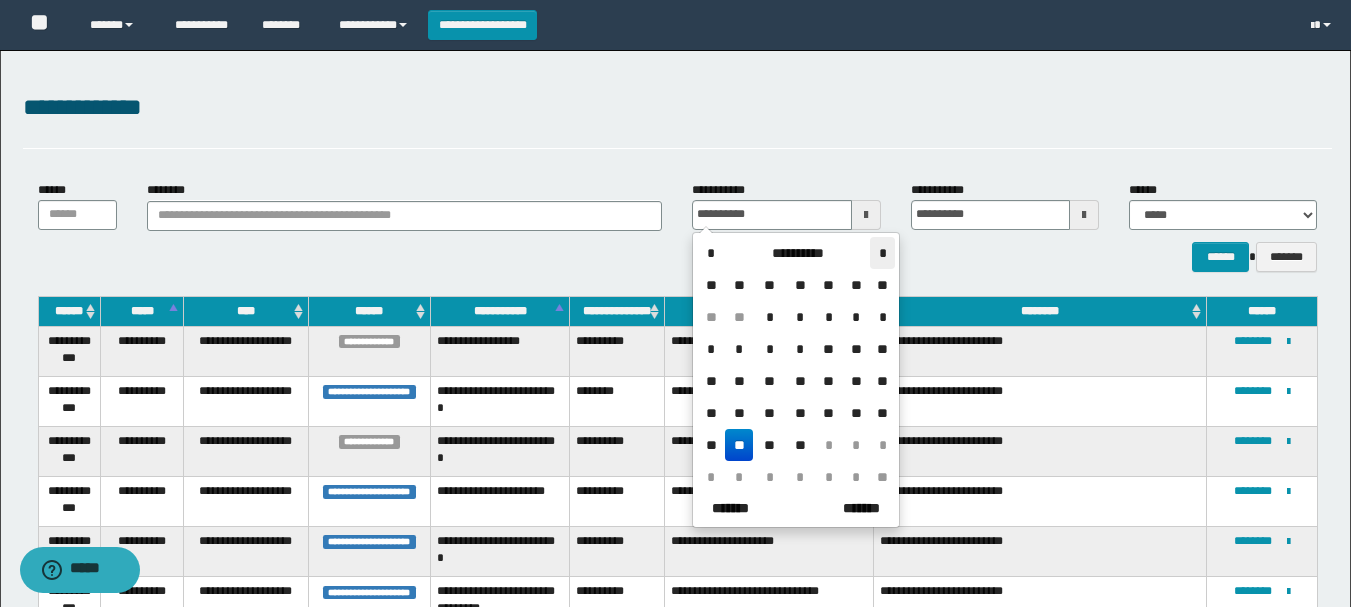 click on "*" at bounding box center (882, 253) 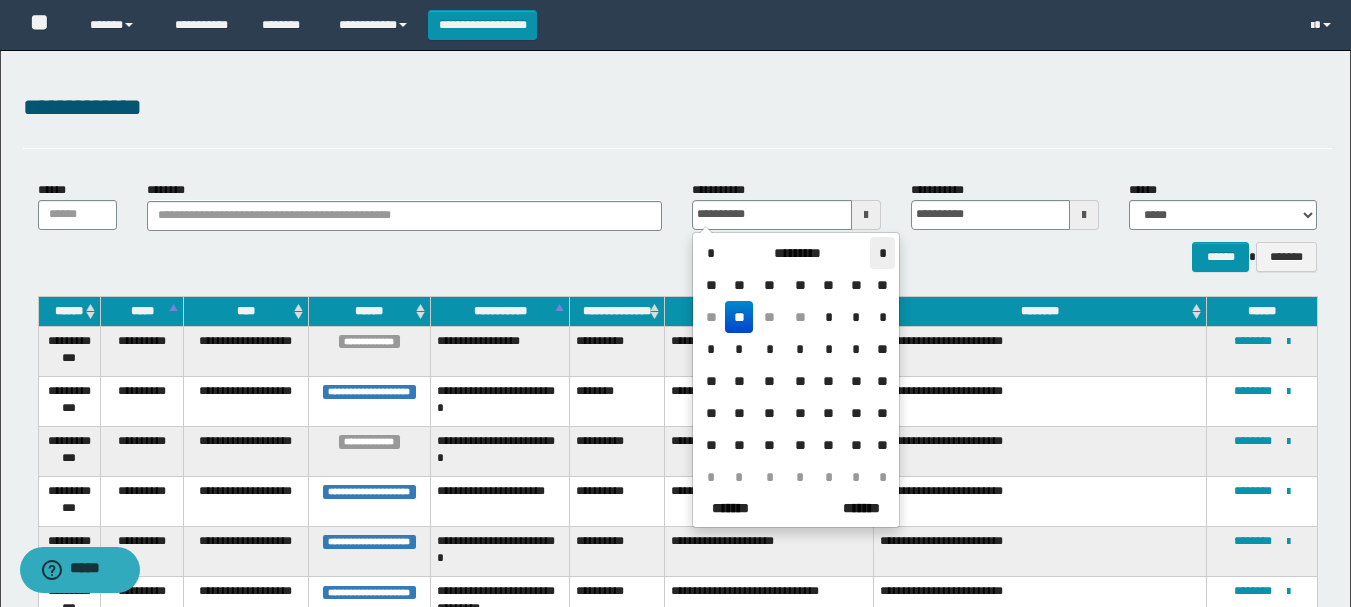 click on "*" at bounding box center (882, 253) 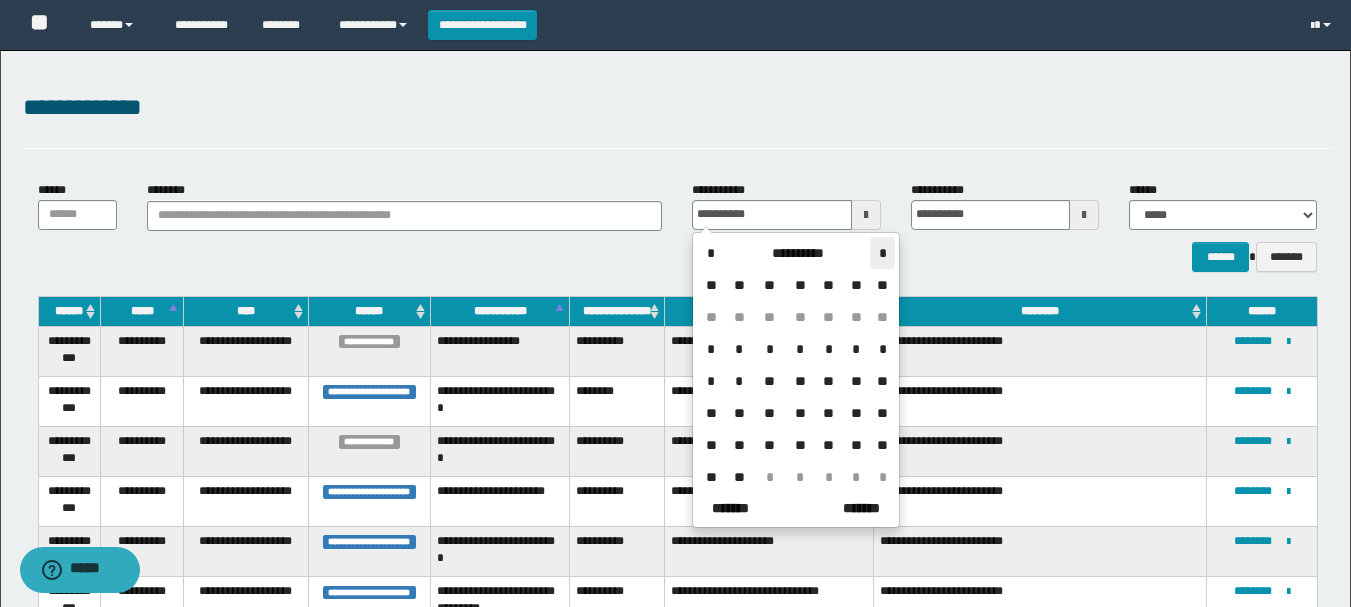 click on "*" at bounding box center (882, 253) 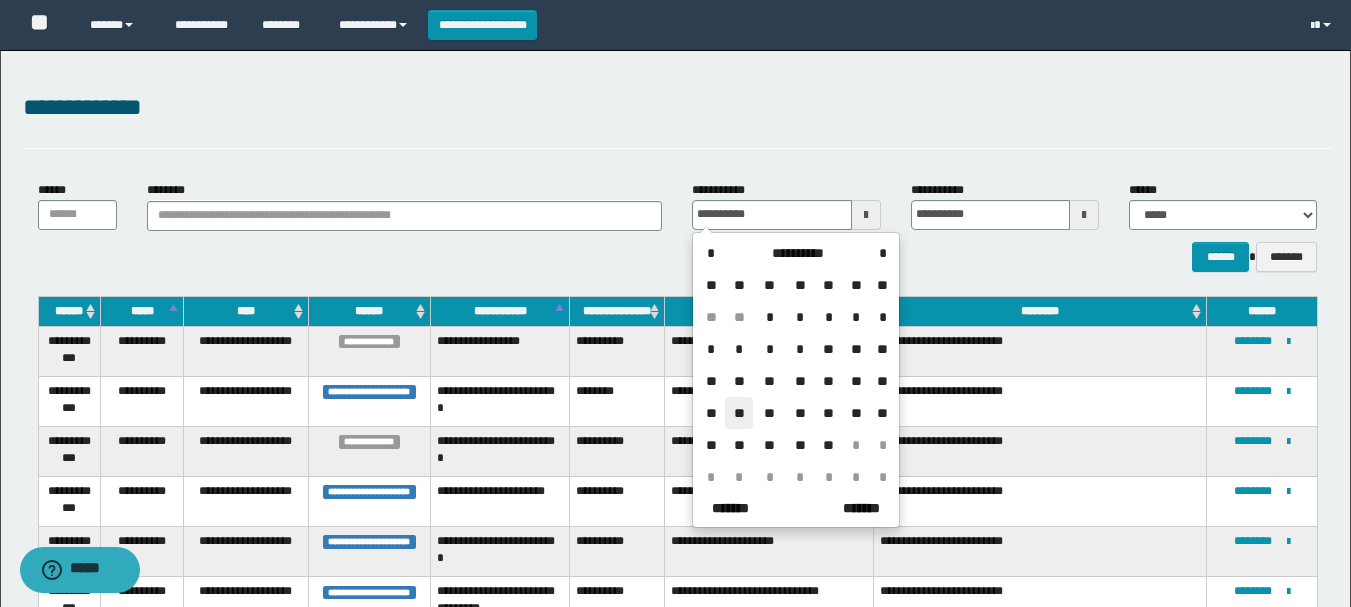click on "**" at bounding box center [739, 413] 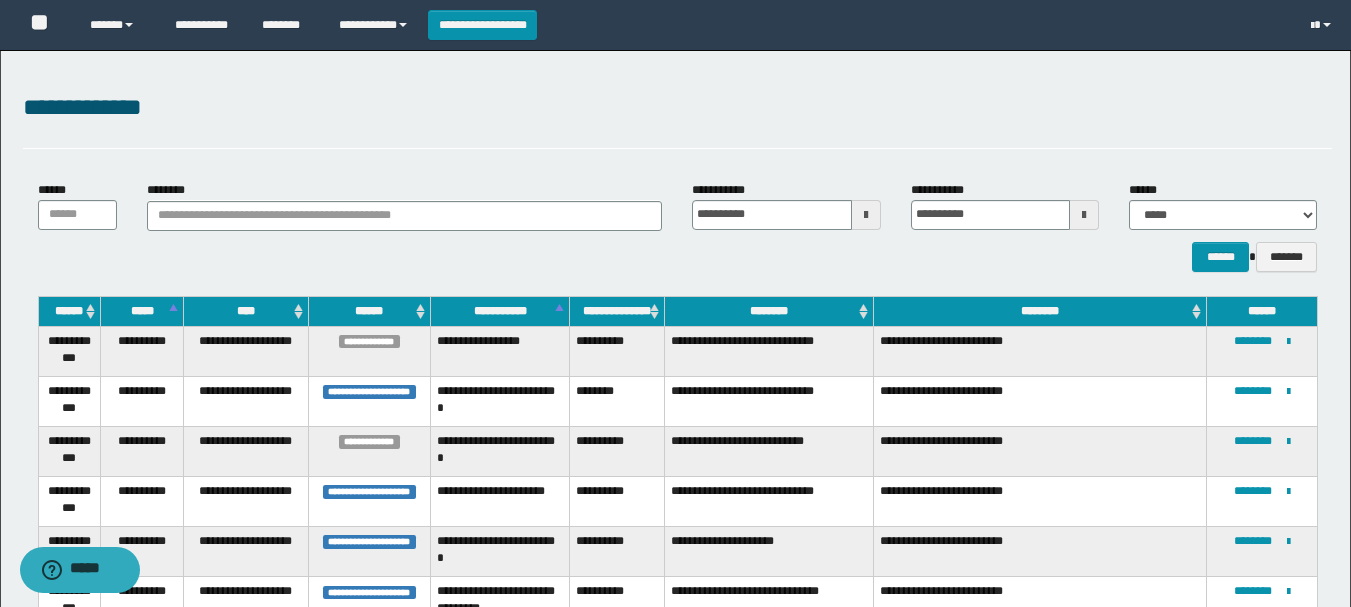 click at bounding box center [1084, 215] 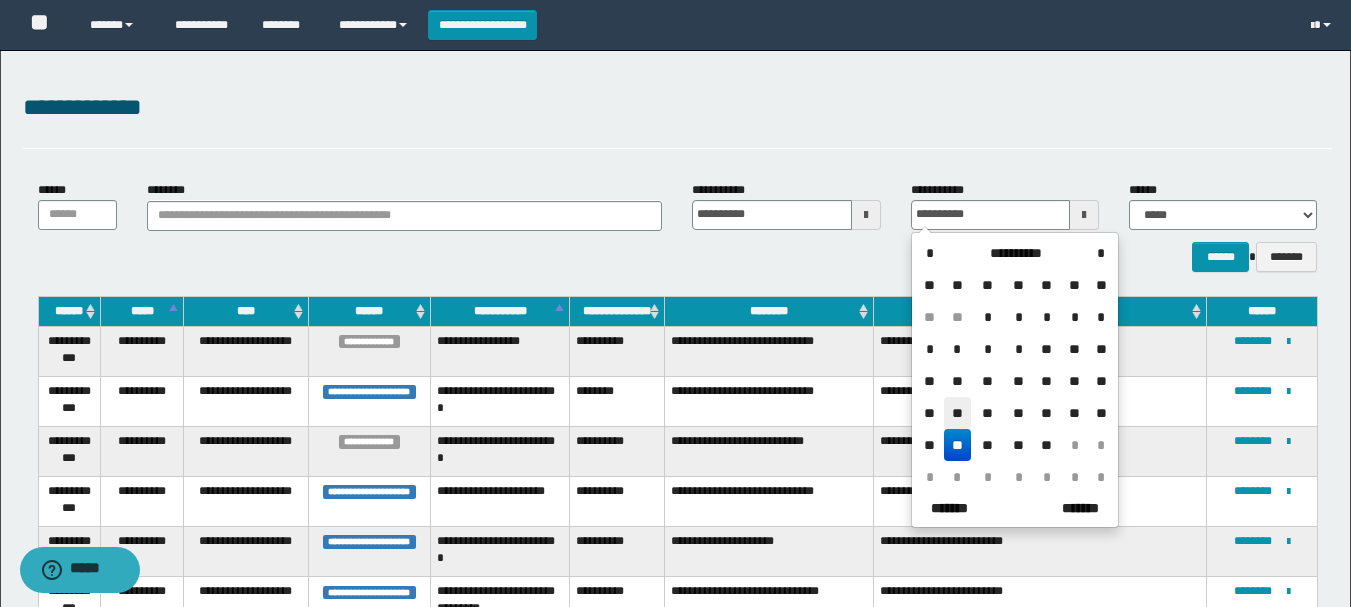 click on "**" at bounding box center [958, 413] 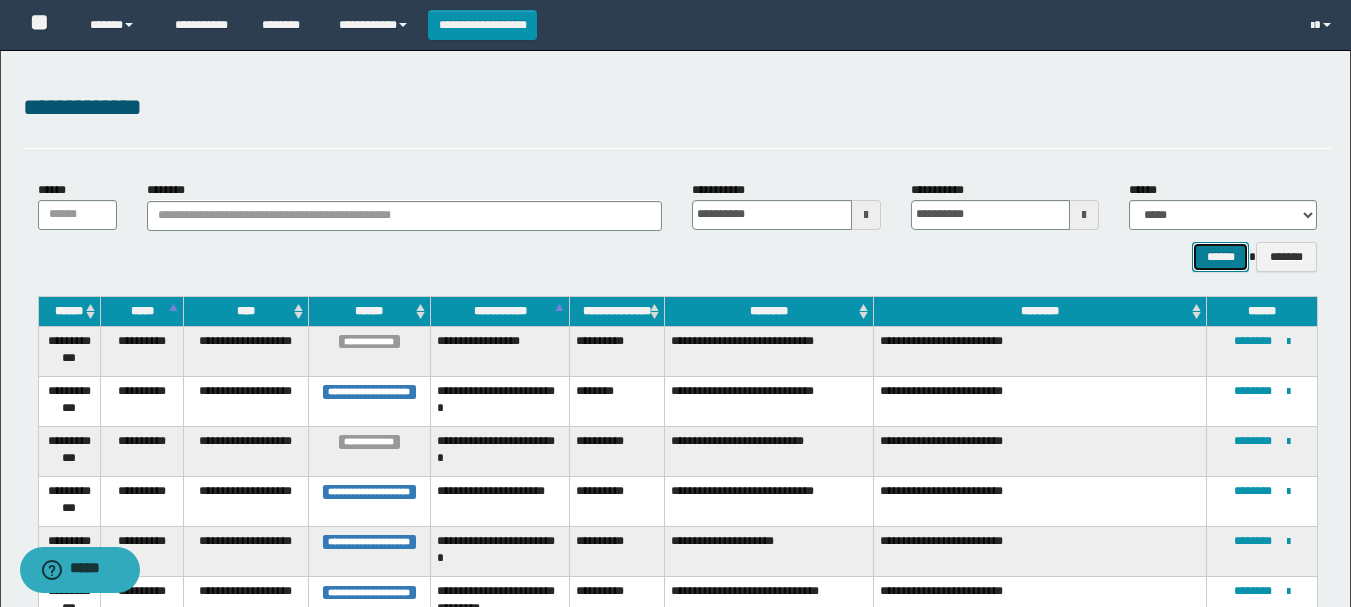 click on "******" at bounding box center [1220, 257] 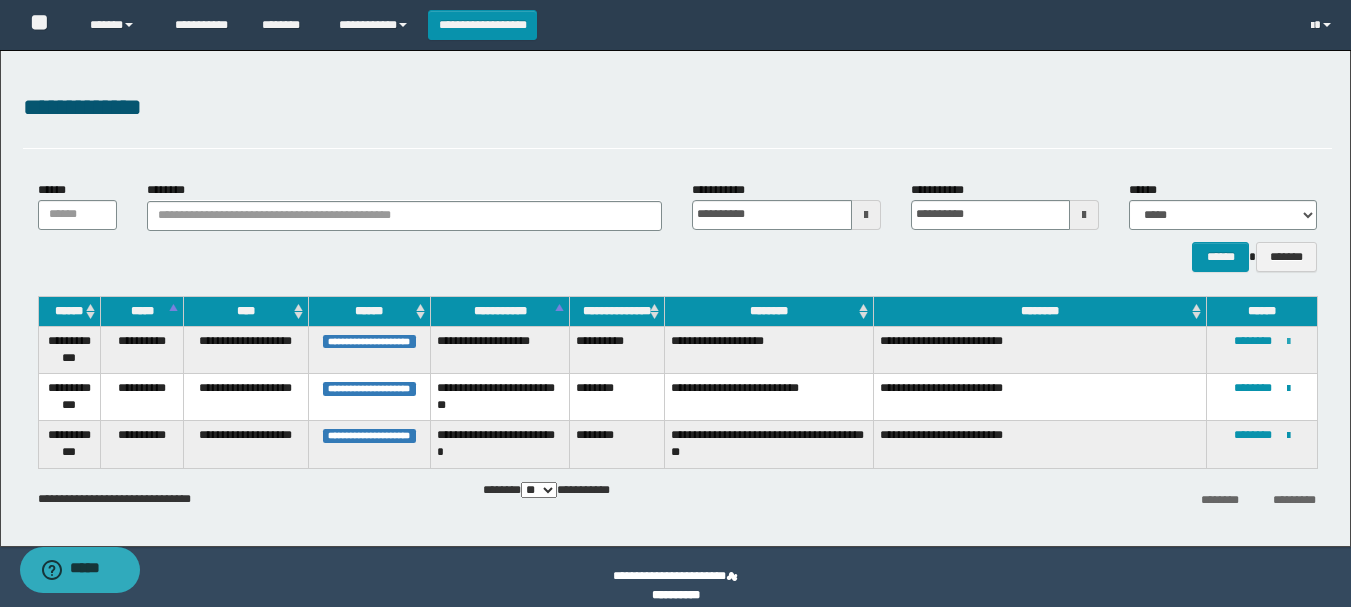 click at bounding box center [1288, 342] 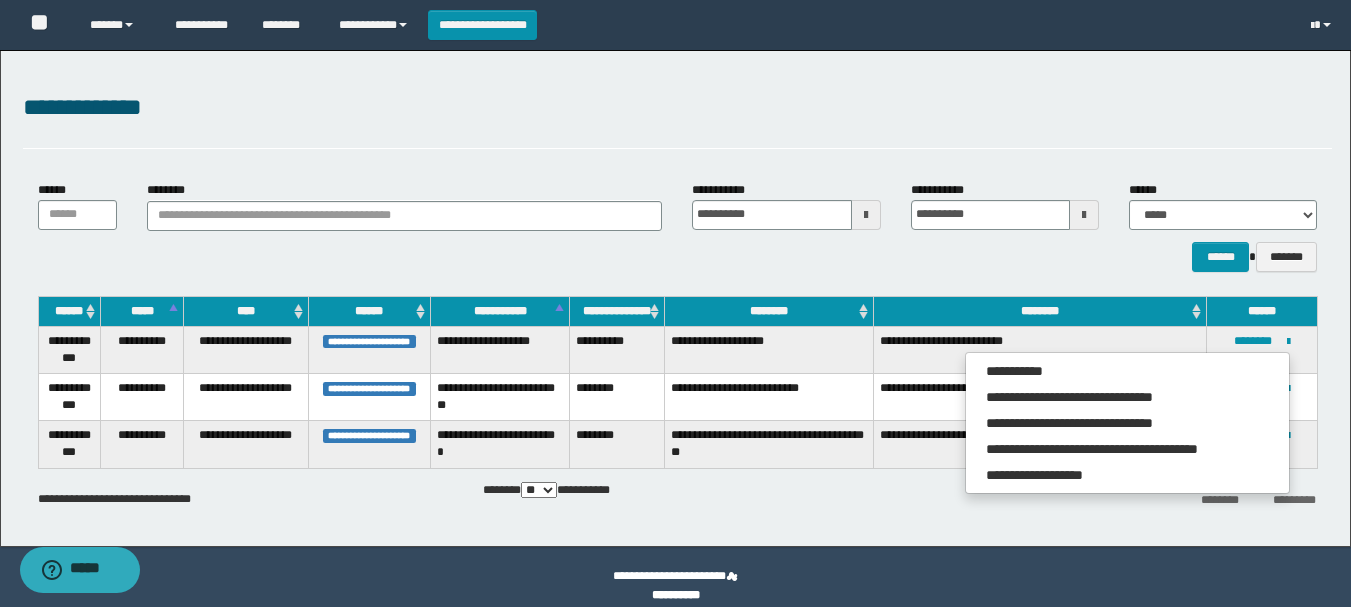 click on "******
*******" at bounding box center (677, 257) 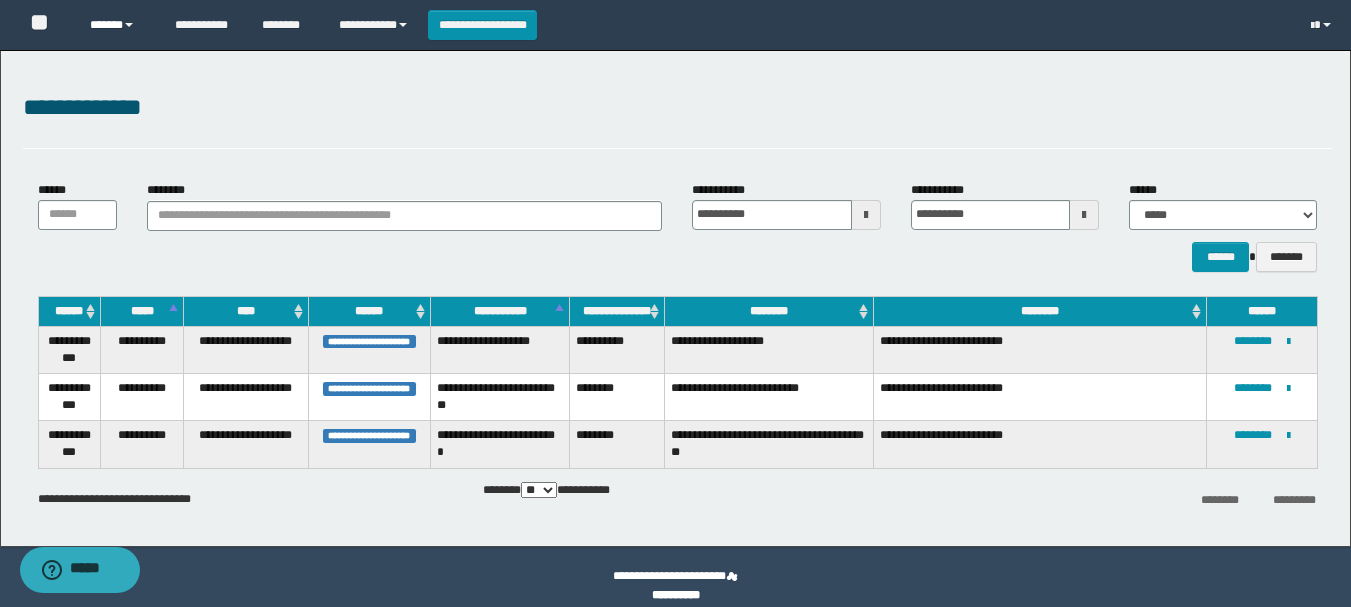 click on "******" at bounding box center (117, 25) 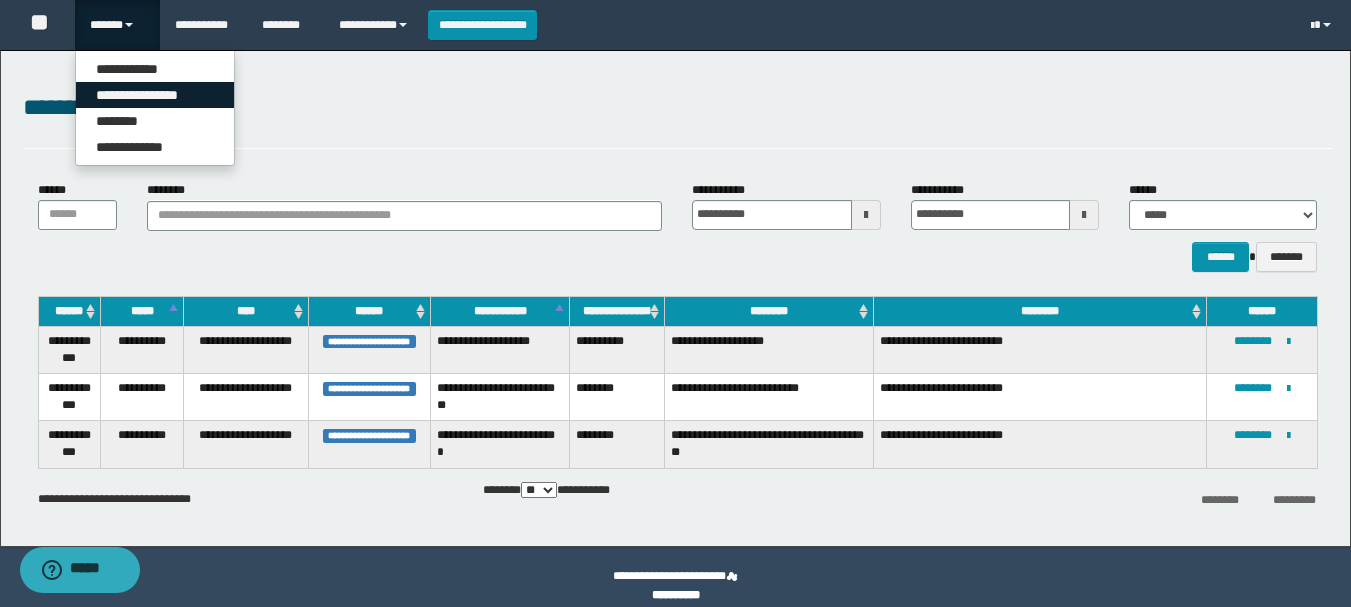 click on "**********" at bounding box center (155, 95) 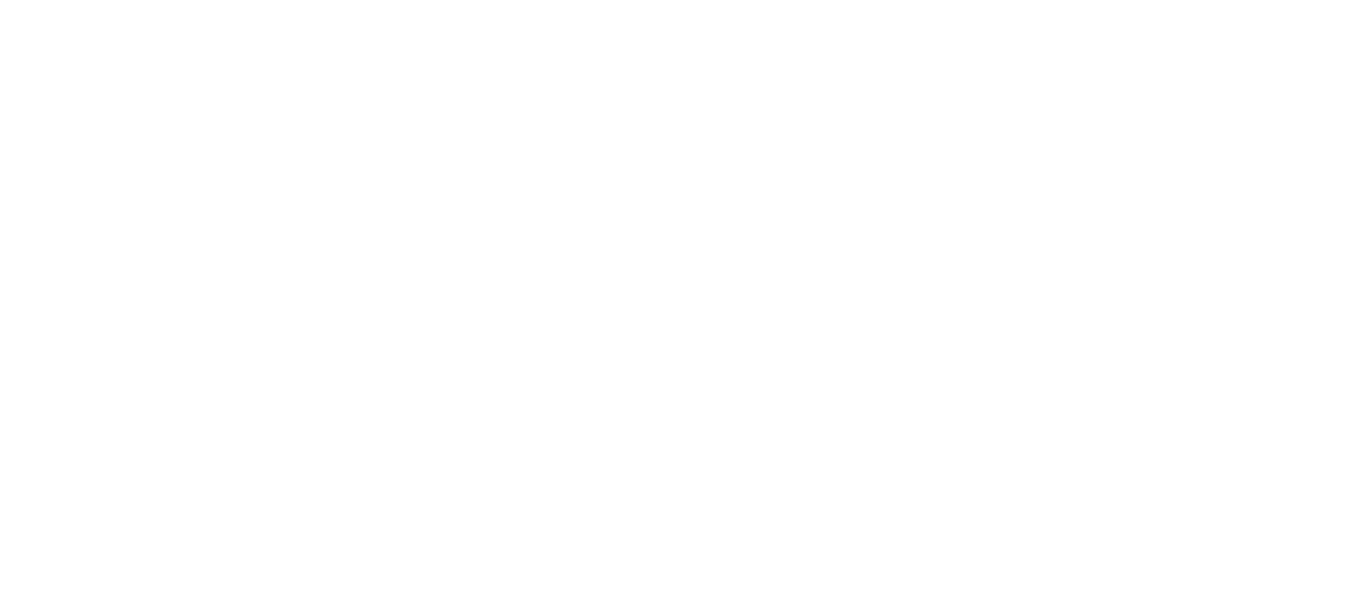scroll, scrollTop: 0, scrollLeft: 0, axis: both 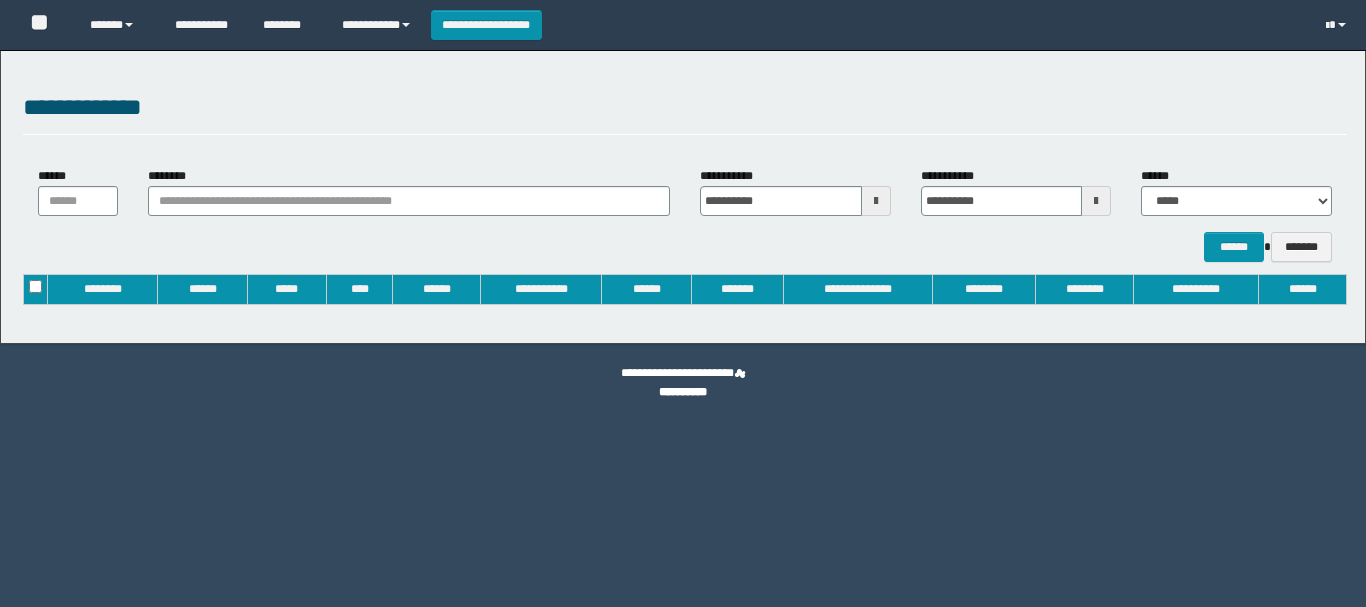 type on "**********" 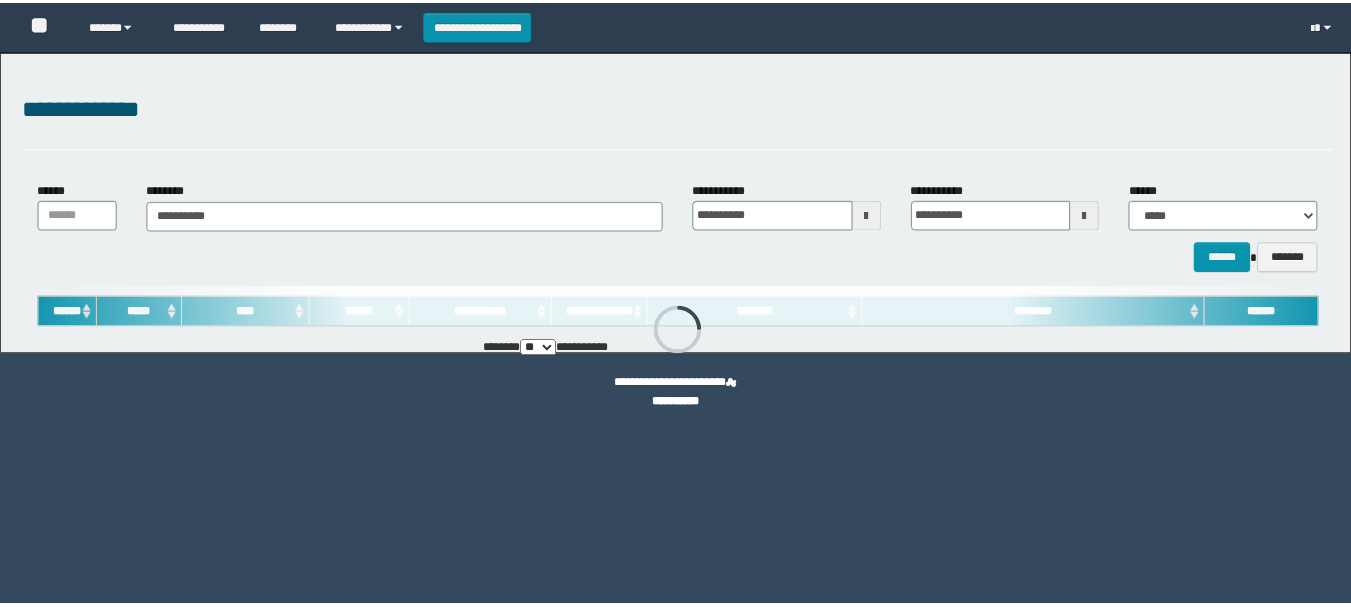 scroll, scrollTop: 0, scrollLeft: 0, axis: both 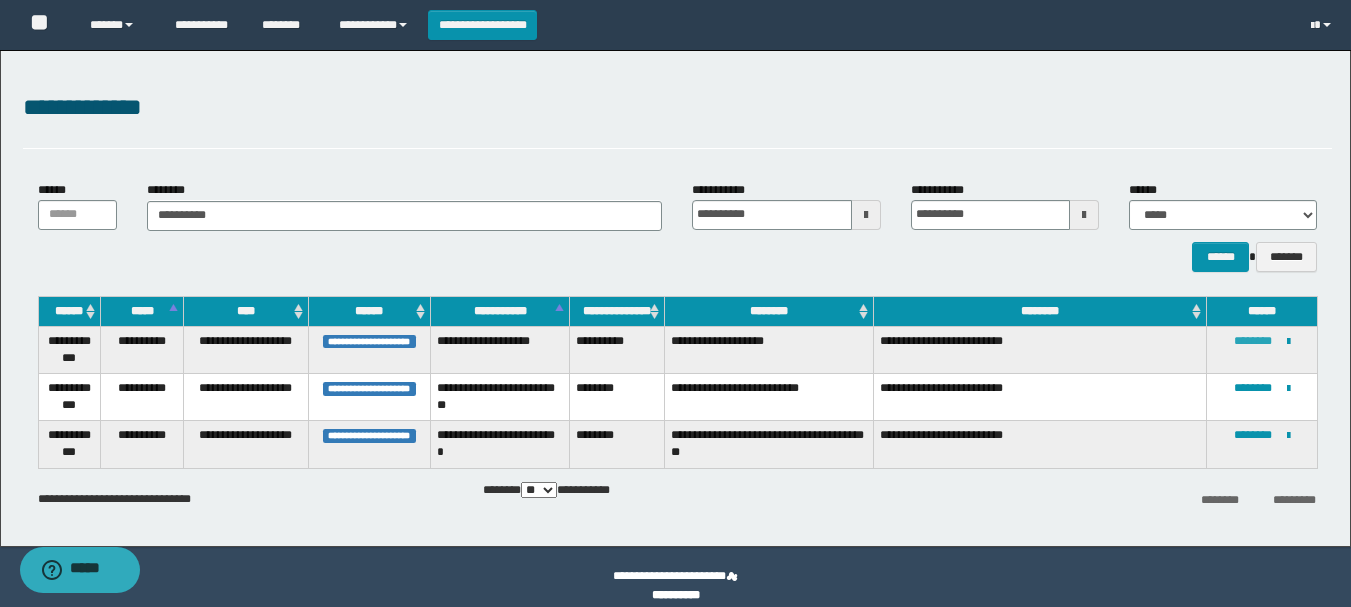 click on "********" at bounding box center (1253, 341) 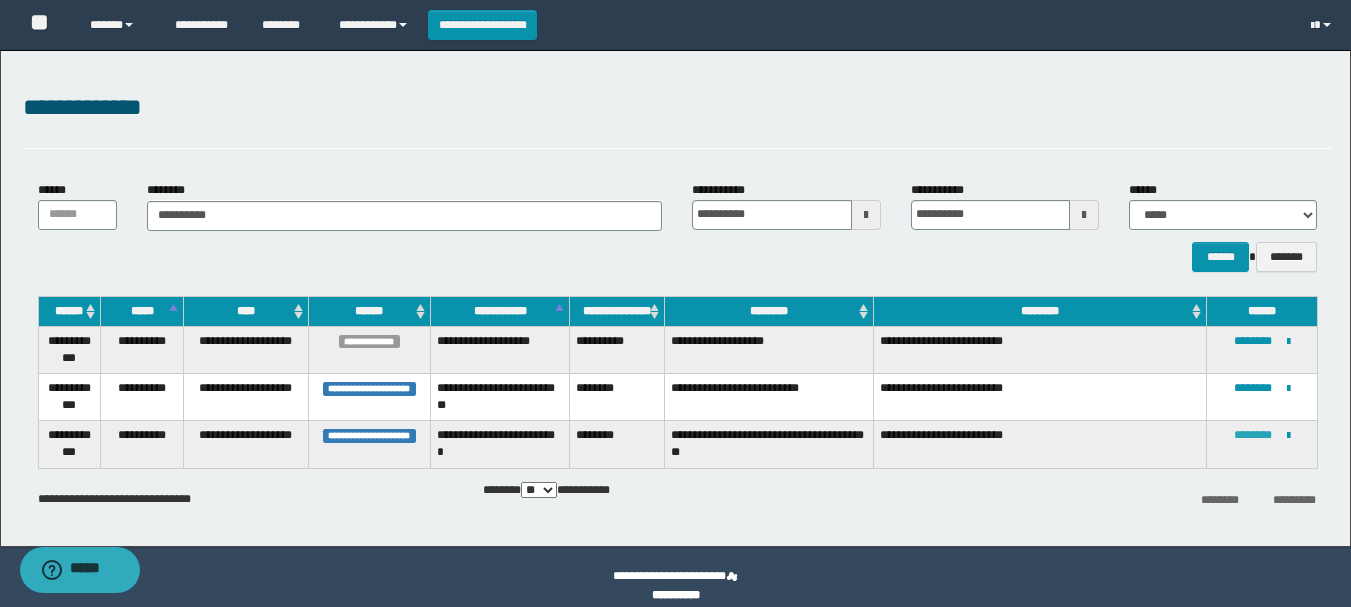 click on "********" at bounding box center [1253, 435] 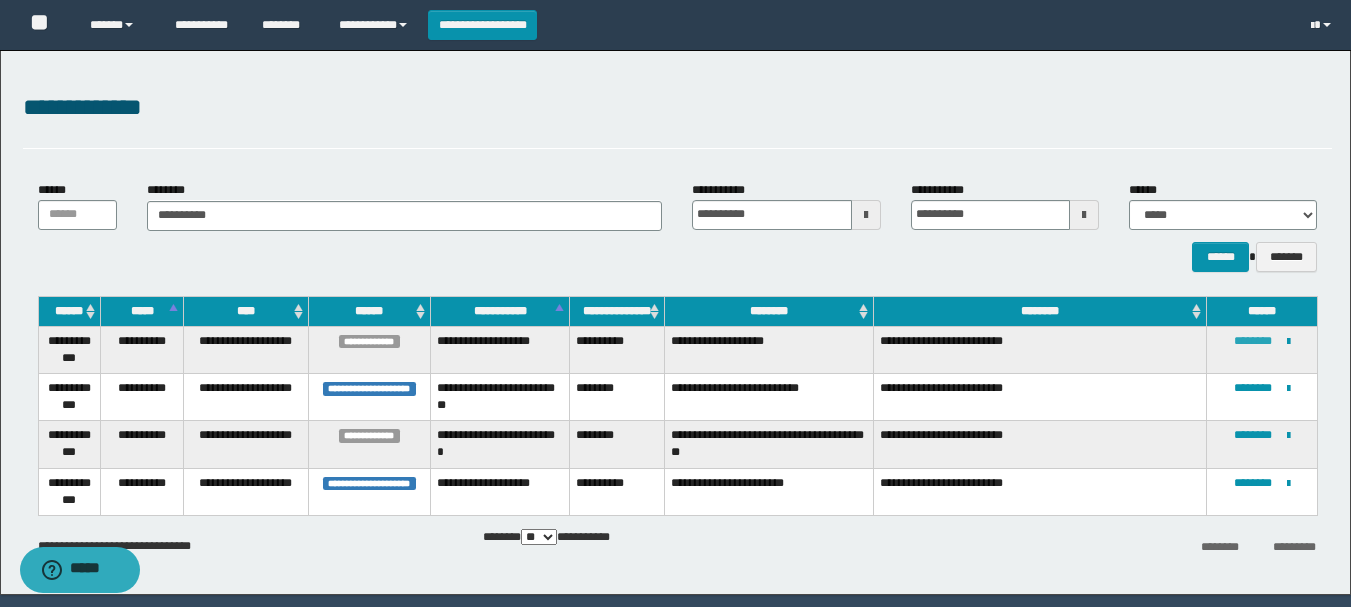 click on "********" at bounding box center [1253, 341] 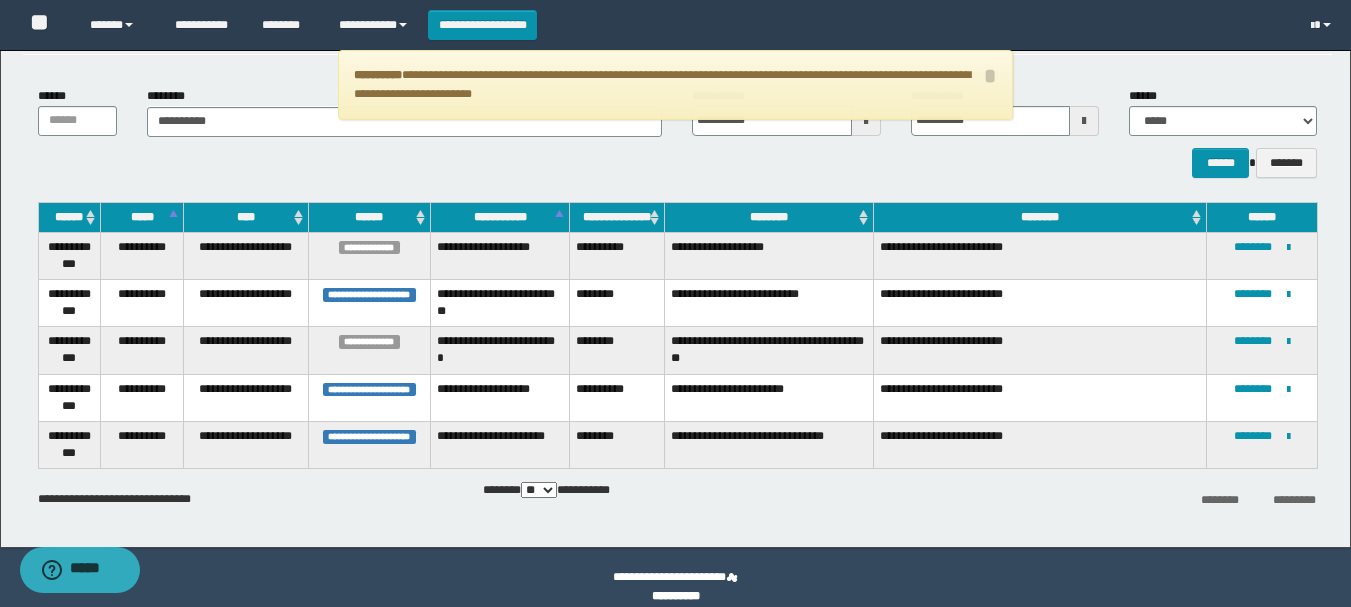 scroll, scrollTop: 113, scrollLeft: 0, axis: vertical 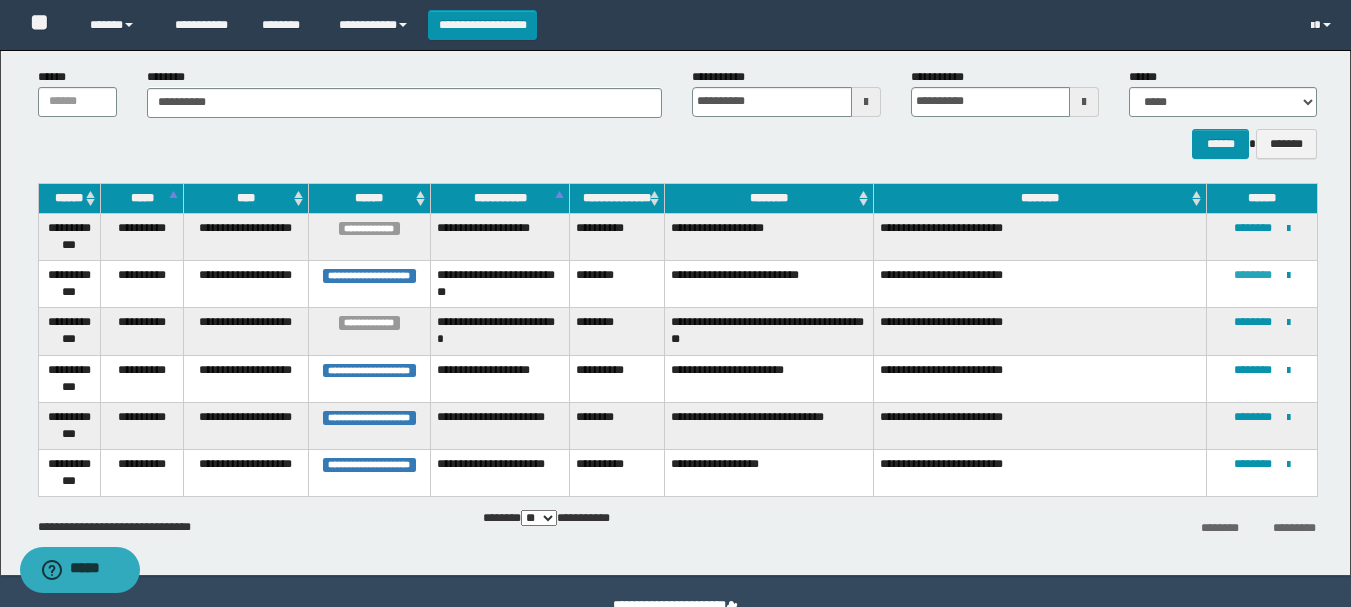 click on "********" at bounding box center (1253, 275) 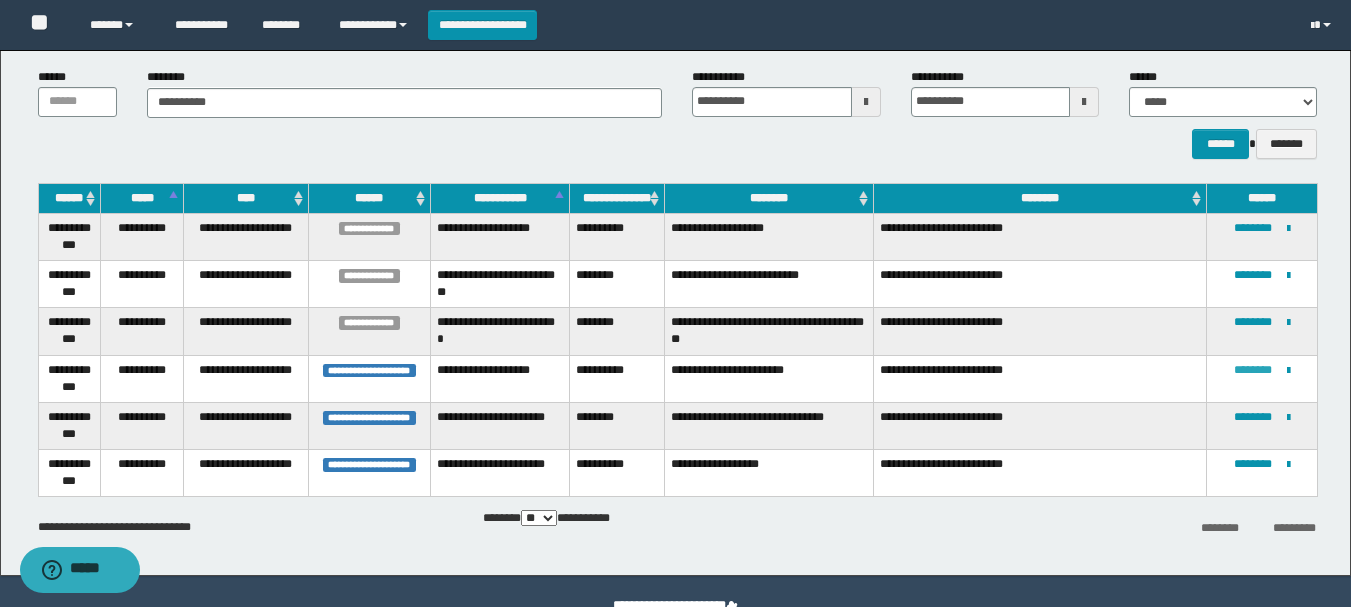 click on "********" at bounding box center (1253, 370) 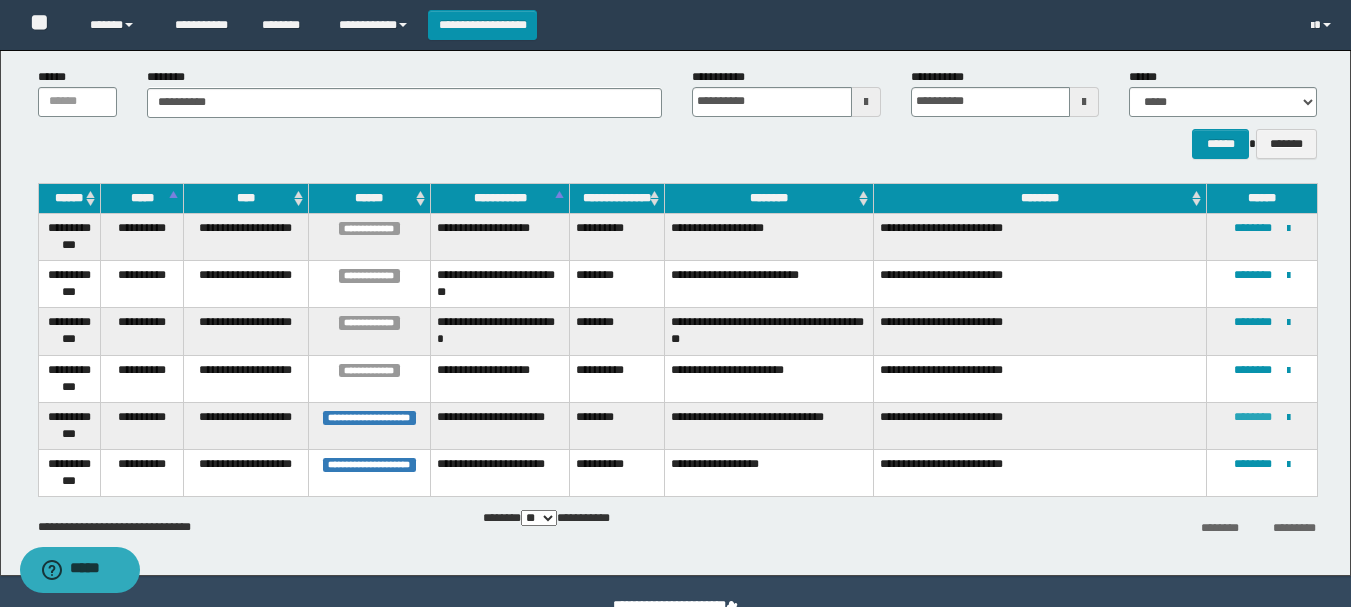click on "********" at bounding box center (1253, 417) 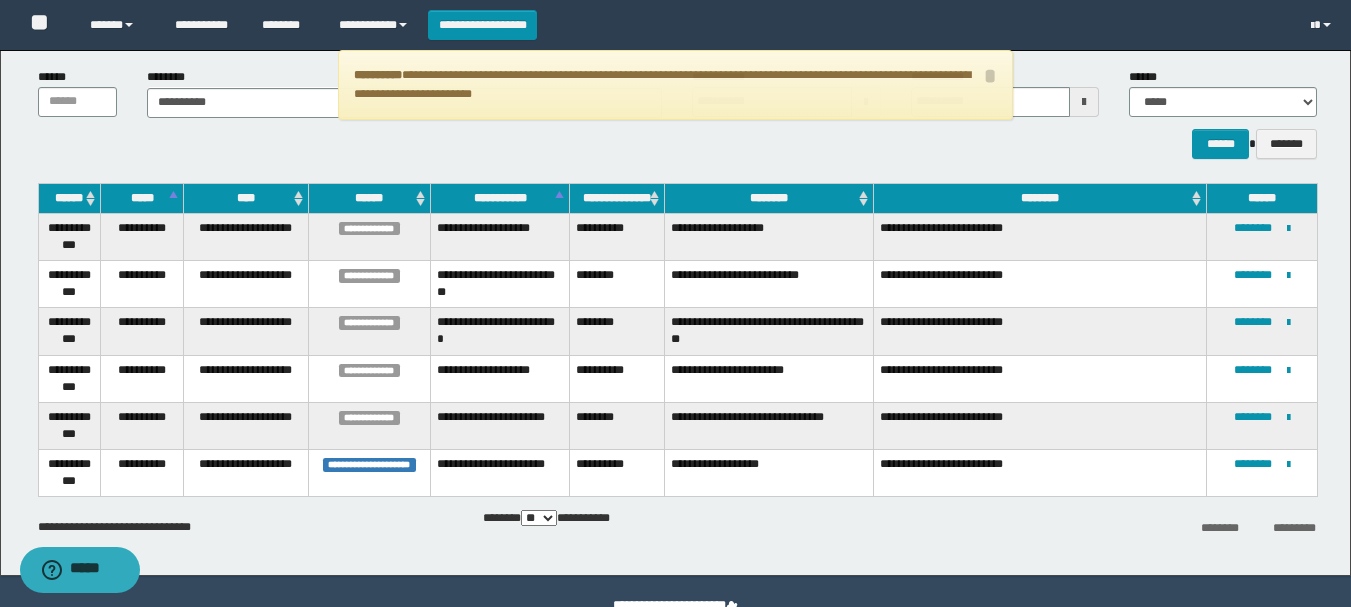 scroll, scrollTop: 0, scrollLeft: 0, axis: both 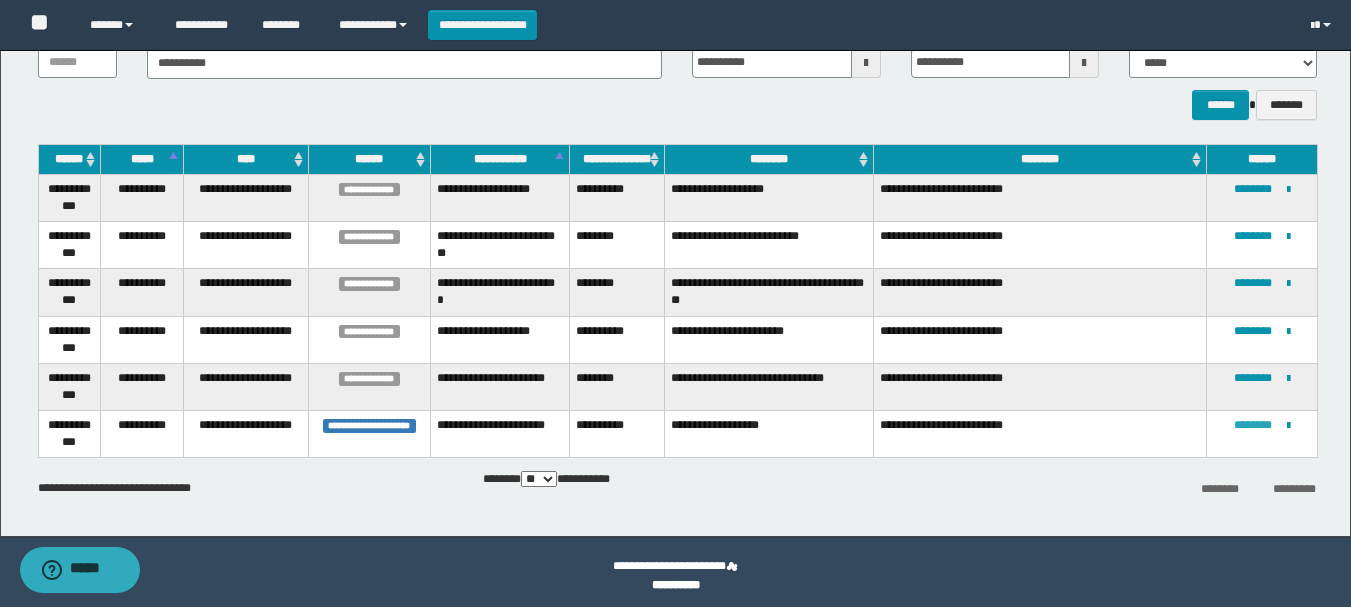click on "********" at bounding box center [1253, 425] 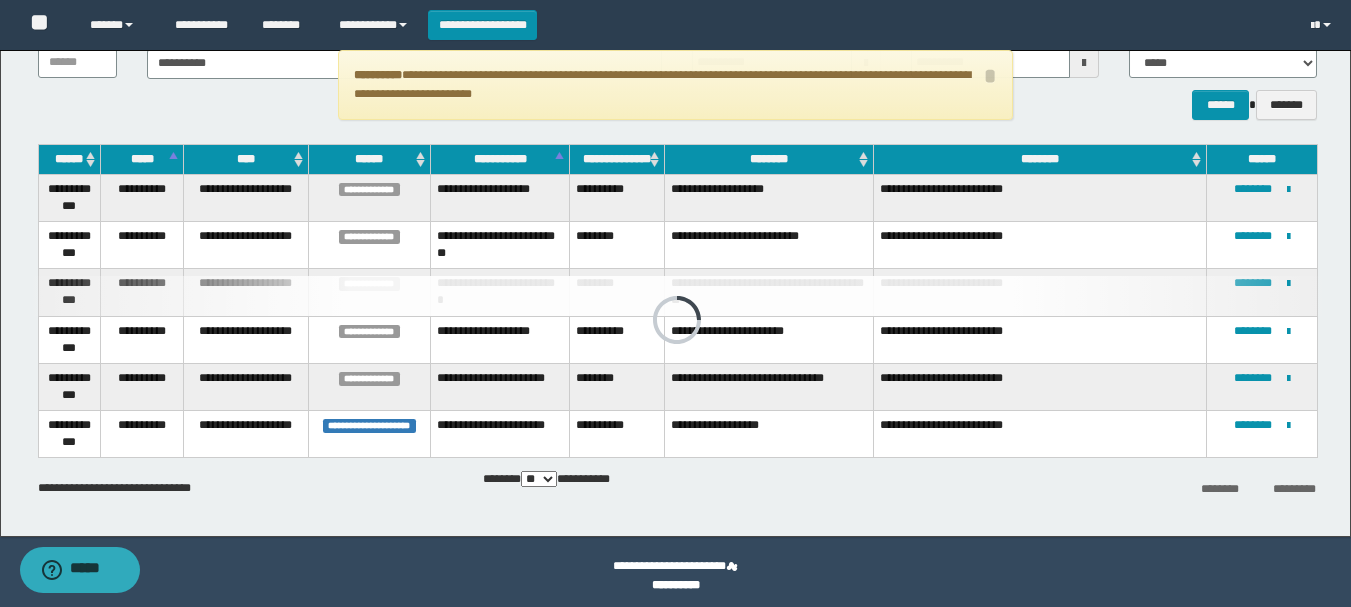 scroll, scrollTop: 0, scrollLeft: 0, axis: both 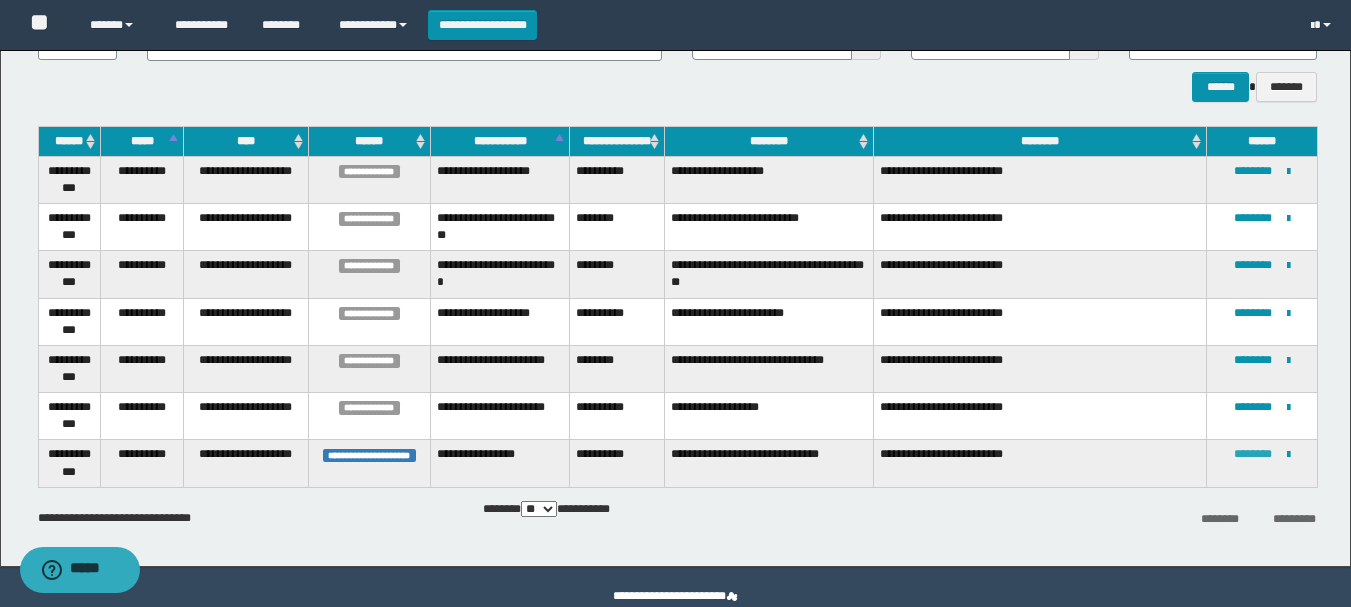 click on "********" at bounding box center (1253, 454) 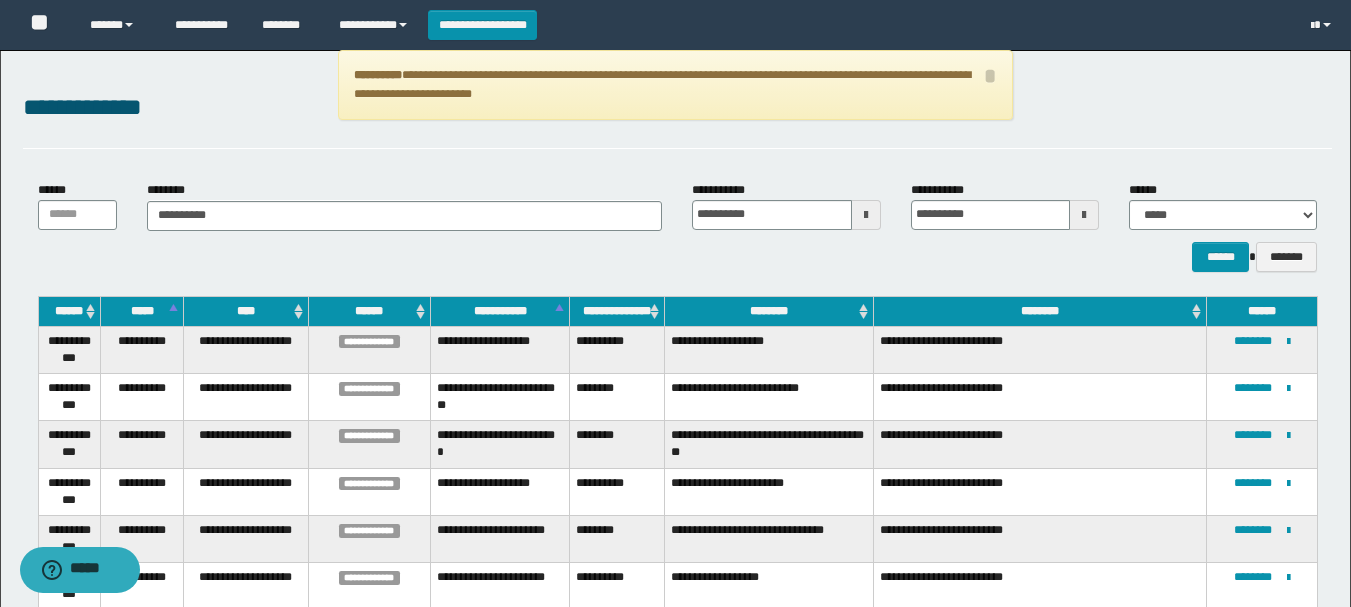 scroll, scrollTop: 200, scrollLeft: 0, axis: vertical 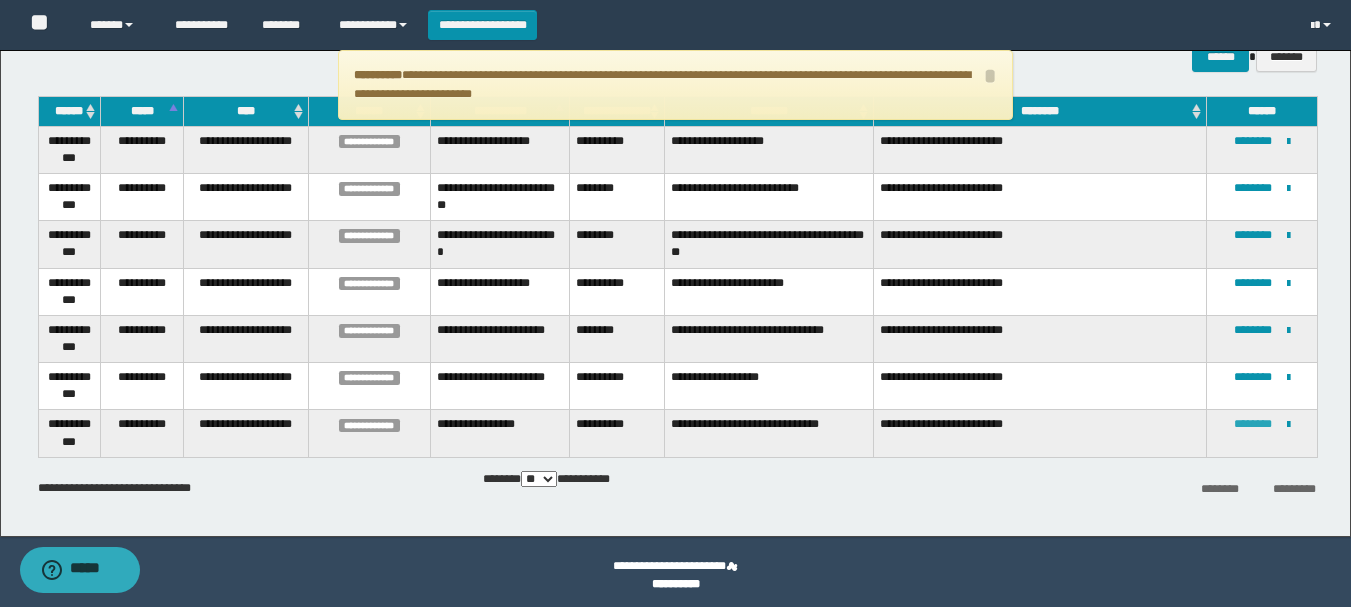 click on "********" at bounding box center (1253, 424) 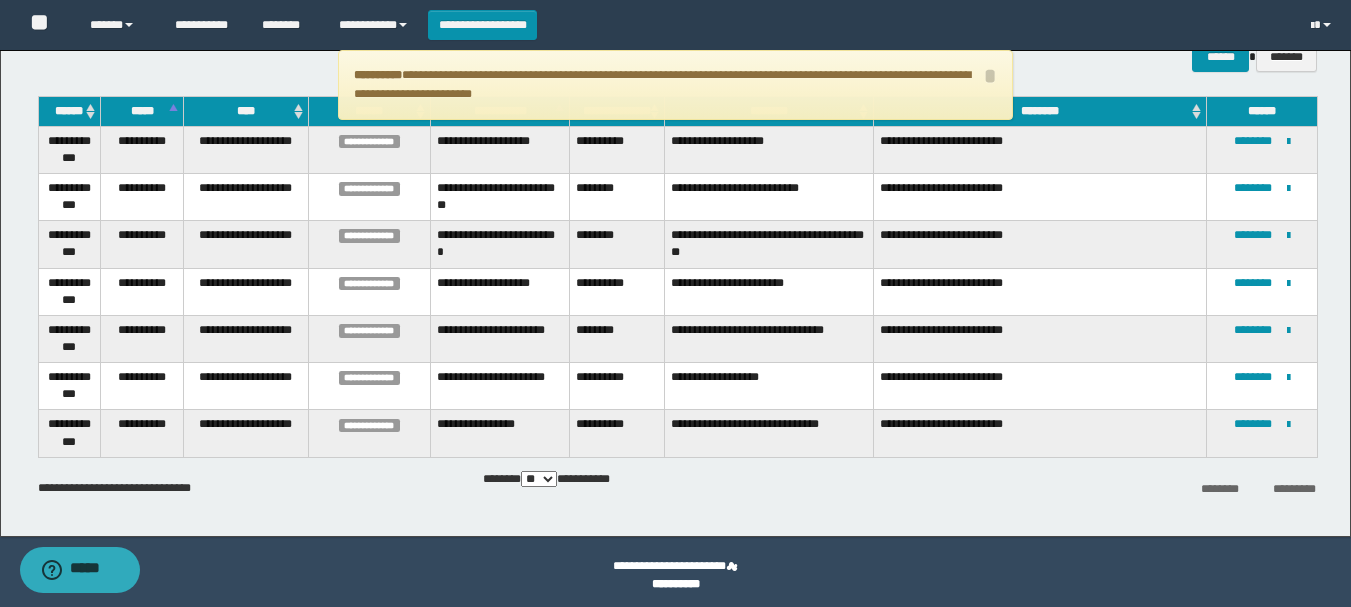 scroll, scrollTop: 0, scrollLeft: 0, axis: both 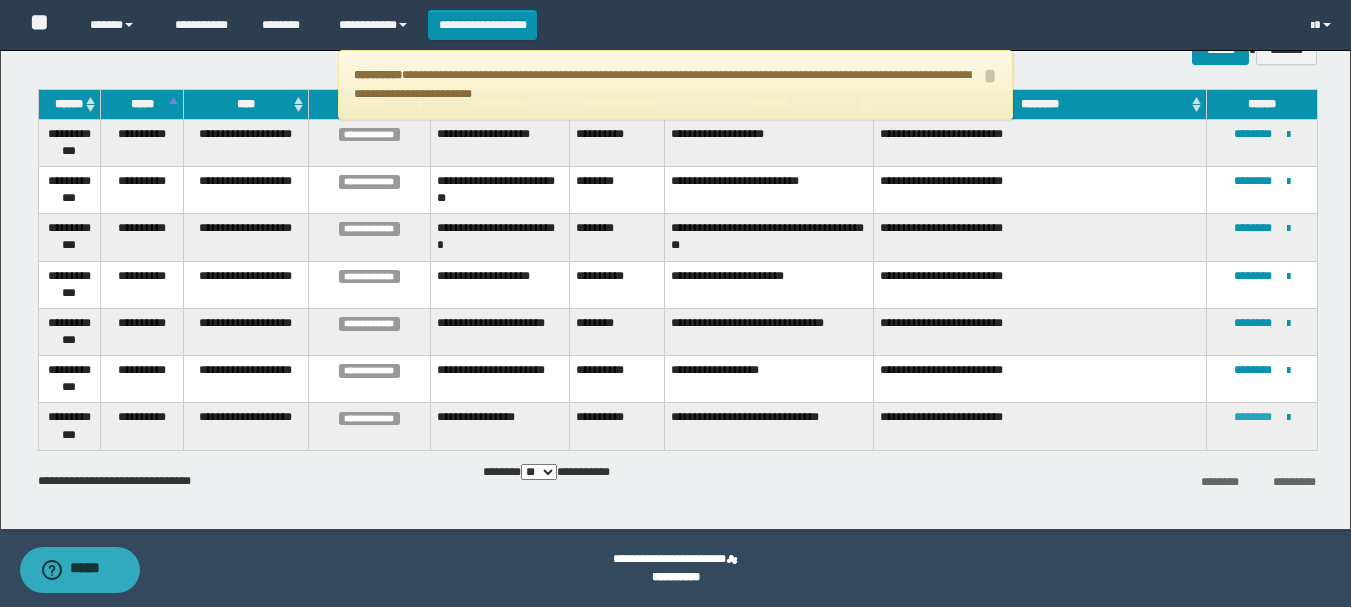 click on "********" at bounding box center [1253, 417] 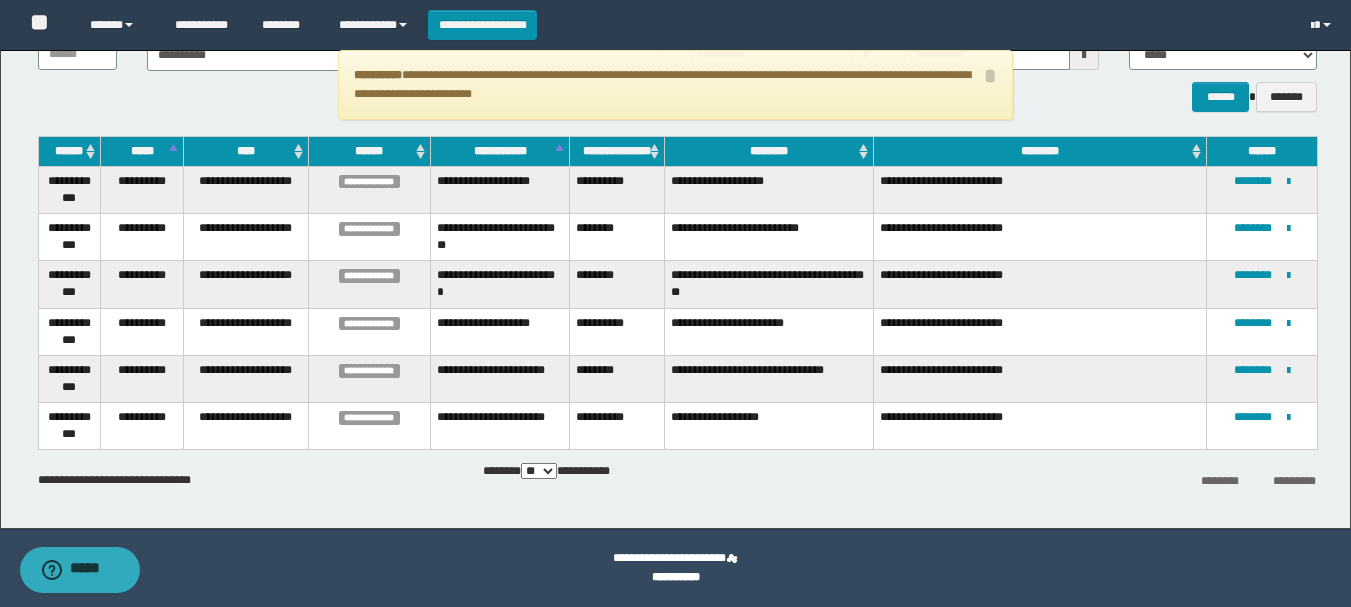 scroll, scrollTop: 0, scrollLeft: 0, axis: both 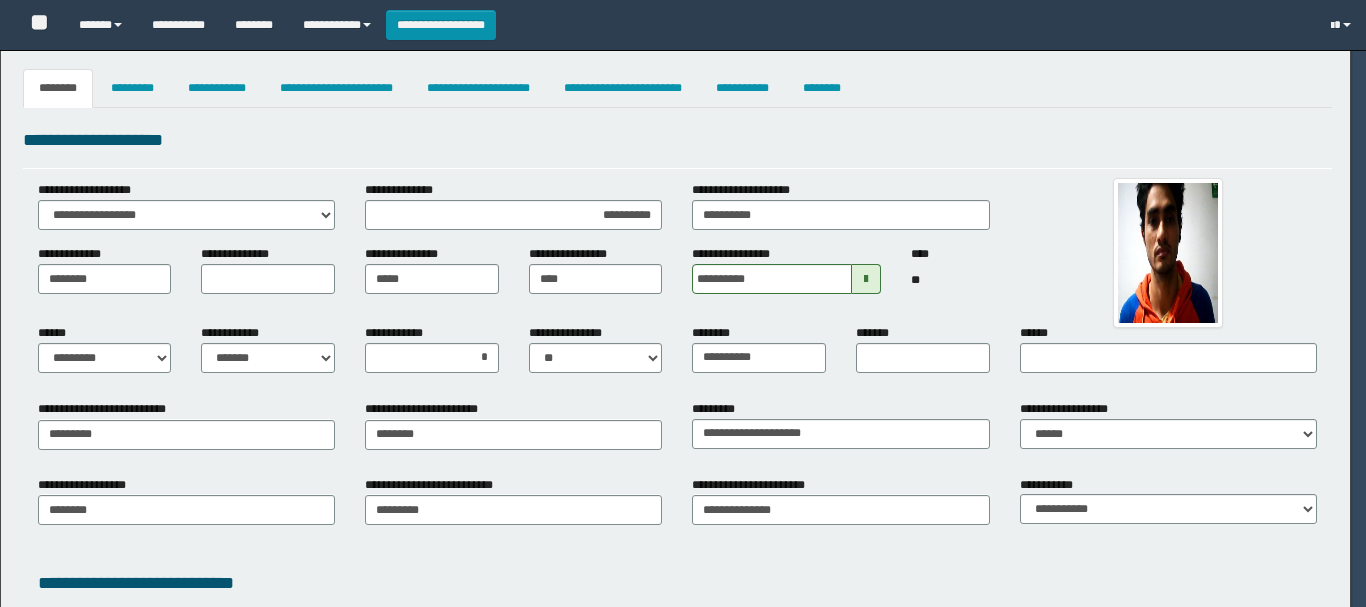 select on "*" 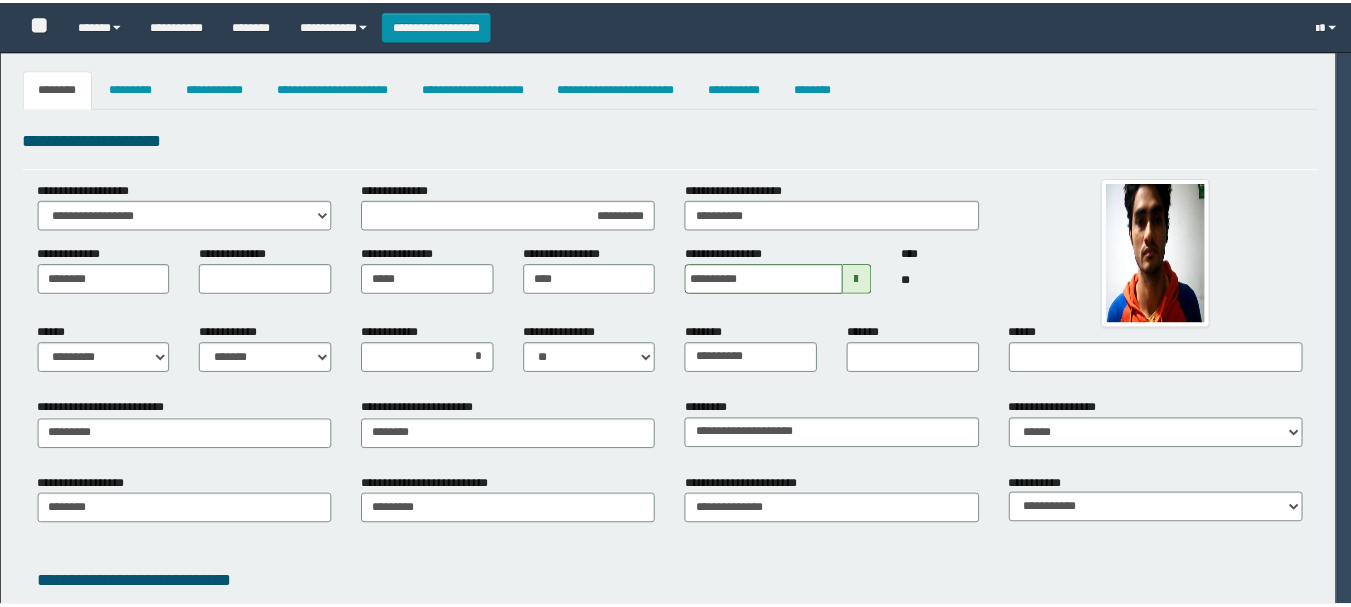 scroll, scrollTop: 0, scrollLeft: 0, axis: both 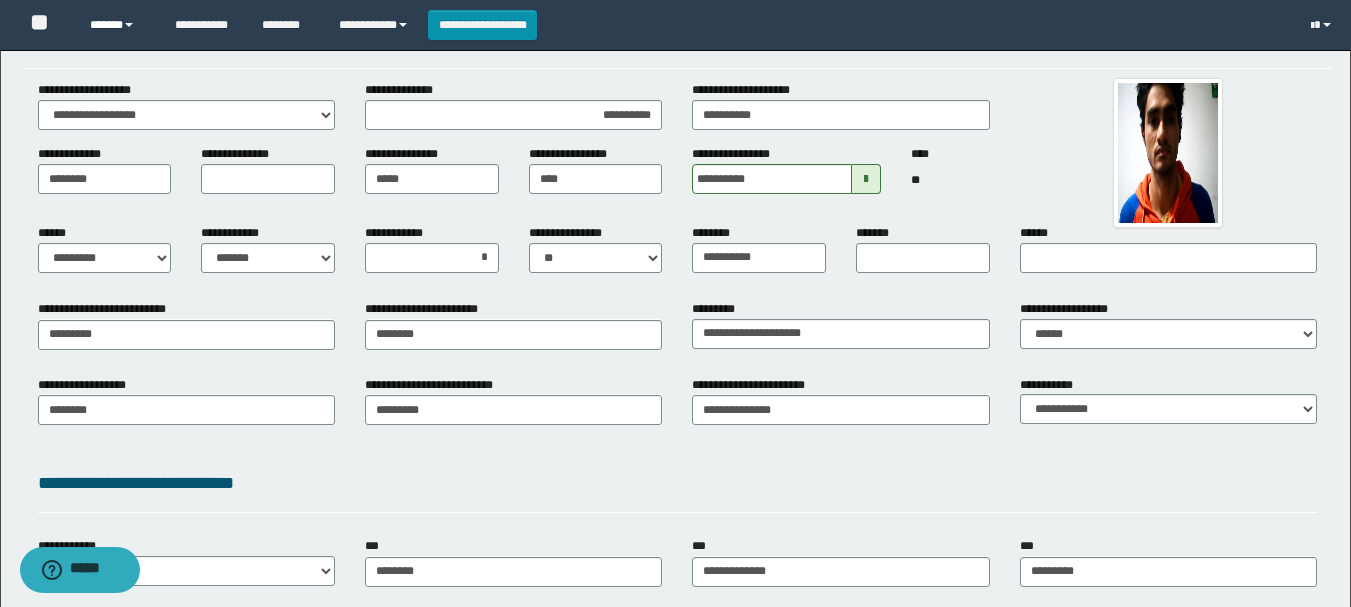 click on "******" at bounding box center [117, 25] 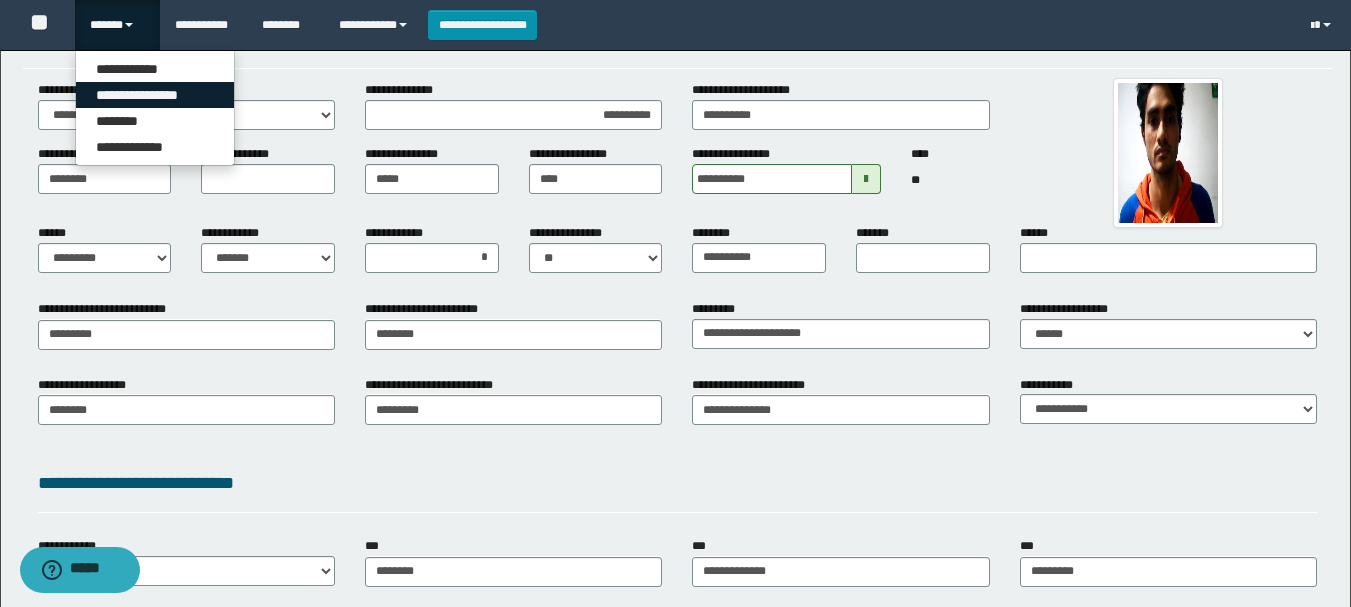 click on "**********" at bounding box center (155, 95) 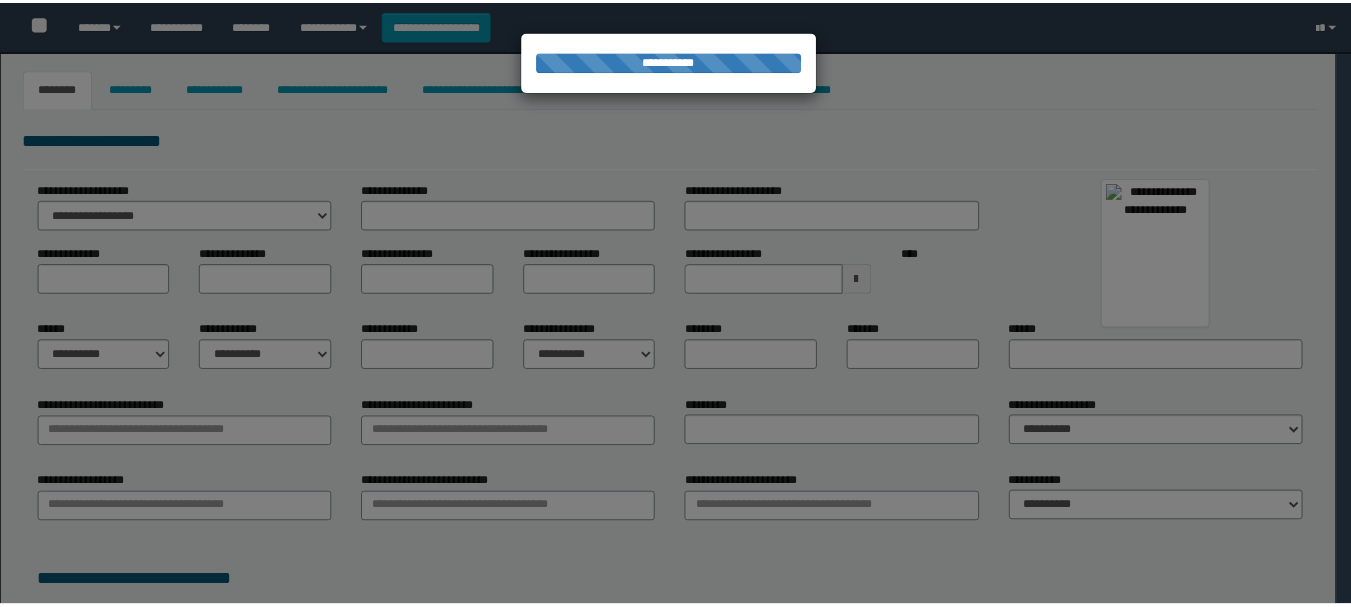 scroll, scrollTop: 0, scrollLeft: 0, axis: both 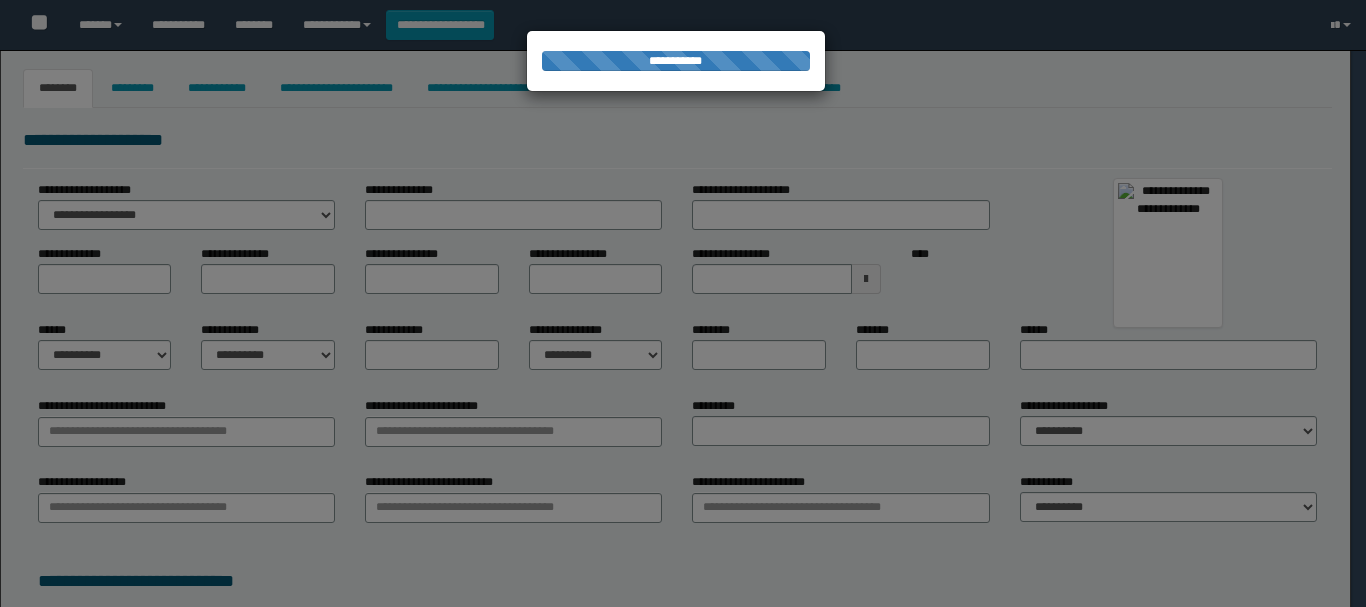 type on "********" 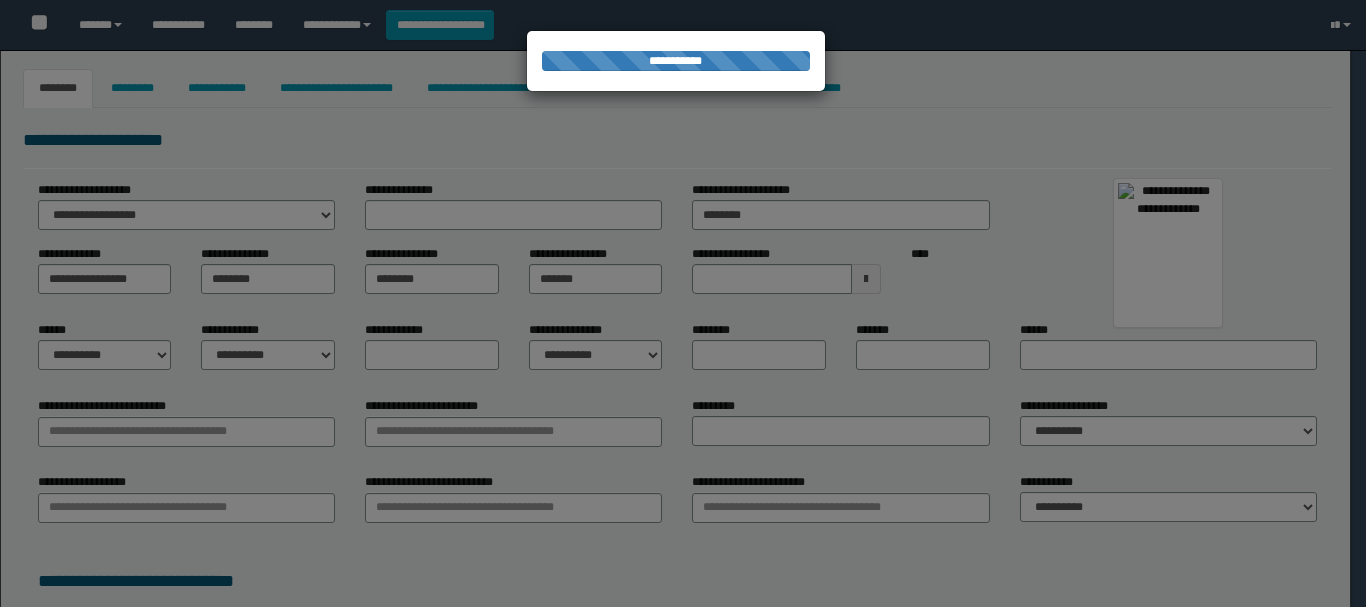 select on "*" 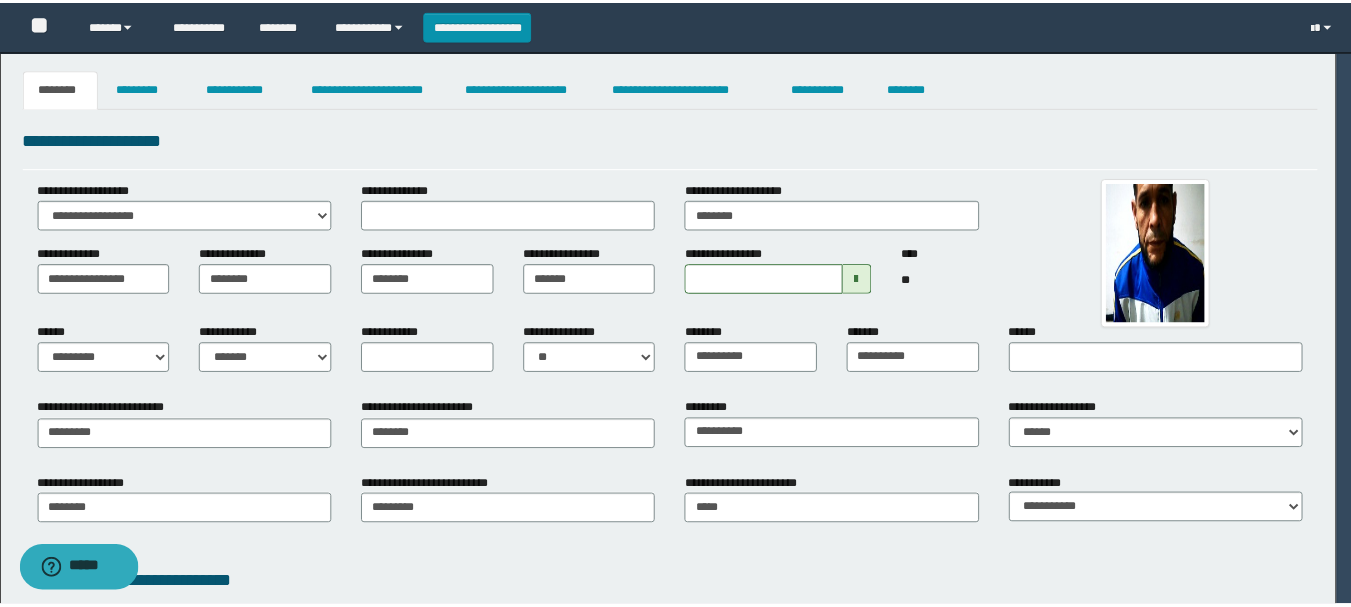 scroll, scrollTop: 0, scrollLeft: 0, axis: both 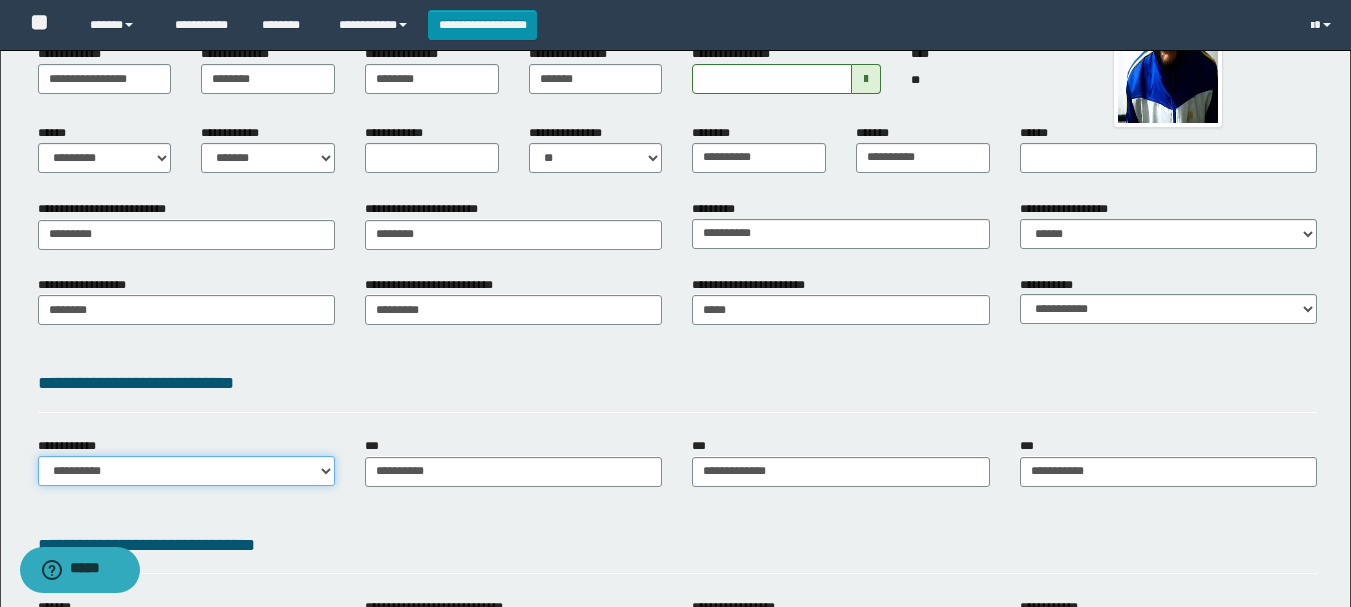 click on "**********" at bounding box center [186, 471] 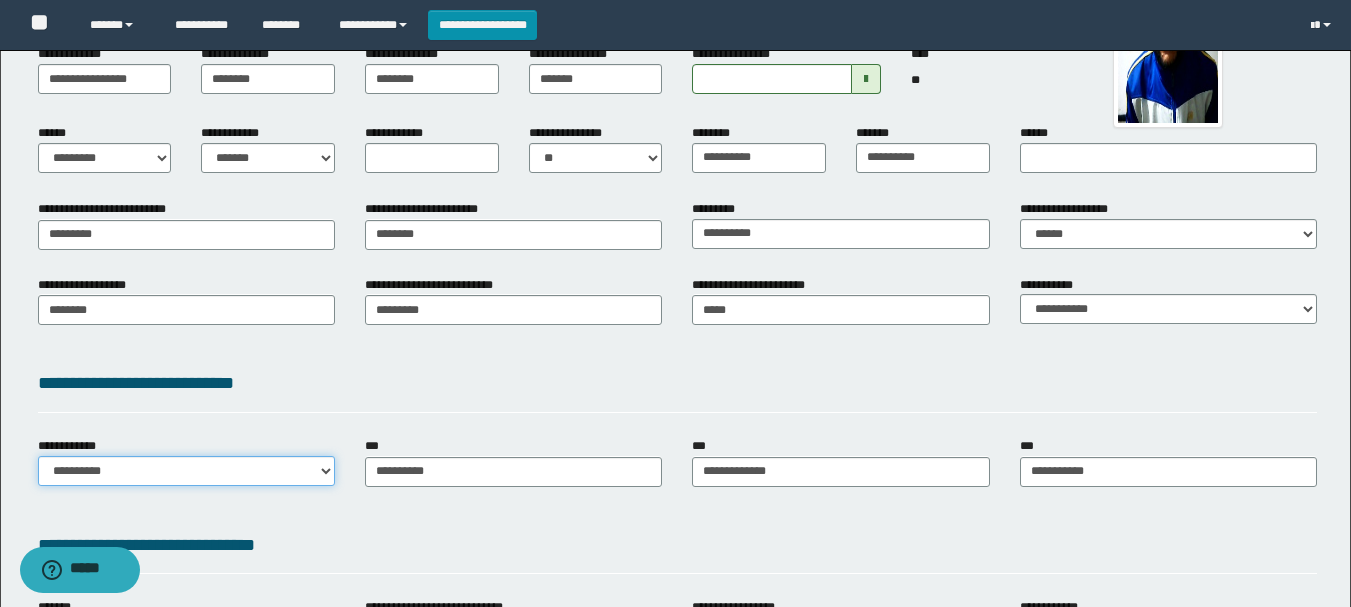 select on "**" 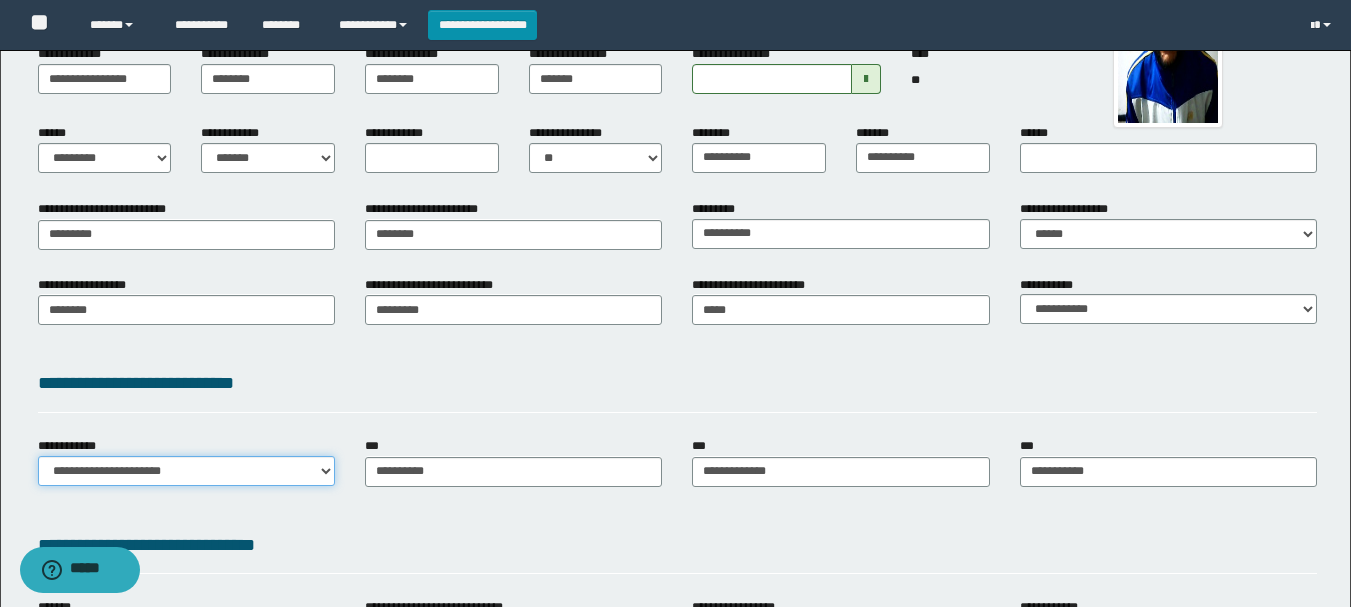 click on "**********" at bounding box center (186, 471) 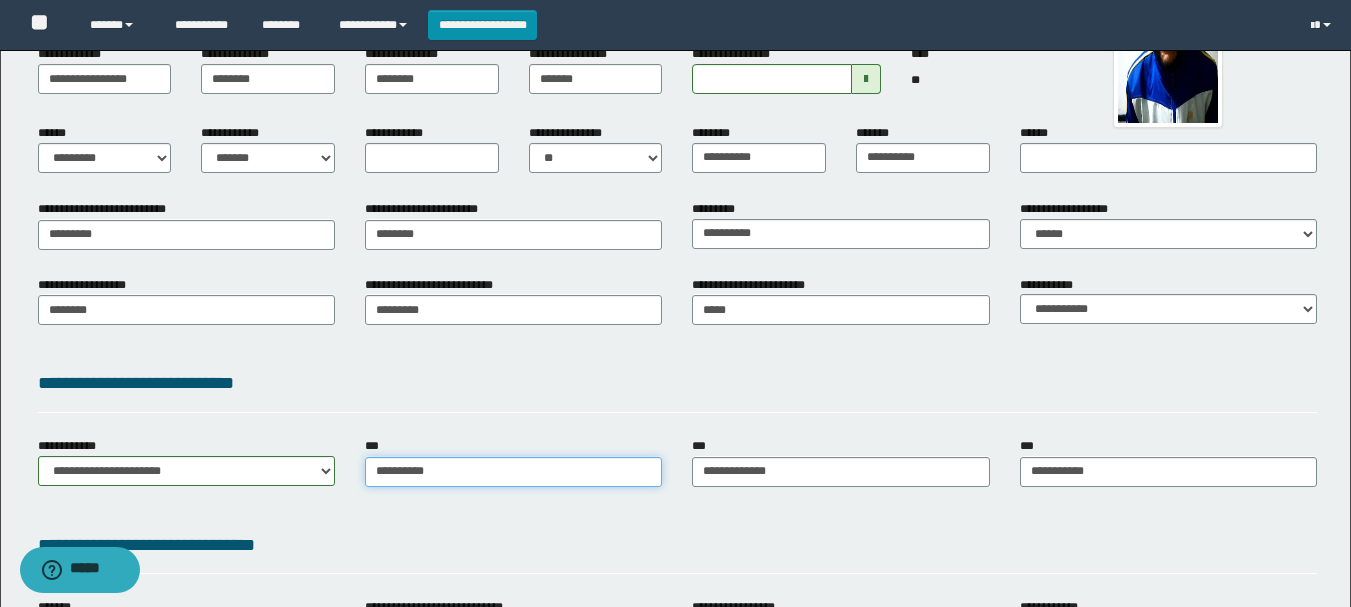 type on "**********" 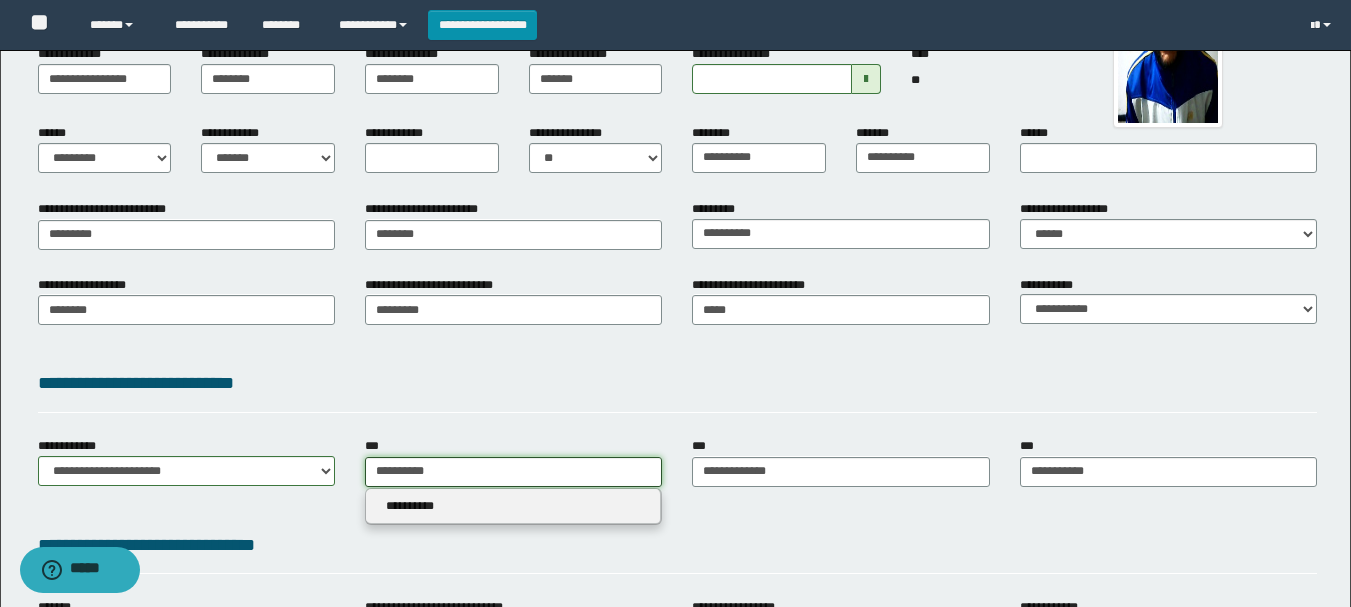 click on "**********" at bounding box center (513, 472) 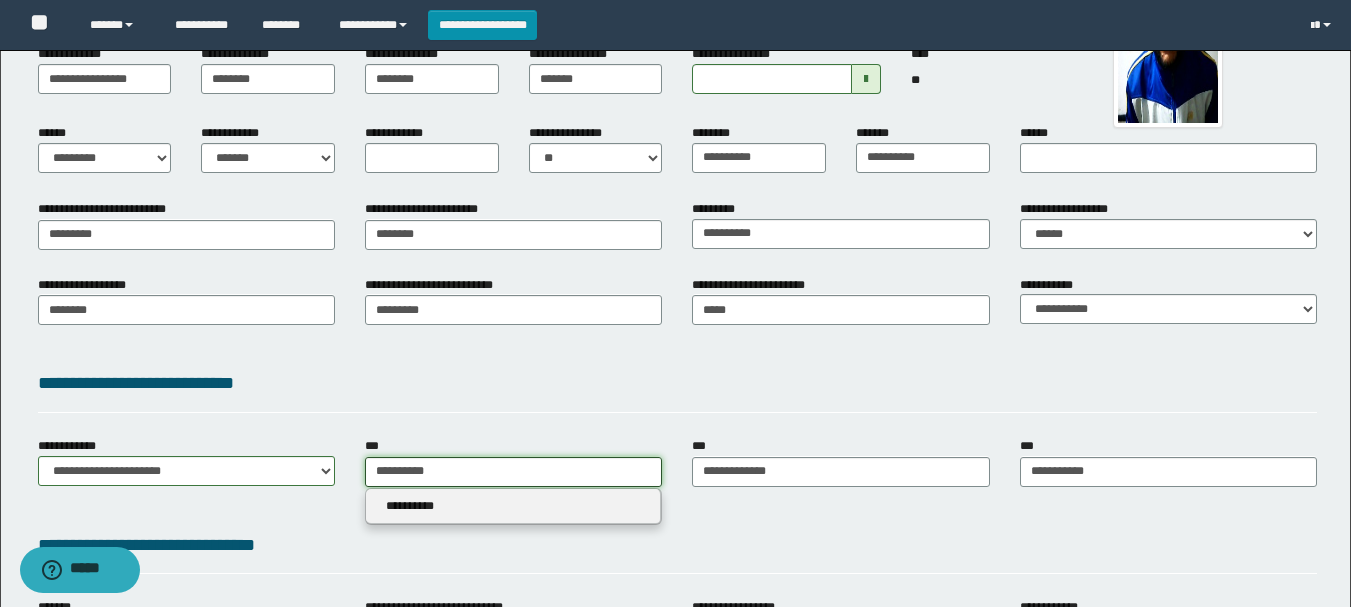 type 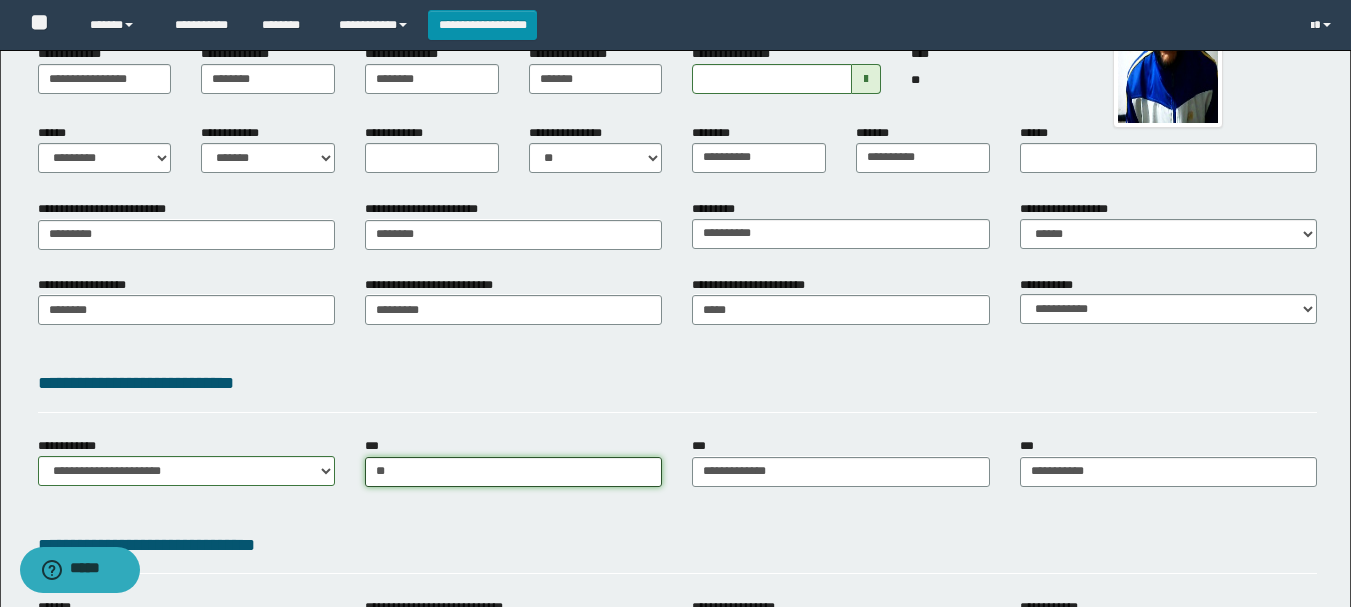 type on "*" 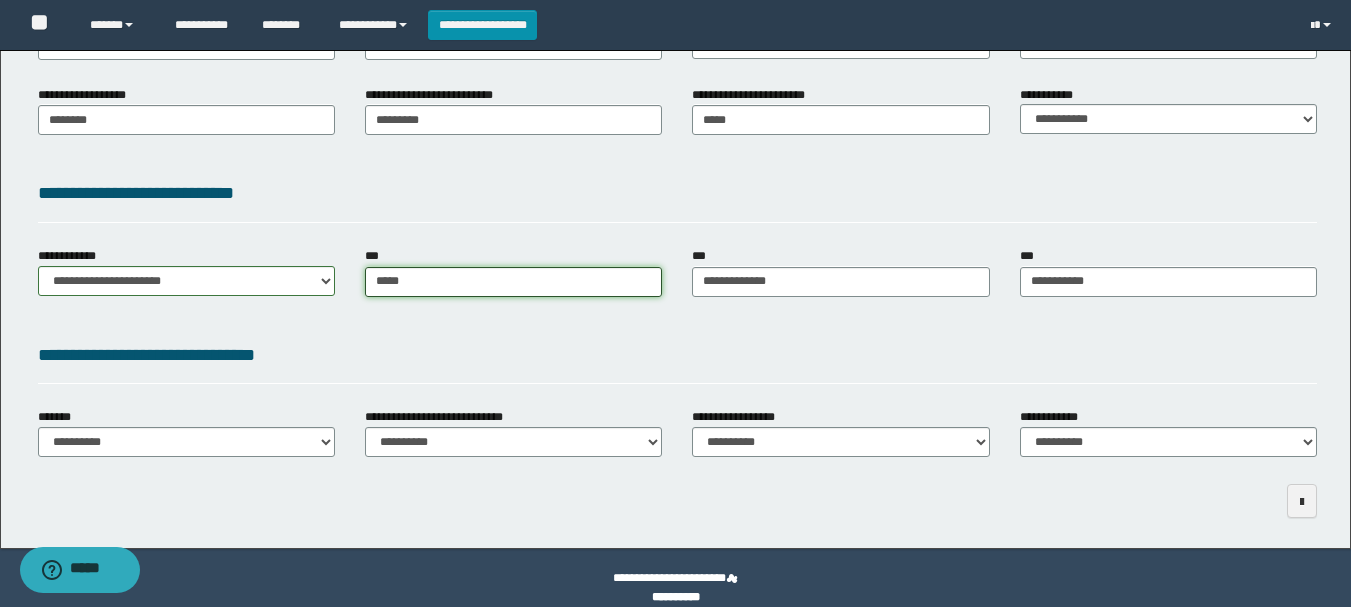 scroll, scrollTop: 409, scrollLeft: 0, axis: vertical 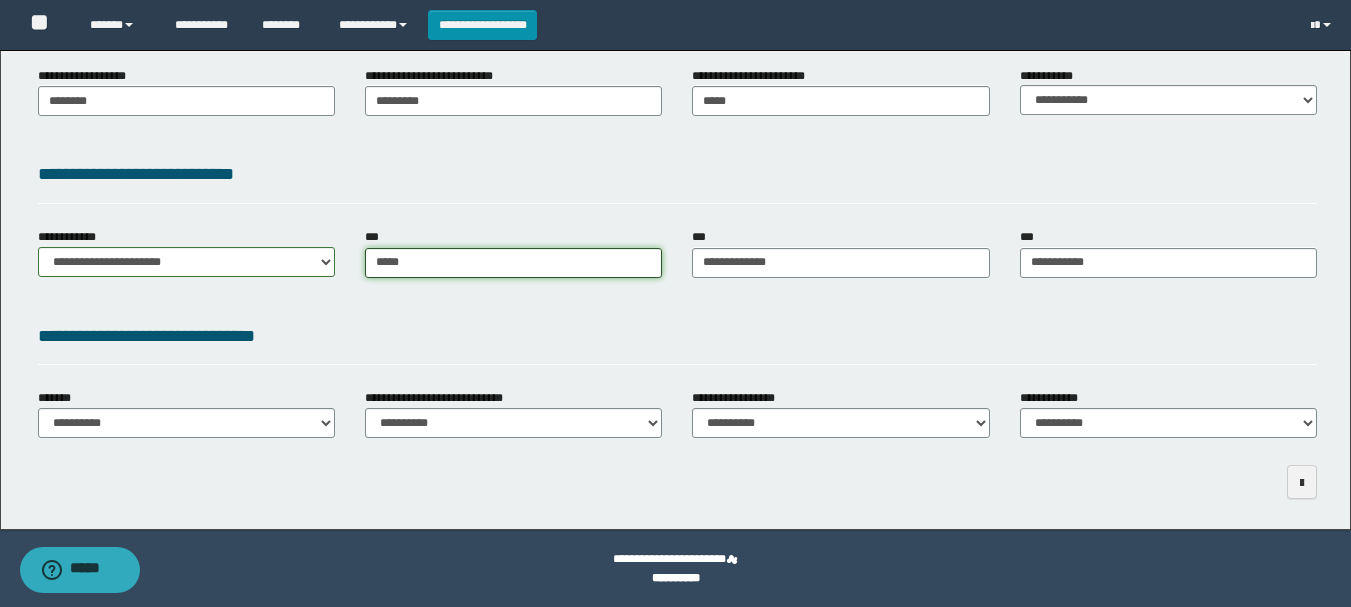 type on "*****" 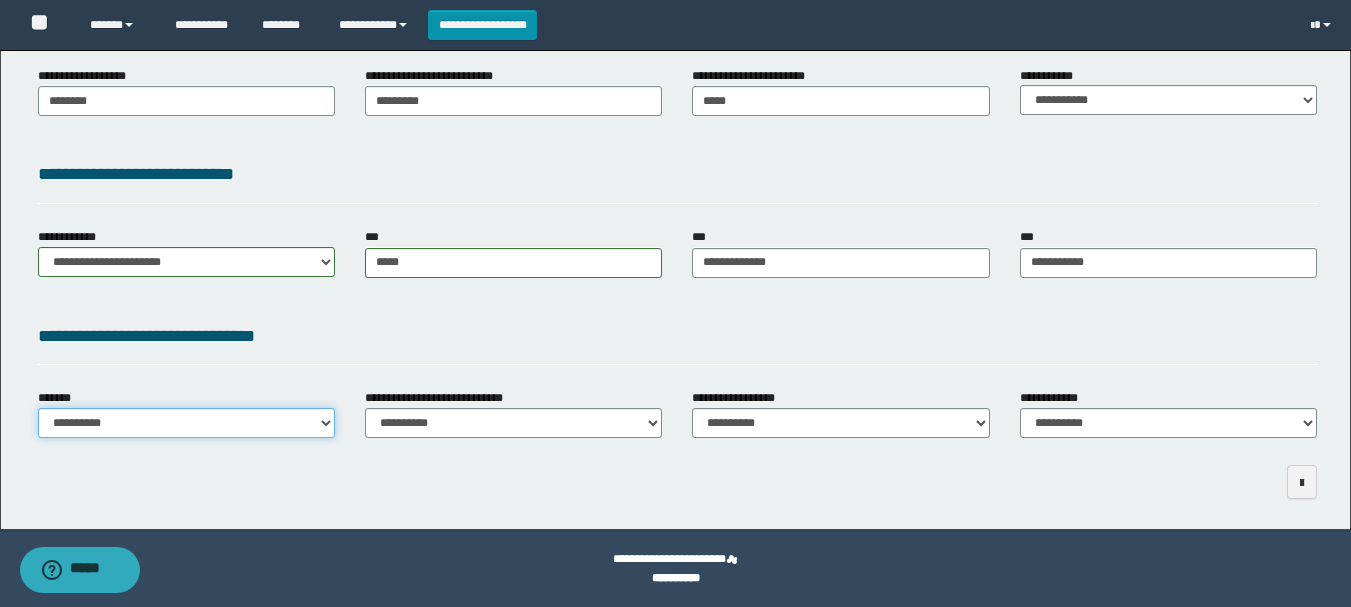 click on "**********" at bounding box center [186, 423] 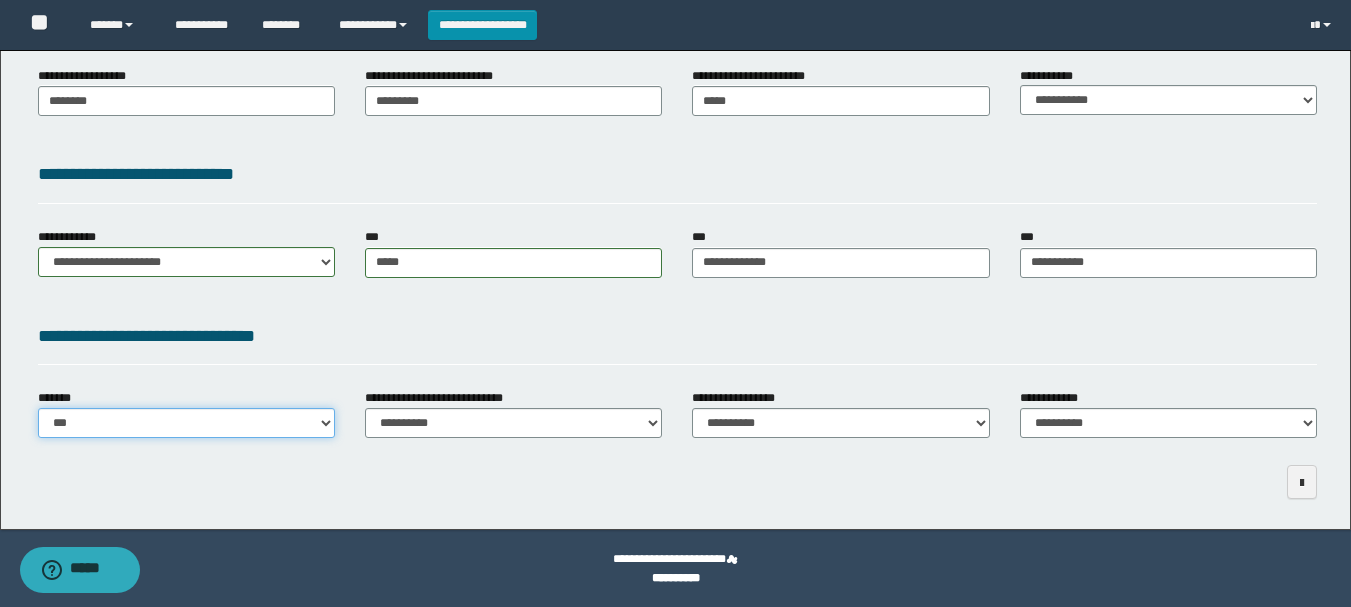 click on "**********" at bounding box center (186, 423) 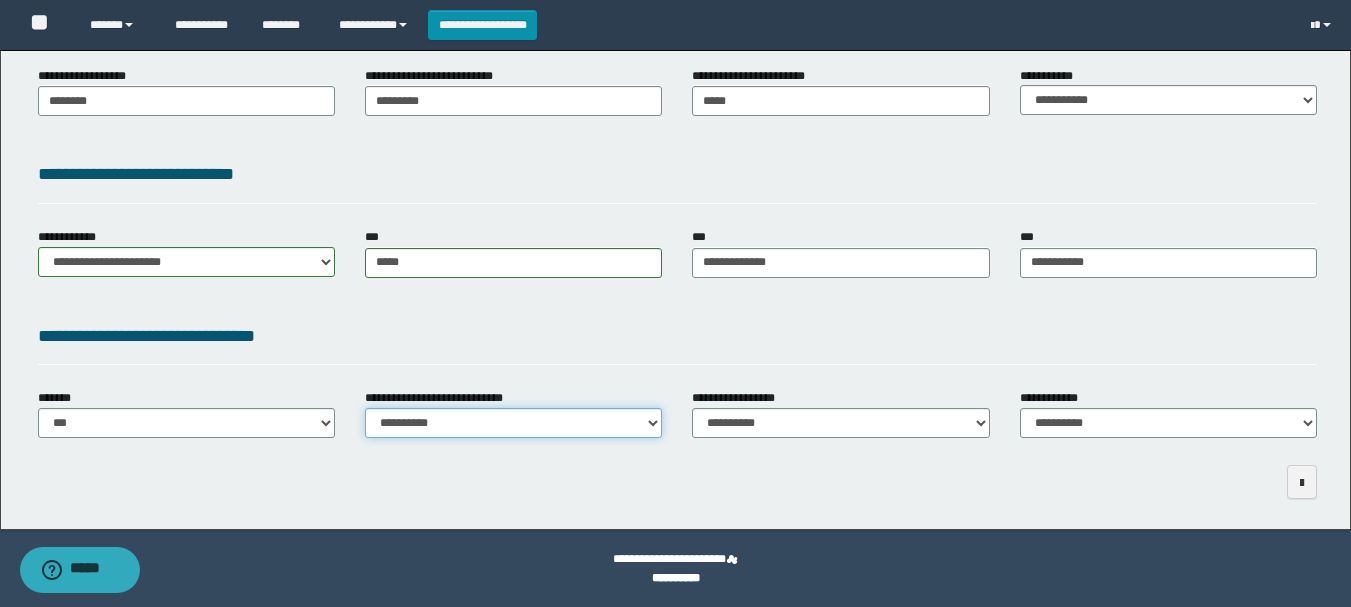 click on "**********" at bounding box center (513, 423) 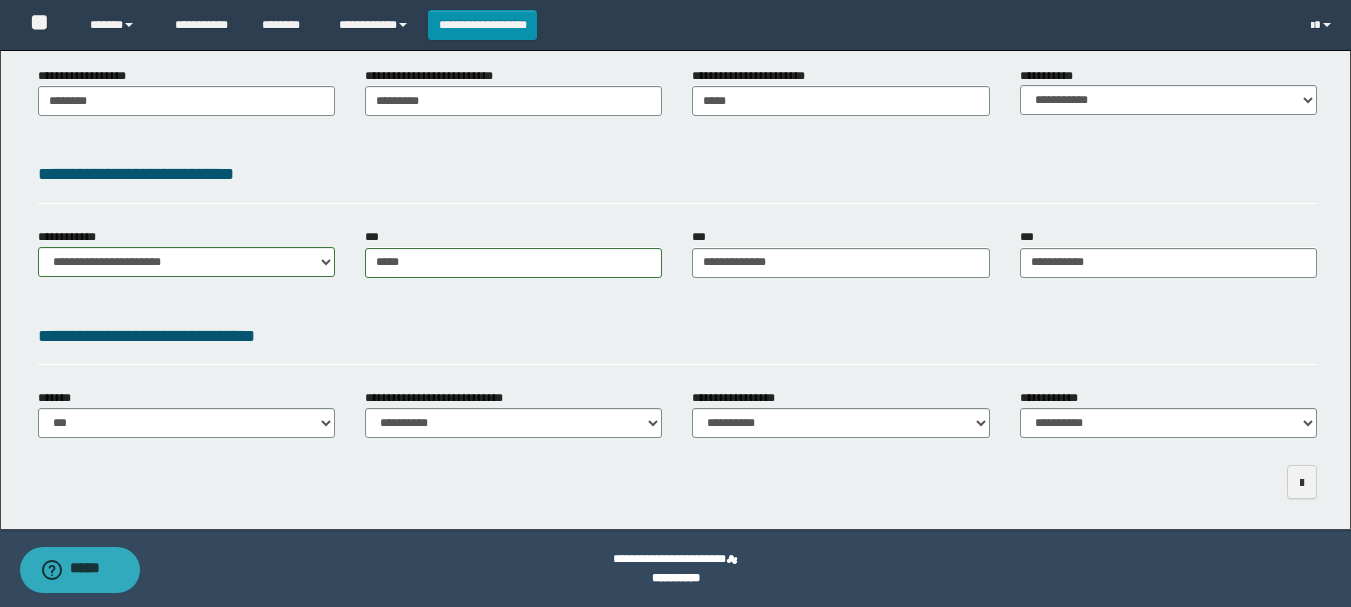 click at bounding box center [677, 482] 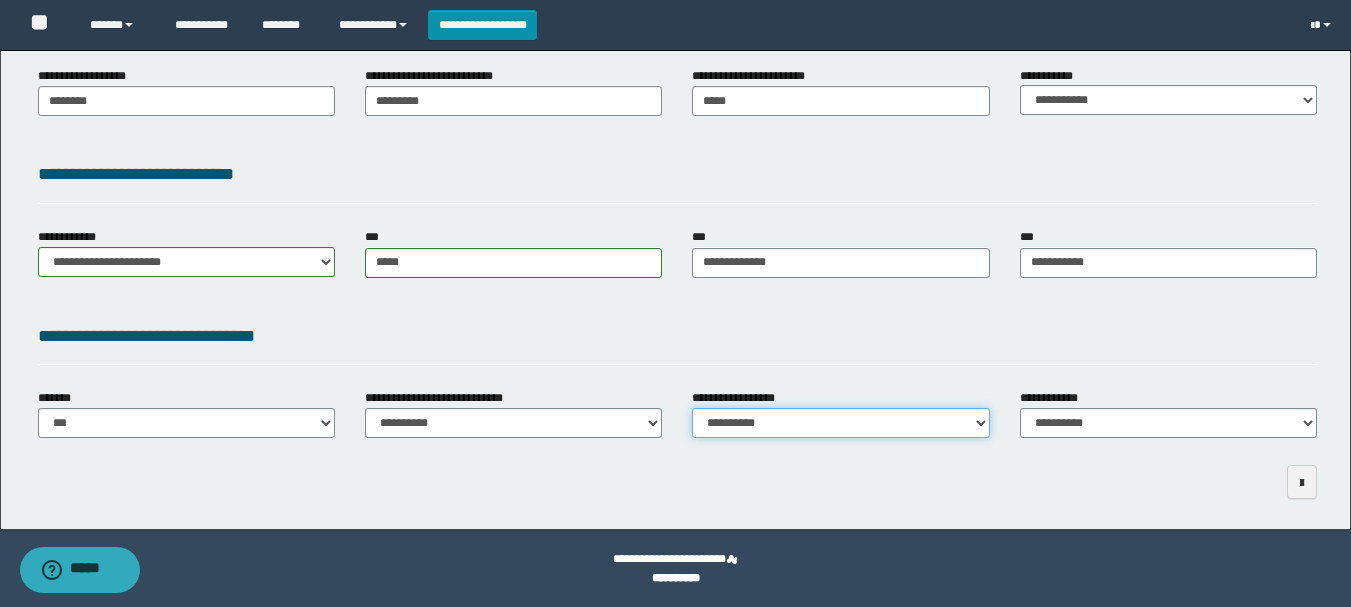 click on "**********" at bounding box center [840, 423] 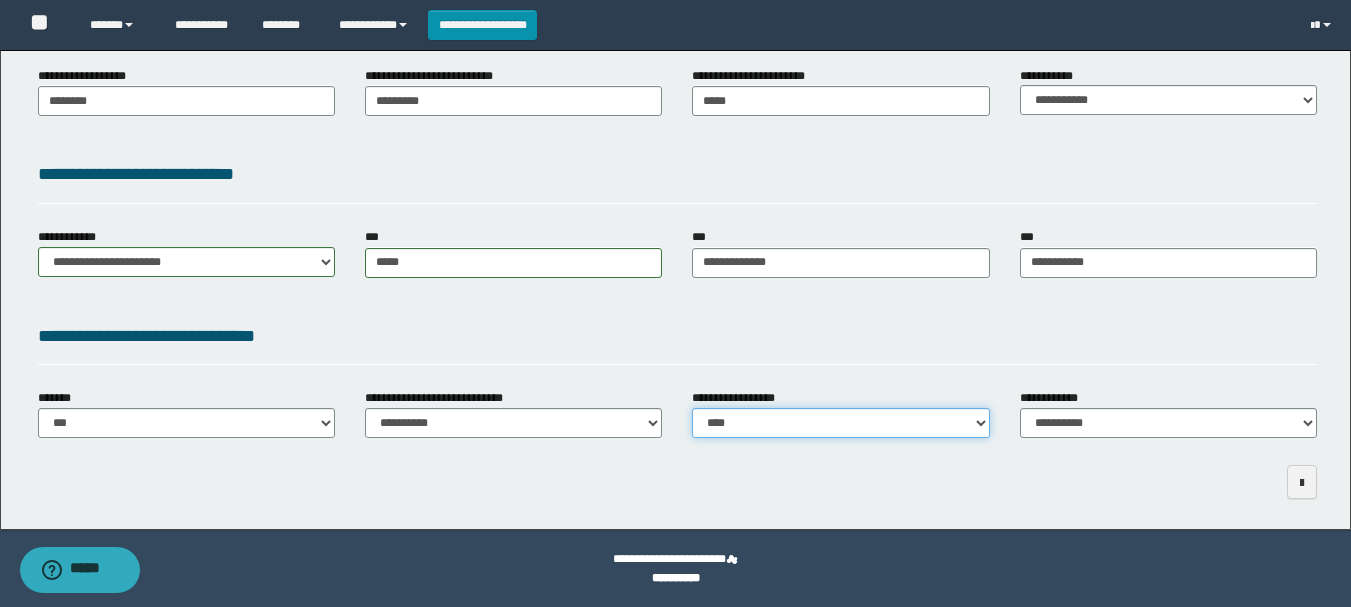 click on "**********" at bounding box center (840, 423) 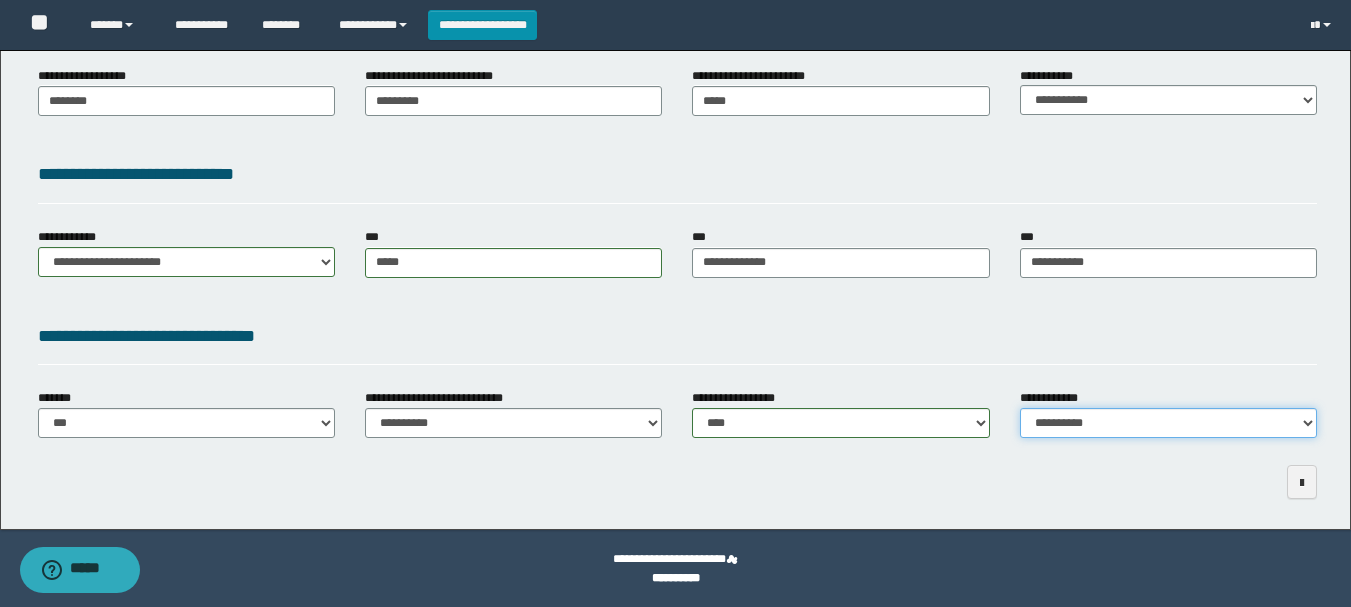 click on "**********" at bounding box center (1168, 423) 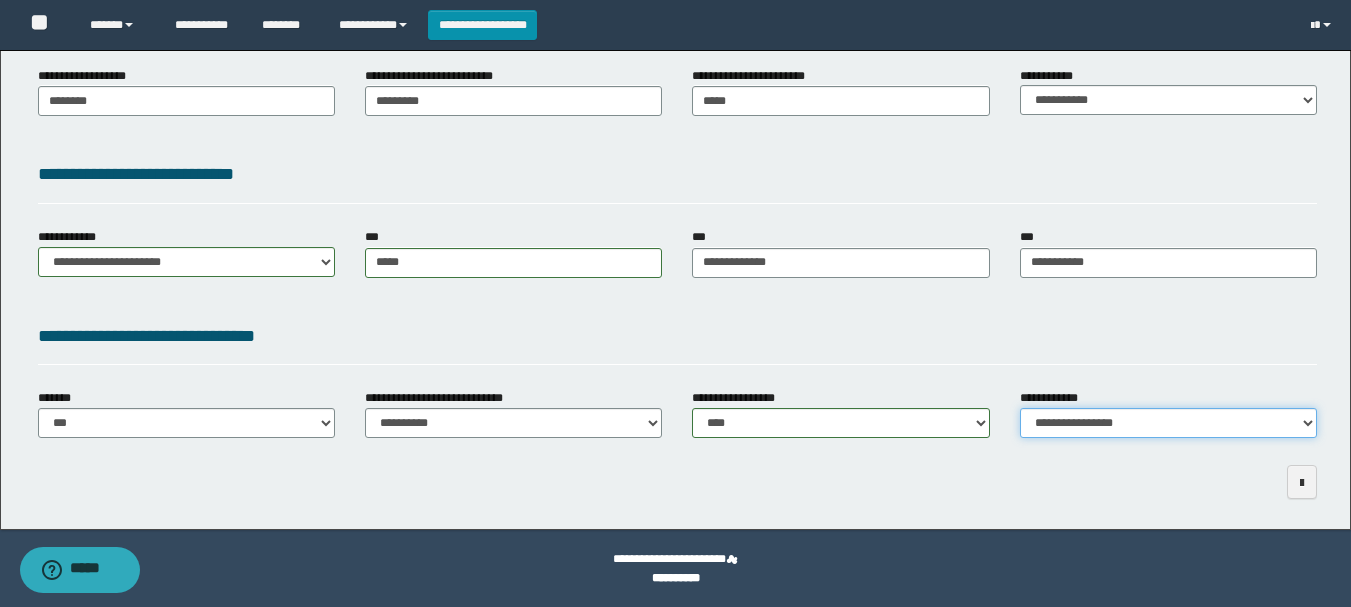 click on "**********" at bounding box center [1168, 423] 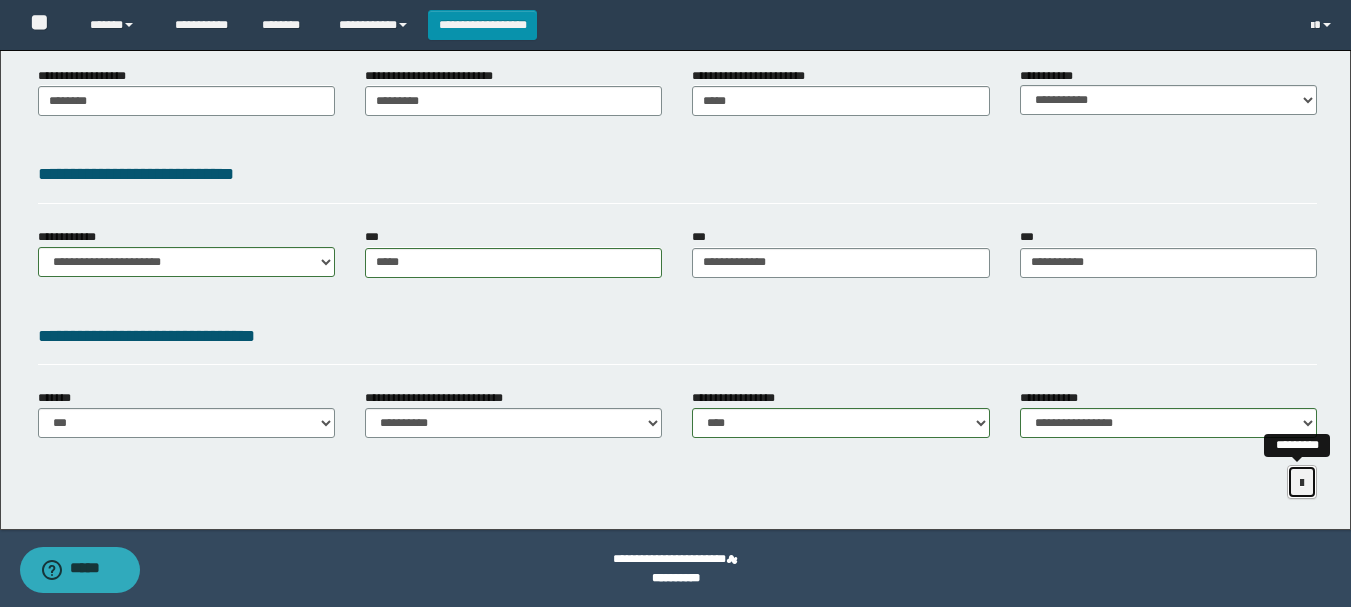 click at bounding box center [1302, 482] 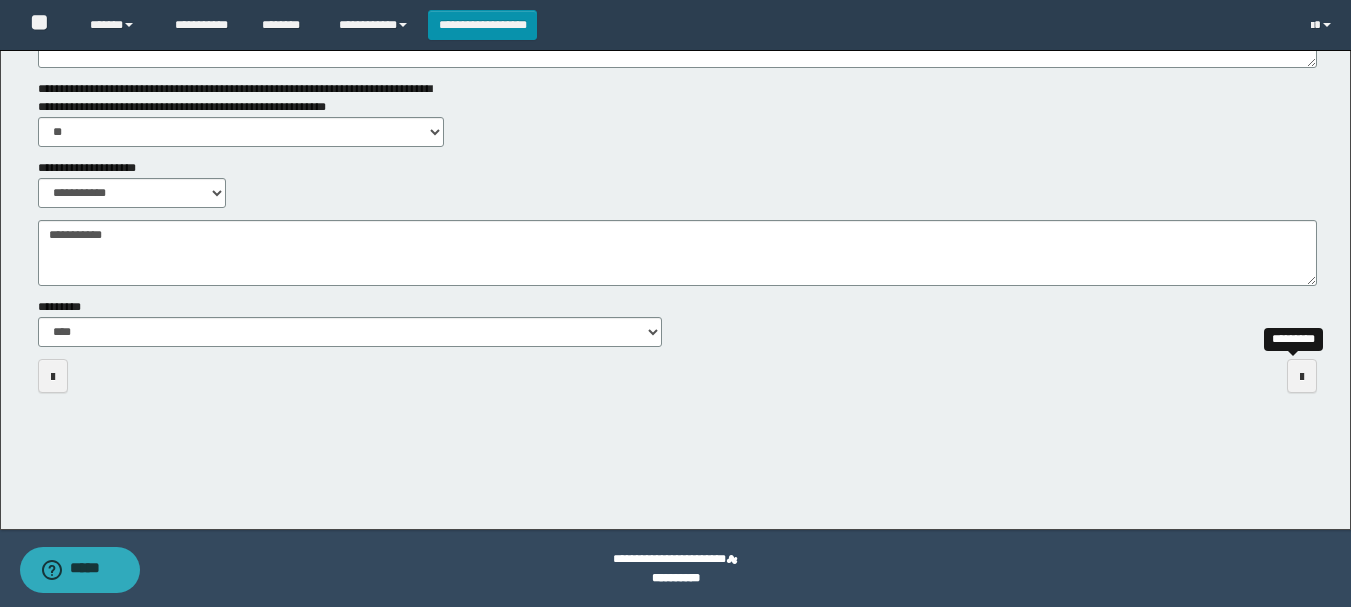 scroll, scrollTop: 321, scrollLeft: 0, axis: vertical 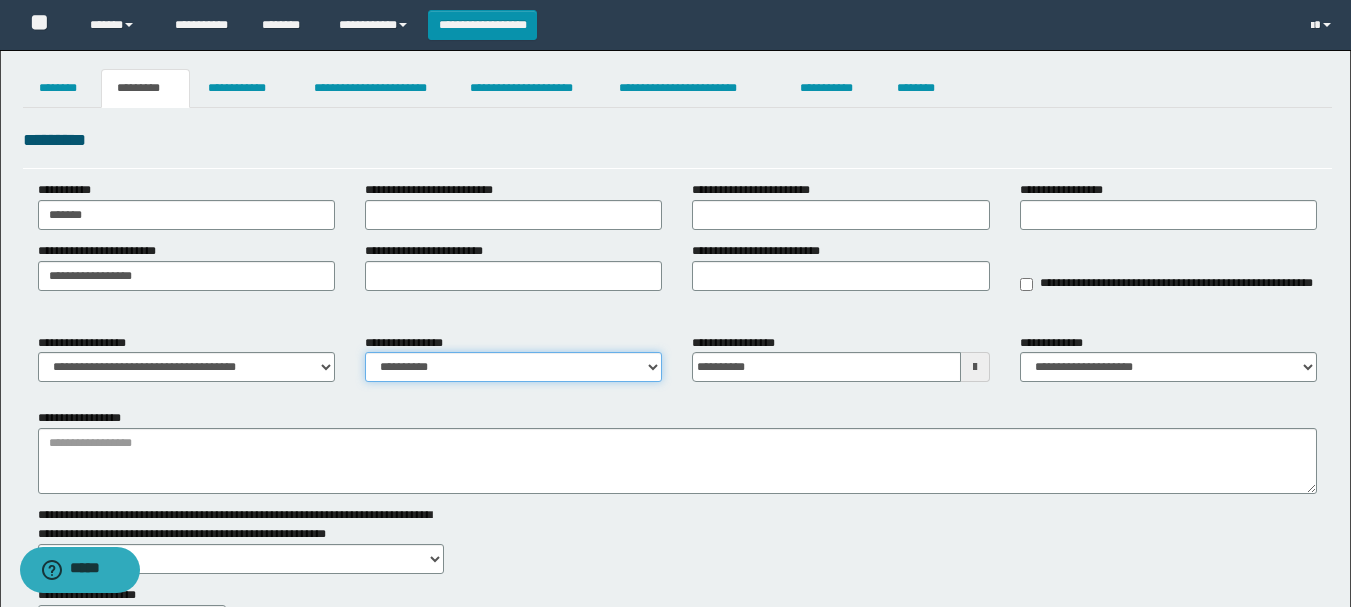 click on "**********" at bounding box center [513, 367] 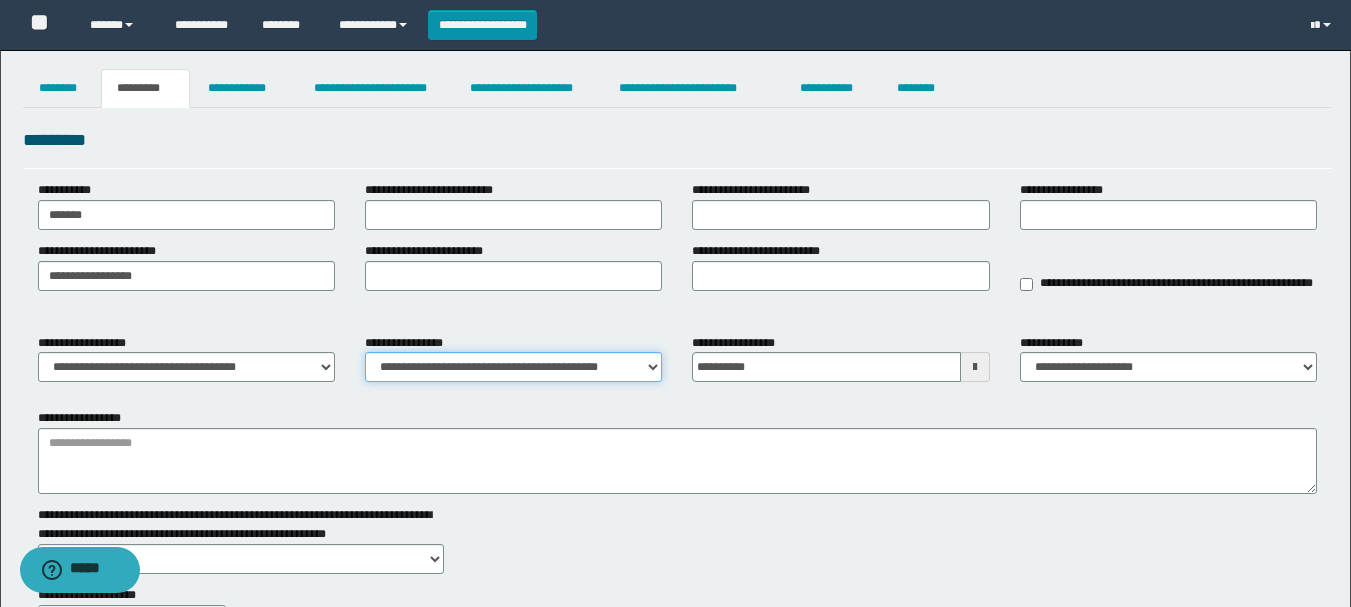 click on "**********" at bounding box center [513, 367] 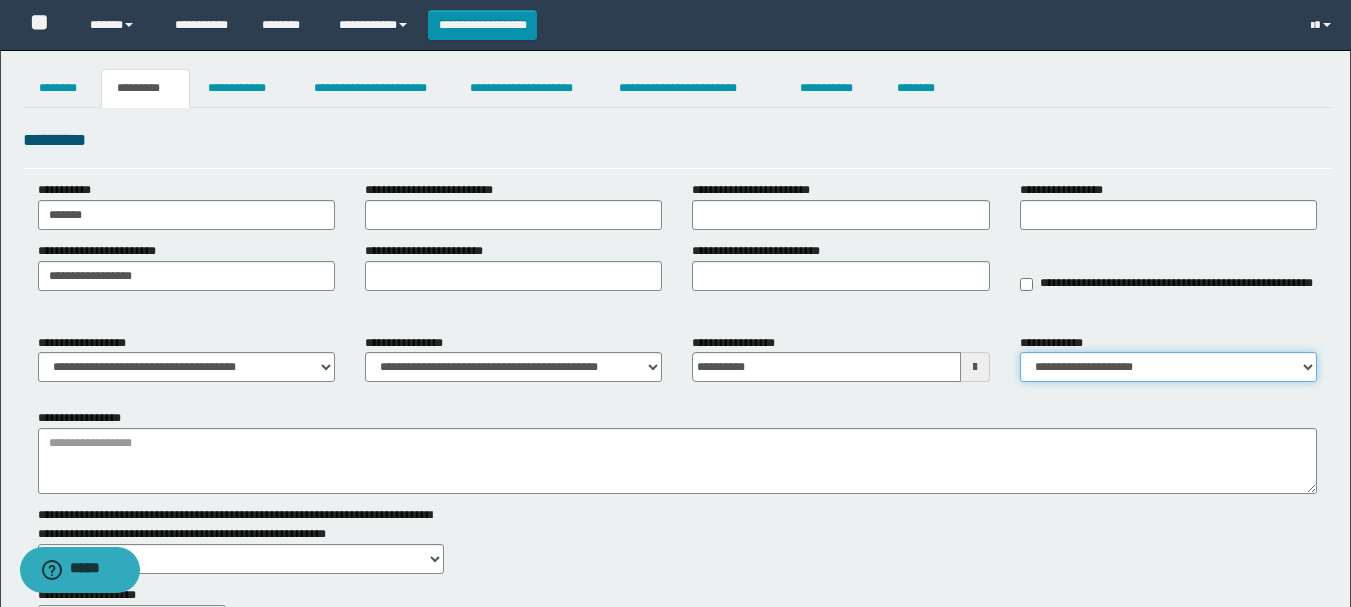 click on "**********" at bounding box center (1168, 367) 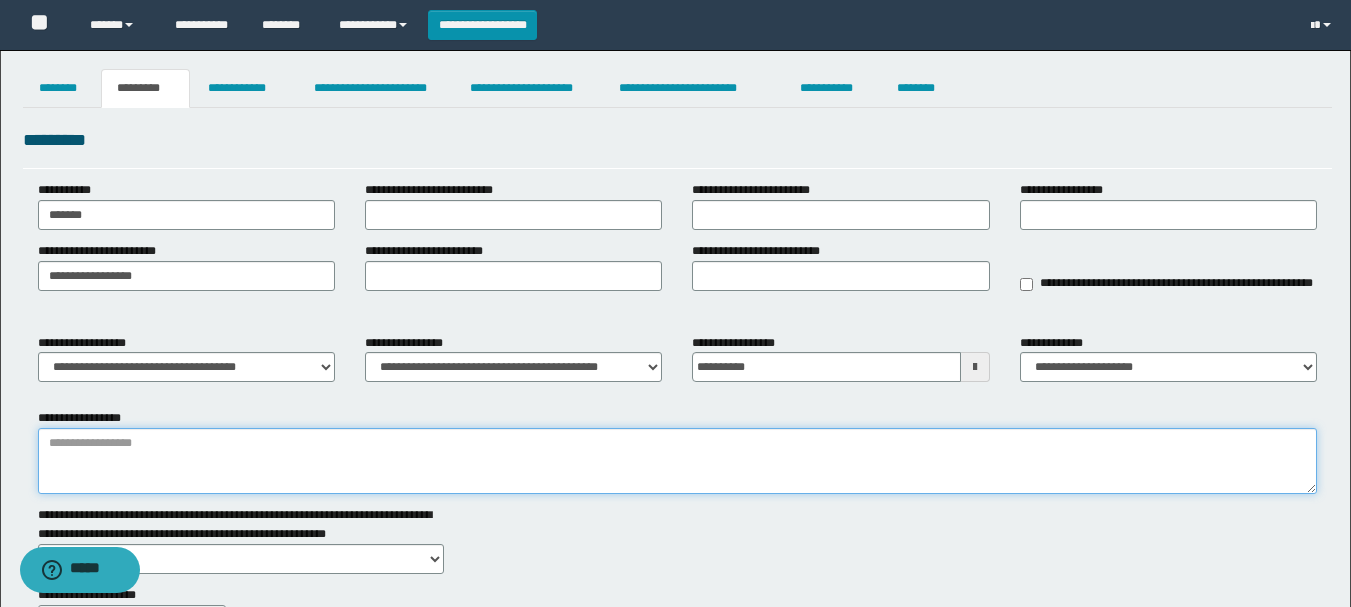 click on "**********" at bounding box center (677, 461) 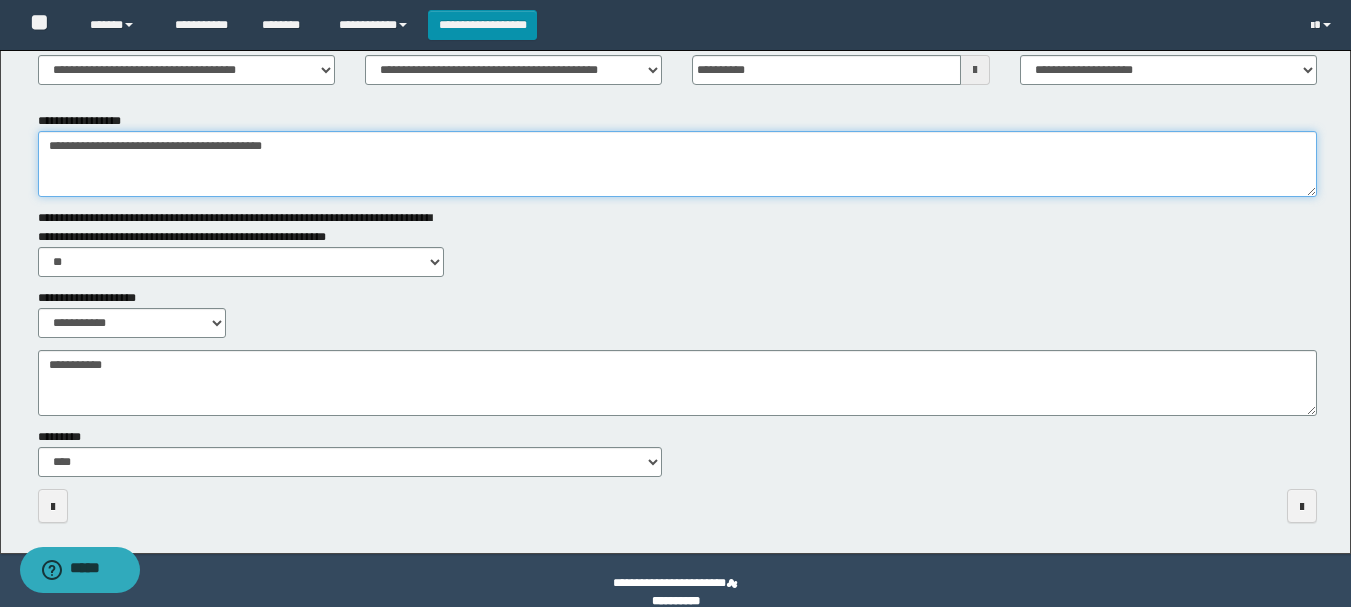 scroll, scrollTop: 321, scrollLeft: 0, axis: vertical 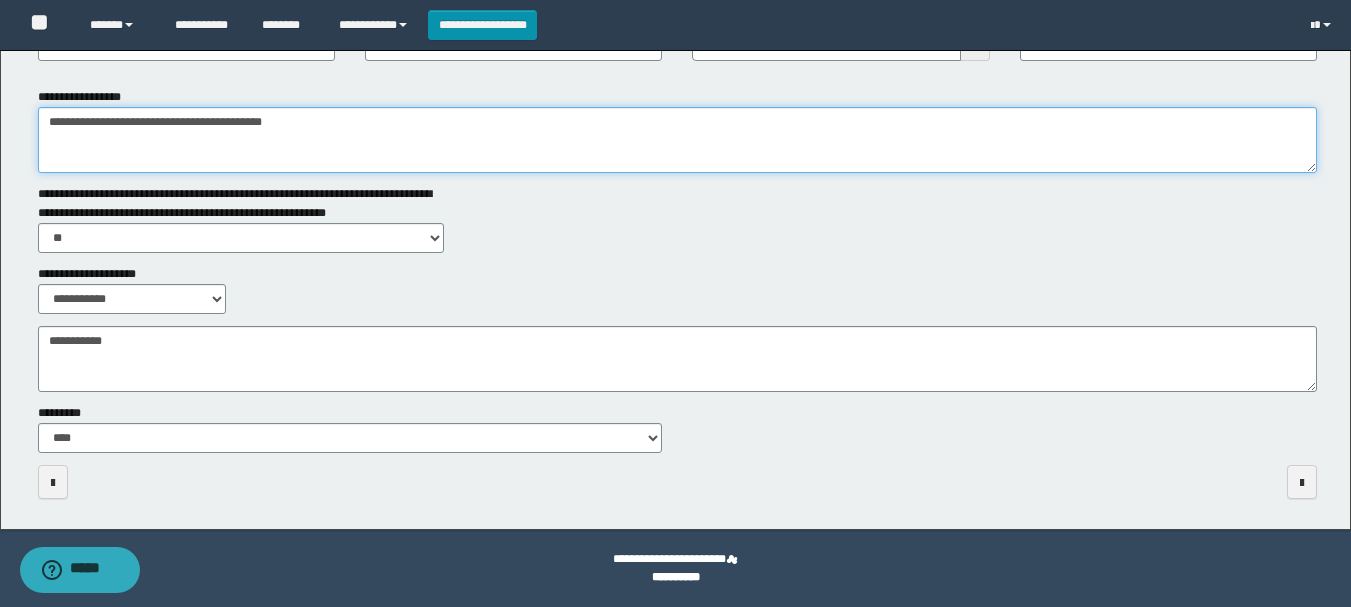 type on "**********" 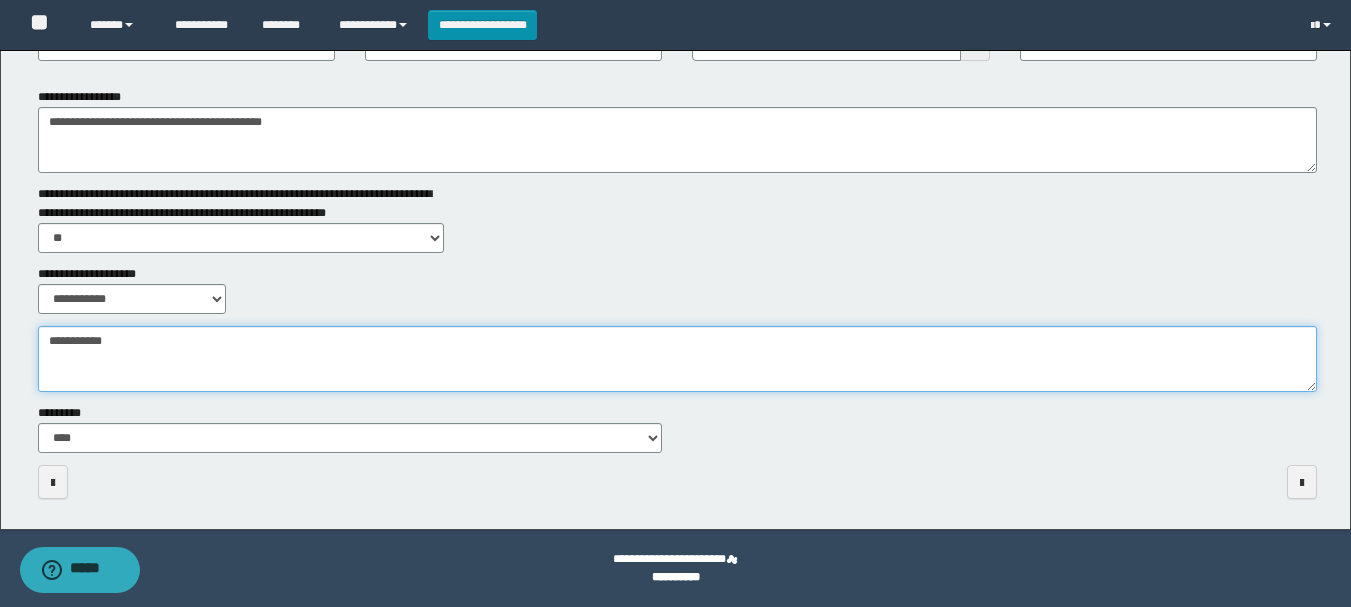 click on "**********" at bounding box center [677, 359] 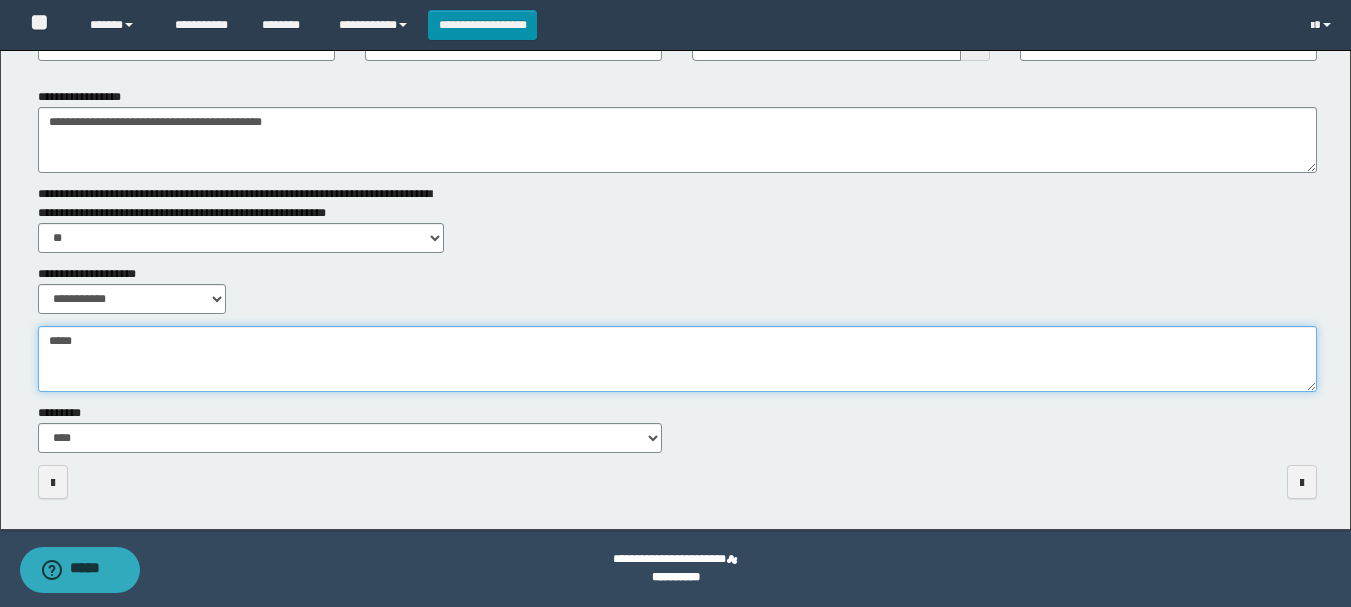 type on "*****" 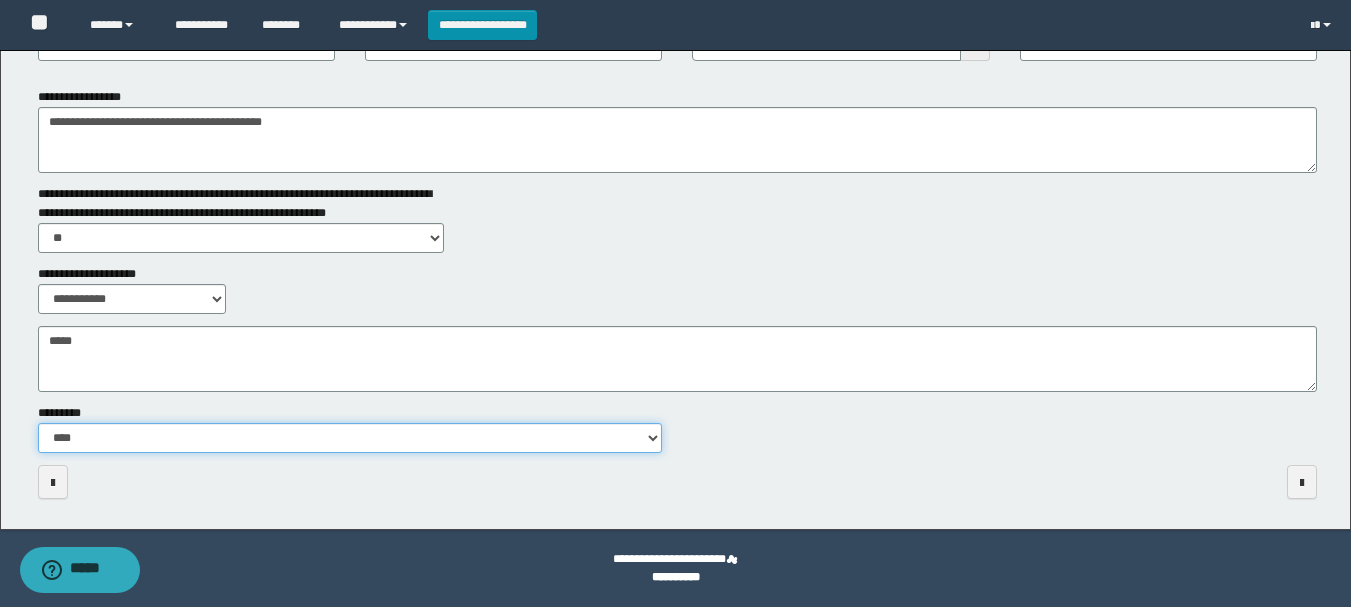 click on "**********" at bounding box center (350, 438) 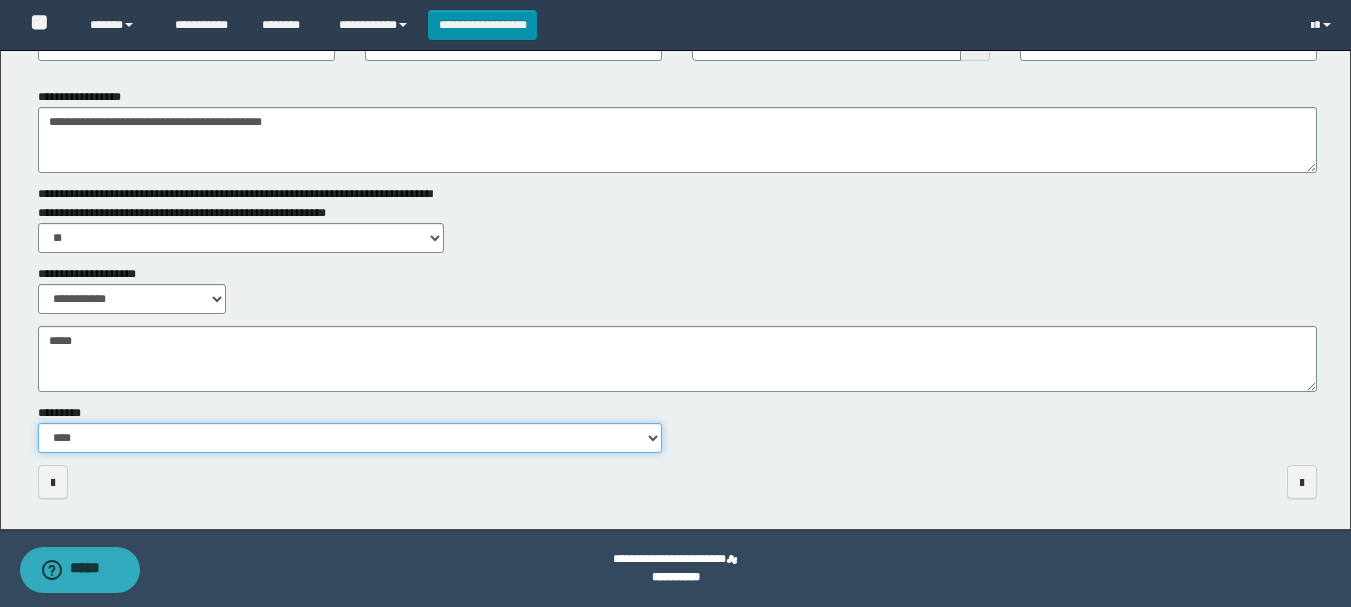 select on "**" 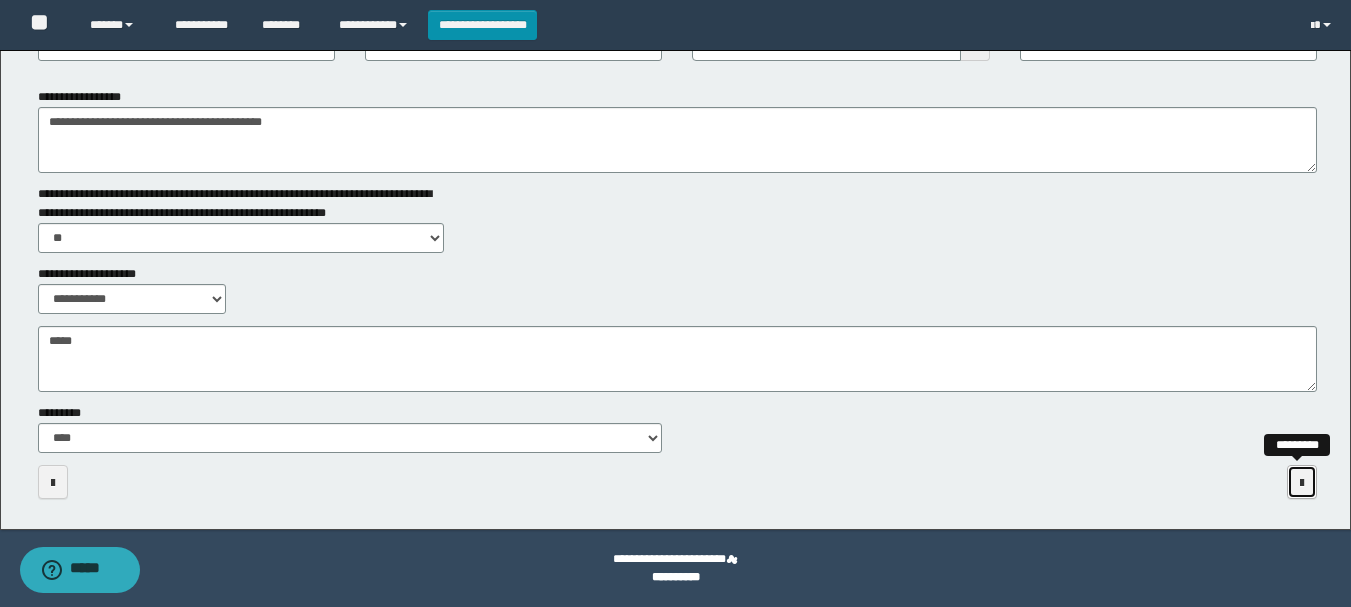 click at bounding box center [1302, 483] 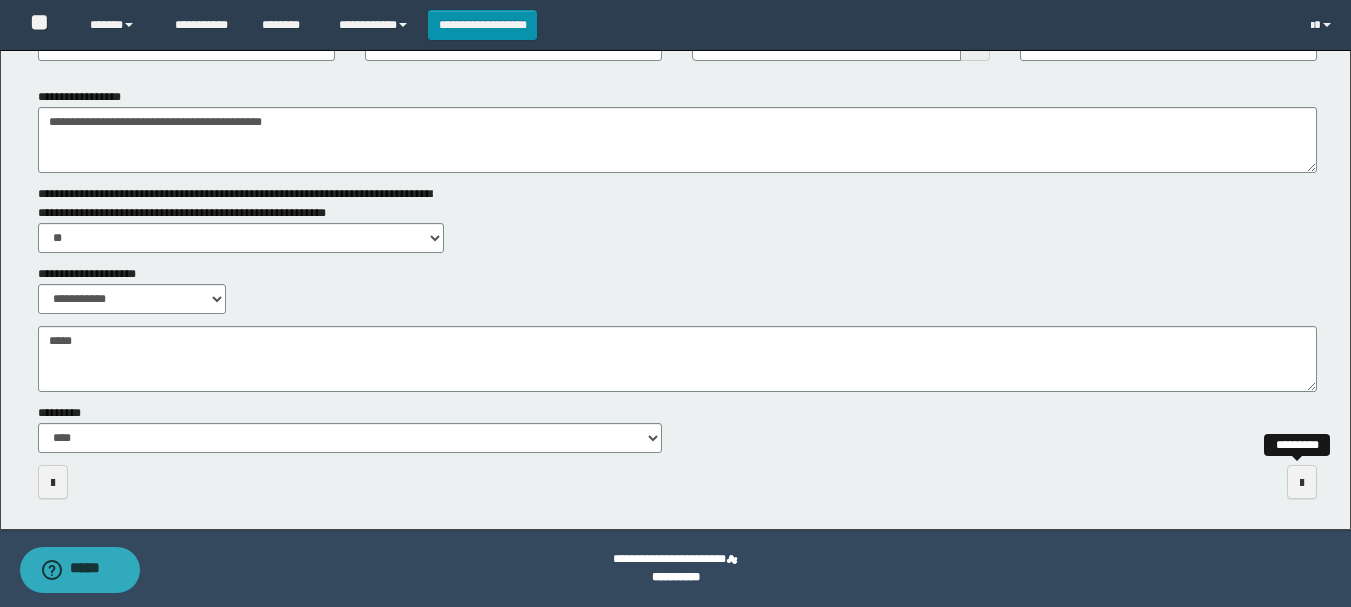 scroll, scrollTop: 0, scrollLeft: 0, axis: both 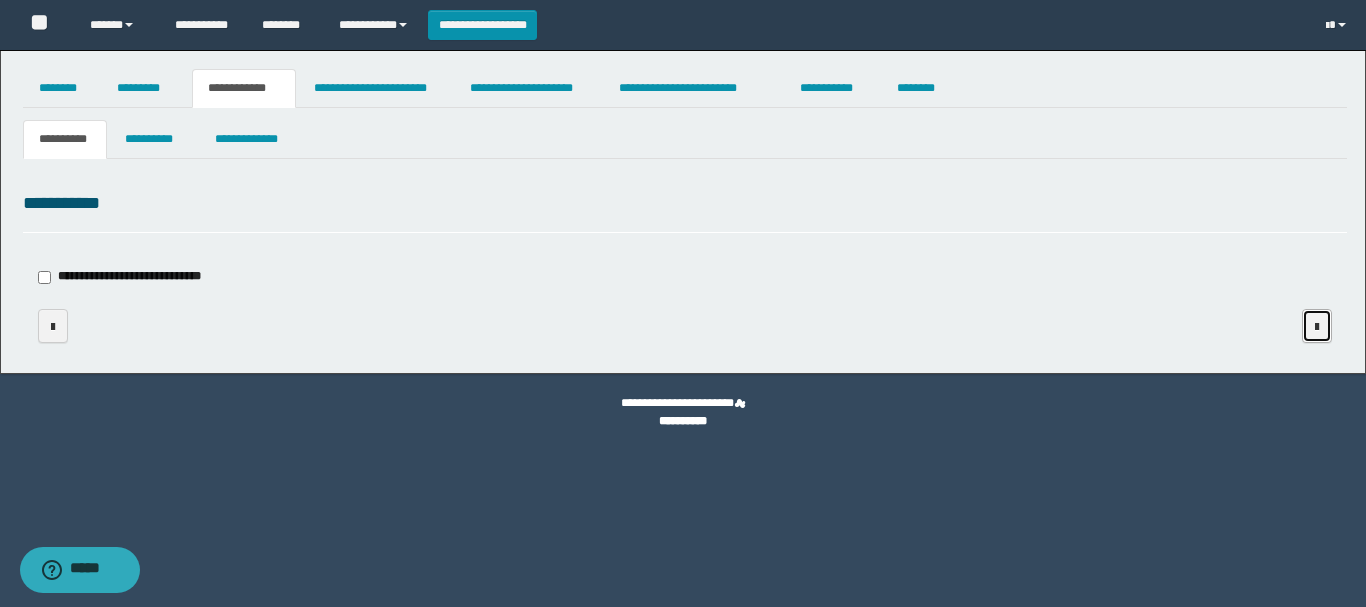 click at bounding box center (1317, 327) 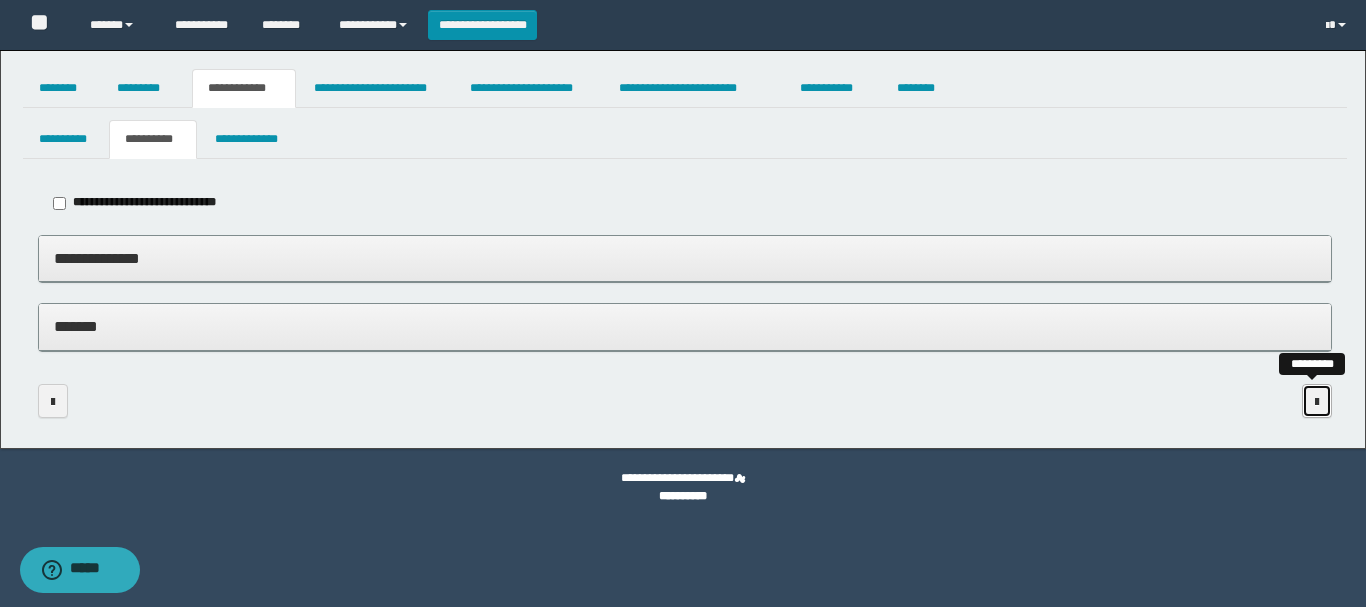 click at bounding box center (1317, 402) 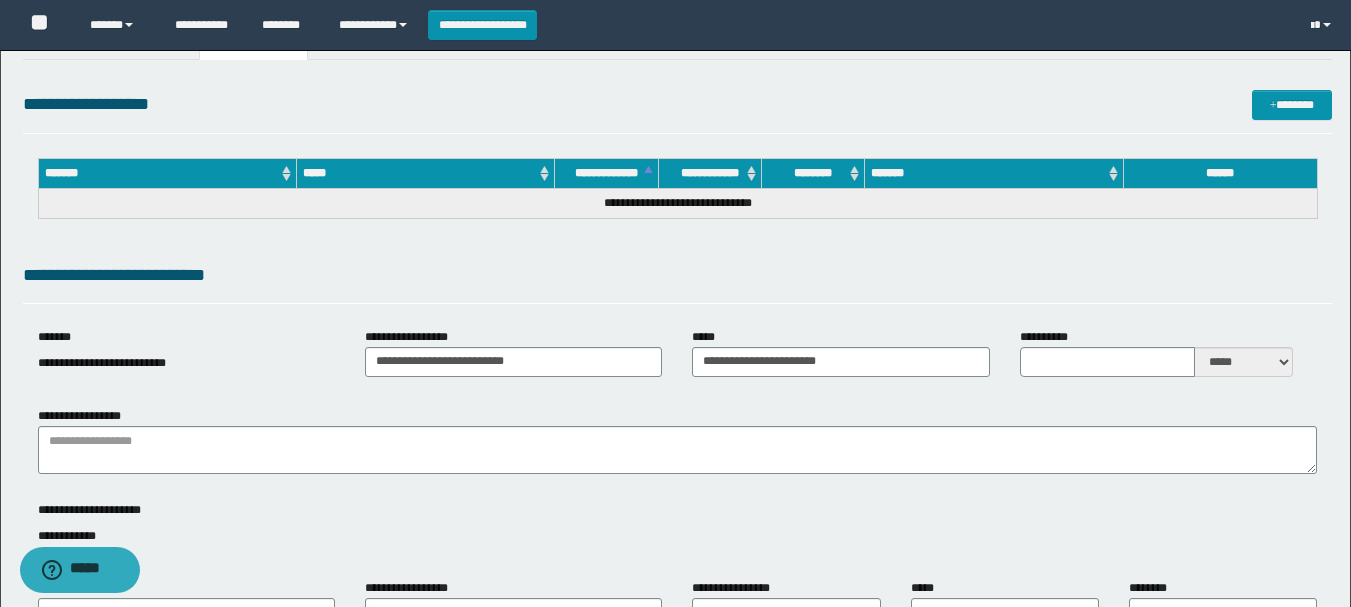 scroll, scrollTop: 108, scrollLeft: 0, axis: vertical 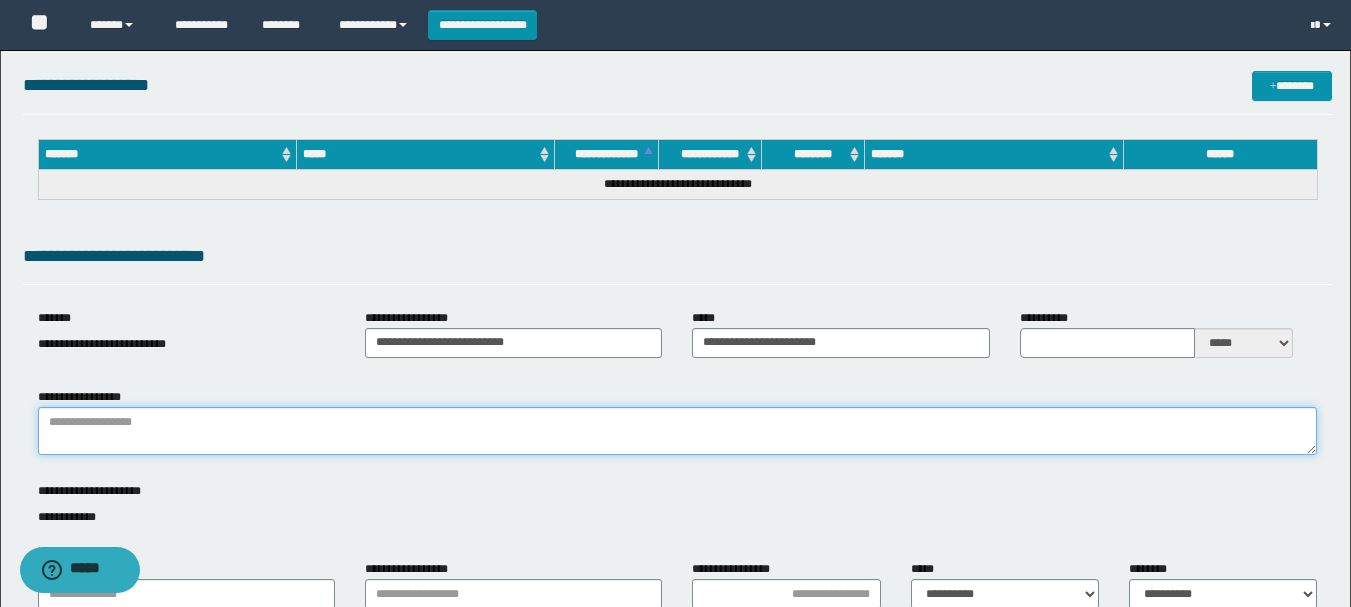 click on "**********" at bounding box center [677, 431] 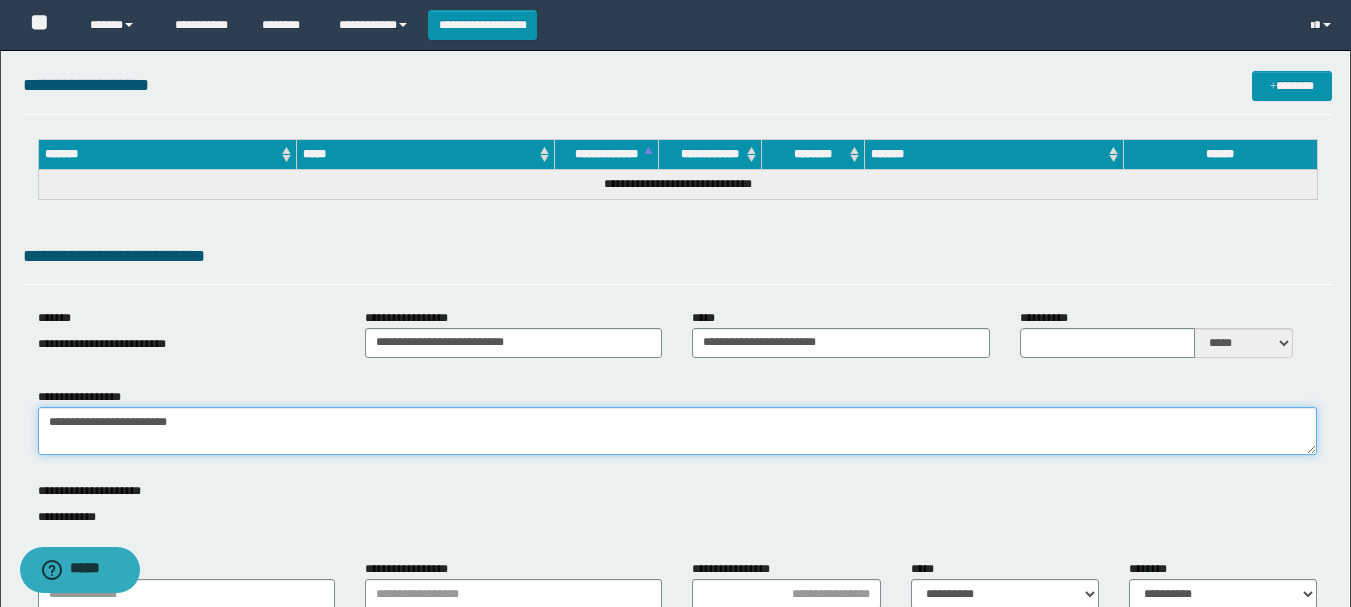 type on "**********" 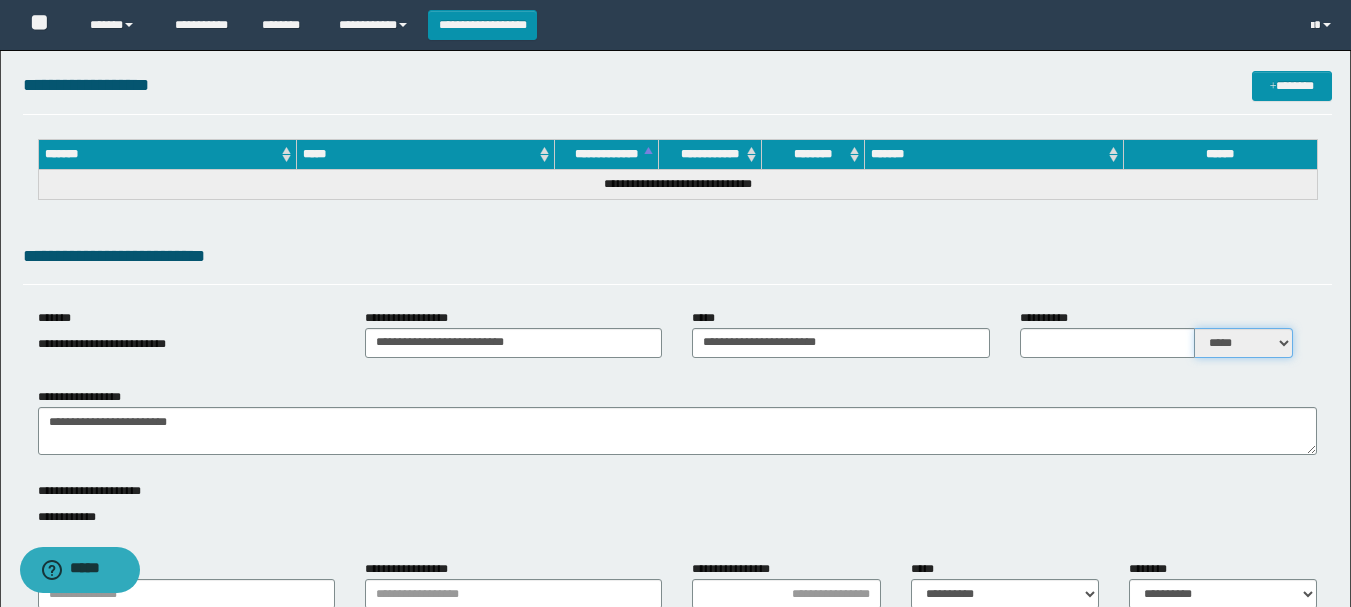 click on "*****
****" at bounding box center [1244, 343] 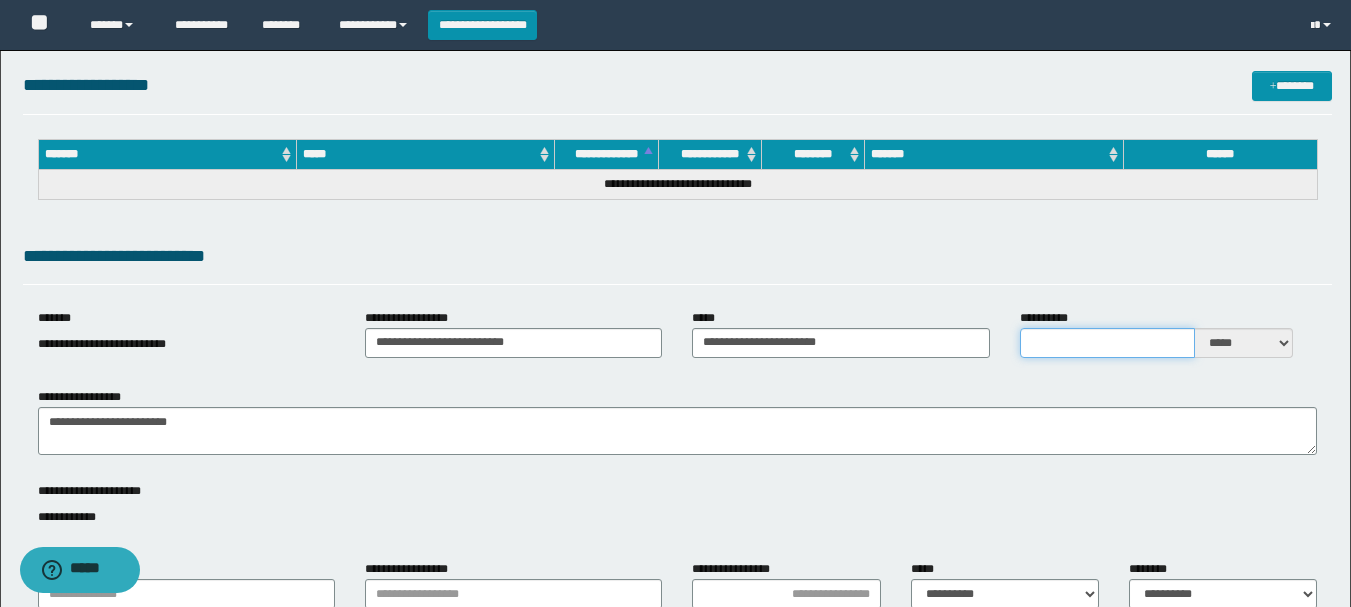 click on "**********" at bounding box center (1107, 343) 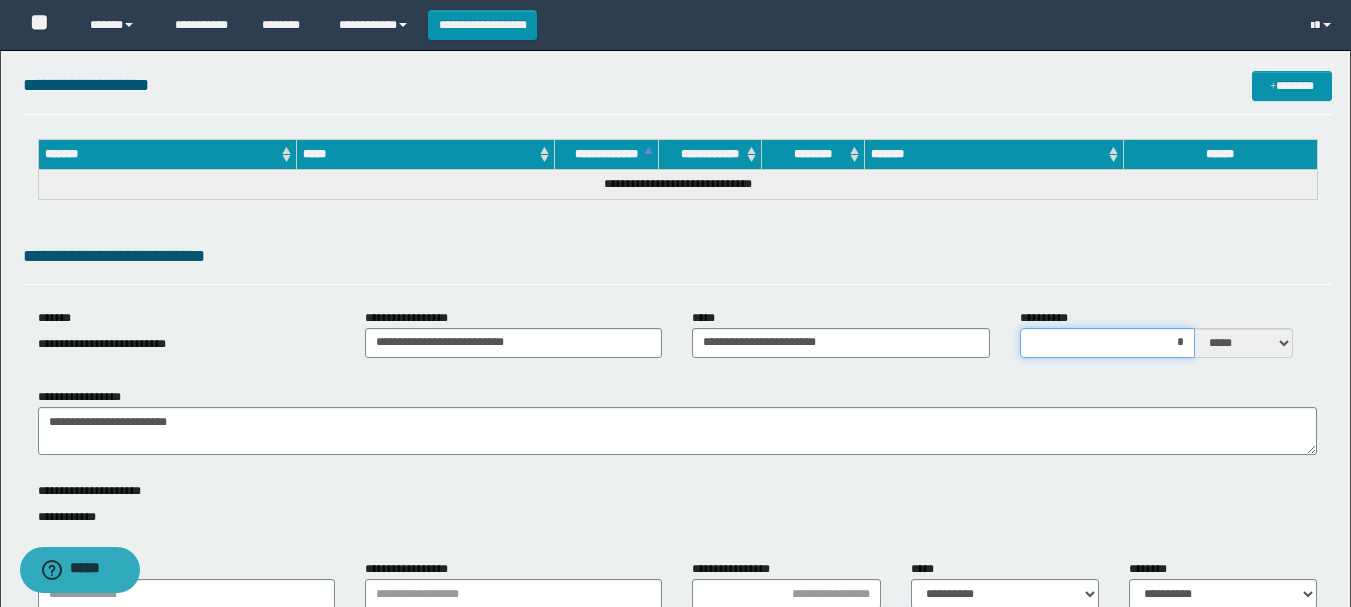 type on "**" 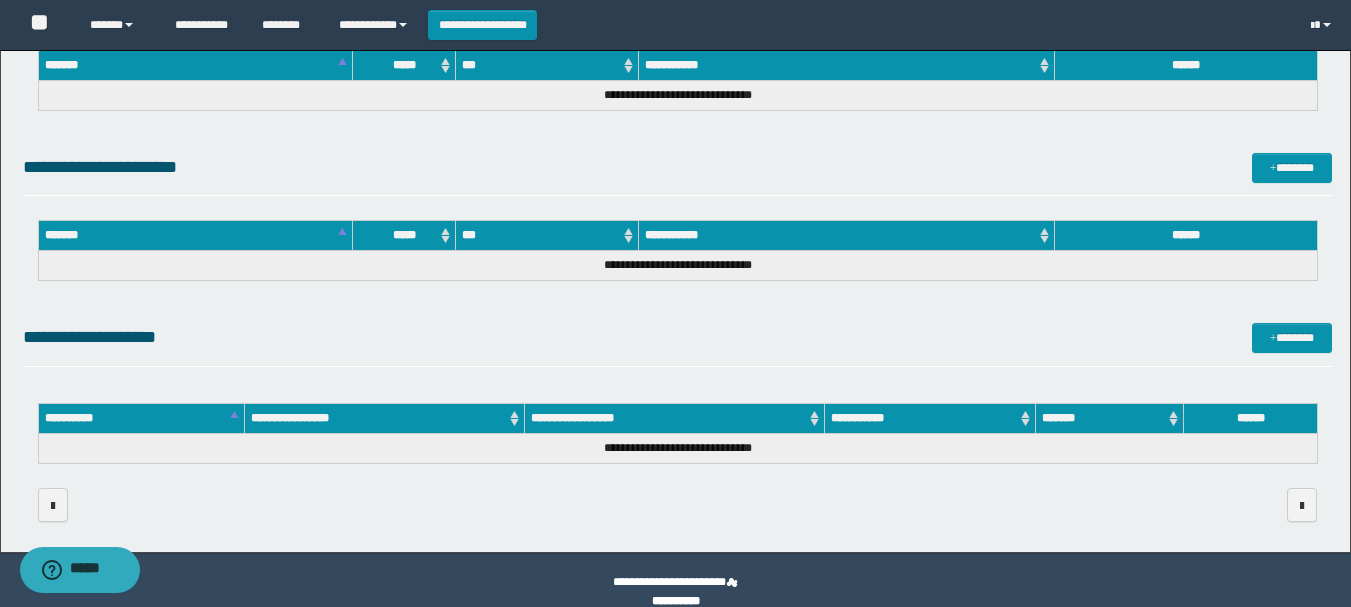 scroll, scrollTop: 1115, scrollLeft: 0, axis: vertical 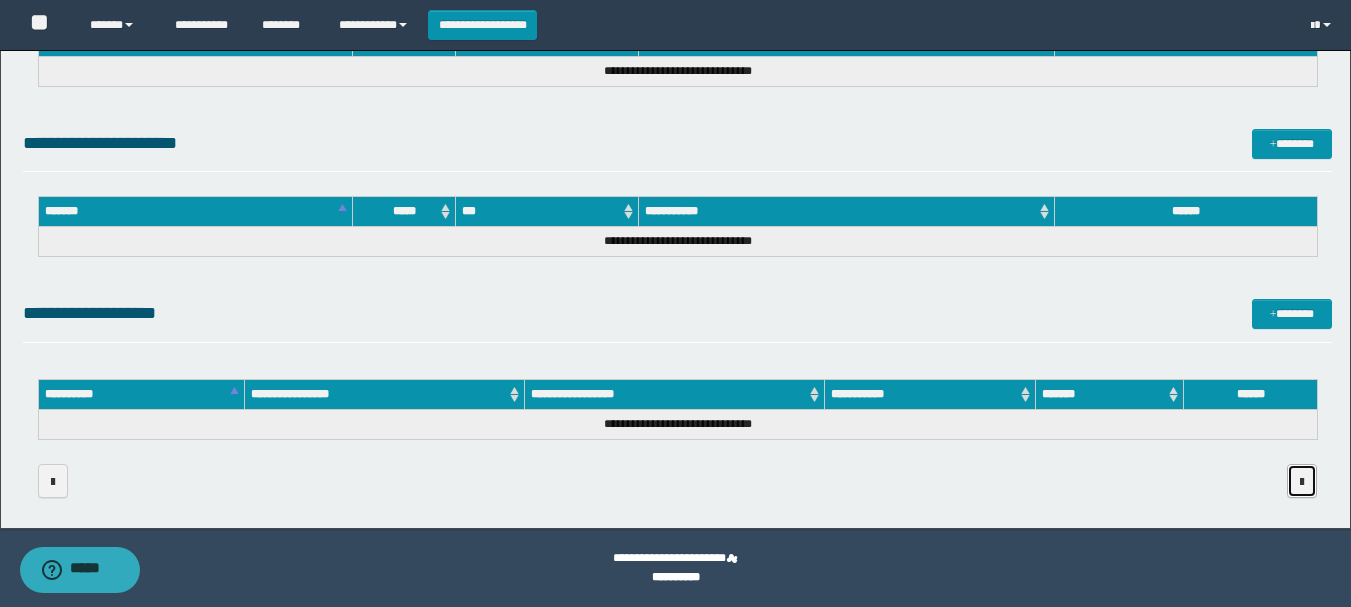 click at bounding box center (1302, 481) 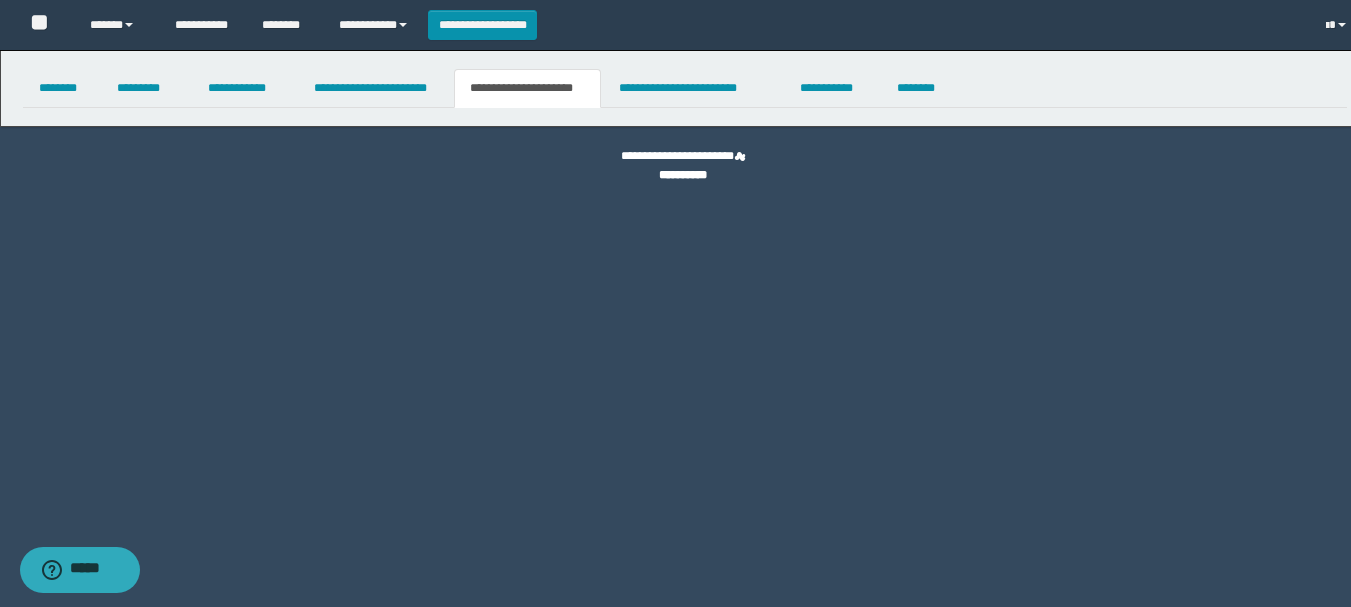 scroll, scrollTop: 0, scrollLeft: 0, axis: both 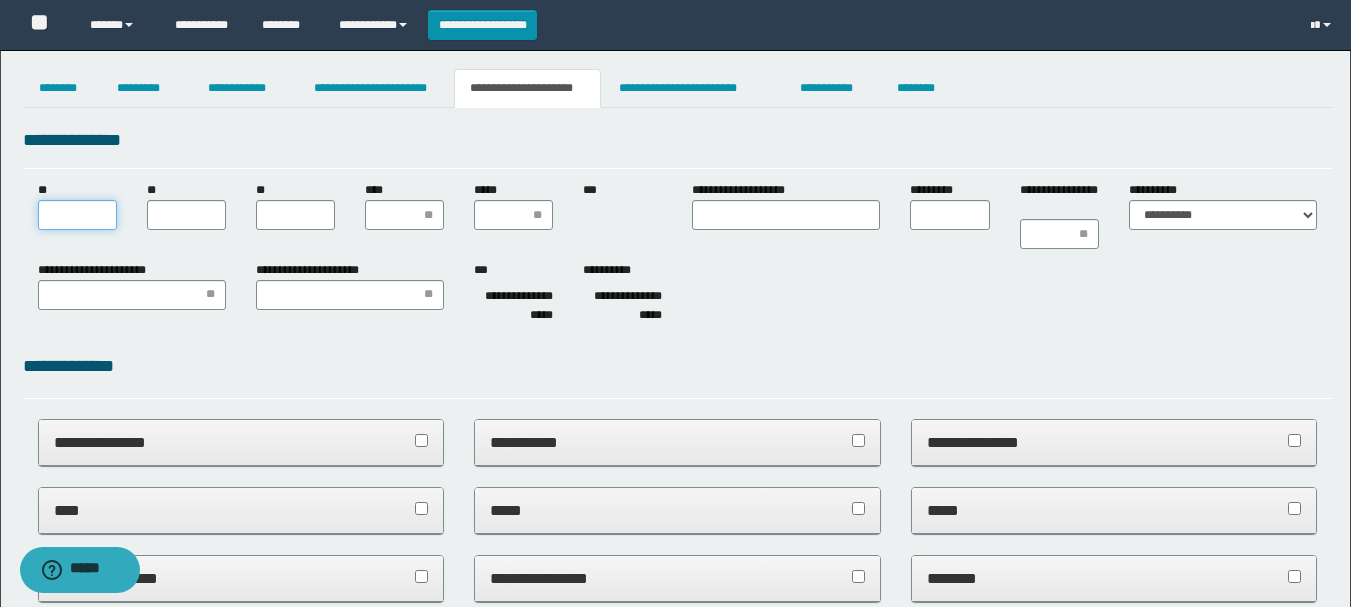 click on "**" at bounding box center (77, 215) 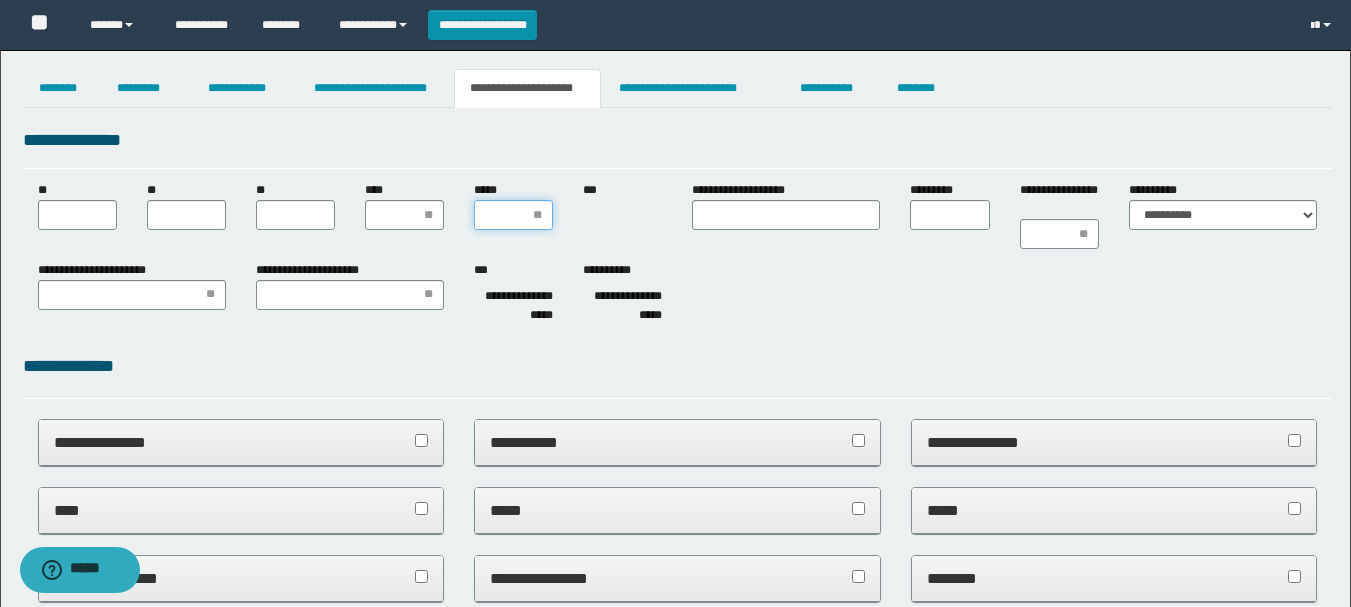 click on "*****" at bounding box center [513, 215] 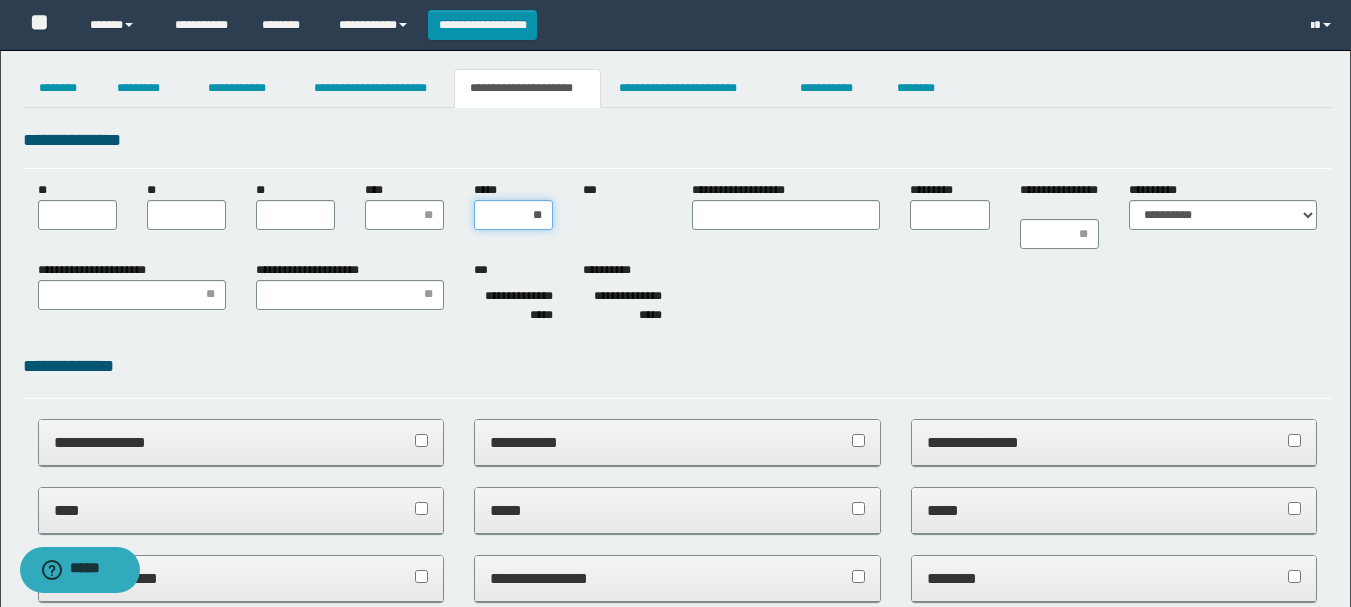 type on "***" 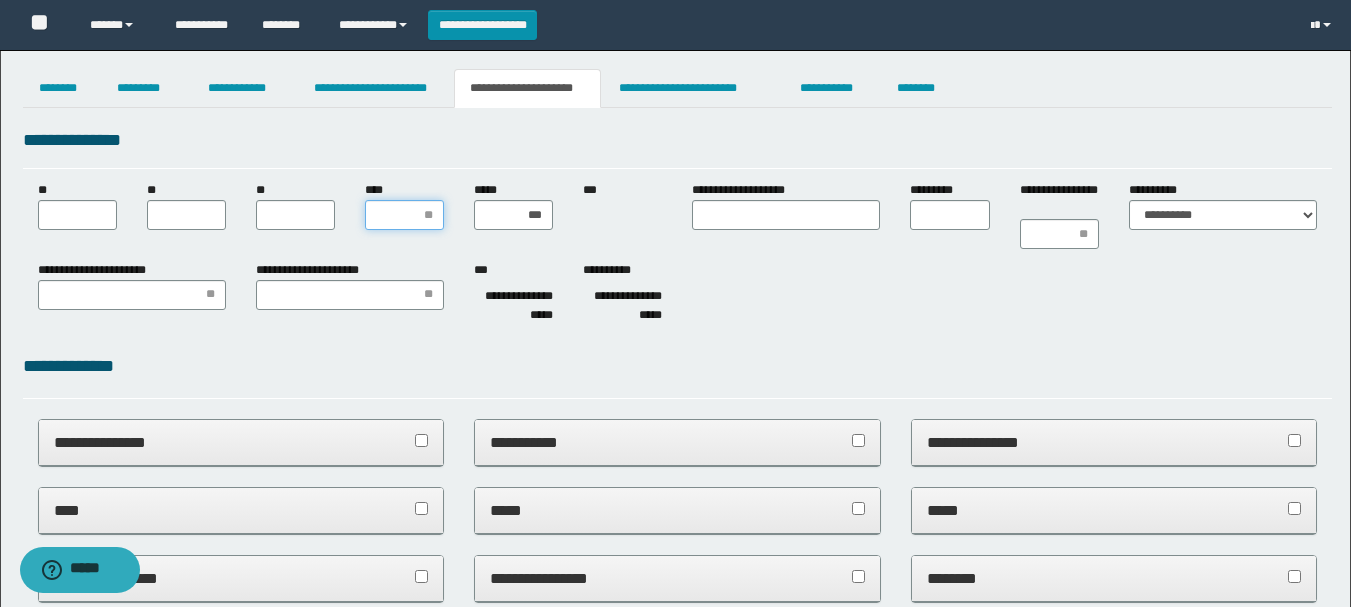 click on "****" at bounding box center [404, 215] 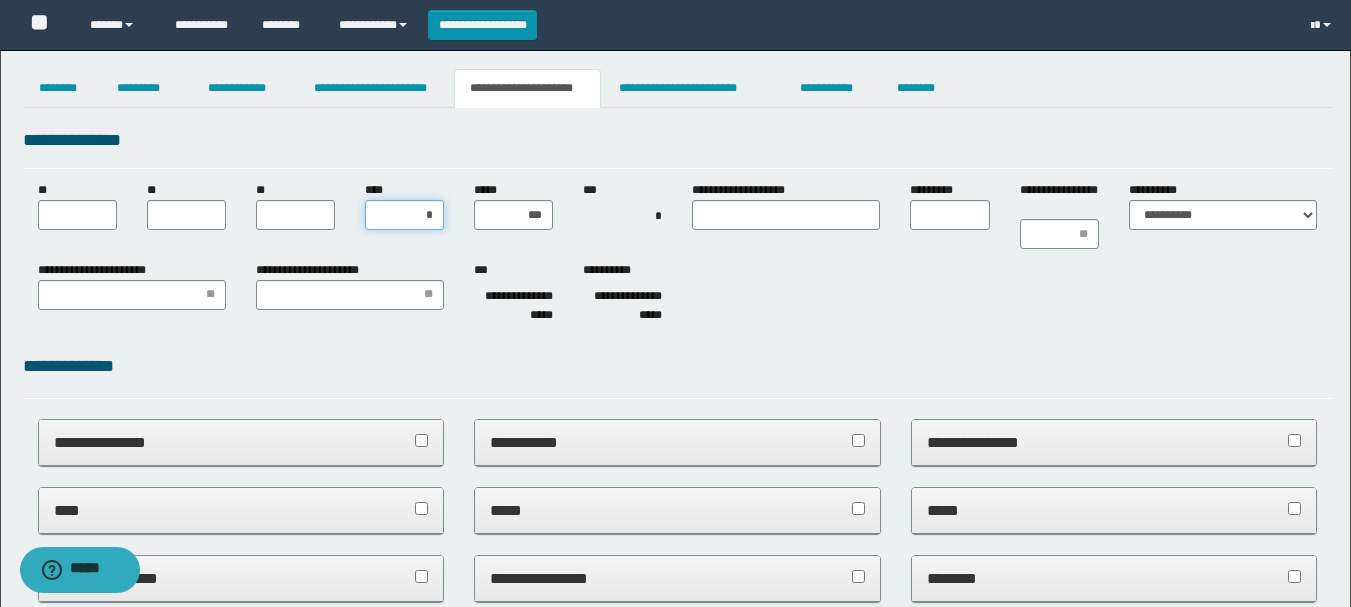 type on "**" 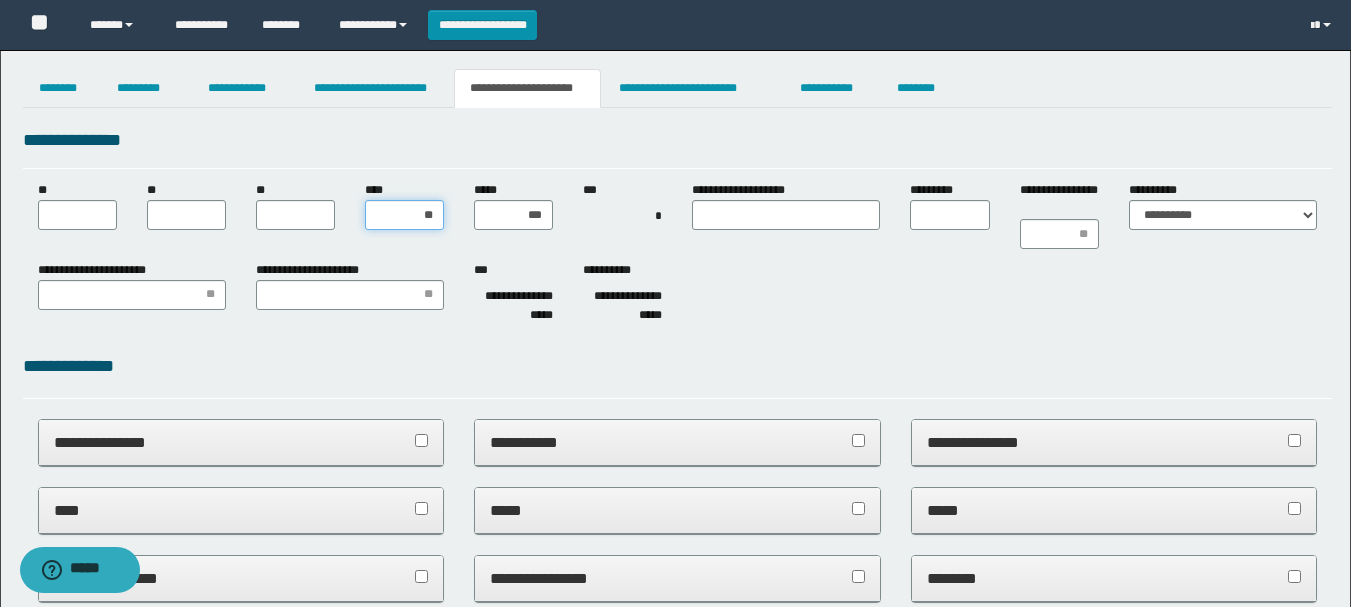 type 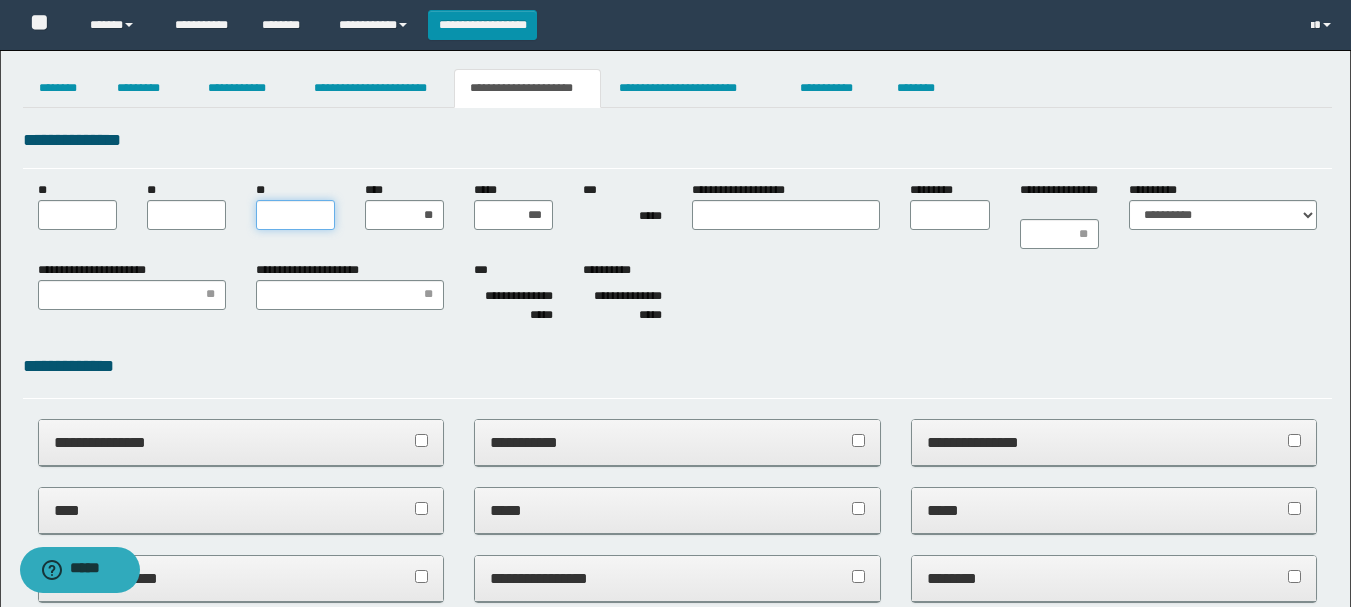 click on "**" at bounding box center [295, 215] 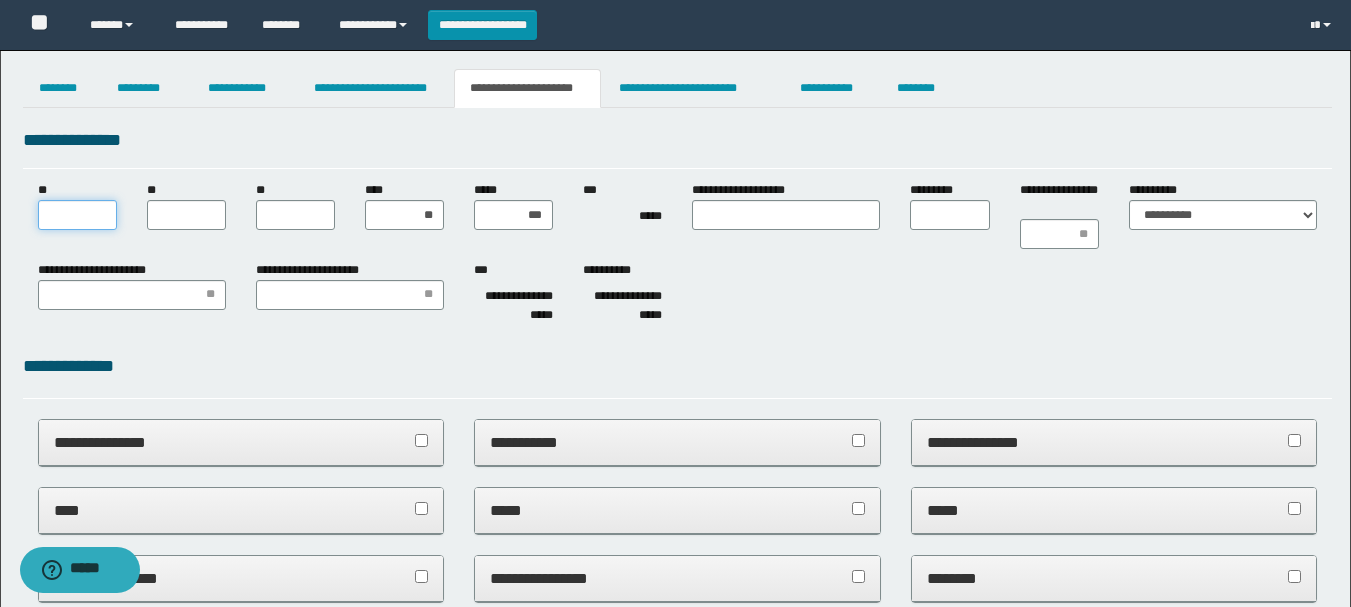 click on "**" at bounding box center (77, 215) 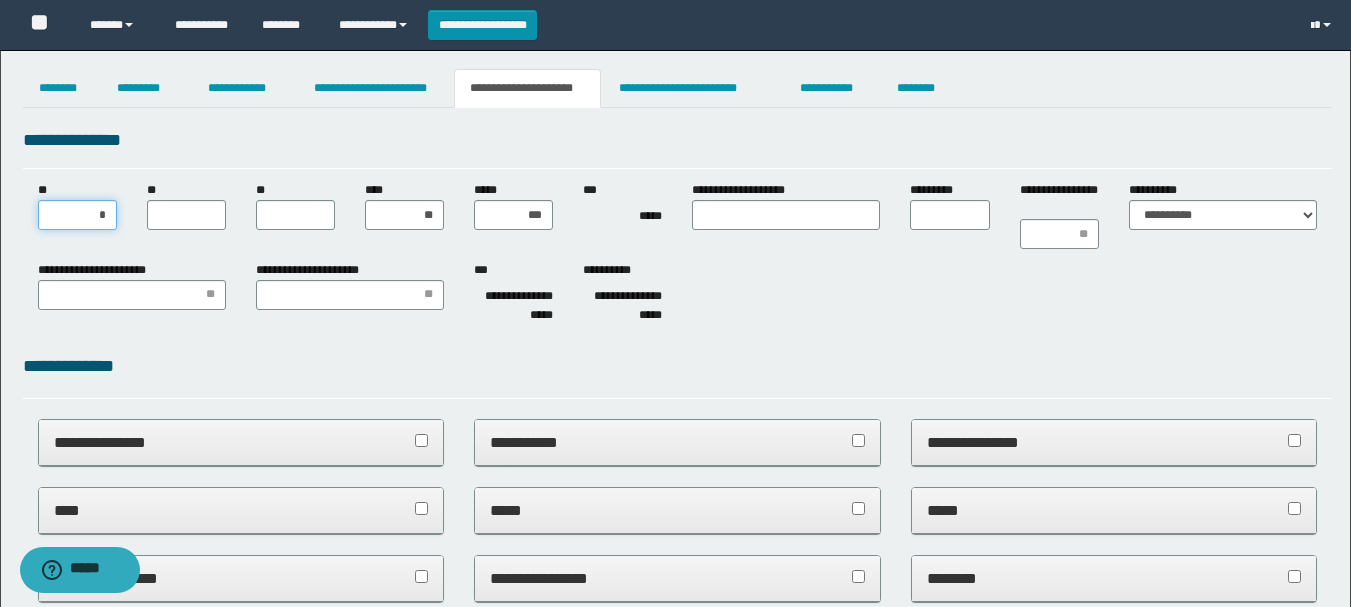 type on "**" 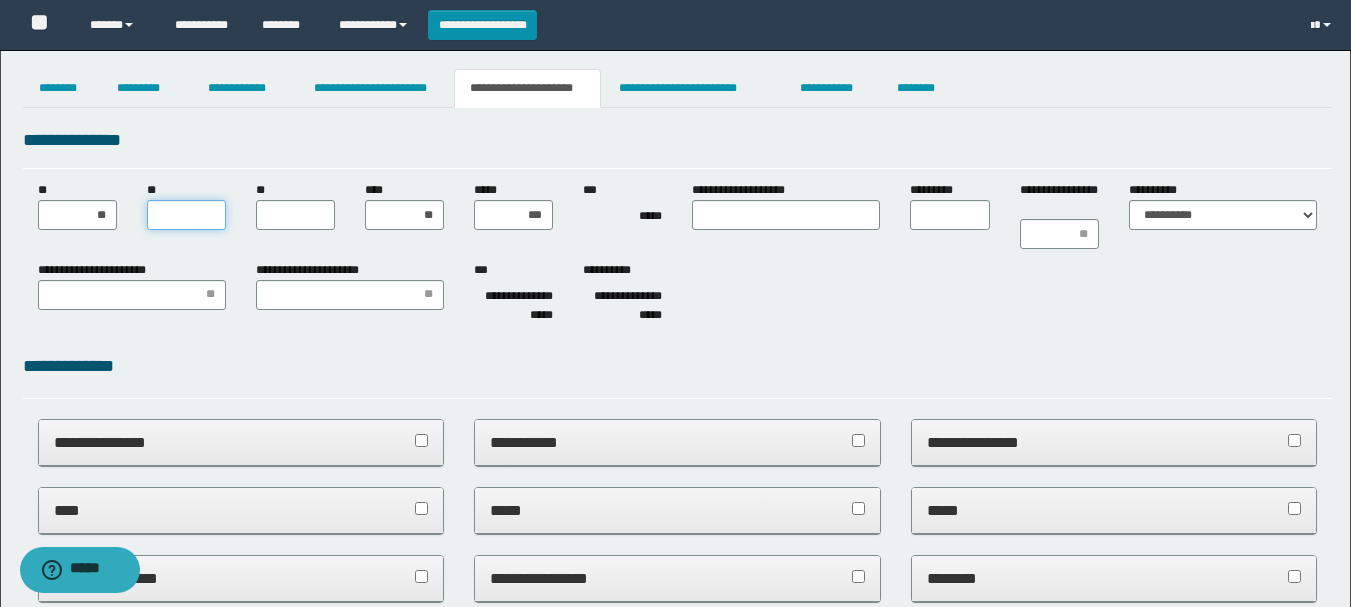 click on "**" at bounding box center [186, 215] 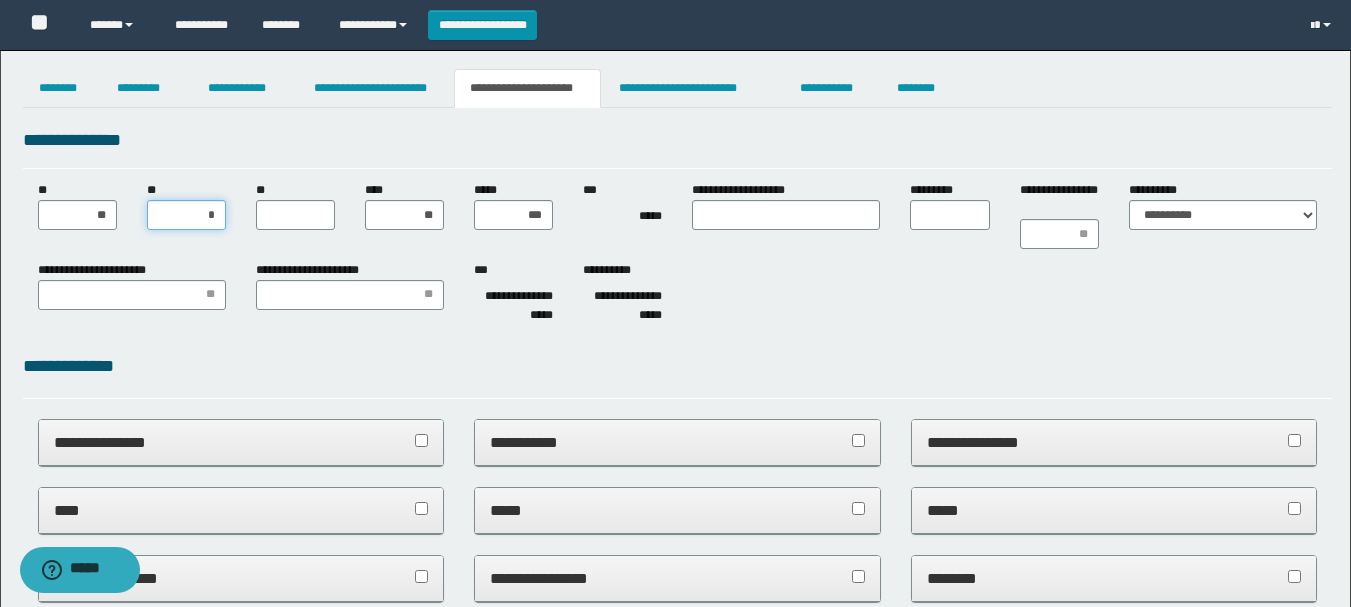 type on "**" 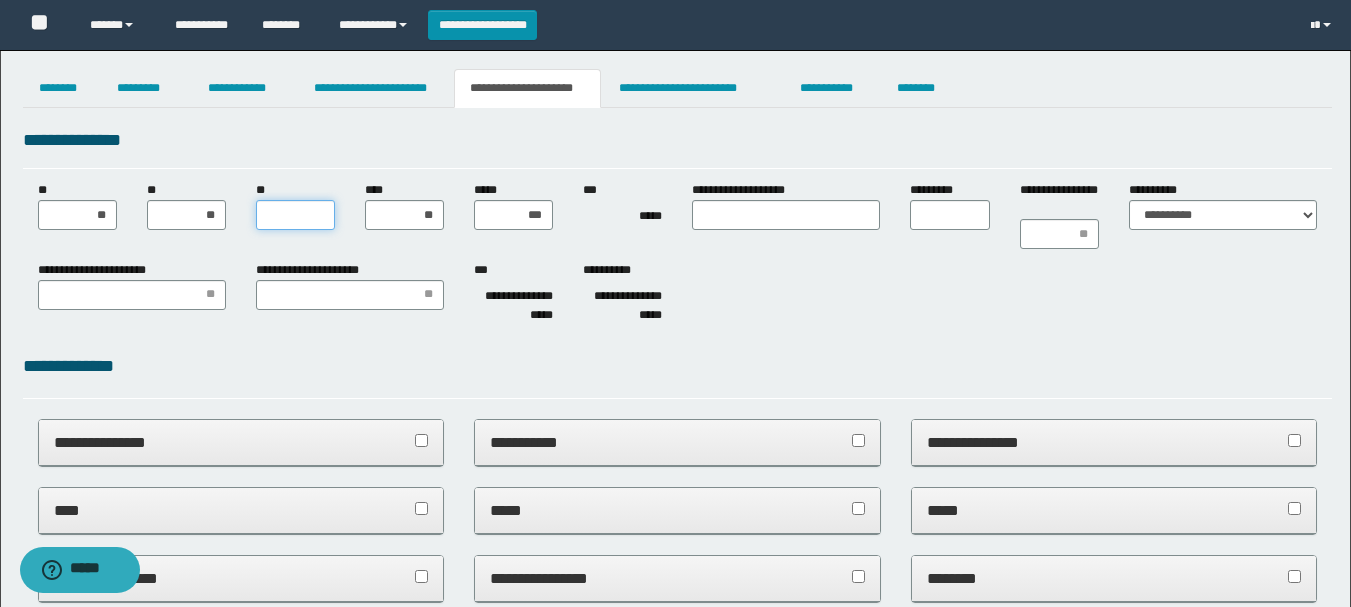 click on "**" at bounding box center [295, 215] 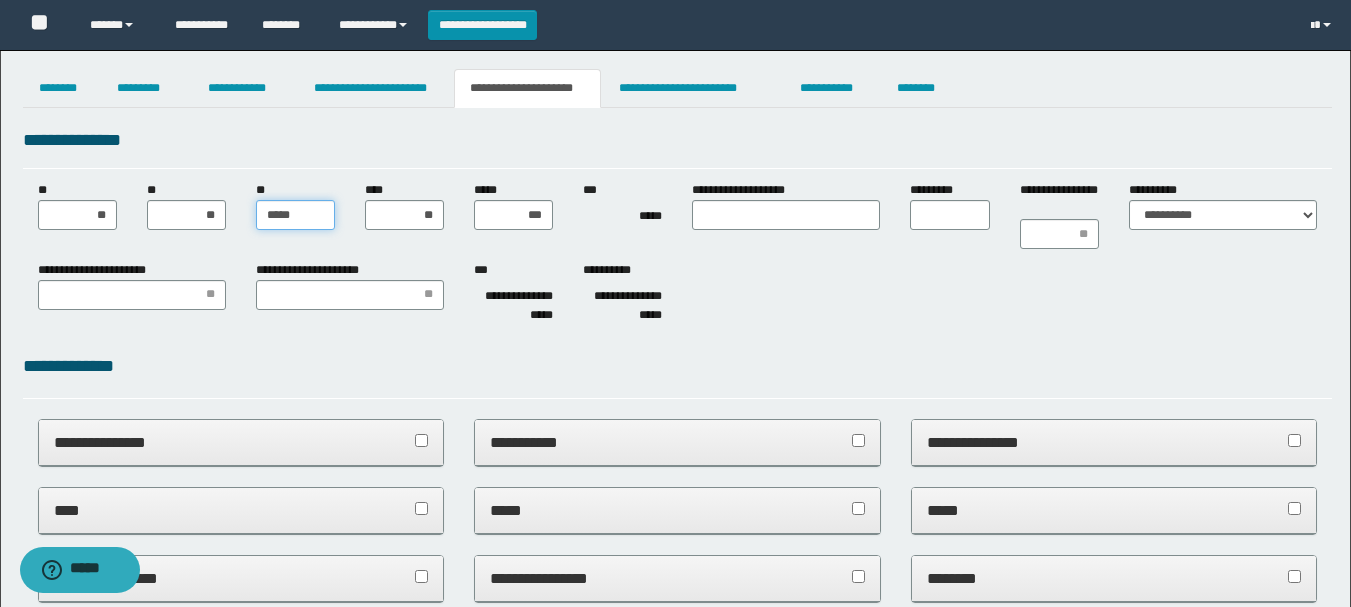 type on "******" 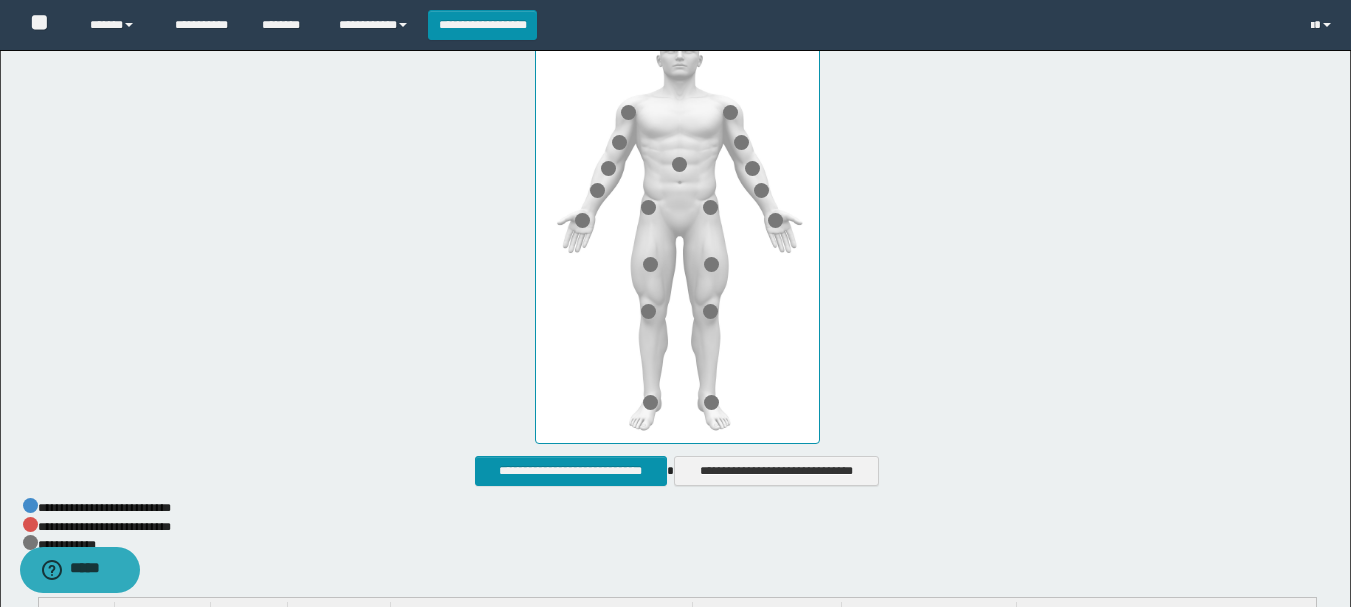 scroll, scrollTop: 900, scrollLeft: 0, axis: vertical 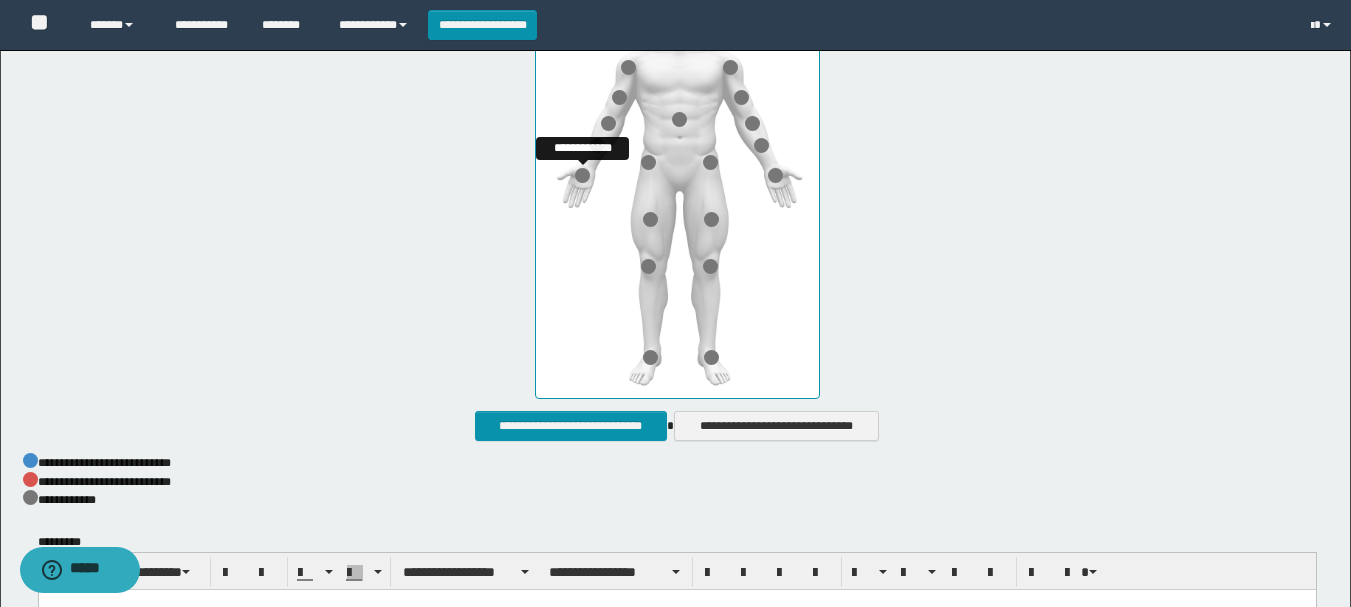 click at bounding box center [582, 175] 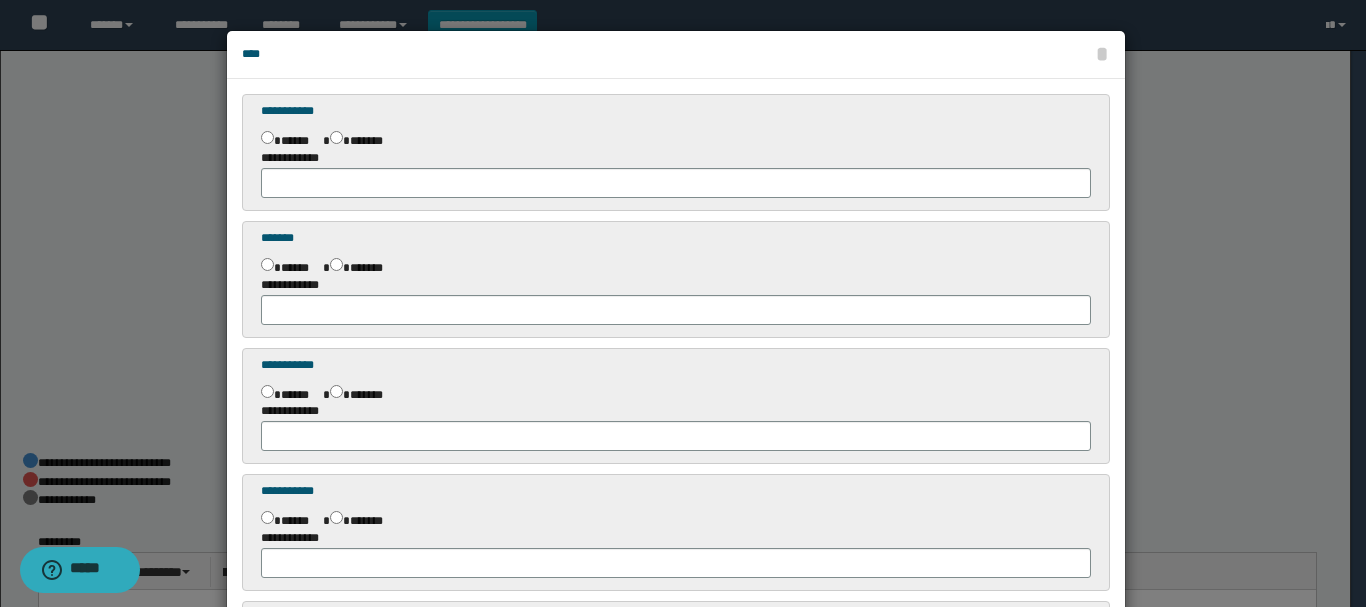 click at bounding box center [683, 607] 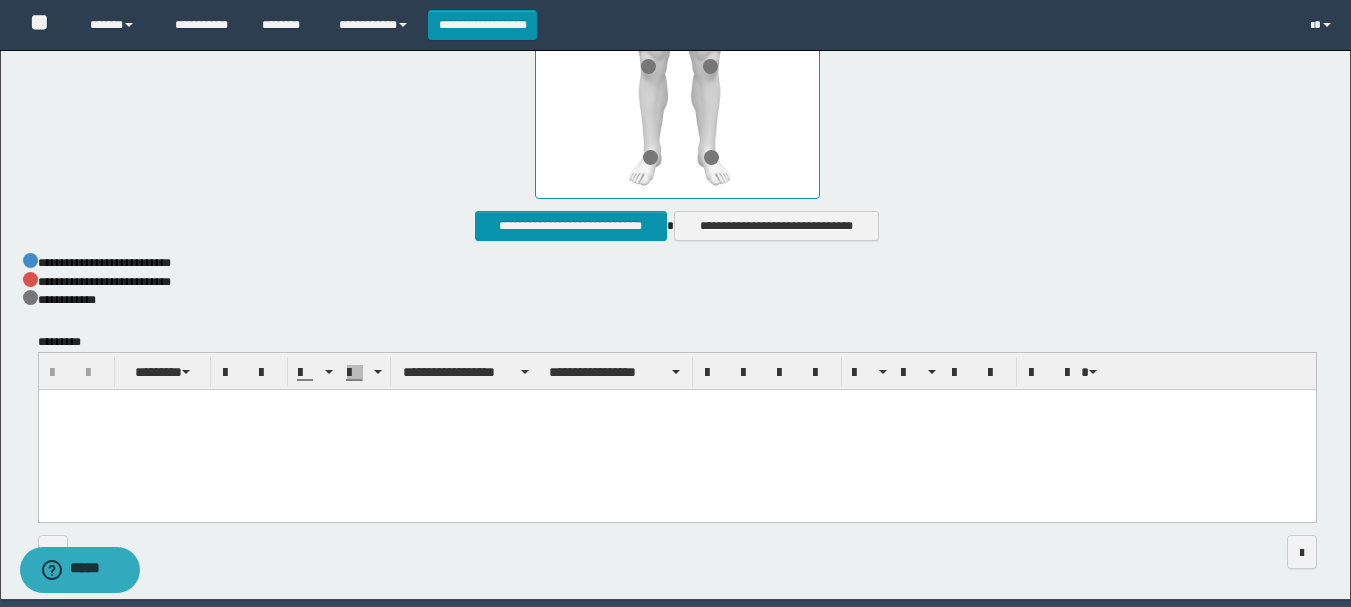 scroll, scrollTop: 1171, scrollLeft: 0, axis: vertical 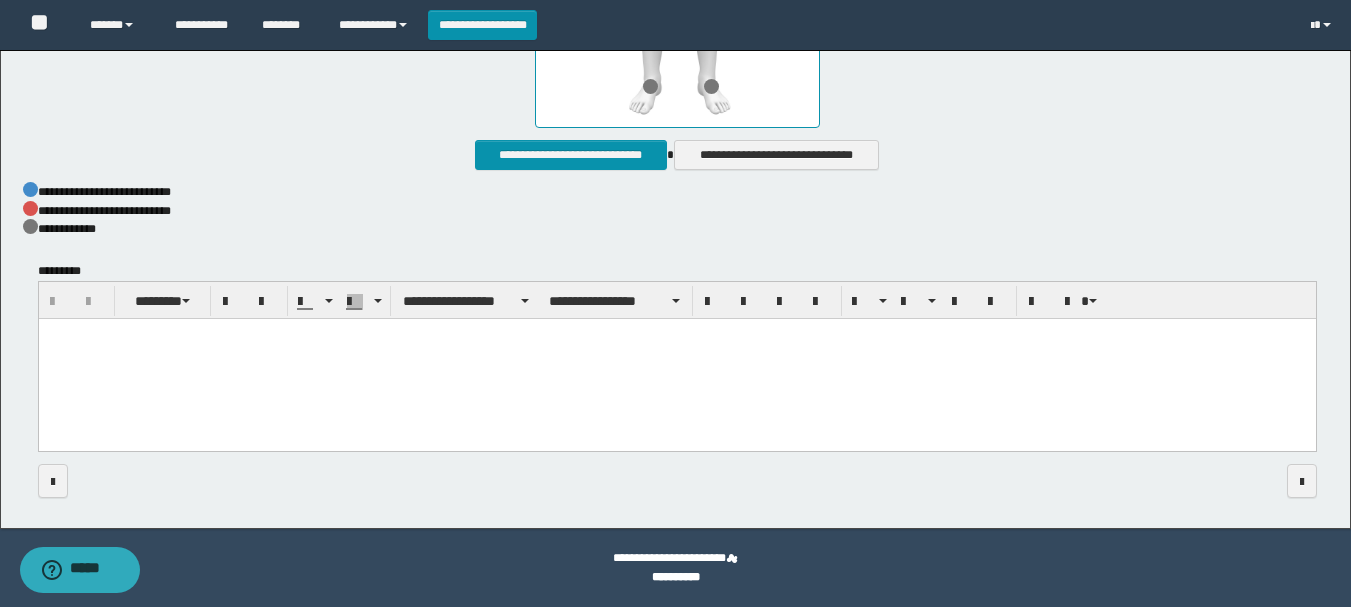 click at bounding box center [676, 360] 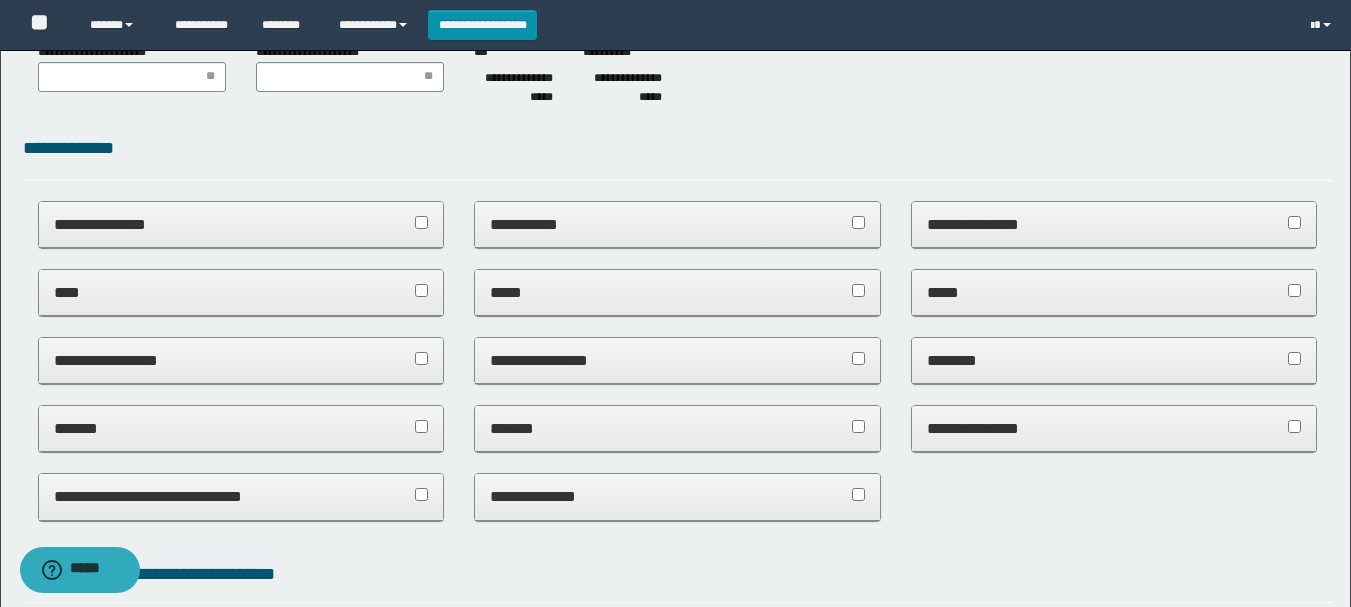 scroll, scrollTop: 215, scrollLeft: 0, axis: vertical 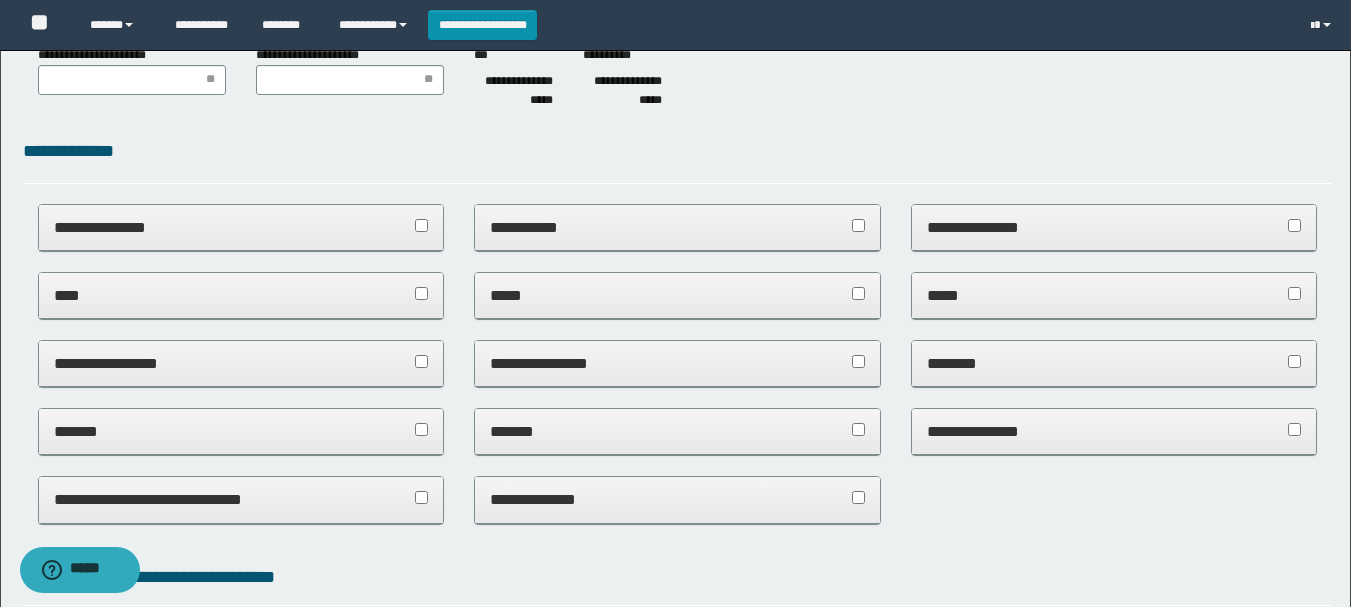 click on "****" at bounding box center [241, 295] 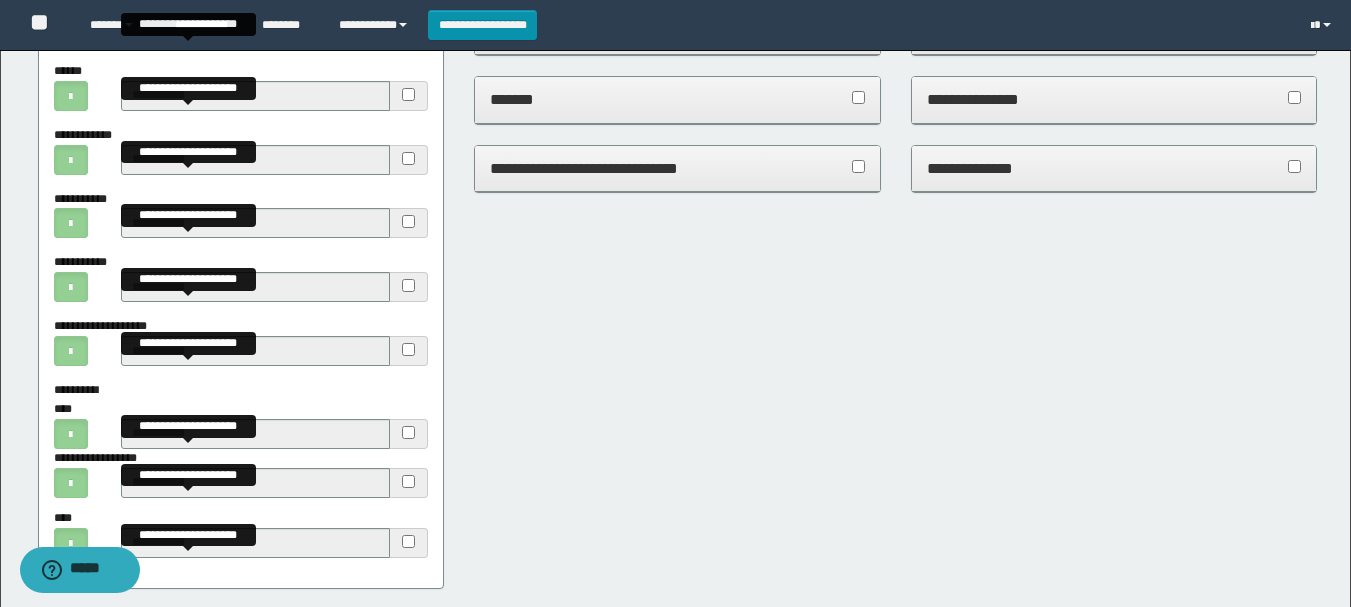 scroll, scrollTop: 715, scrollLeft: 0, axis: vertical 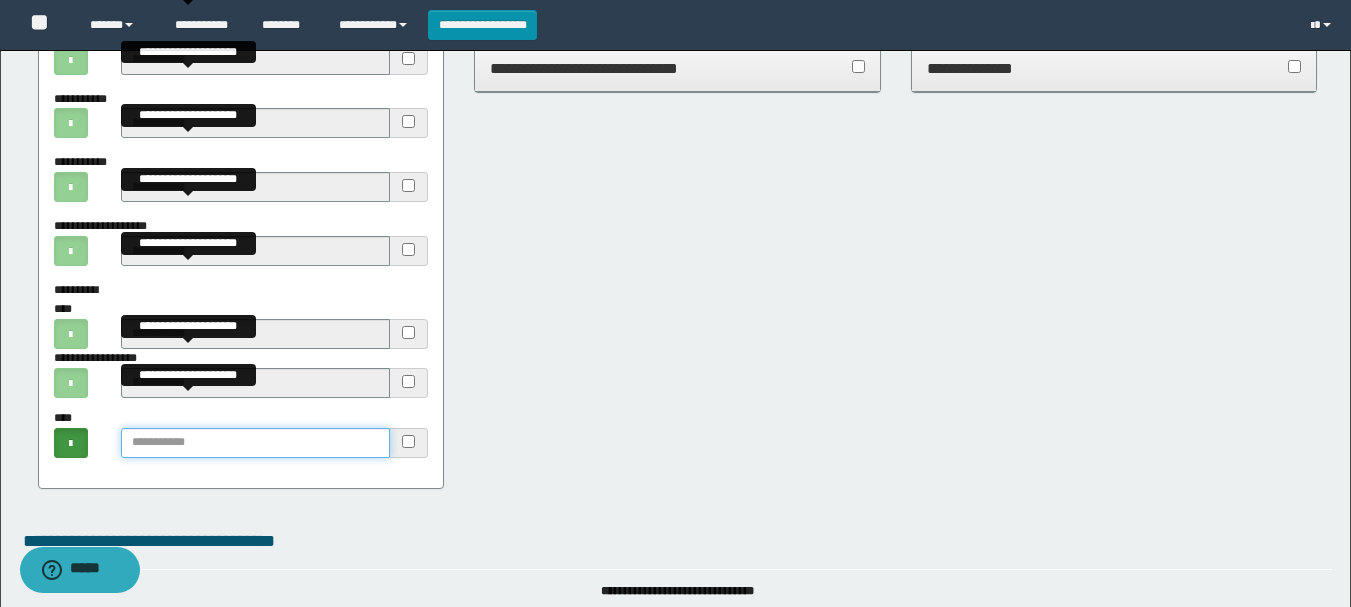 click at bounding box center [255, 443] 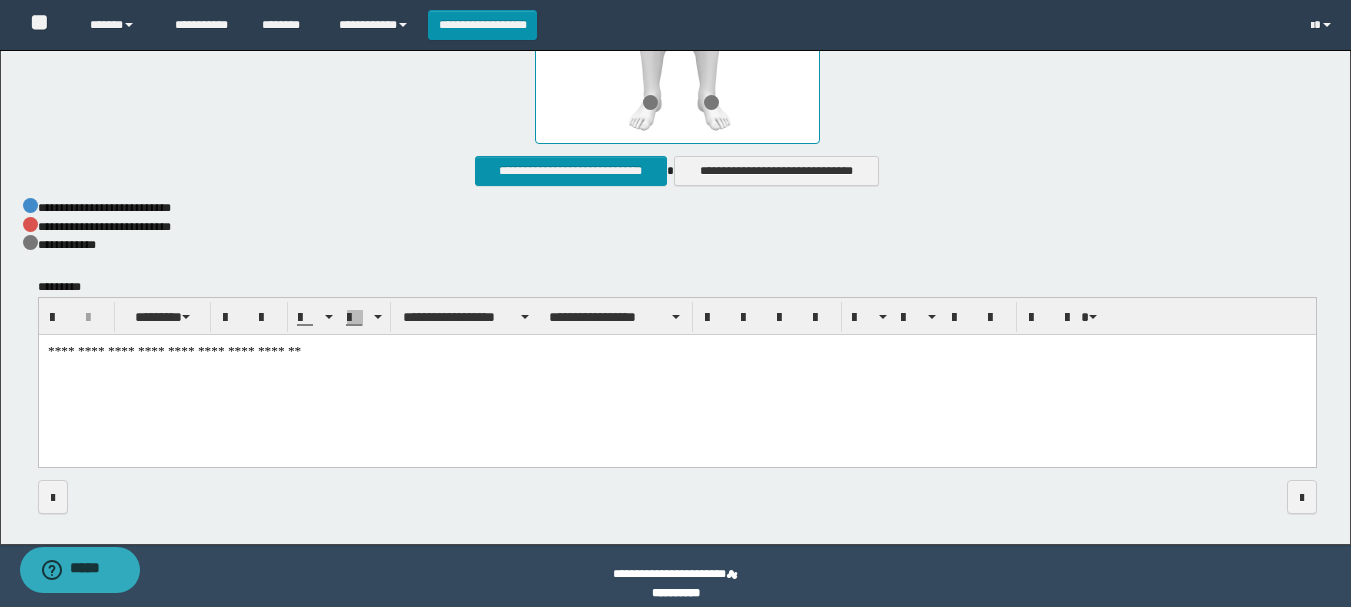 scroll, scrollTop: 1635, scrollLeft: 0, axis: vertical 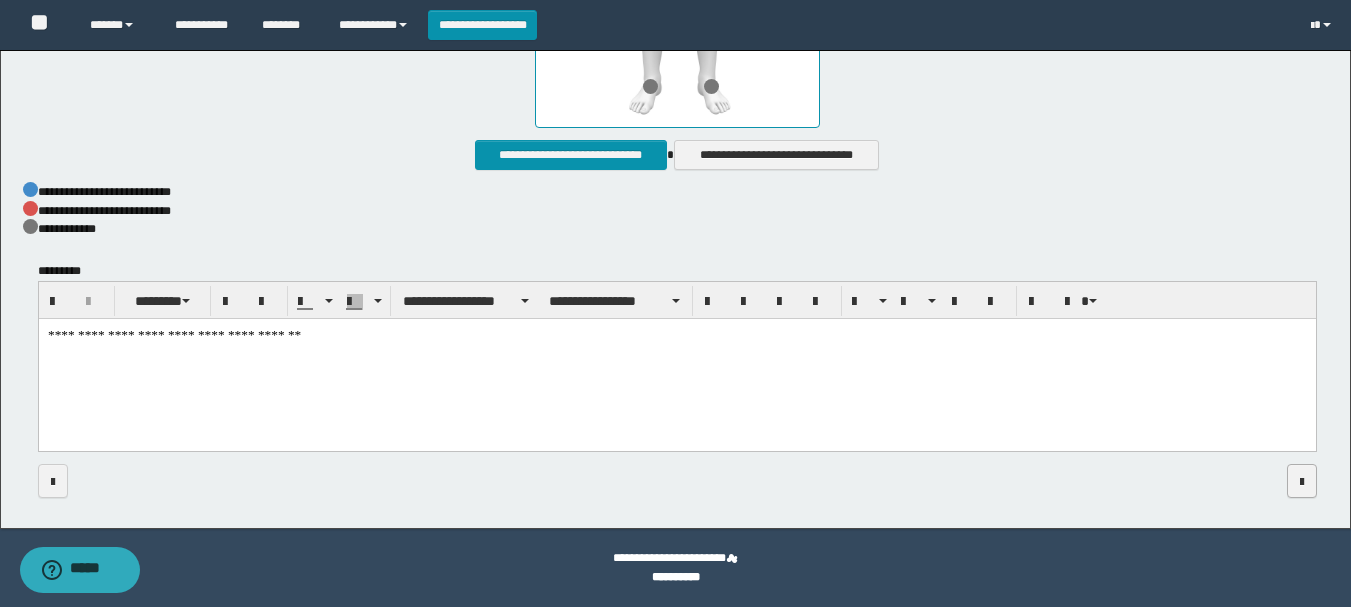 type on "**********" 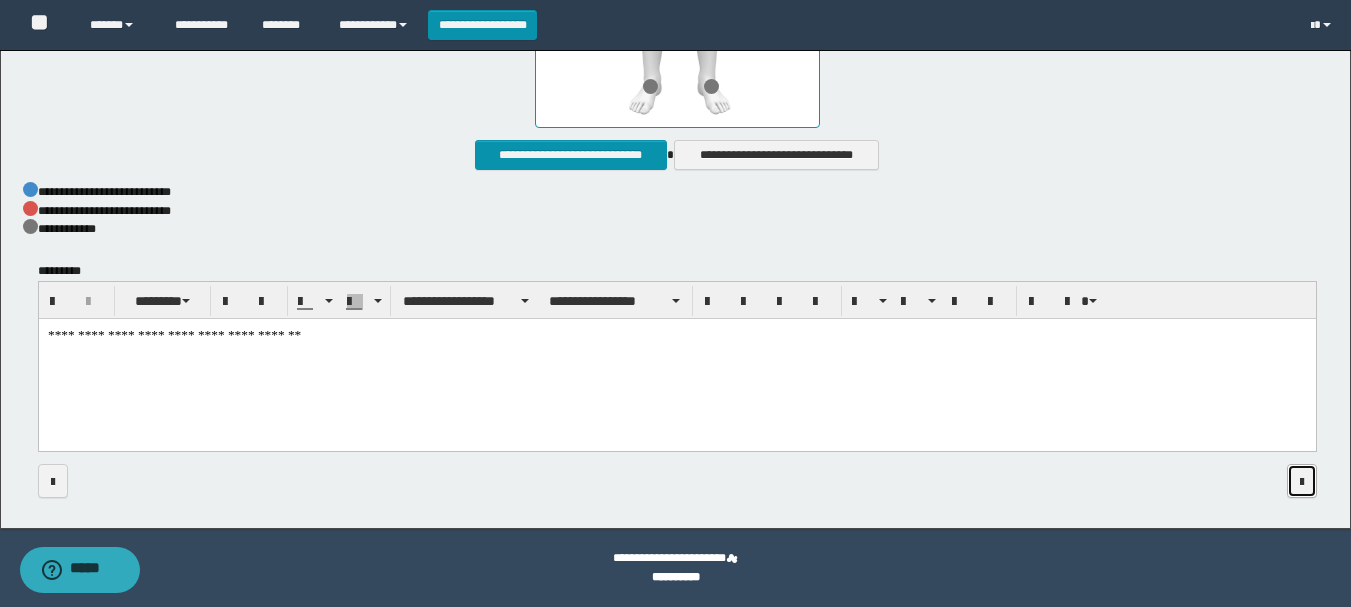 click at bounding box center (1302, 482) 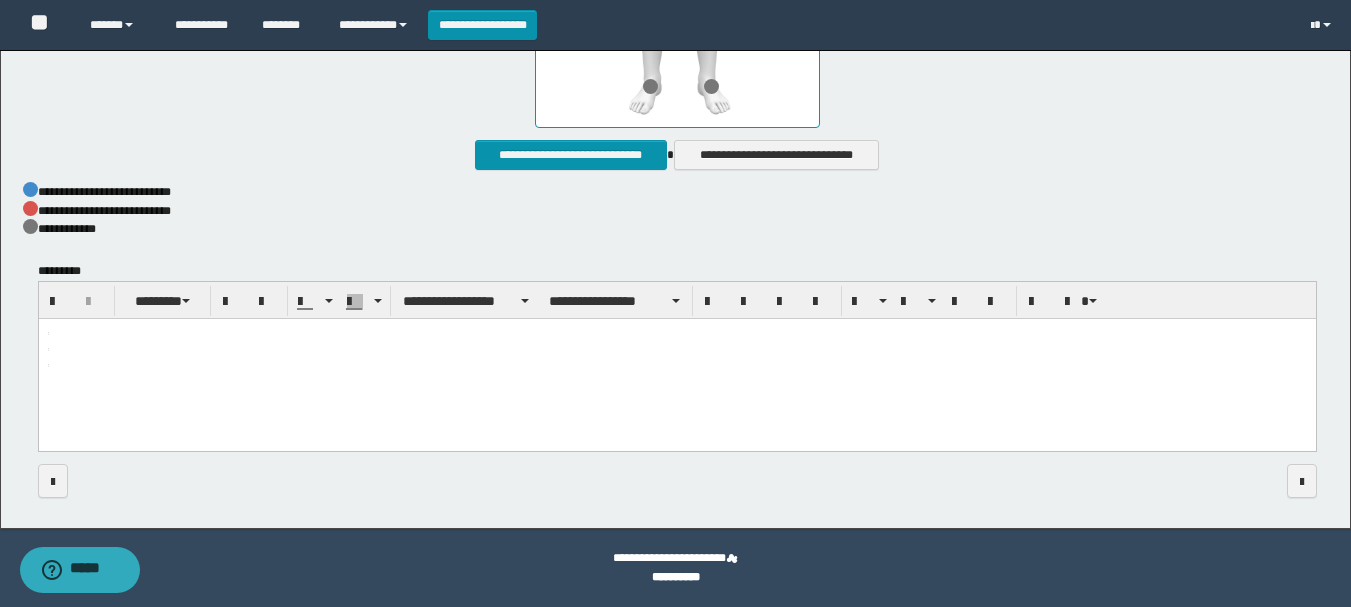 scroll, scrollTop: 0, scrollLeft: 0, axis: both 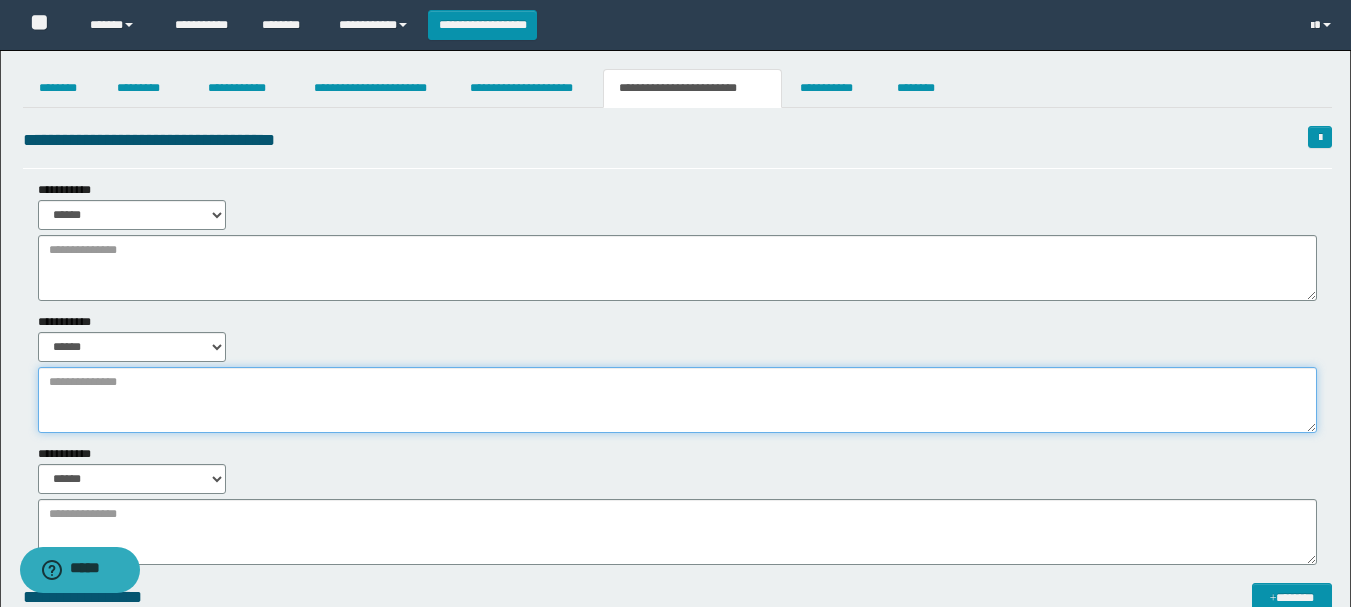 click at bounding box center [677, 400] 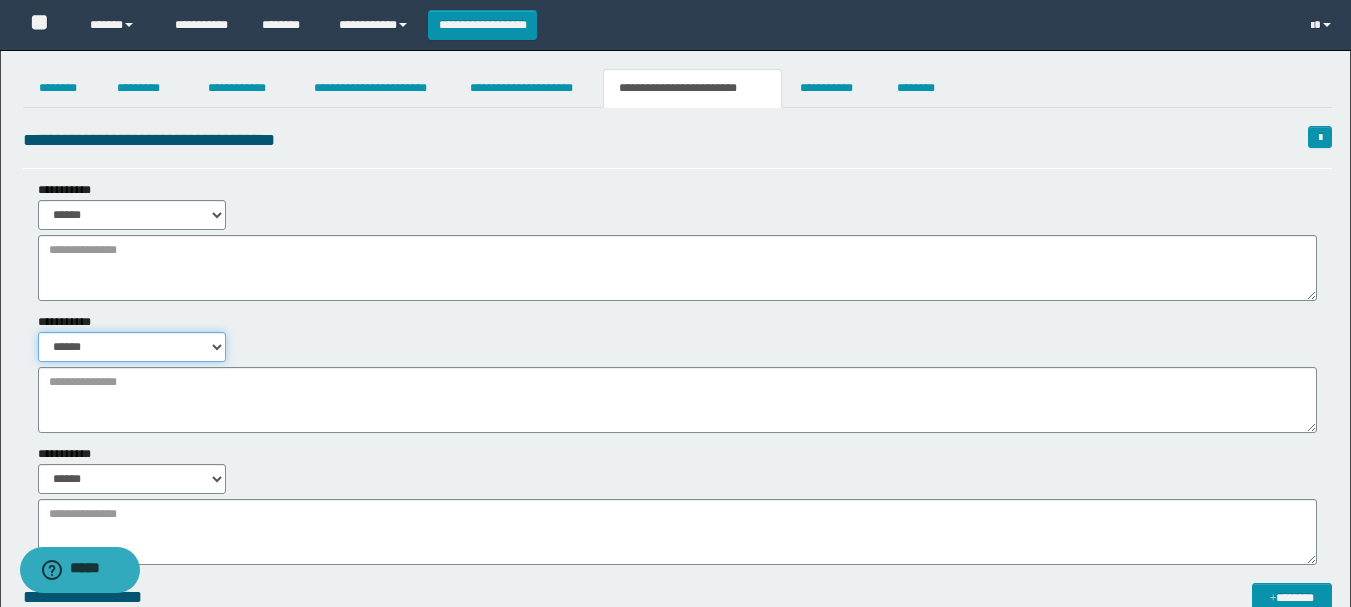 click on "******
*******" at bounding box center (132, 347) 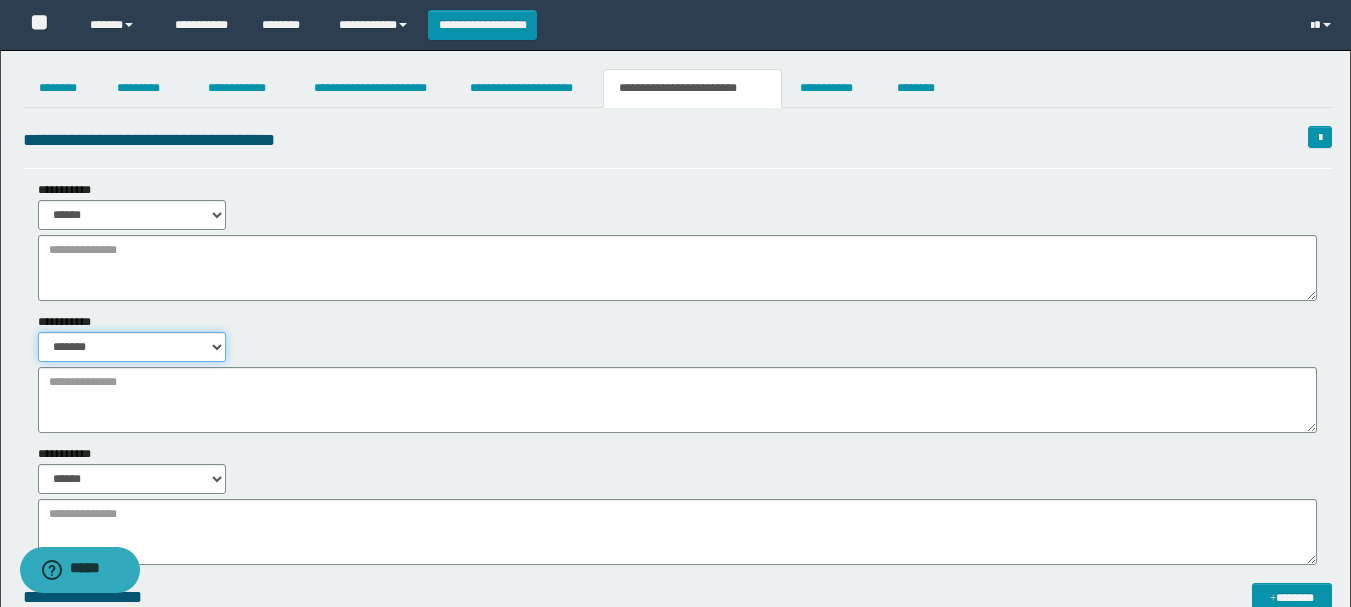 click on "******
*******" at bounding box center [132, 347] 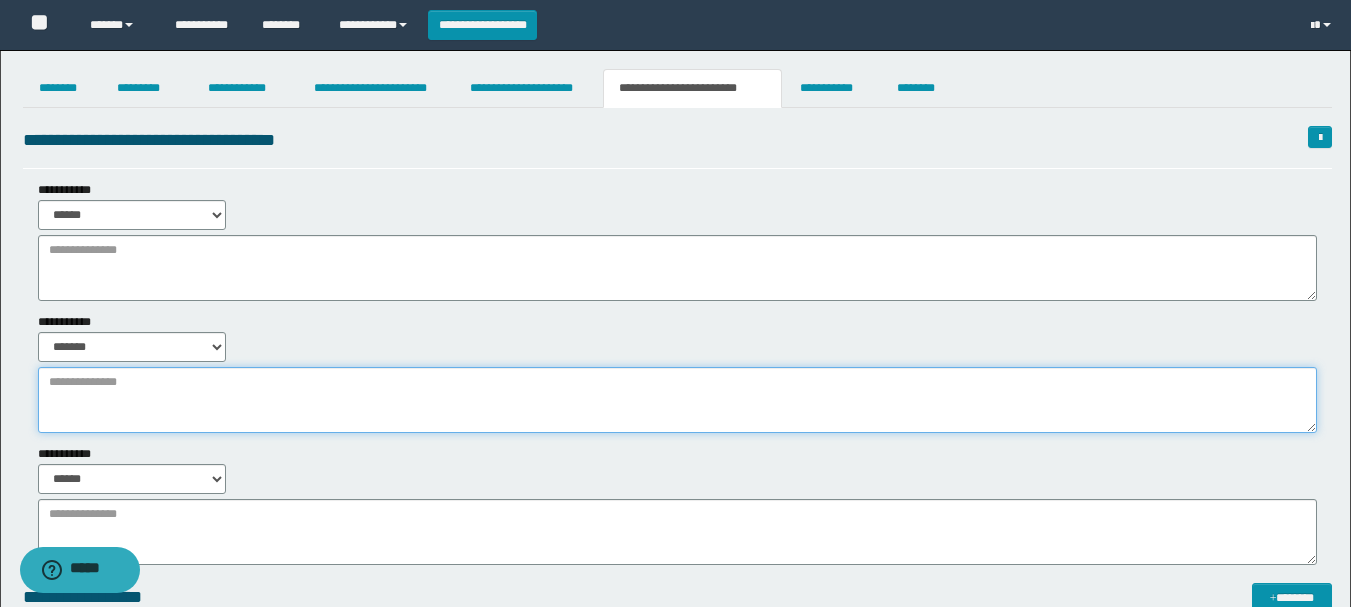 click at bounding box center (677, 400) 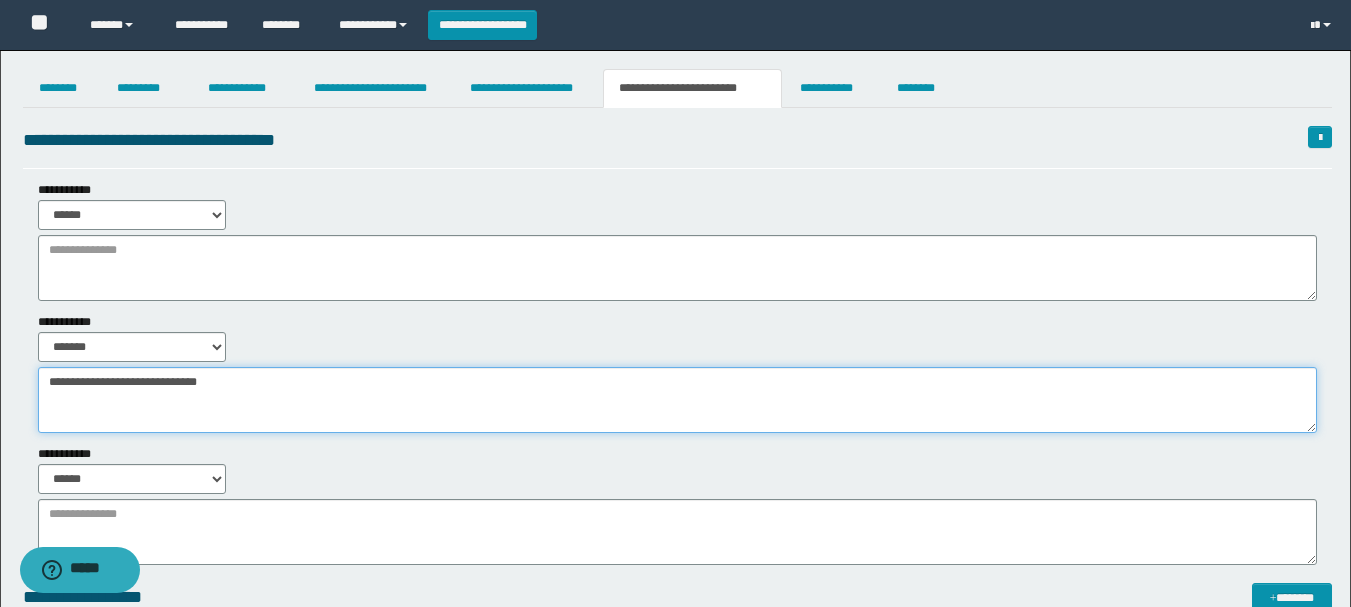 type on "**********" 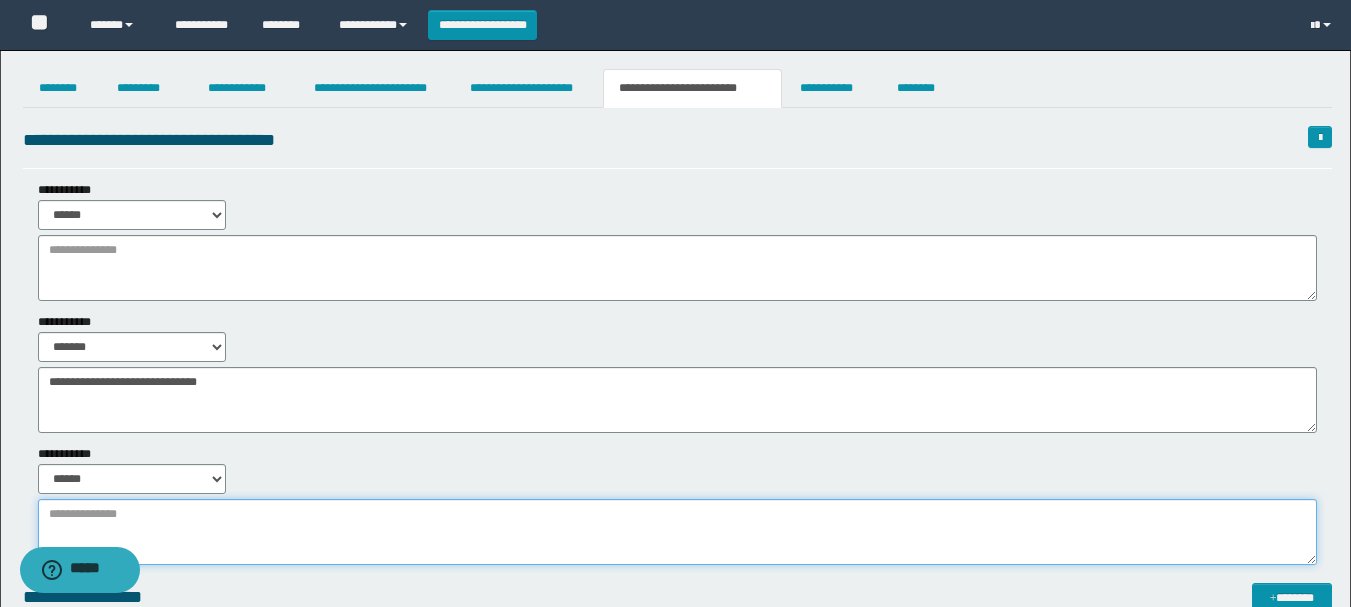 click at bounding box center (677, 532) 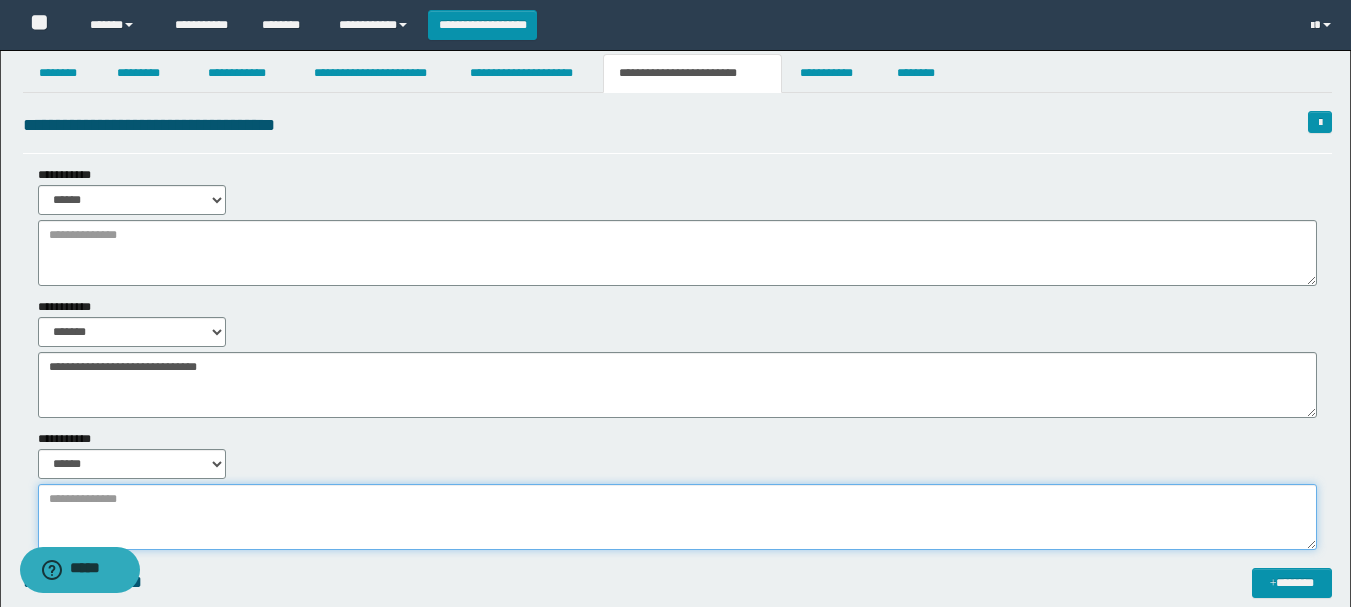 scroll, scrollTop: 0, scrollLeft: 0, axis: both 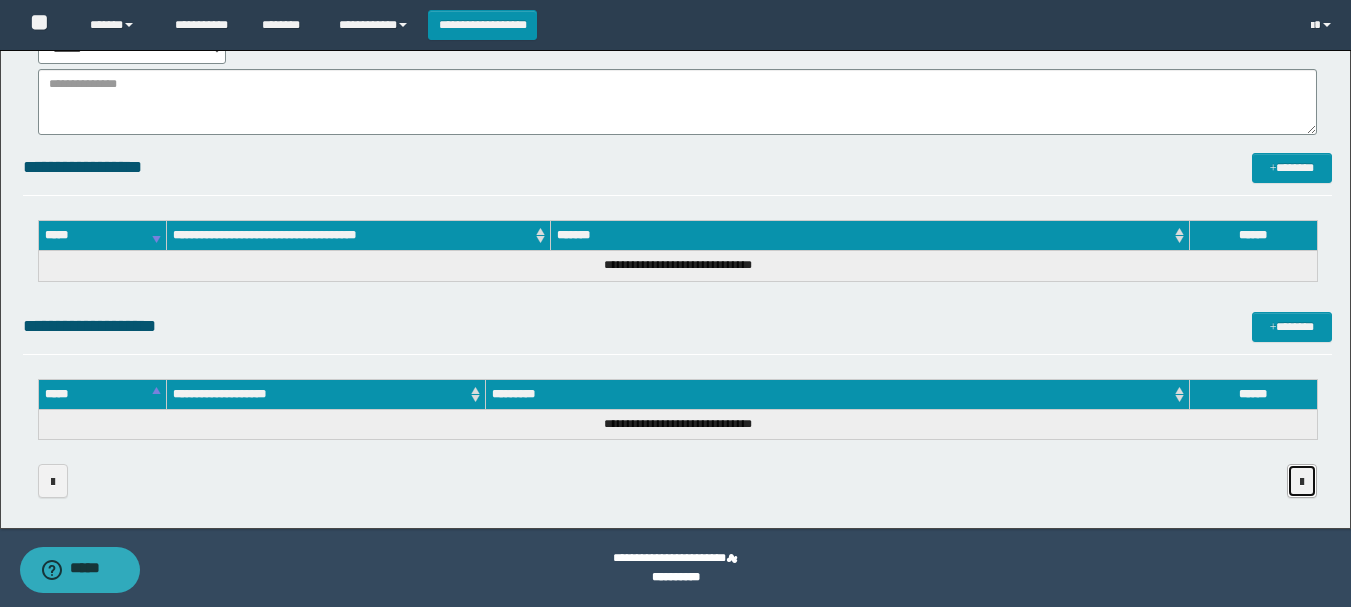 click at bounding box center (1302, 482) 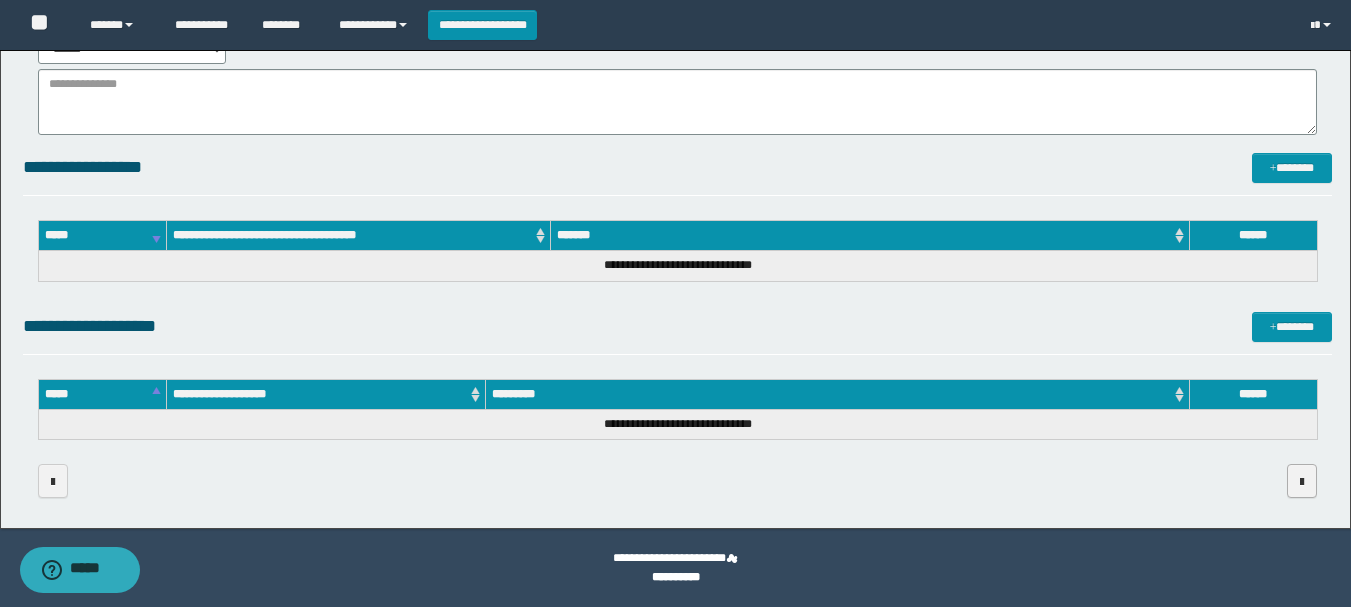 scroll, scrollTop: 0, scrollLeft: 0, axis: both 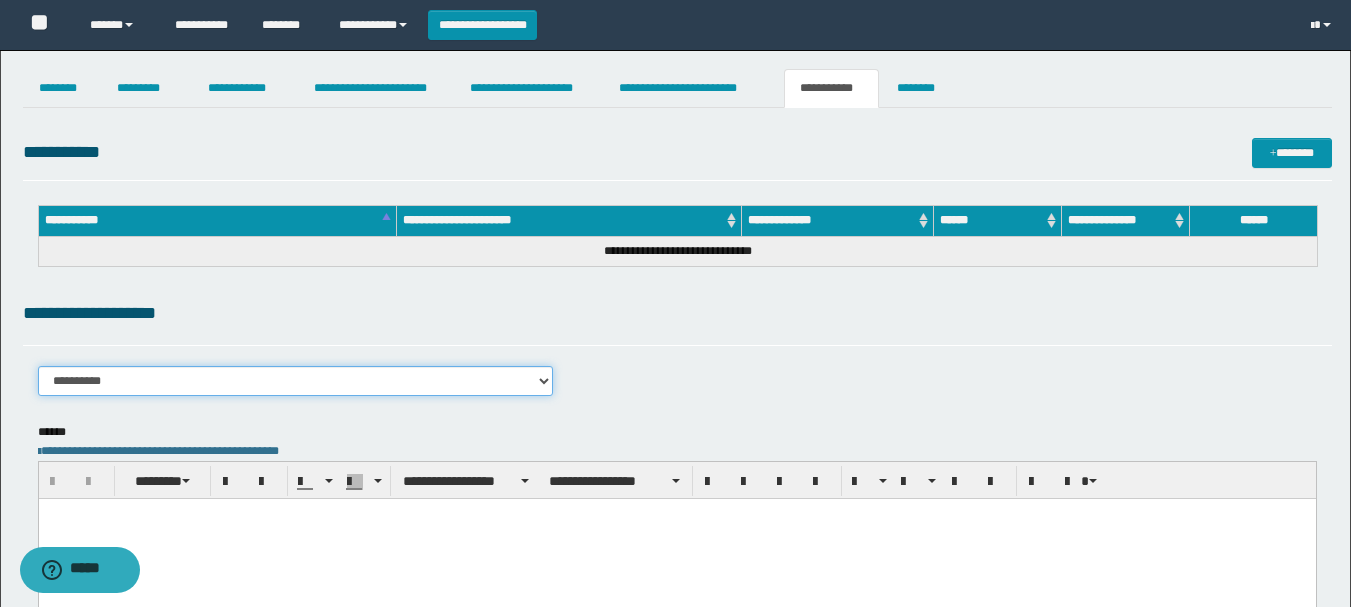 click on "**********" at bounding box center (296, 381) 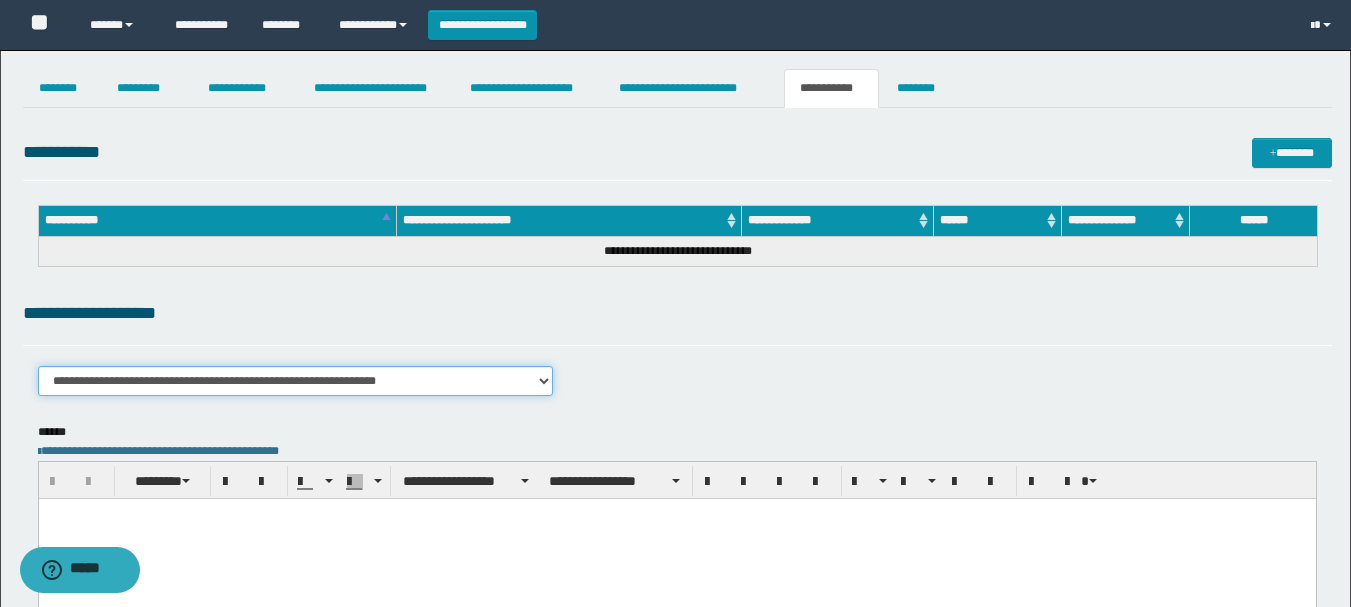 click on "**********" at bounding box center (296, 381) 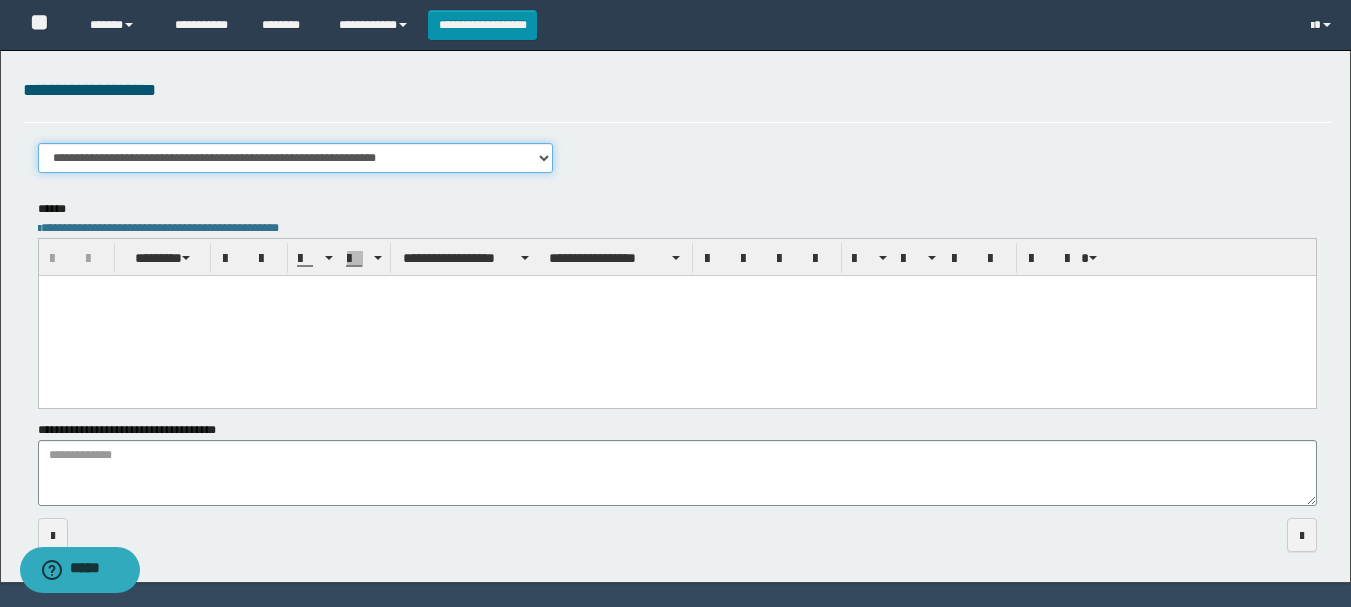 scroll, scrollTop: 225, scrollLeft: 0, axis: vertical 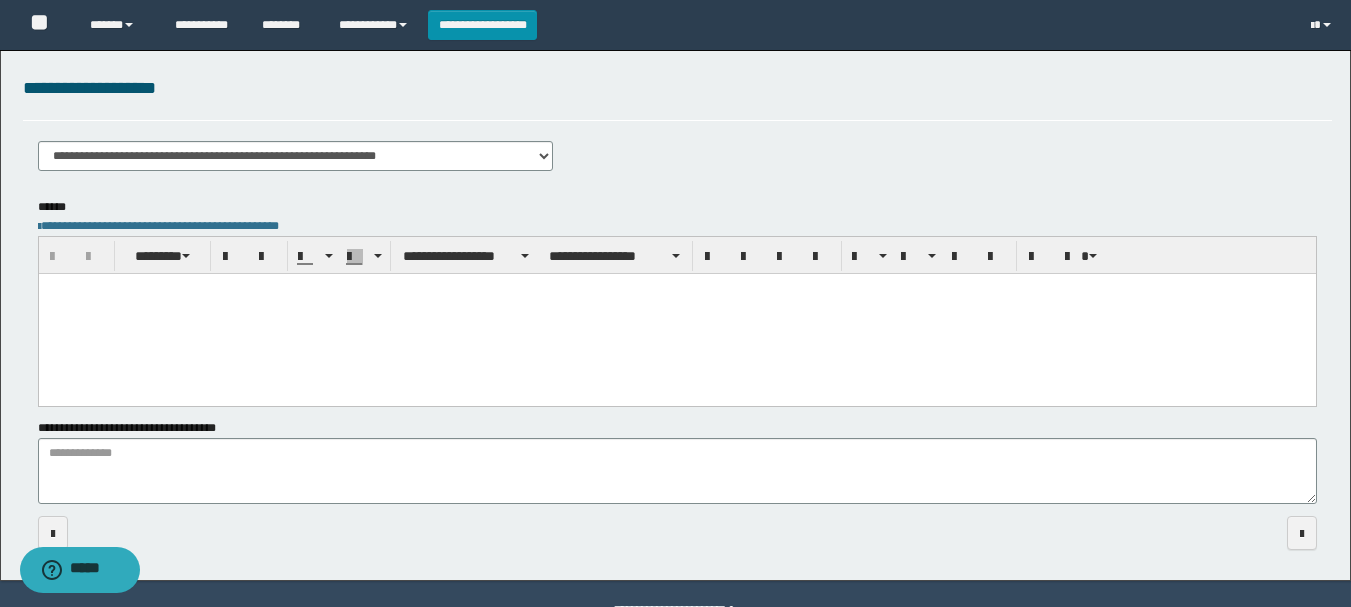 click at bounding box center [676, 313] 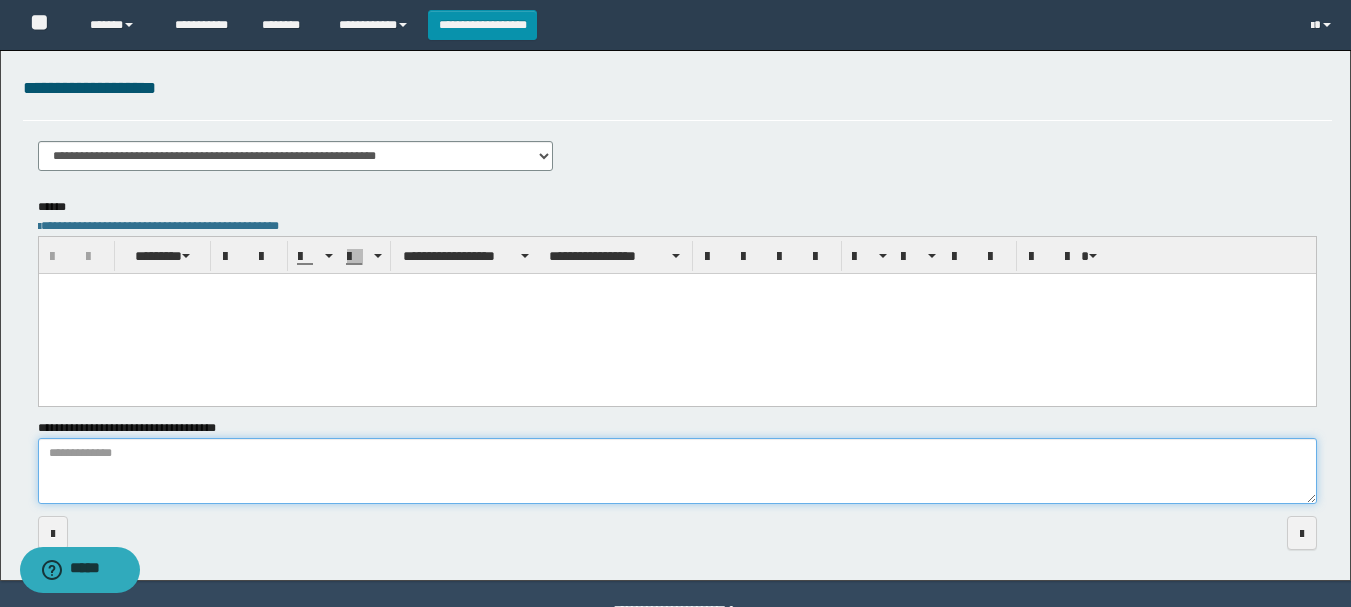 click on "**********" at bounding box center [677, 471] 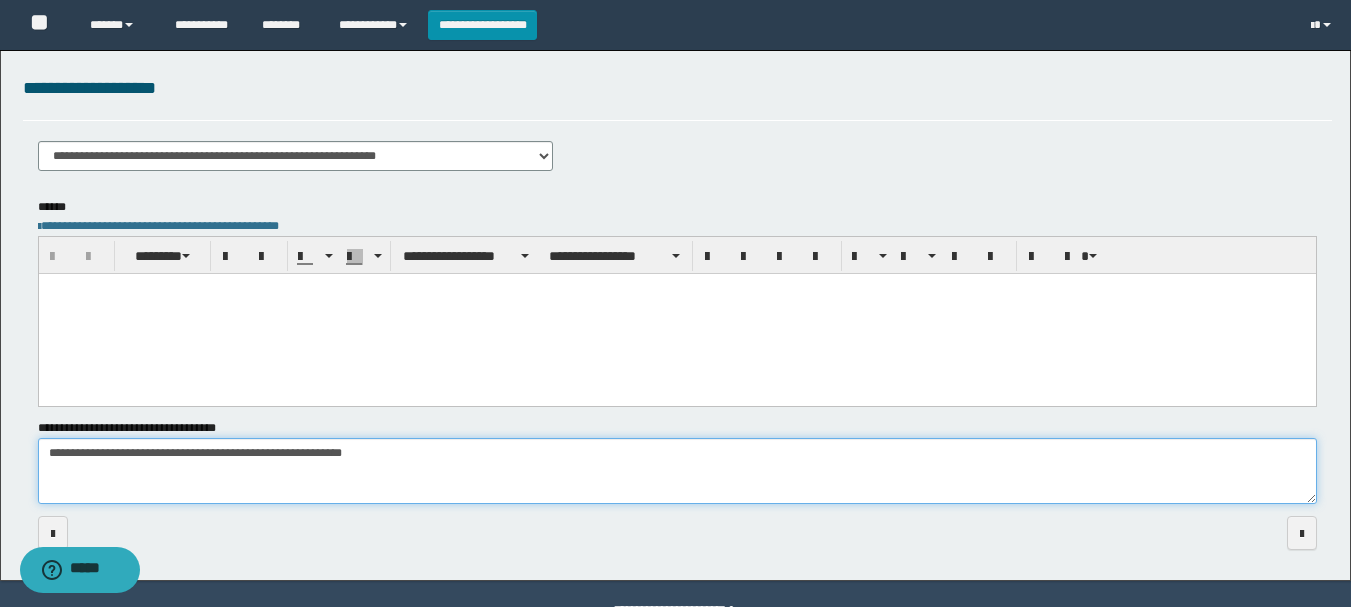 scroll, scrollTop: 276, scrollLeft: 0, axis: vertical 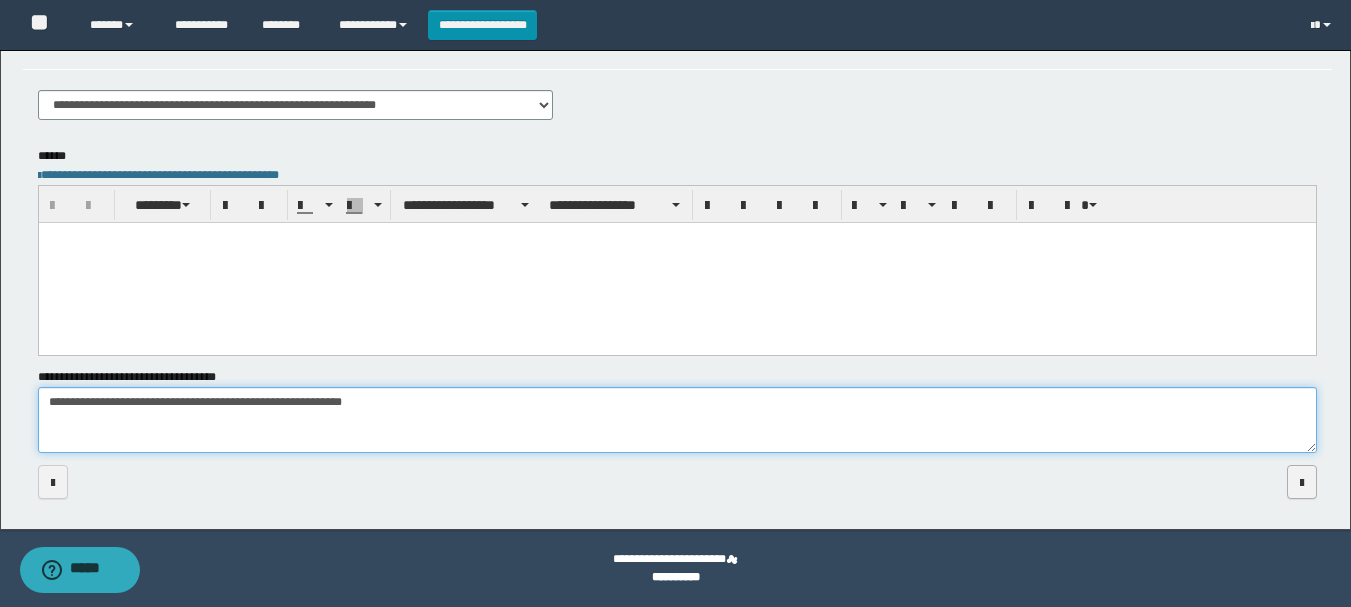 type on "**********" 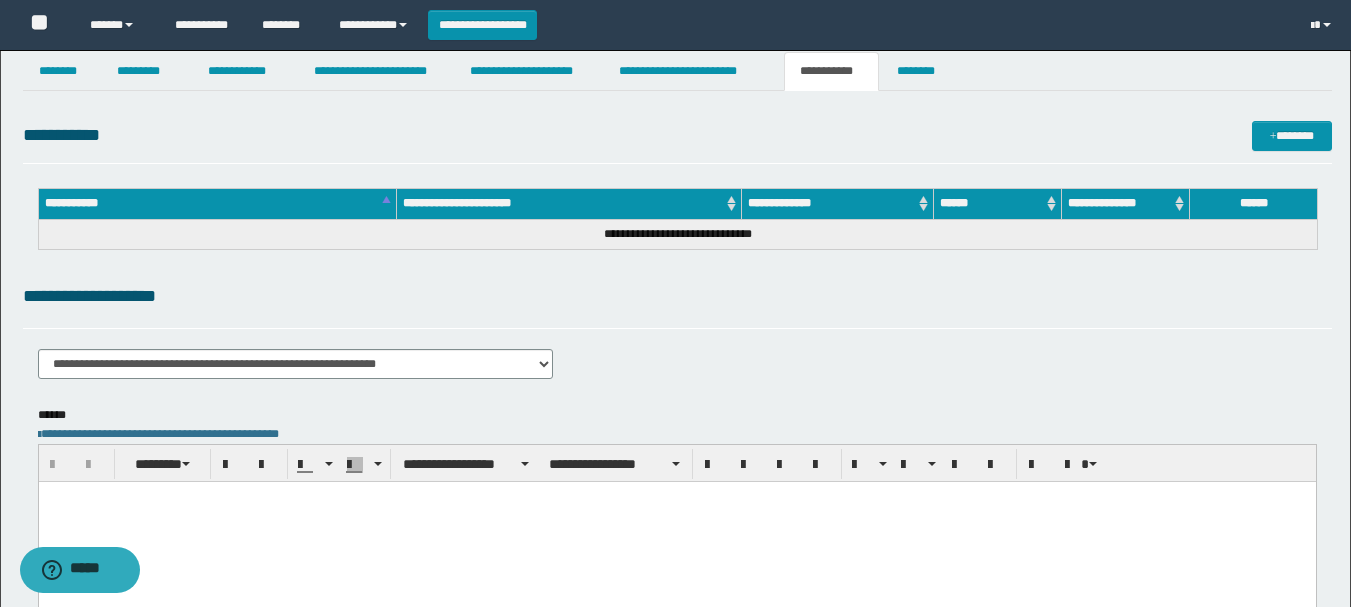 scroll, scrollTop: 0, scrollLeft: 0, axis: both 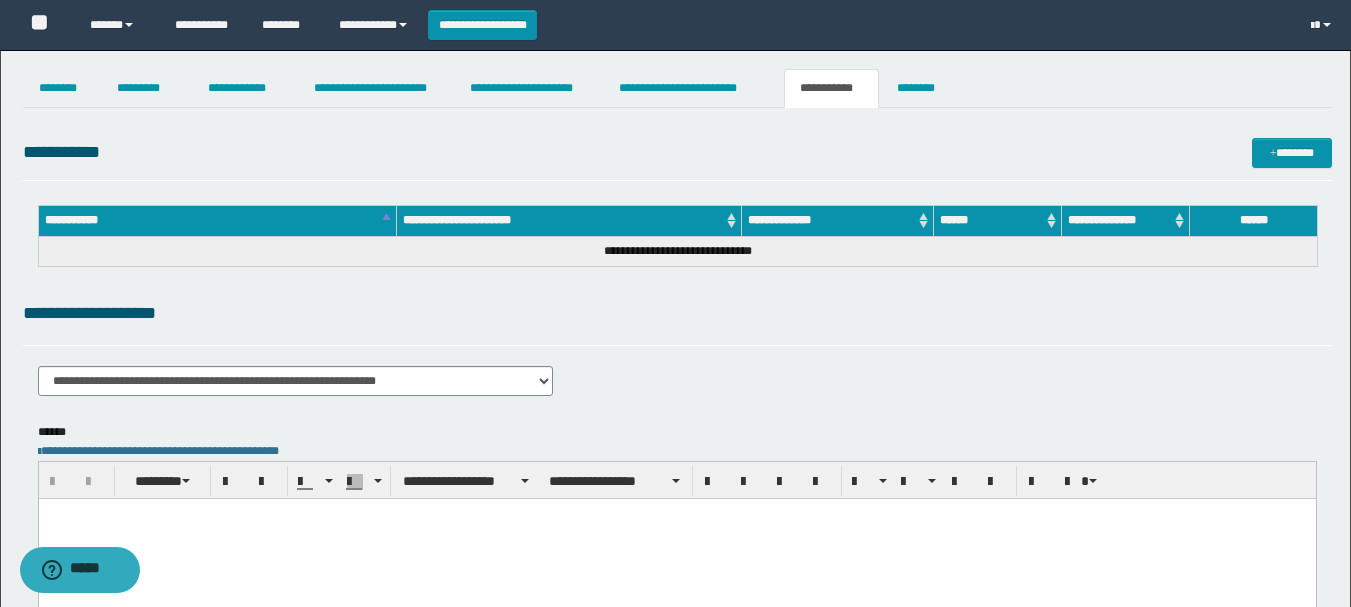 click on "**********" at bounding box center (217, 221) 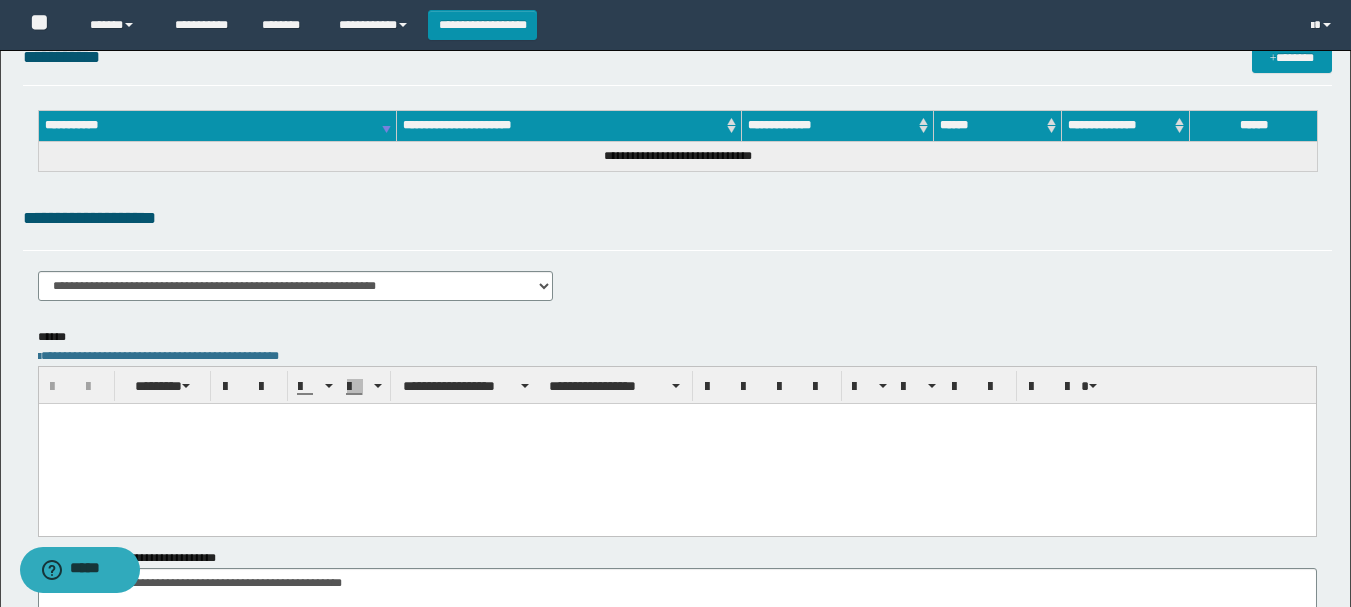 scroll, scrollTop: 0, scrollLeft: 0, axis: both 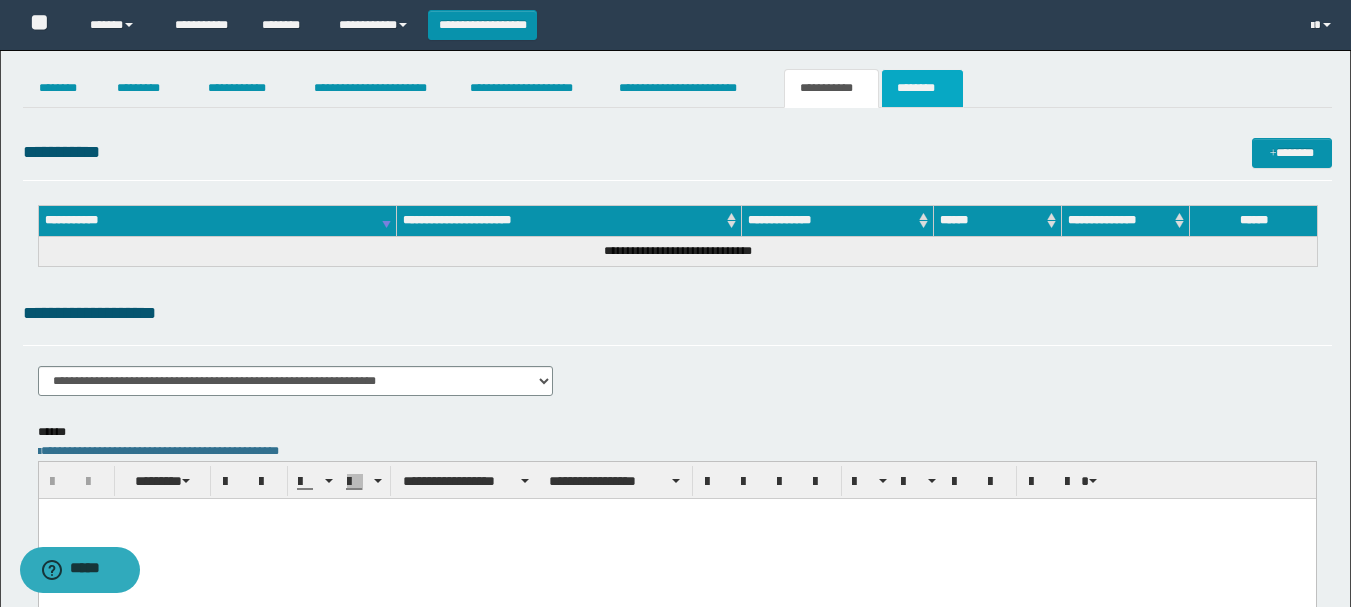 click on "********" at bounding box center [922, 88] 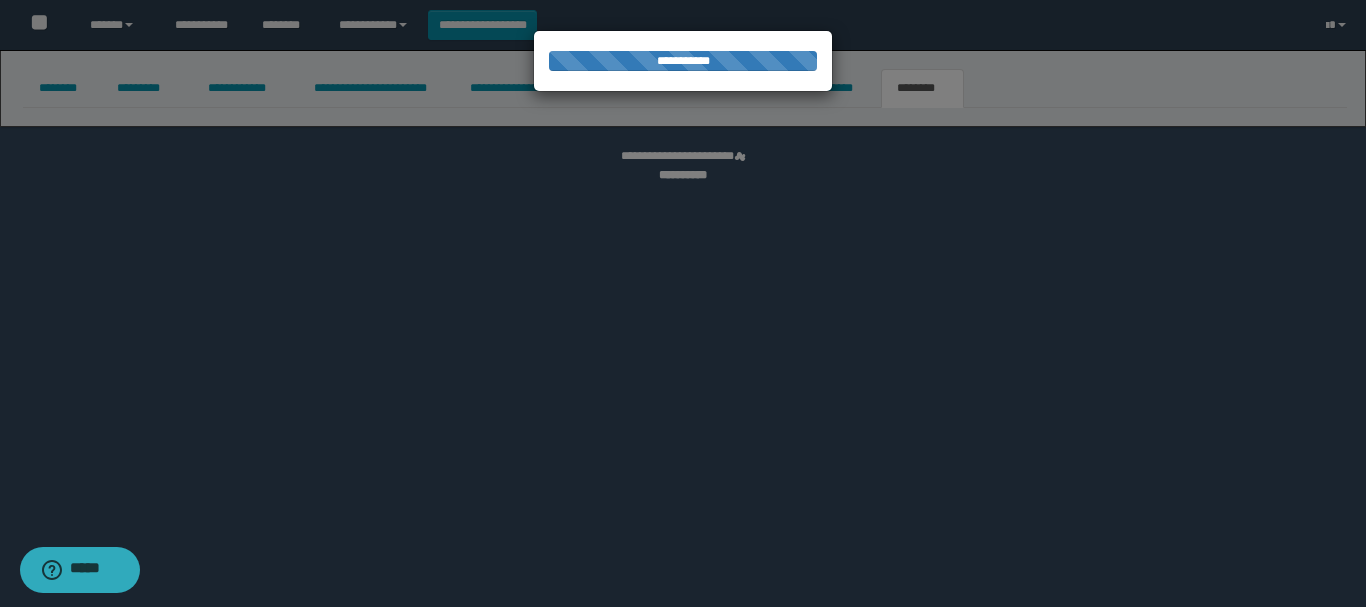 select 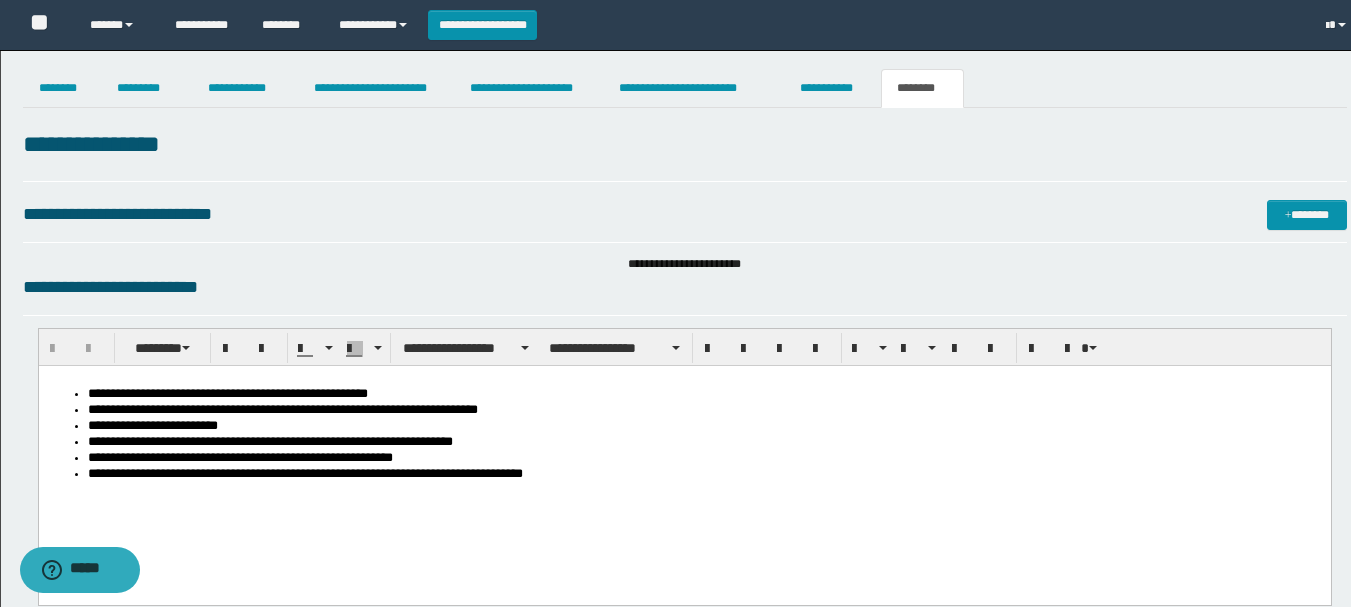 scroll, scrollTop: 0, scrollLeft: 0, axis: both 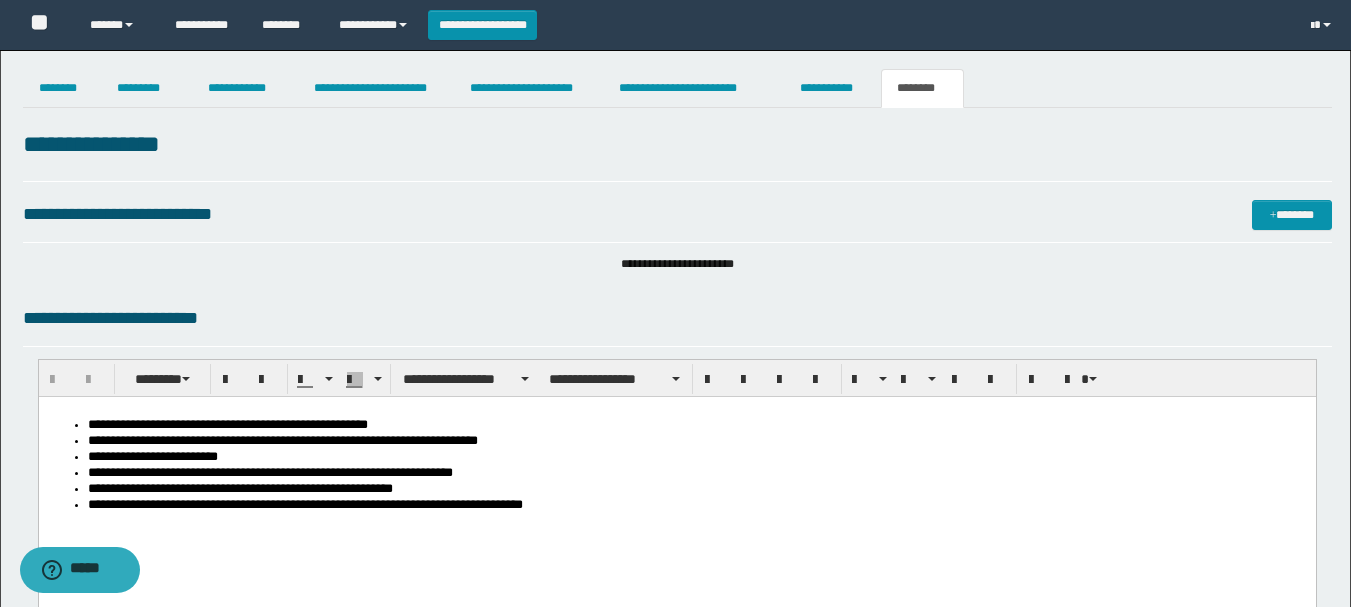 click on "**********" at bounding box center [696, 506] 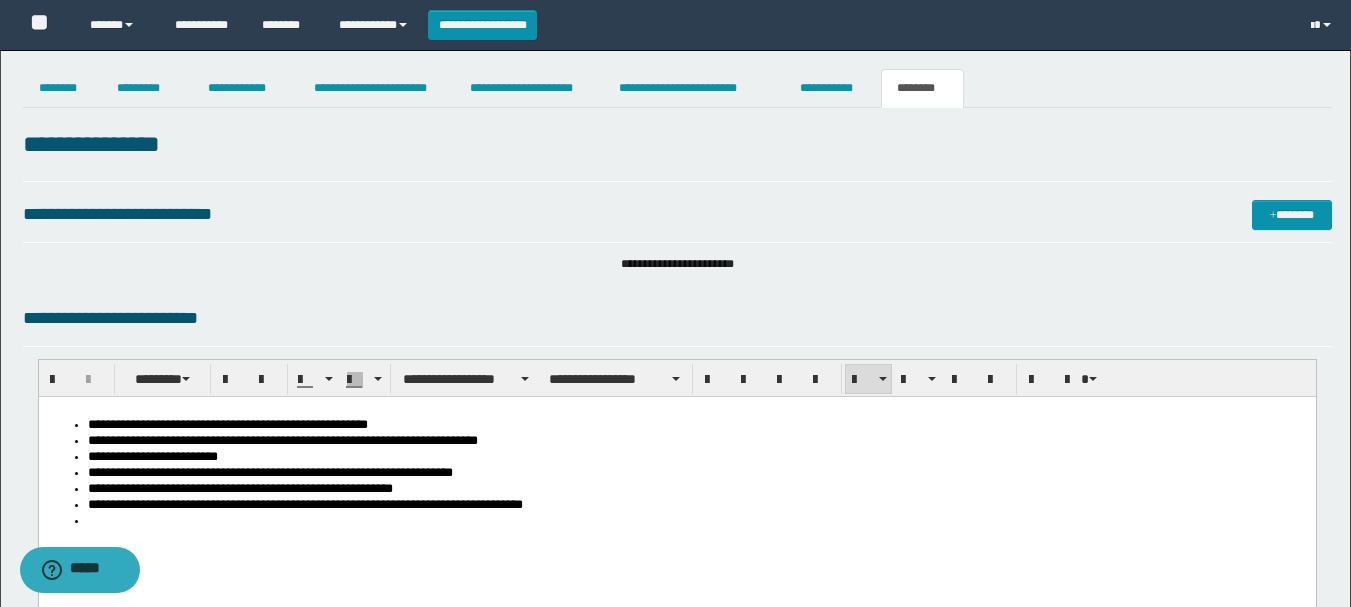 paste 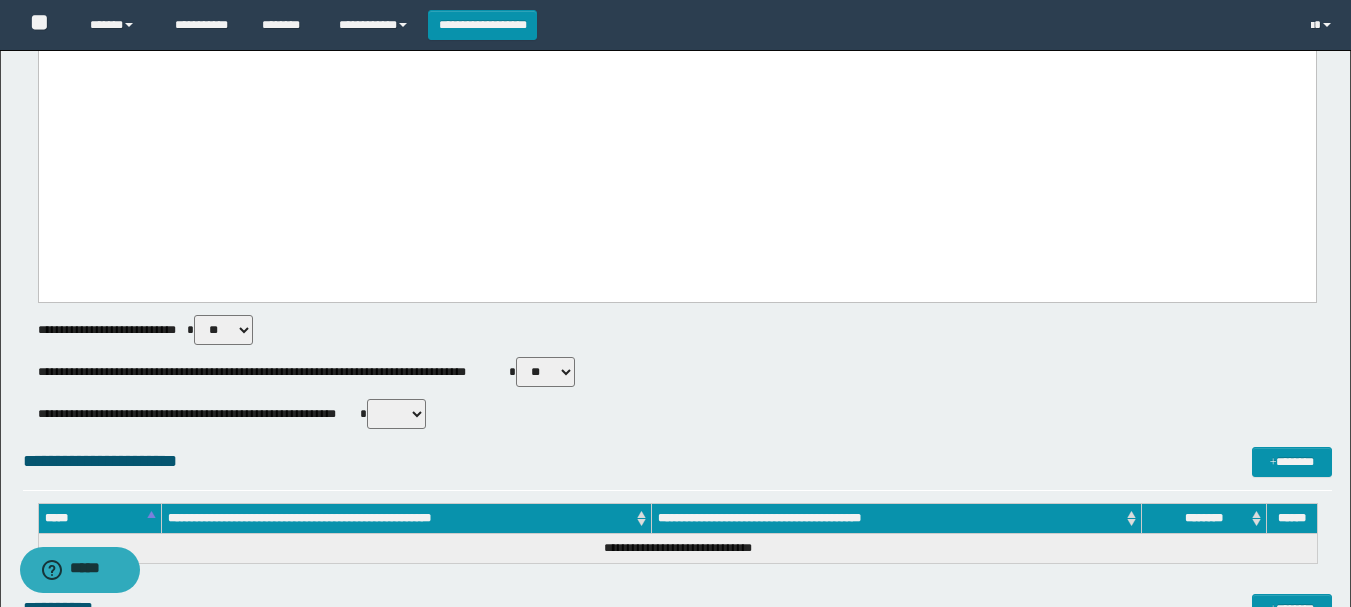 scroll, scrollTop: 1058, scrollLeft: 0, axis: vertical 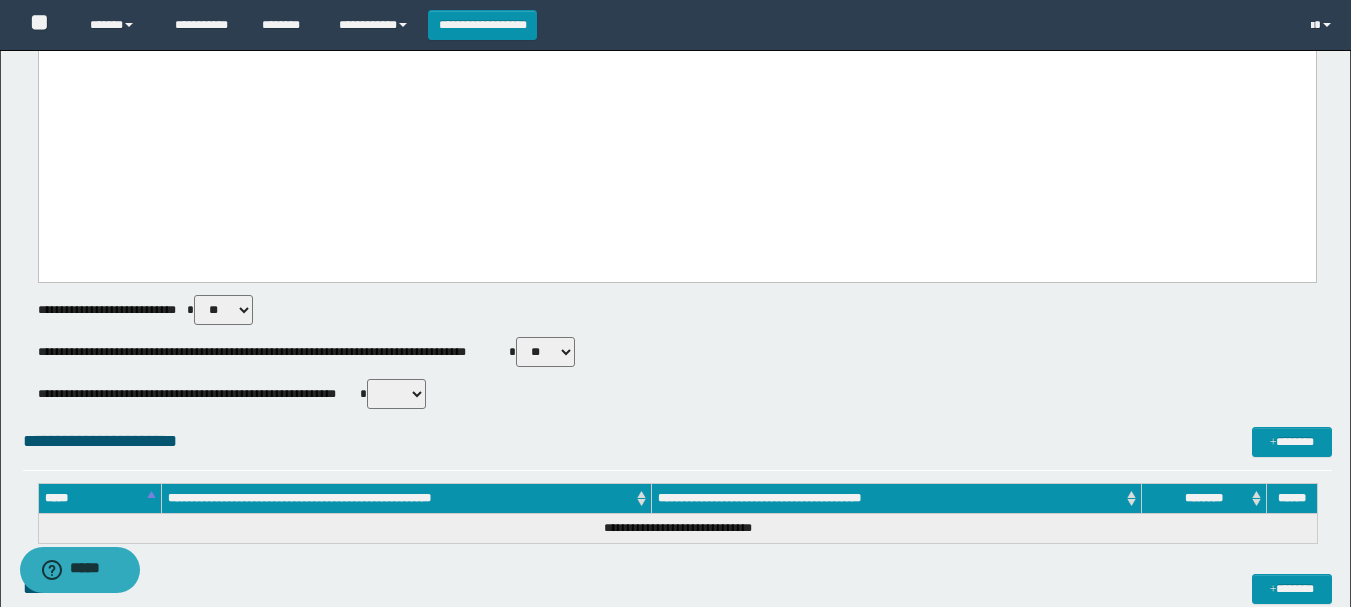 click on "**
**" at bounding box center (223, 310) 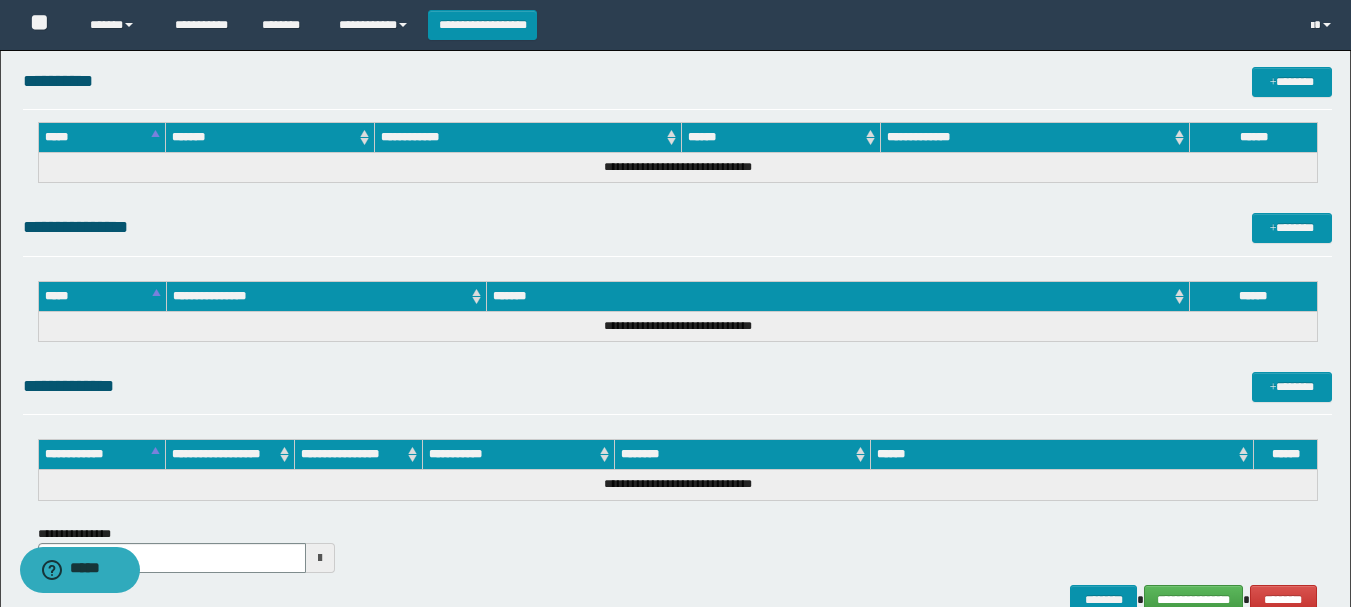 scroll, scrollTop: 1659, scrollLeft: 0, axis: vertical 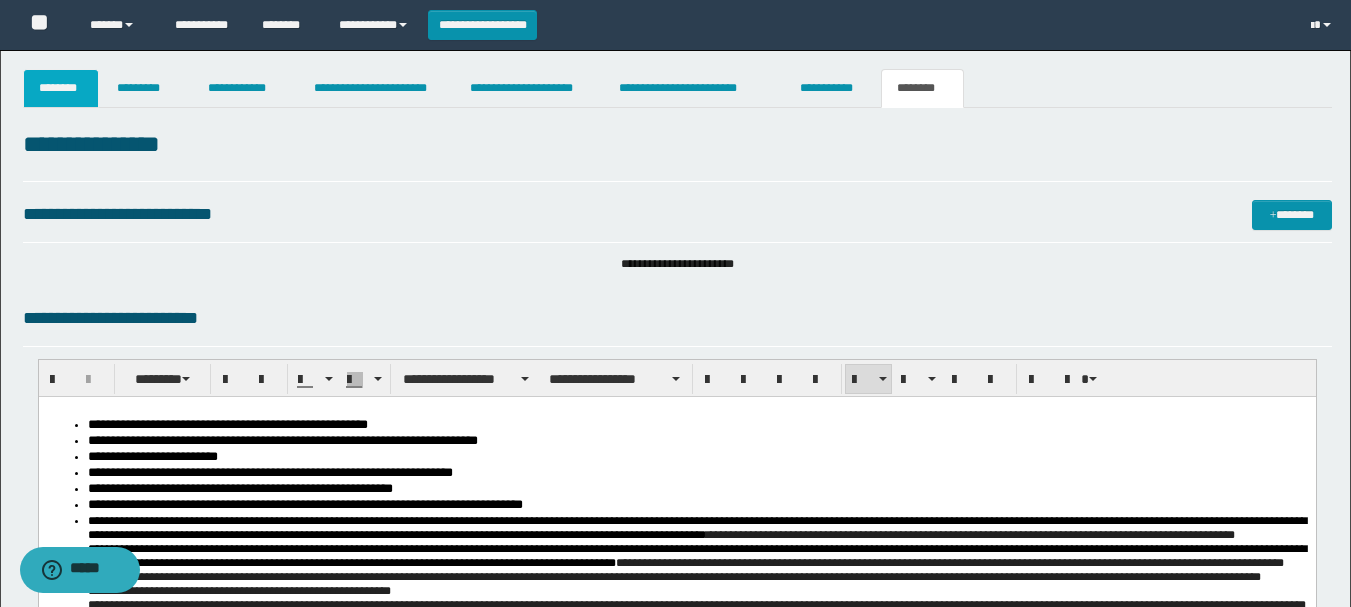 click on "********" at bounding box center (61, 88) 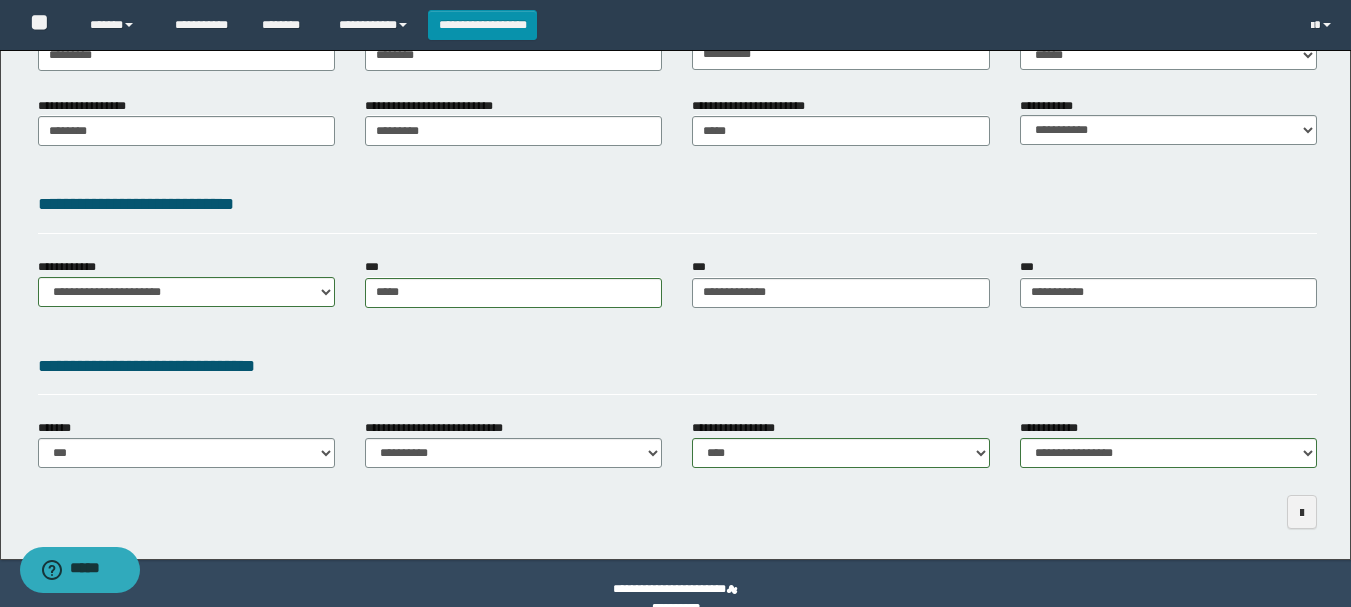scroll, scrollTop: 381, scrollLeft: 0, axis: vertical 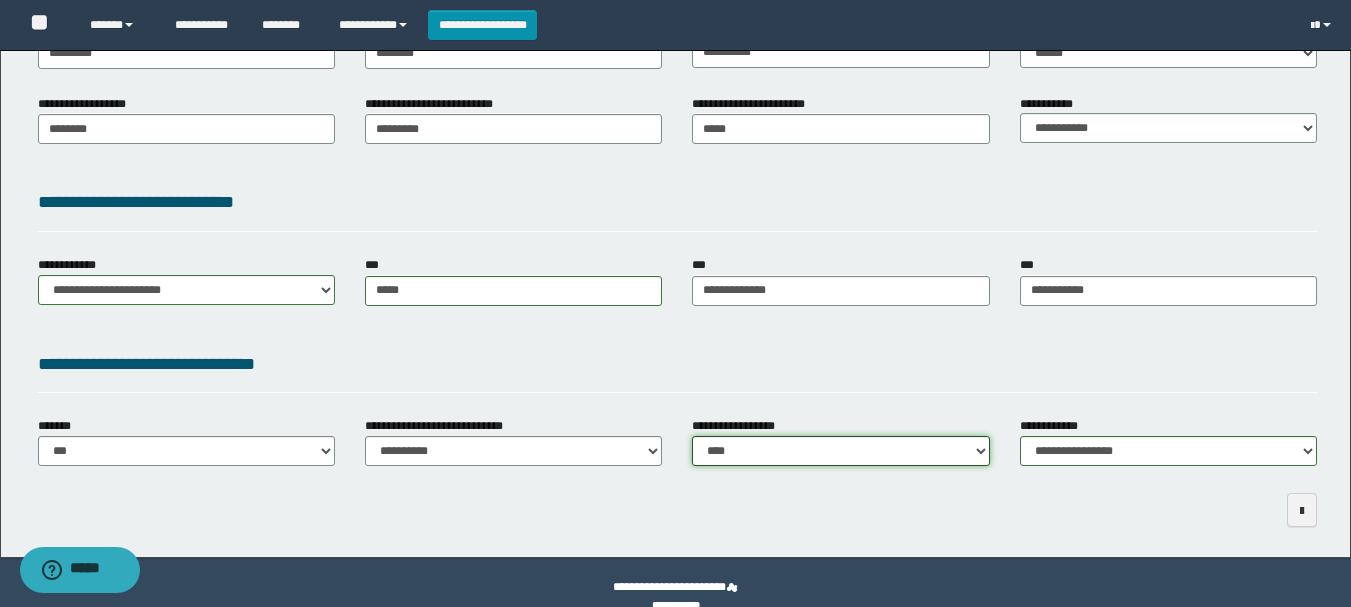click on "**********" at bounding box center (840, 451) 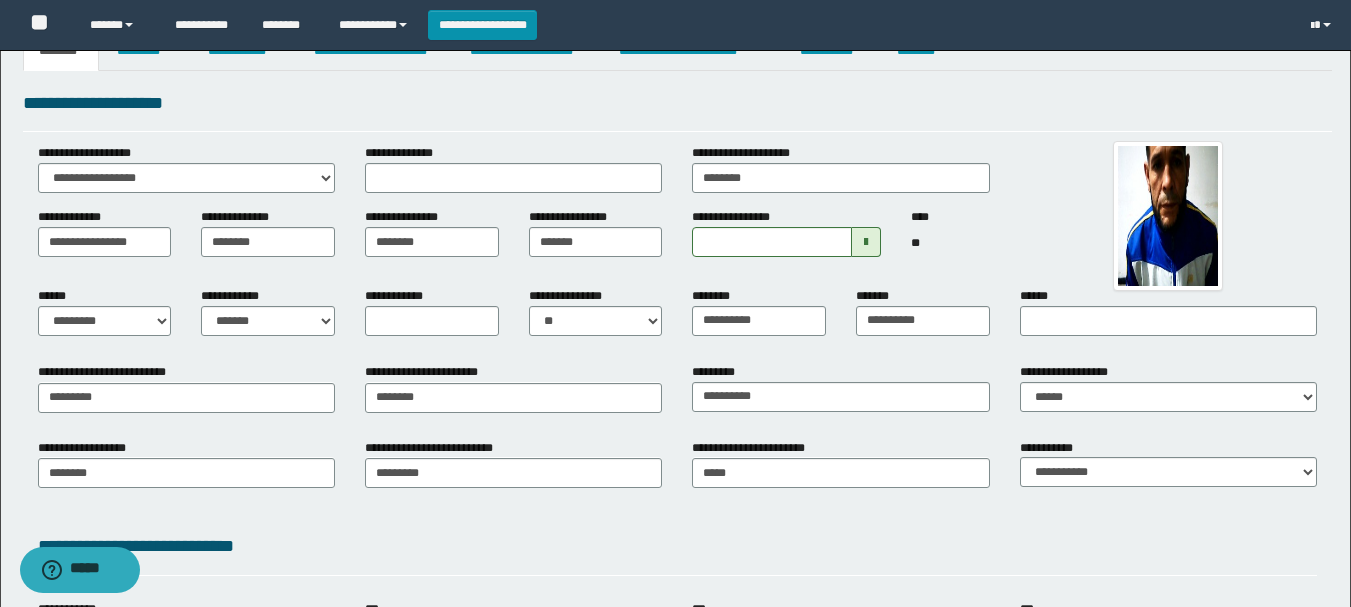 scroll, scrollTop: 0, scrollLeft: 0, axis: both 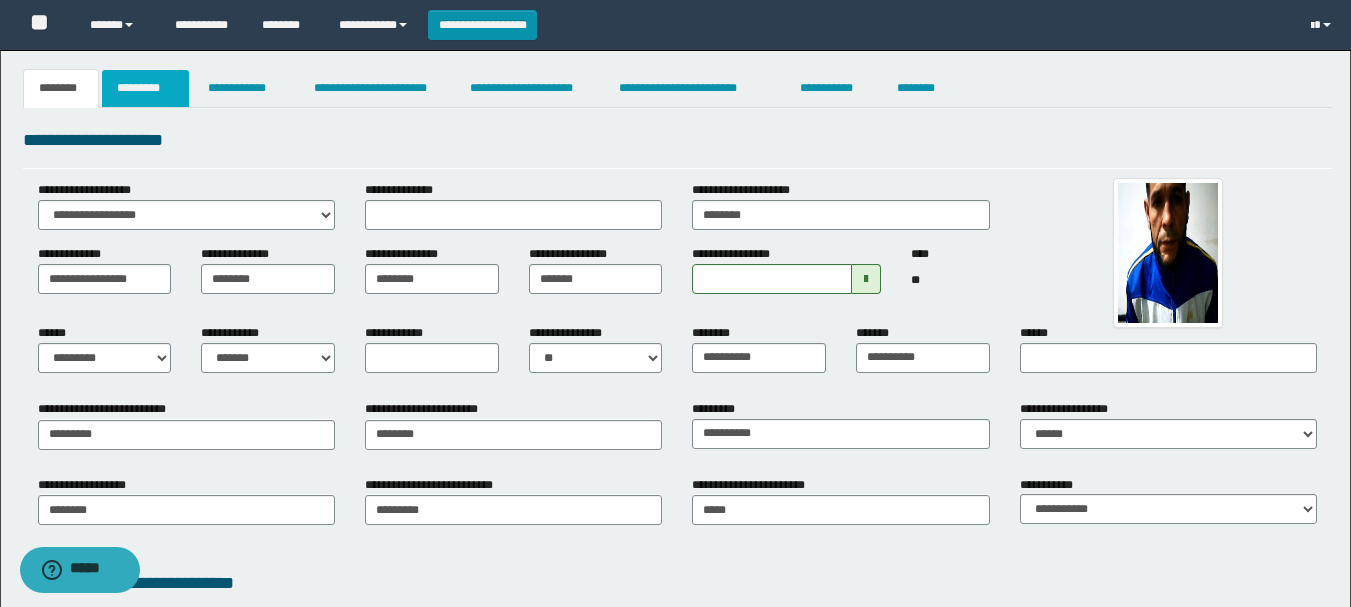 click on "*********" at bounding box center (145, 88) 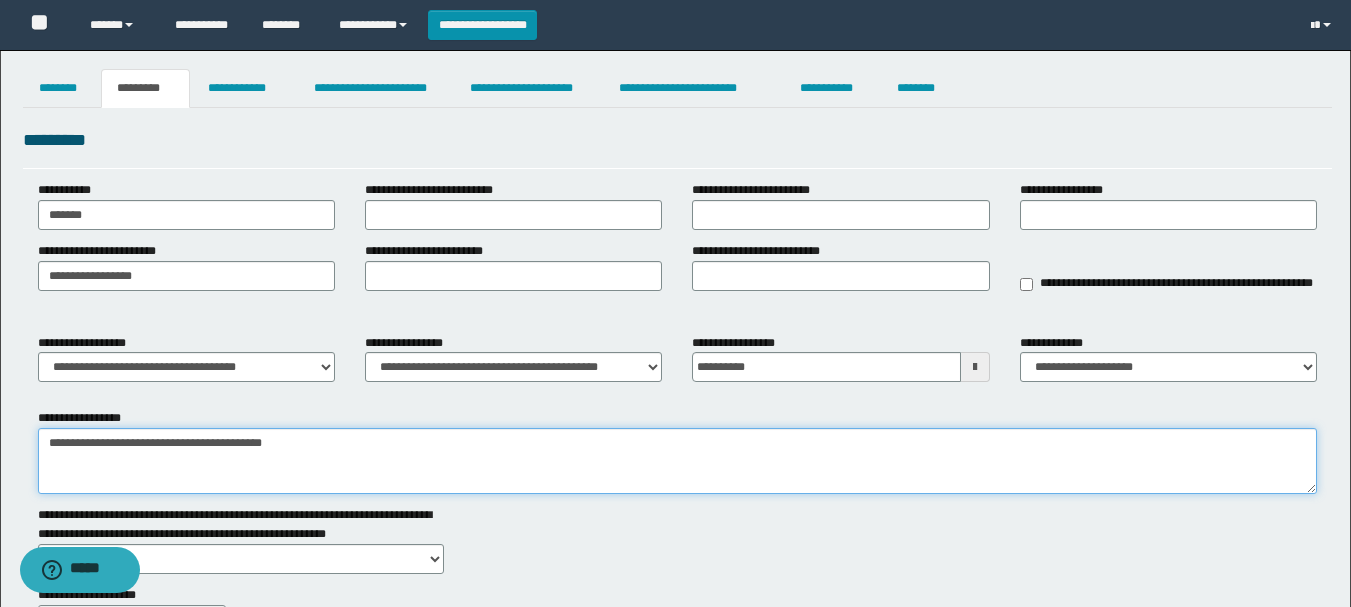 click on "**********" at bounding box center (677, 461) 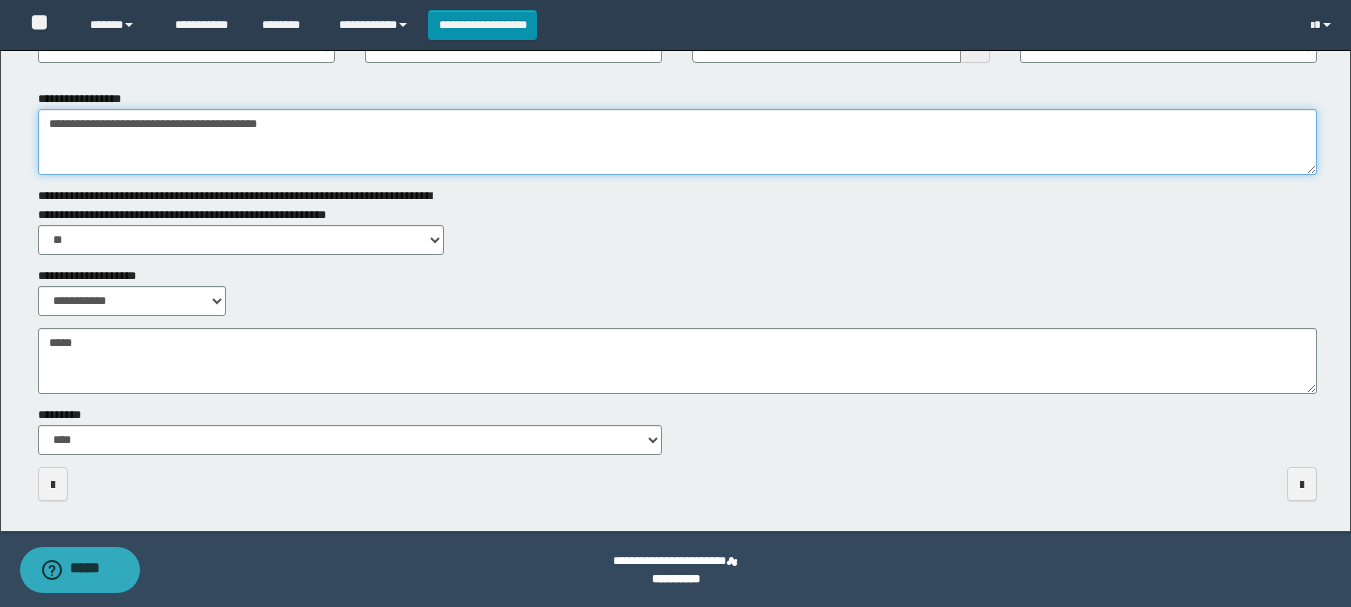 scroll, scrollTop: 321, scrollLeft: 0, axis: vertical 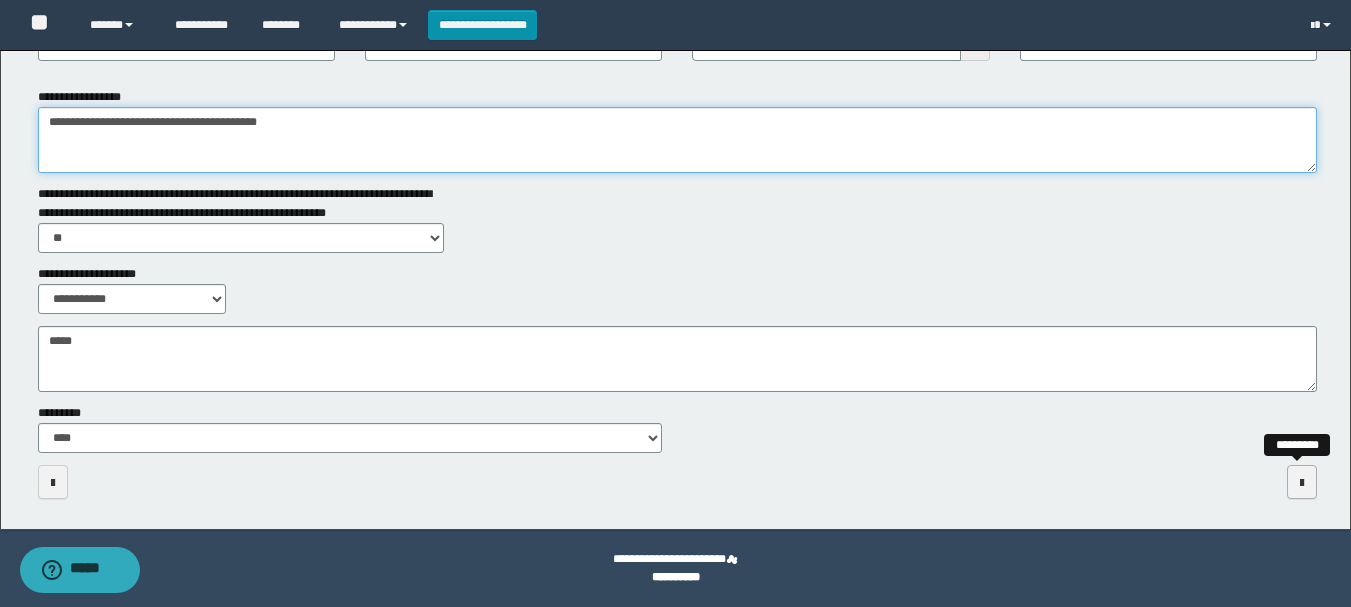type on "**********" 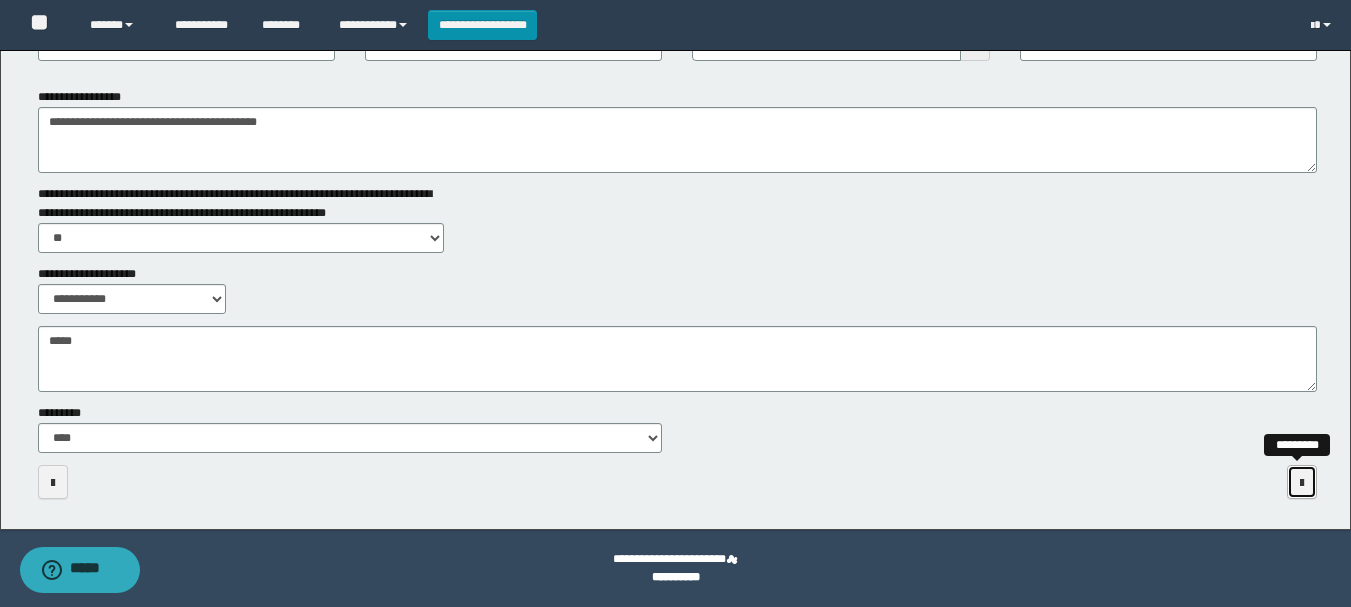 drag, startPoint x: 1295, startPoint y: 476, endPoint x: 1201, endPoint y: 459, distance: 95.524864 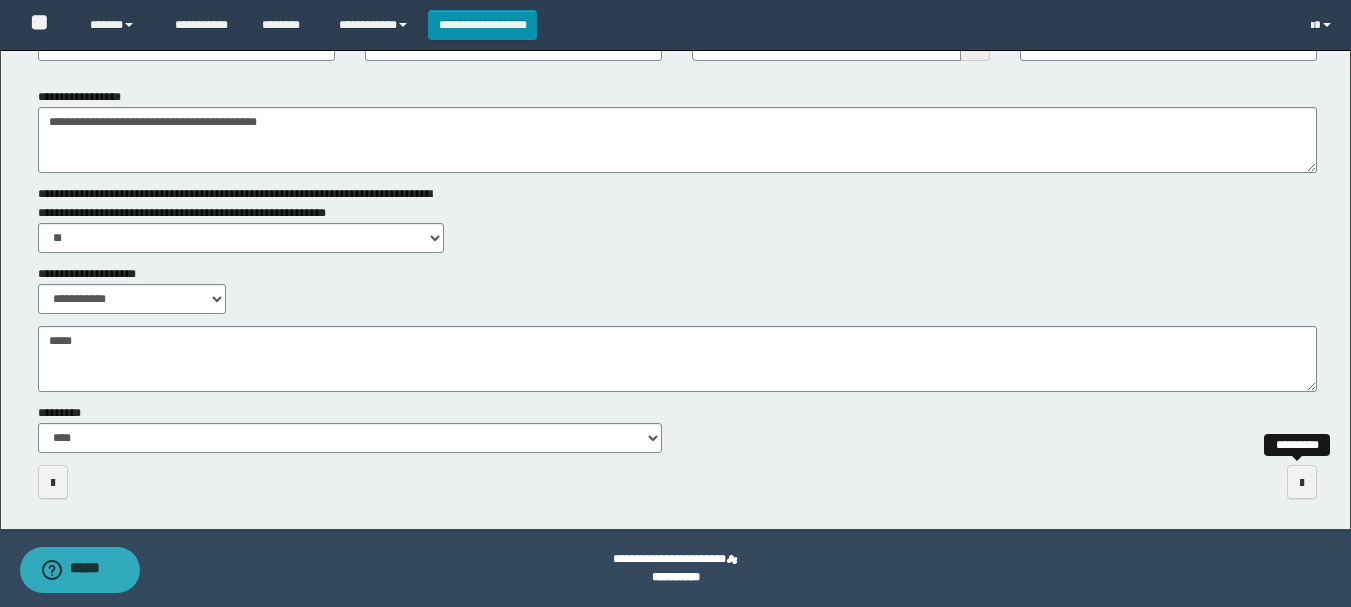 scroll, scrollTop: 0, scrollLeft: 0, axis: both 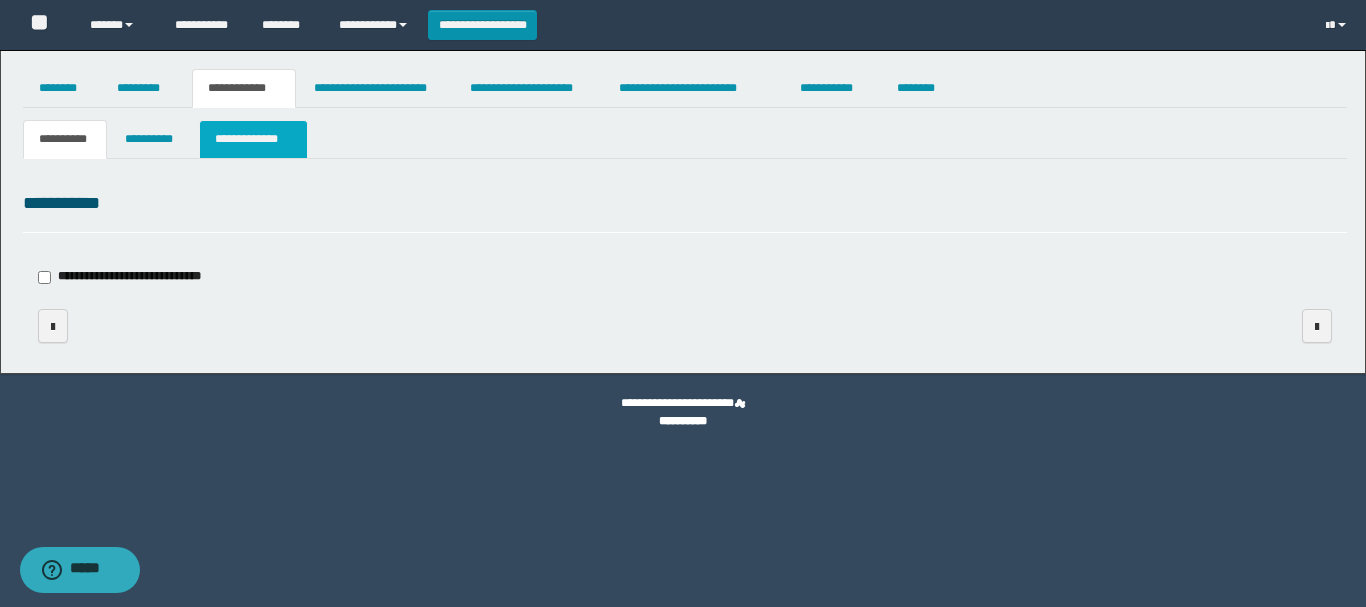 click on "**********" at bounding box center (253, 139) 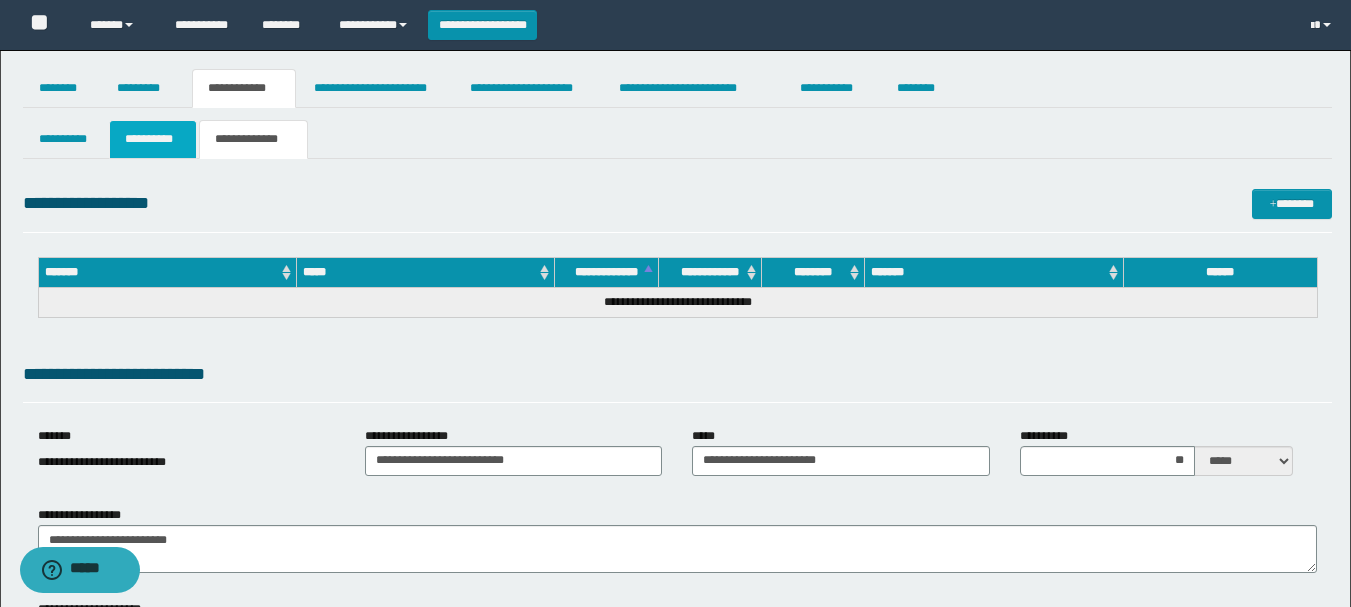 click on "**********" at bounding box center [153, 139] 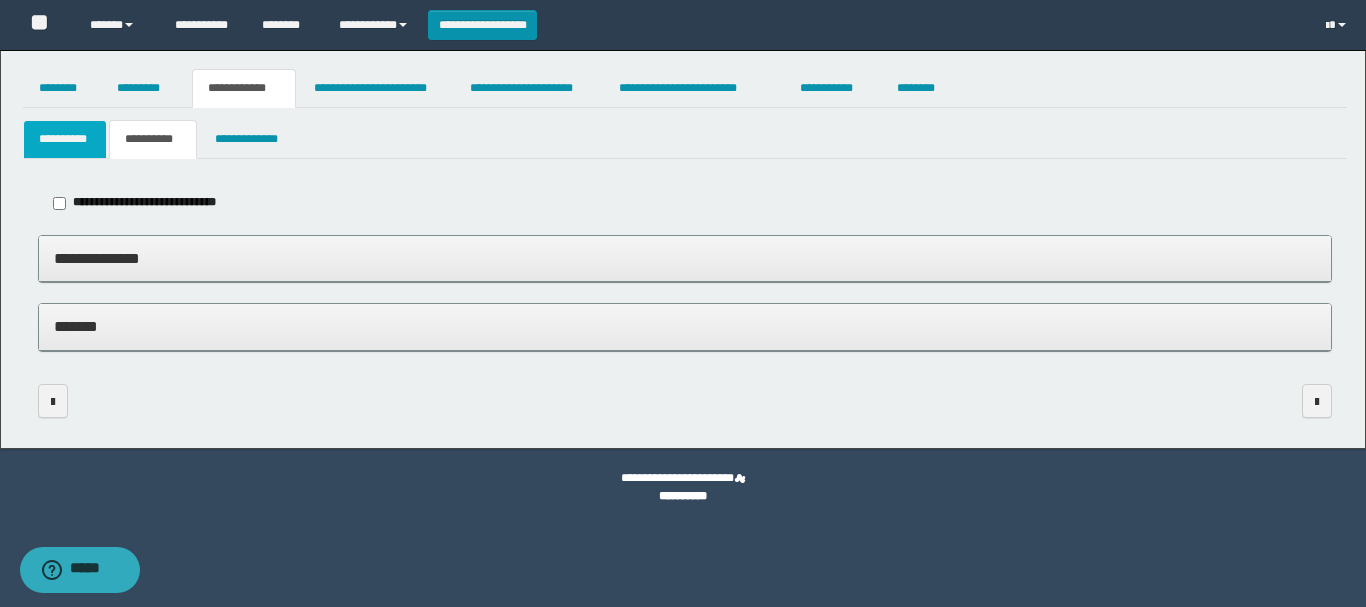 click on "**********" at bounding box center (65, 139) 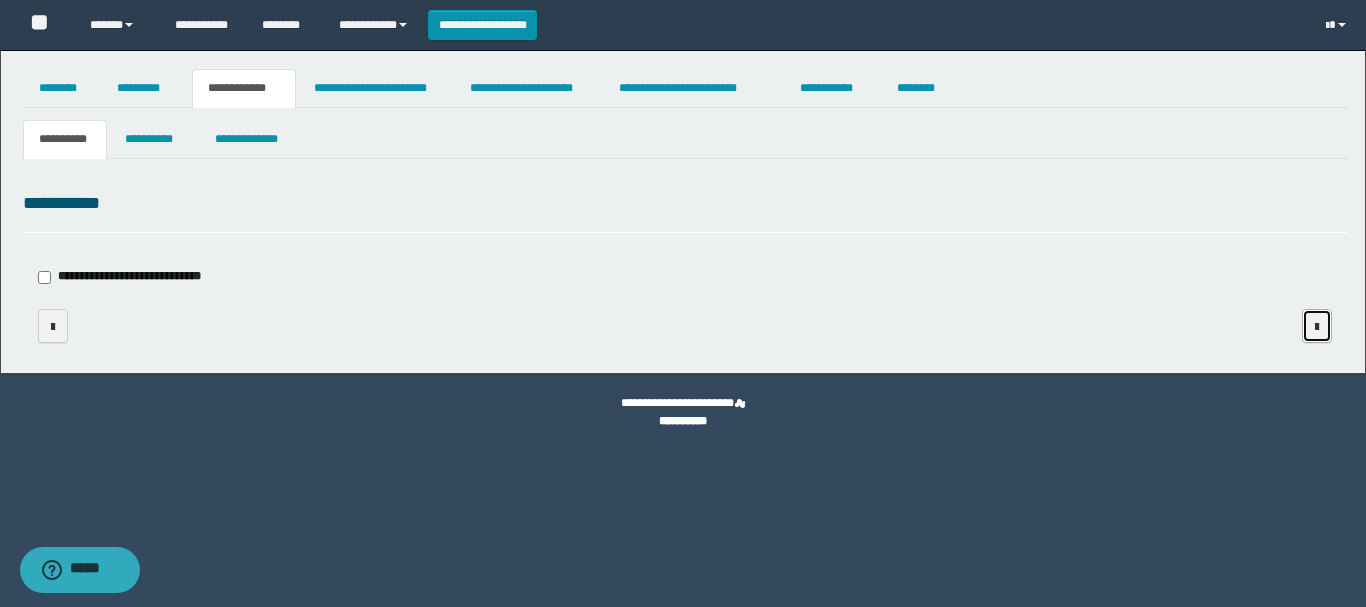 click at bounding box center (1317, 327) 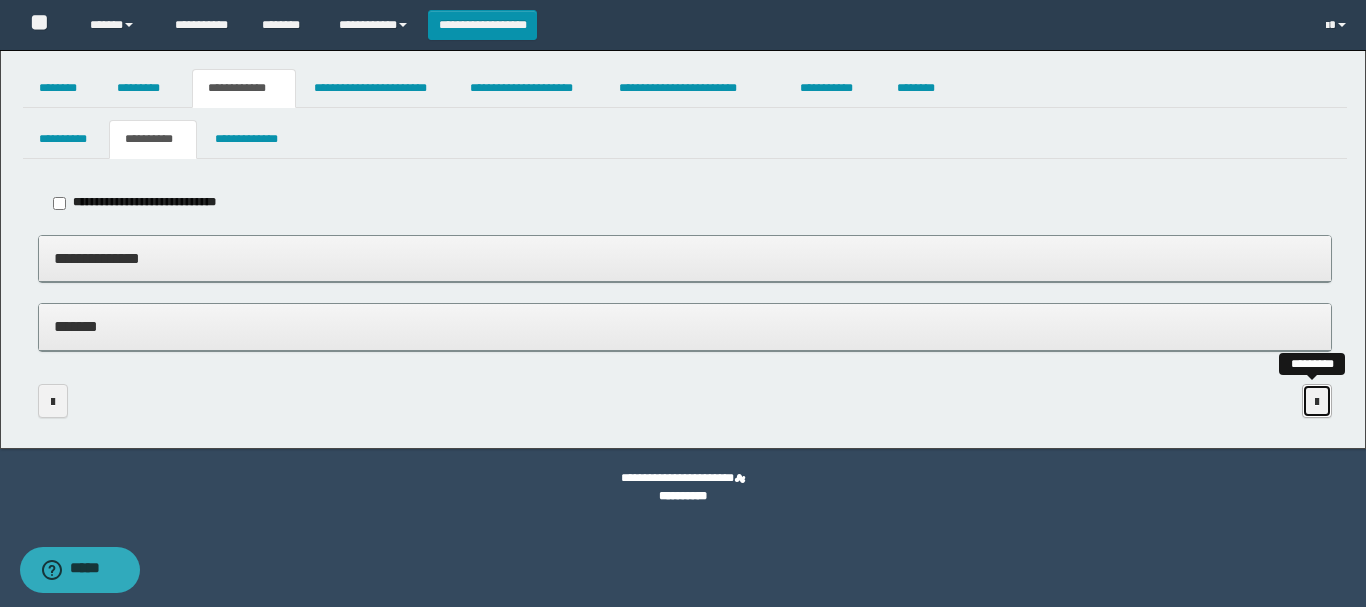 click at bounding box center (1317, 402) 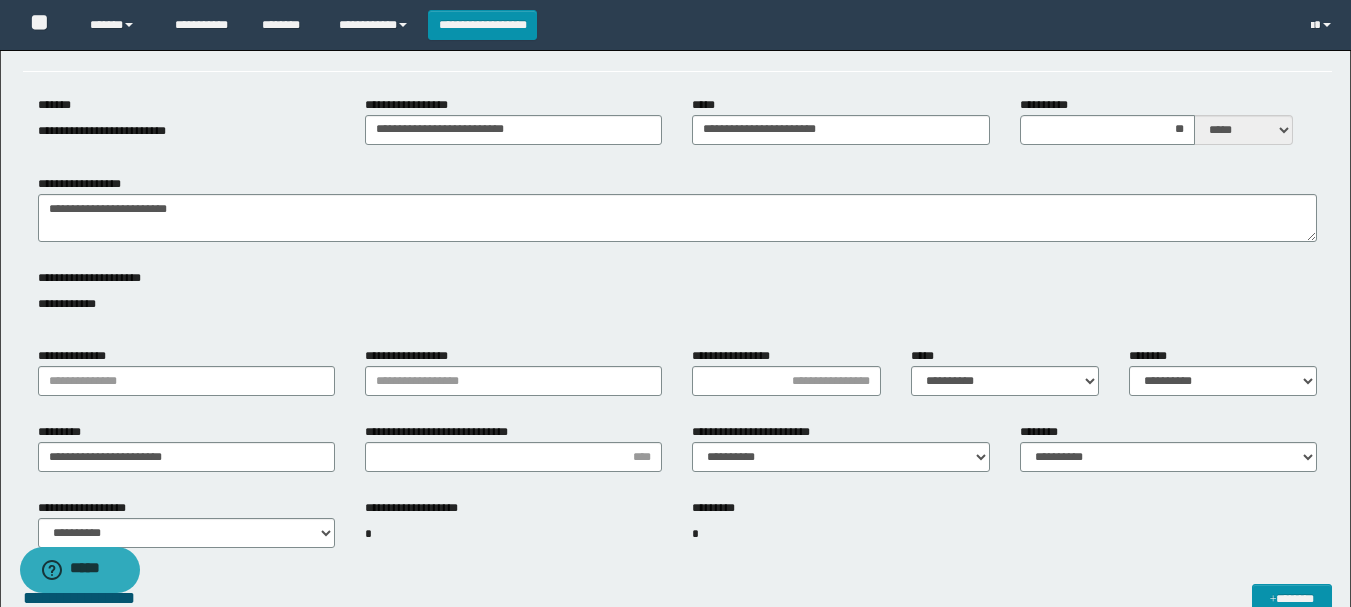 scroll, scrollTop: 0, scrollLeft: 0, axis: both 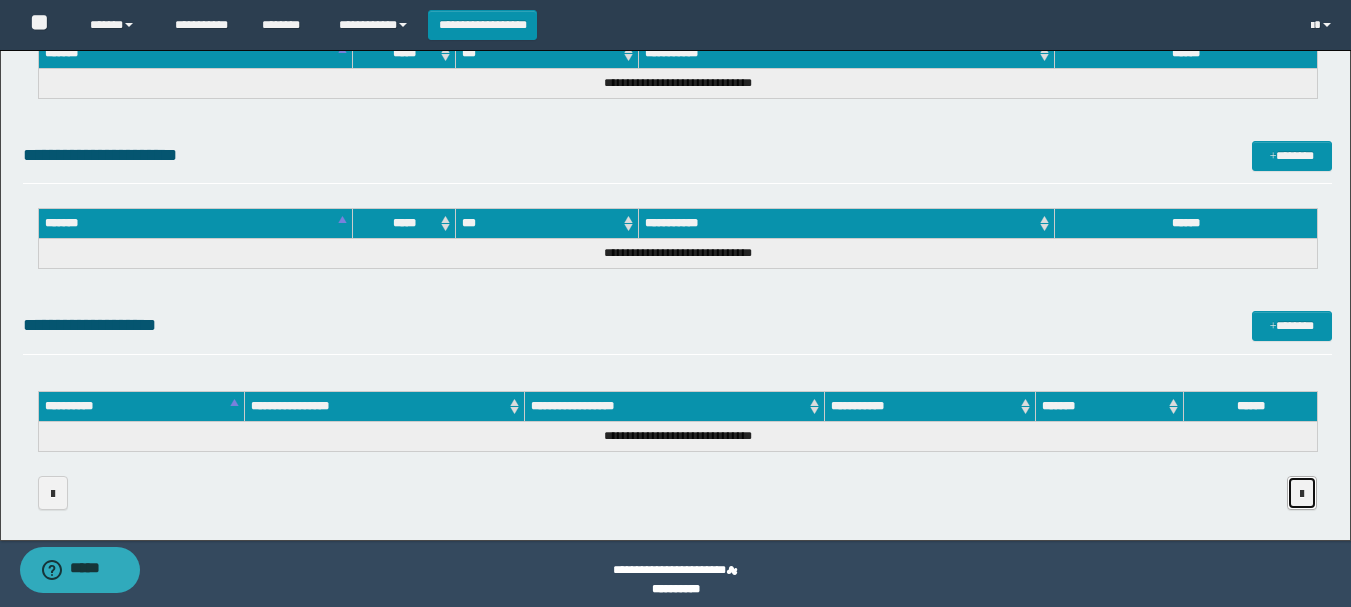 click at bounding box center [1302, 494] 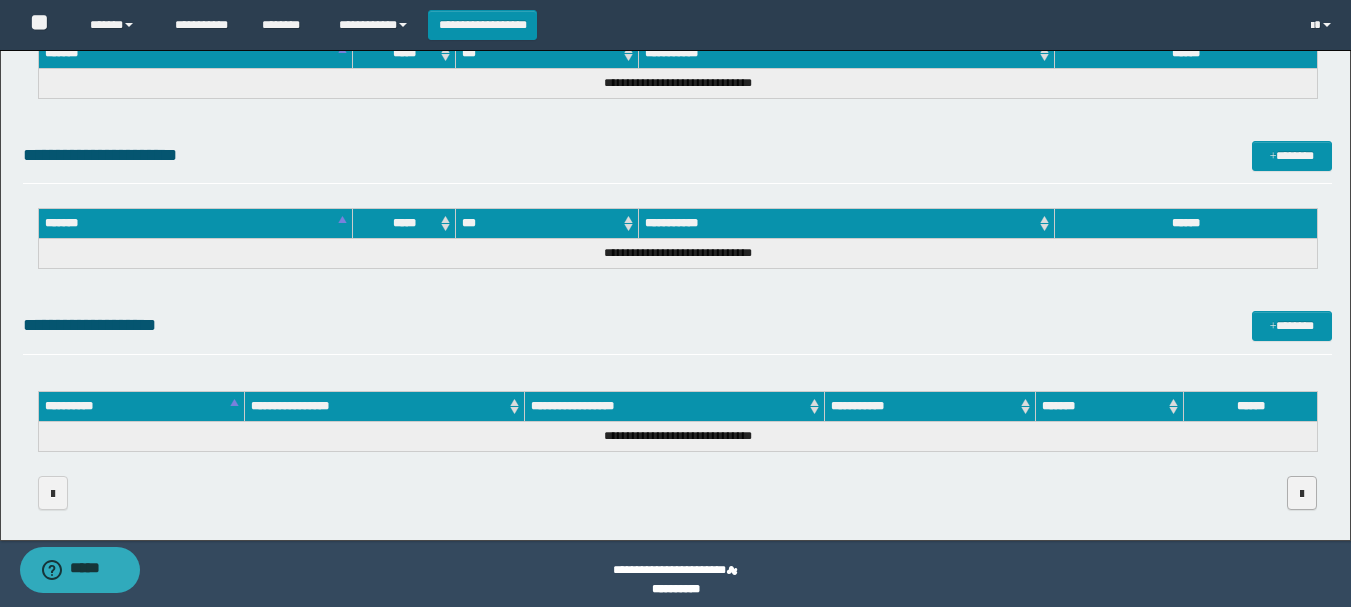 scroll, scrollTop: 1109, scrollLeft: 0, axis: vertical 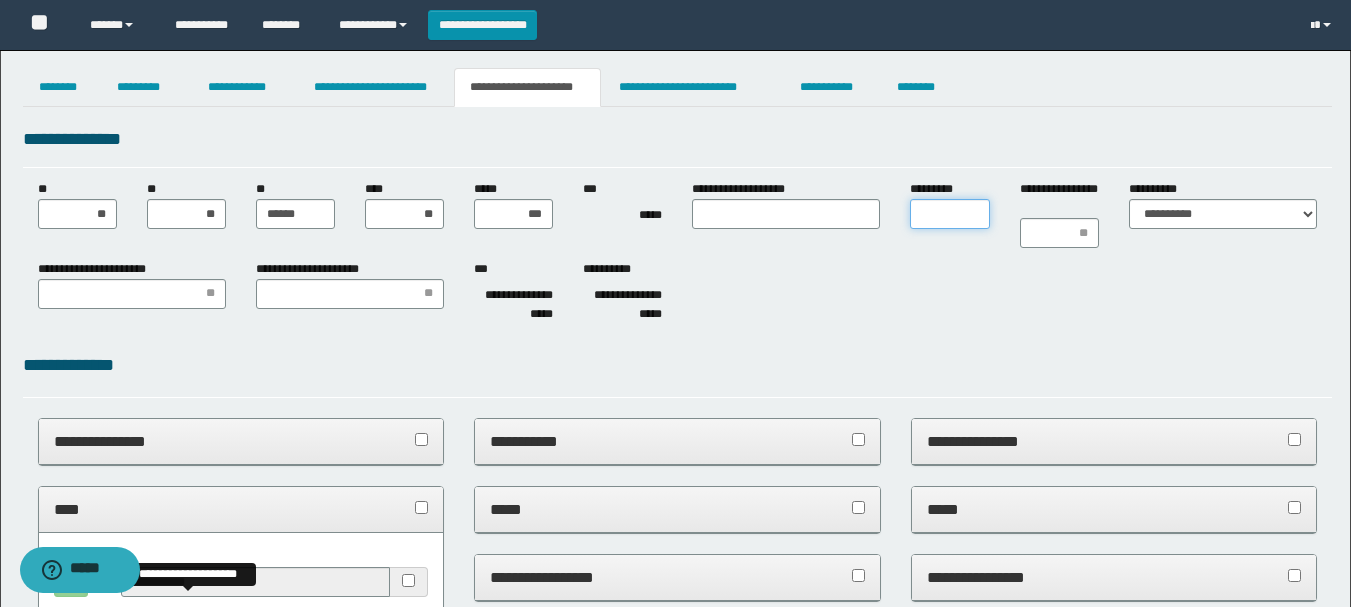 click on "*********" at bounding box center [949, 214] 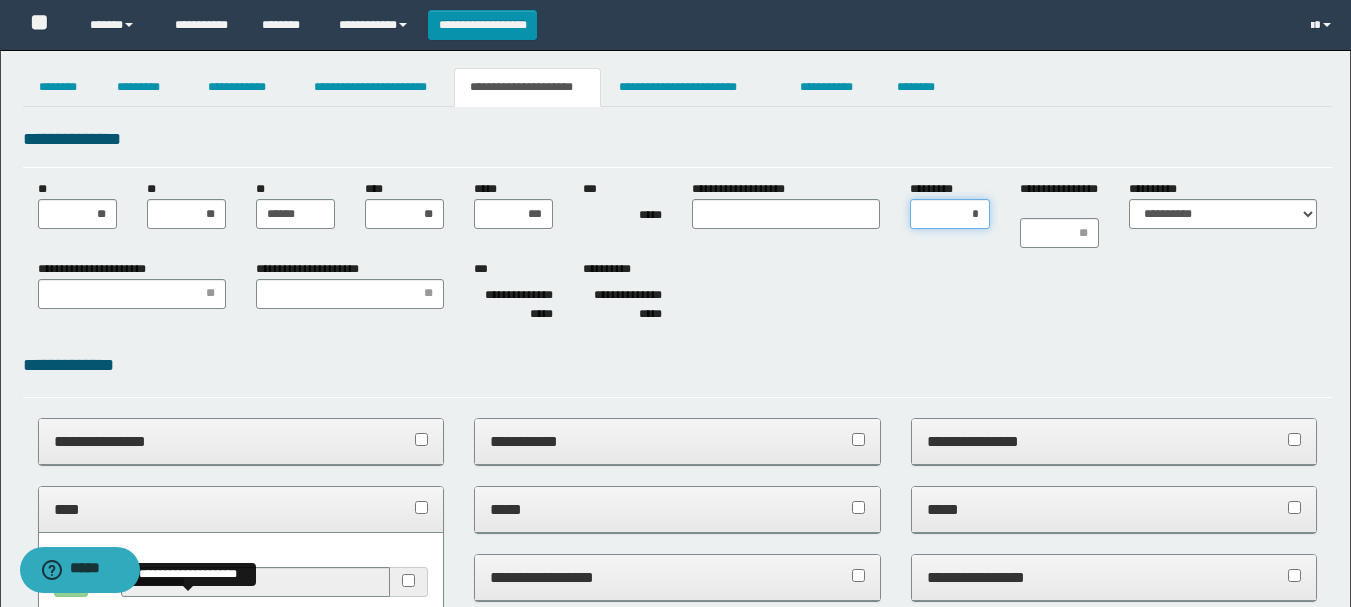 type on "**" 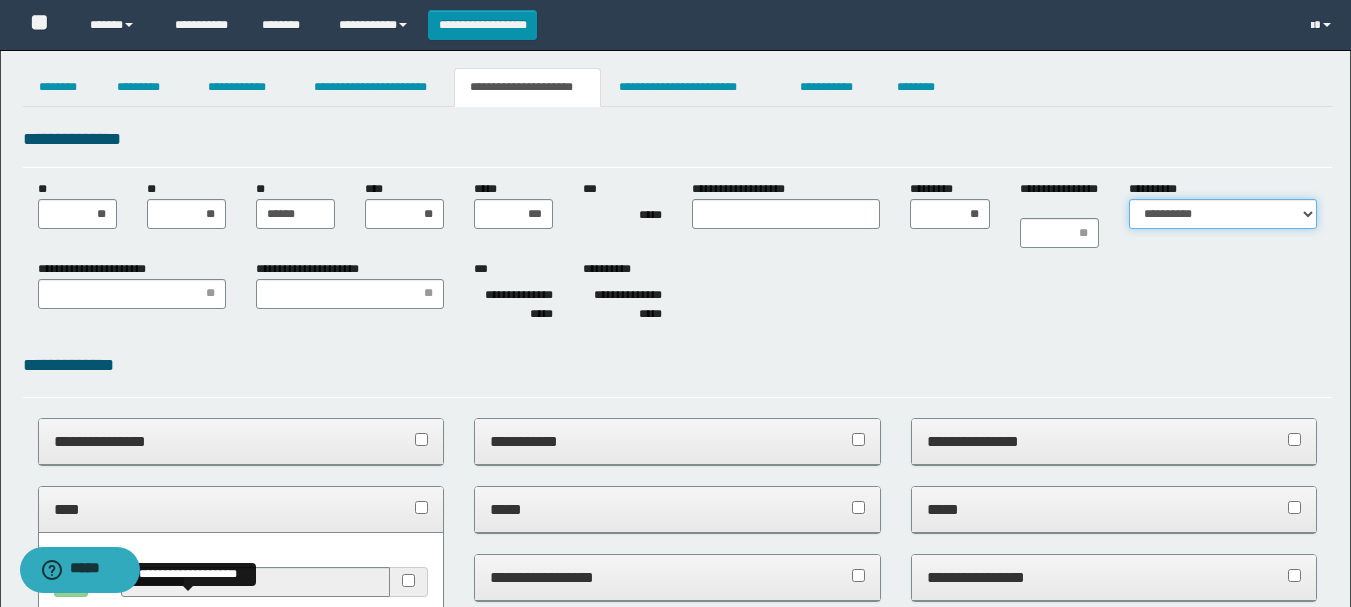 click on "**********" at bounding box center [1223, 214] 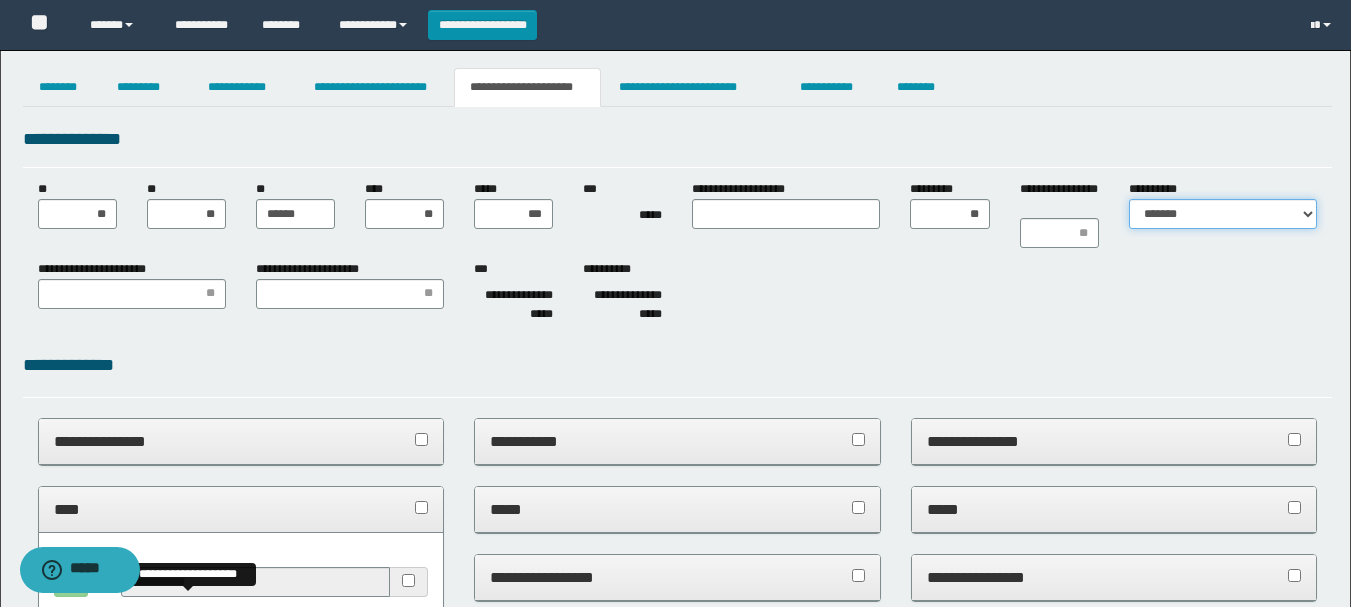 click on "**********" at bounding box center (1223, 214) 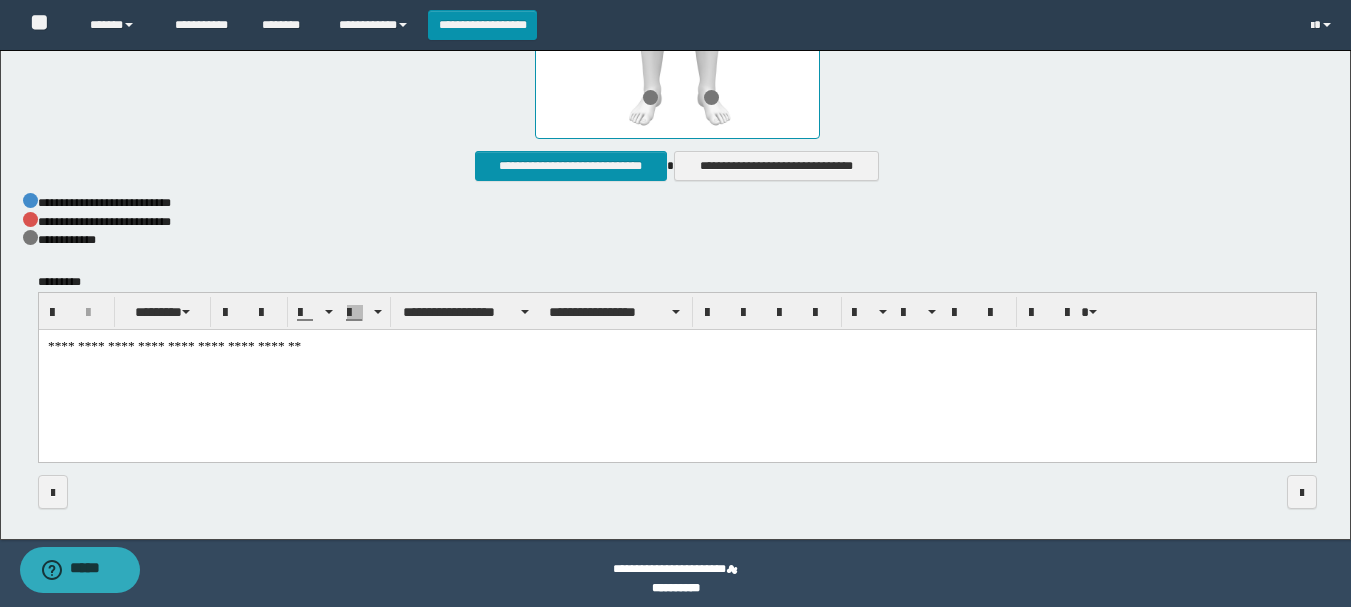 scroll, scrollTop: 1635, scrollLeft: 0, axis: vertical 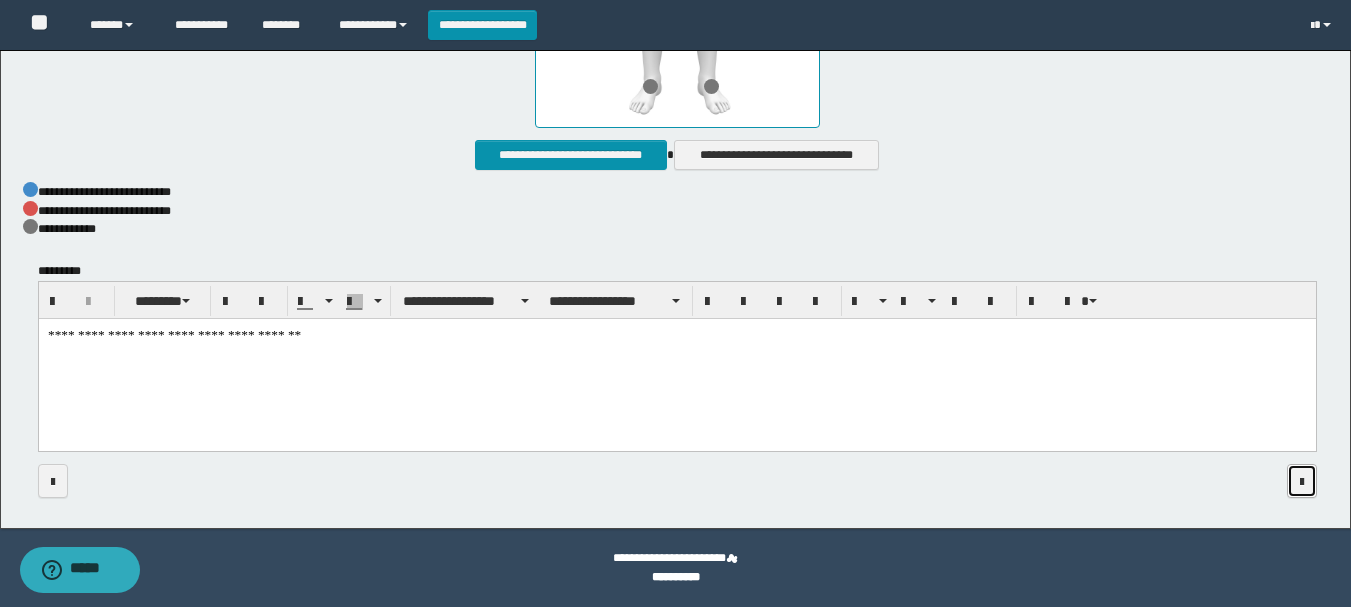 click at bounding box center (1302, 482) 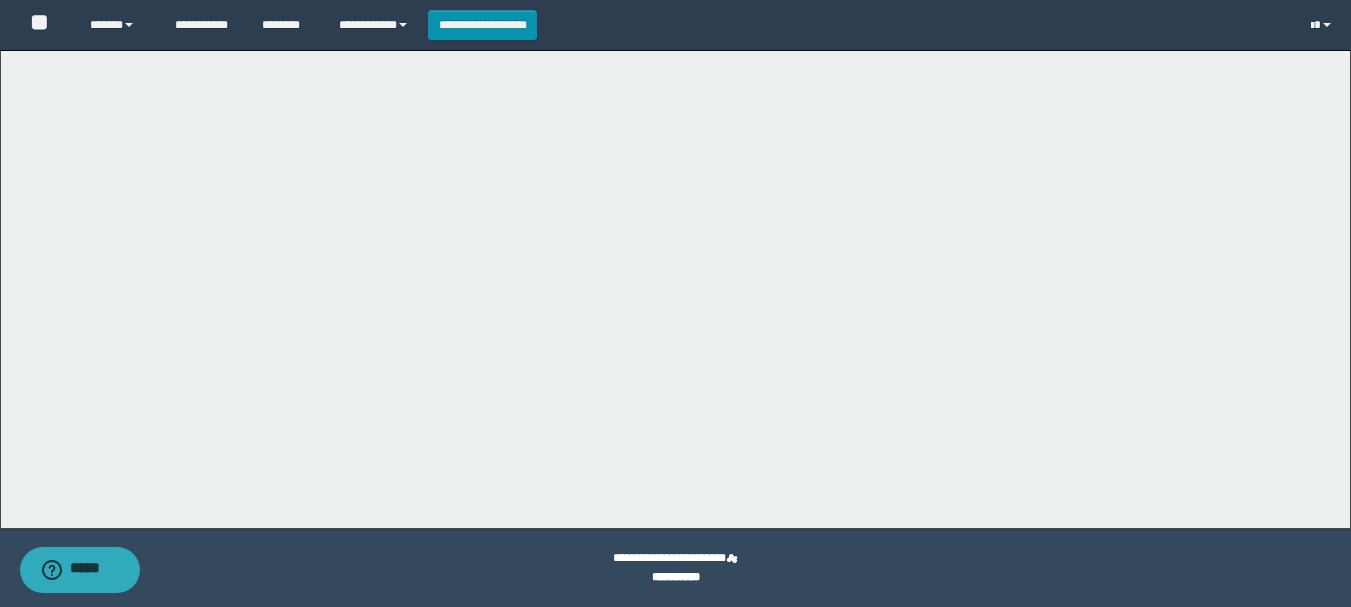 scroll, scrollTop: 430, scrollLeft: 0, axis: vertical 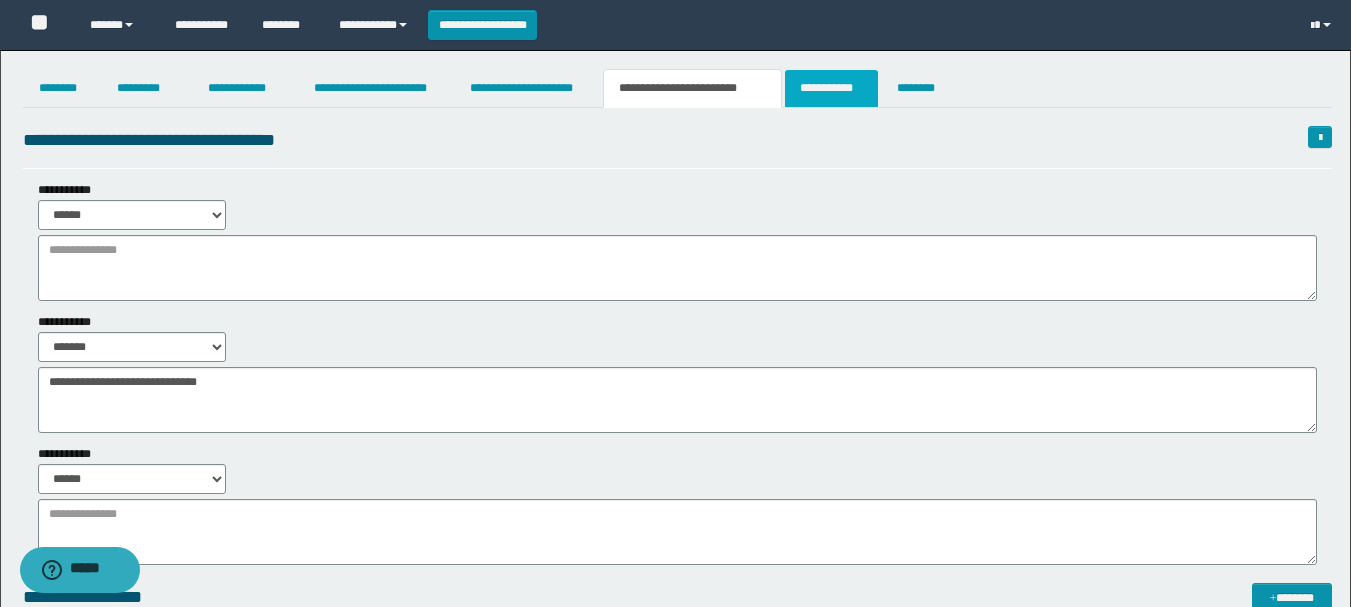click on "**********" at bounding box center [831, 88] 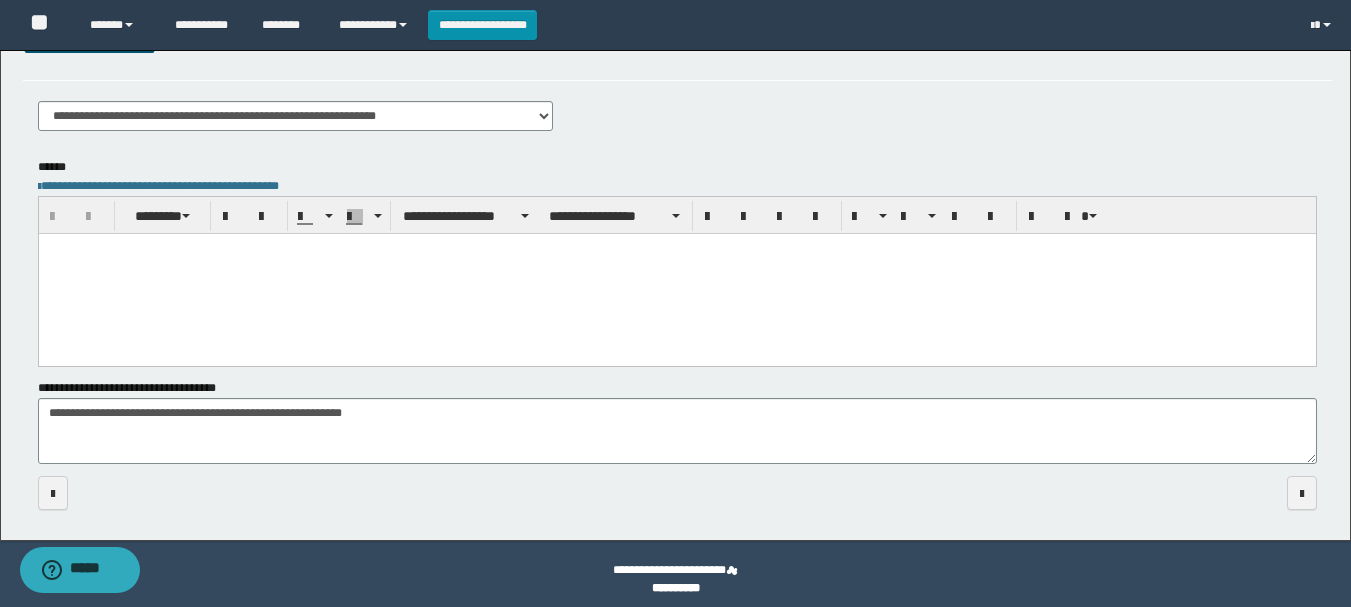scroll, scrollTop: 276, scrollLeft: 0, axis: vertical 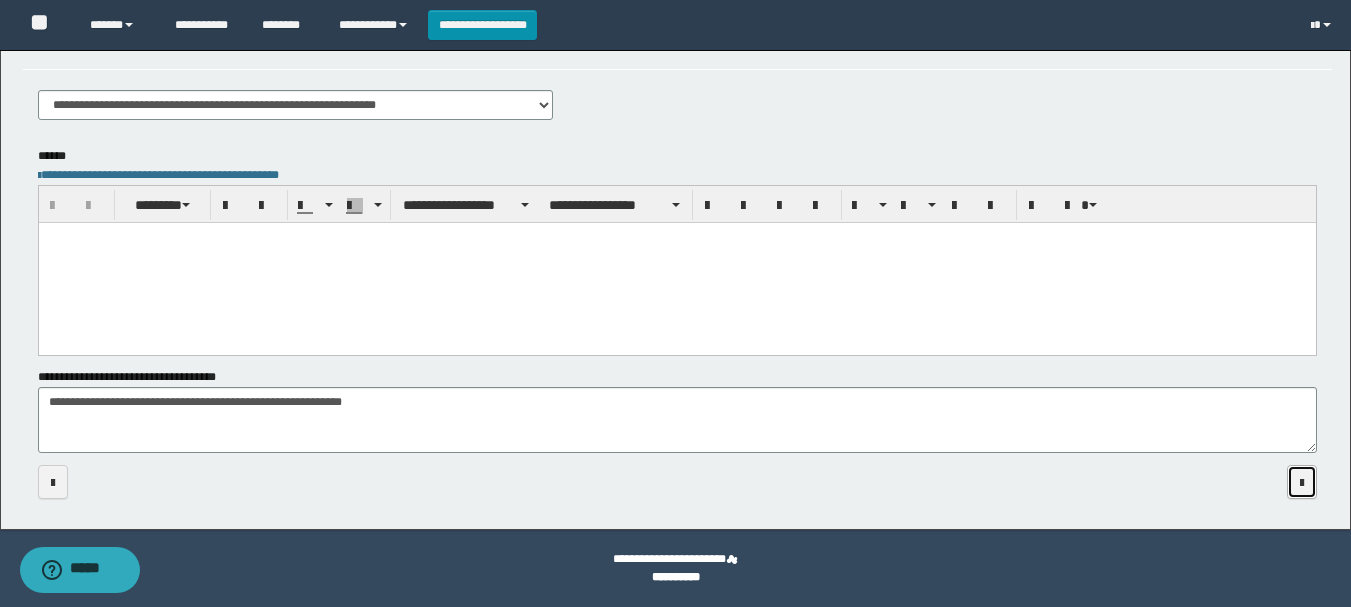 click at bounding box center (1302, 482) 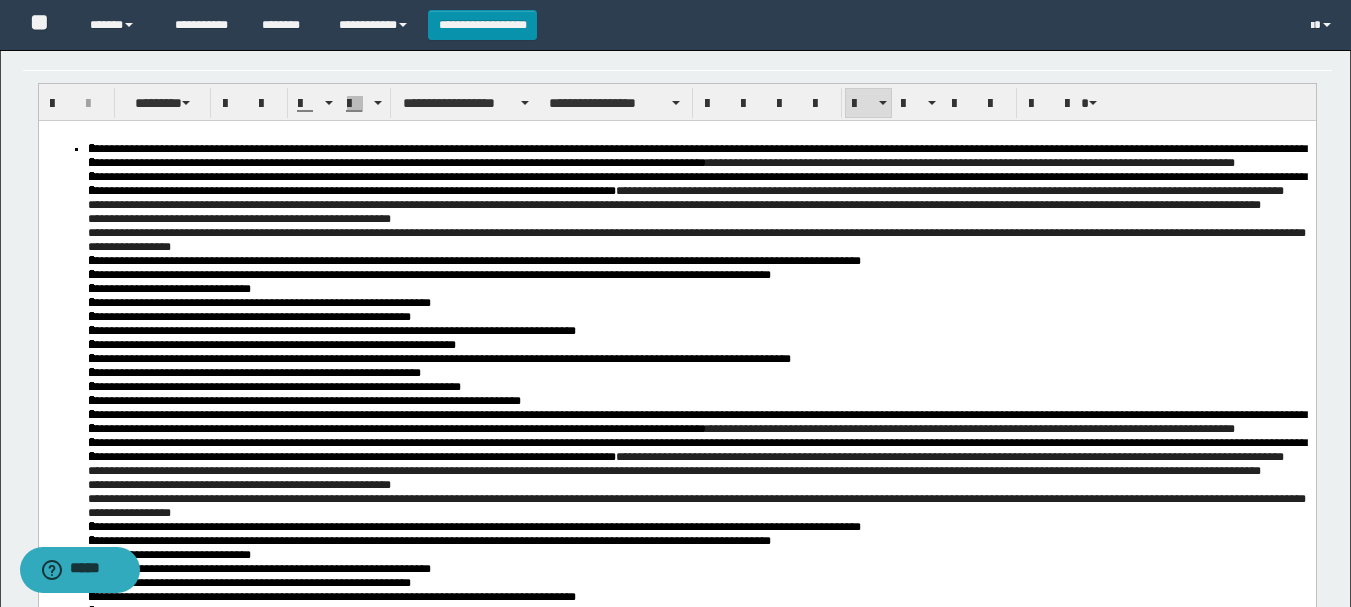 scroll, scrollTop: 282, scrollLeft: 0, axis: vertical 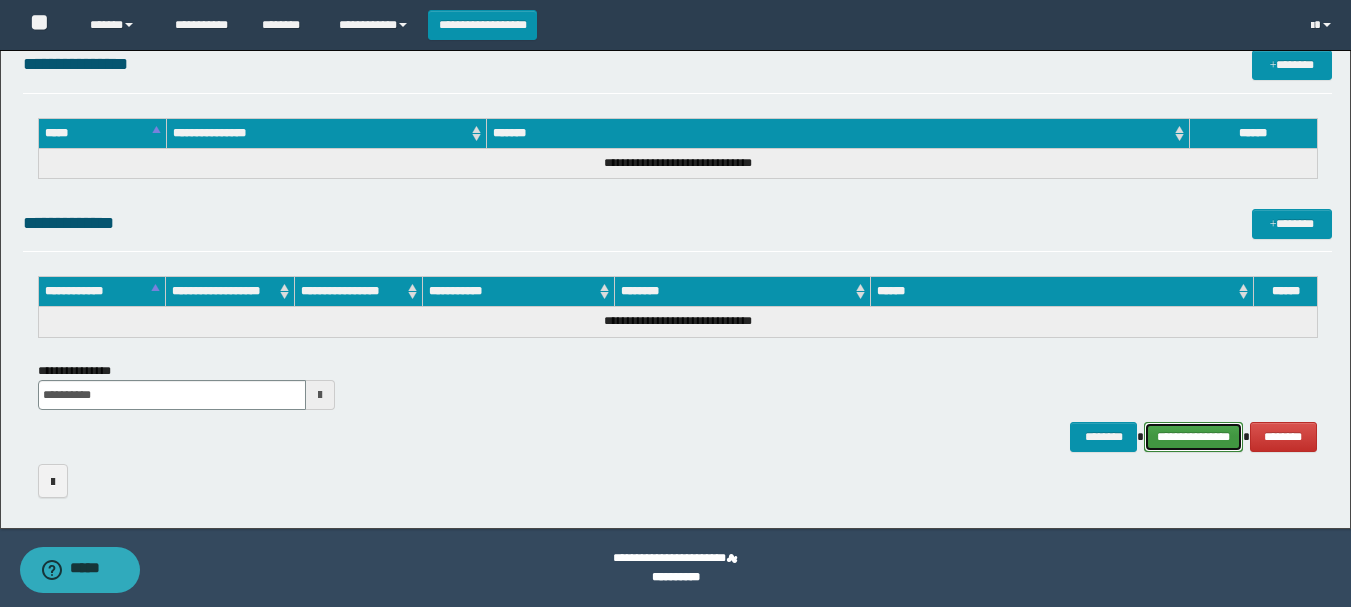 click on "**********" at bounding box center (1193, 437) 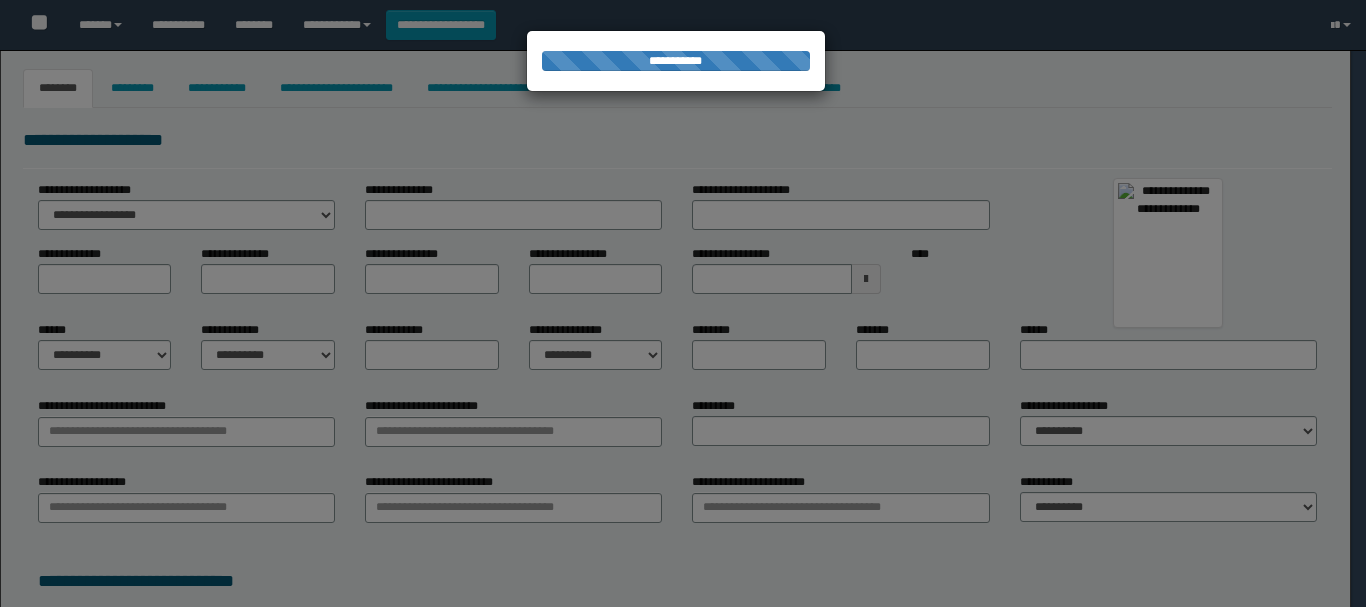 type on "**********" 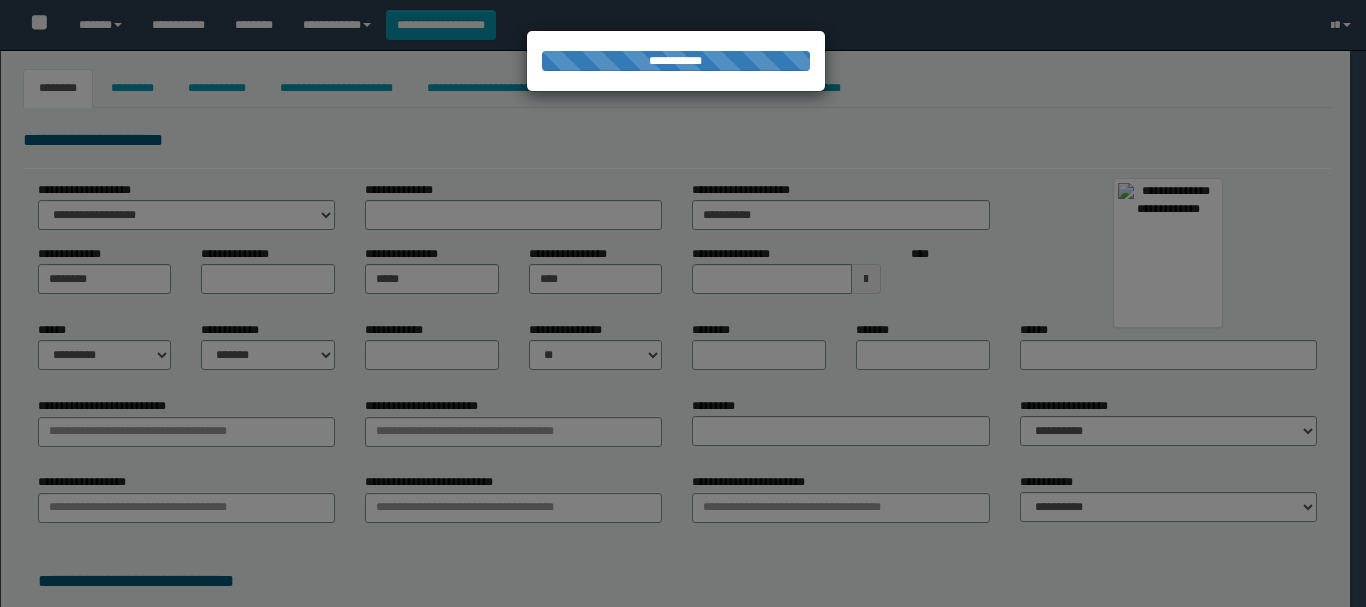type on "**********" 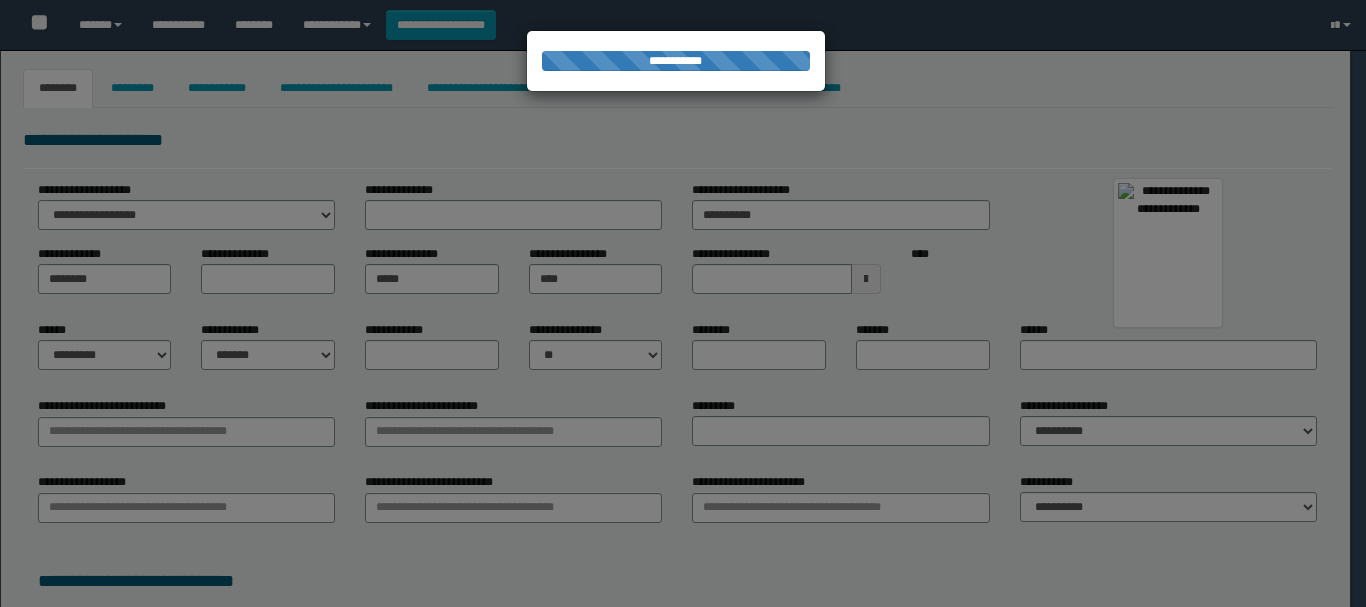 type on "*********" 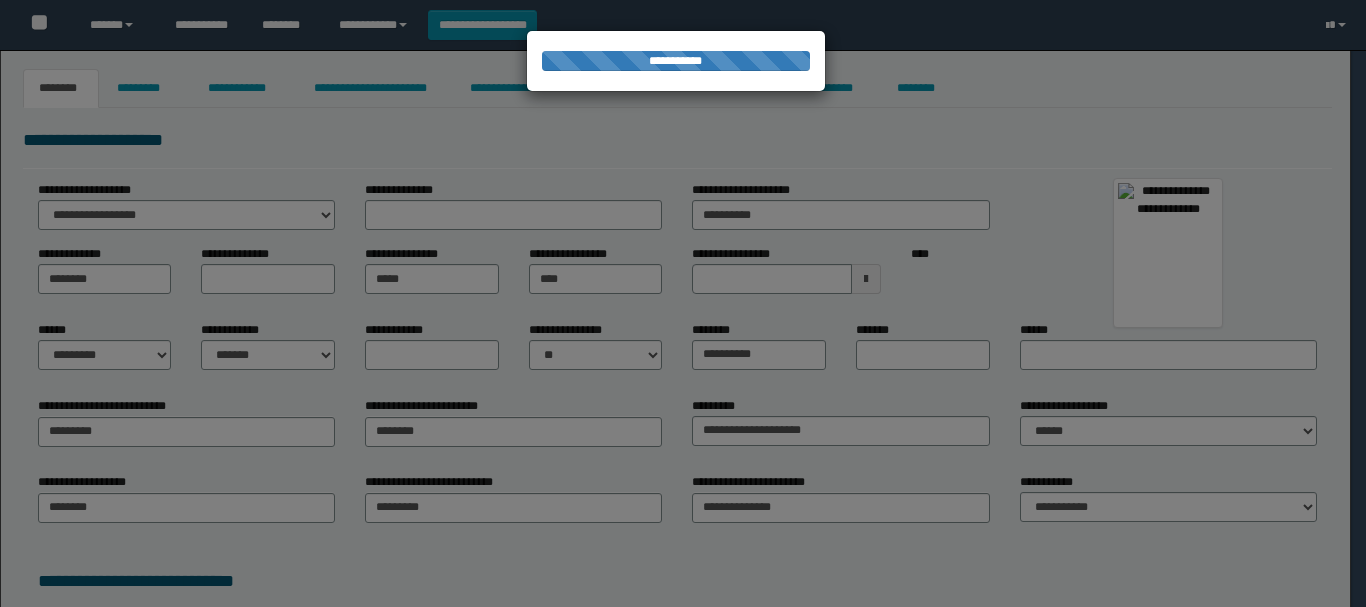 scroll, scrollTop: 0, scrollLeft: 0, axis: both 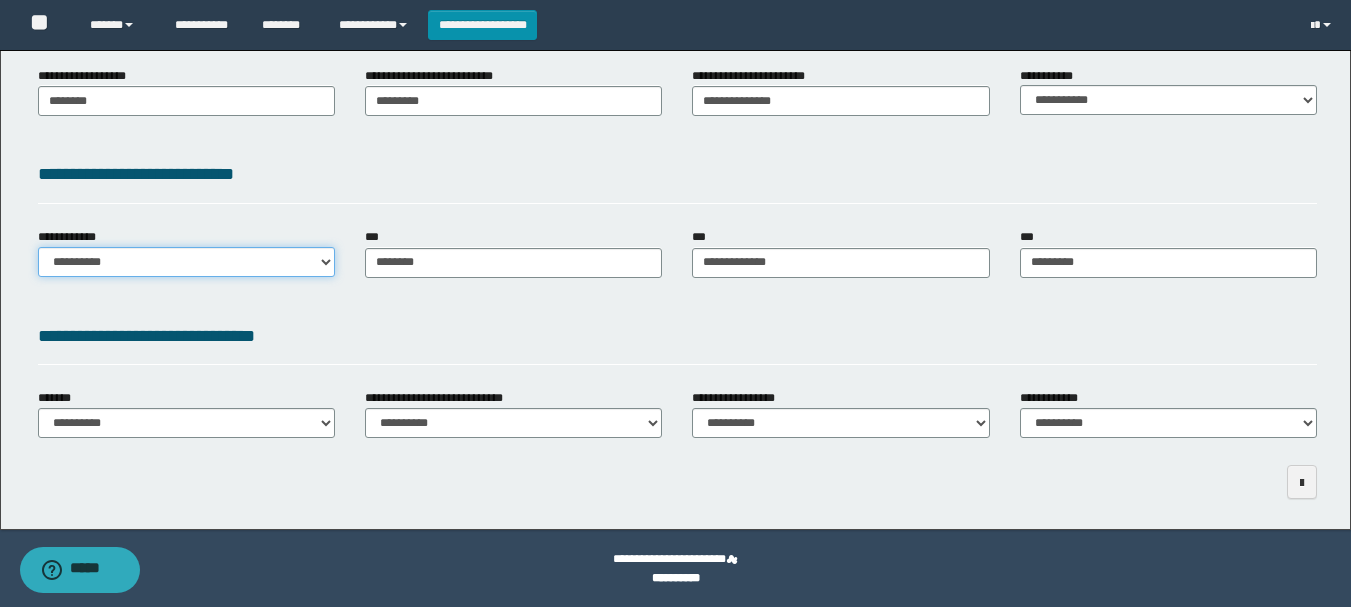 click on "**********" at bounding box center [186, 262] 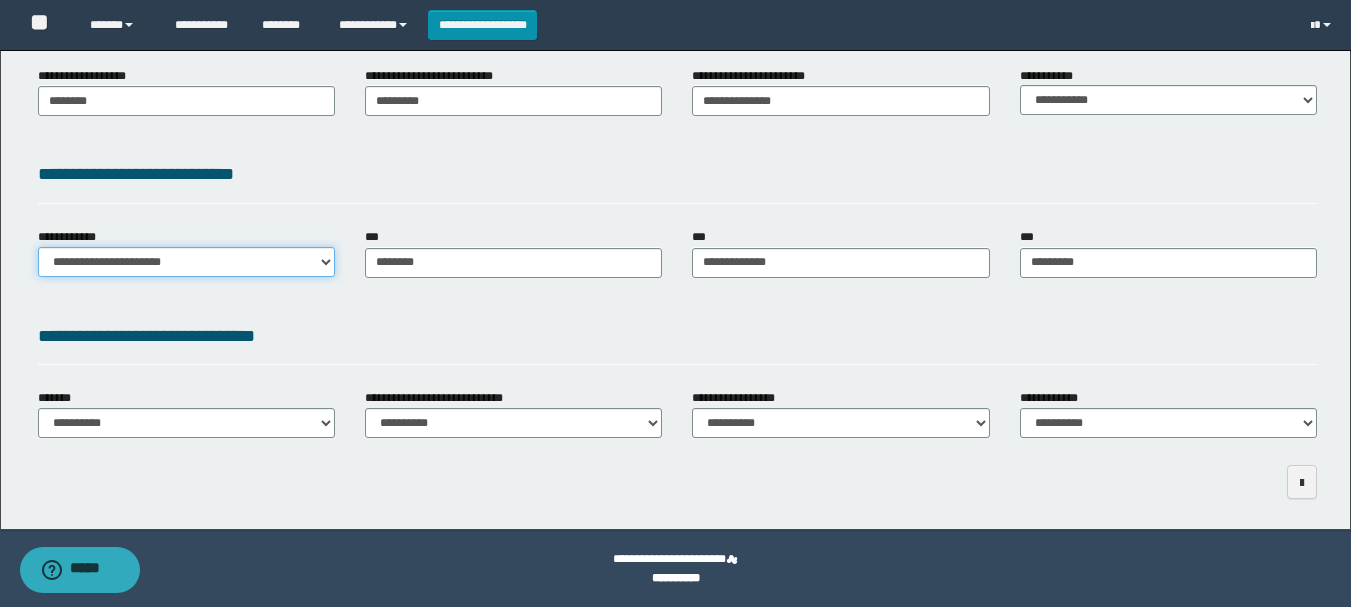 click on "**********" at bounding box center (186, 262) 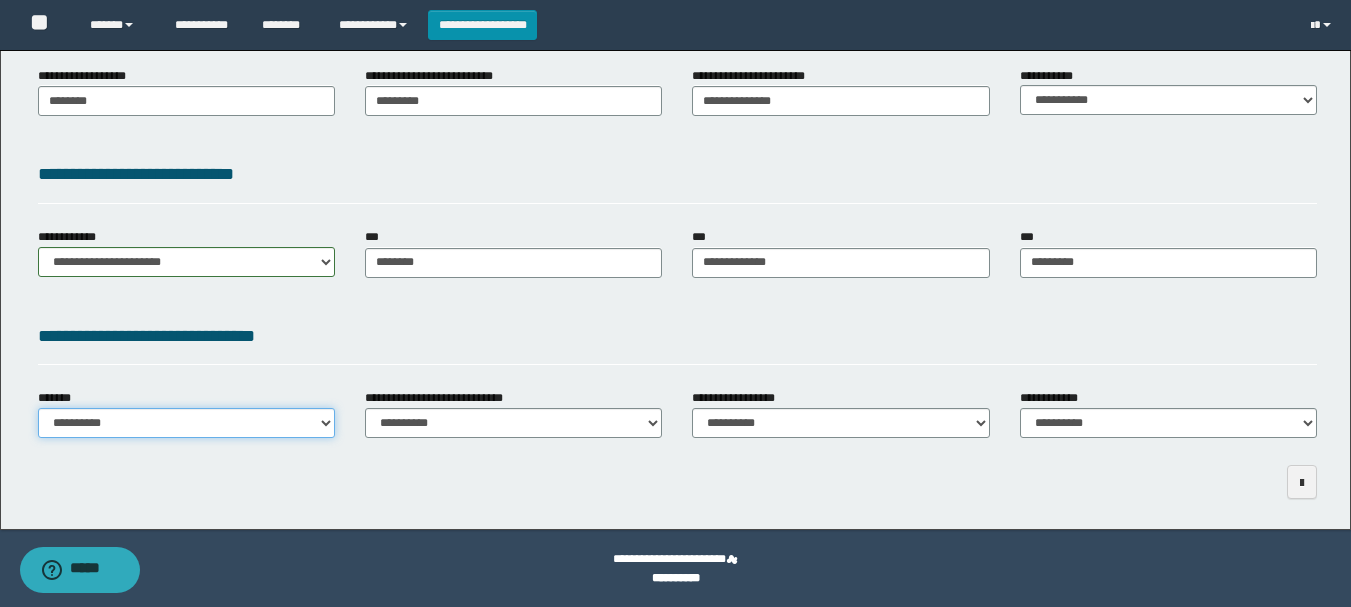 click on "**********" at bounding box center (186, 423) 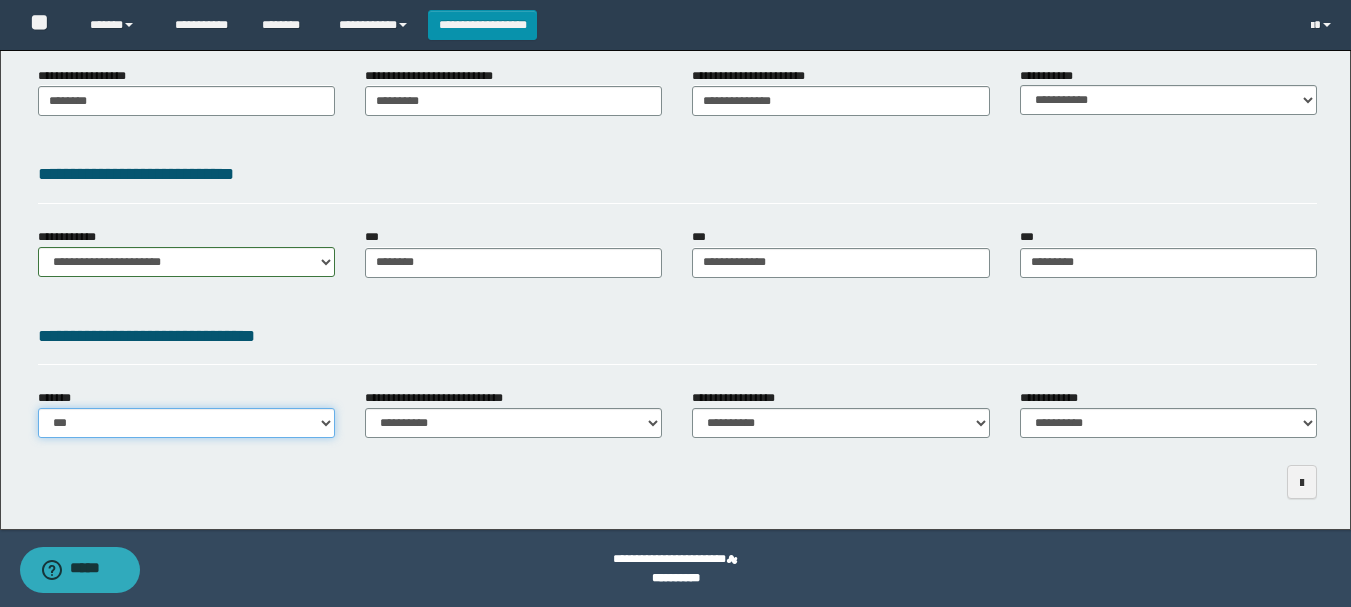 click on "**********" at bounding box center (186, 423) 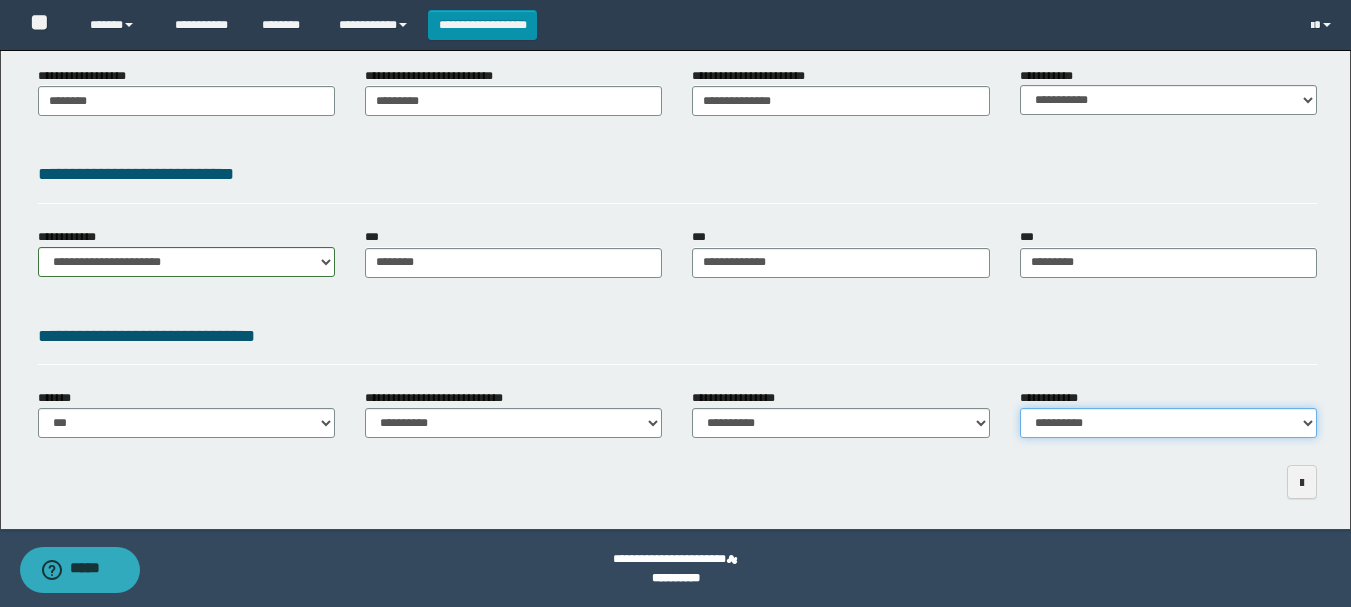 click on "**********" at bounding box center (1168, 423) 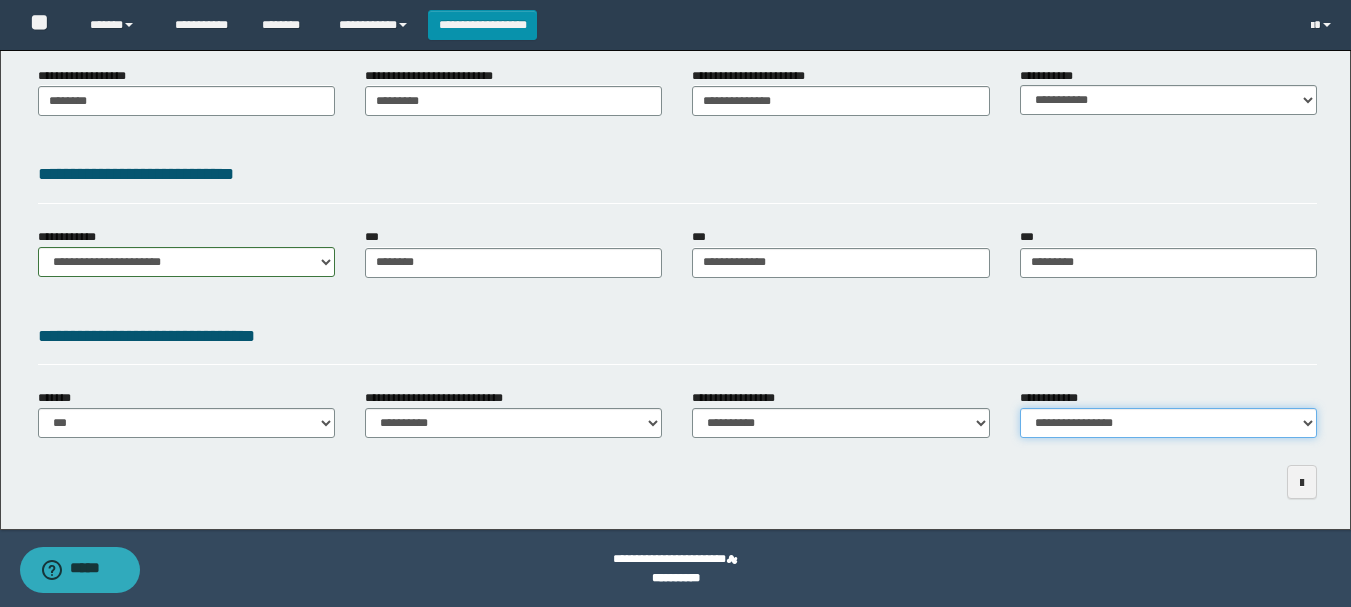click on "**********" at bounding box center [1168, 423] 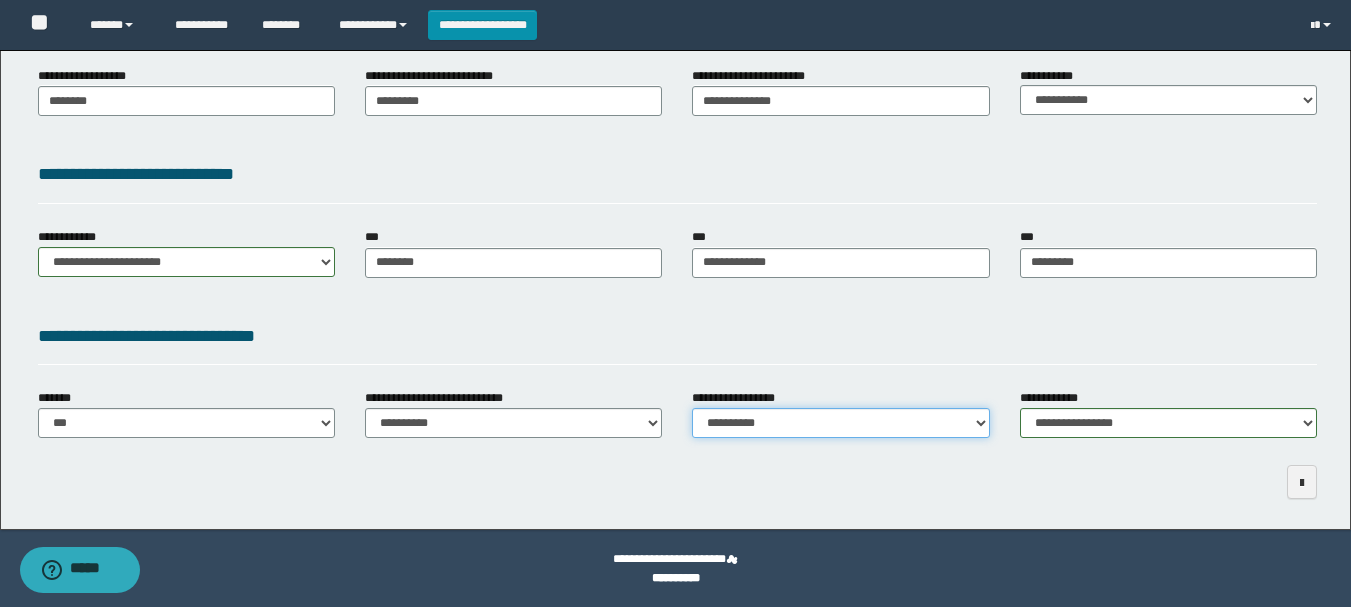 click on "**********" at bounding box center (840, 423) 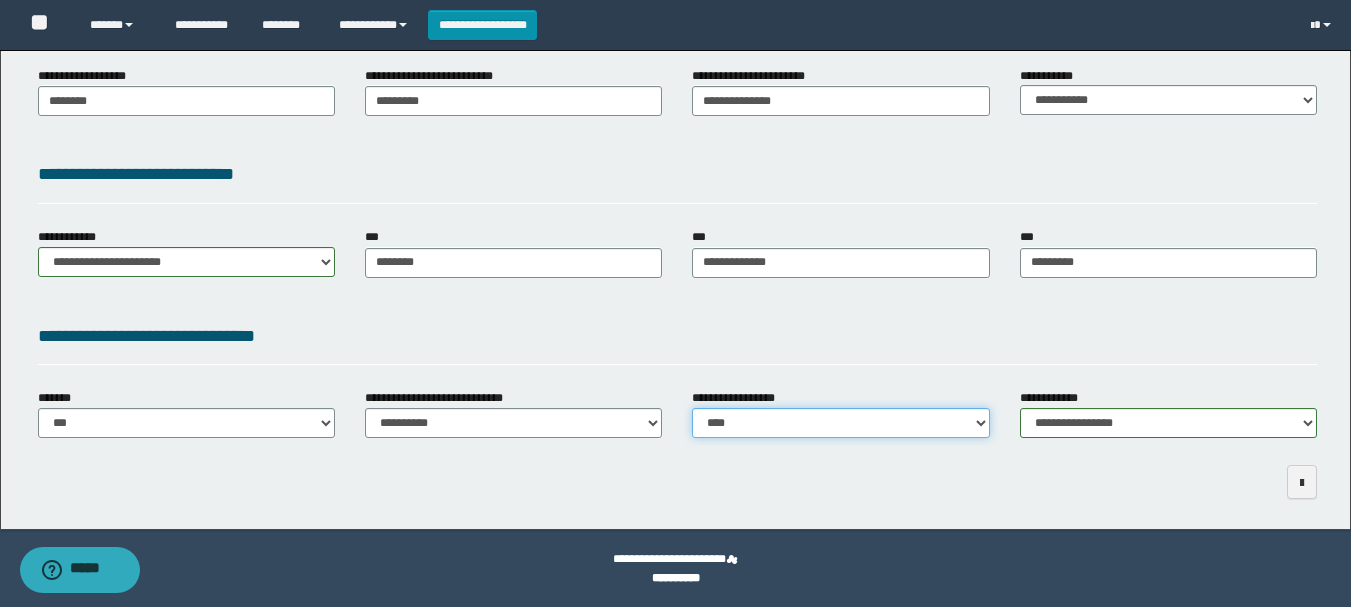 click on "**********" at bounding box center [840, 423] 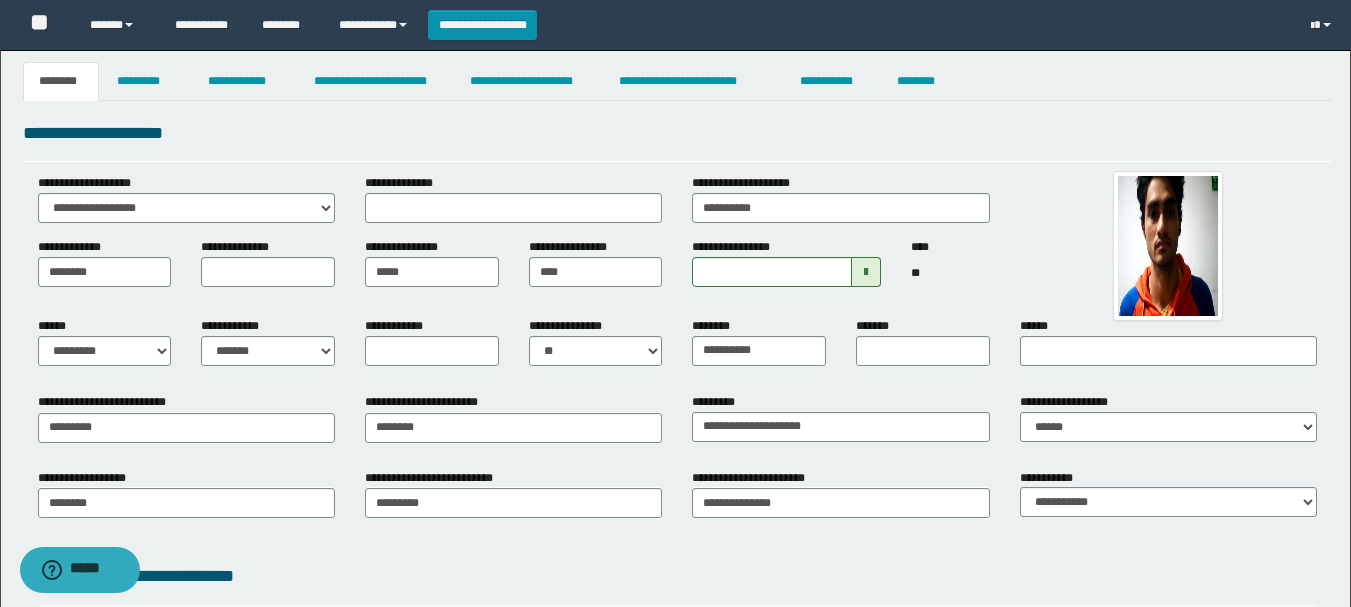 scroll, scrollTop: 0, scrollLeft: 0, axis: both 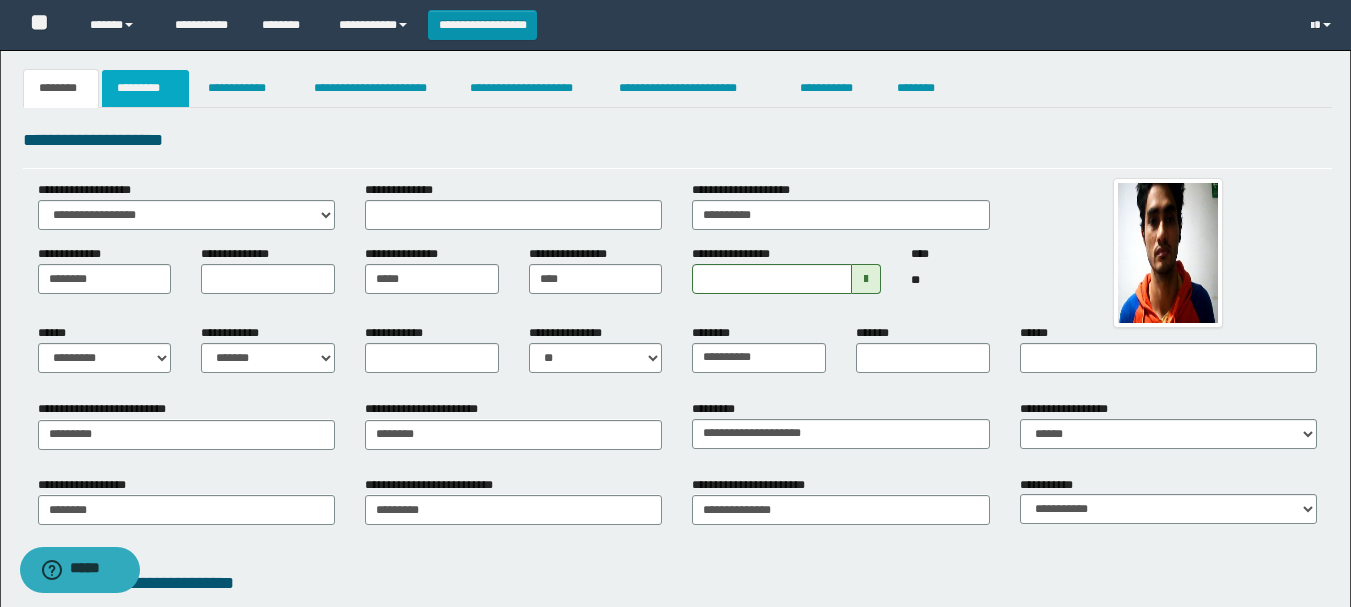 click on "*********" at bounding box center [145, 88] 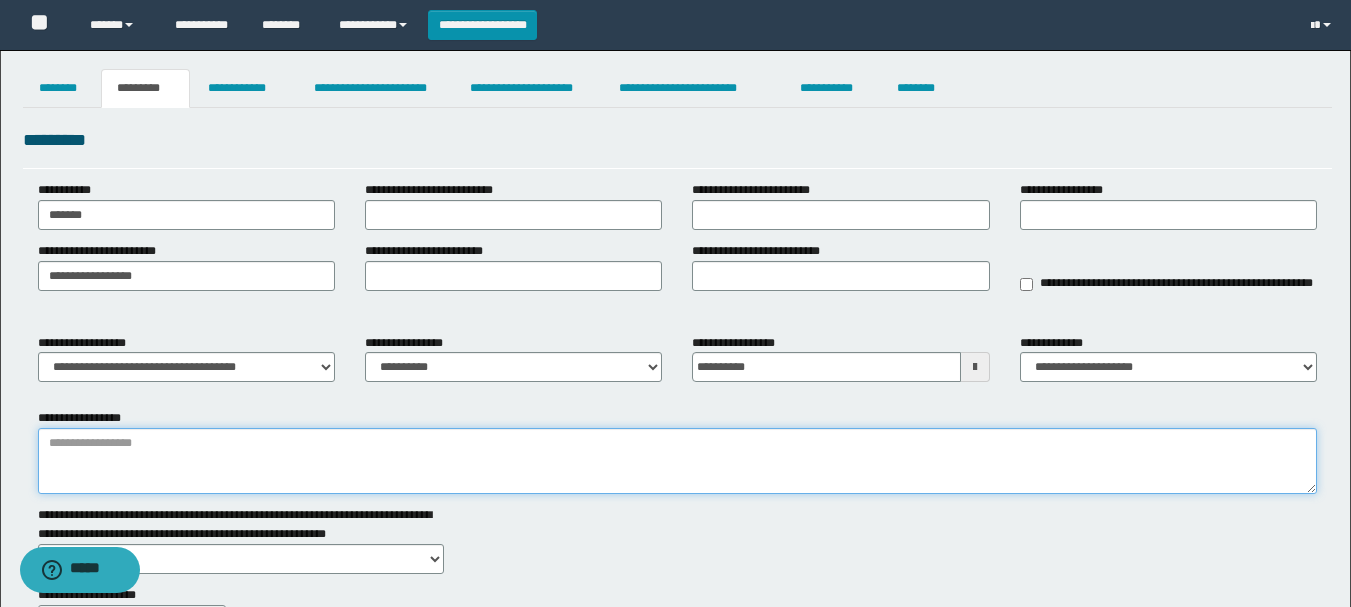 click on "**********" at bounding box center [677, 461] 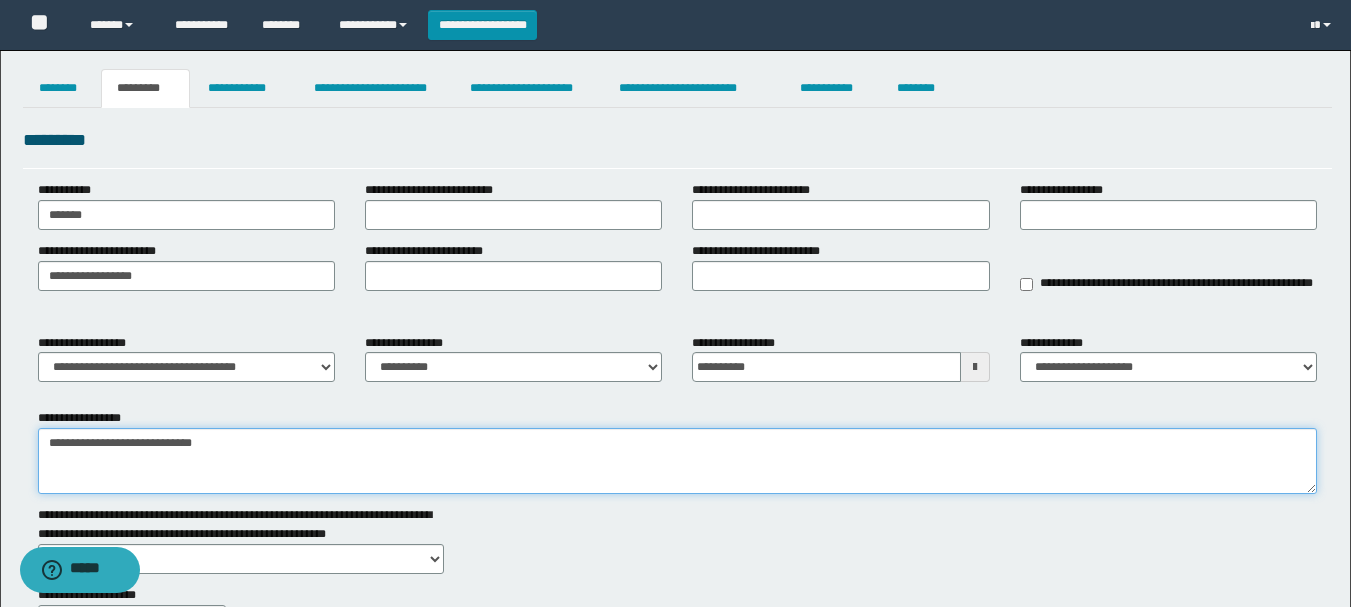 type on "**********" 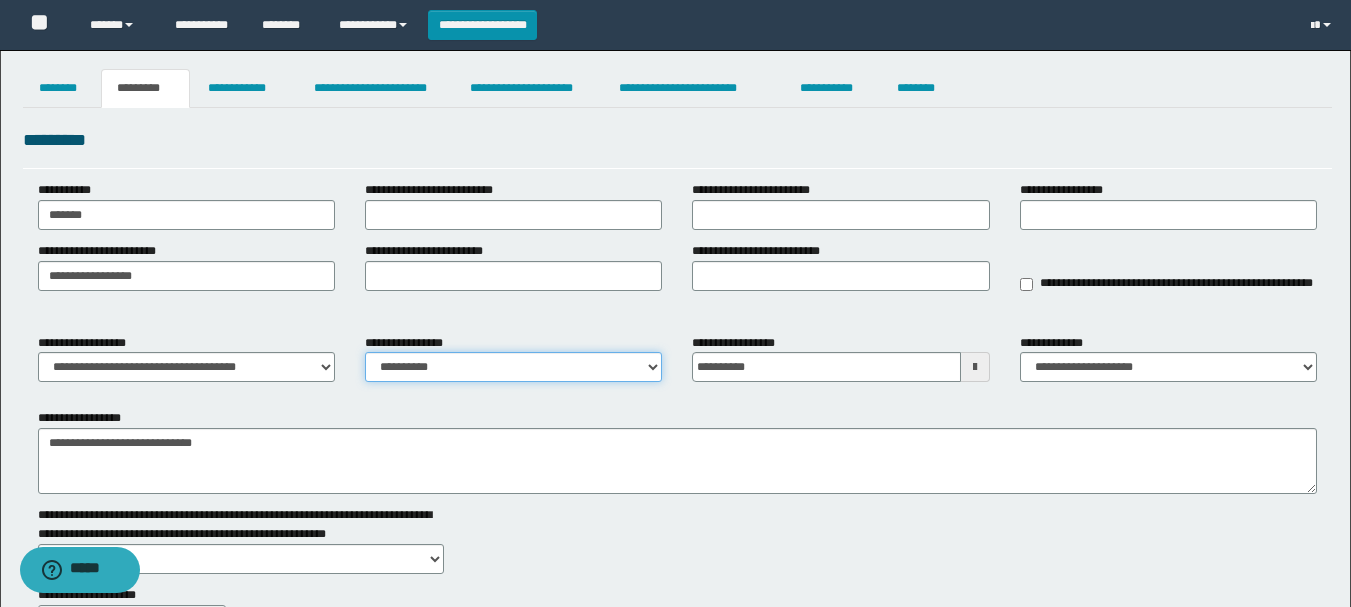 click on "**********" at bounding box center (513, 367) 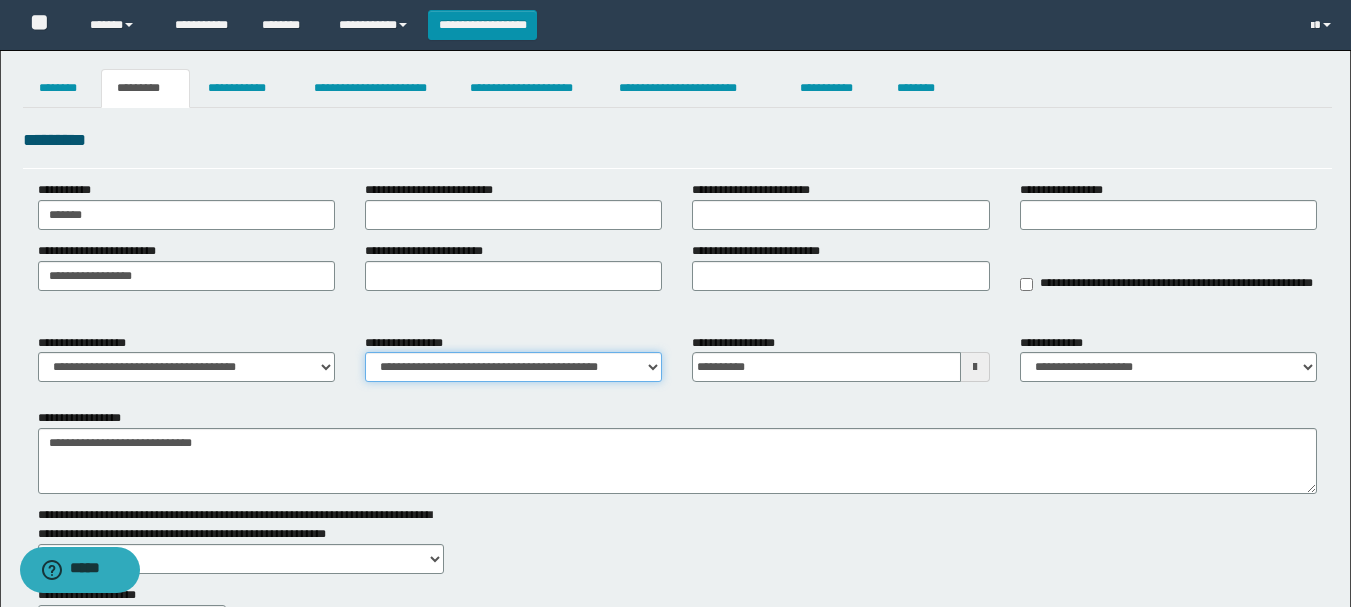 click on "**********" at bounding box center (513, 367) 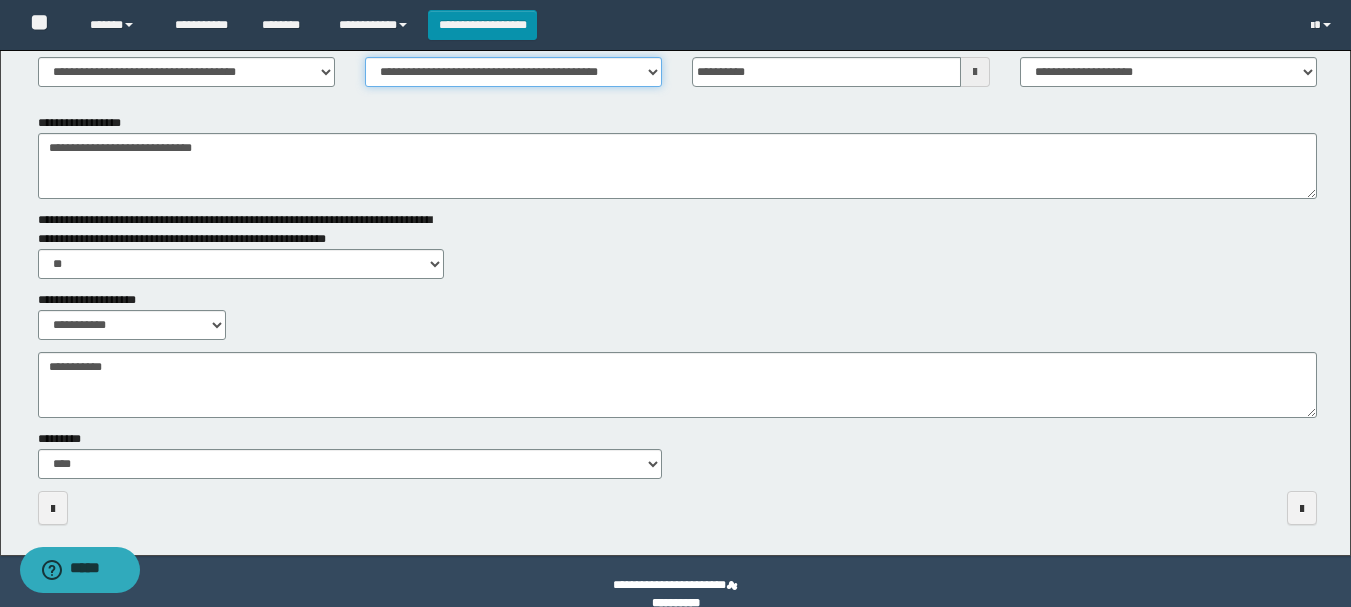 scroll, scrollTop: 315, scrollLeft: 0, axis: vertical 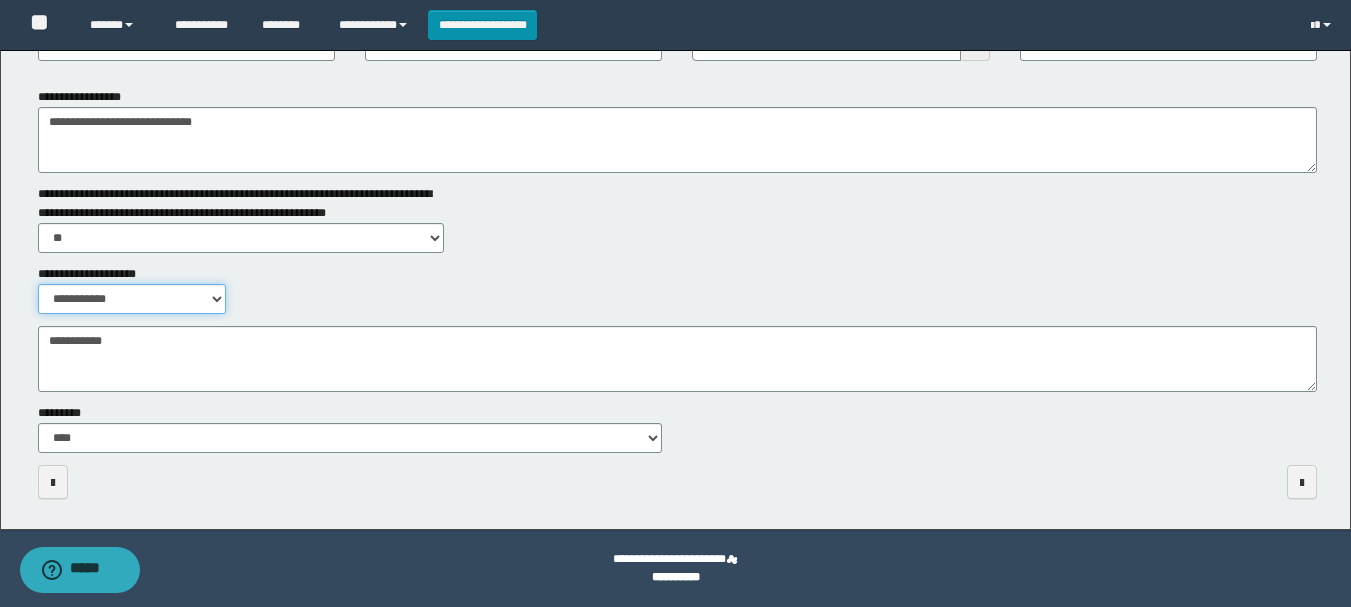 click on "**********" at bounding box center [132, 299] 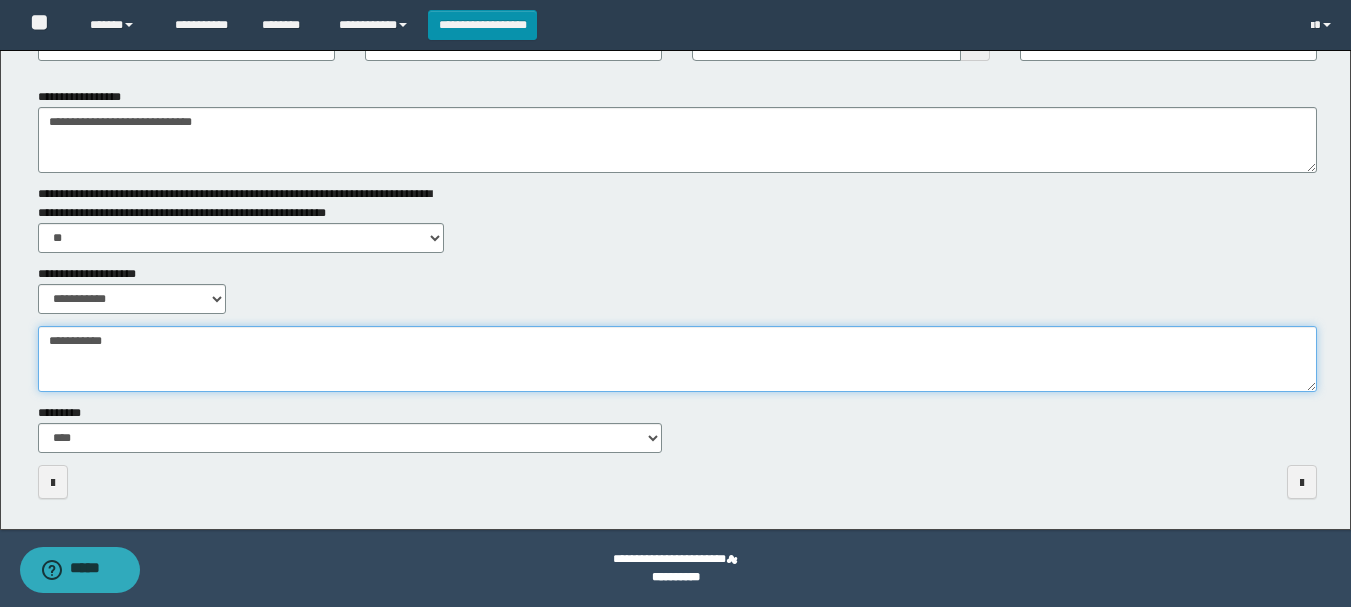 drag, startPoint x: 362, startPoint y: 381, endPoint x: 335, endPoint y: 369, distance: 29.546574 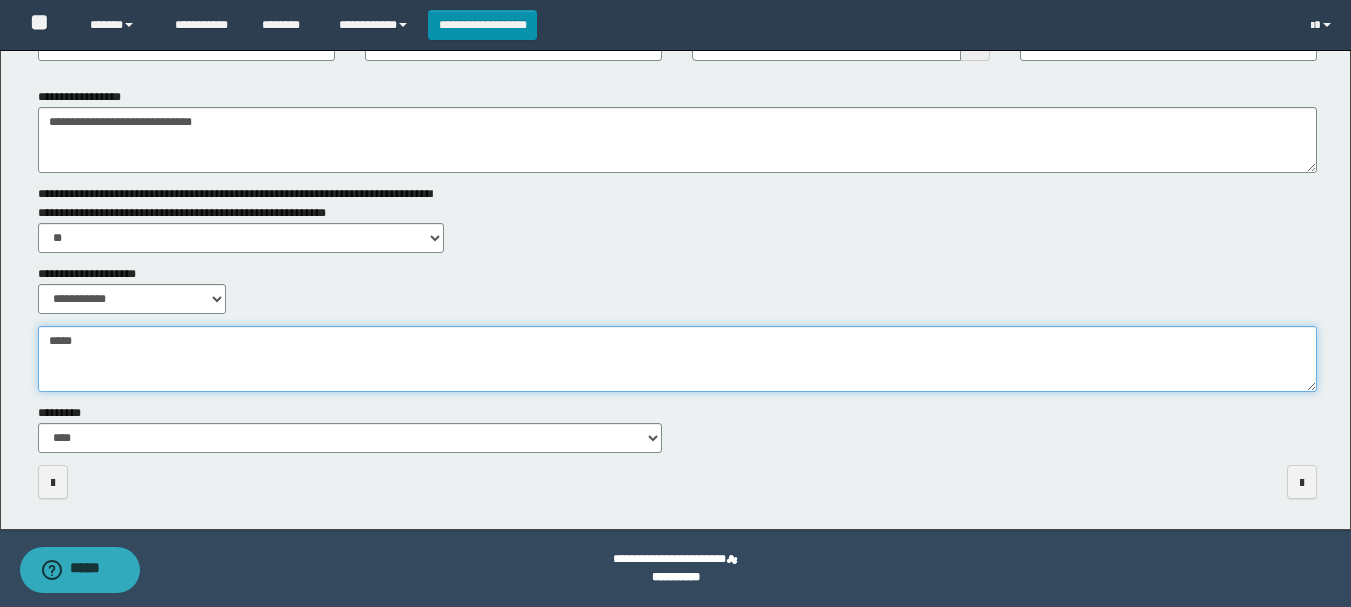 type on "*****" 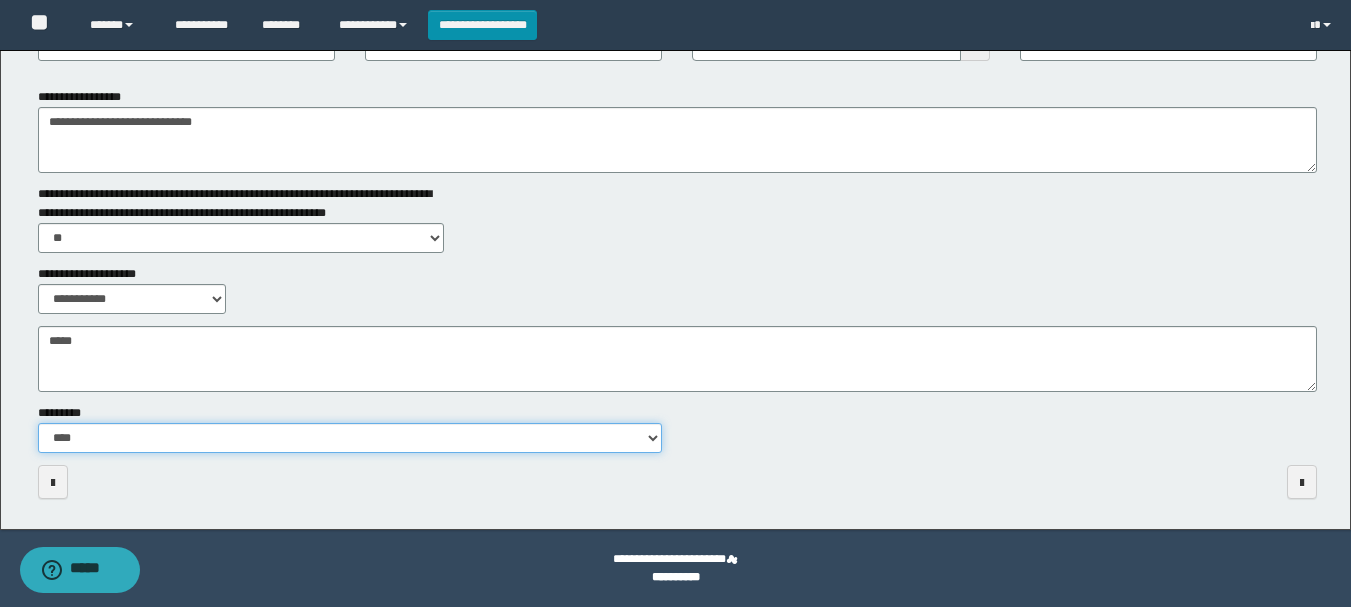 click on "**********" at bounding box center [350, 438] 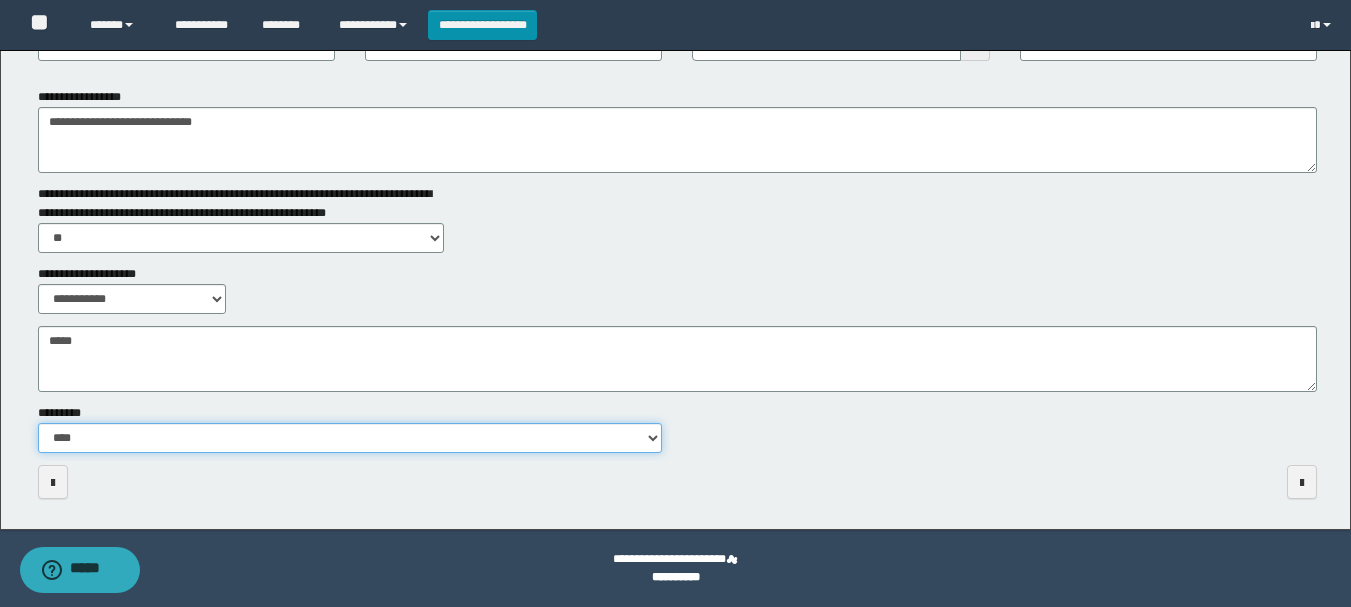 select on "**" 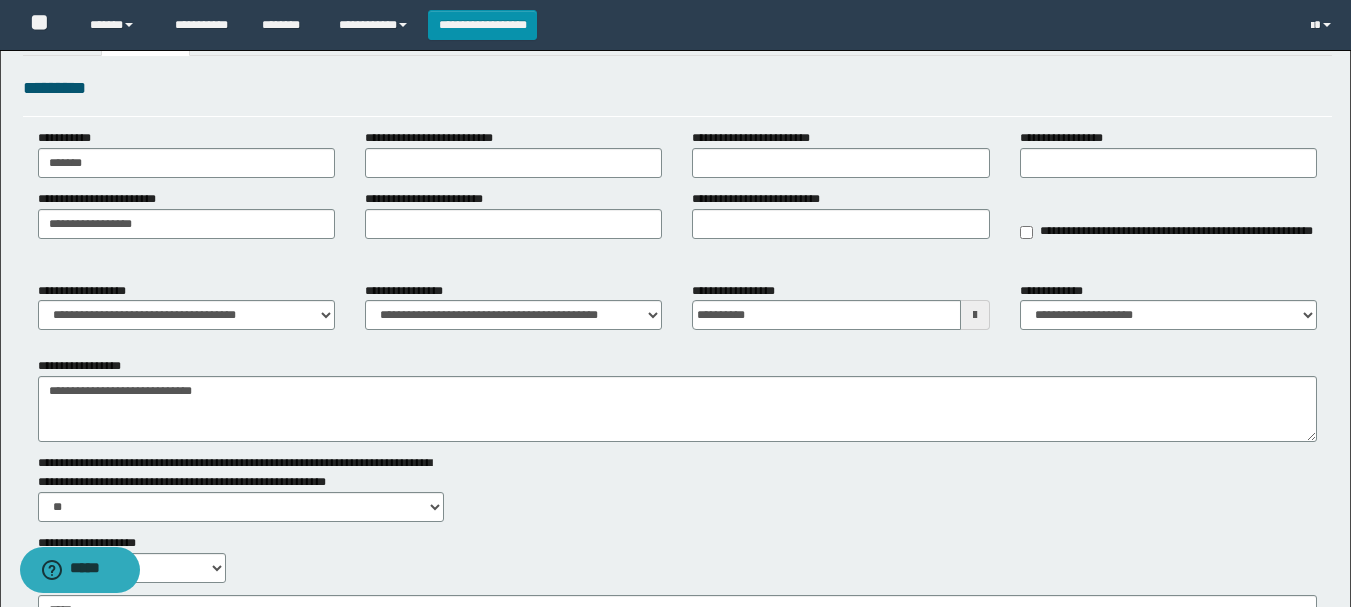 scroll, scrollTop: 0, scrollLeft: 0, axis: both 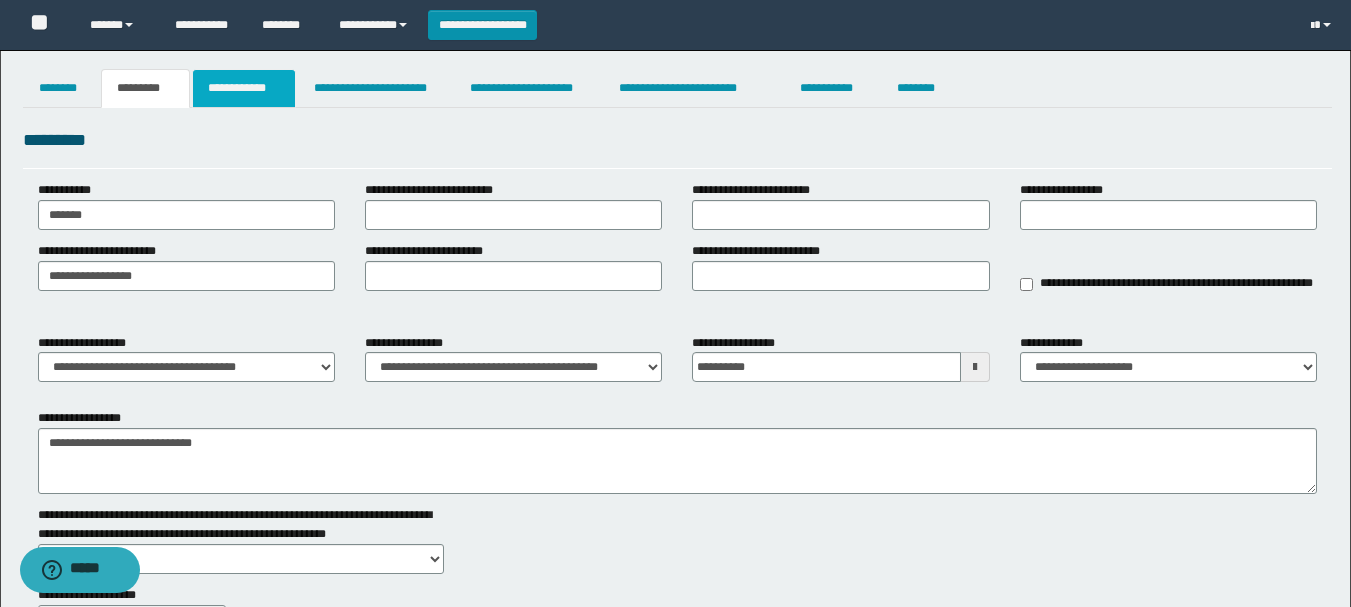 click on "**********" at bounding box center [244, 88] 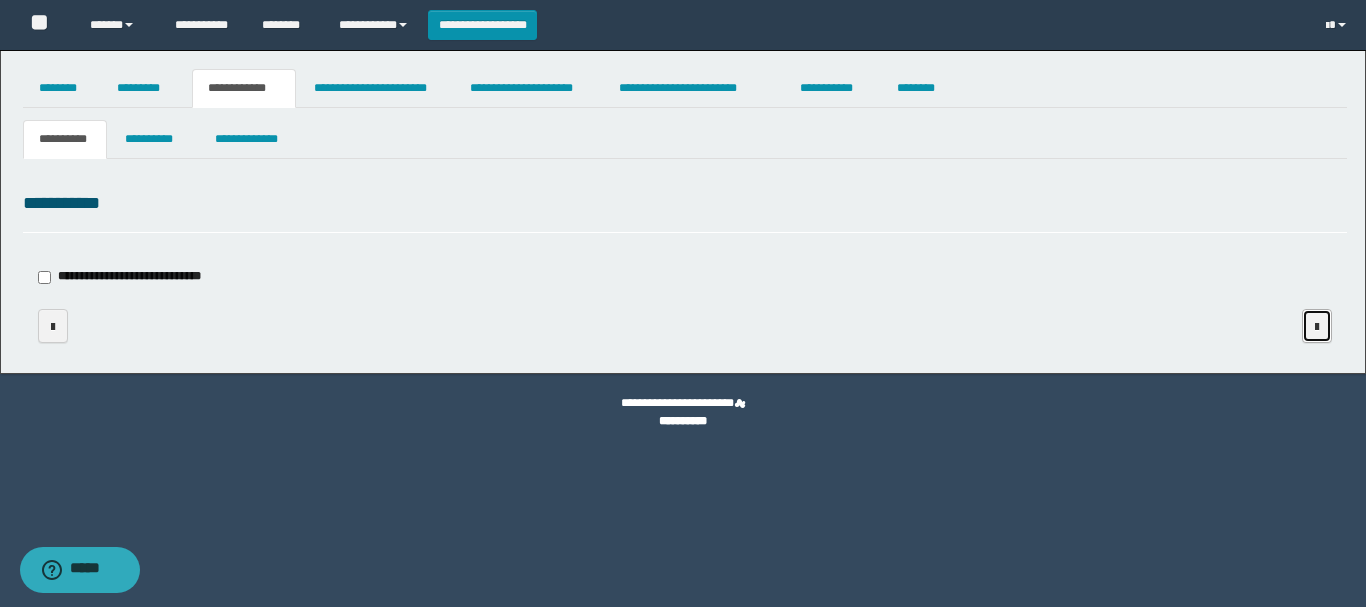 click at bounding box center [1317, 327] 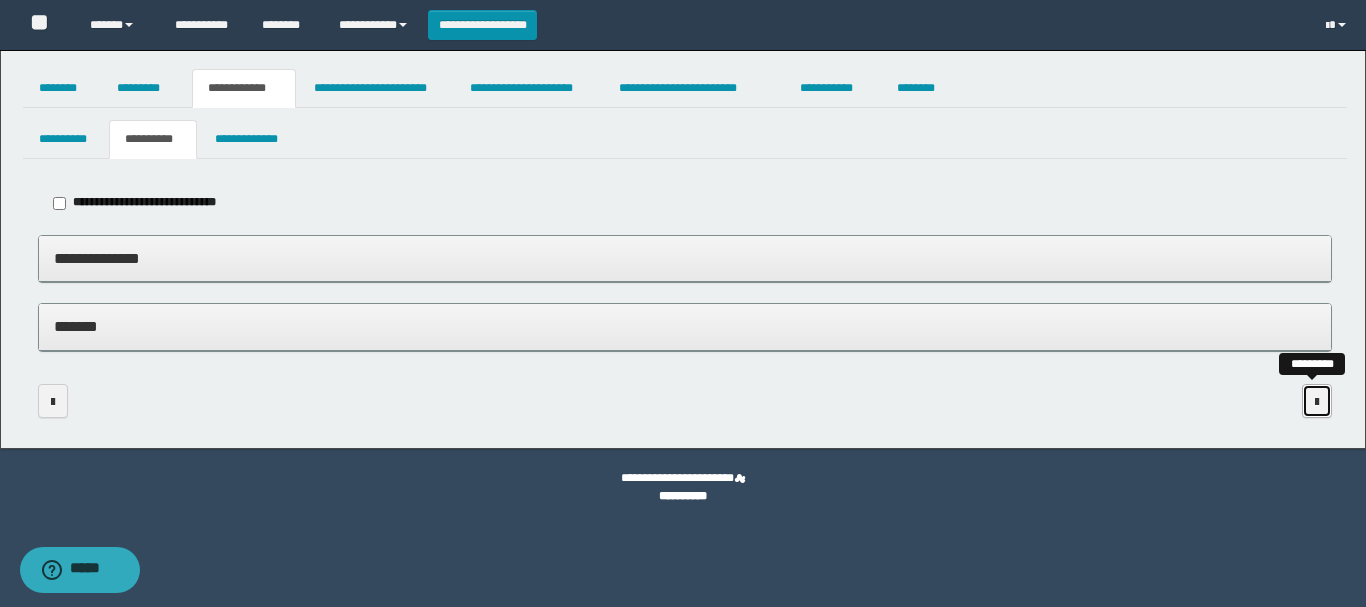 click at bounding box center [1317, 401] 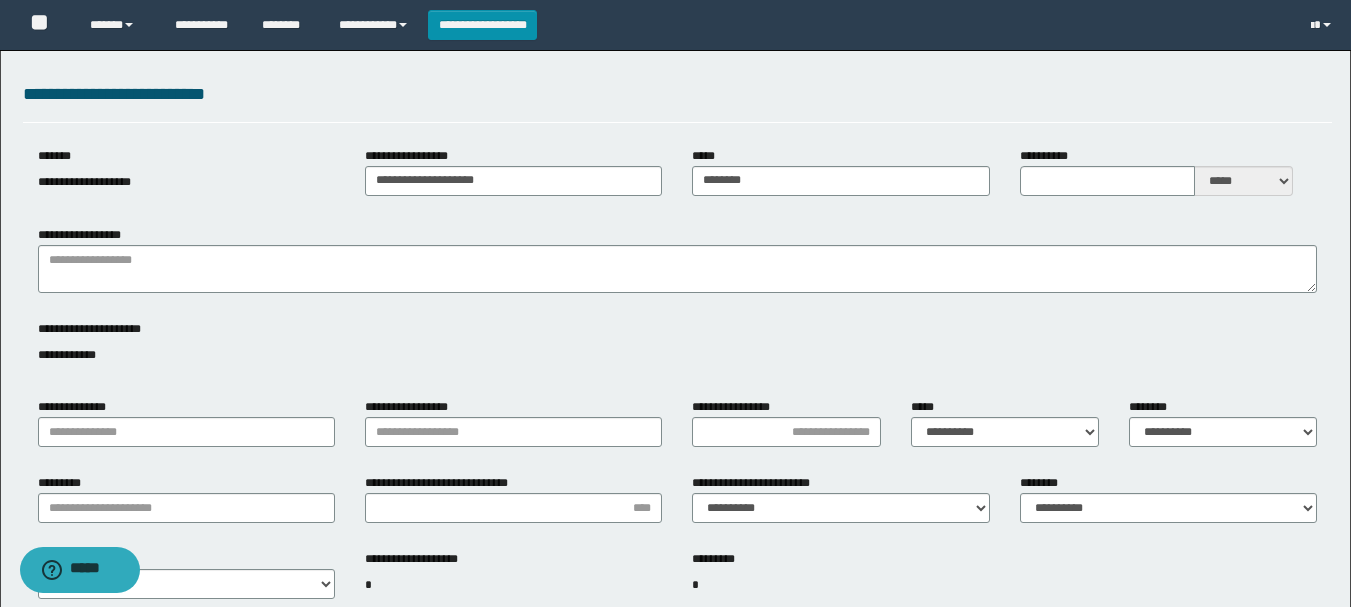scroll, scrollTop: 190, scrollLeft: 0, axis: vertical 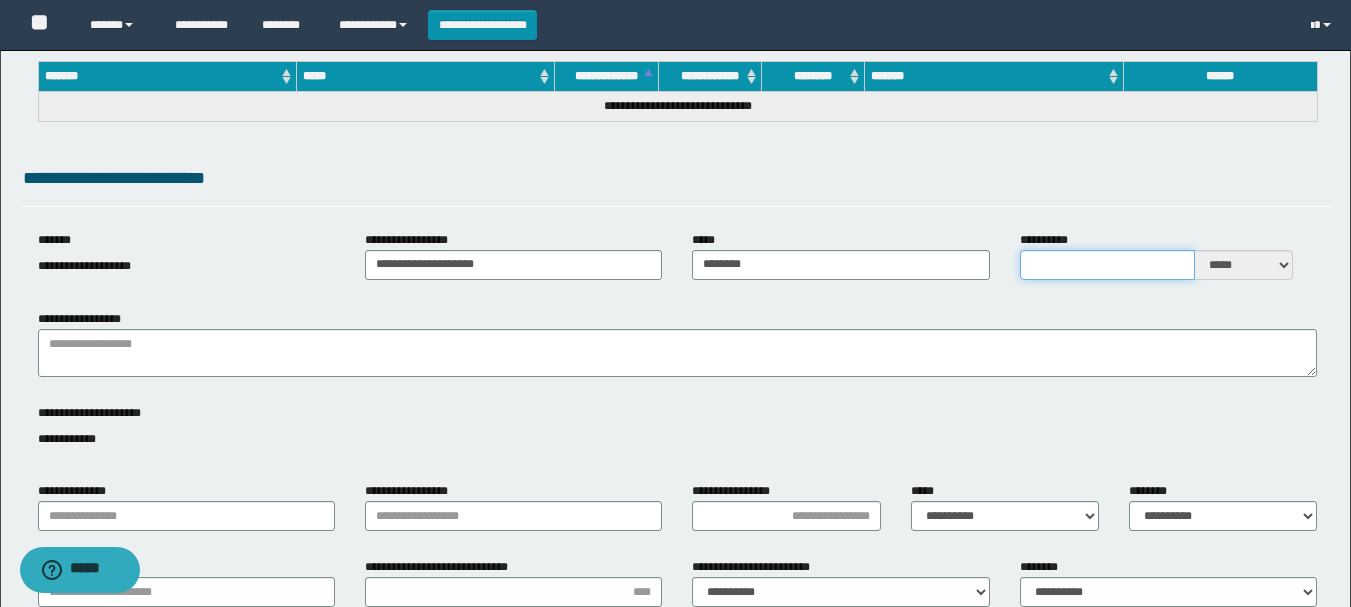 click on "**********" at bounding box center (1107, 265) 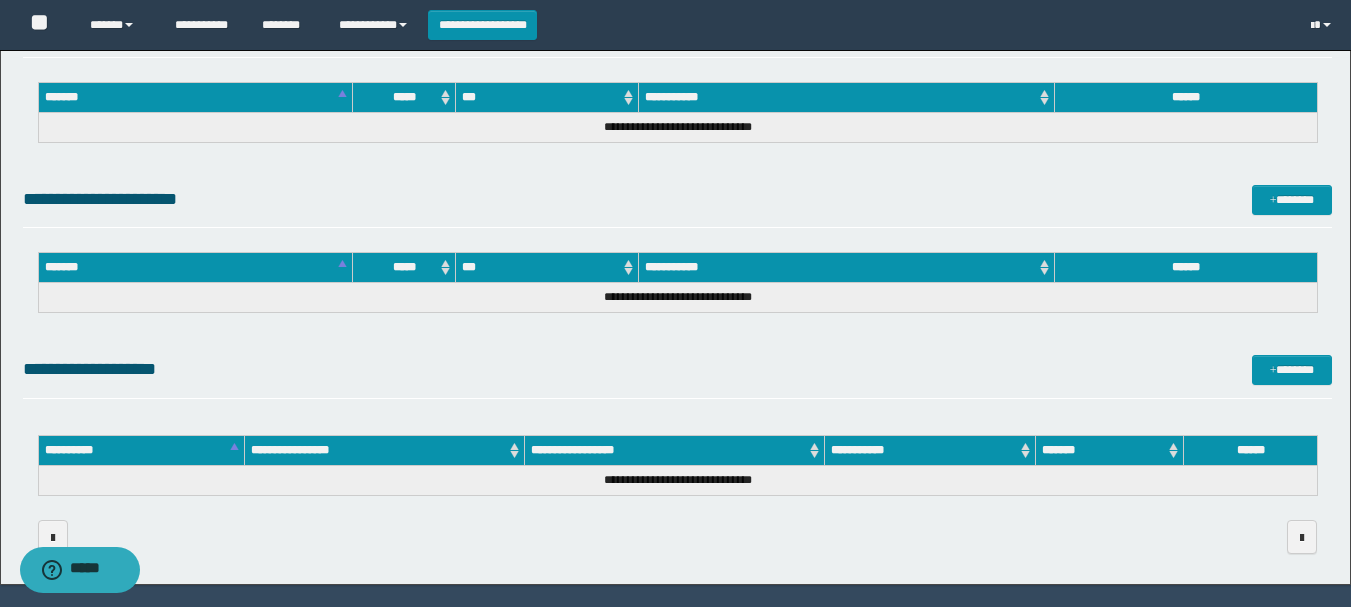 scroll, scrollTop: 1115, scrollLeft: 0, axis: vertical 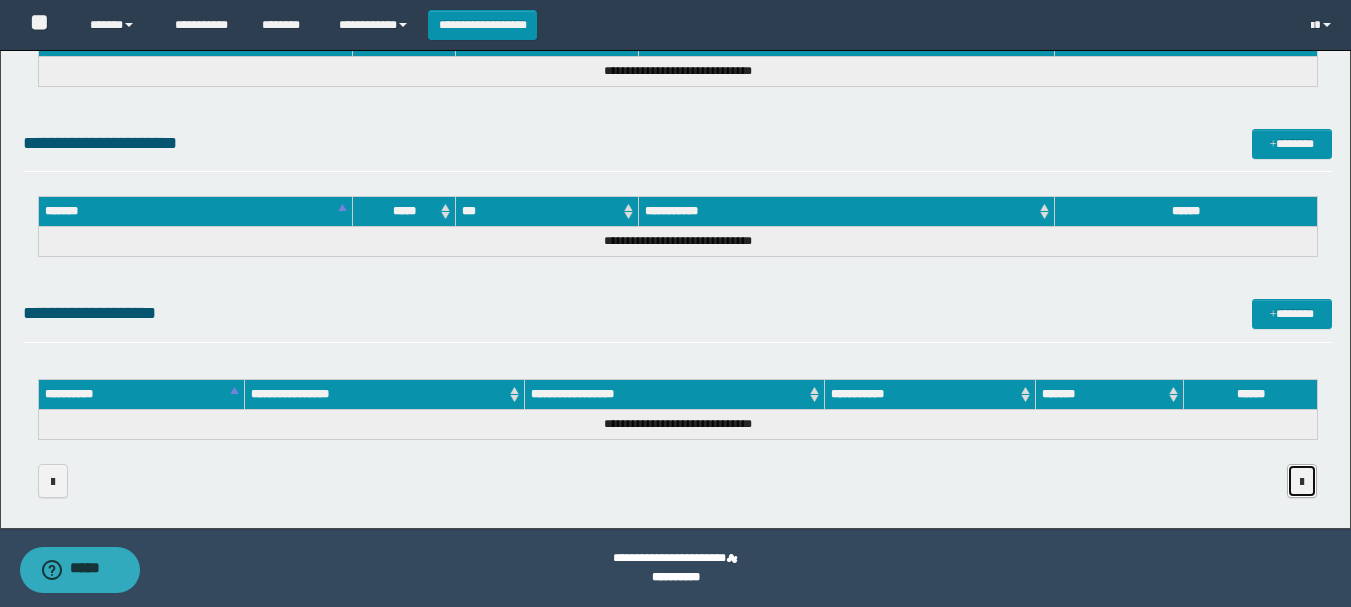 click at bounding box center (1302, 482) 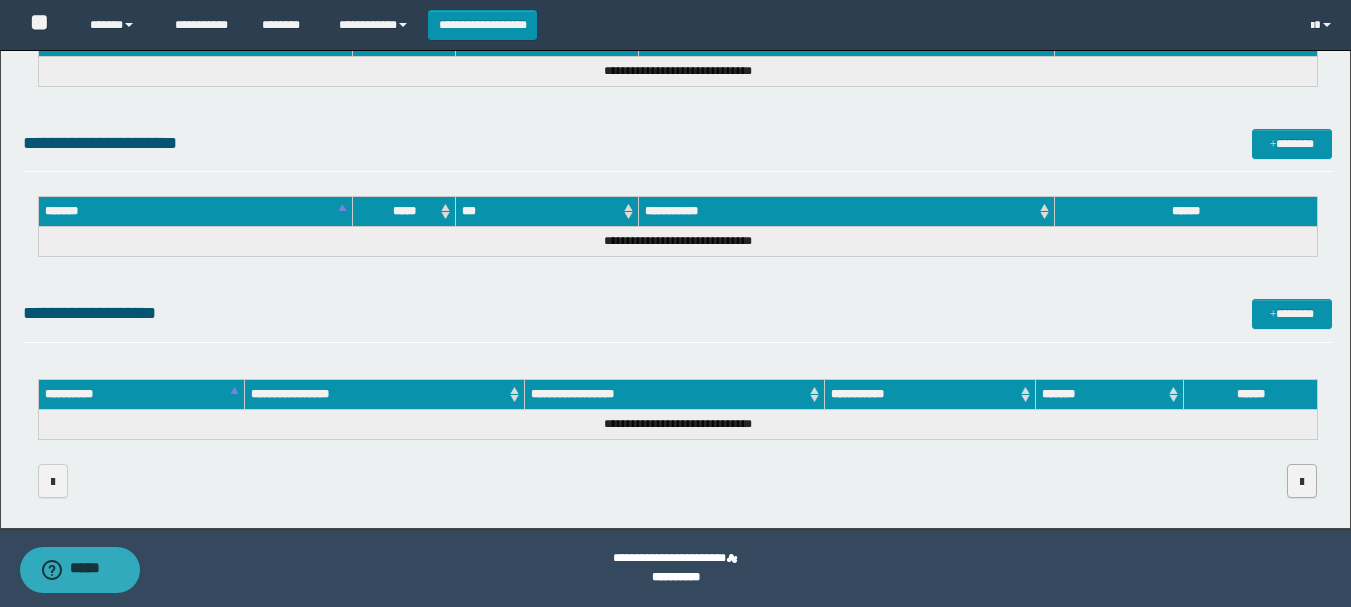 scroll, scrollTop: 0, scrollLeft: 0, axis: both 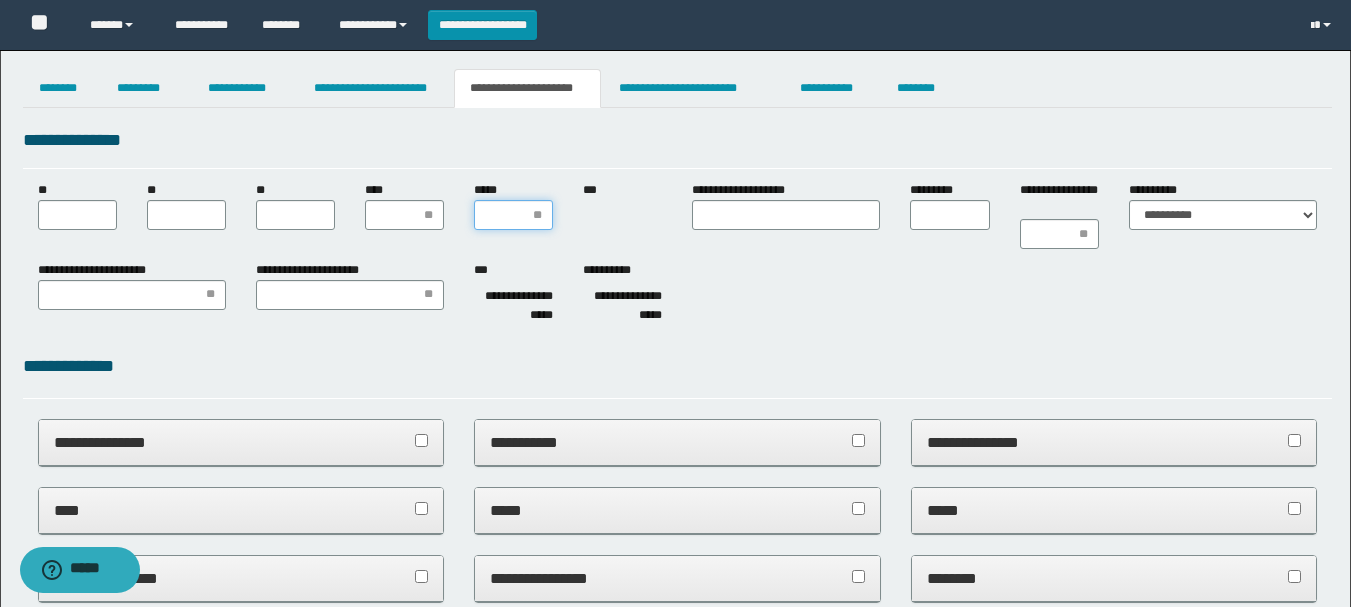 click on "*****" at bounding box center (513, 215) 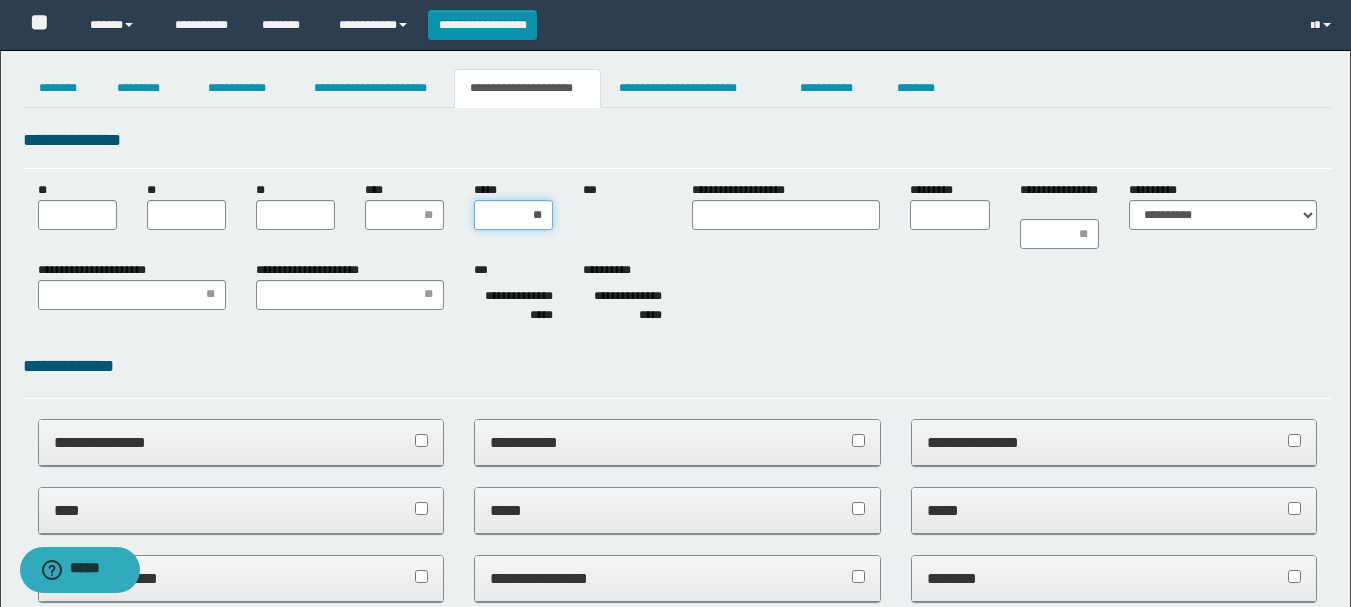 type on "***" 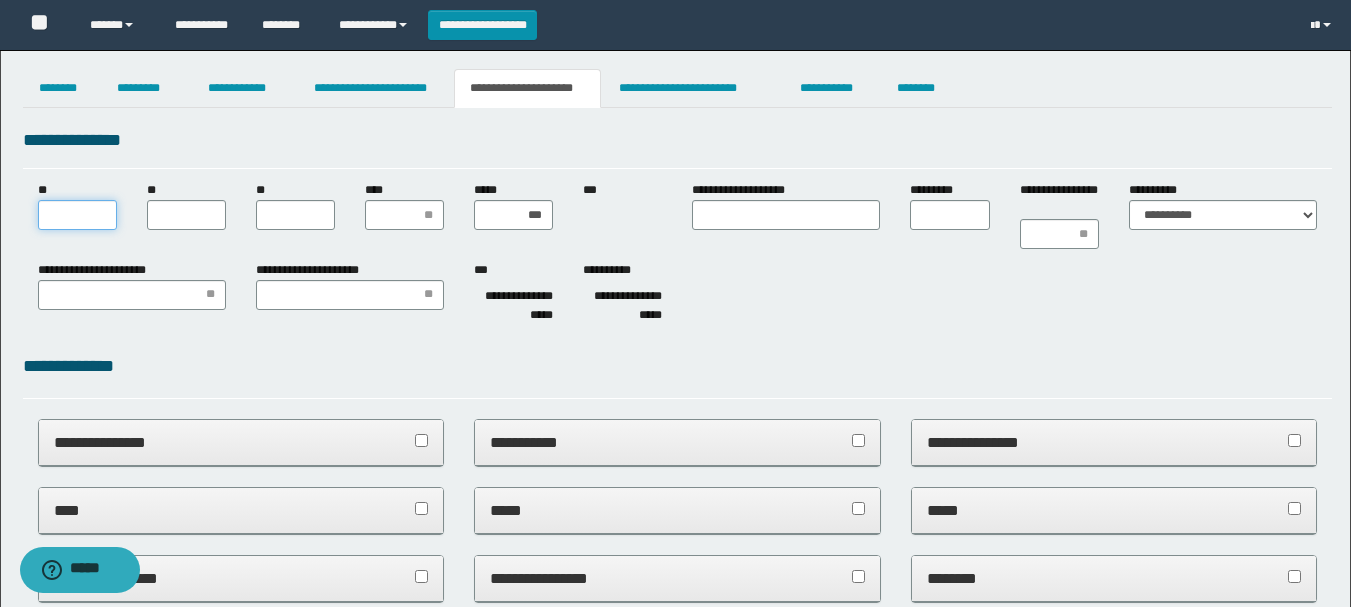 click on "**" at bounding box center (77, 215) 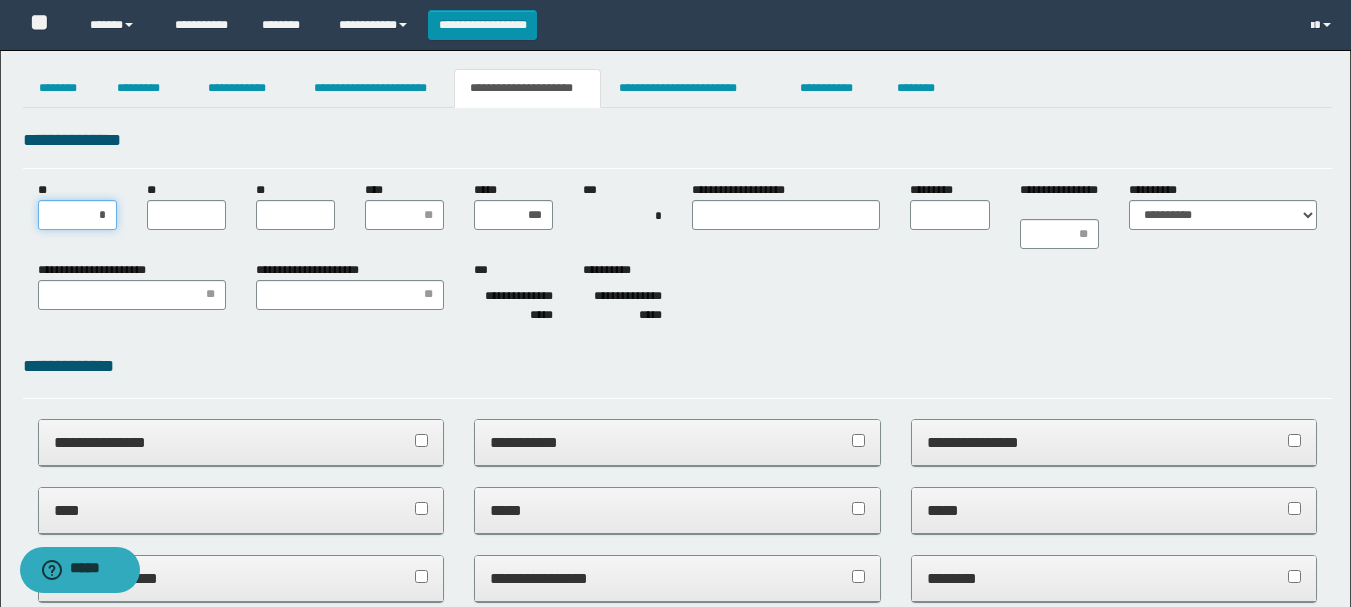 type on "**" 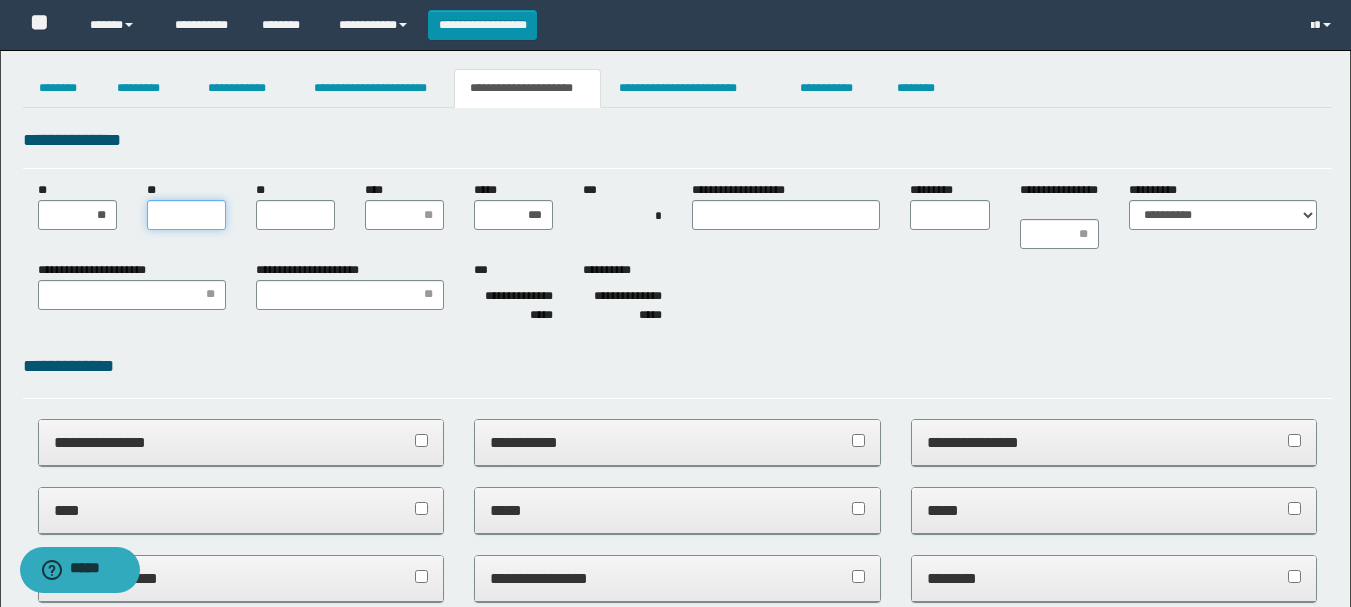 click on "**" at bounding box center [186, 215] 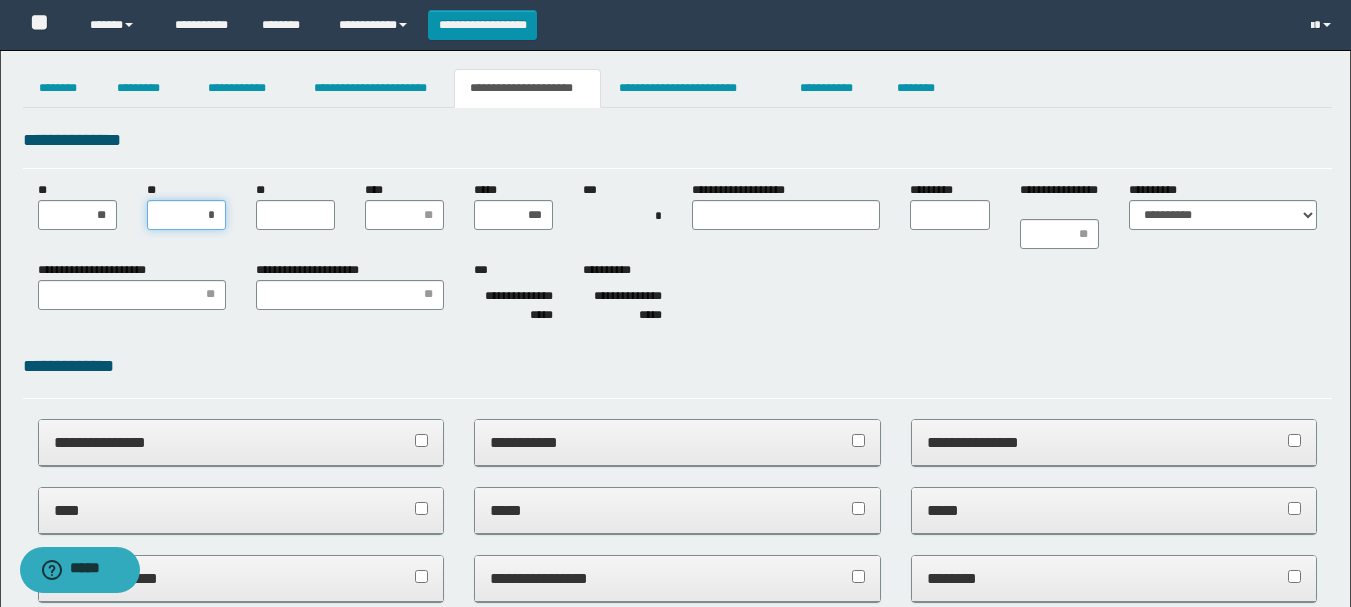 type on "**" 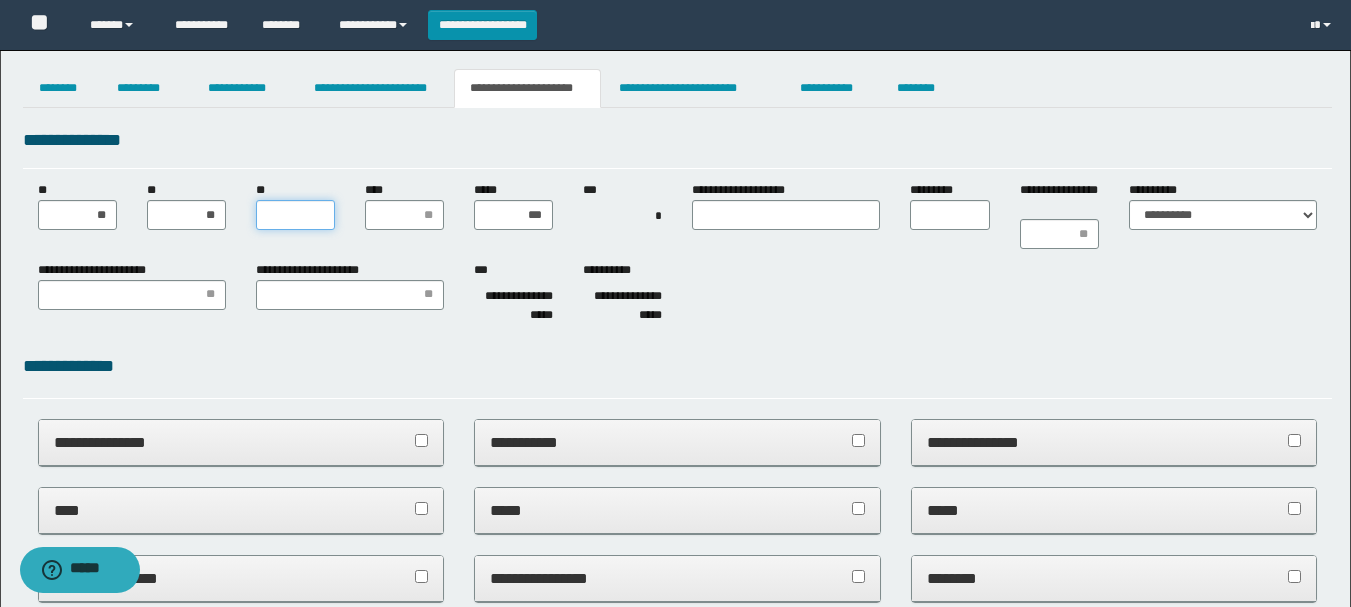 click on "**" at bounding box center (295, 215) 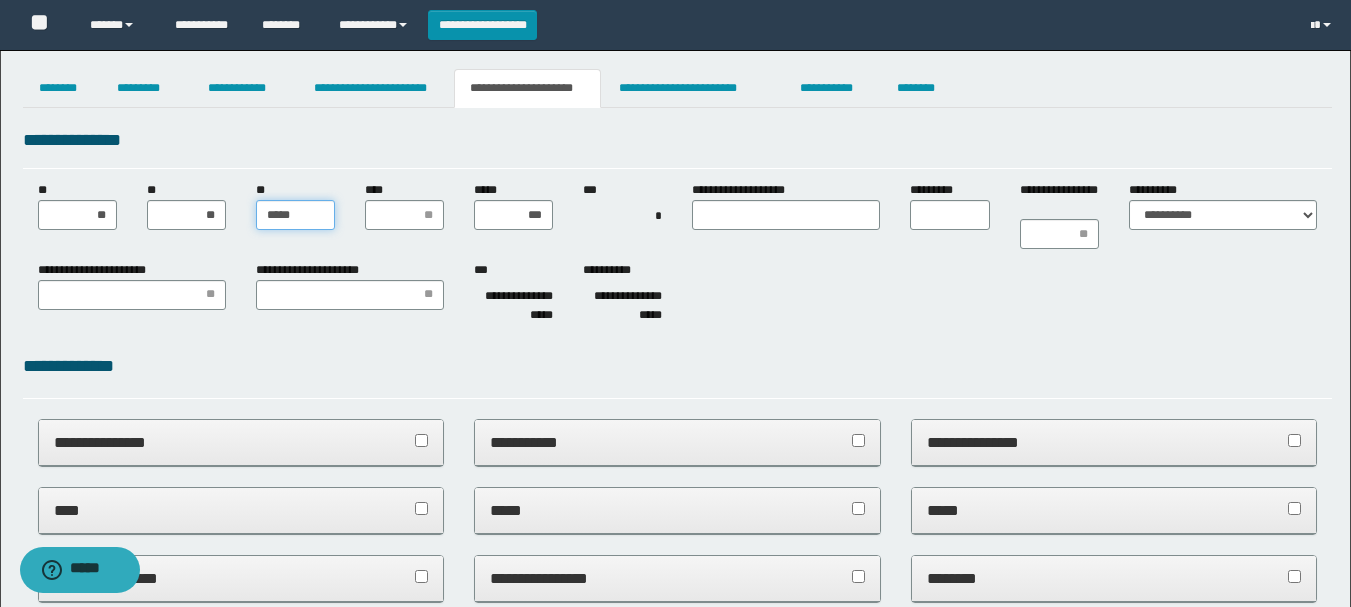 type on "******" 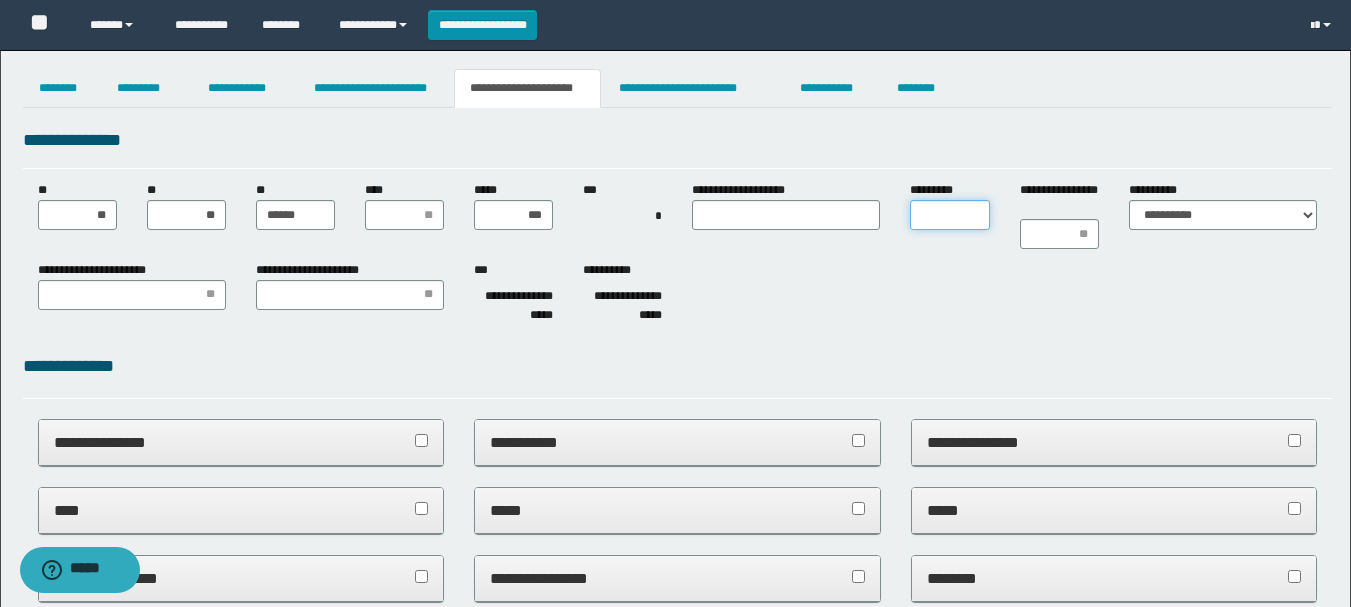 click on "*********" at bounding box center (949, 215) 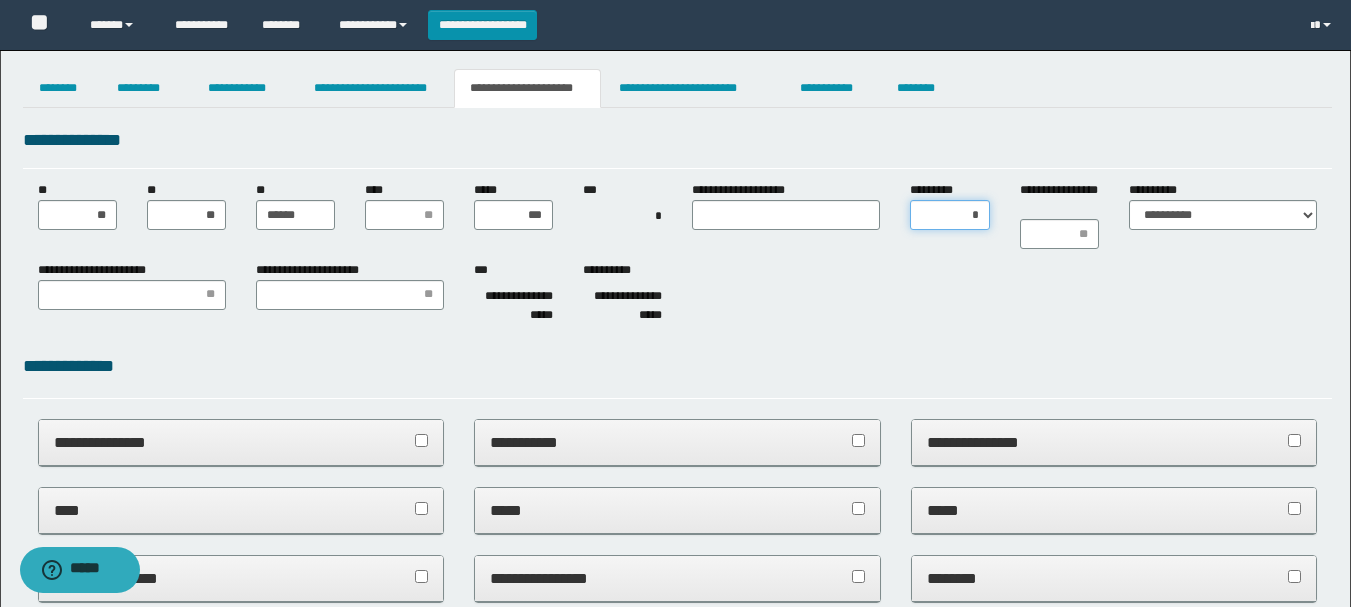 type on "**" 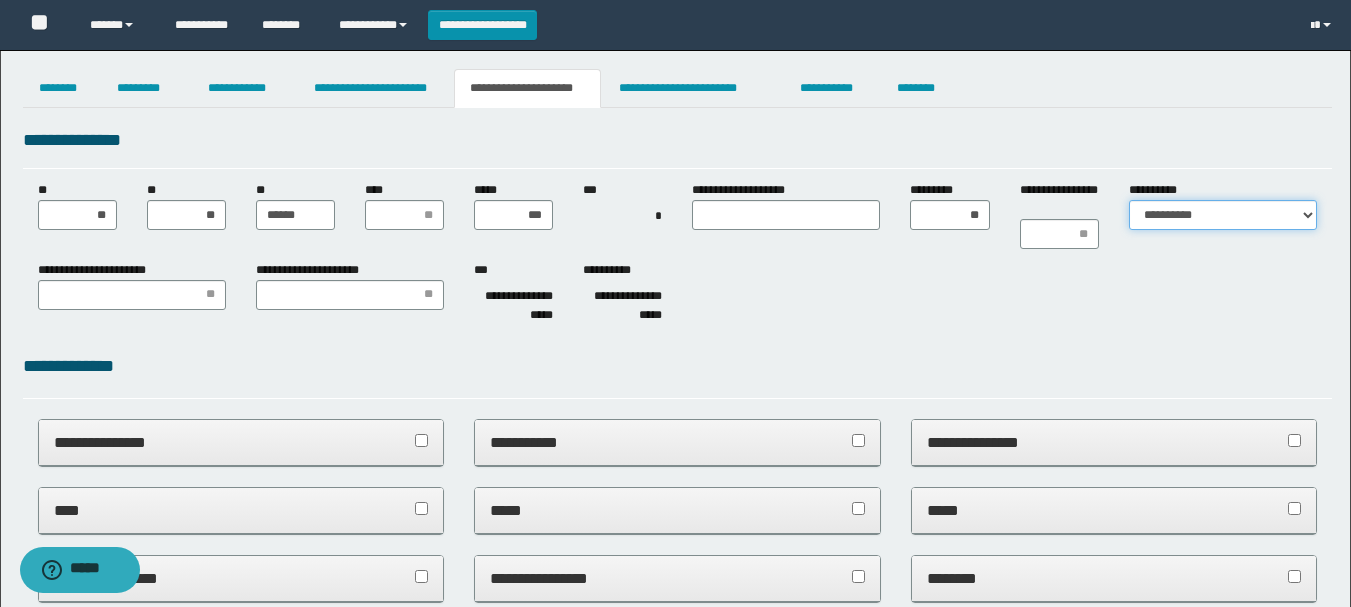 click on "**********" at bounding box center [1223, 215] 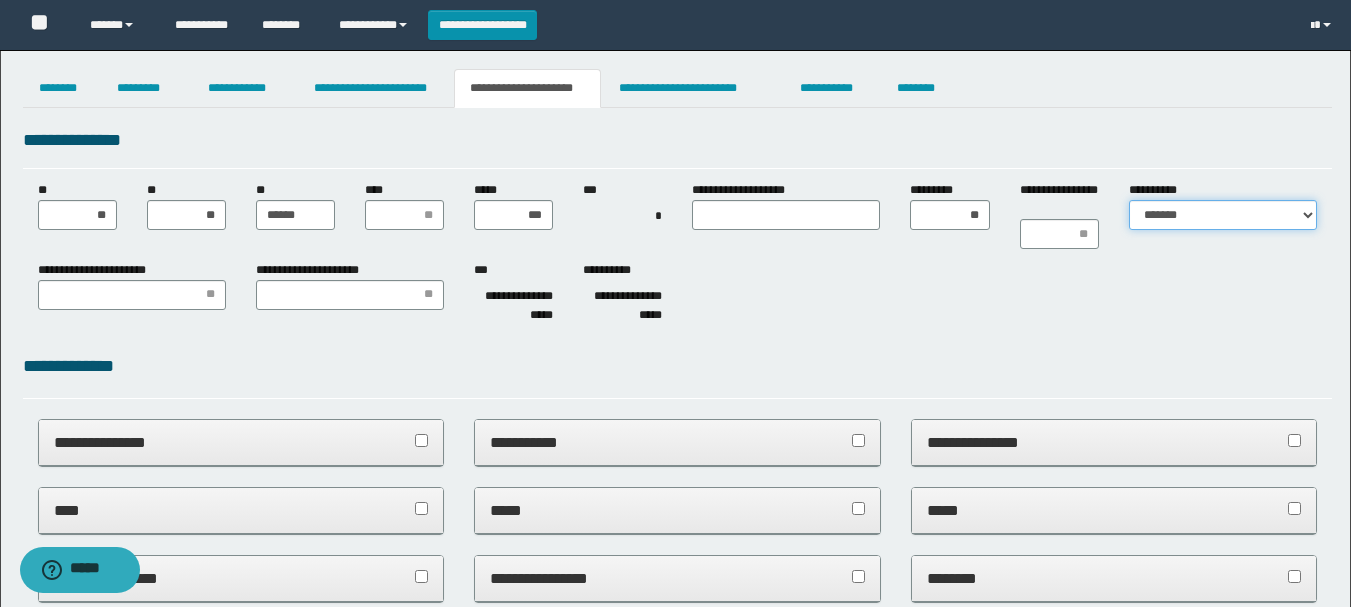 click on "**********" at bounding box center [1223, 215] 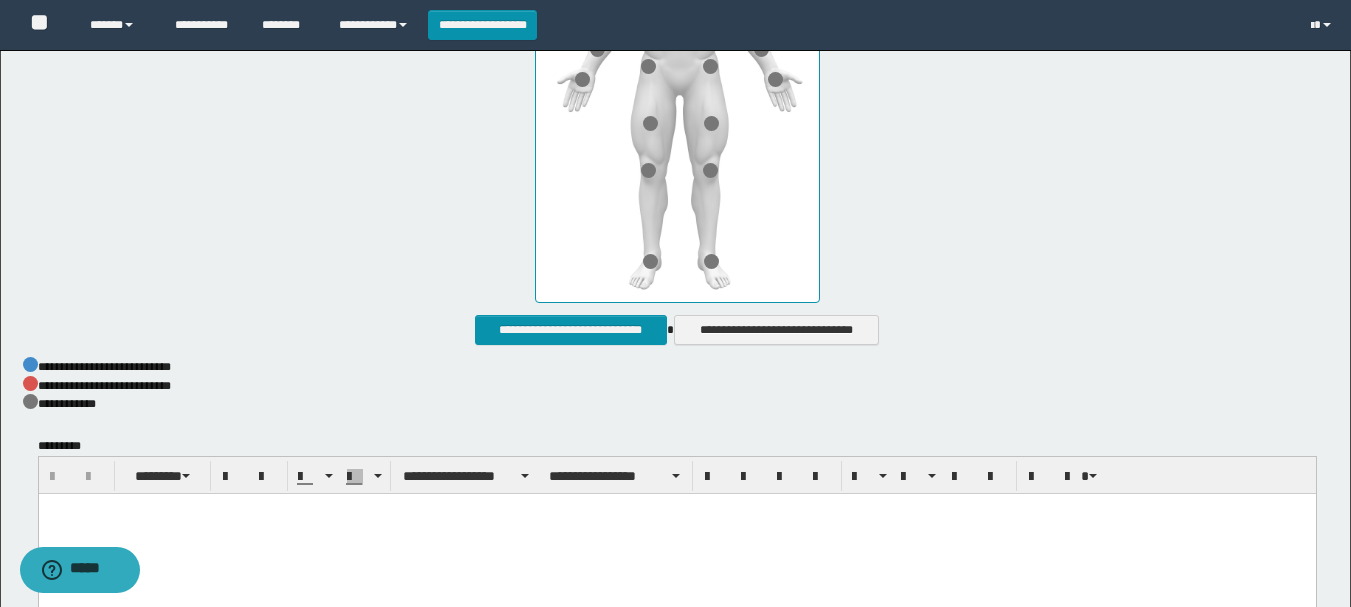 scroll, scrollTop: 1171, scrollLeft: 0, axis: vertical 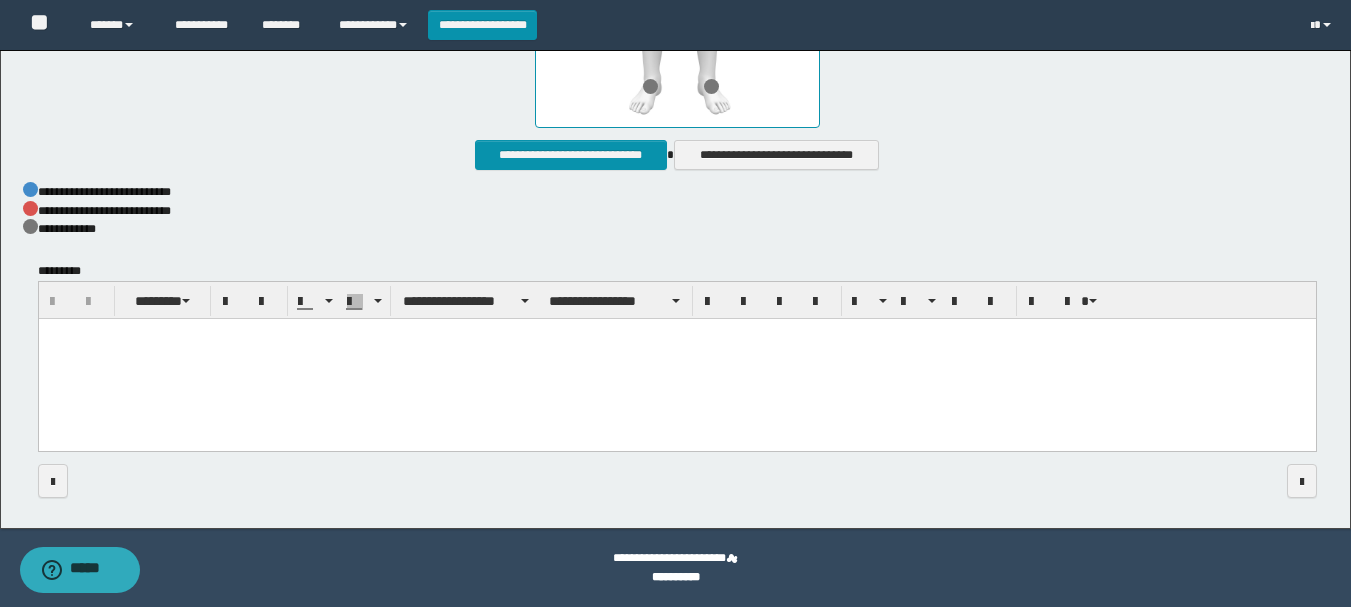 click at bounding box center (676, 360) 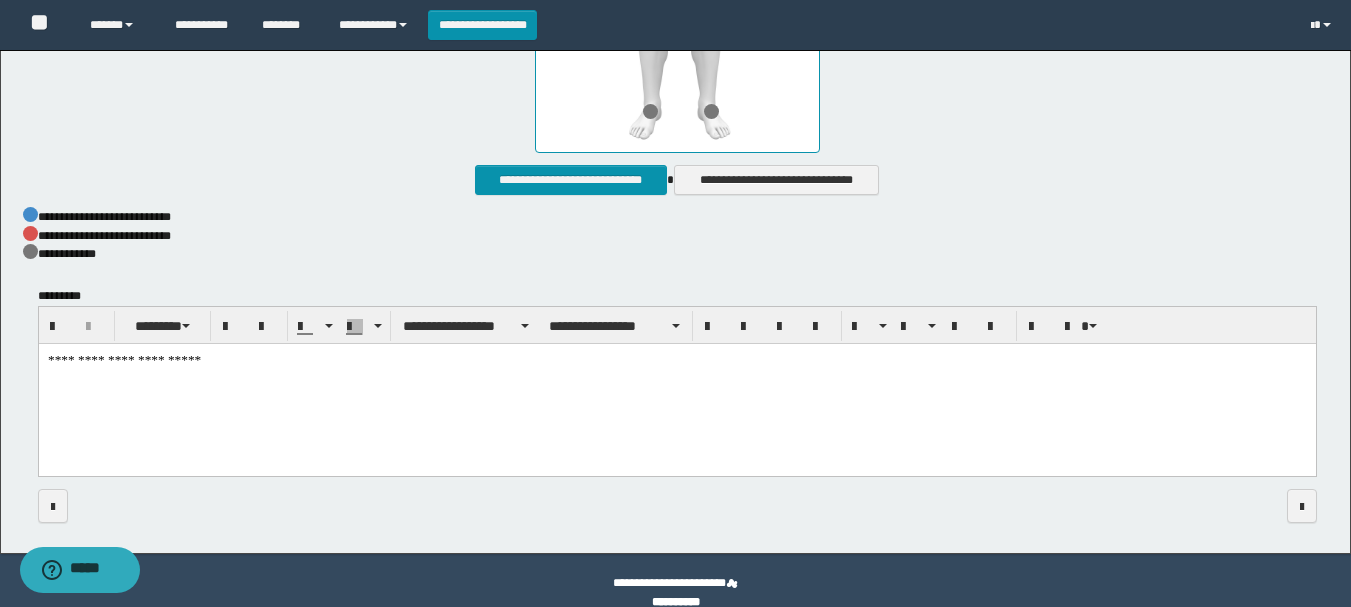 scroll, scrollTop: 1171, scrollLeft: 0, axis: vertical 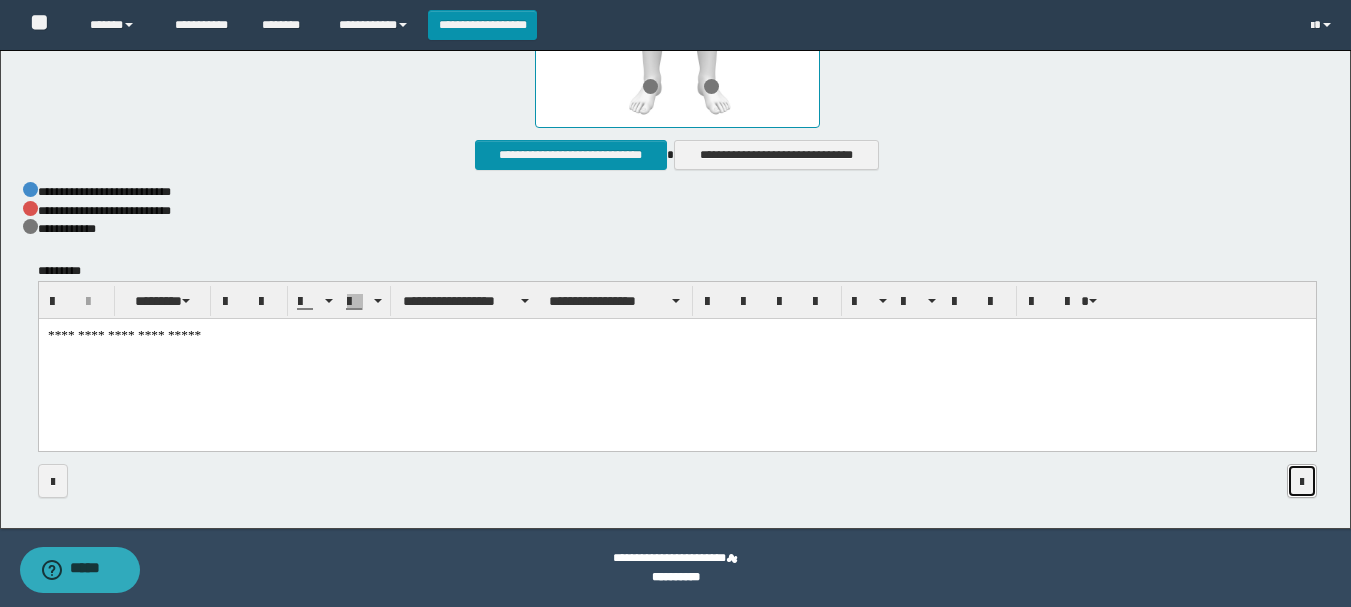 click at bounding box center (1302, 481) 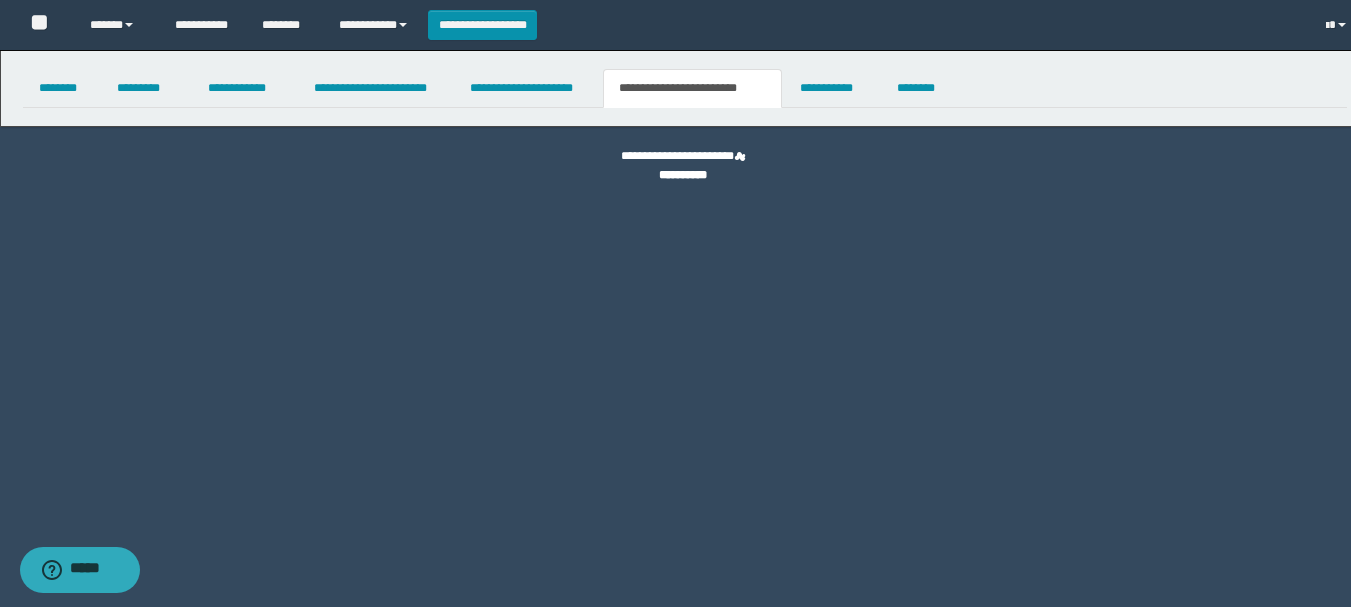 scroll, scrollTop: 0, scrollLeft: 0, axis: both 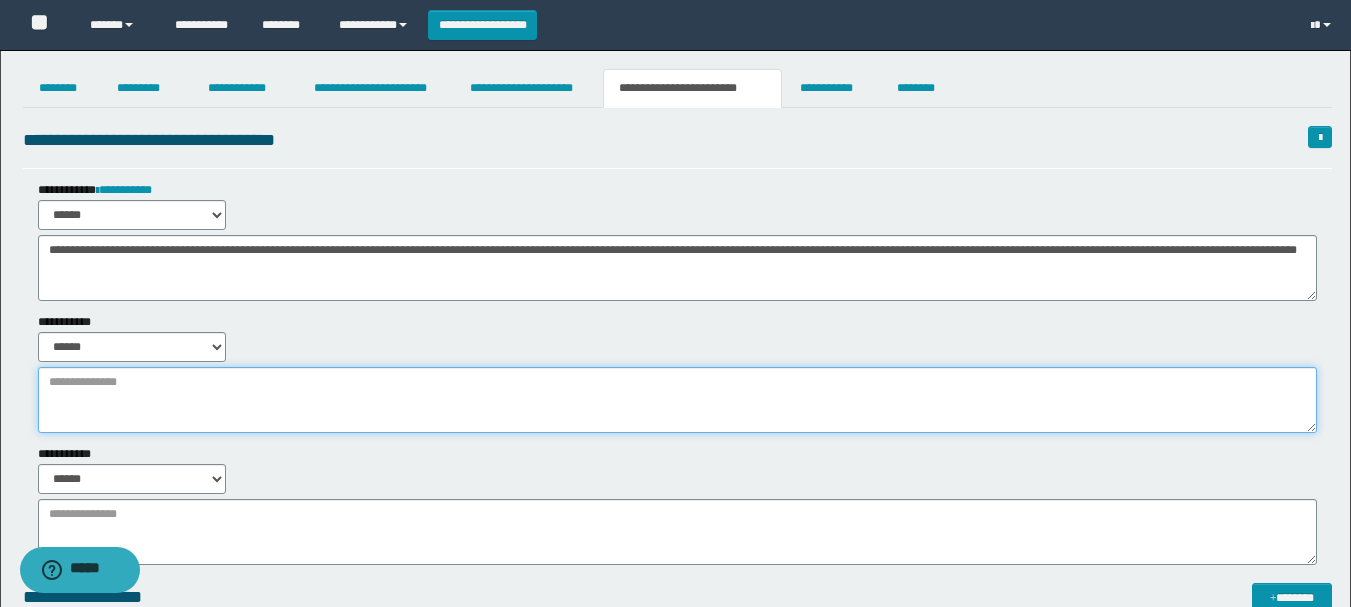 click at bounding box center [677, 400] 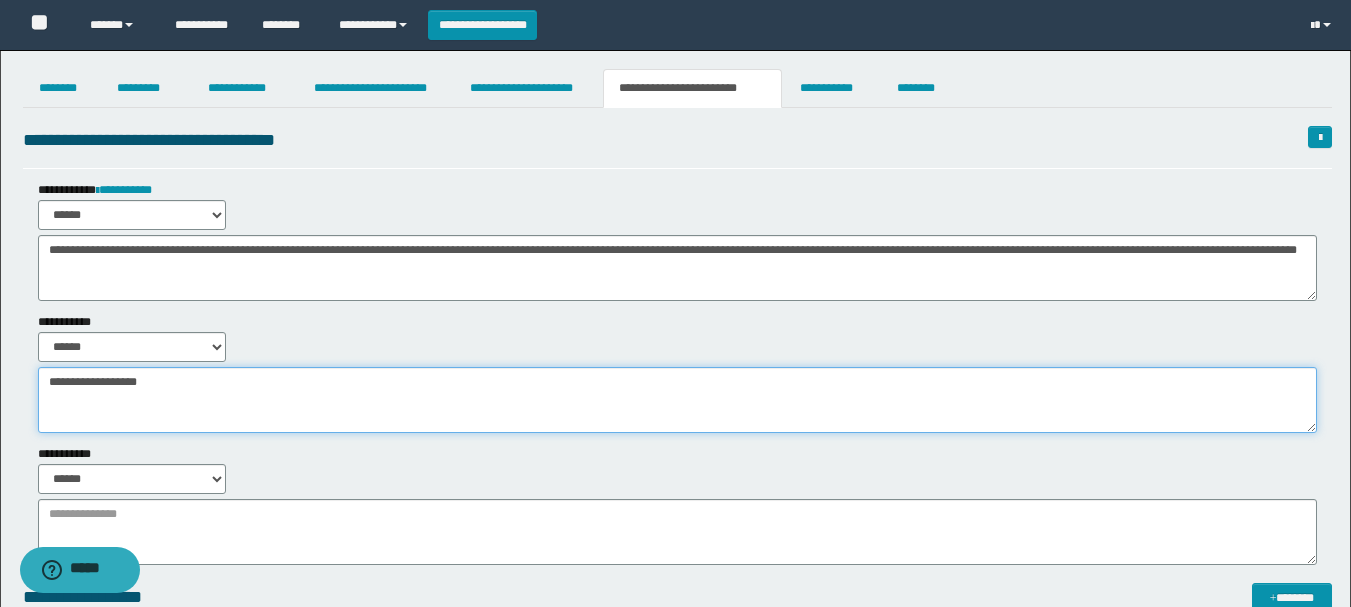 type on "**********" 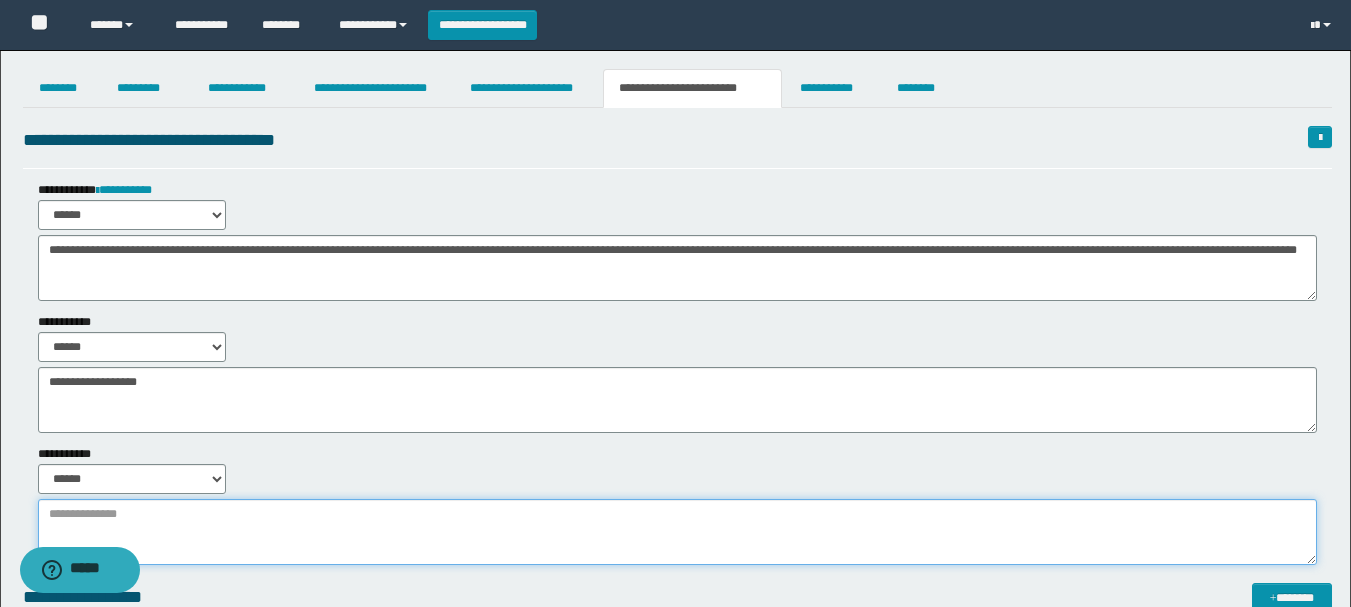 click at bounding box center (677, 532) 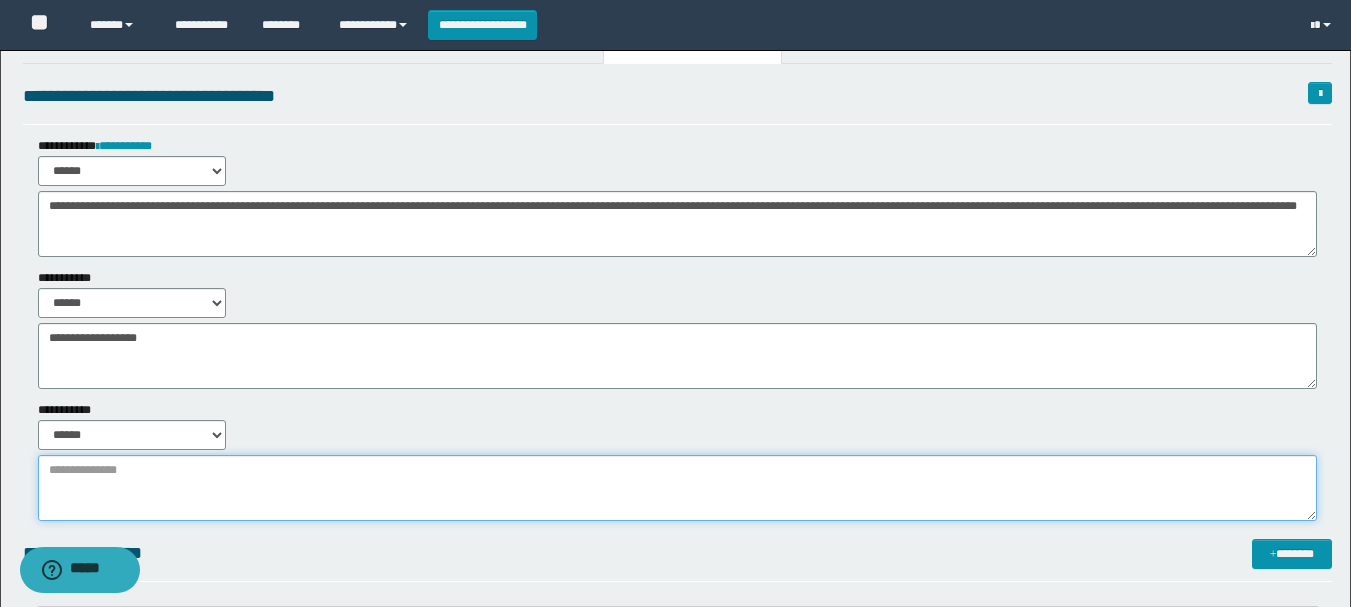 scroll, scrollTop: 0, scrollLeft: 0, axis: both 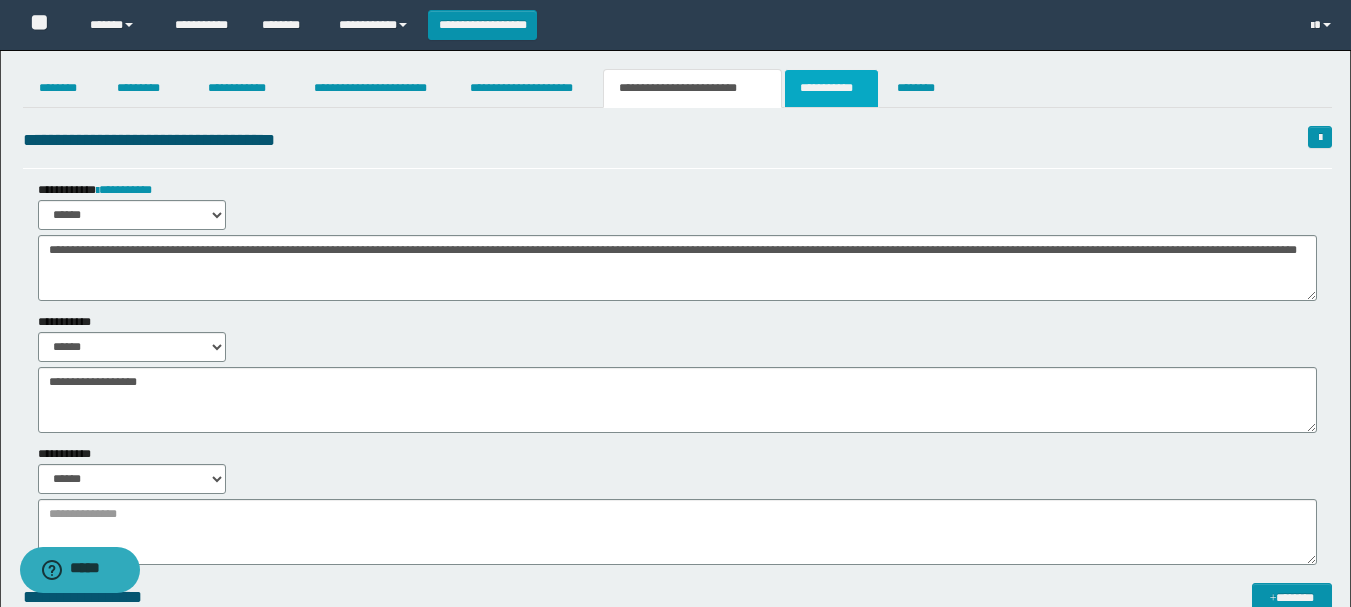 click on "**********" at bounding box center (831, 88) 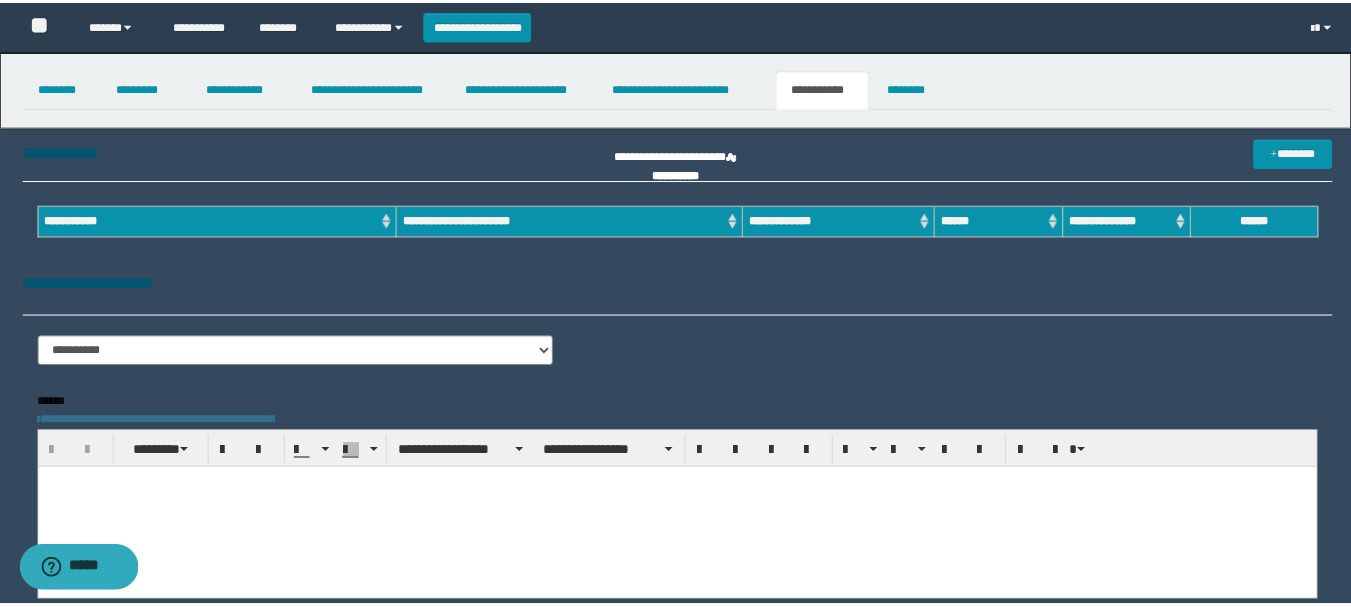scroll, scrollTop: 0, scrollLeft: 0, axis: both 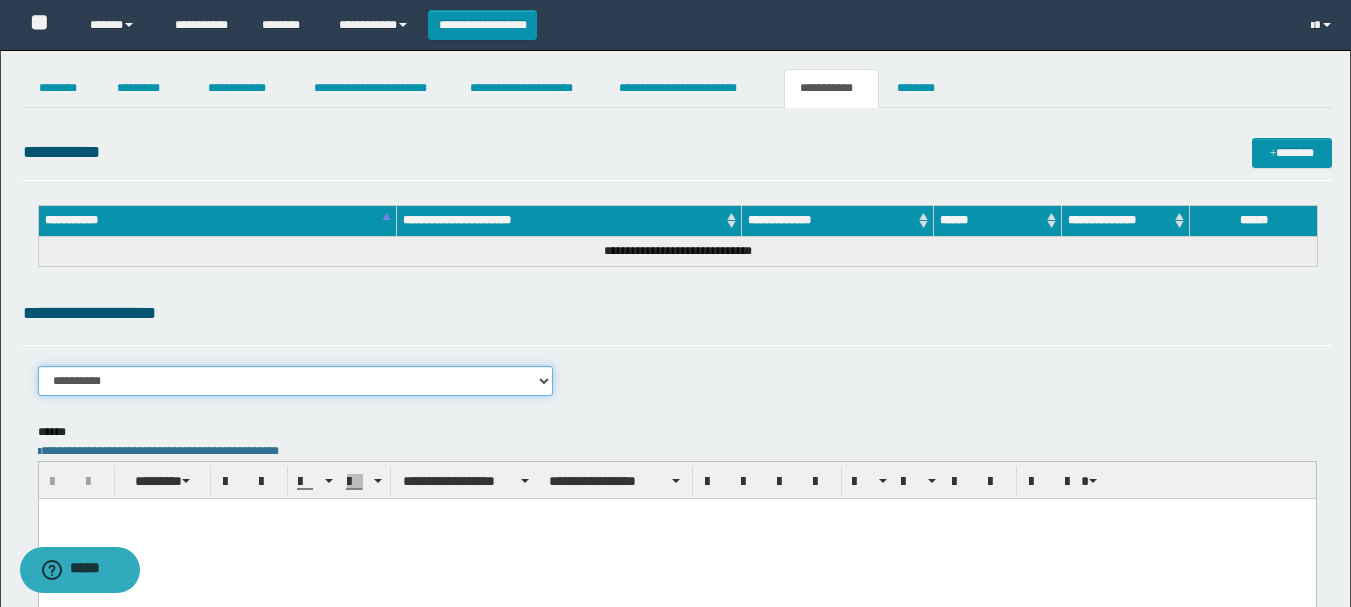 click on "**********" at bounding box center (296, 381) 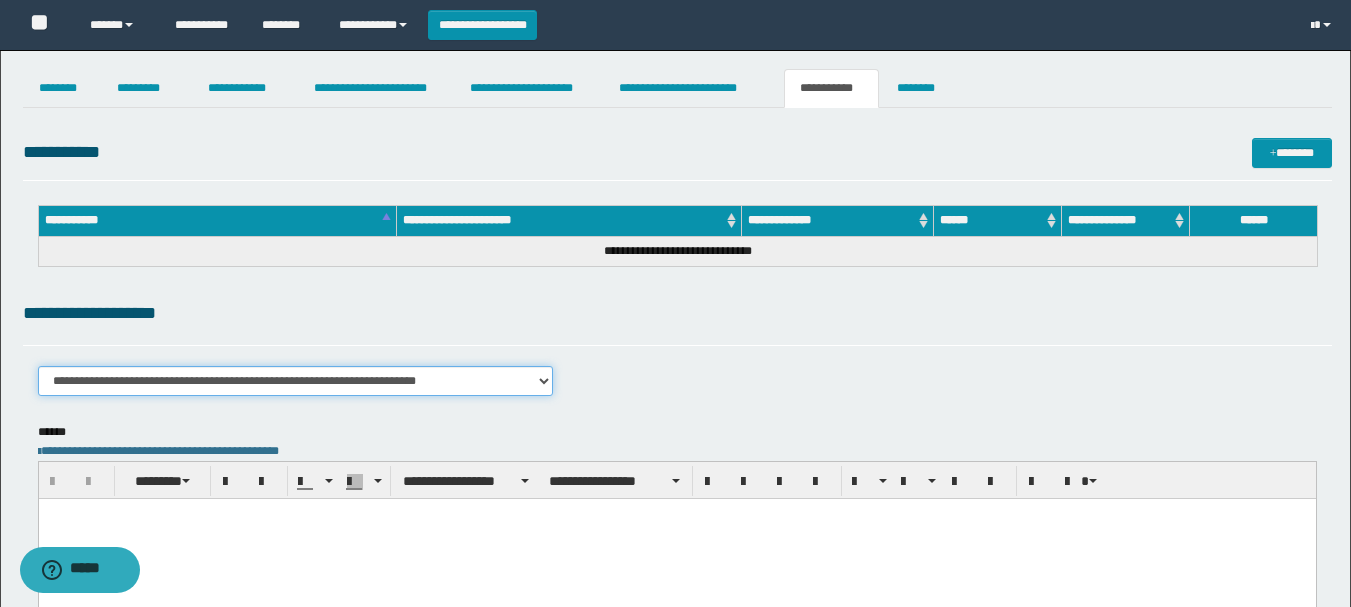 click on "**********" at bounding box center [296, 381] 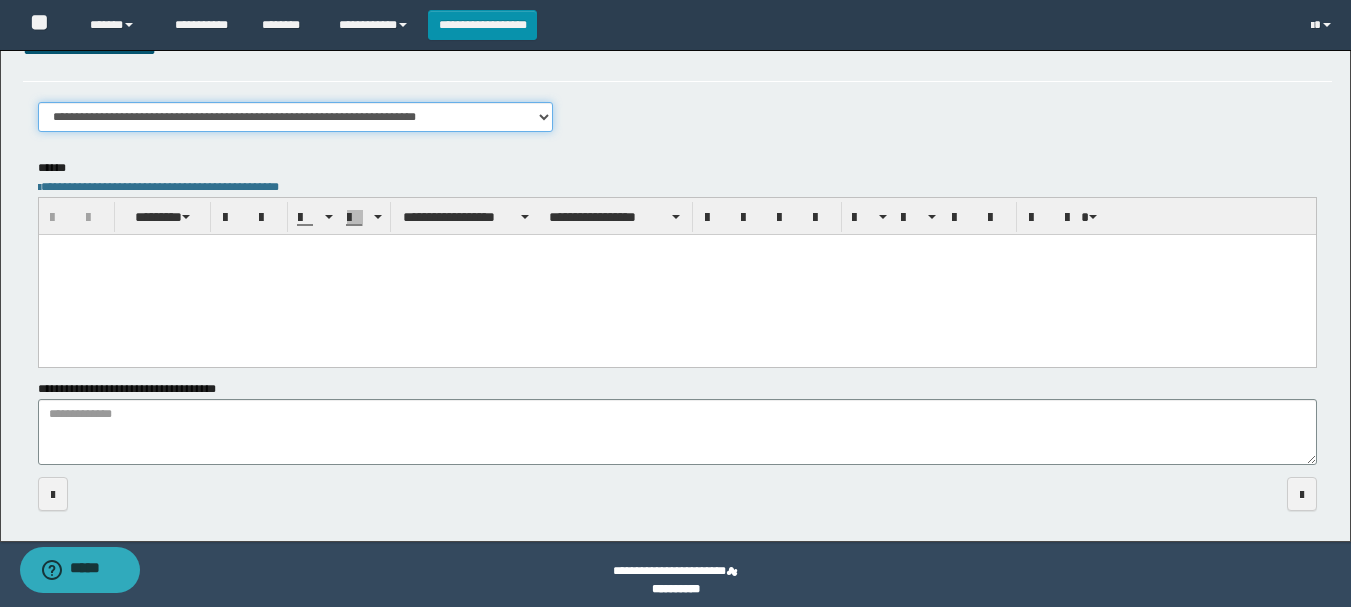scroll, scrollTop: 276, scrollLeft: 0, axis: vertical 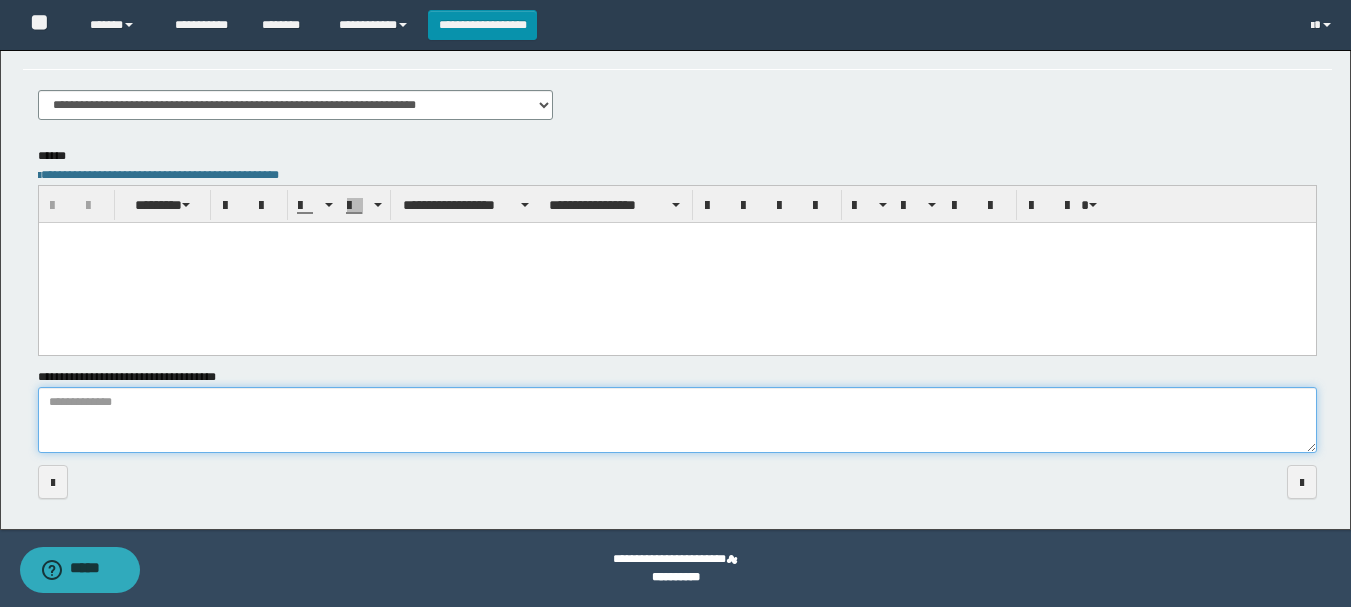 click on "**********" at bounding box center [677, 420] 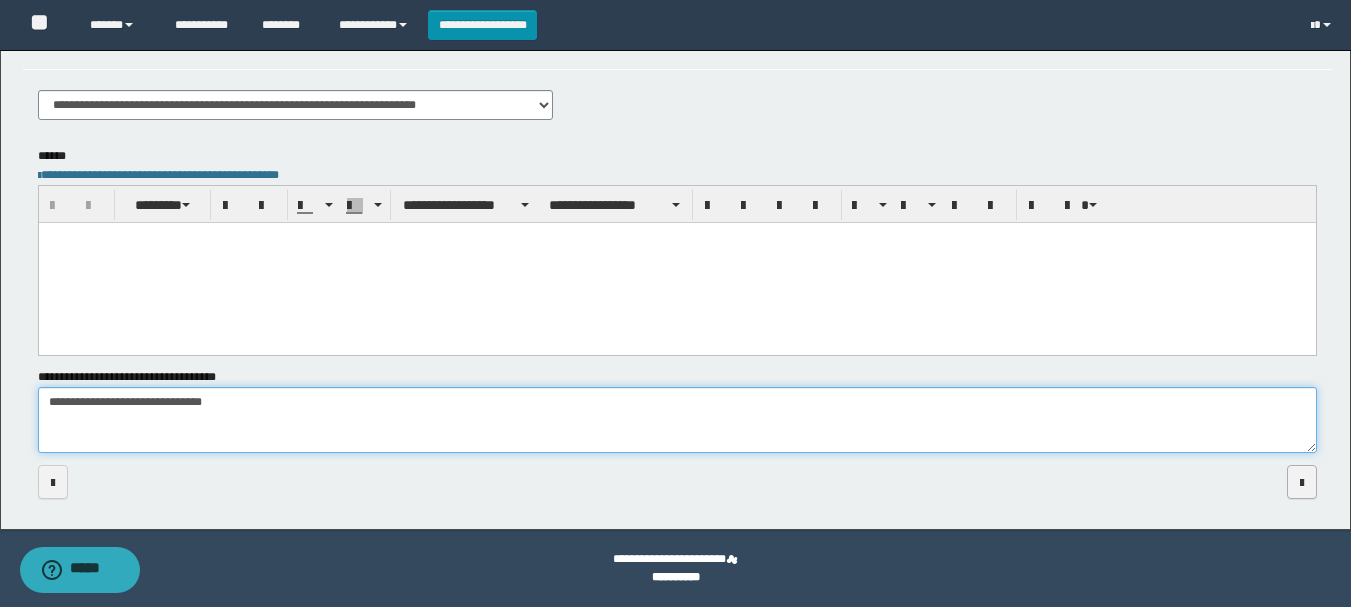 type on "**********" 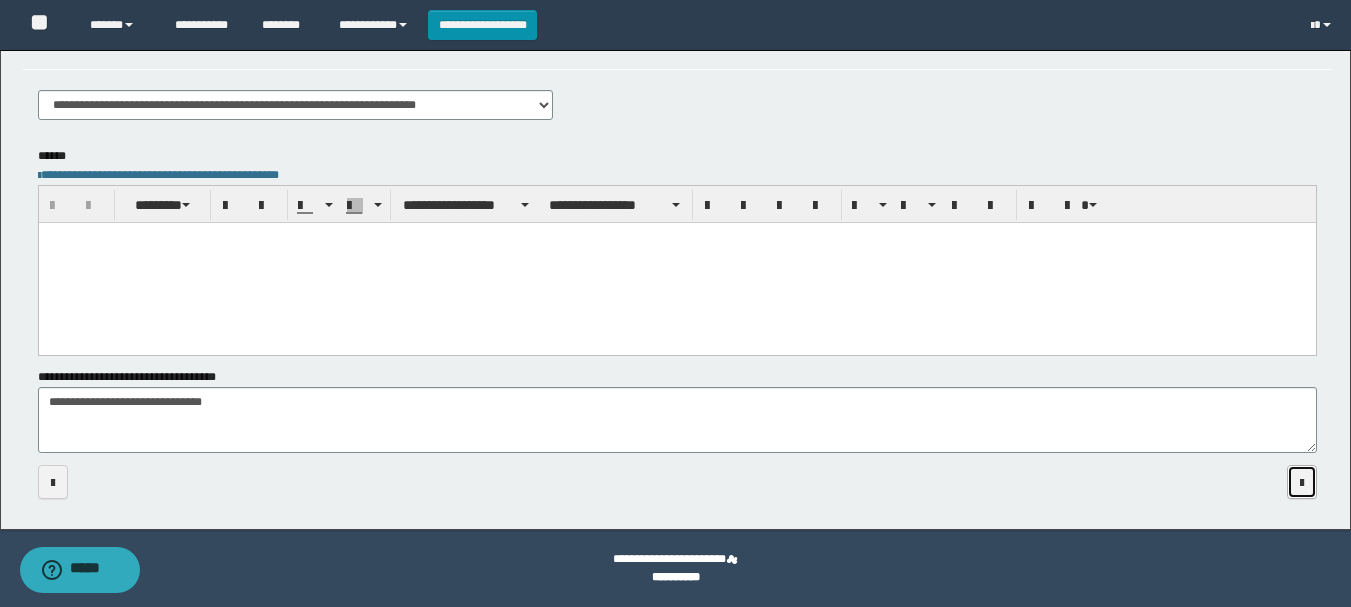 click at bounding box center [1302, 483] 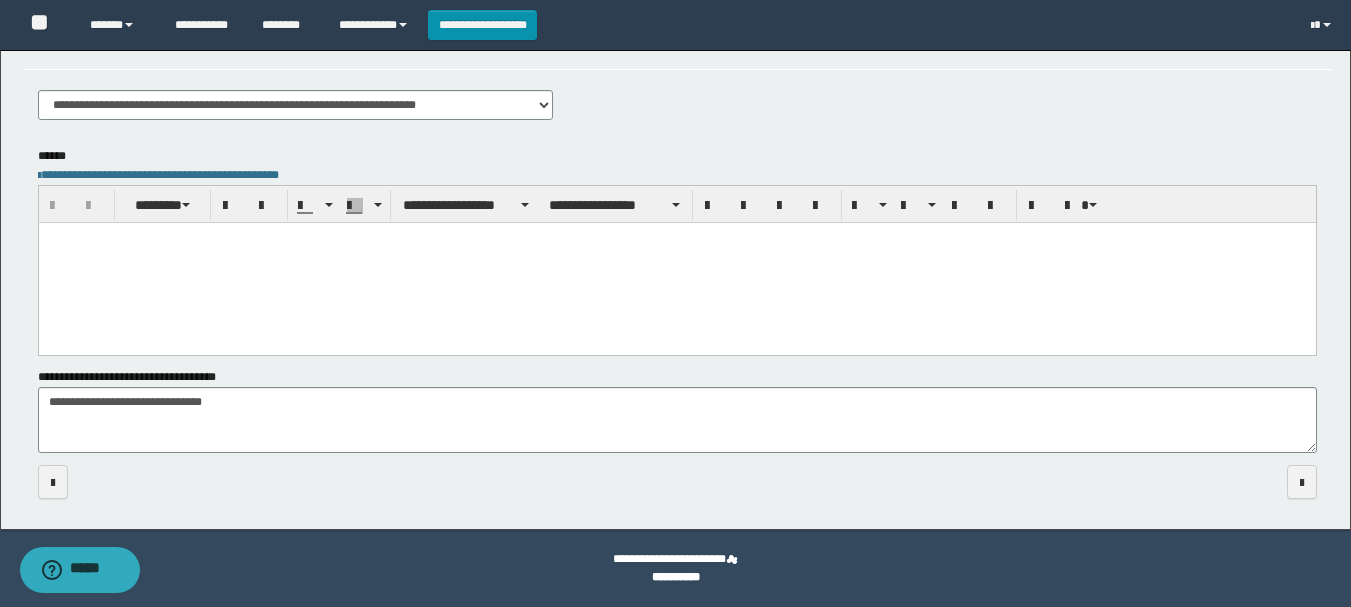 scroll, scrollTop: 0, scrollLeft: 0, axis: both 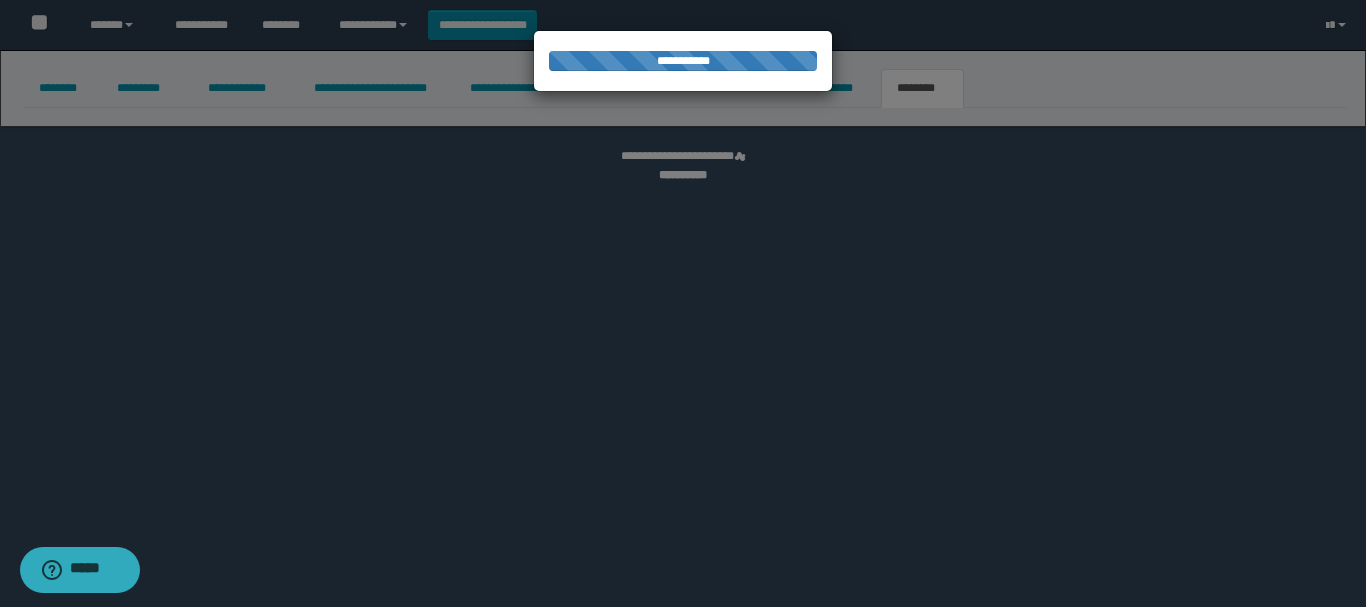 select 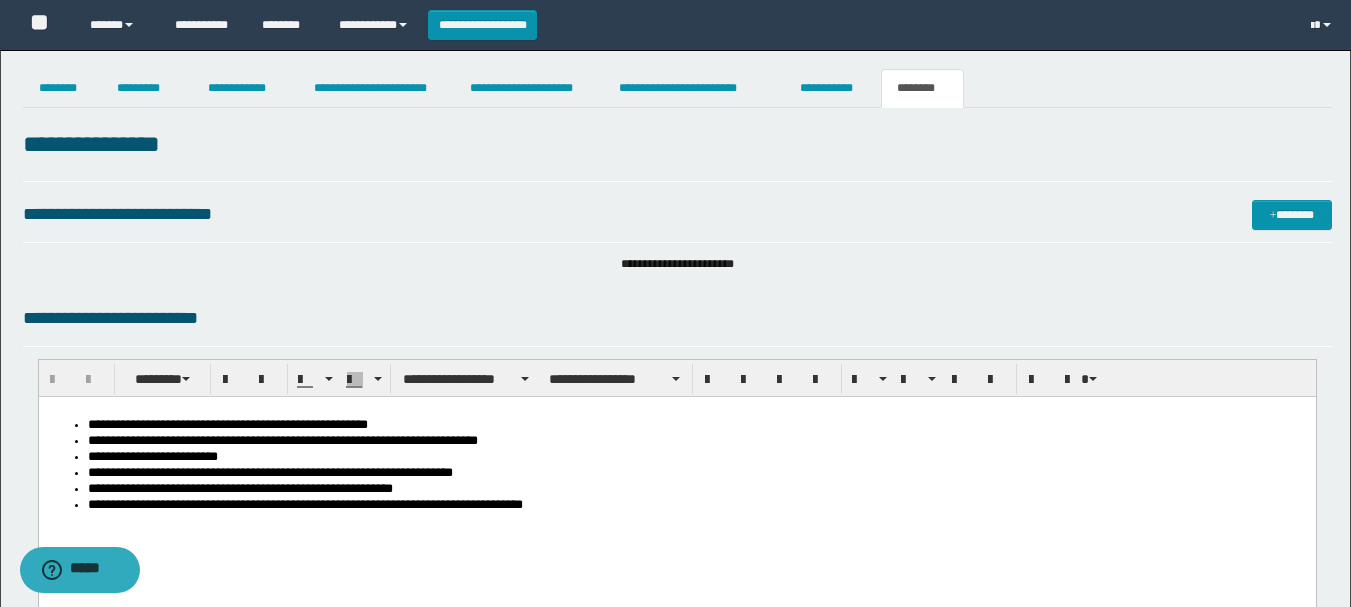 scroll, scrollTop: 0, scrollLeft: 0, axis: both 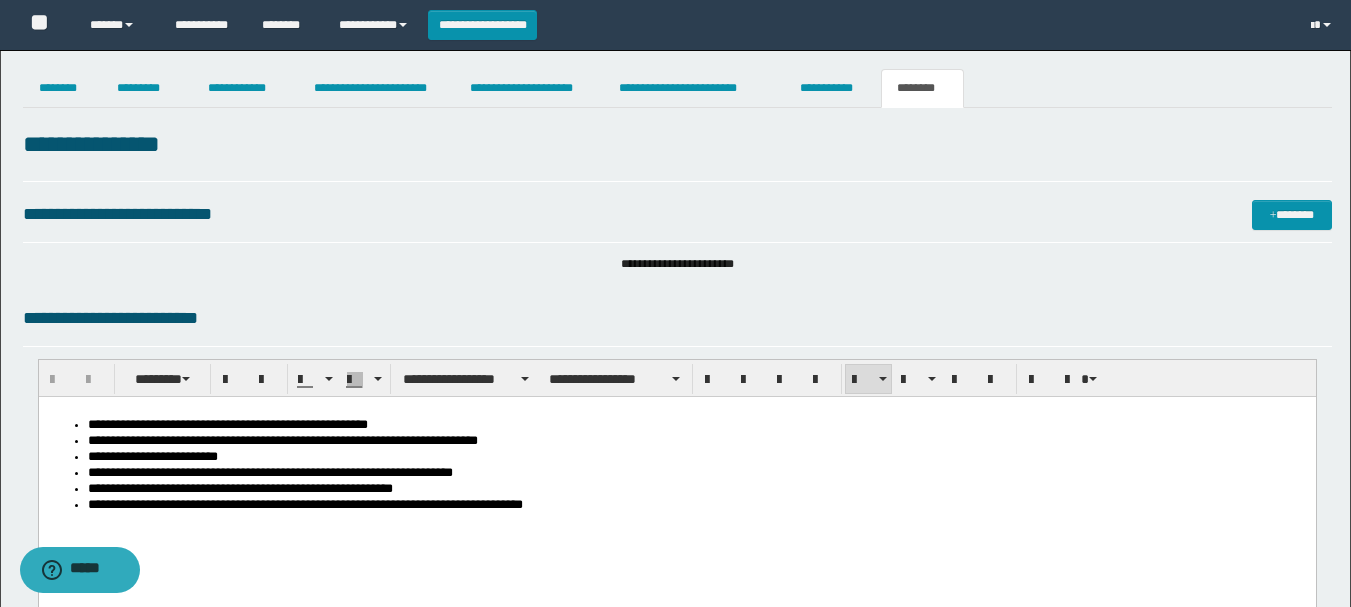 click on "**********" at bounding box center [696, 506] 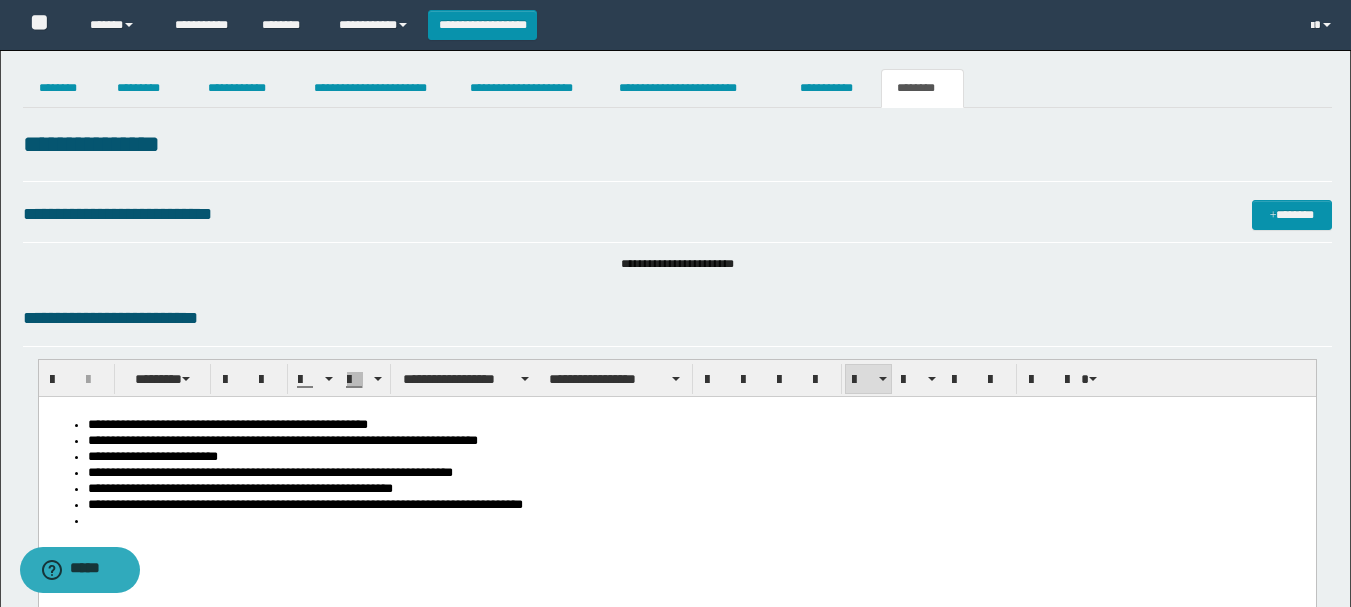 paste 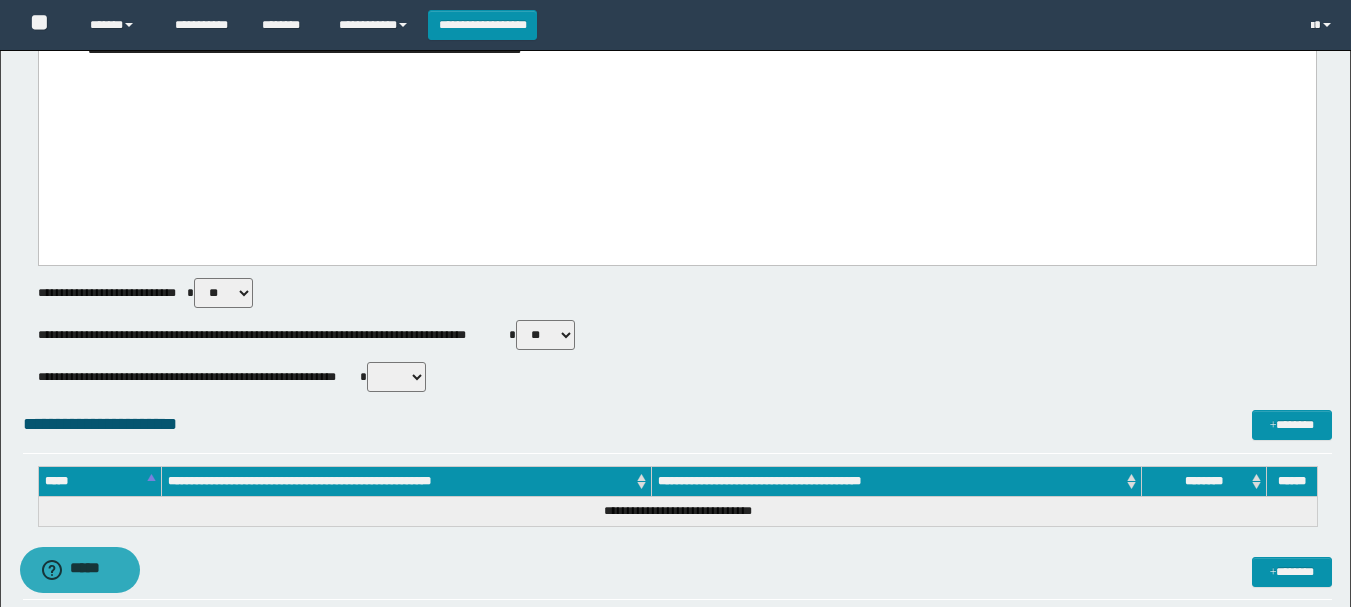 scroll, scrollTop: 726, scrollLeft: 0, axis: vertical 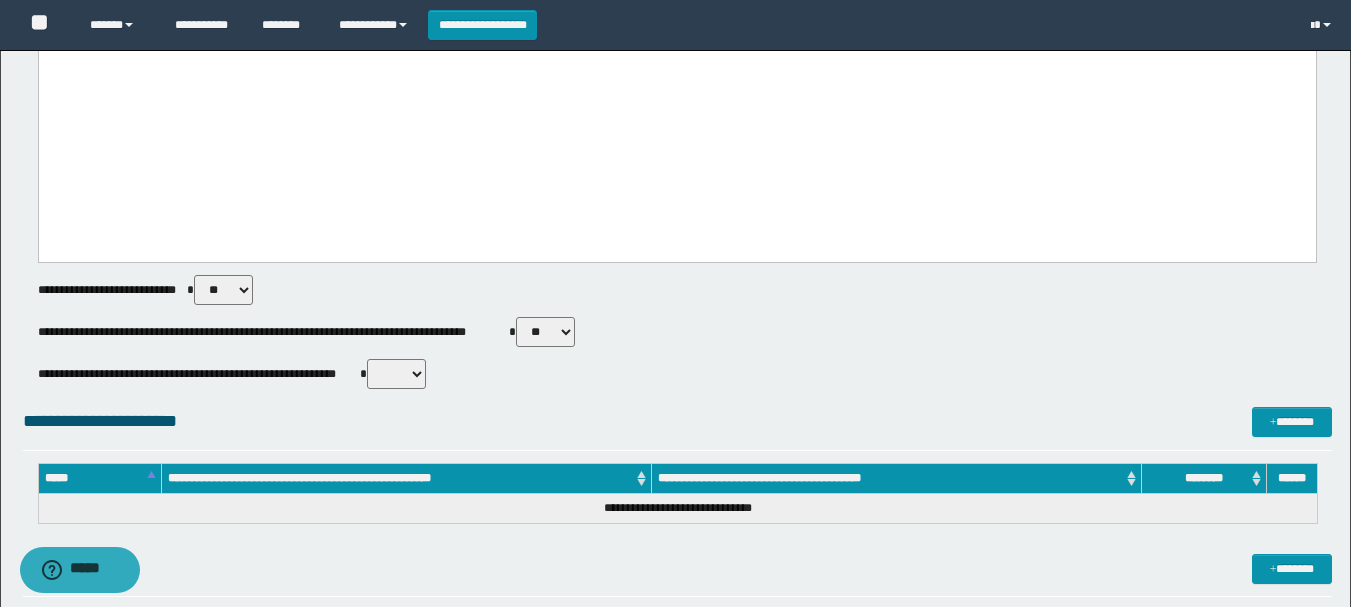 click on "**
**" at bounding box center [396, 374] 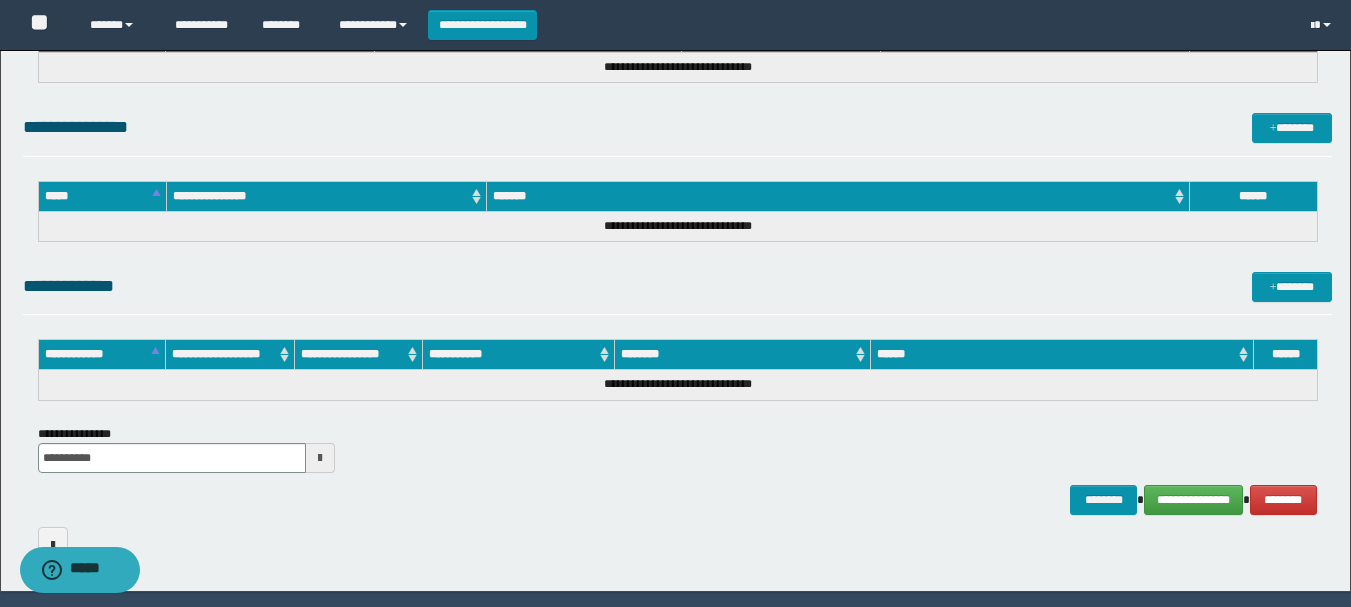 scroll, scrollTop: 1324, scrollLeft: 0, axis: vertical 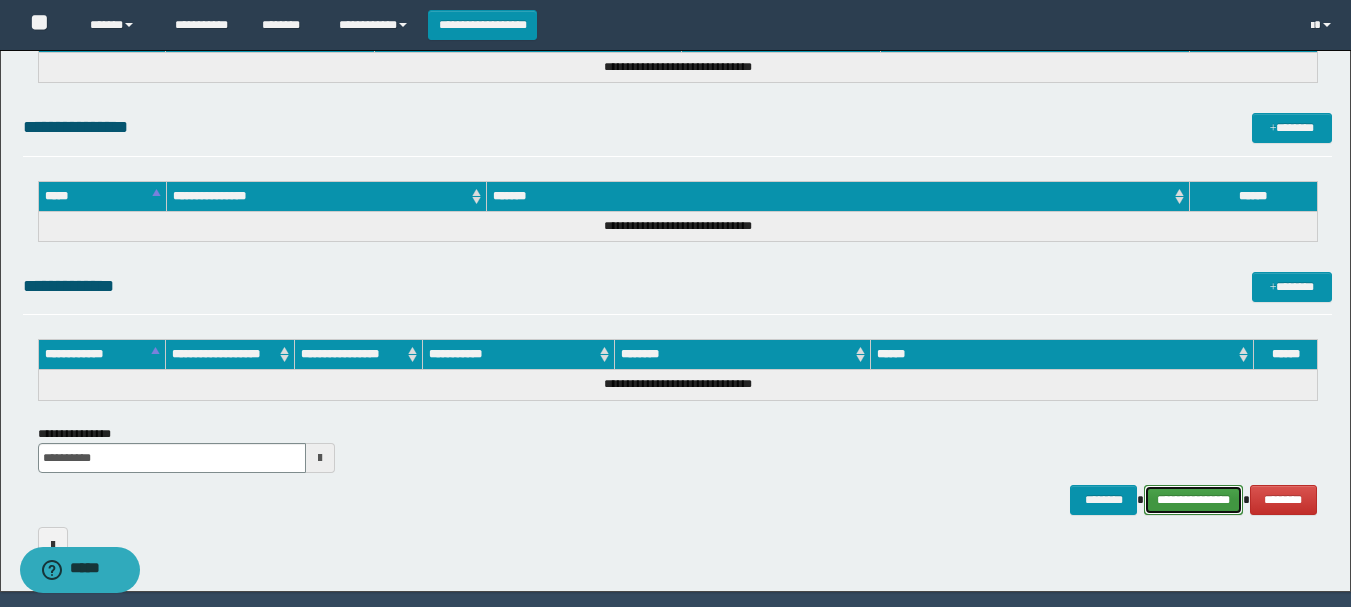 click on "**********" at bounding box center (1193, 500) 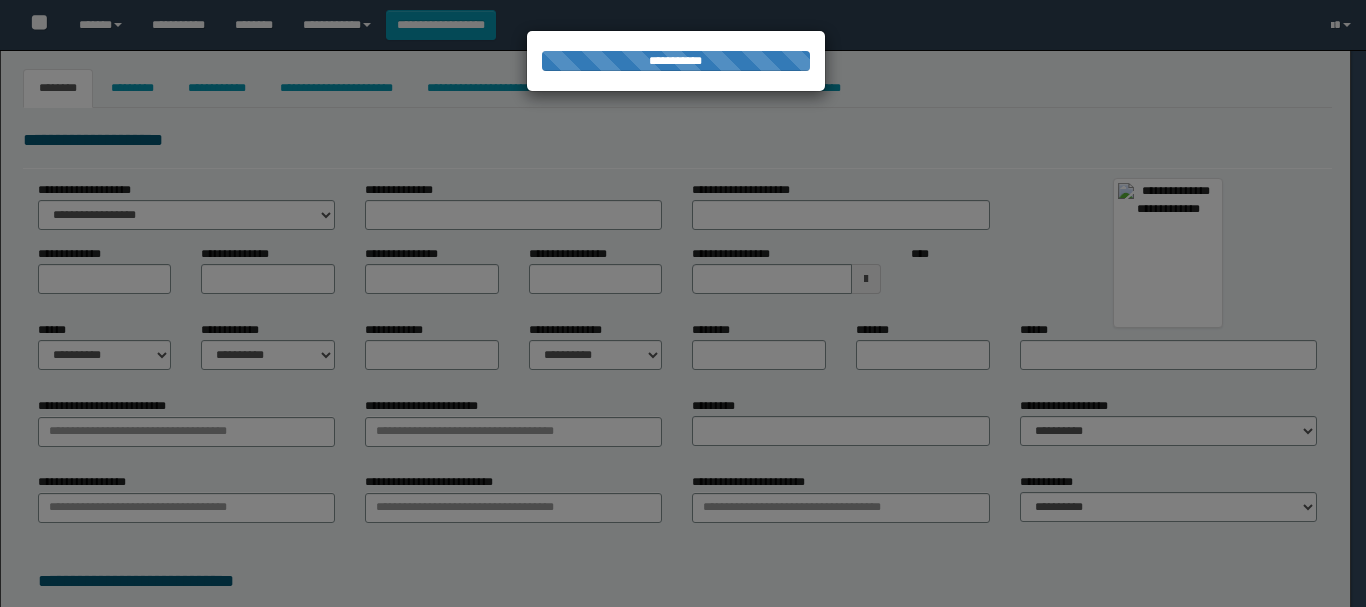 type on "********" 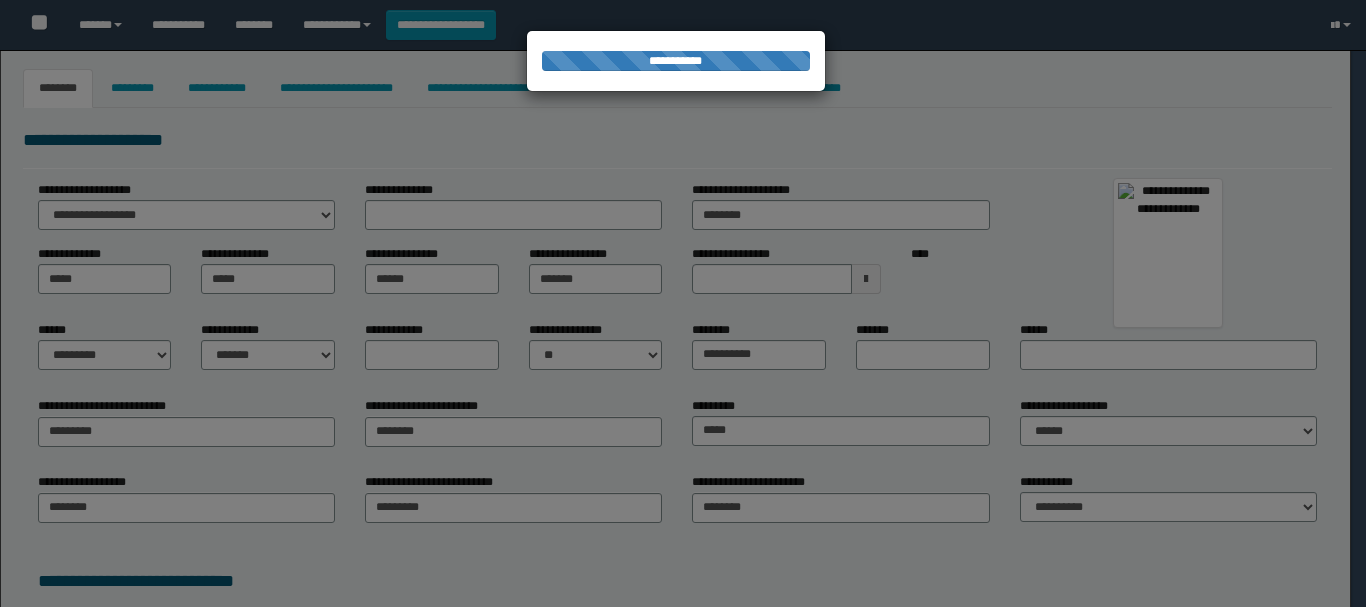 select on "*" 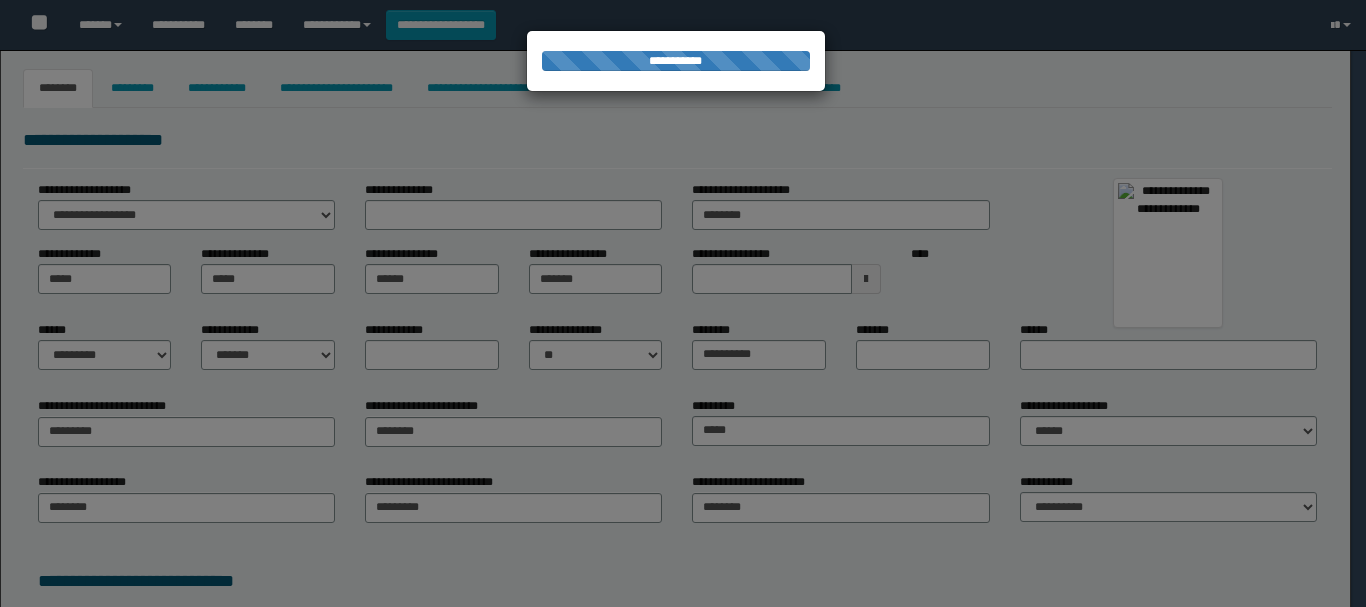 select 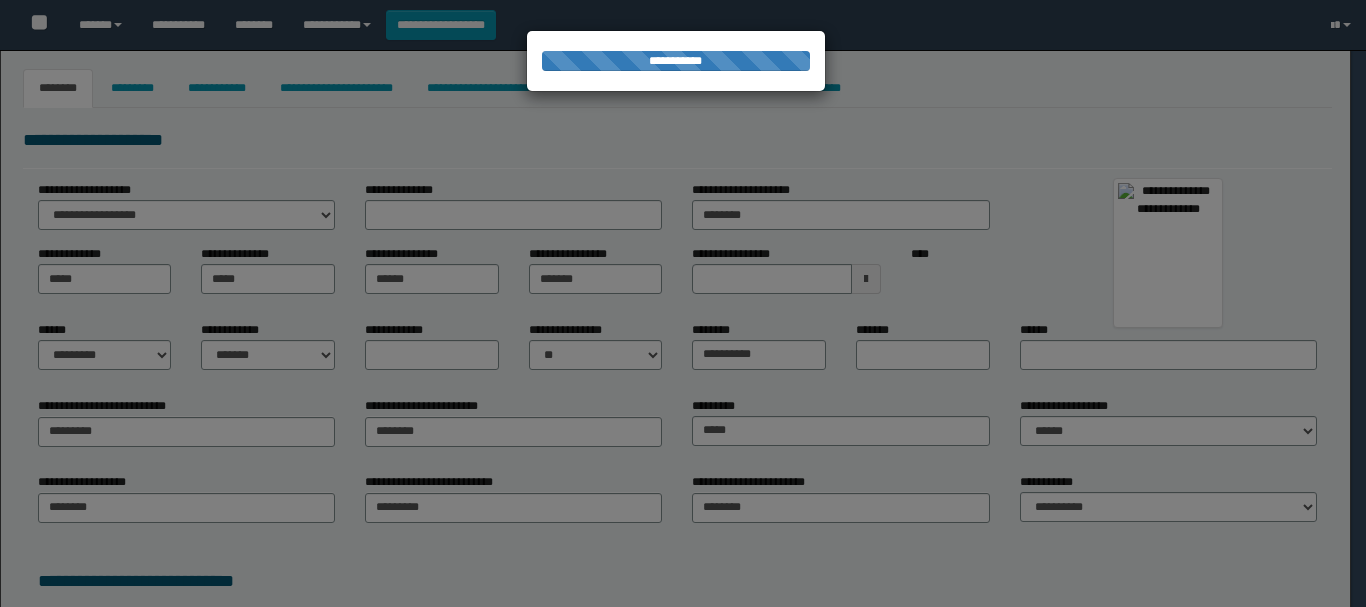 type on "********" 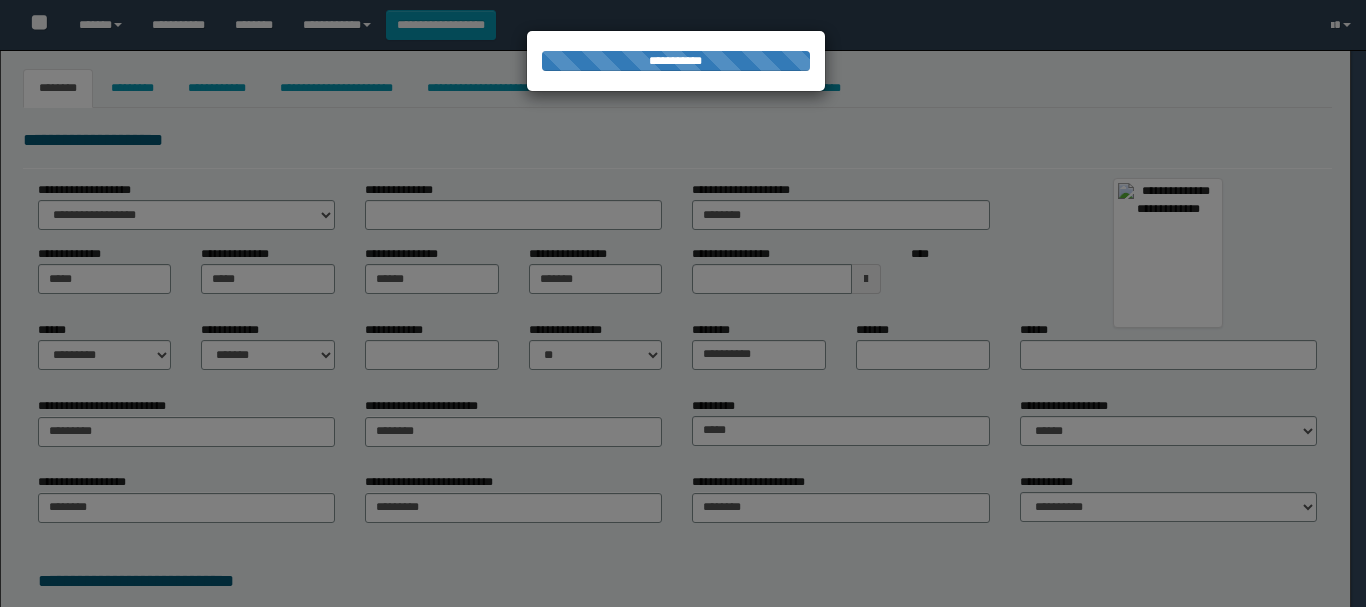 type on "**********" 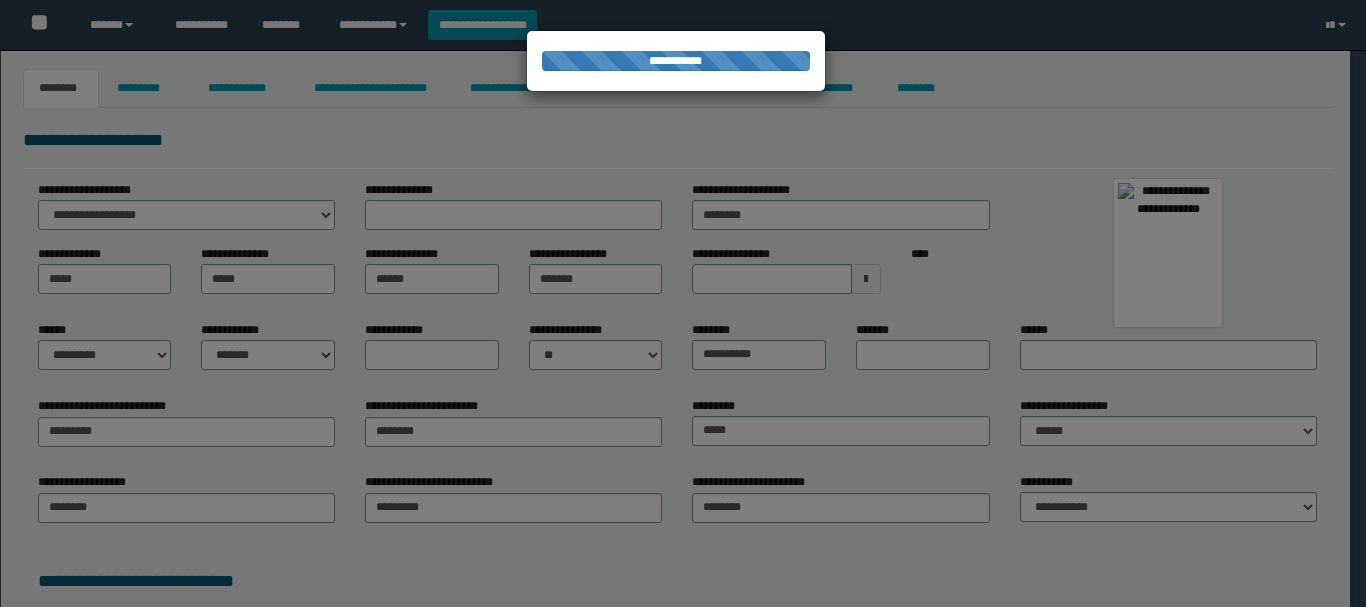 scroll, scrollTop: 0, scrollLeft: 0, axis: both 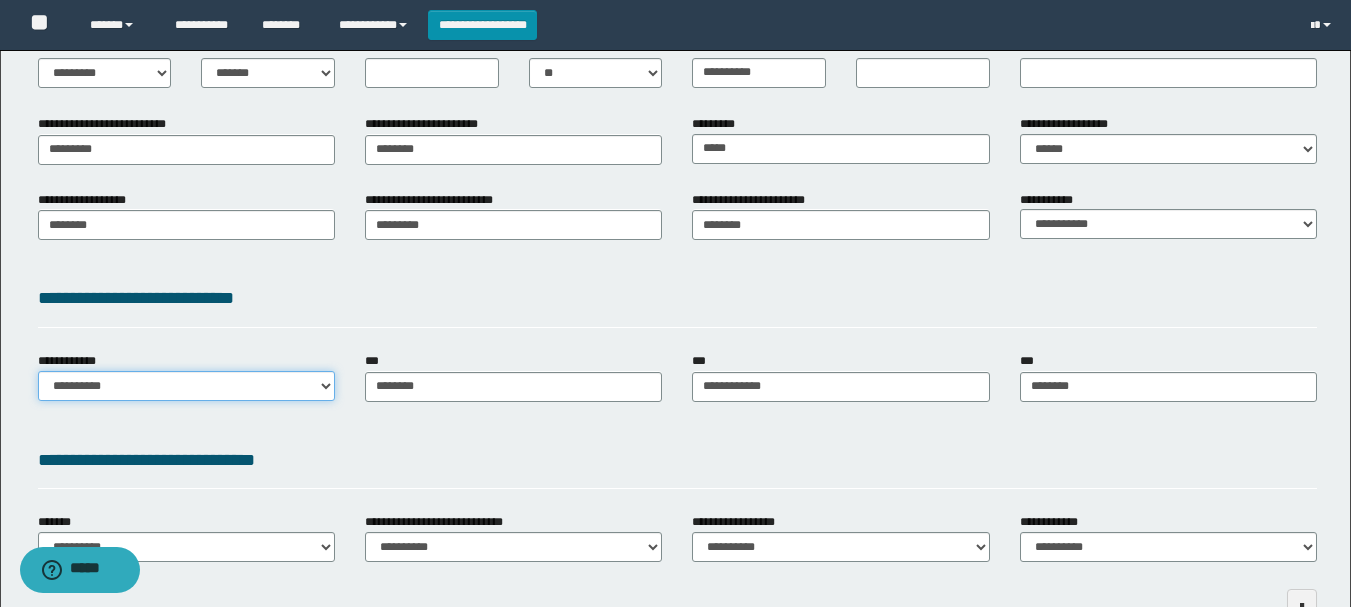 click on "**********" at bounding box center [186, 386] 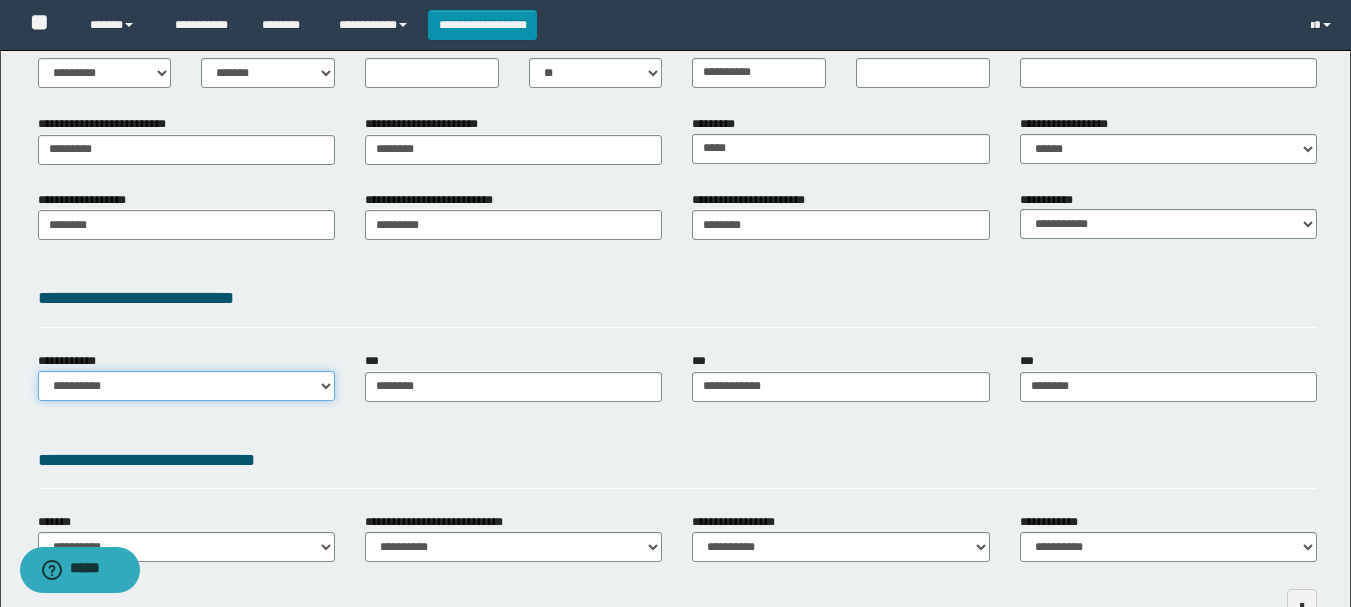 select on "**" 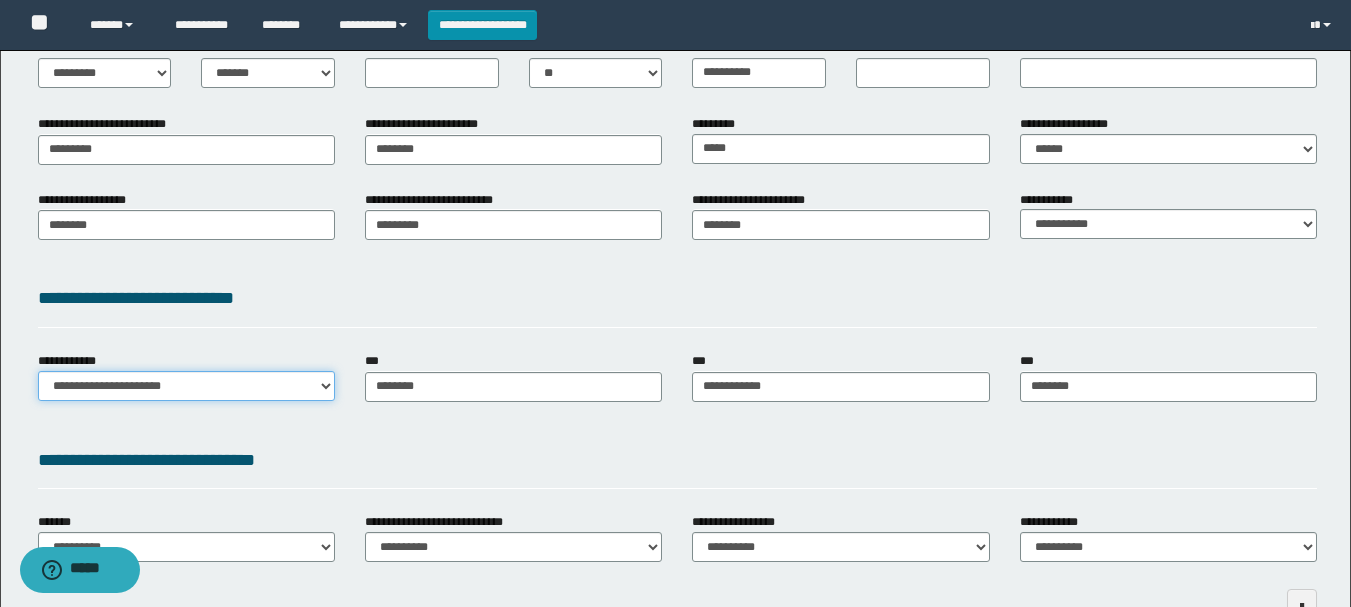 click on "**********" at bounding box center (186, 386) 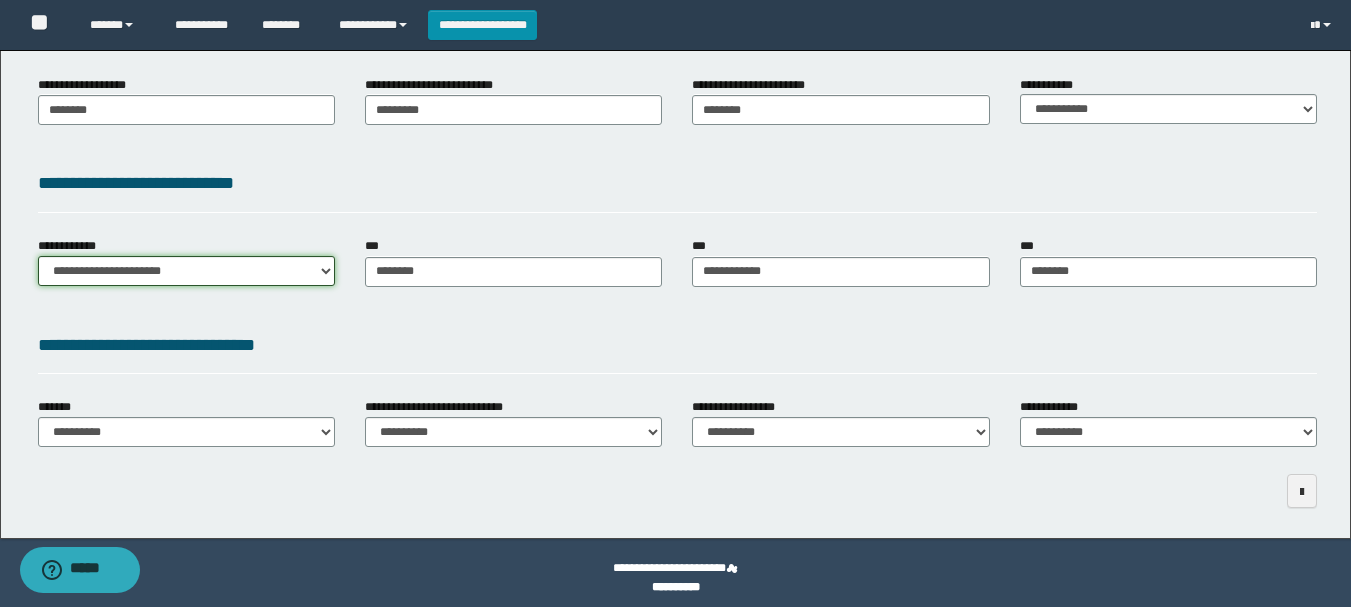 scroll, scrollTop: 409, scrollLeft: 0, axis: vertical 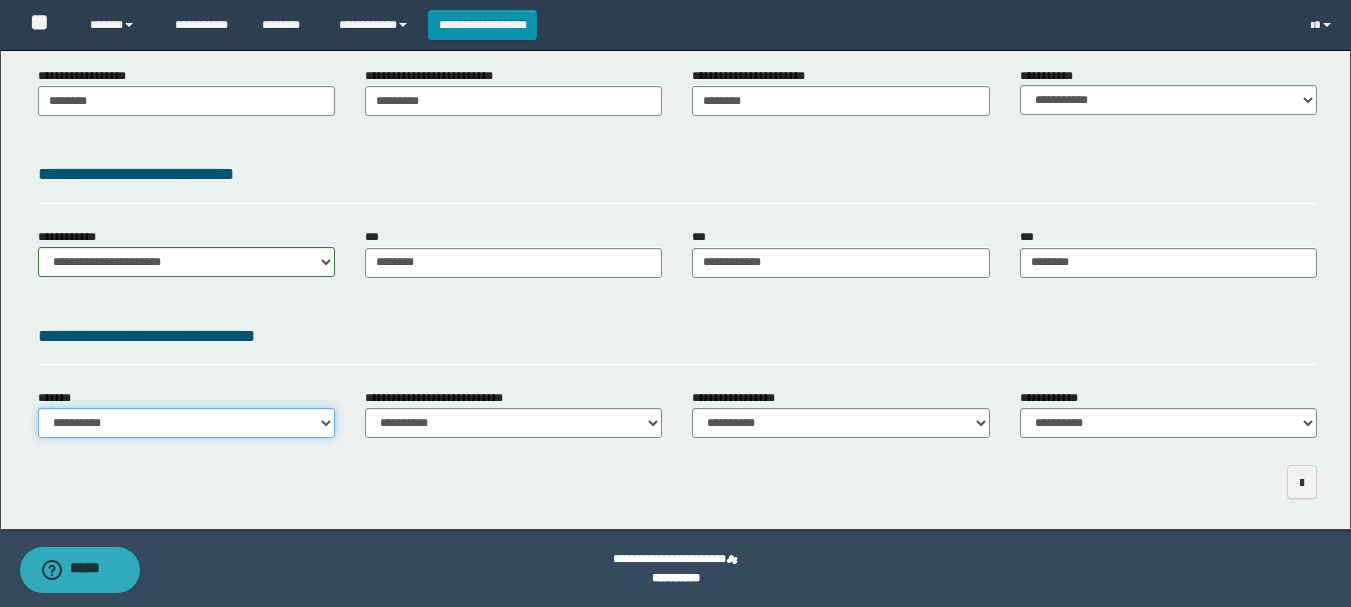 click on "**********" at bounding box center [186, 423] 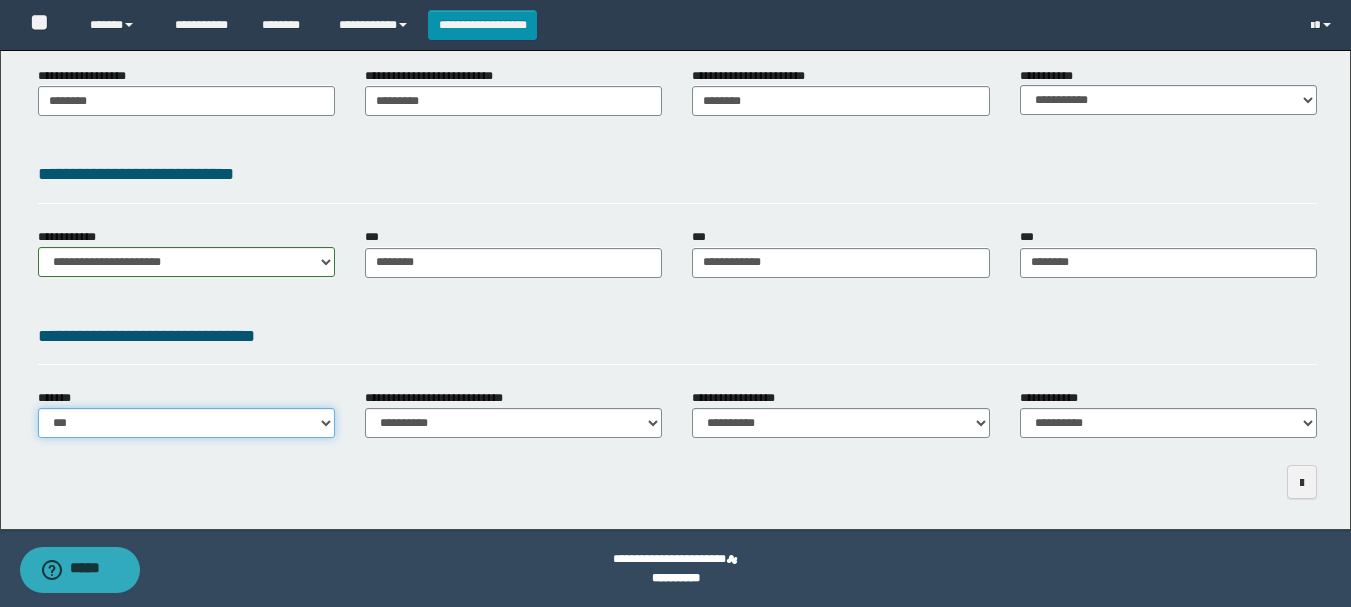 click on "**********" at bounding box center (186, 423) 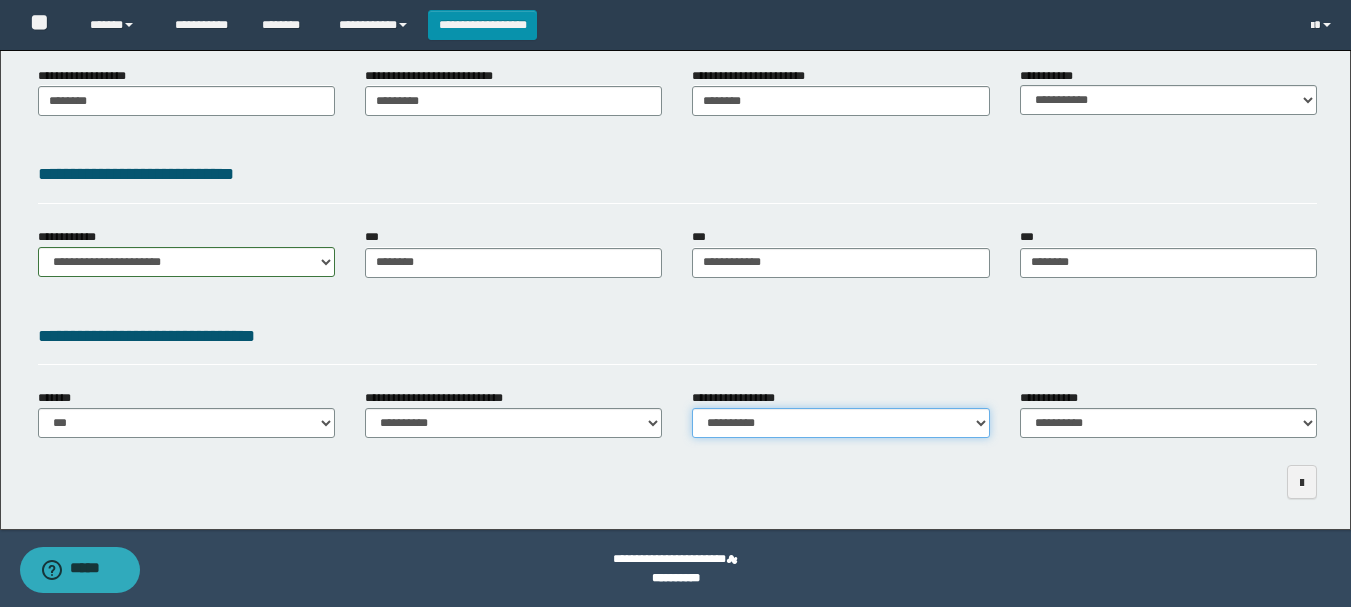 click on "**********" at bounding box center (840, 423) 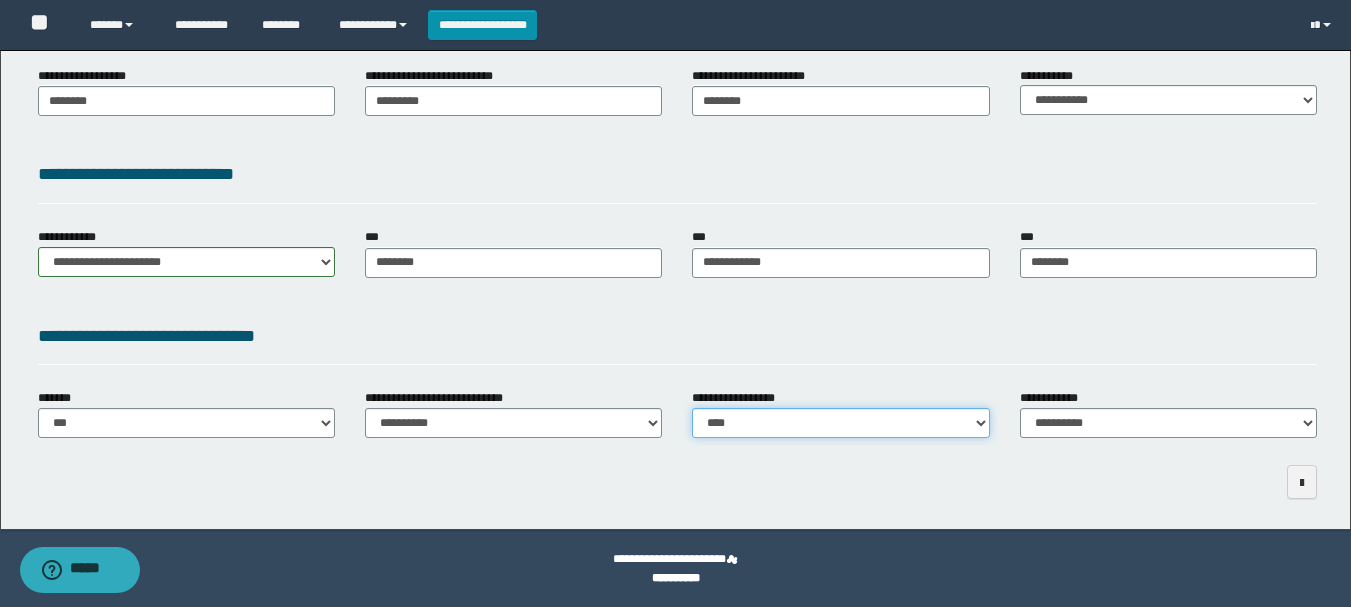 click on "**********" at bounding box center (840, 423) 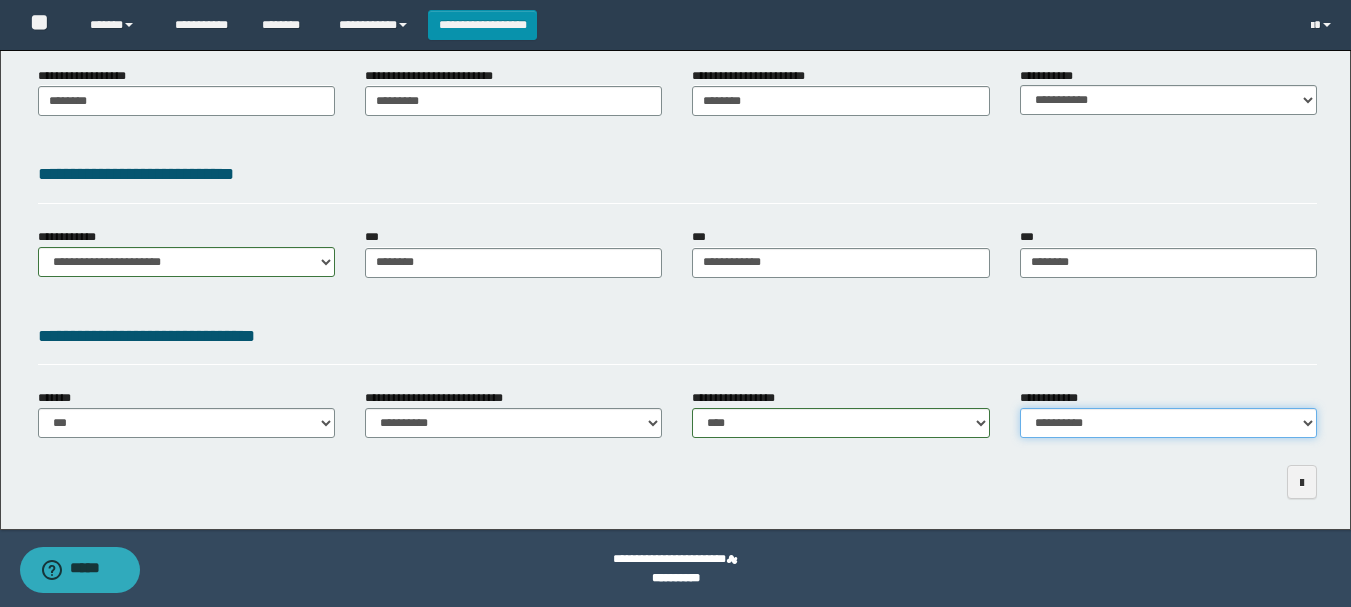 click on "**********" at bounding box center [1168, 423] 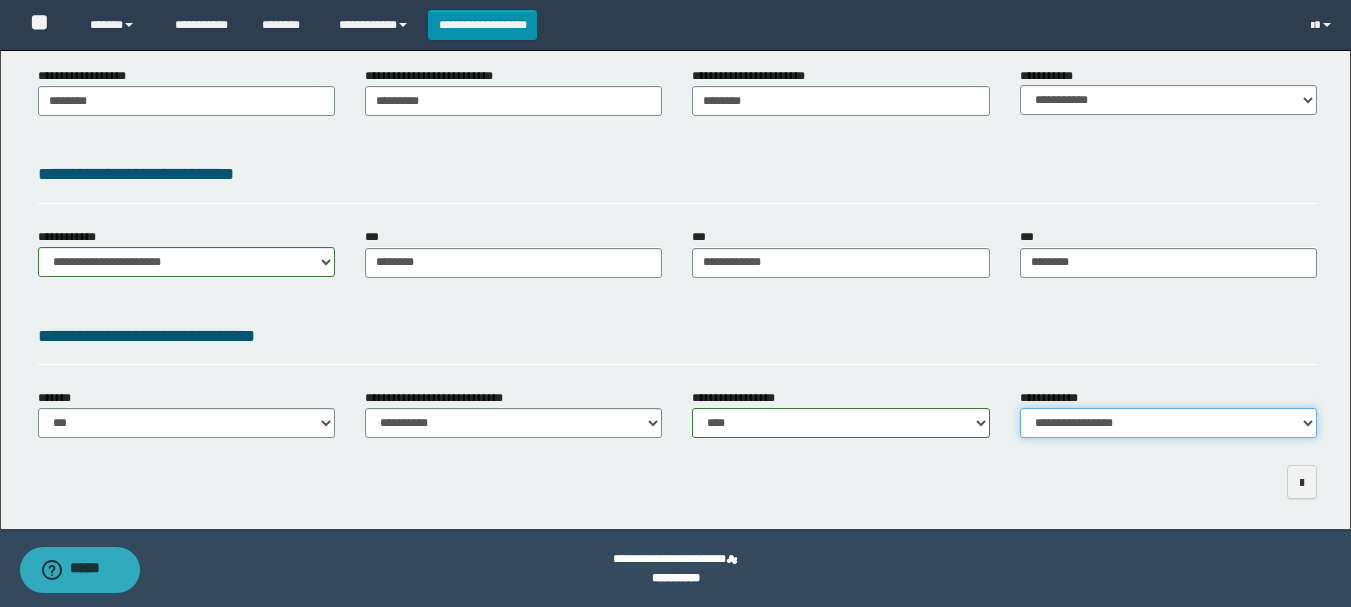 click on "**********" at bounding box center [1168, 423] 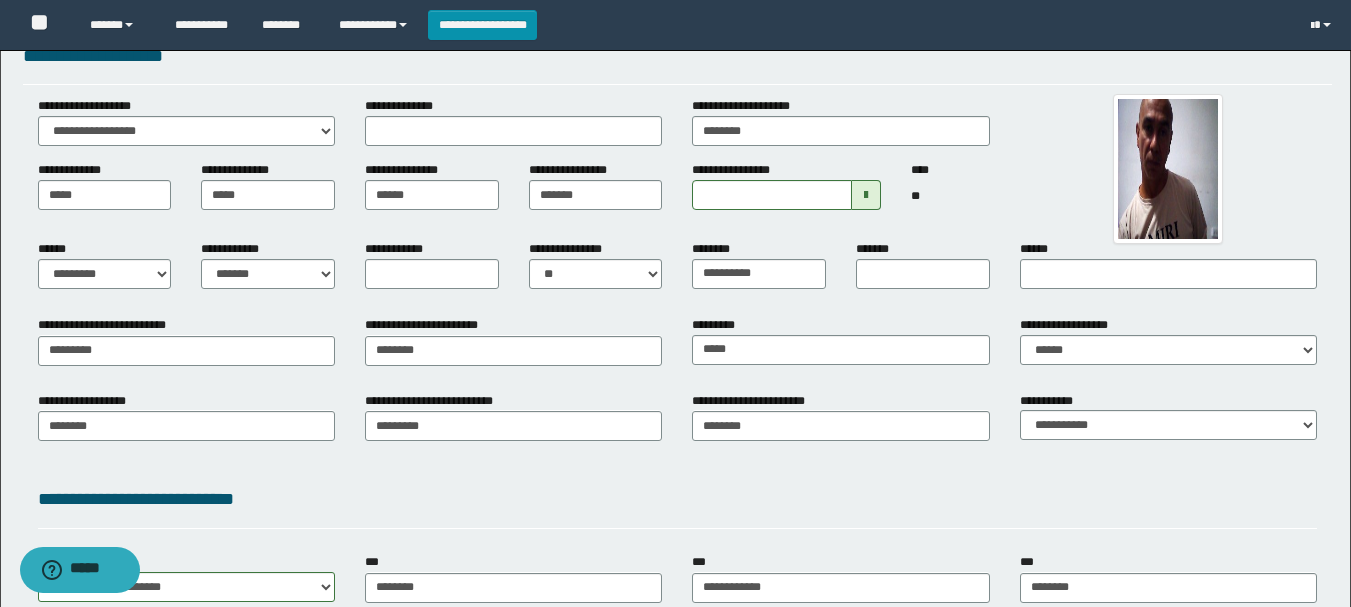 scroll, scrollTop: 0, scrollLeft: 0, axis: both 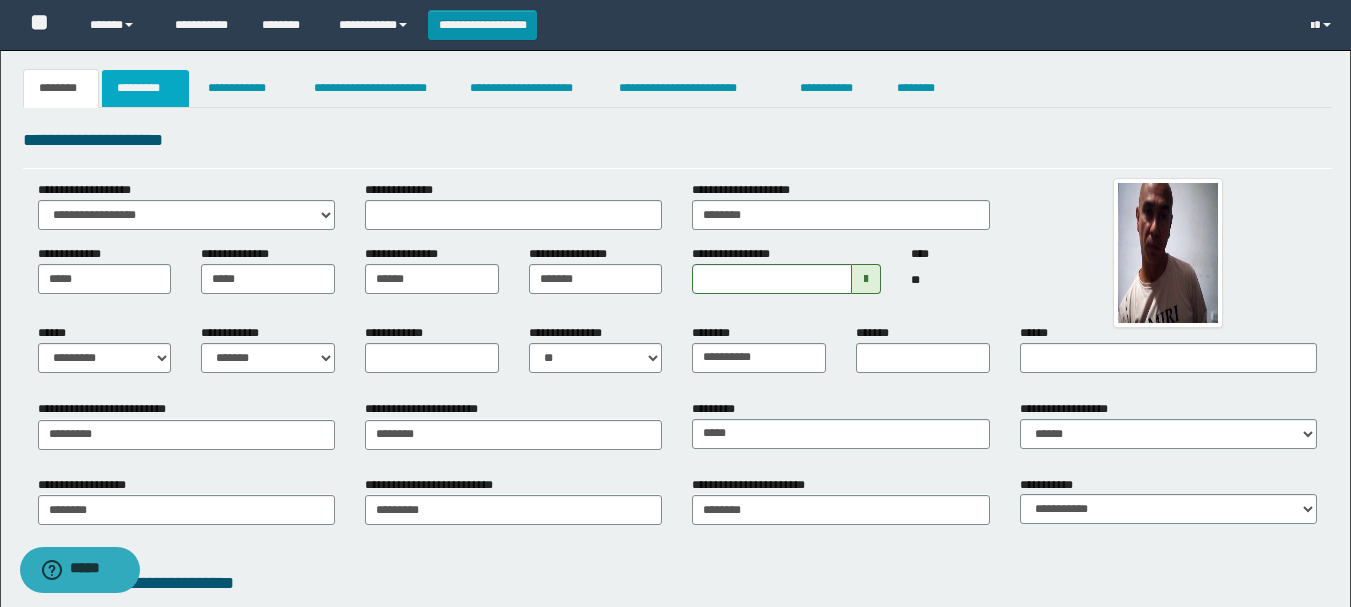 click on "*********" at bounding box center [145, 88] 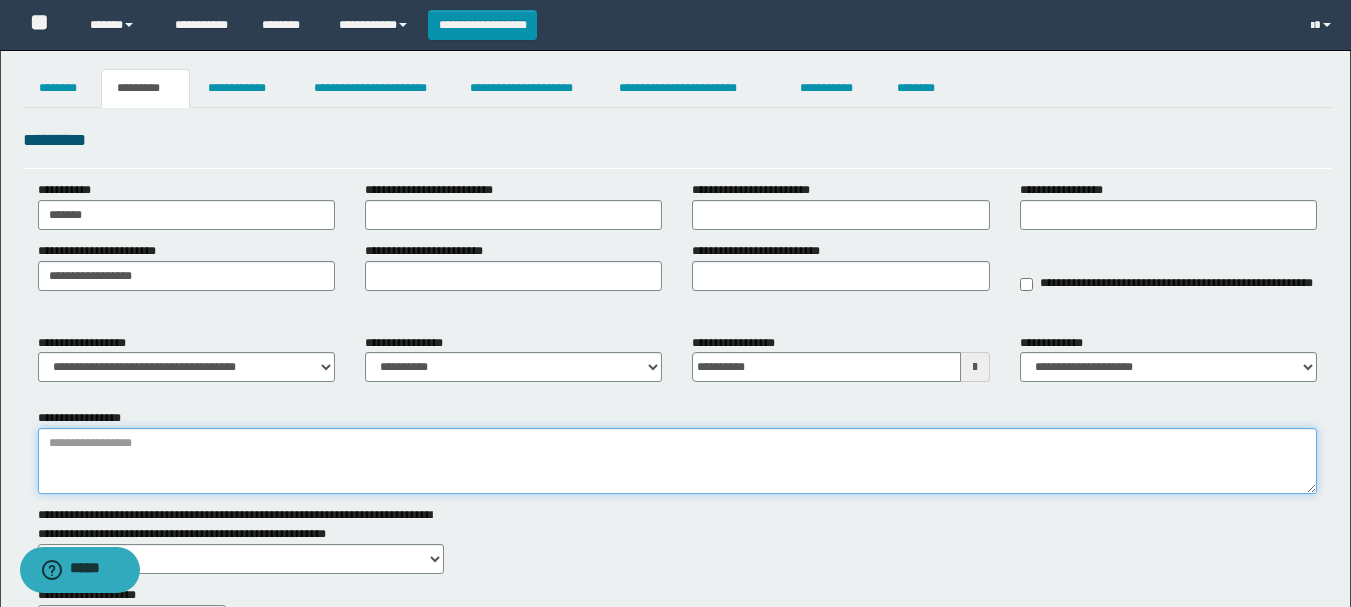 click on "**********" at bounding box center (677, 461) 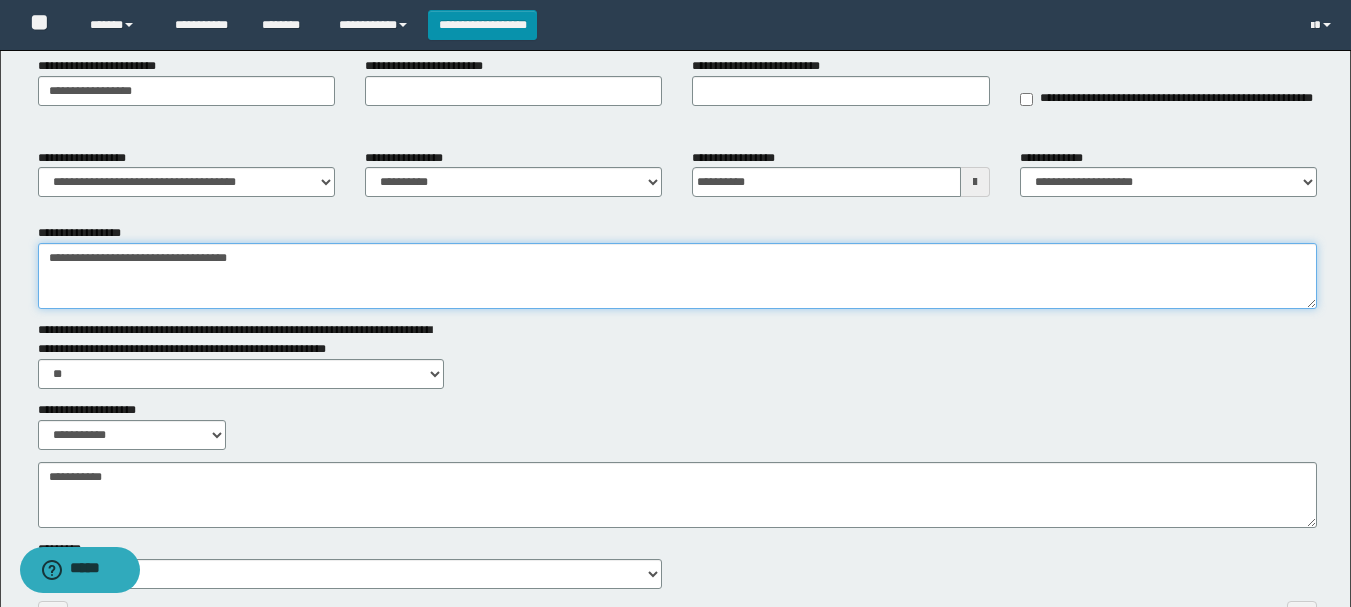 scroll, scrollTop: 204, scrollLeft: 0, axis: vertical 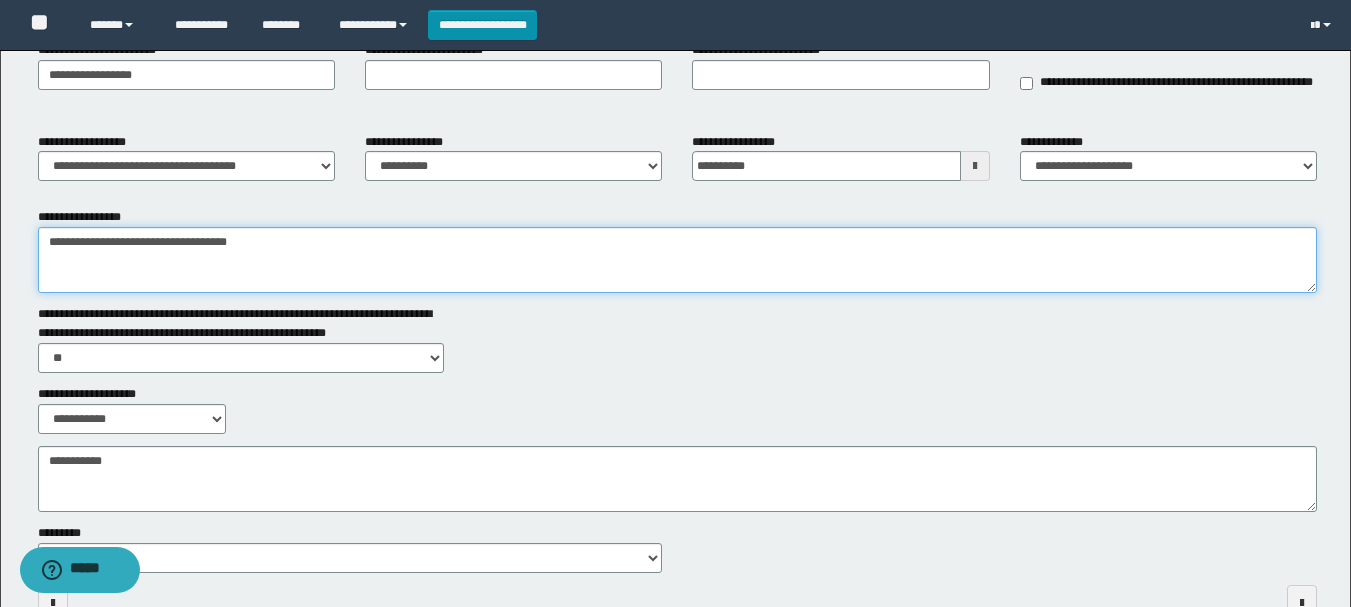 type on "**********" 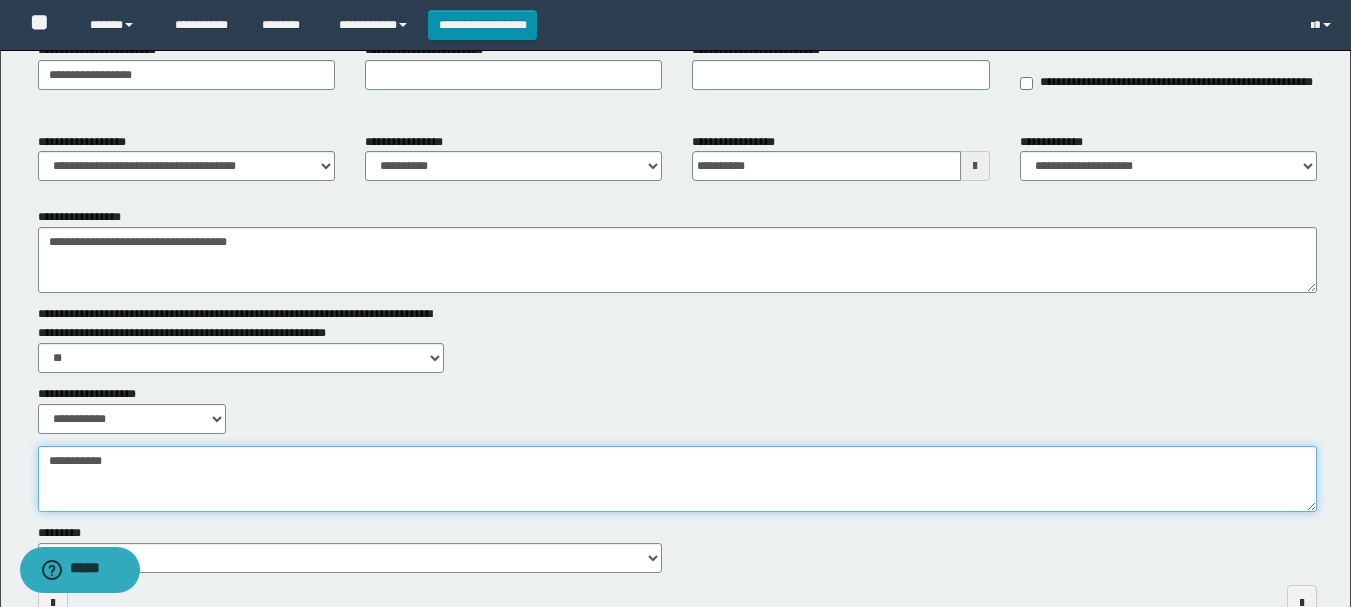 click on "**********" at bounding box center (677, 479) 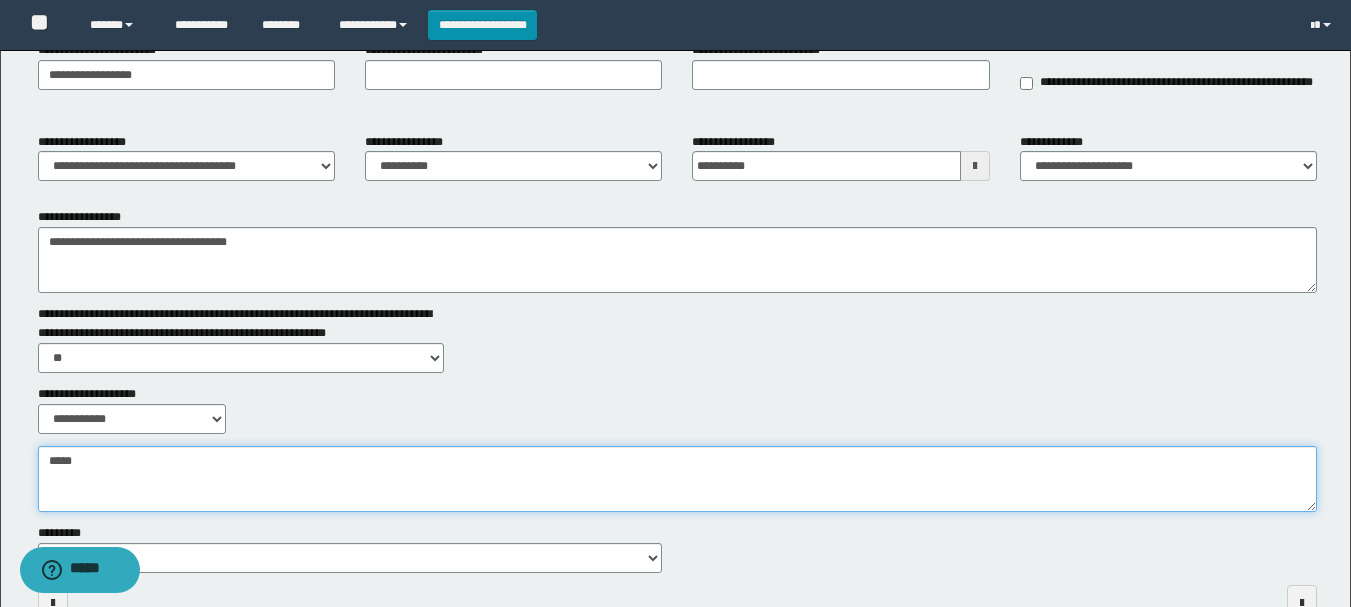 scroll, scrollTop: 321, scrollLeft: 0, axis: vertical 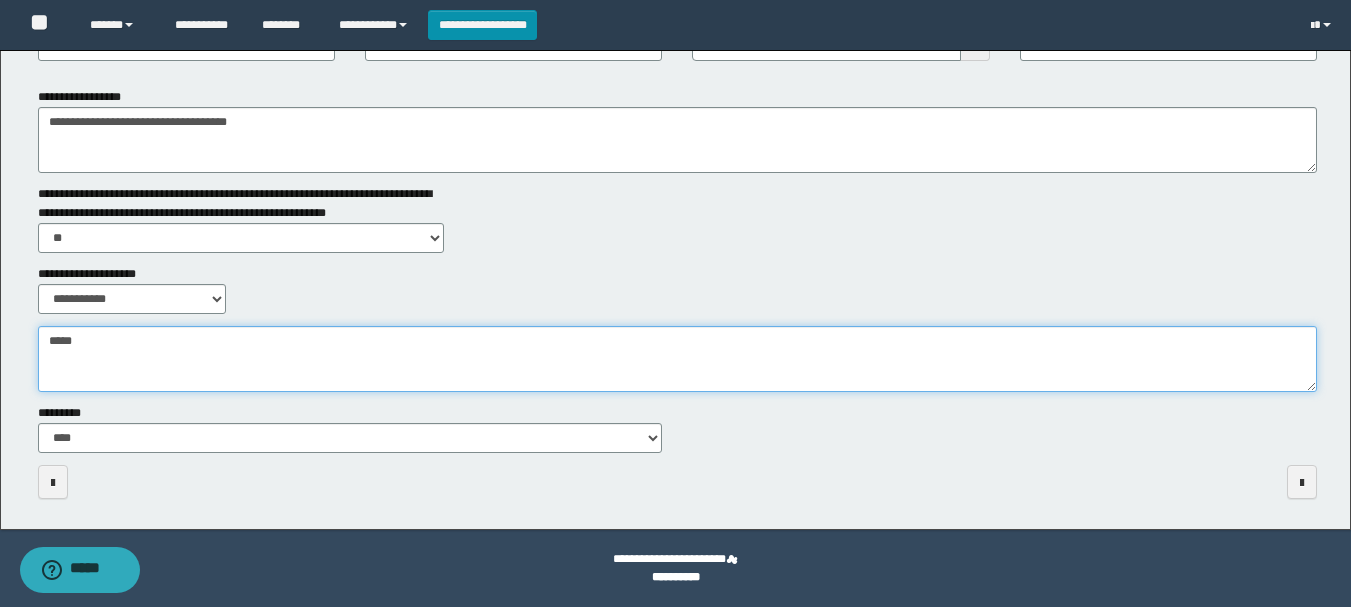 type on "*****" 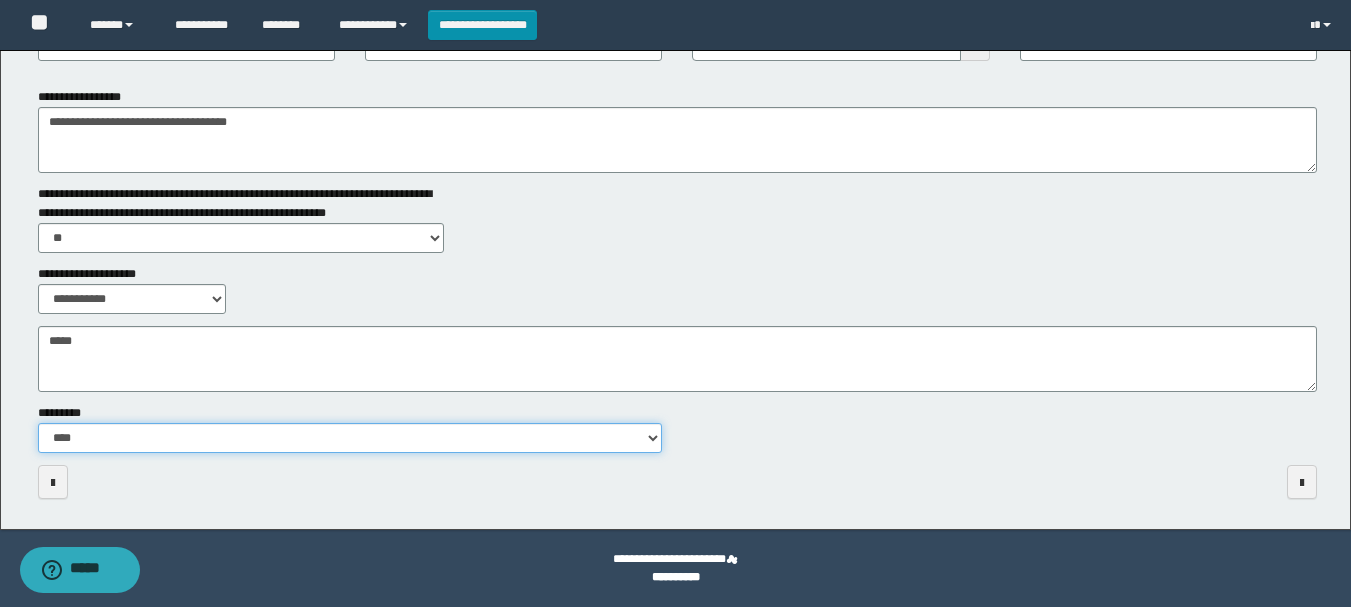 click on "**********" at bounding box center (350, 438) 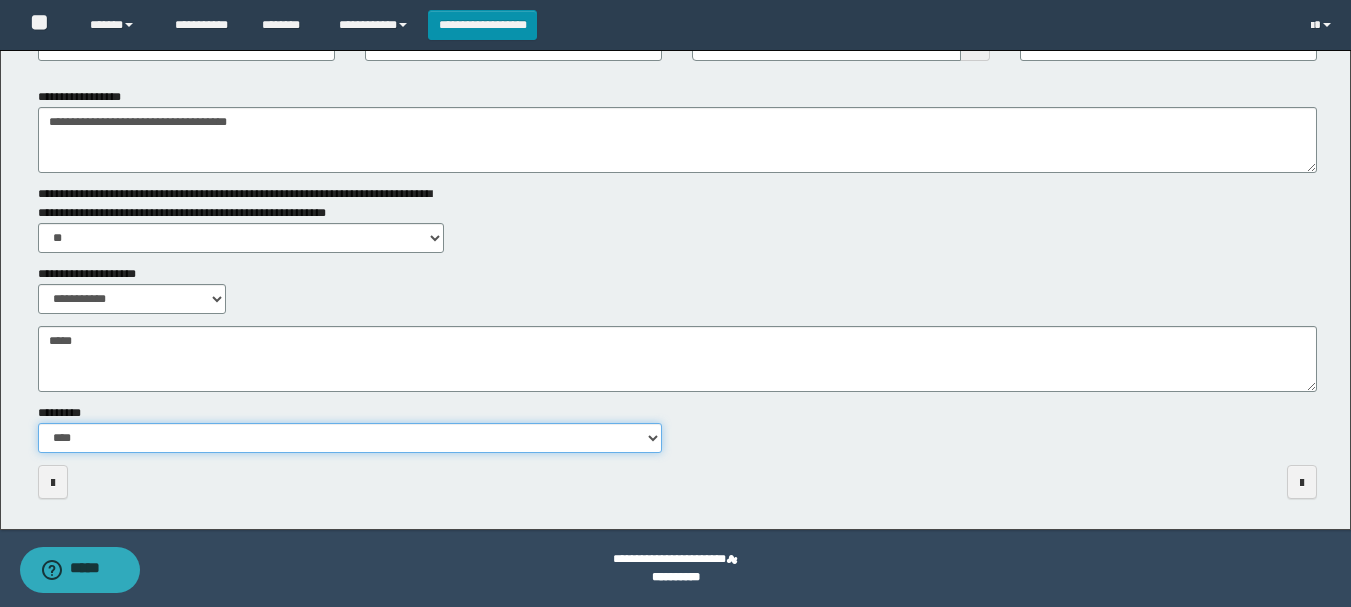 select on "**" 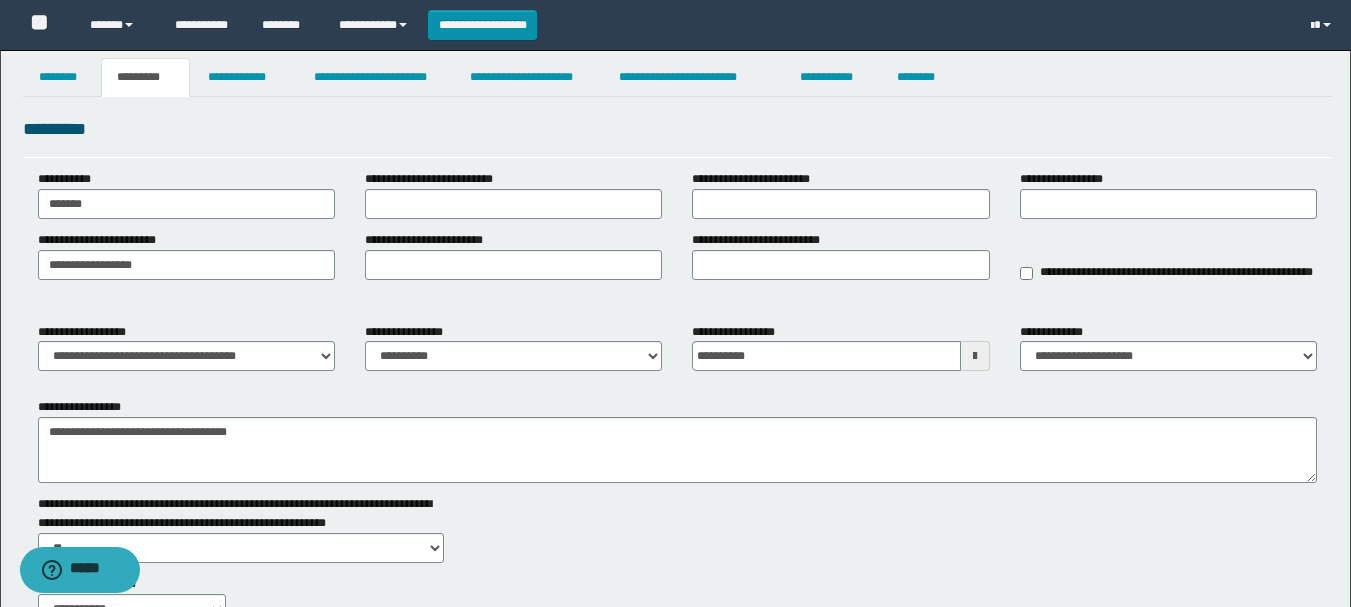 scroll, scrollTop: 0, scrollLeft: 0, axis: both 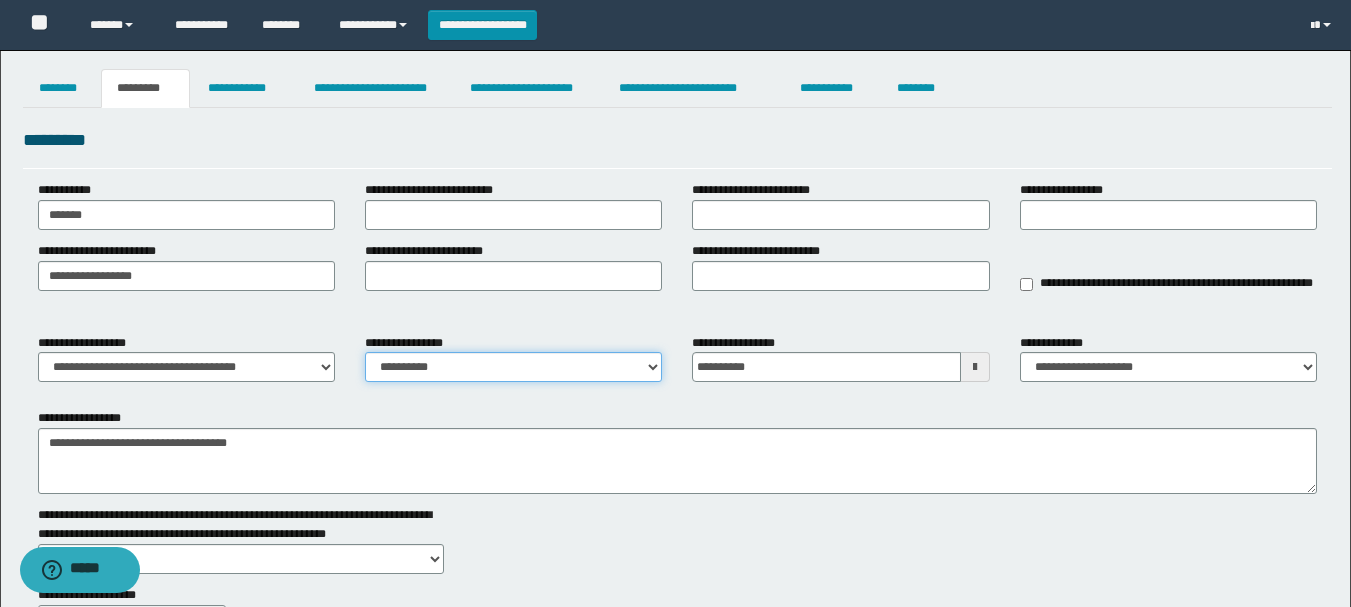 click on "**********" at bounding box center (513, 367) 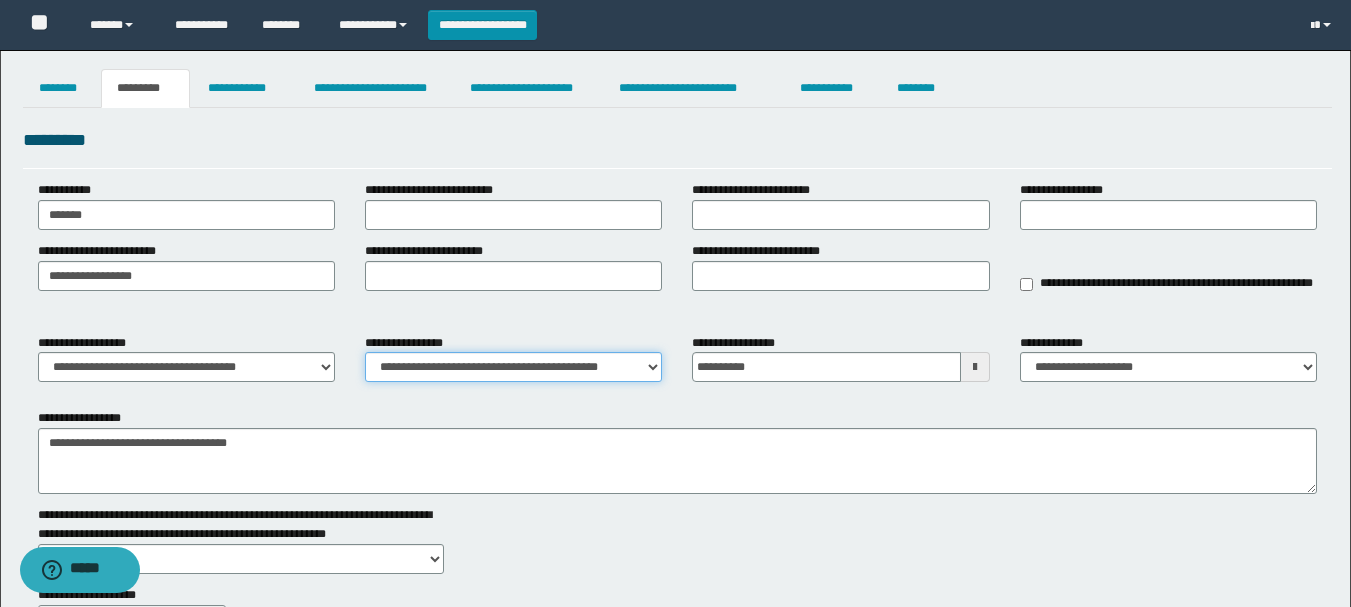 click on "**********" at bounding box center (513, 367) 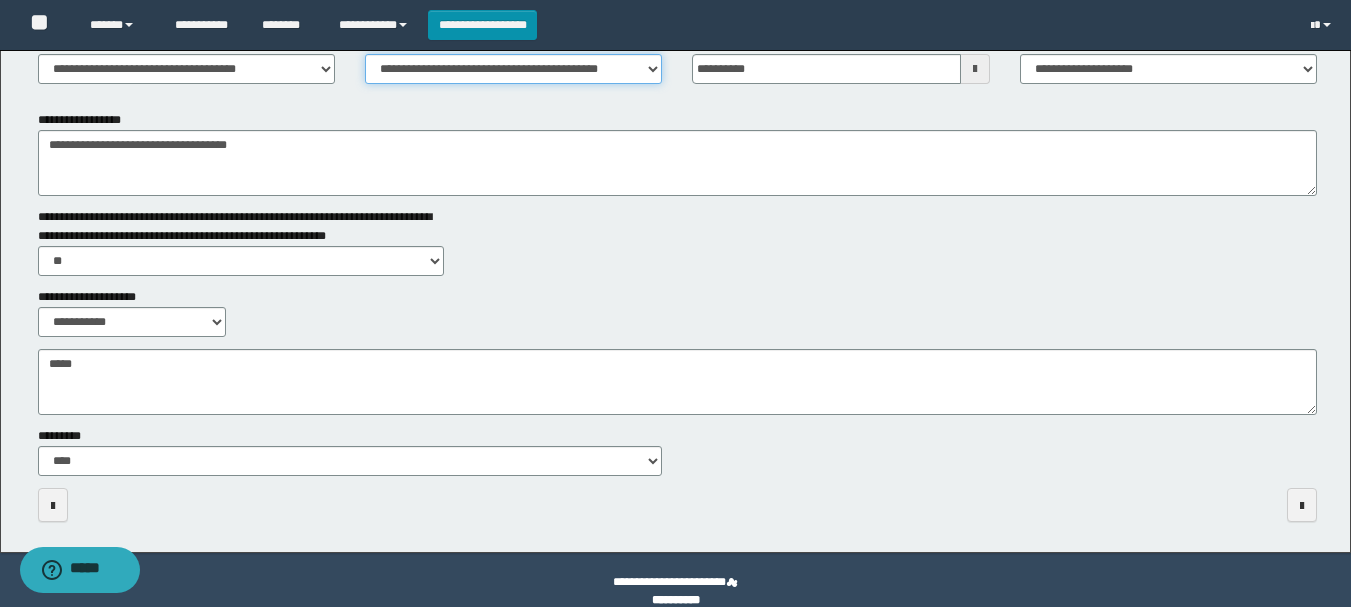 scroll, scrollTop: 321, scrollLeft: 0, axis: vertical 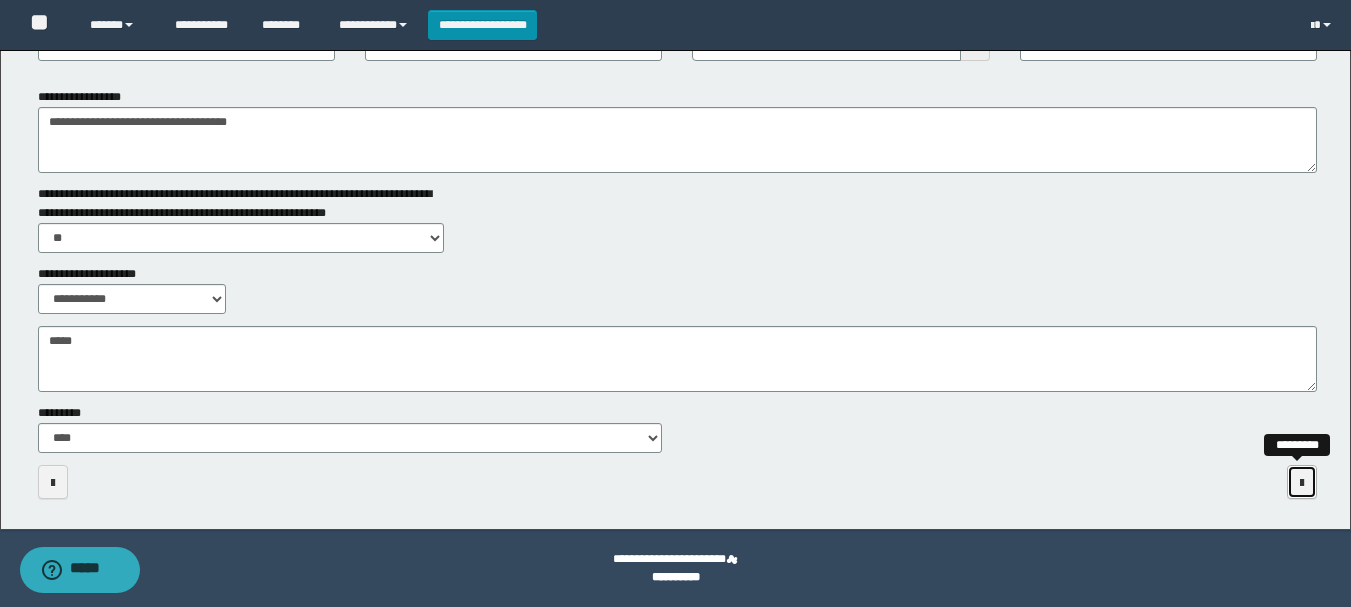 click at bounding box center (1302, 483) 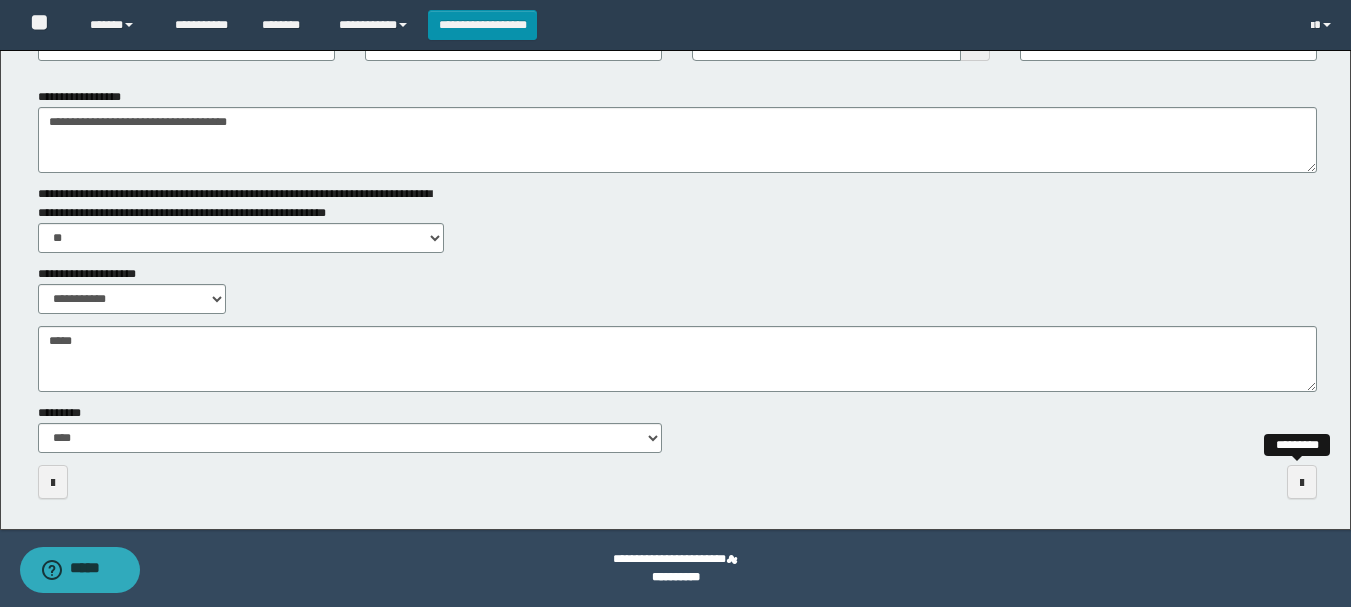 scroll, scrollTop: 0, scrollLeft: 0, axis: both 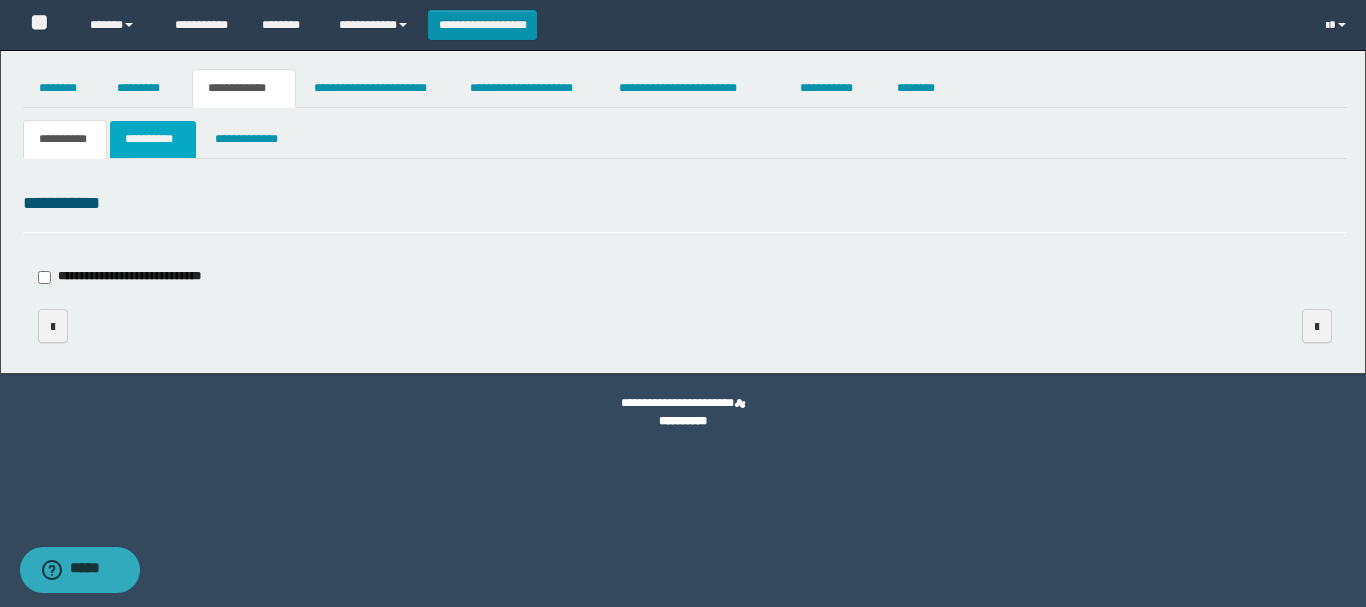 click on "**********" at bounding box center [153, 139] 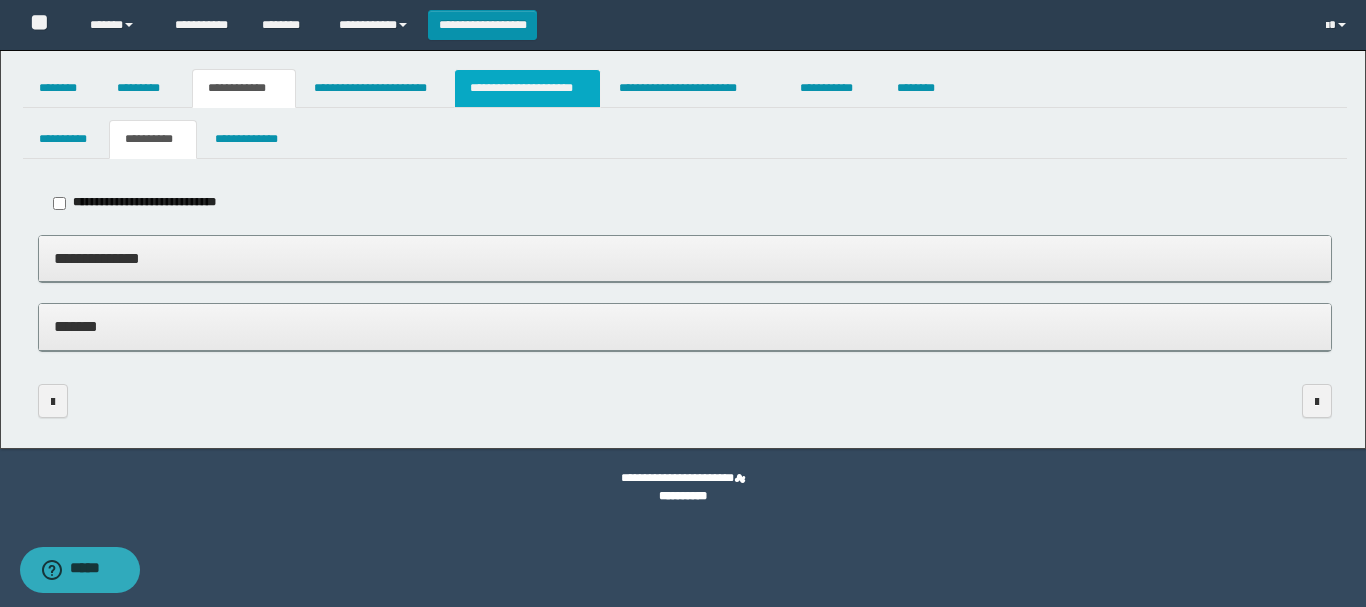 click on "**********" at bounding box center [527, 88] 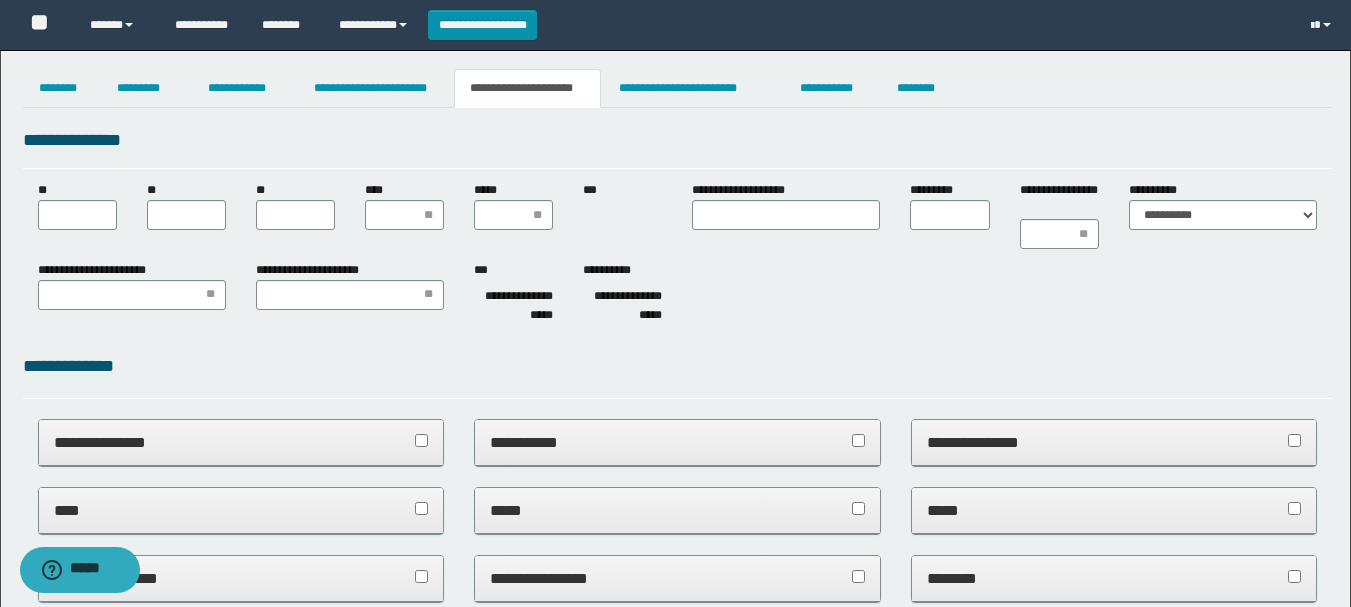 scroll, scrollTop: 0, scrollLeft: 0, axis: both 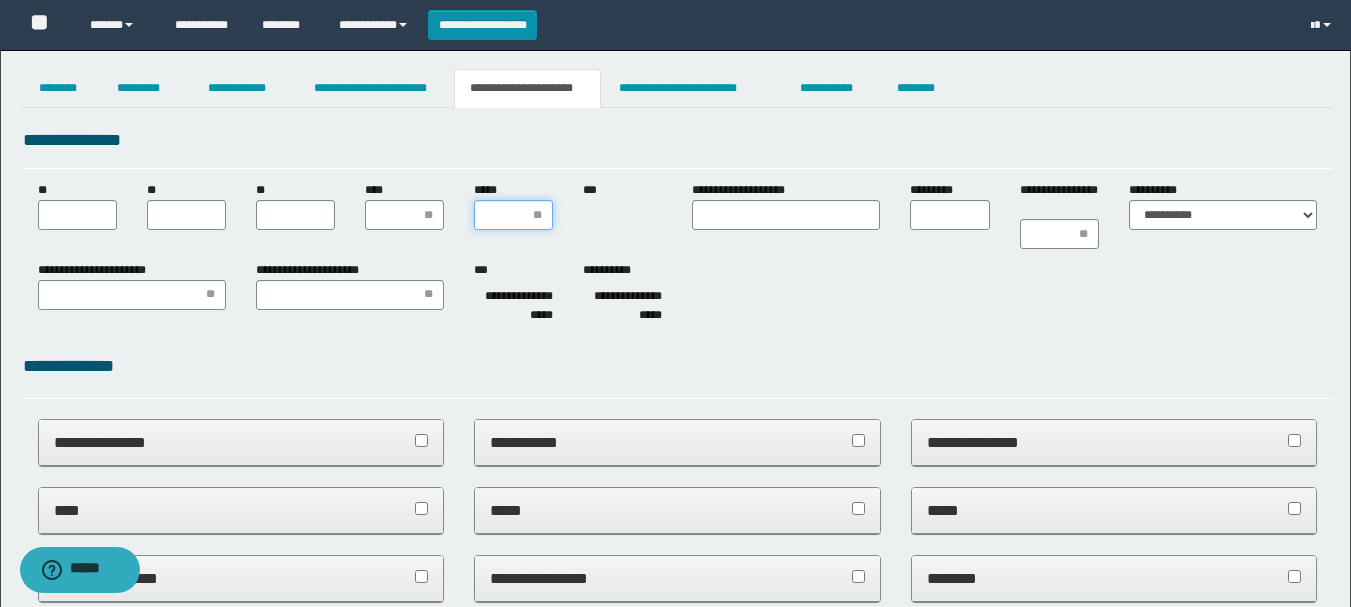 click on "*****" at bounding box center [513, 215] 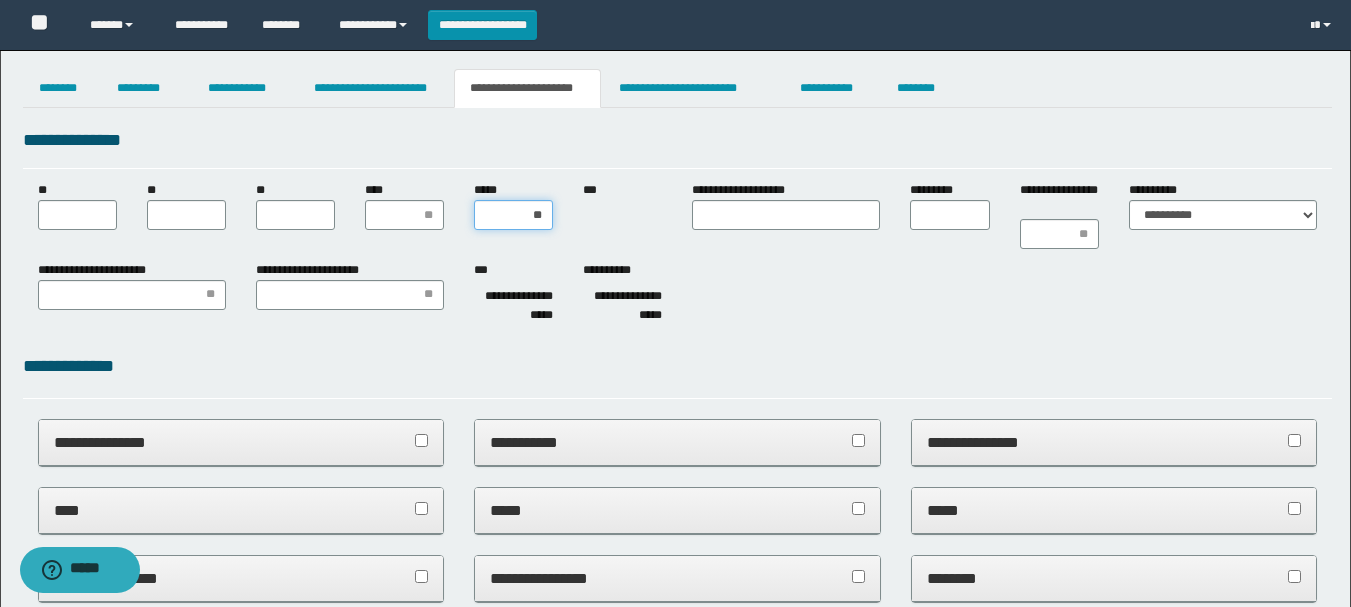 type on "***" 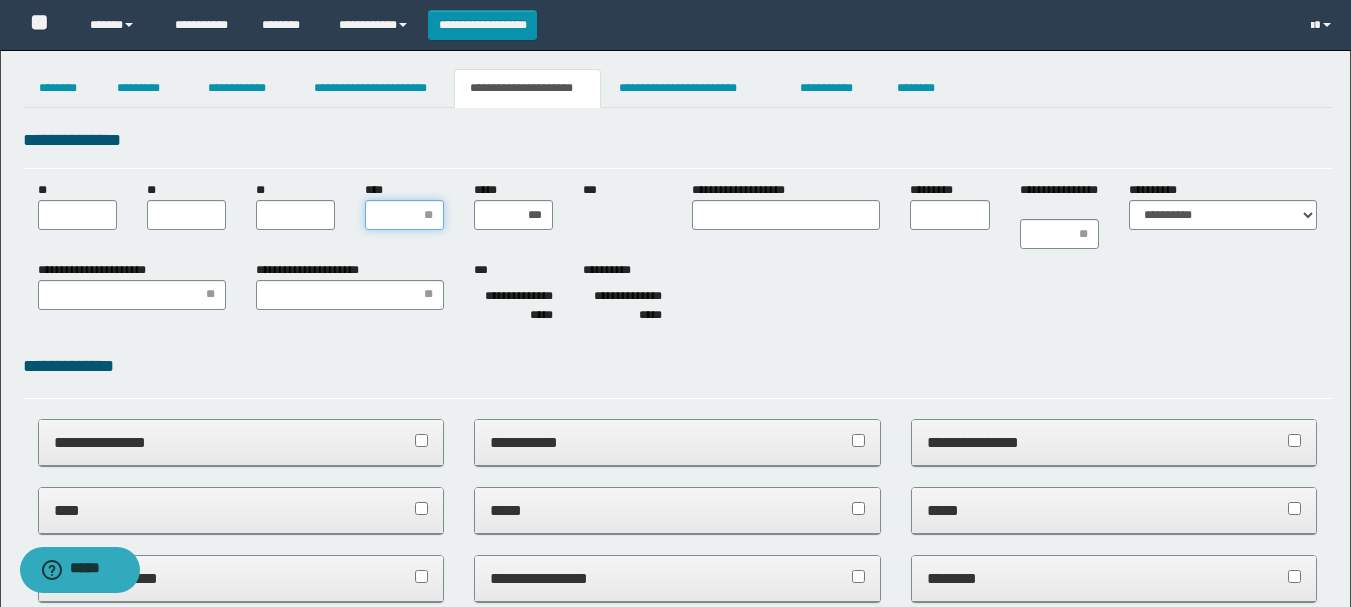 click on "****" at bounding box center [404, 215] 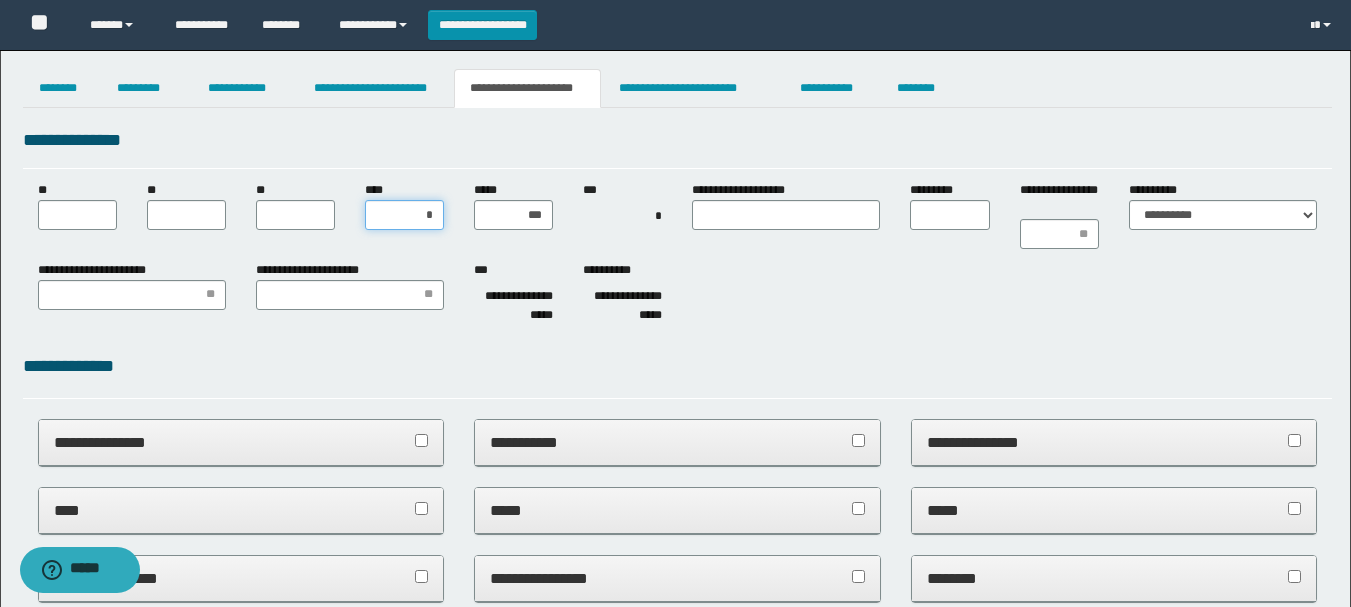 type on "**" 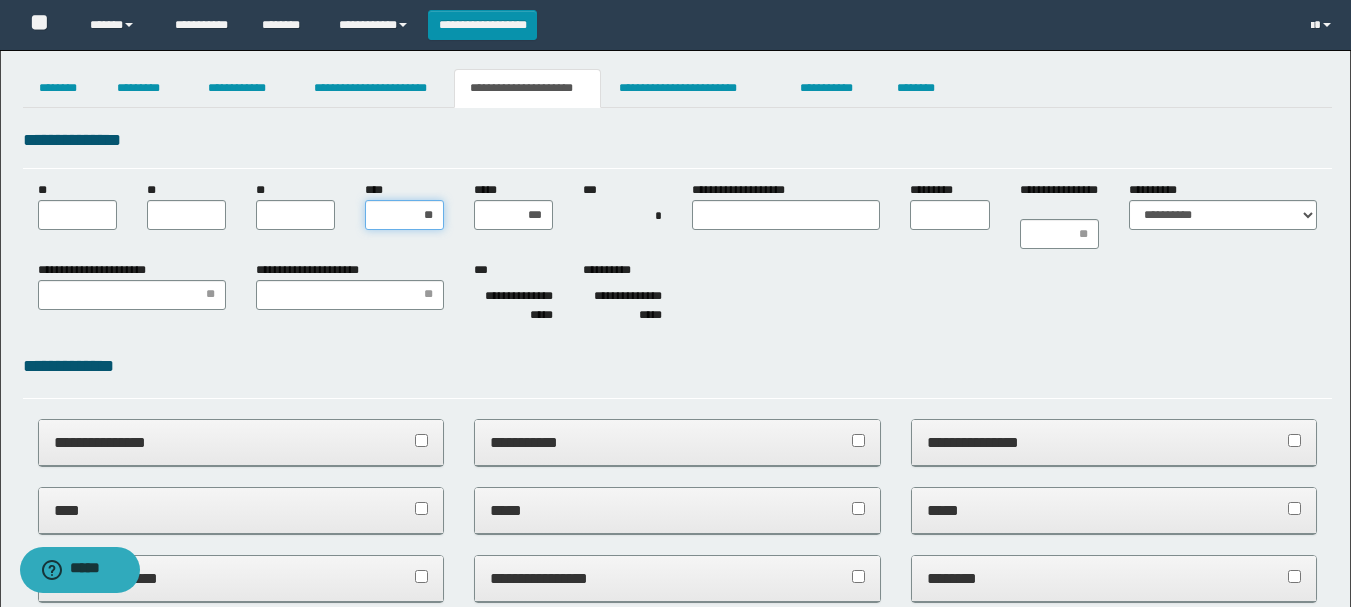 type 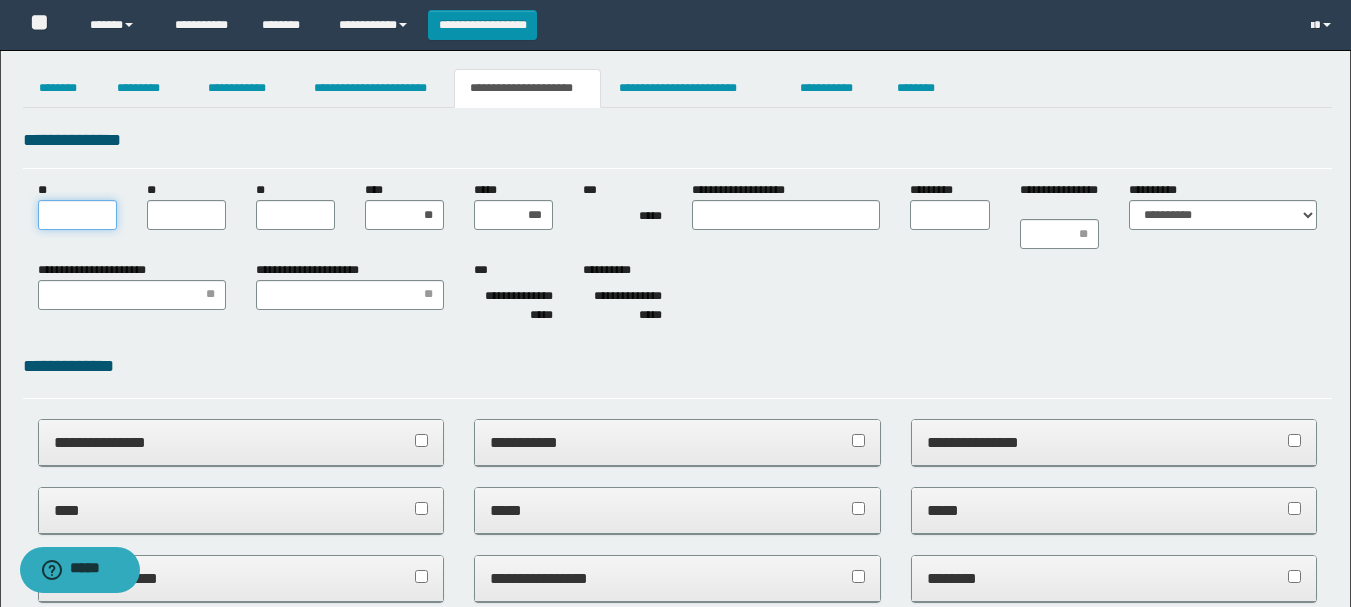 click on "**" at bounding box center [77, 215] 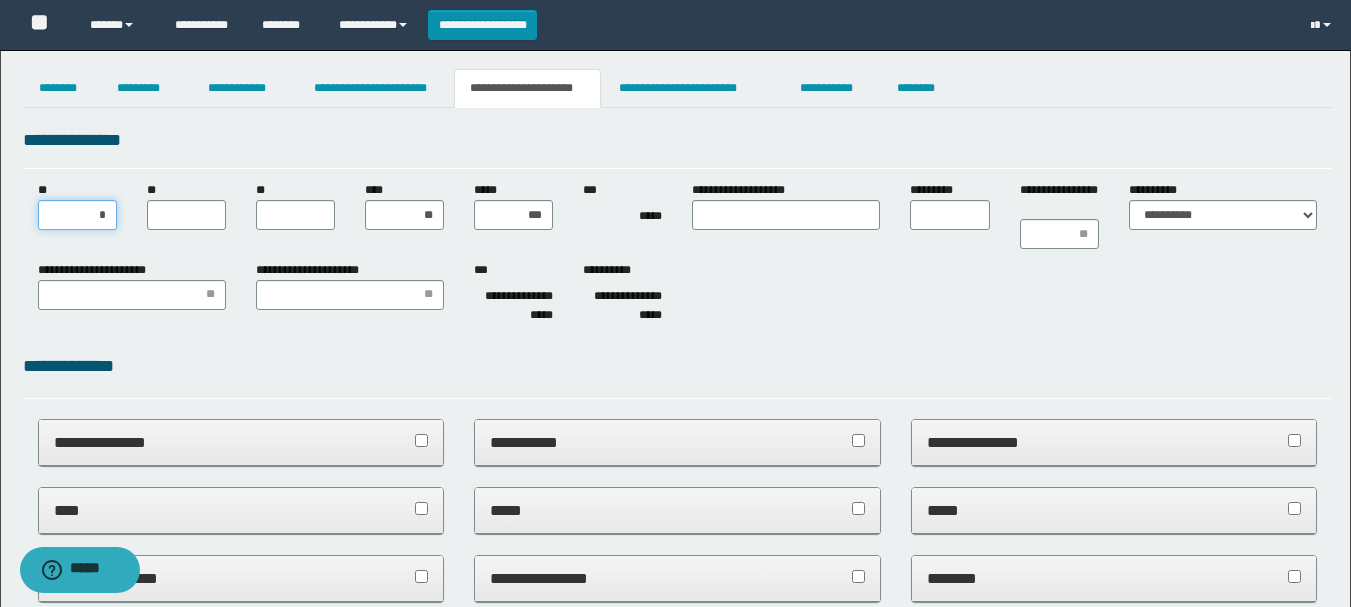 type on "**" 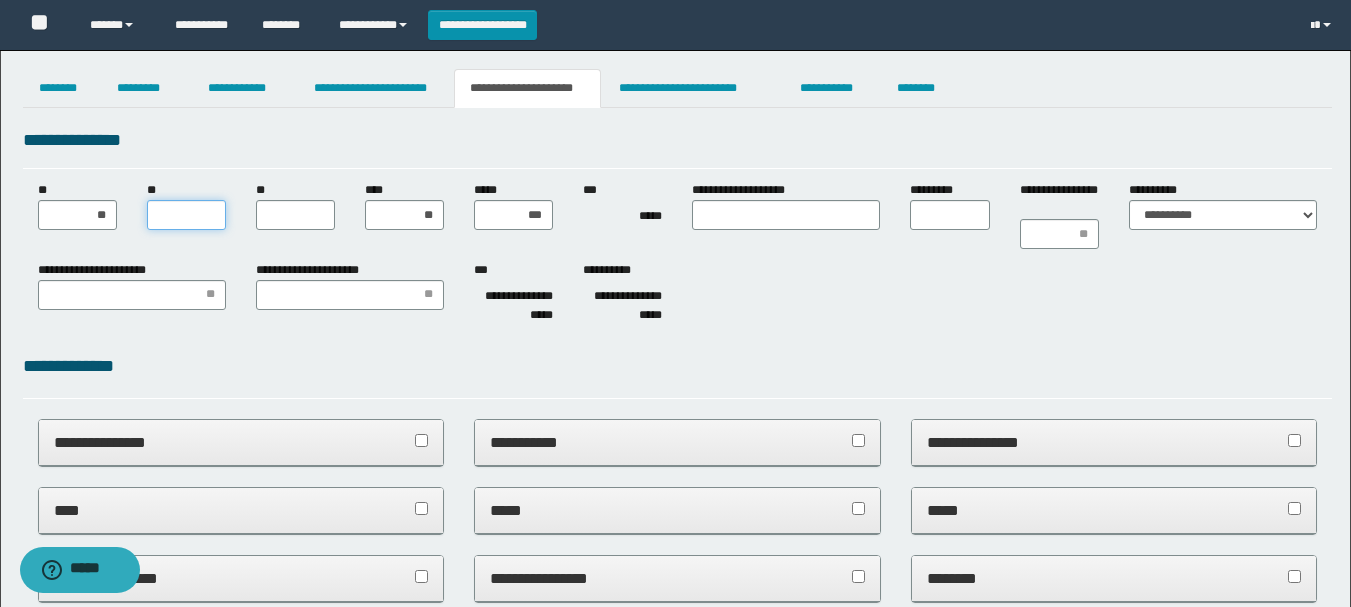 drag, startPoint x: 183, startPoint y: 214, endPoint x: 259, endPoint y: 195, distance: 78.339005 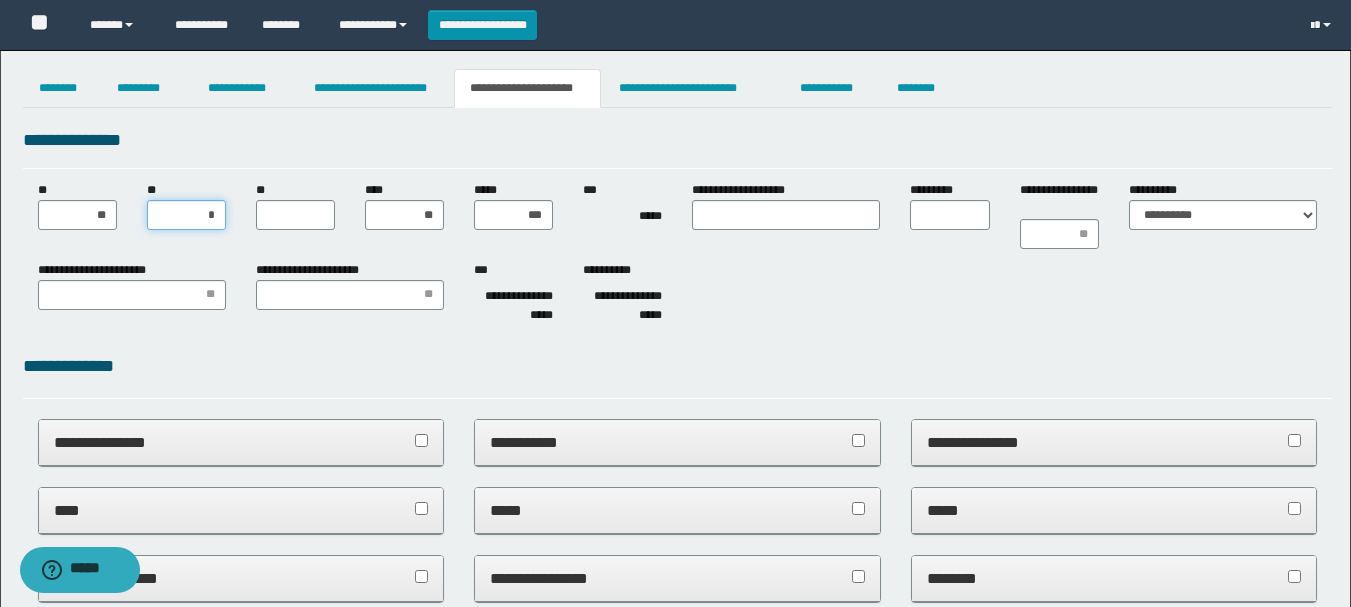 type on "**" 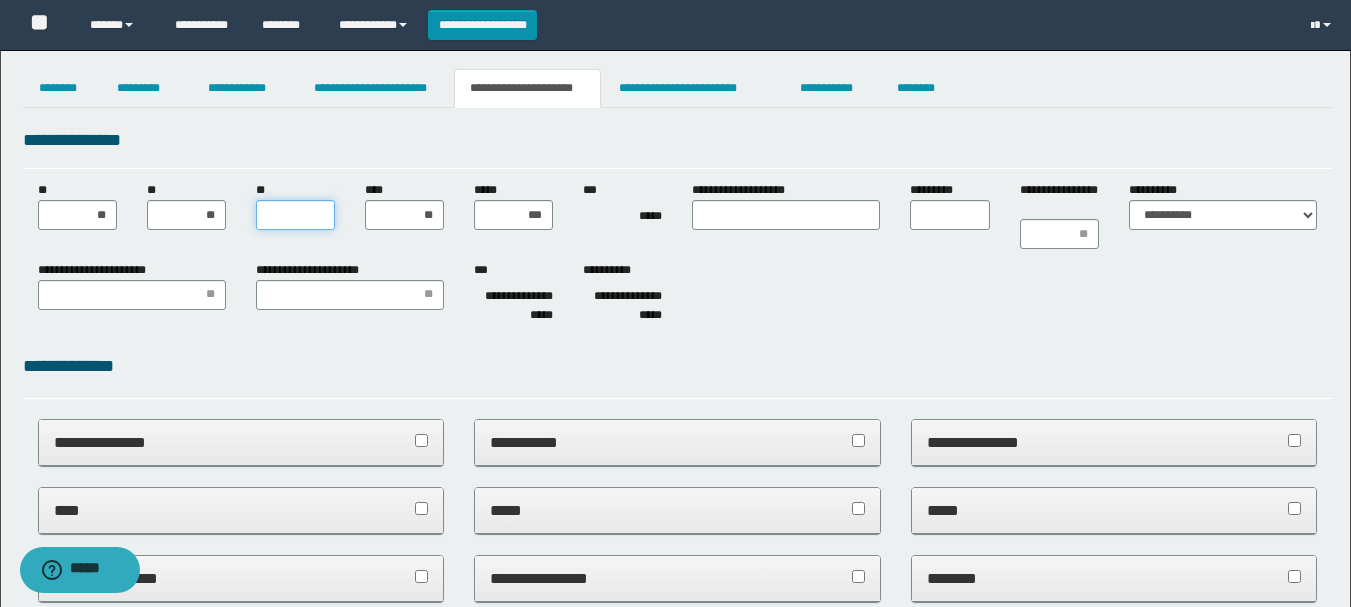 click on "**" at bounding box center [295, 215] 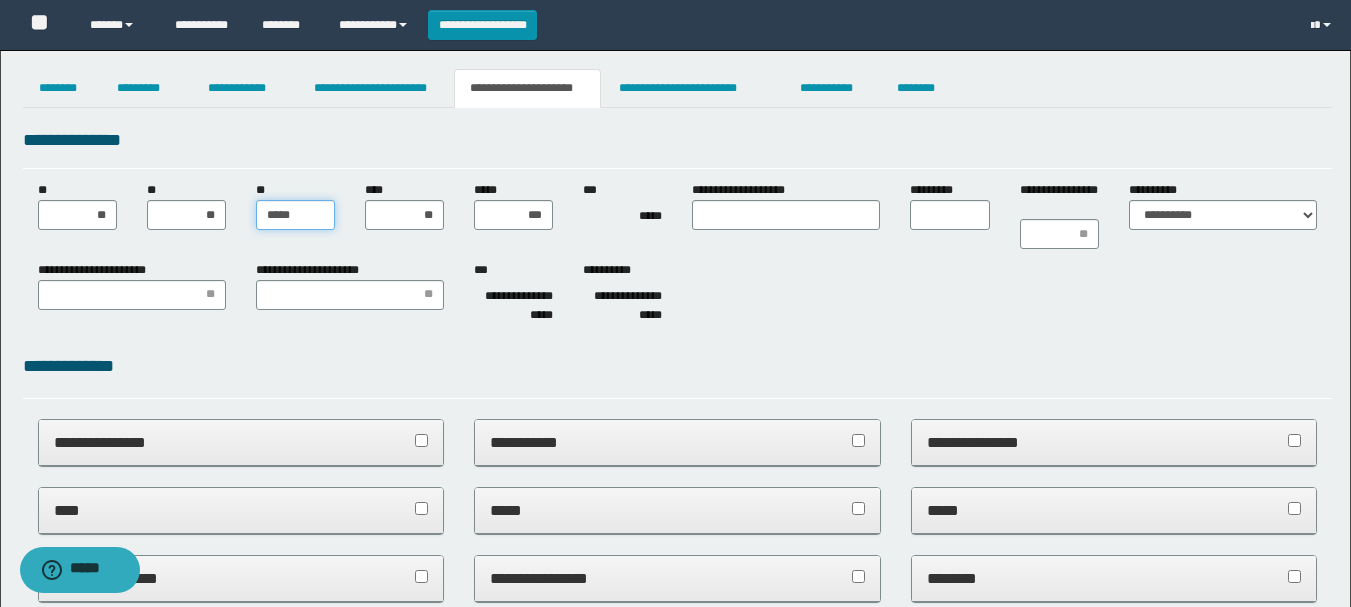 type on "******" 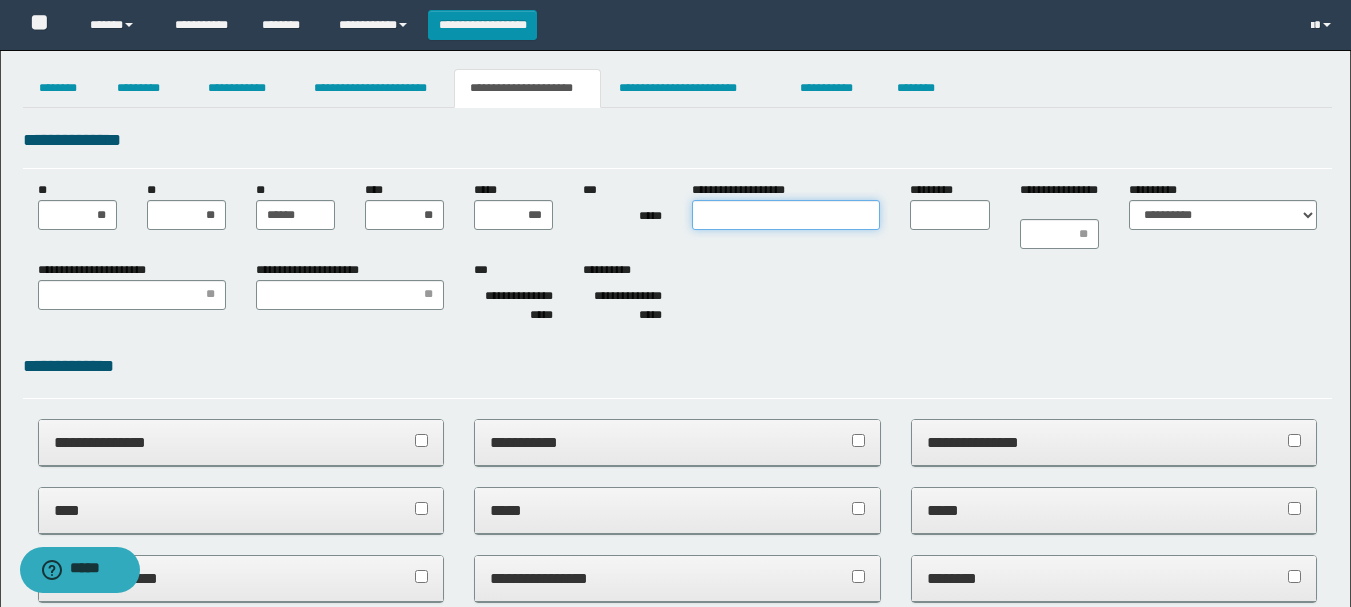 click on "**********" at bounding box center (786, 215) 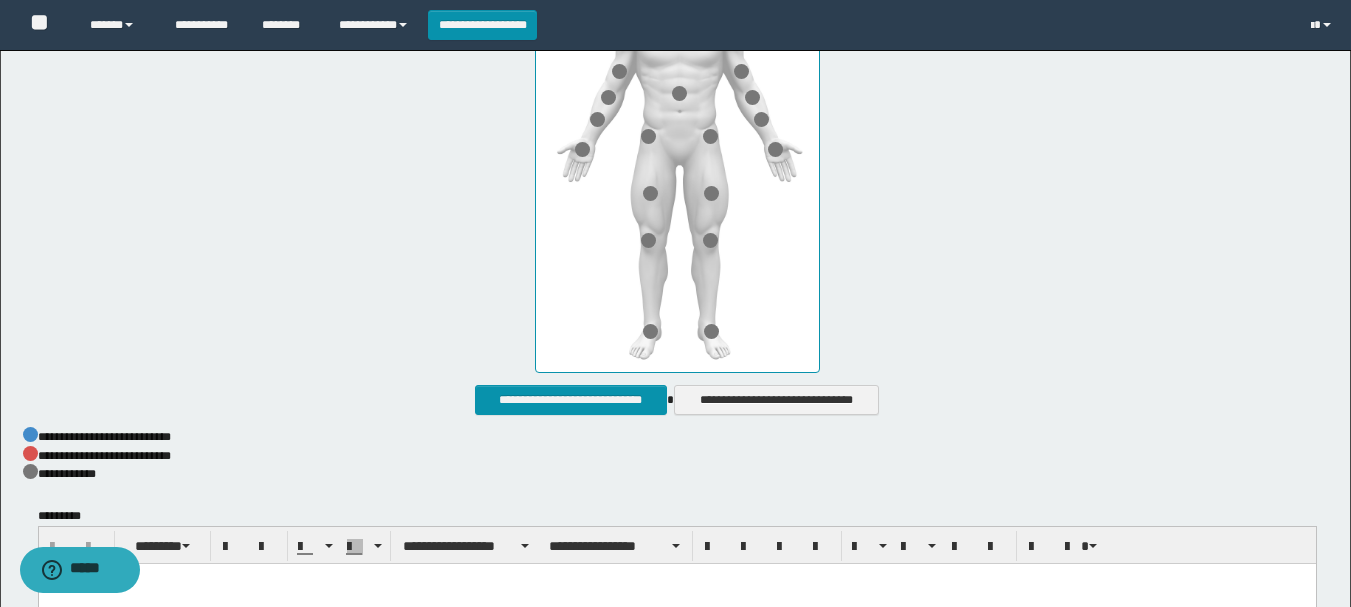 scroll, scrollTop: 1100, scrollLeft: 0, axis: vertical 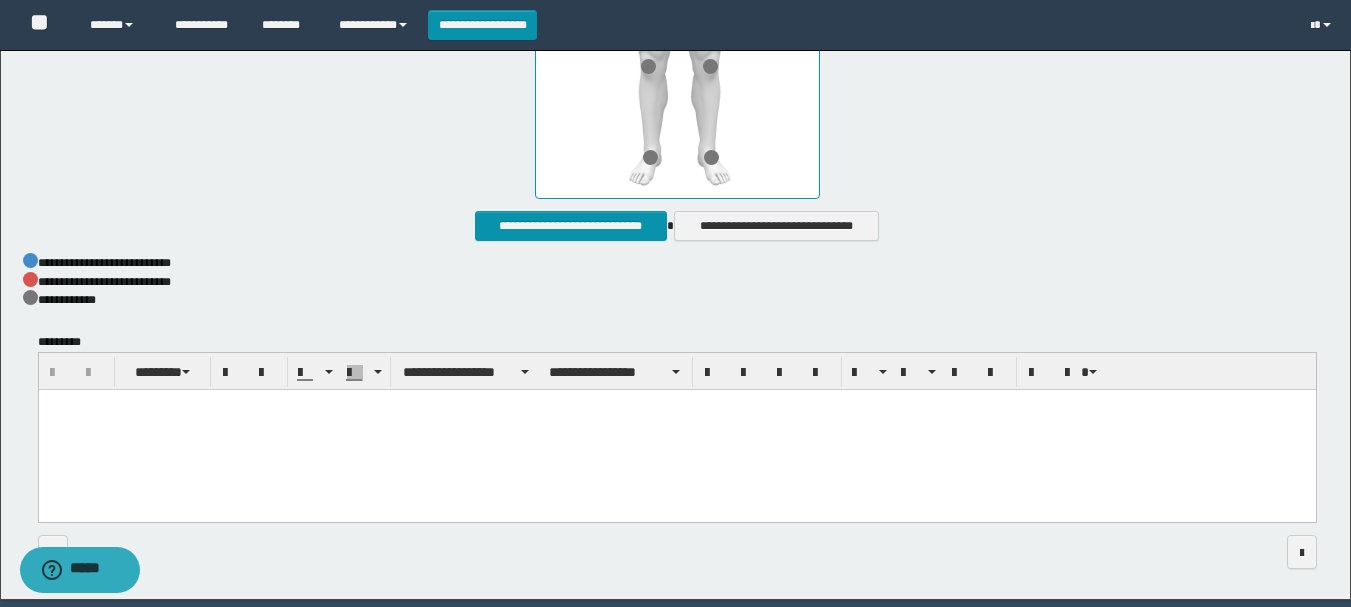click at bounding box center [676, 431] 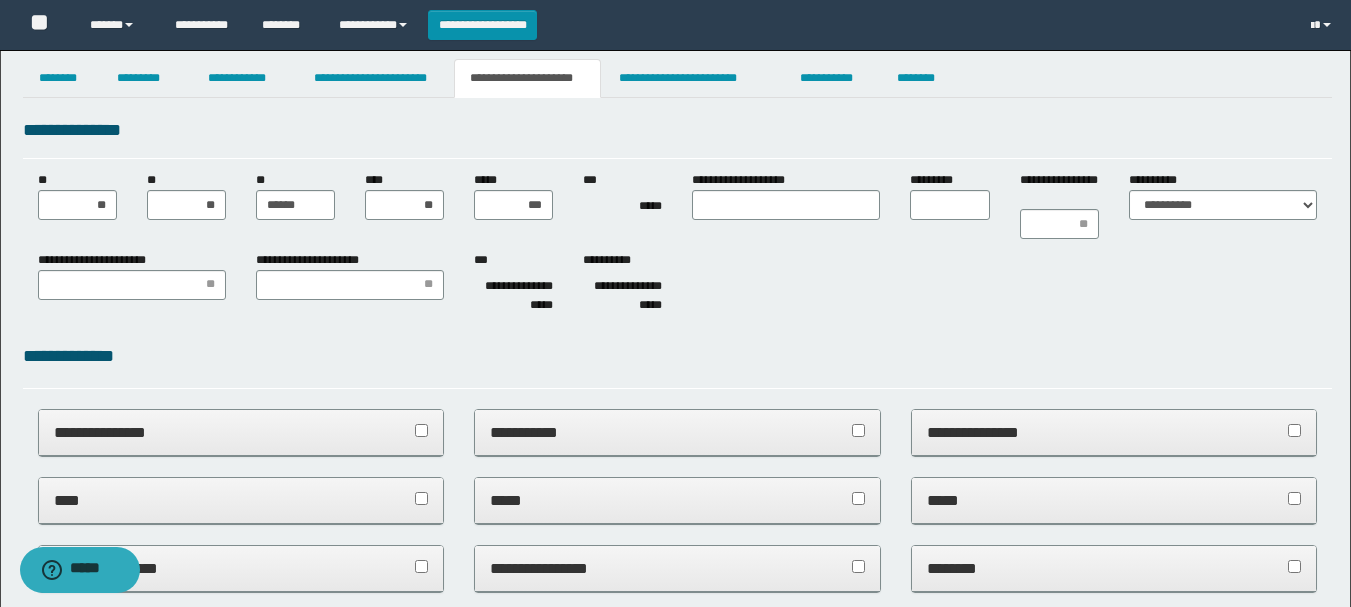 scroll, scrollTop: 0, scrollLeft: 0, axis: both 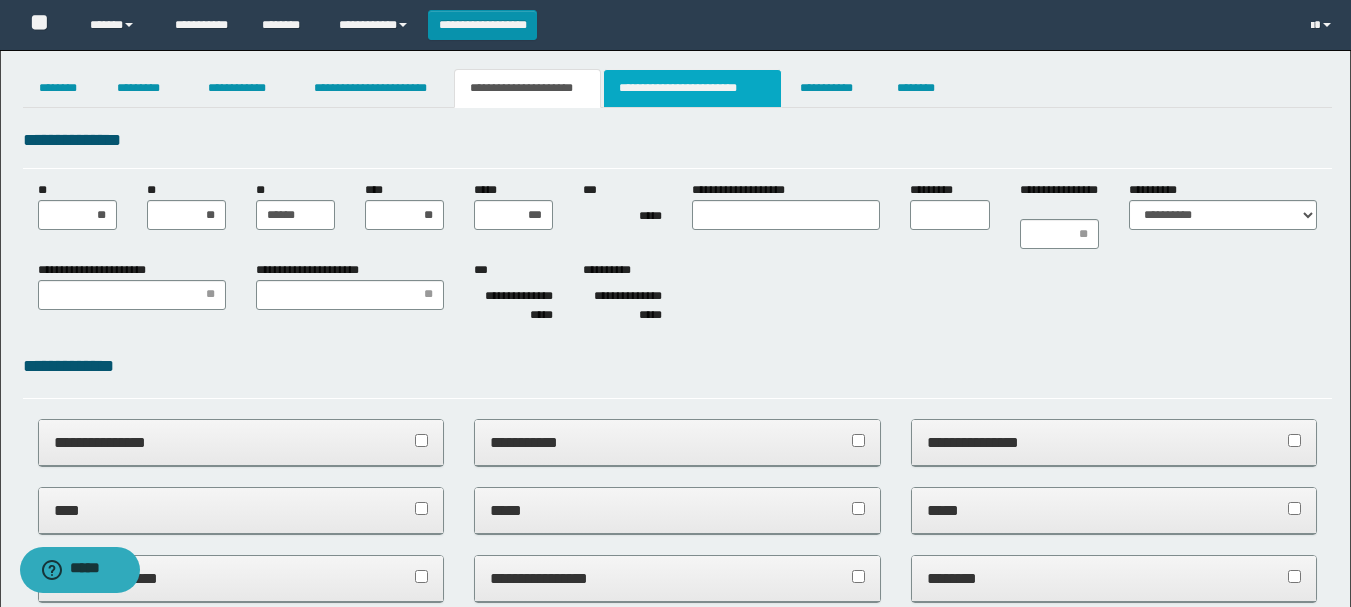 click on "**********" at bounding box center [693, 88] 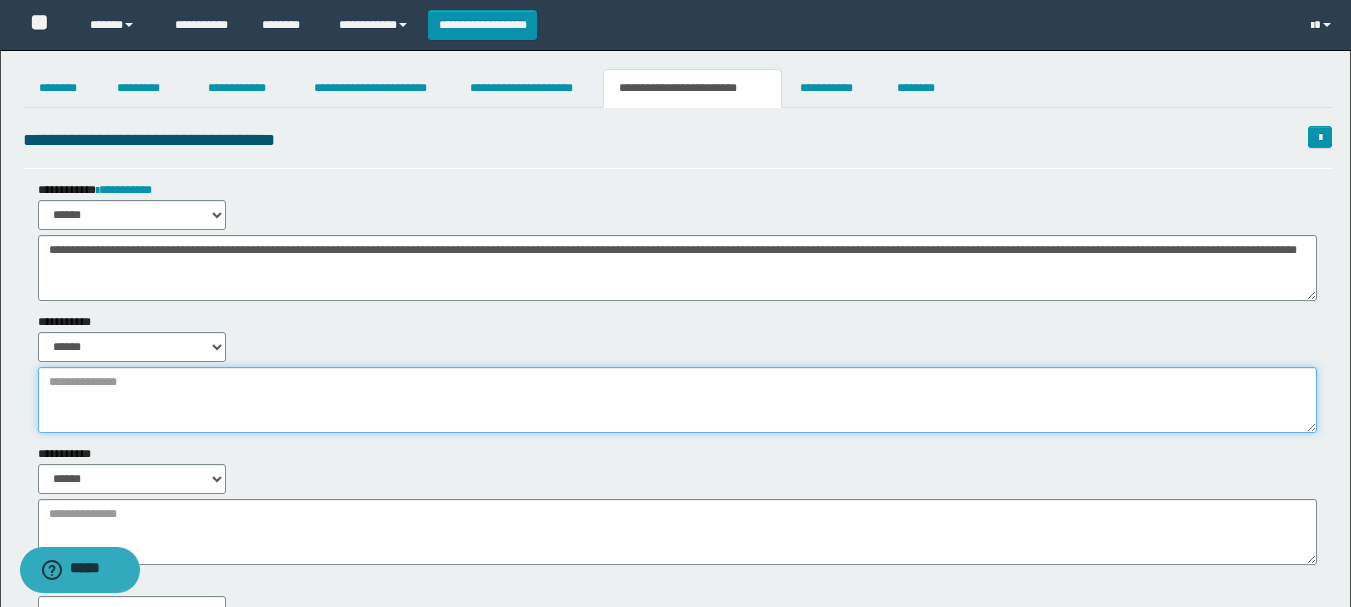 drag, startPoint x: 49, startPoint y: 384, endPoint x: 192, endPoint y: 385, distance: 143.0035 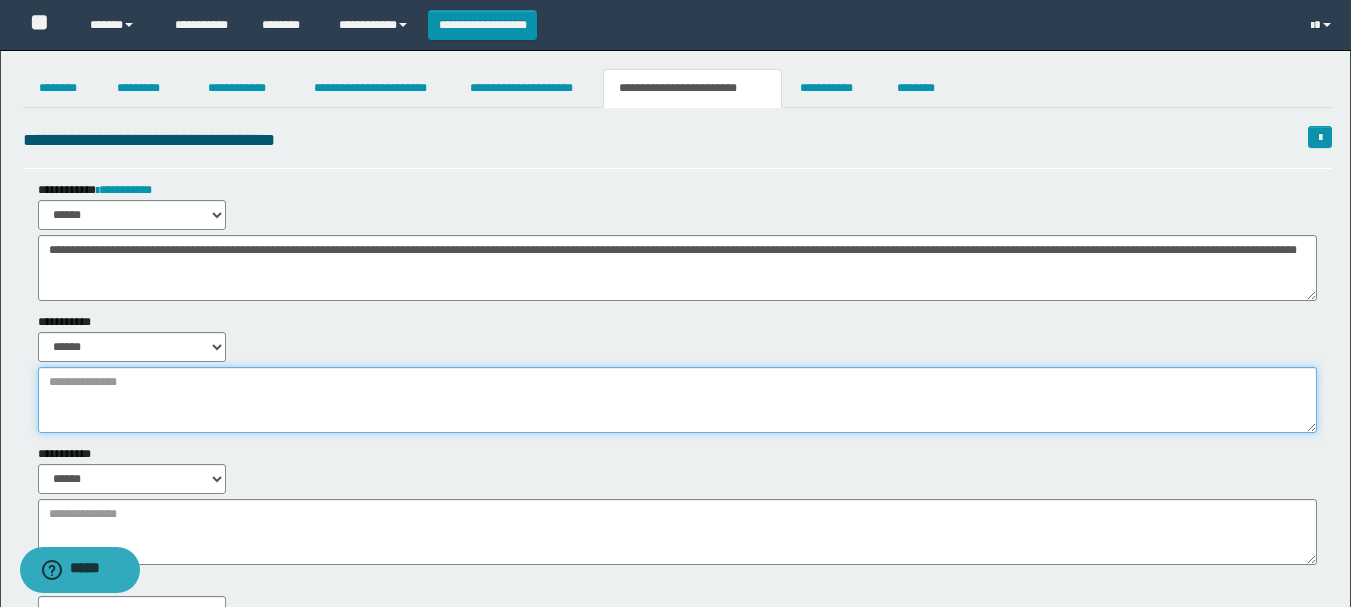 click at bounding box center (677, 400) 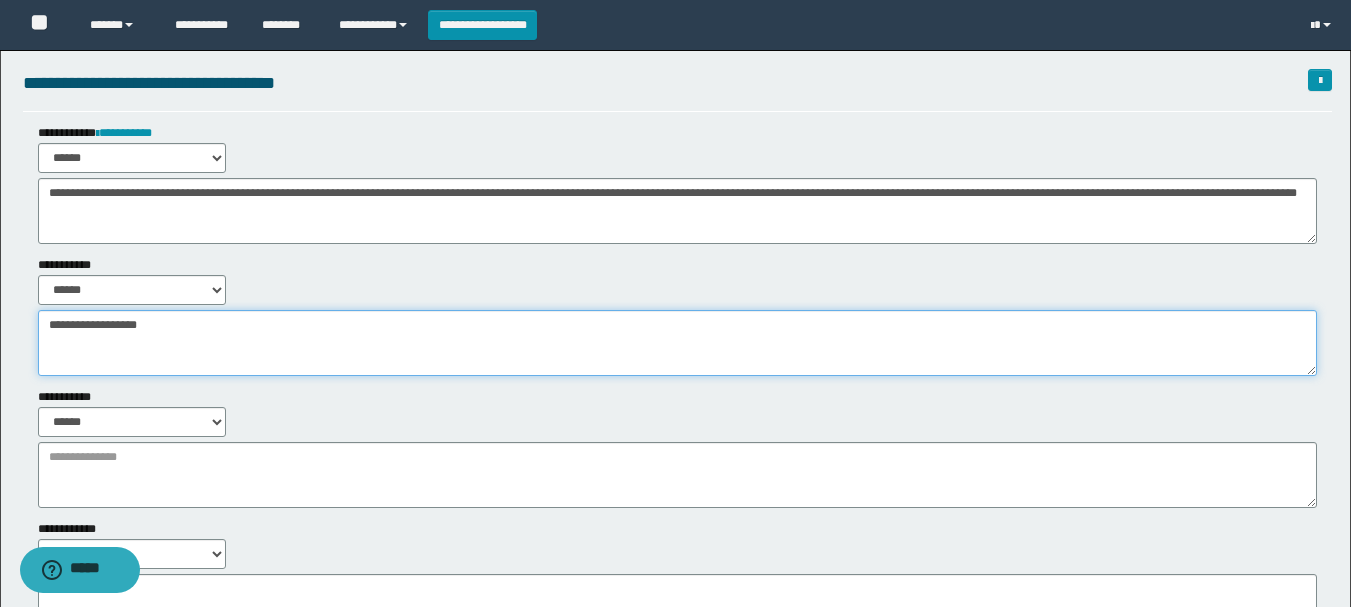 scroll, scrollTop: 0, scrollLeft: 0, axis: both 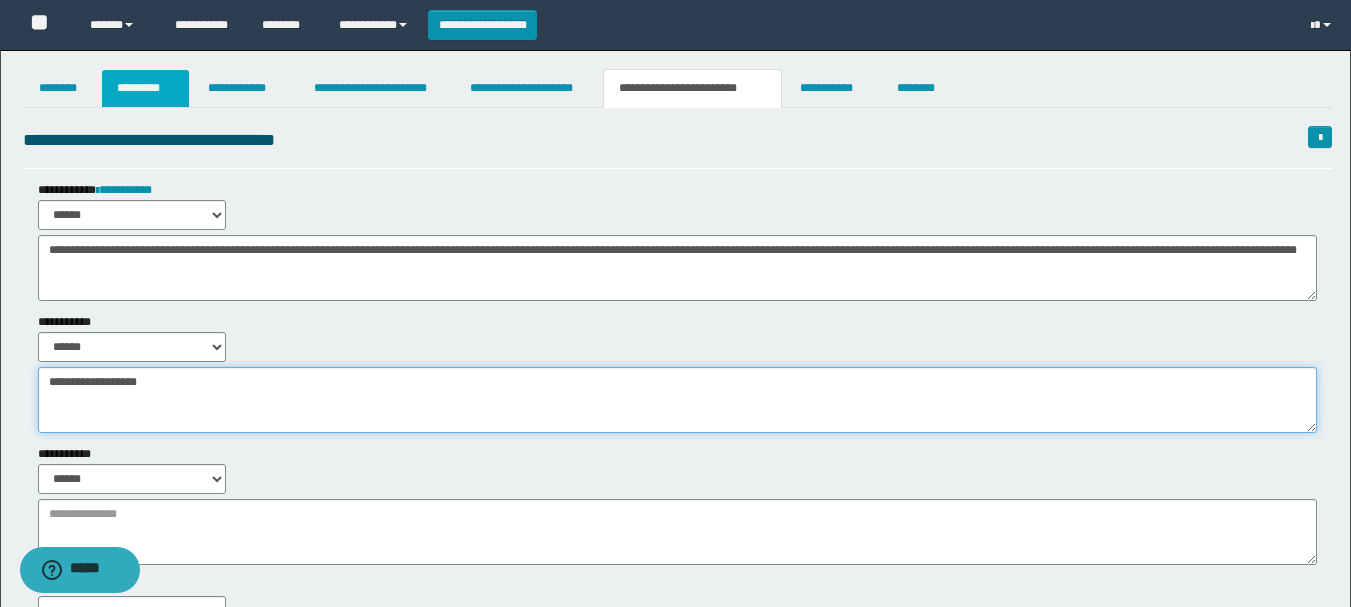type on "**********" 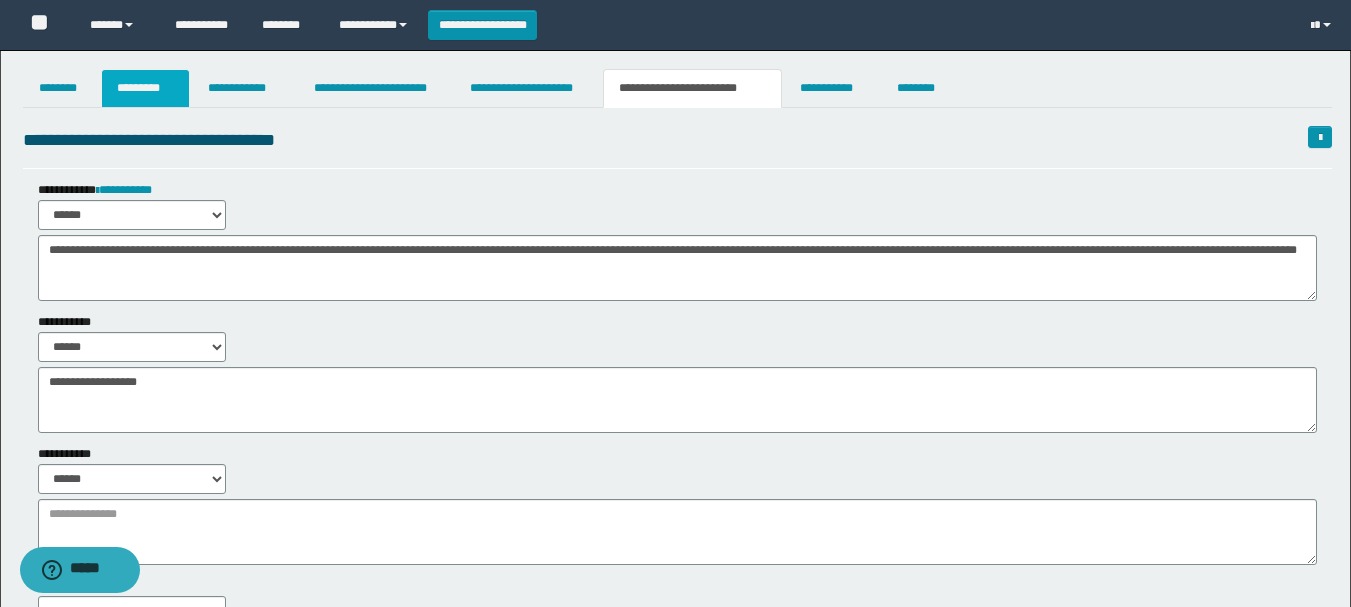 click on "*********" at bounding box center [145, 88] 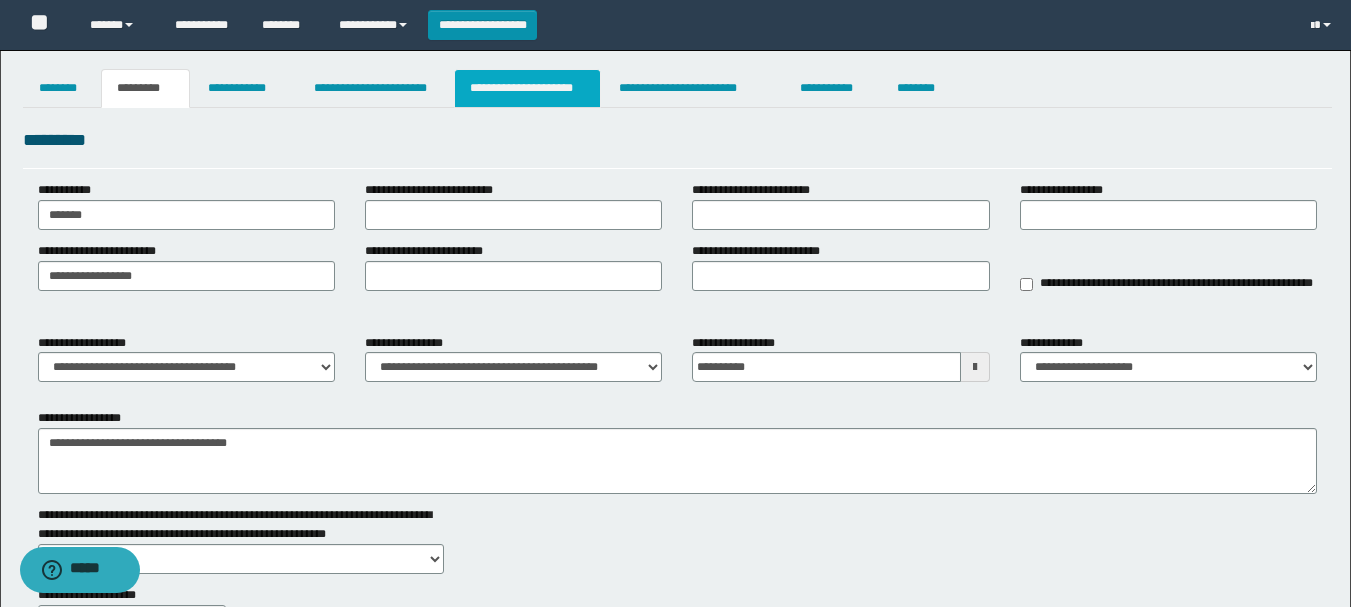 click on "**********" at bounding box center (527, 88) 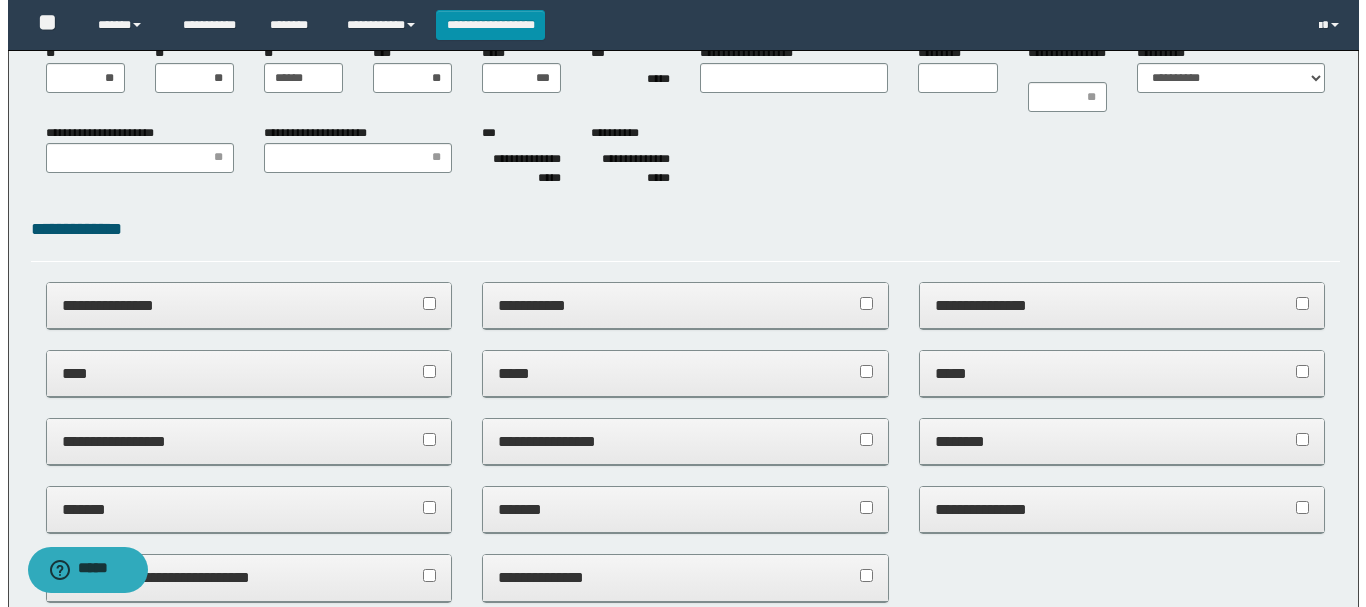 scroll, scrollTop: 0, scrollLeft: 0, axis: both 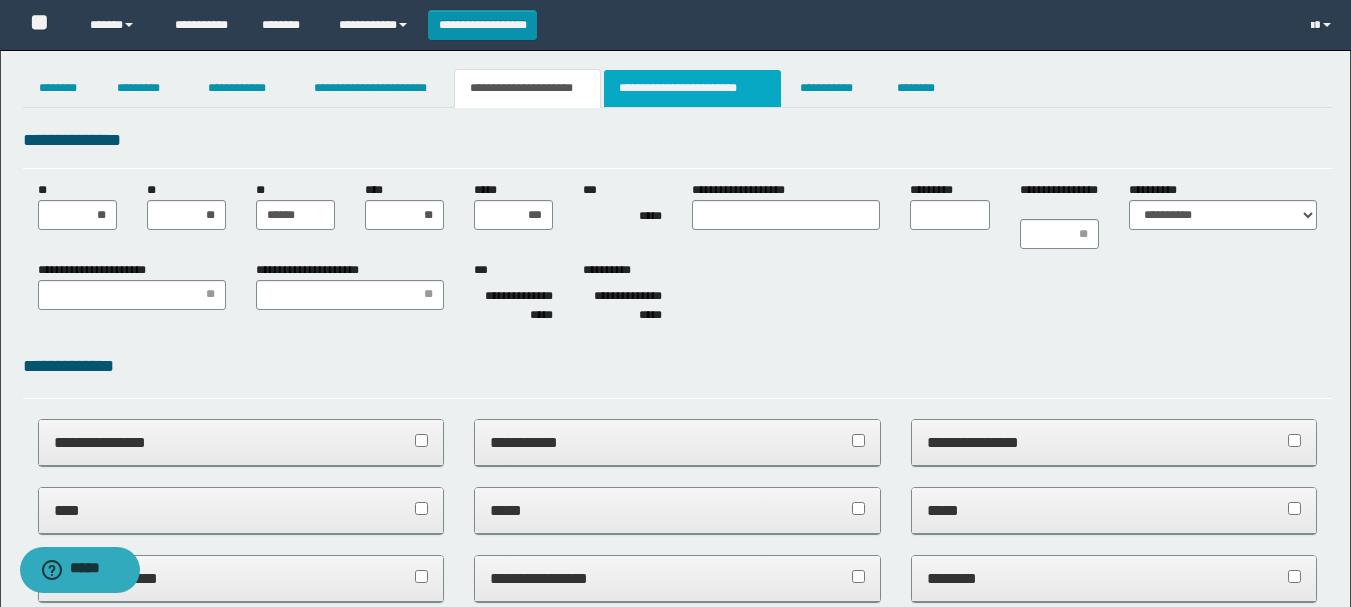 click on "**********" at bounding box center [693, 88] 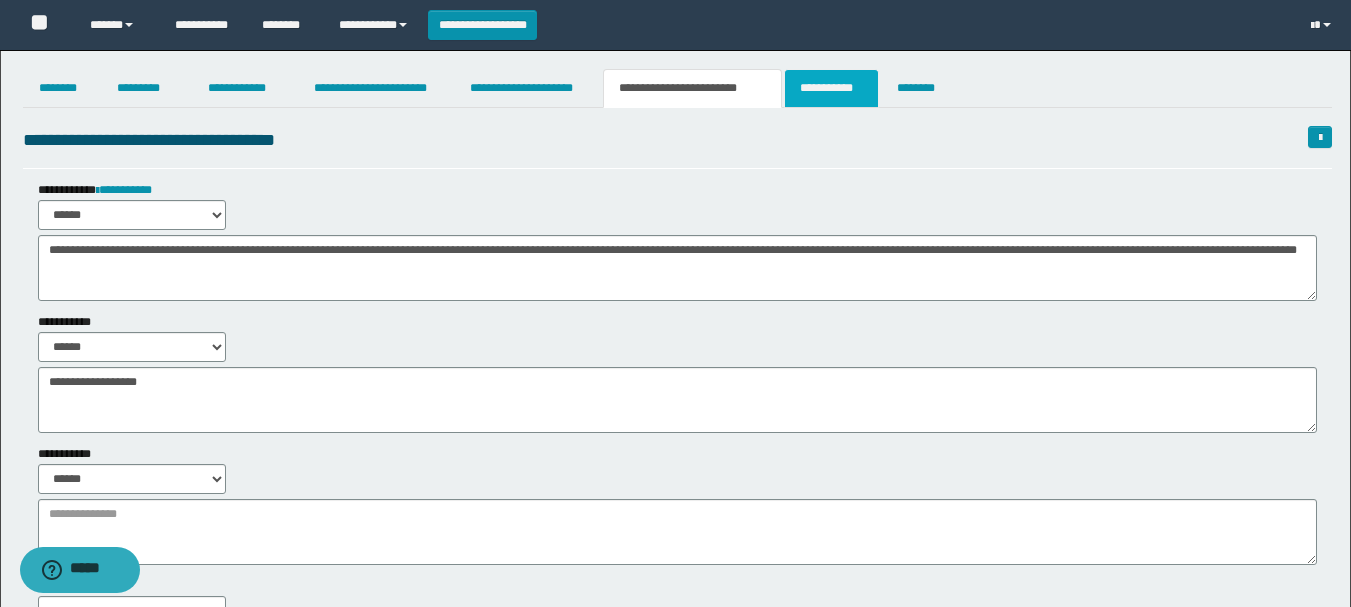 click on "**********" at bounding box center (831, 88) 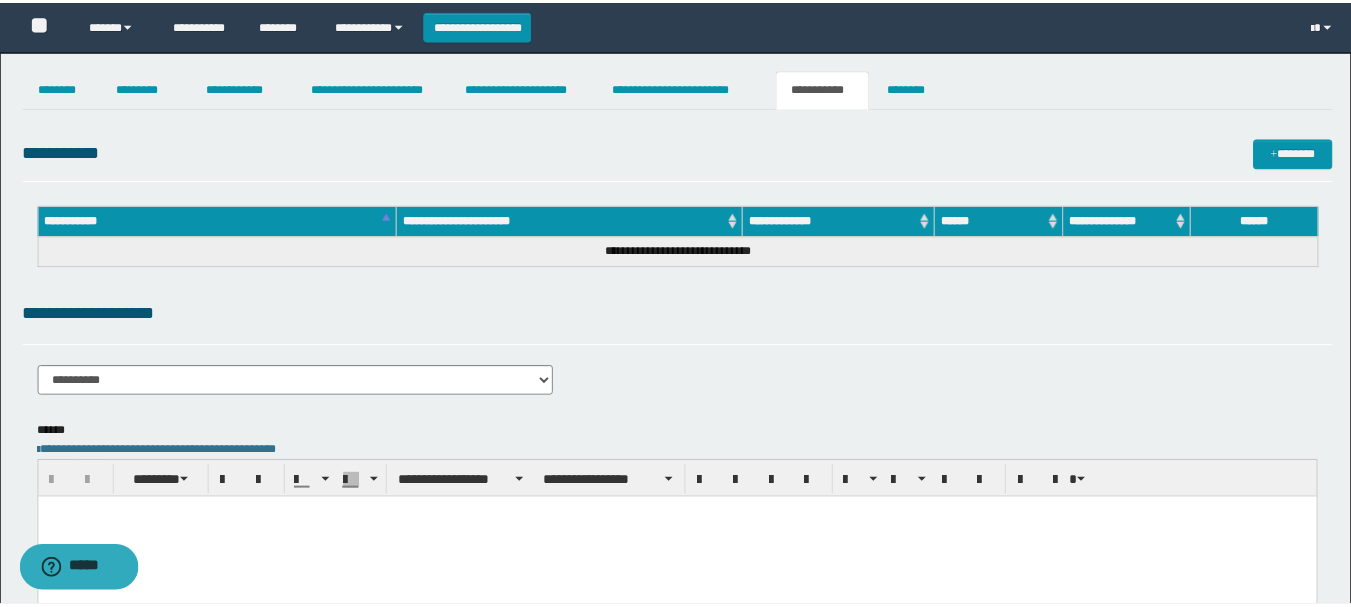 scroll, scrollTop: 0, scrollLeft: 0, axis: both 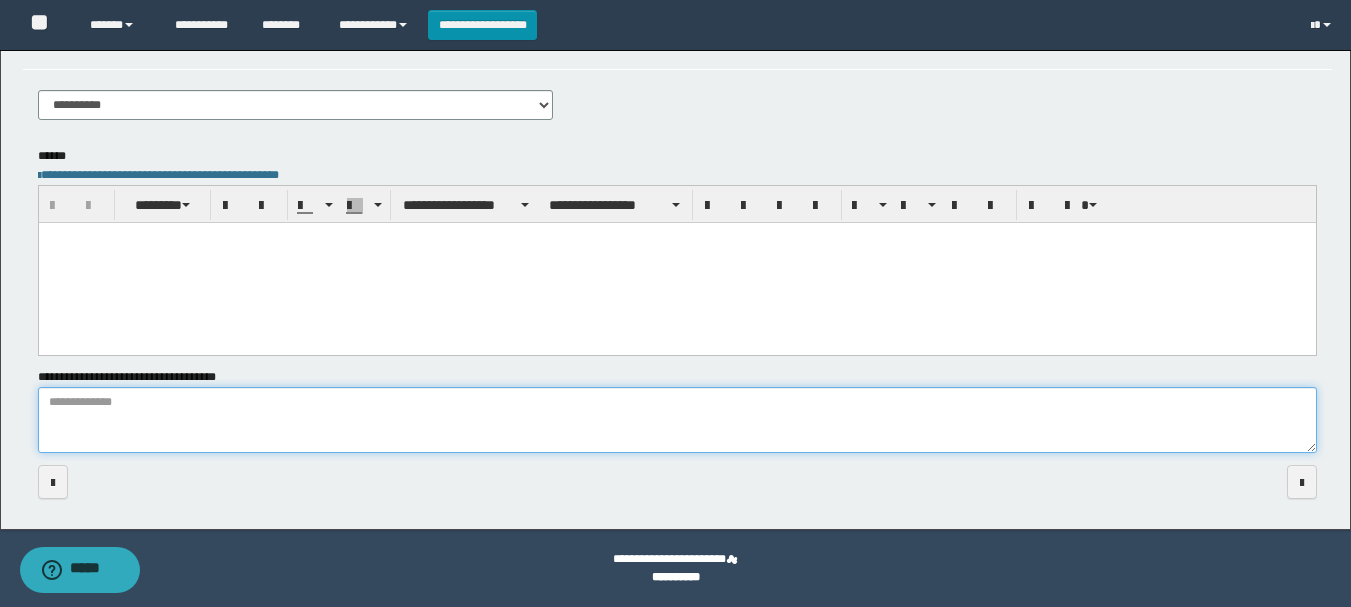 click on "**********" at bounding box center [677, 420] 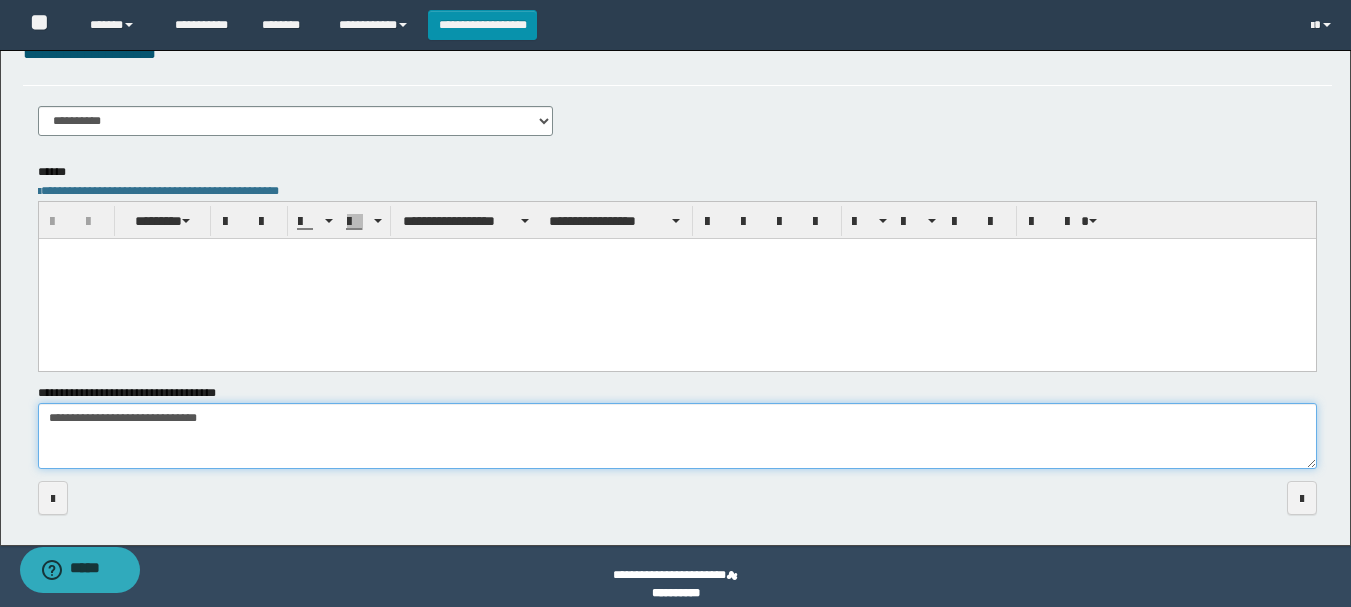 scroll, scrollTop: 276, scrollLeft: 0, axis: vertical 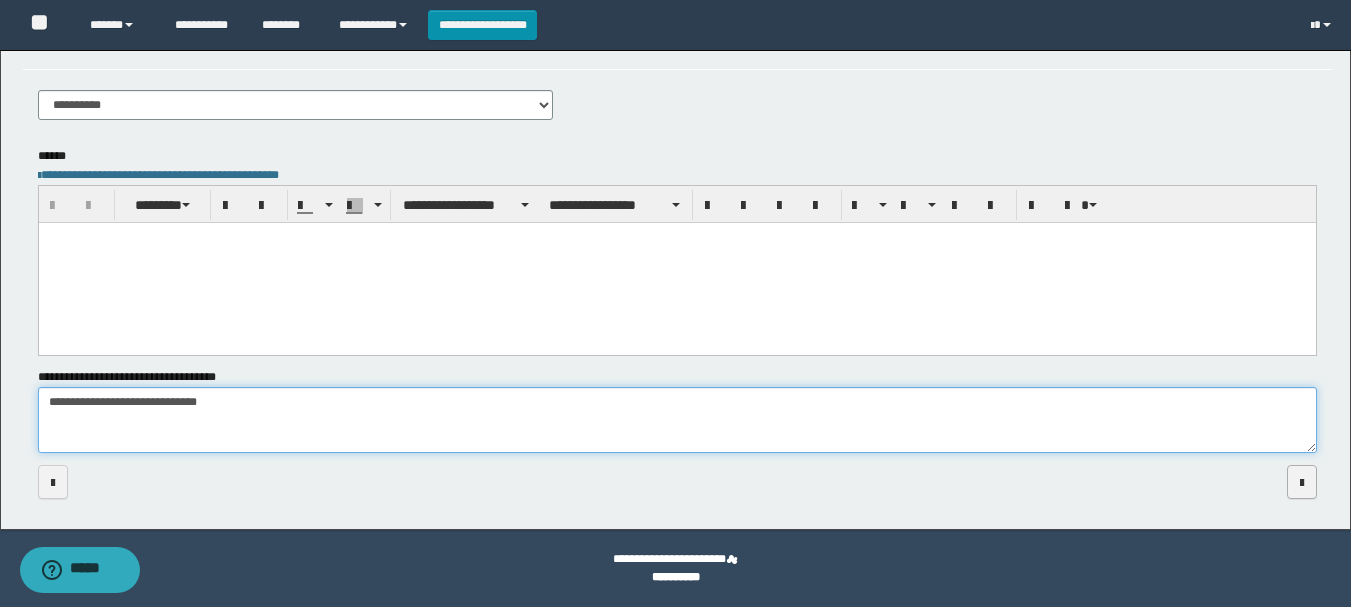 type on "**********" 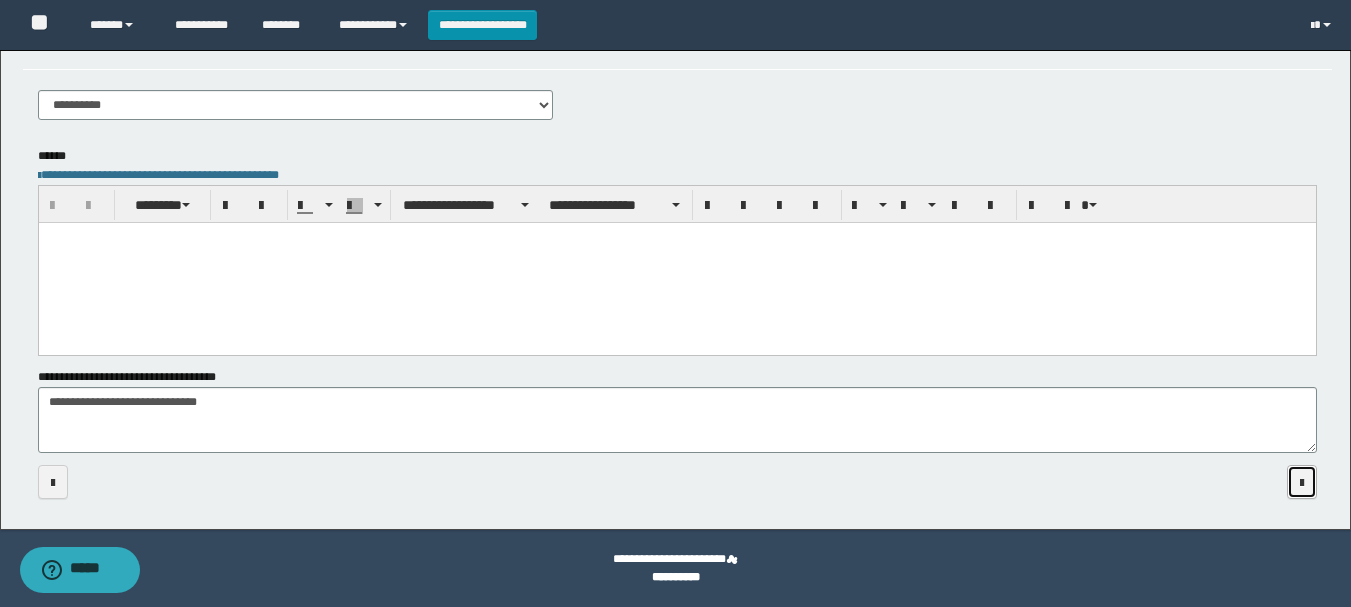 click at bounding box center (1302, 483) 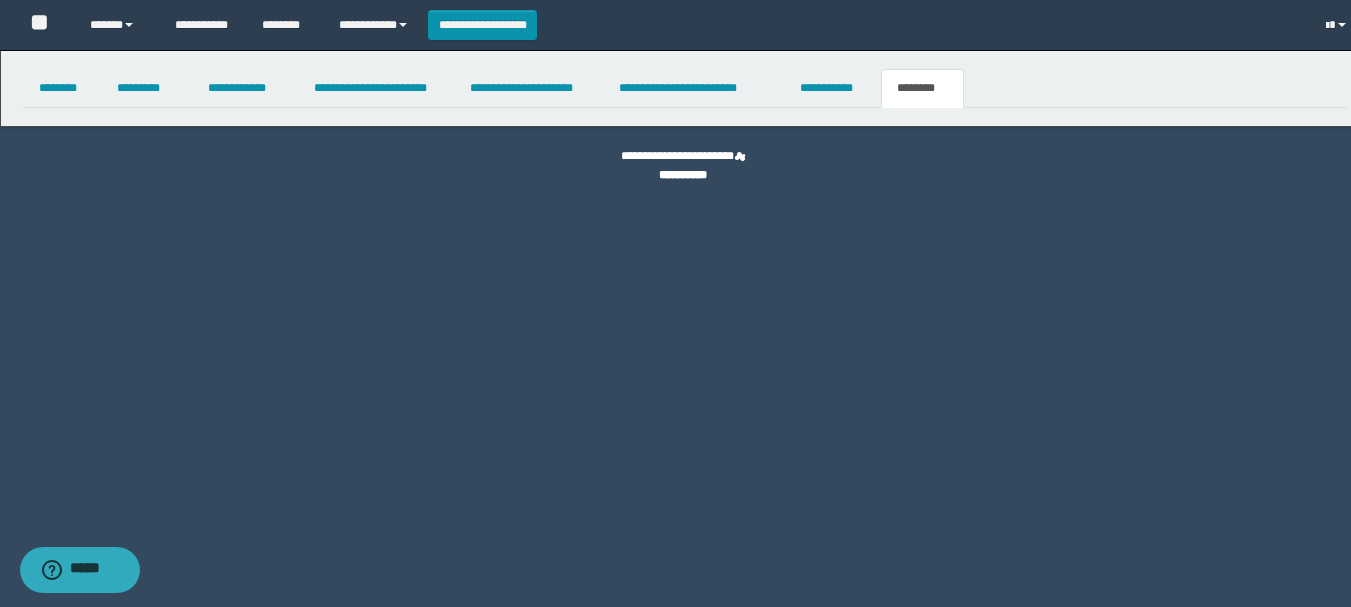 scroll, scrollTop: 0, scrollLeft: 0, axis: both 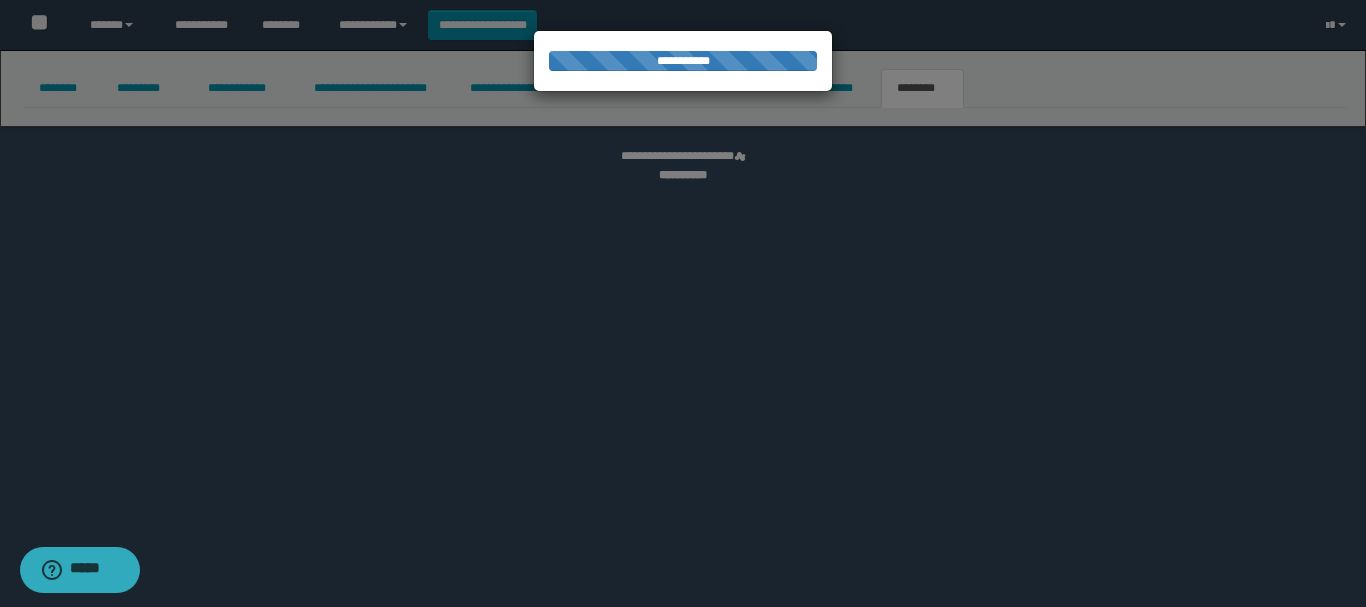 select 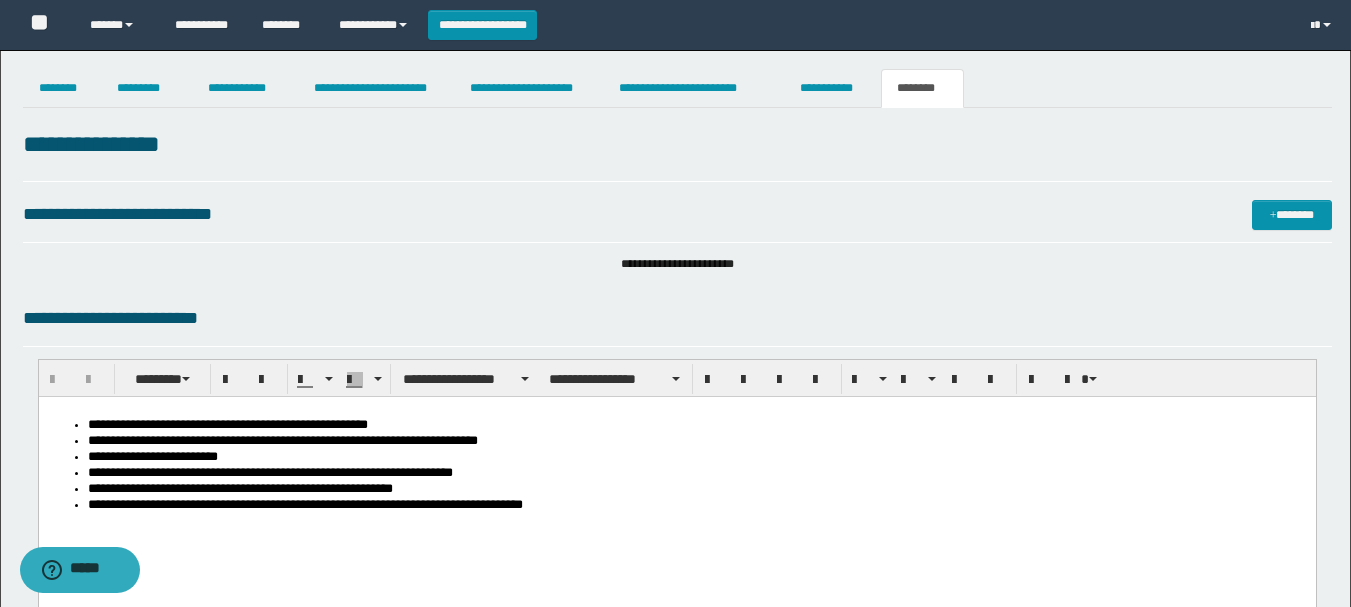 scroll, scrollTop: 0, scrollLeft: 0, axis: both 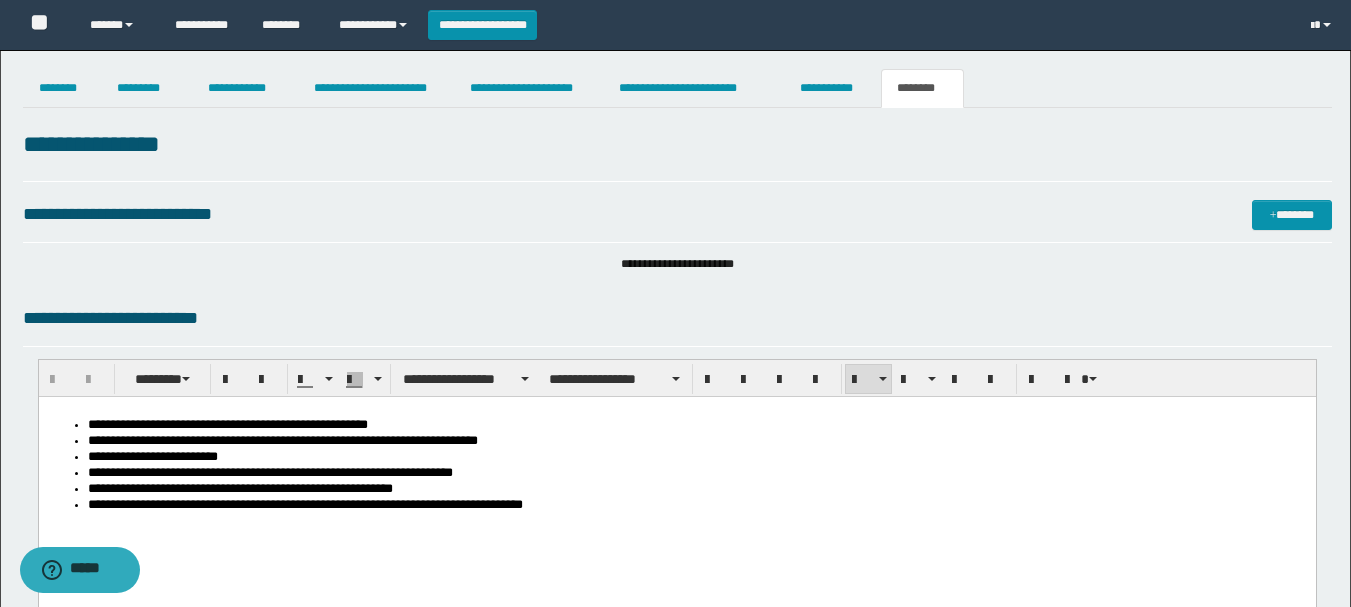 click on "**********" at bounding box center (696, 506) 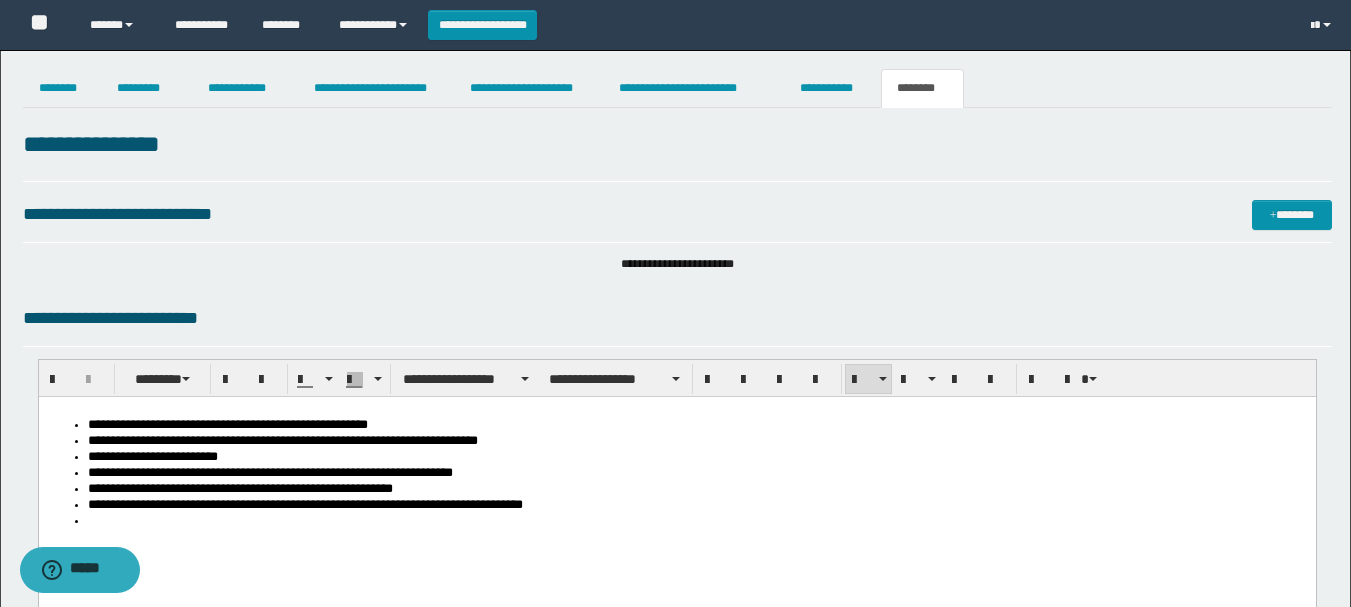paste 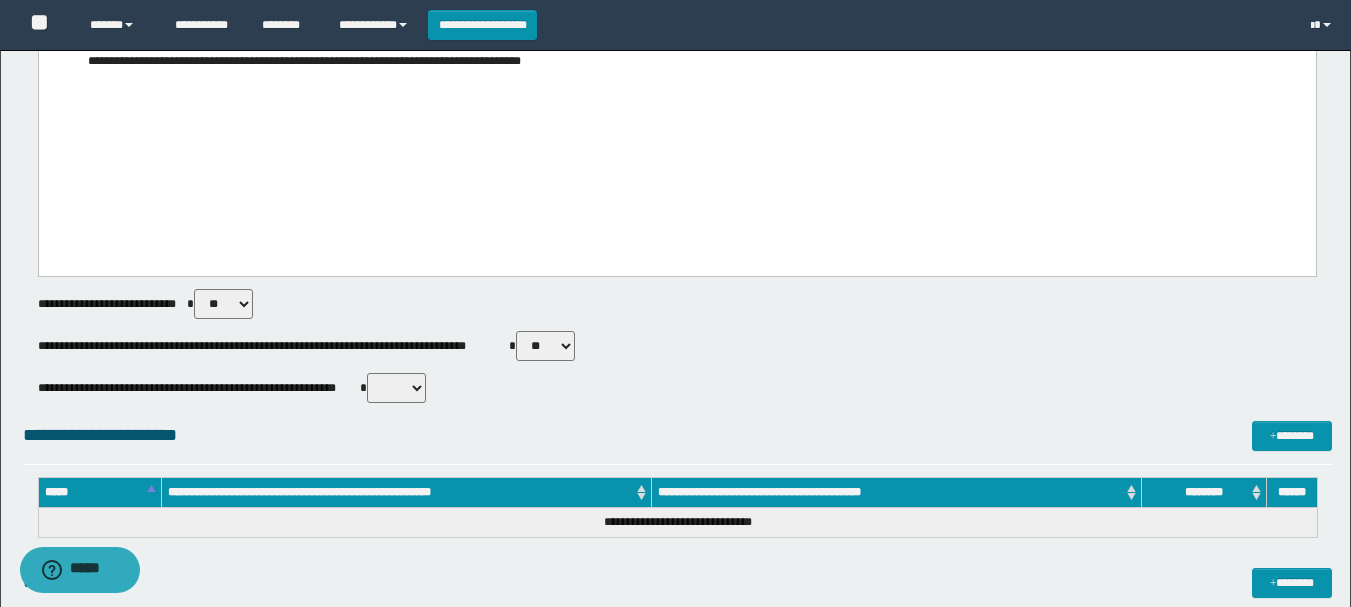 scroll, scrollTop: 705, scrollLeft: 0, axis: vertical 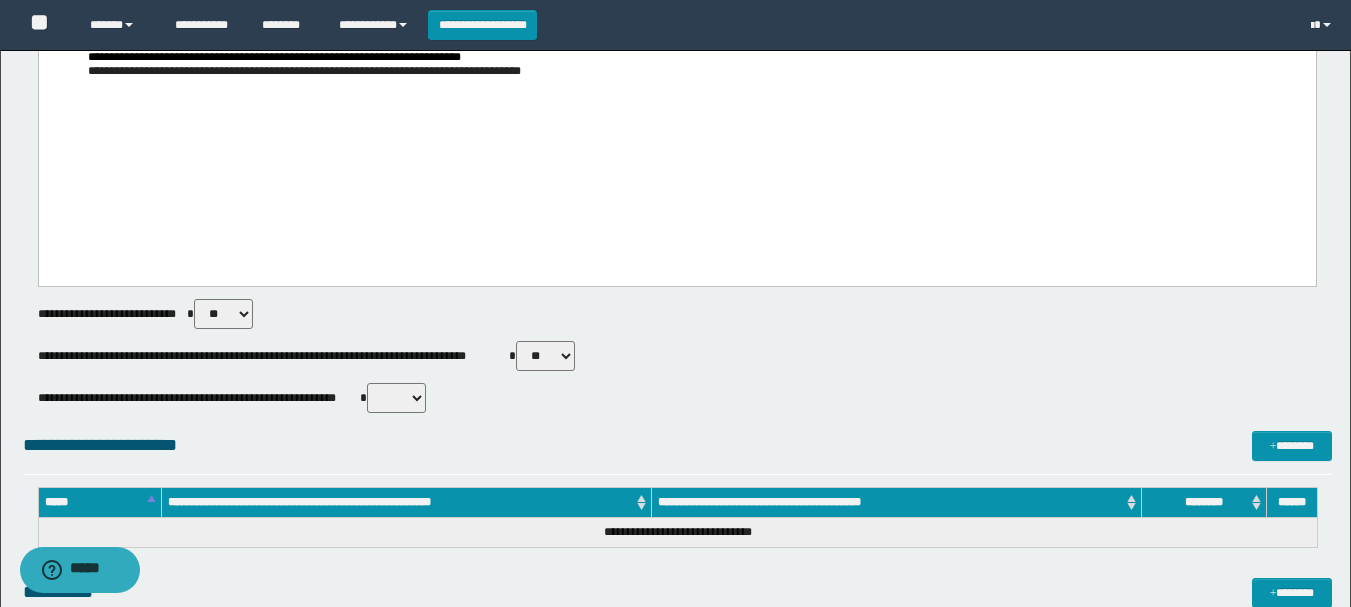 click on "**
**" at bounding box center [396, 398] 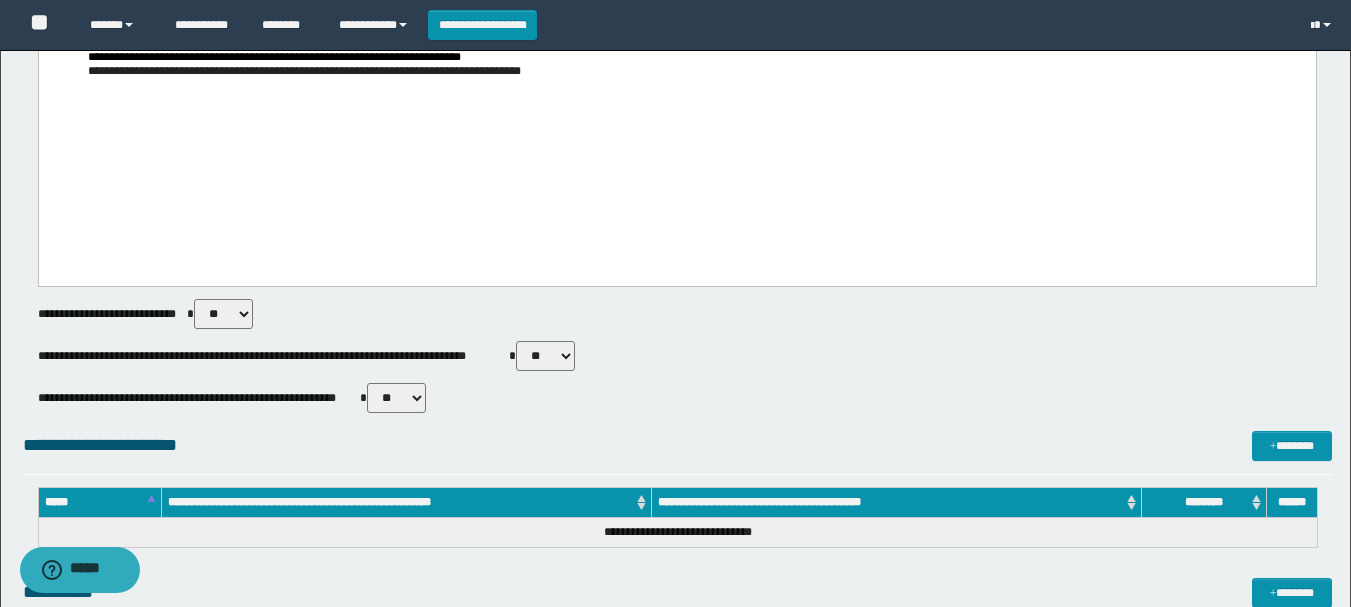click on "**
**" at bounding box center [396, 398] 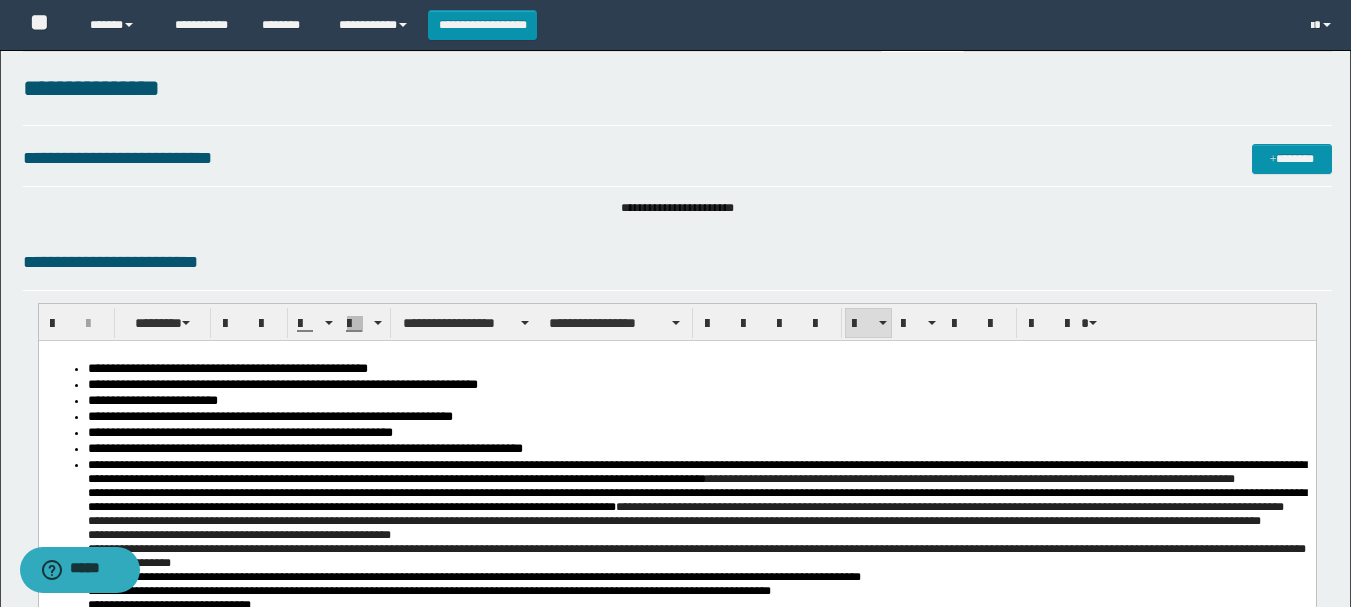 scroll, scrollTop: 0, scrollLeft: 0, axis: both 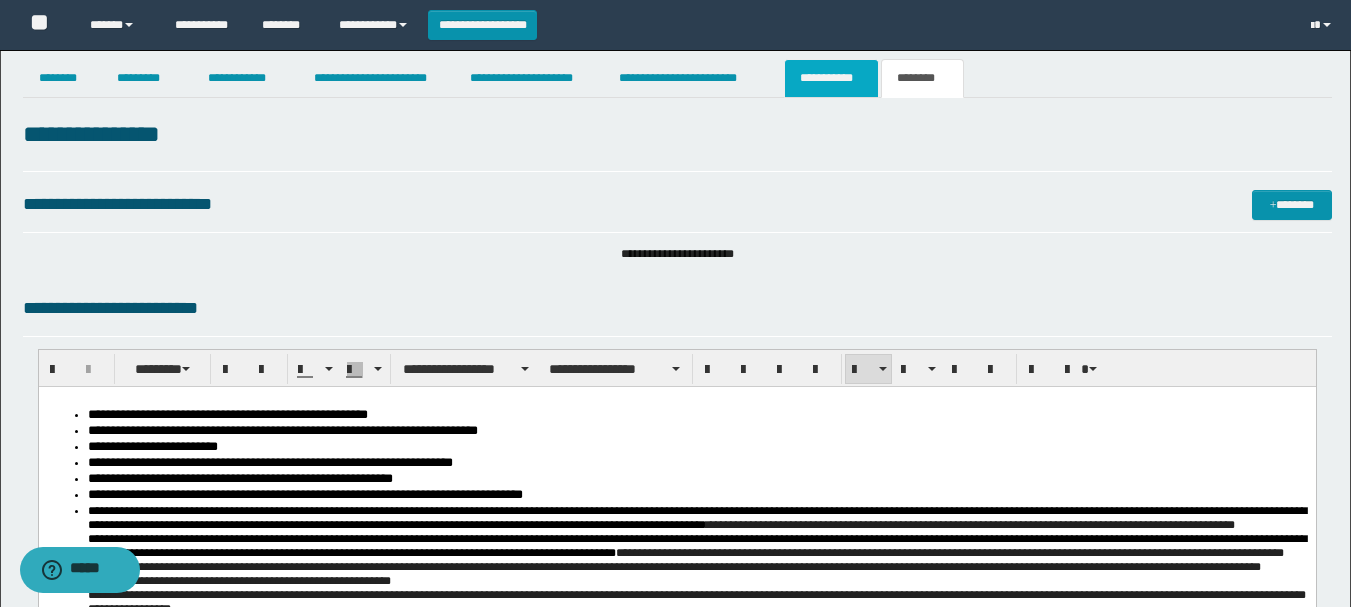 click on "**********" at bounding box center (831, 78) 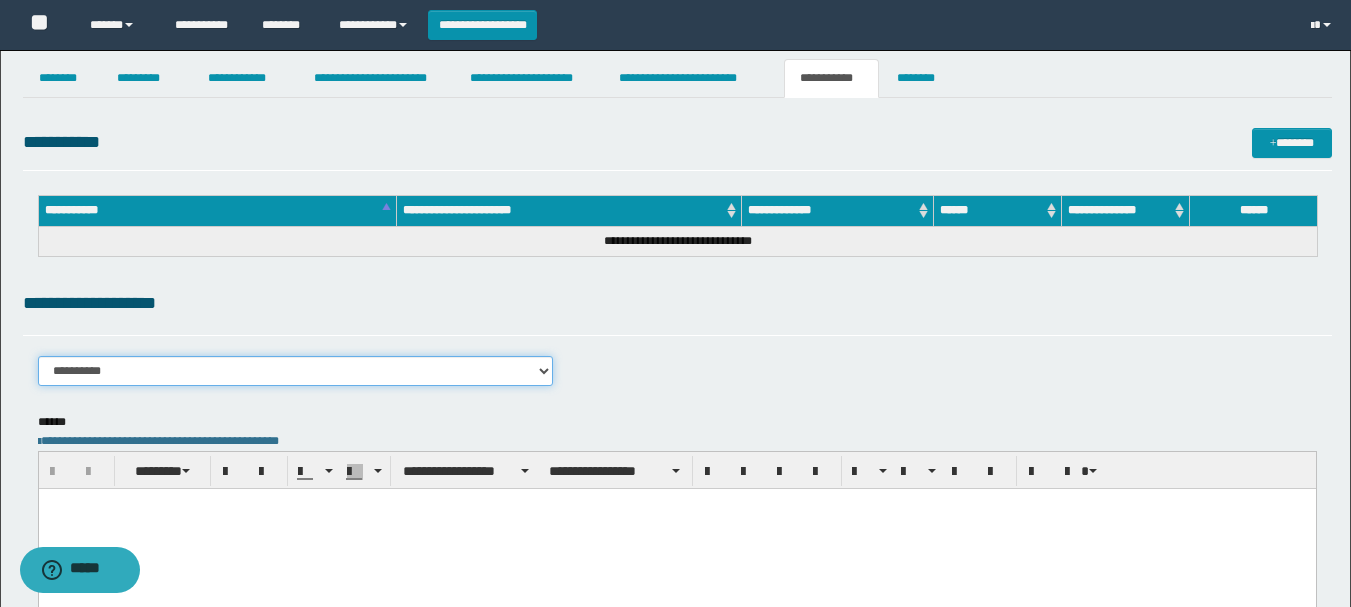 click on "**********" at bounding box center [296, 371] 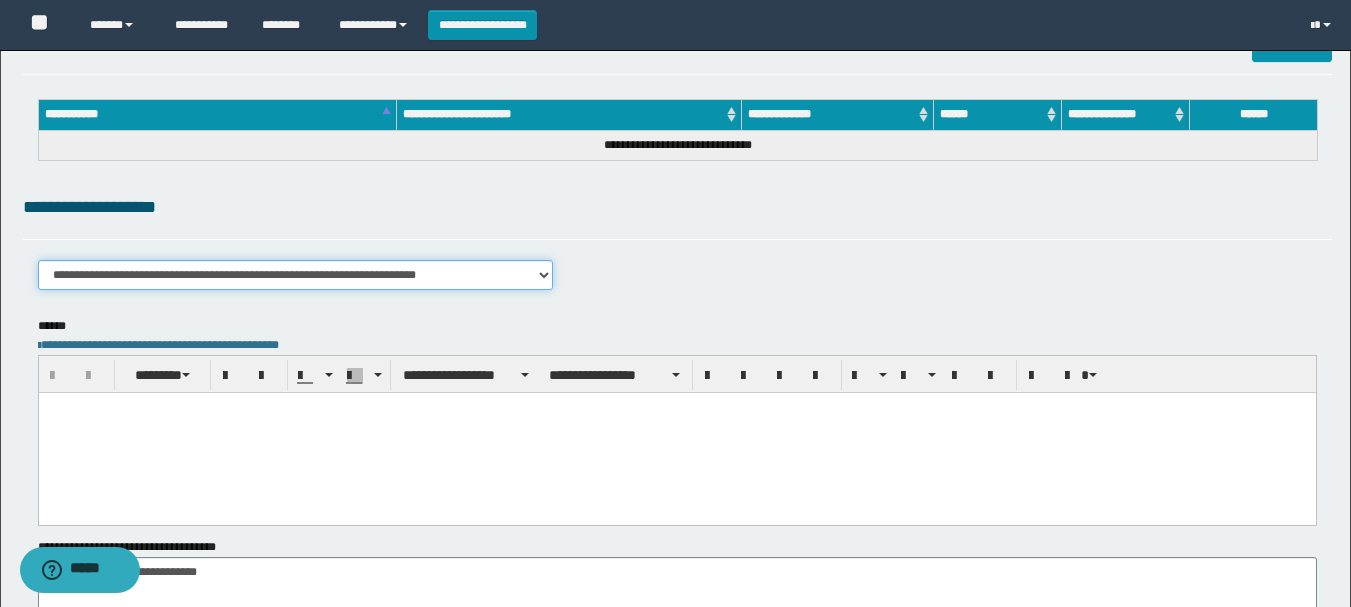 scroll, scrollTop: 0, scrollLeft: 0, axis: both 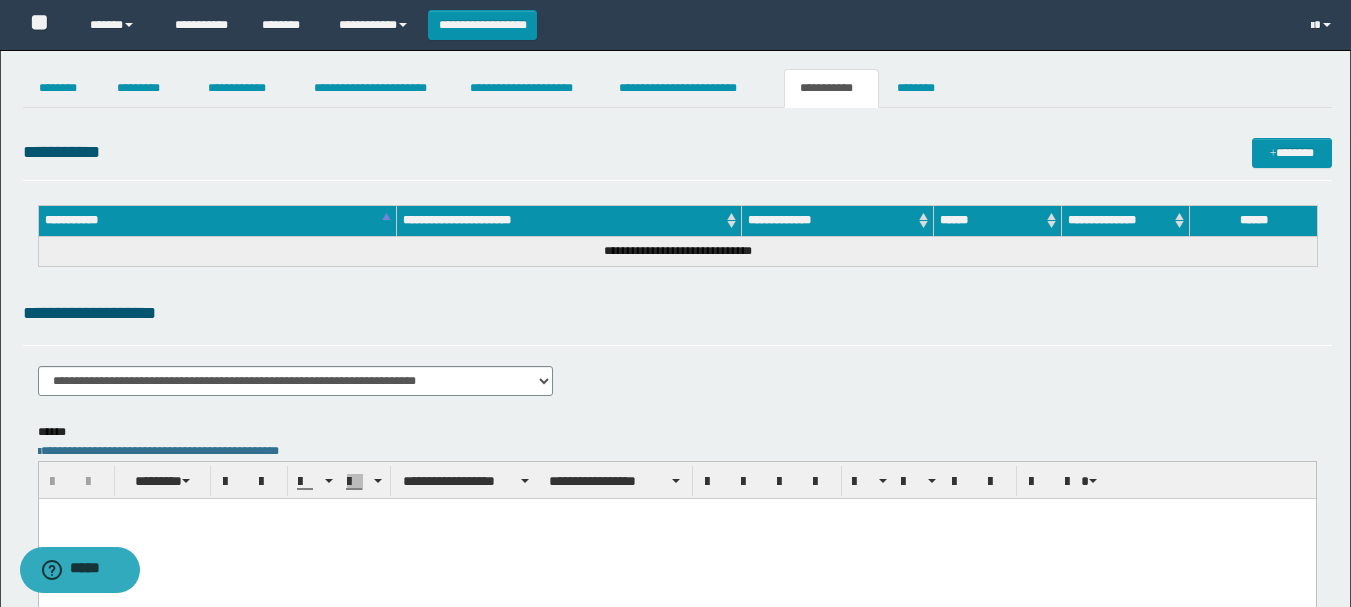 click on "**********" at bounding box center (568, 221) 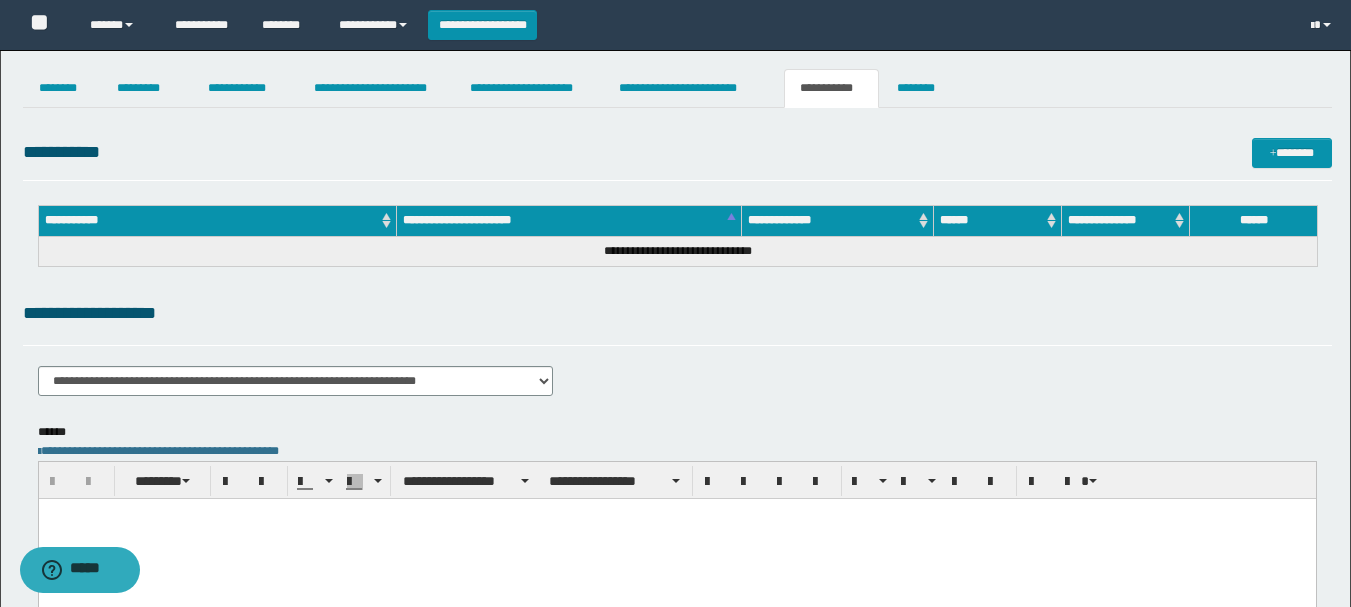 click on "**********" at bounding box center (217, 221) 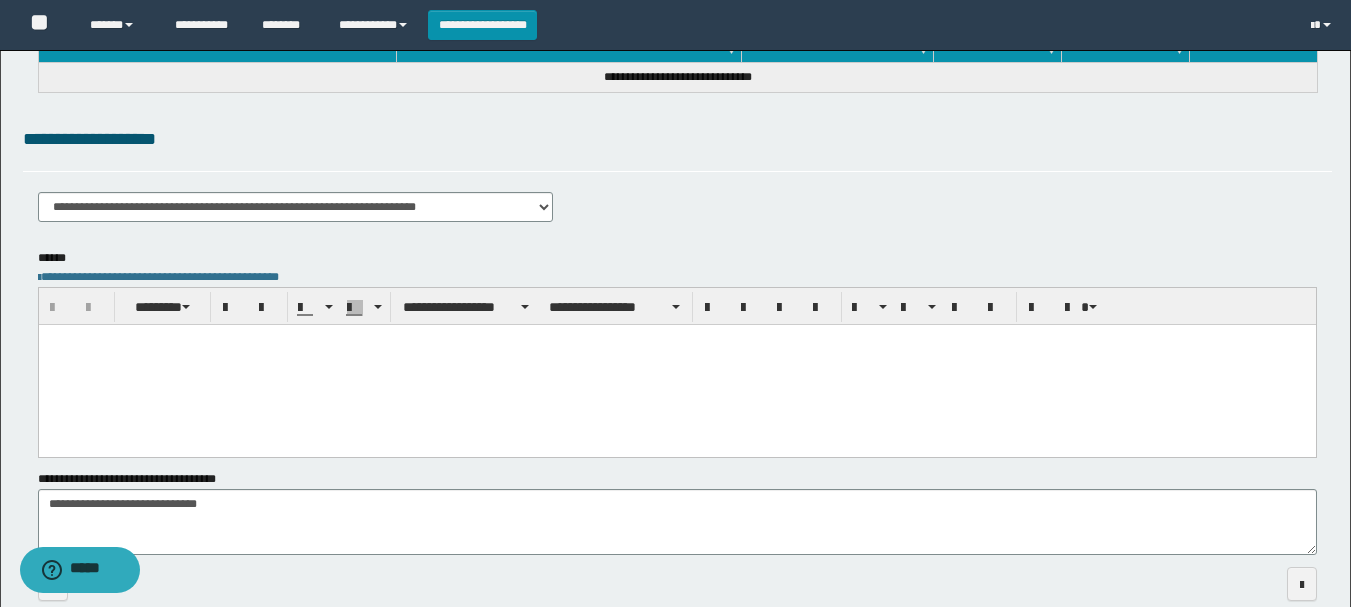 scroll, scrollTop: 178, scrollLeft: 0, axis: vertical 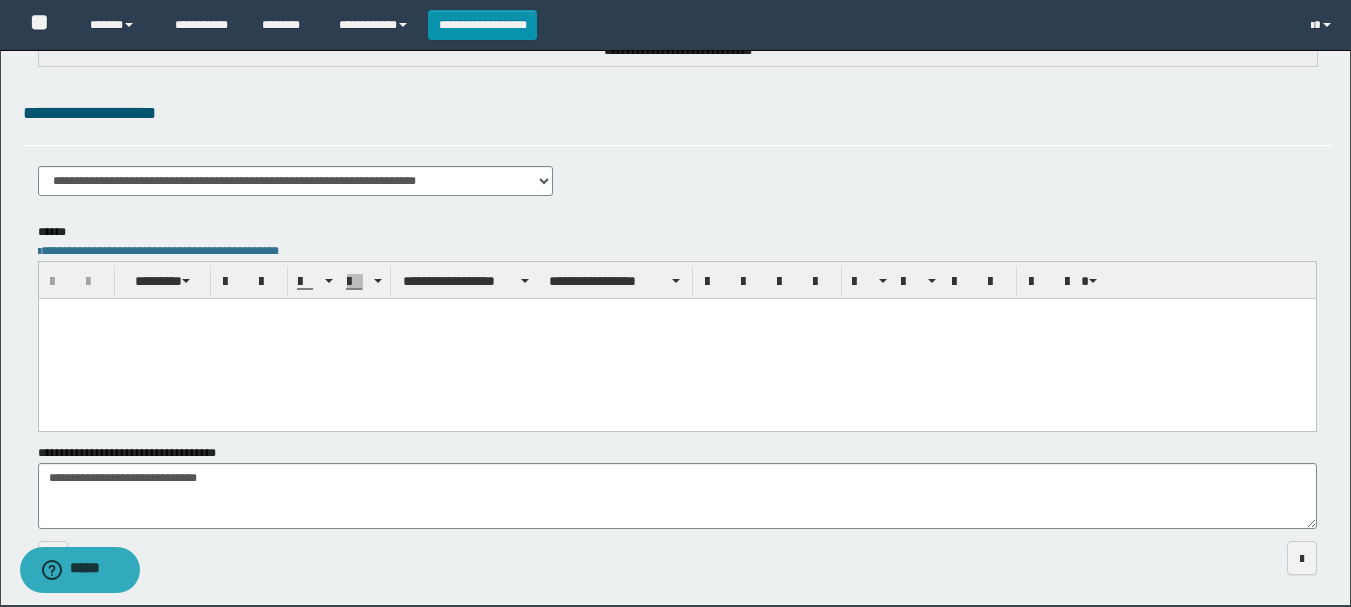 click at bounding box center [676, 338] 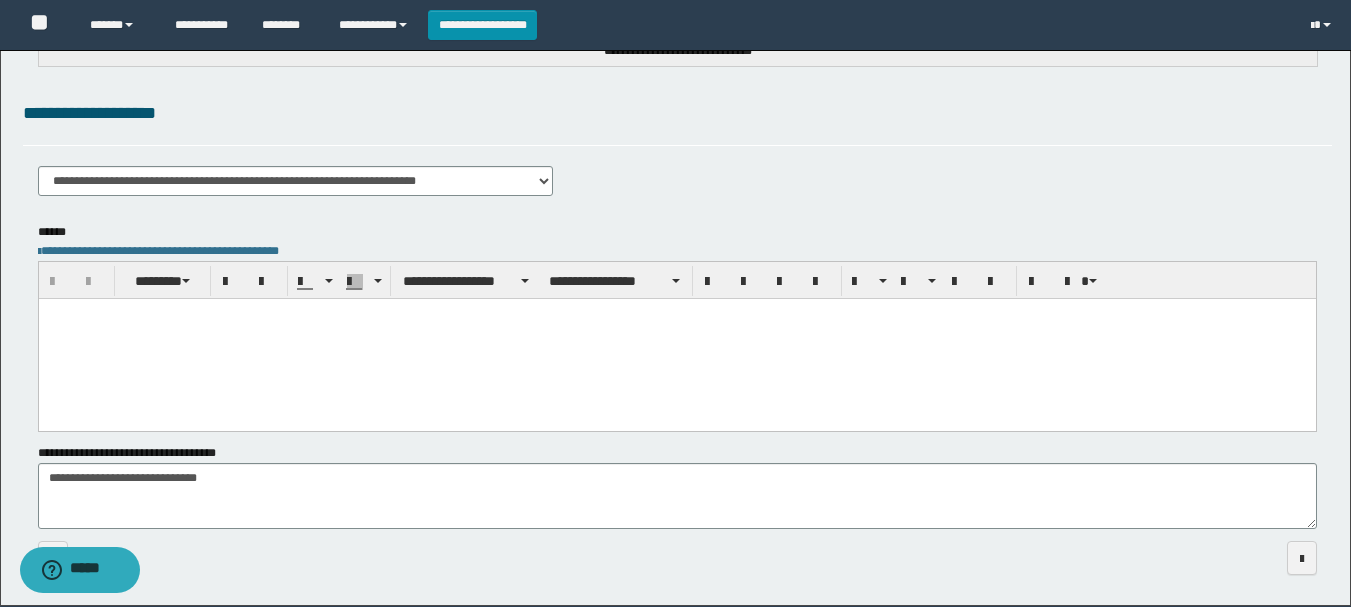type 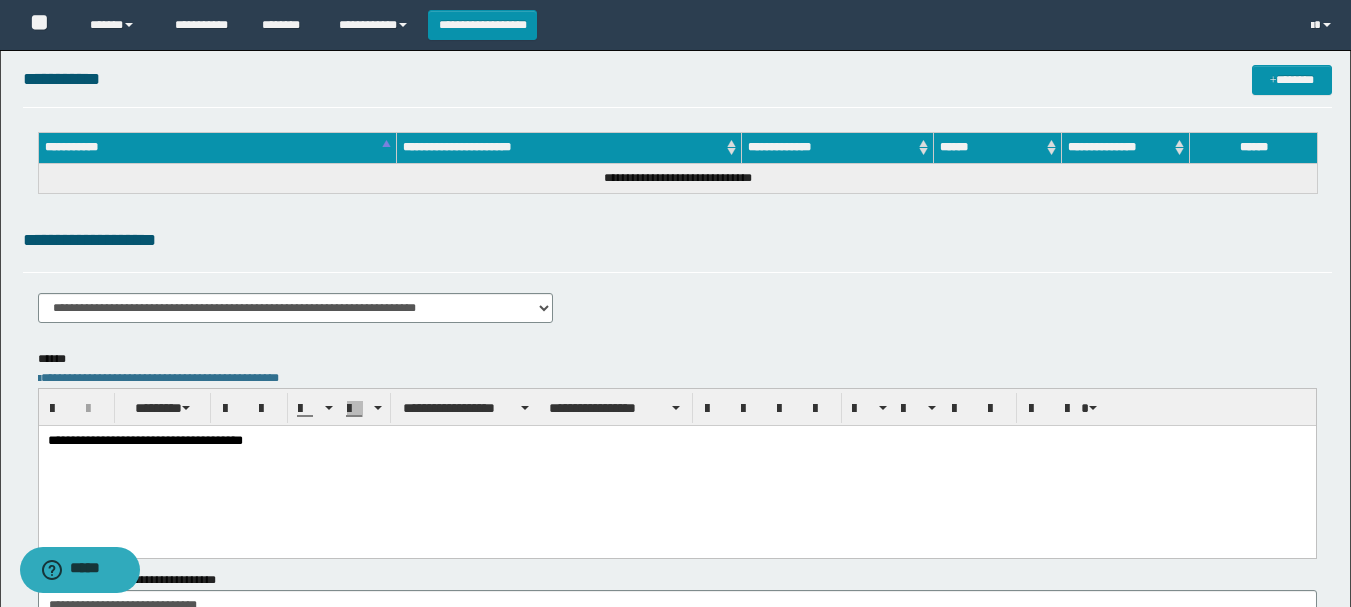 scroll, scrollTop: 0, scrollLeft: 0, axis: both 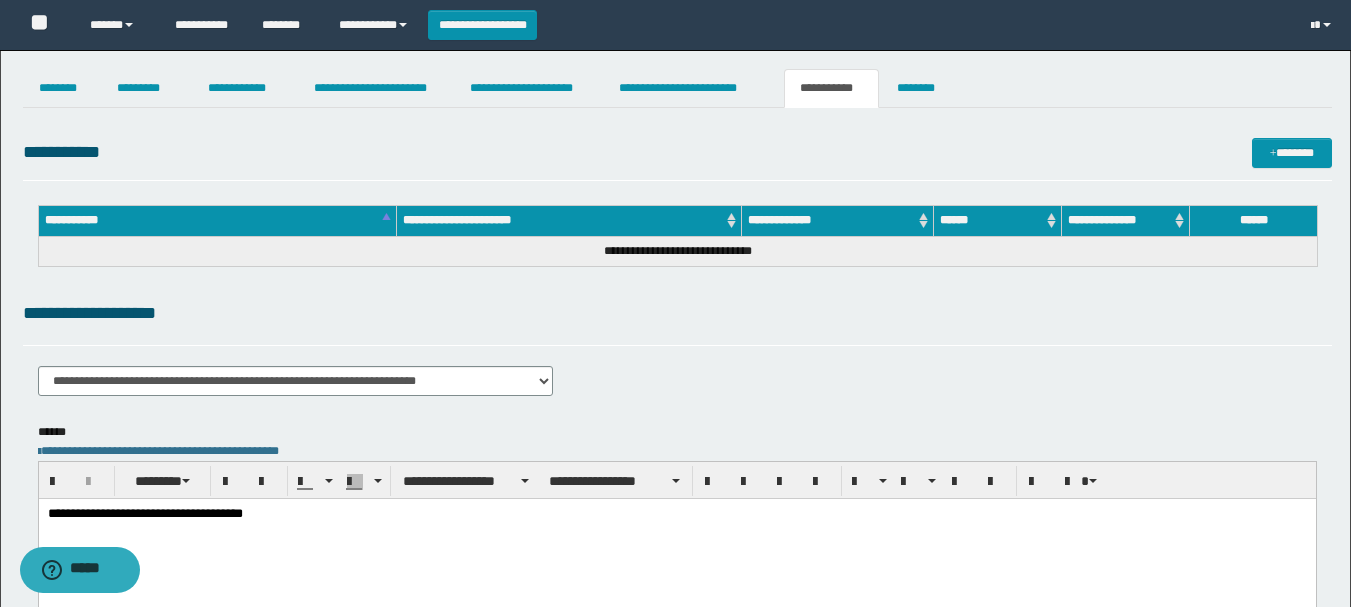 click on "**********" at bounding box center [217, 221] 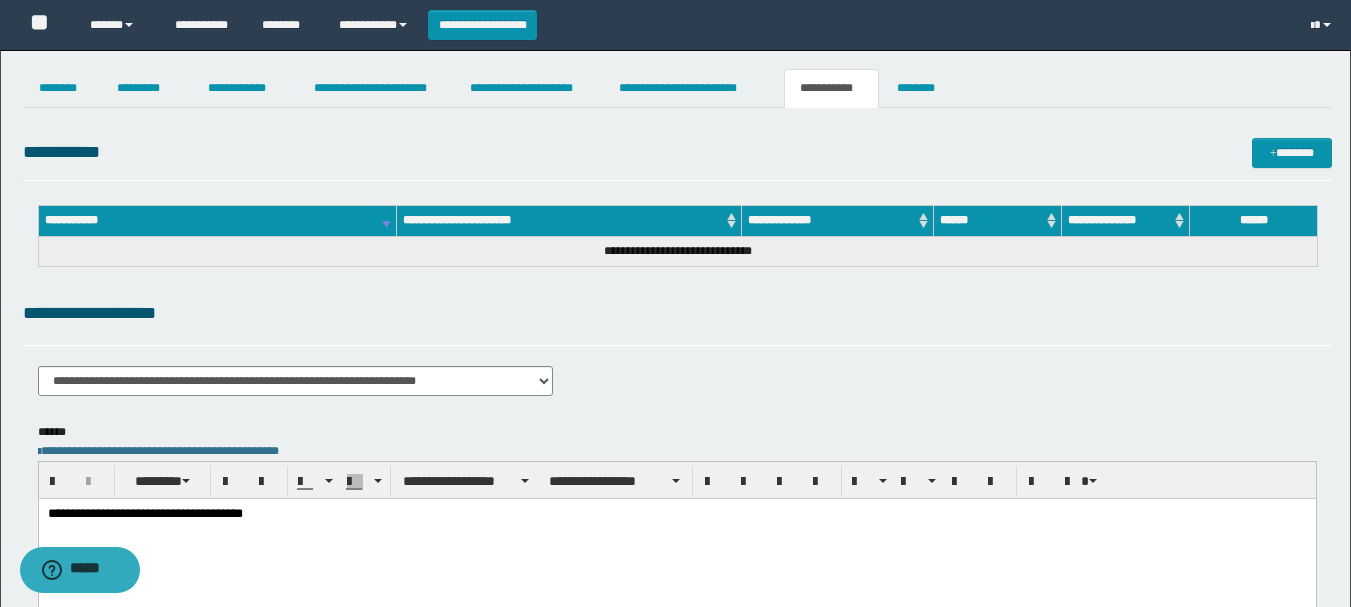 click on "******" at bounding box center [998, 221] 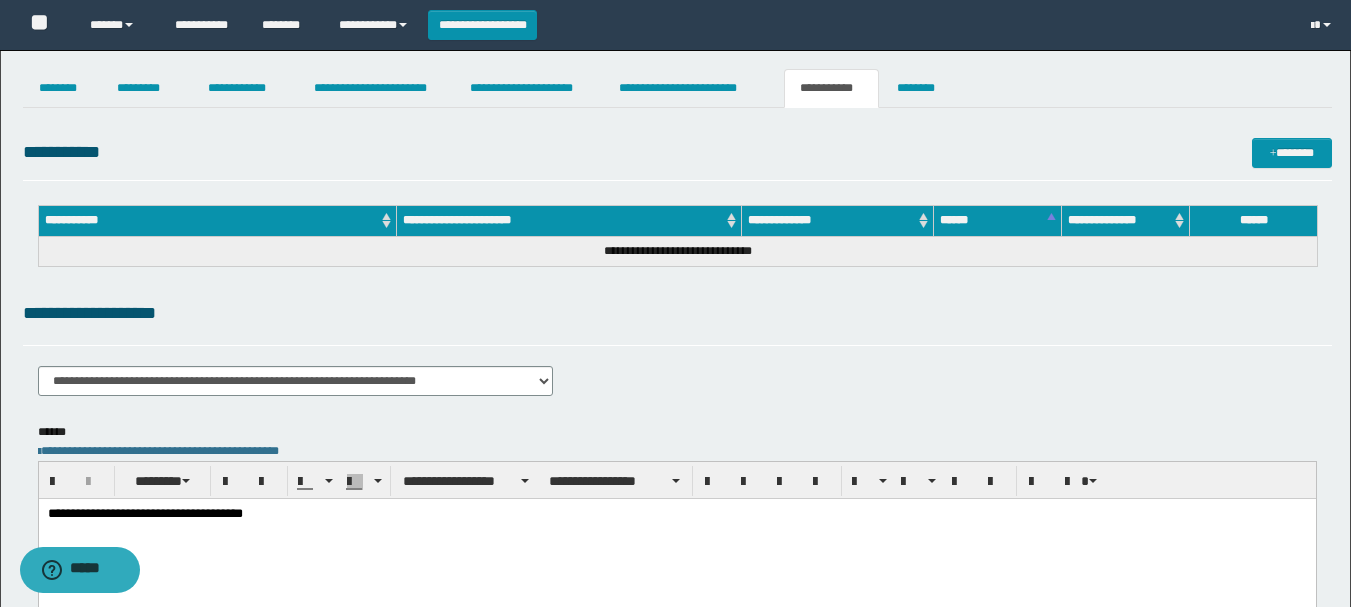 click on "******" at bounding box center [998, 221] 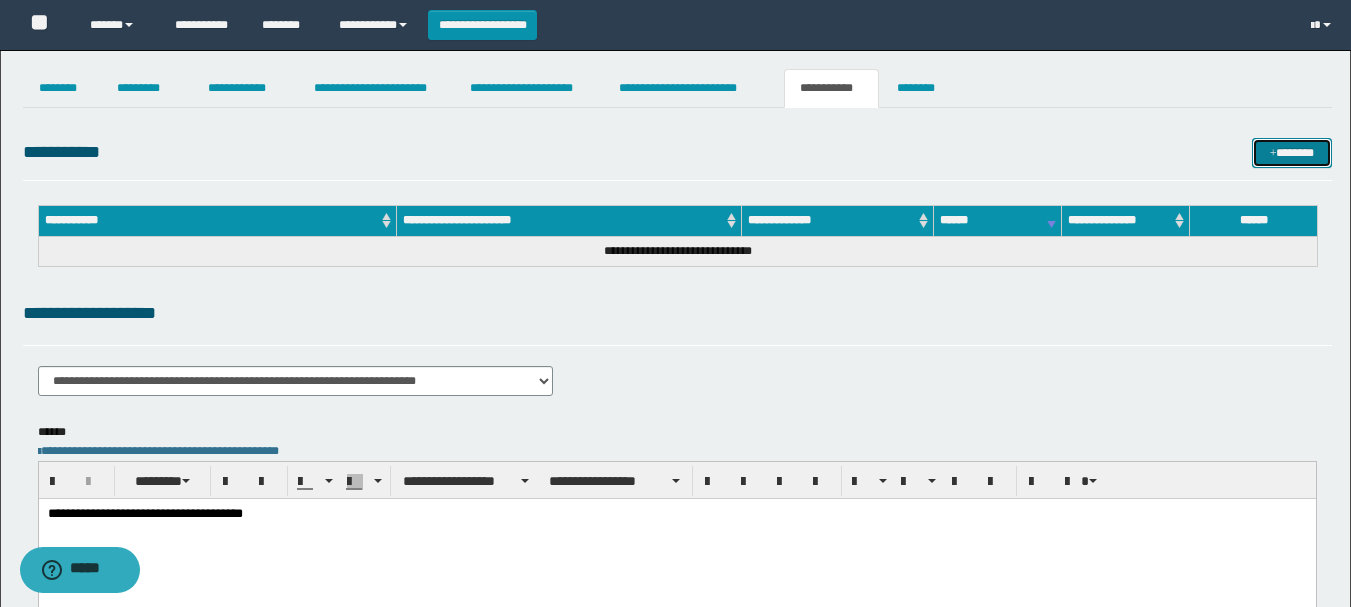 click on "*******" at bounding box center [1292, 153] 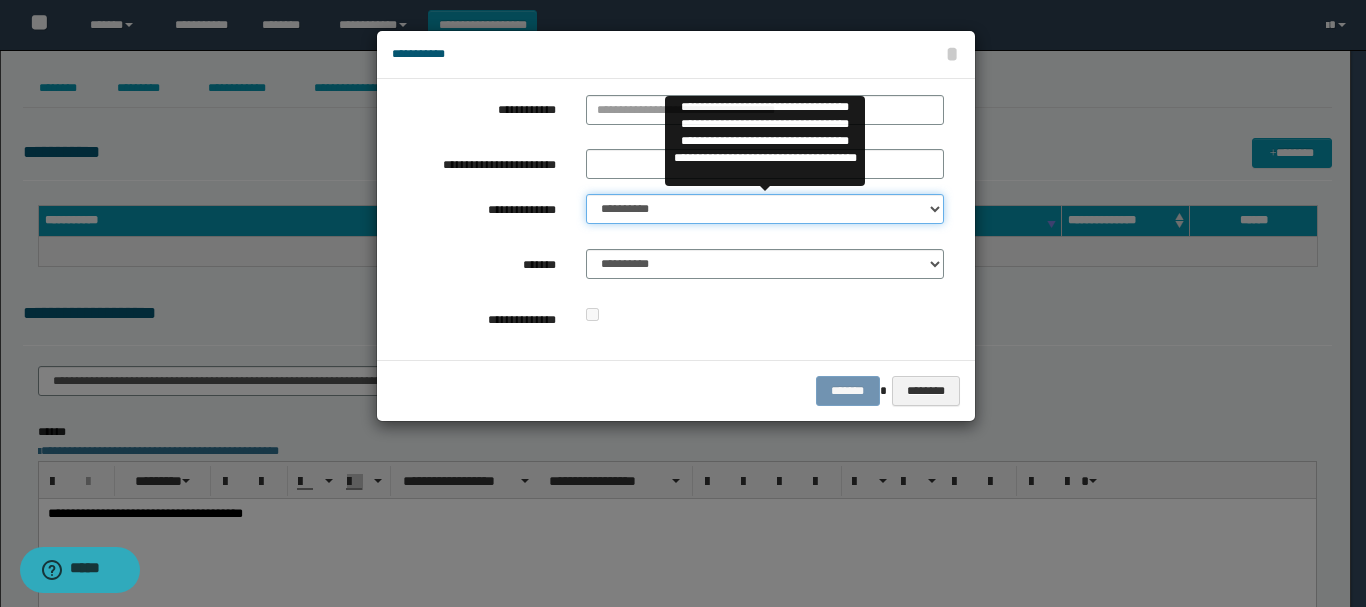 click on "**********" at bounding box center (765, 209) 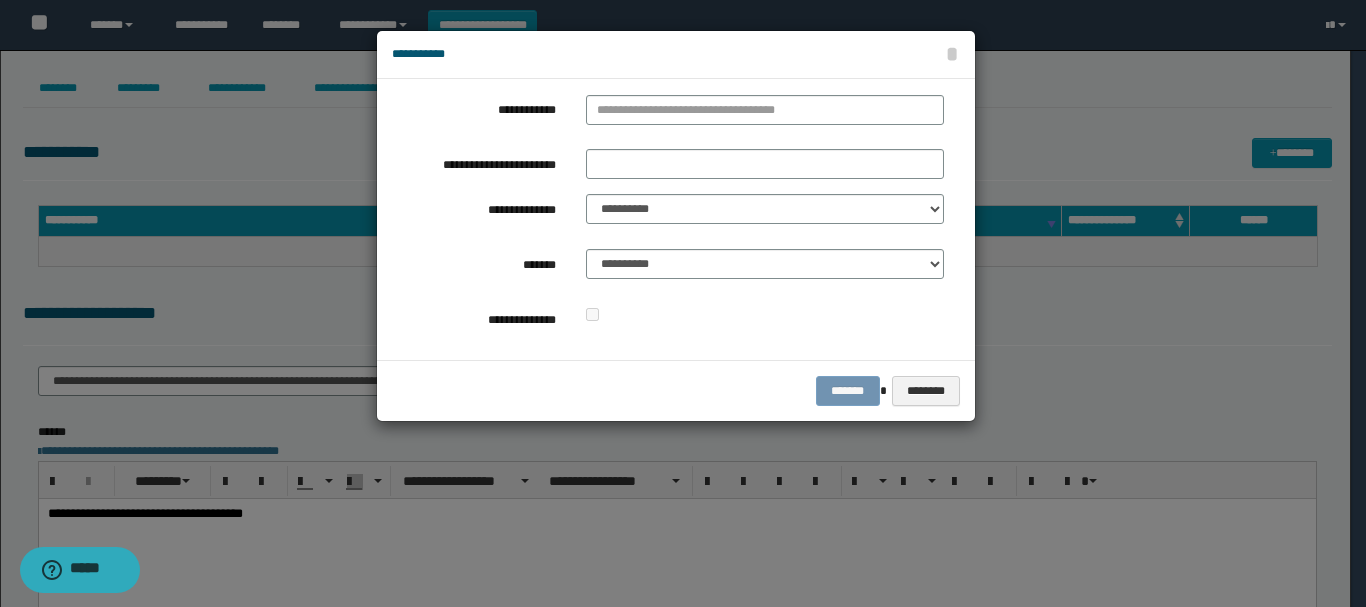 click at bounding box center [683, 303] 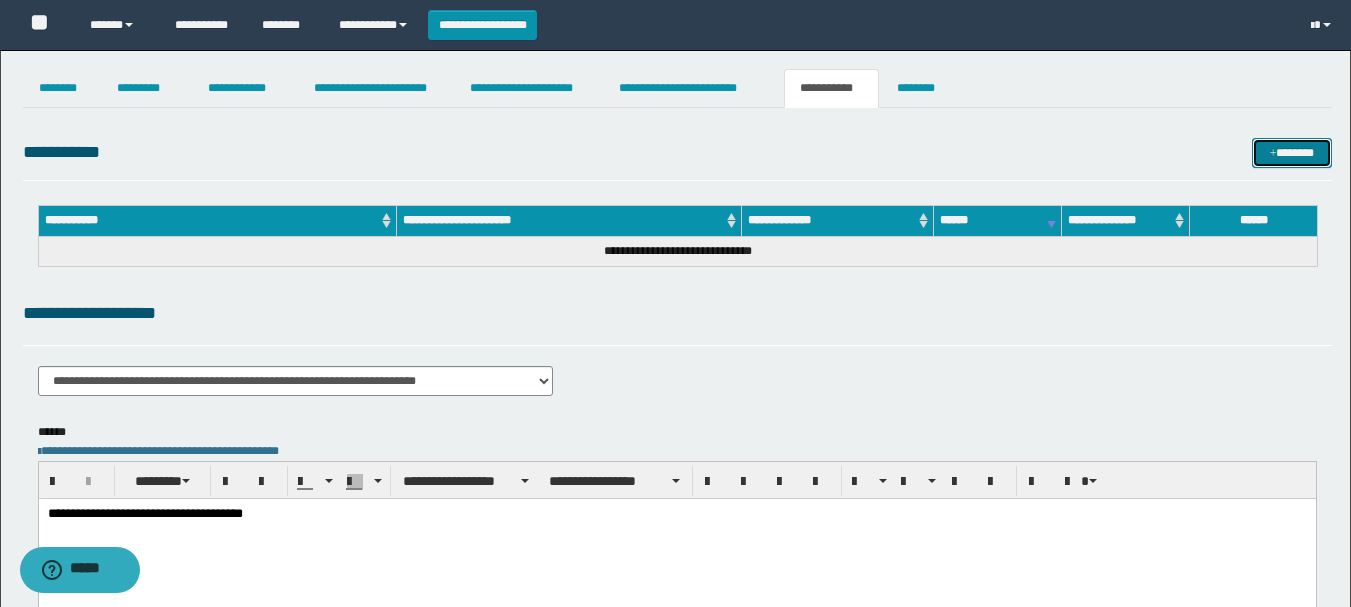 click at bounding box center (1273, 154) 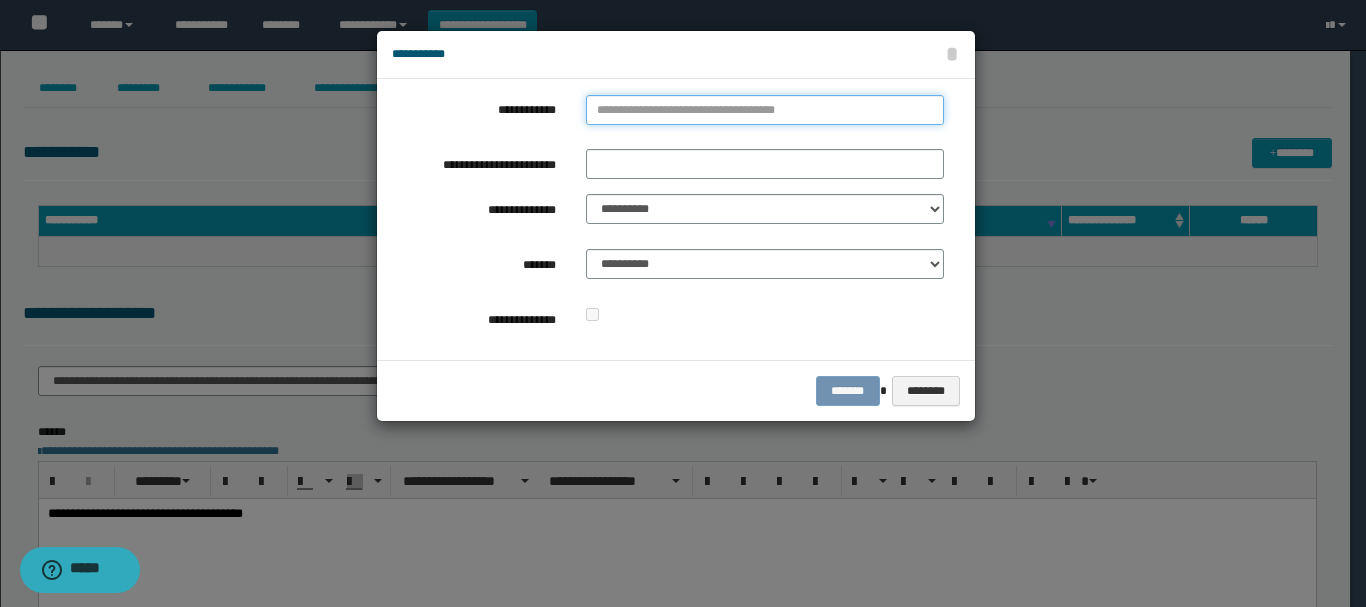 click on "**********" at bounding box center (765, 110) 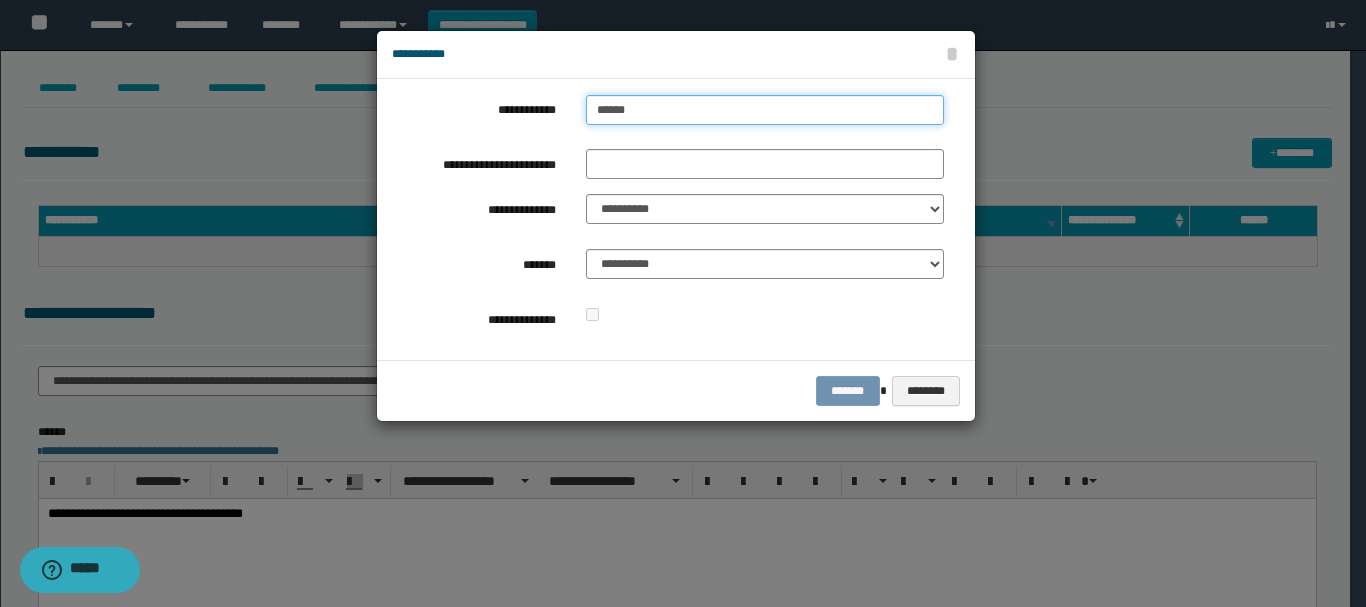type on "******" 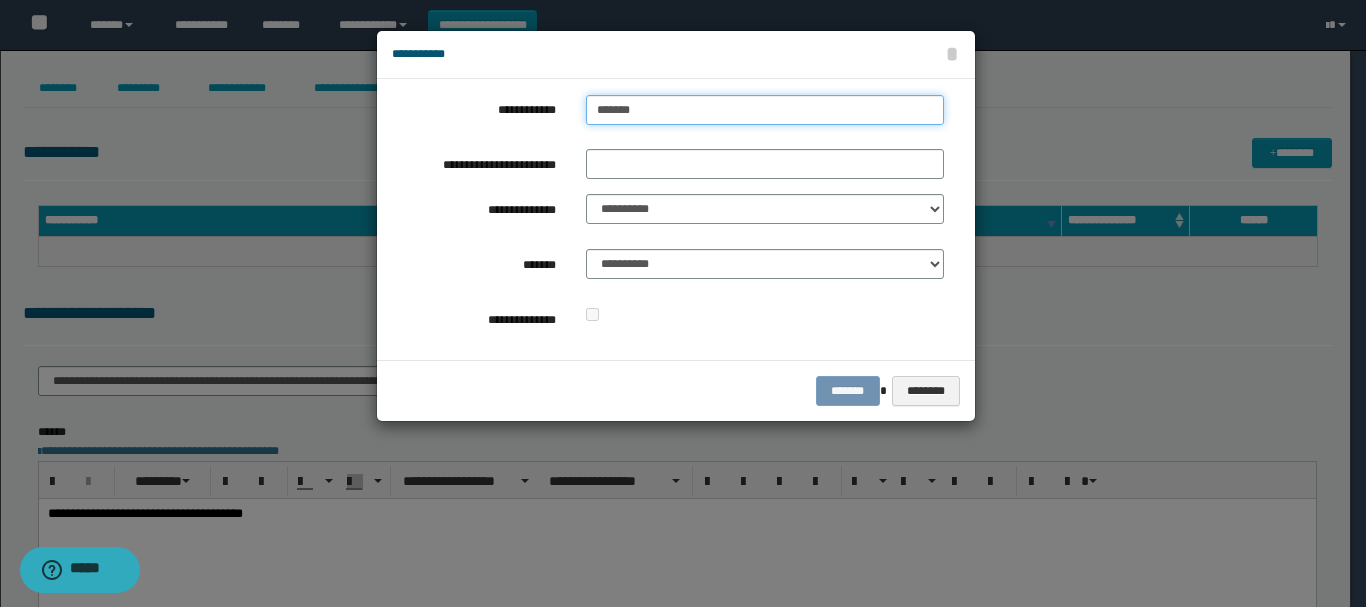 type on "******" 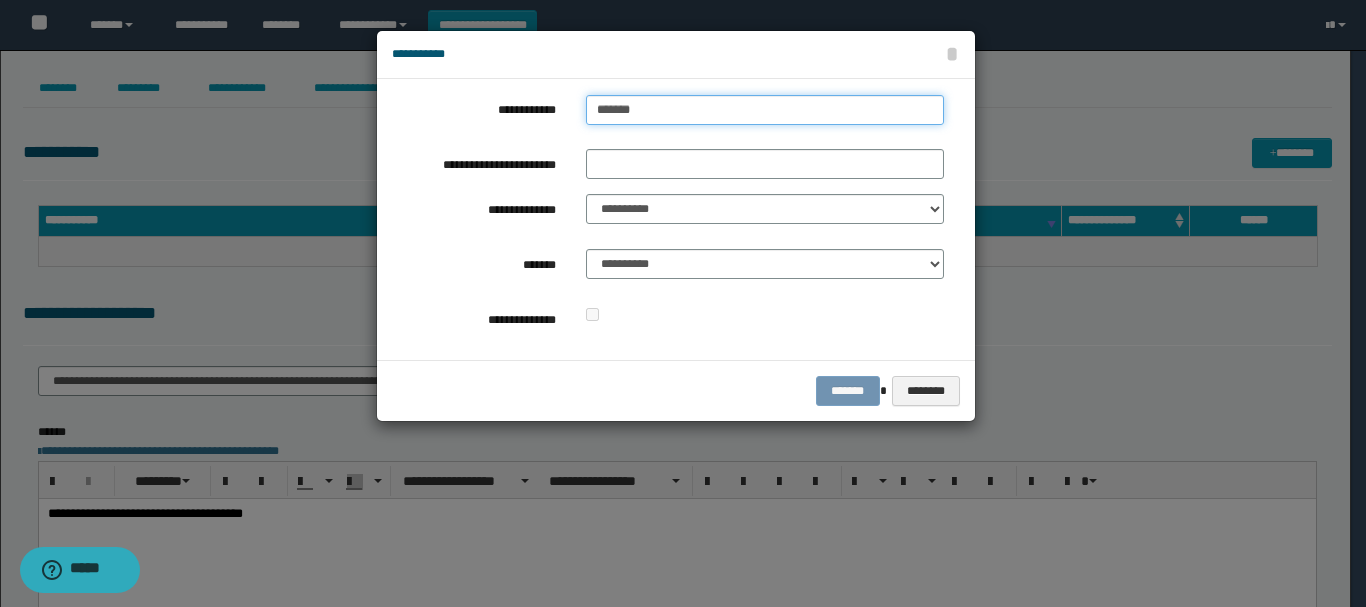 type 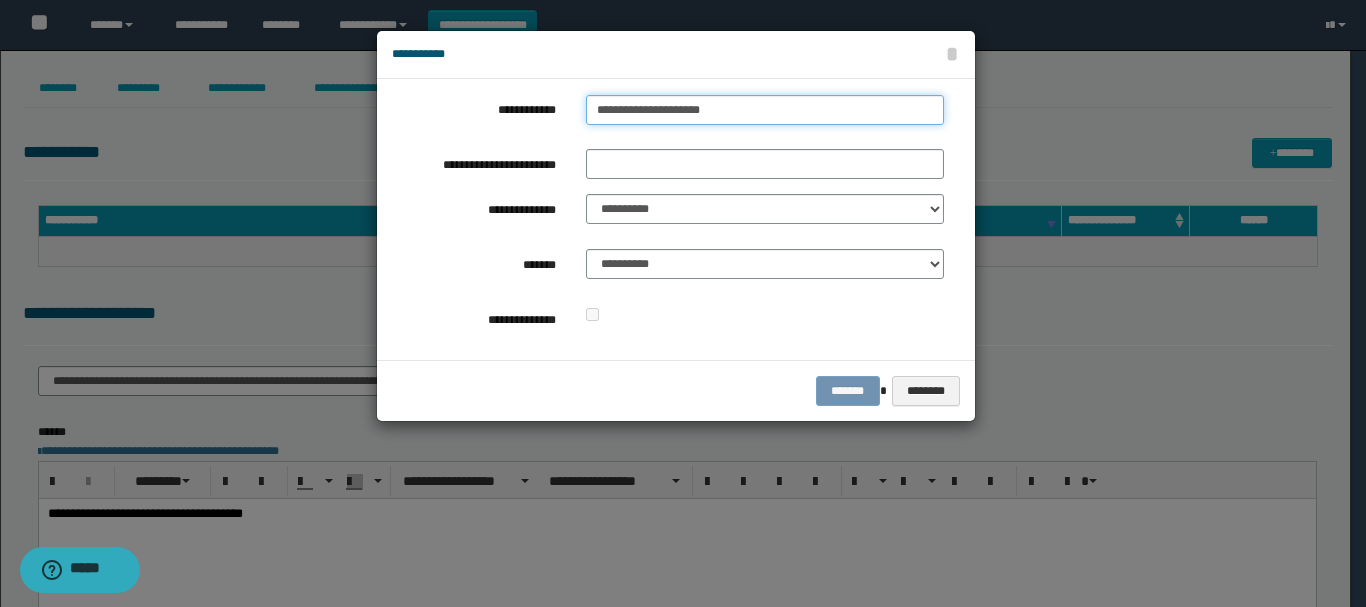 type on "**********" 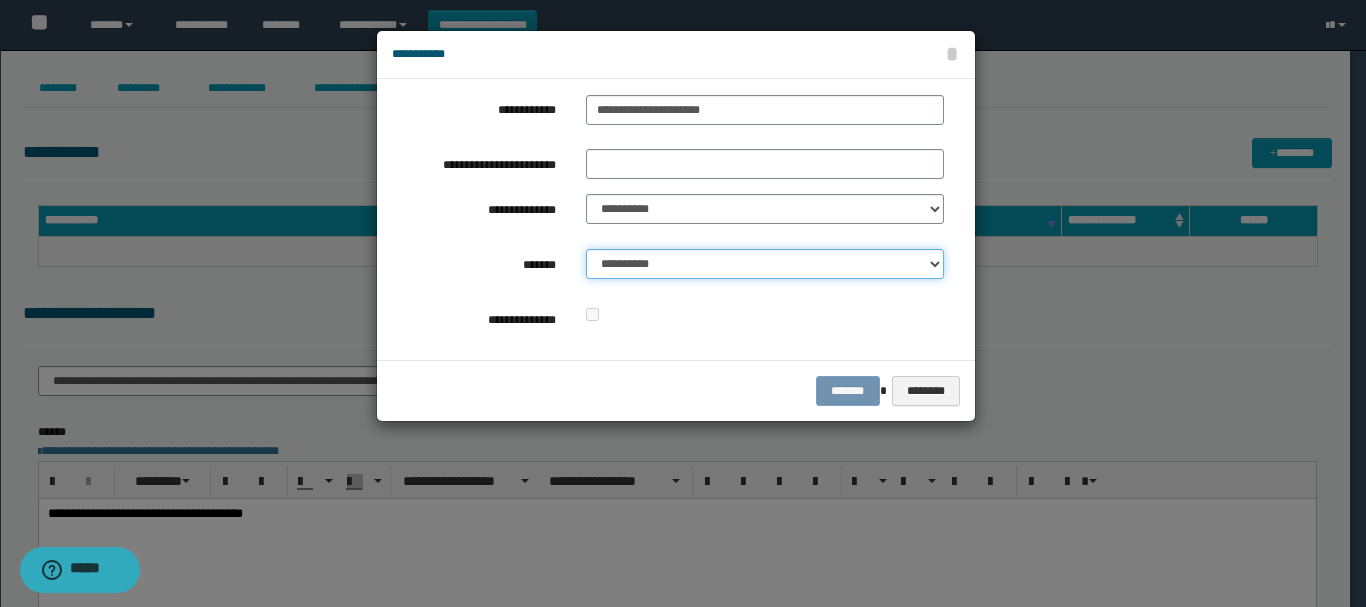 click on "**********" at bounding box center [765, 264] 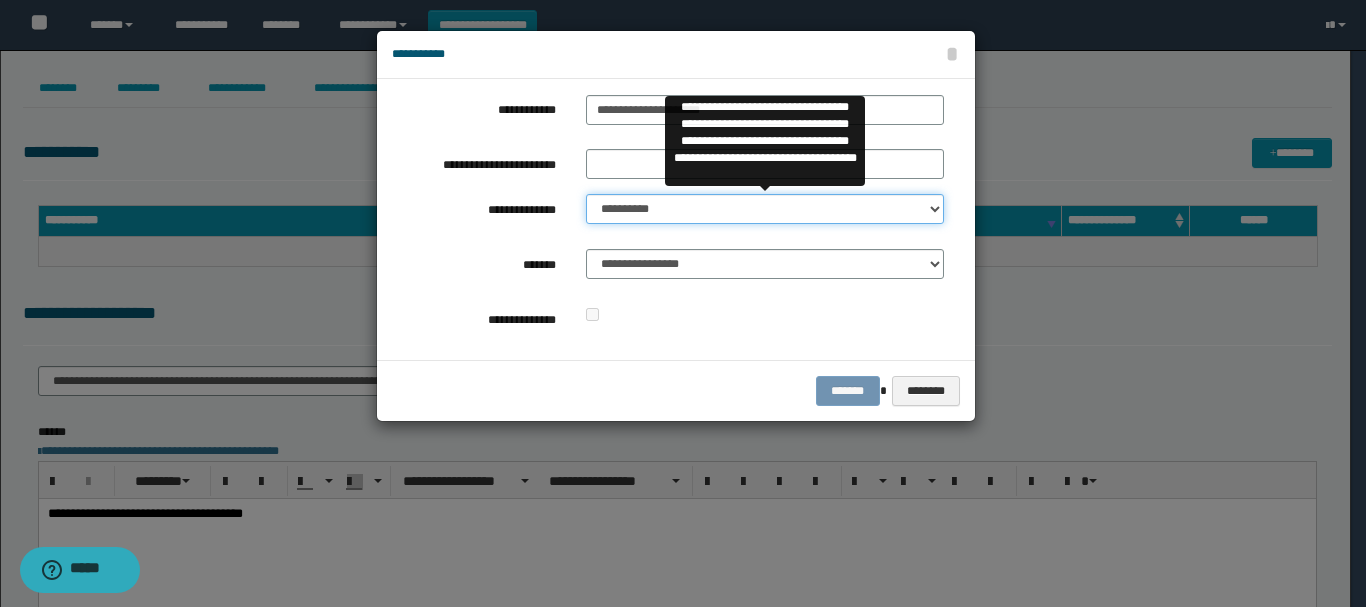 click on "**********" at bounding box center (765, 209) 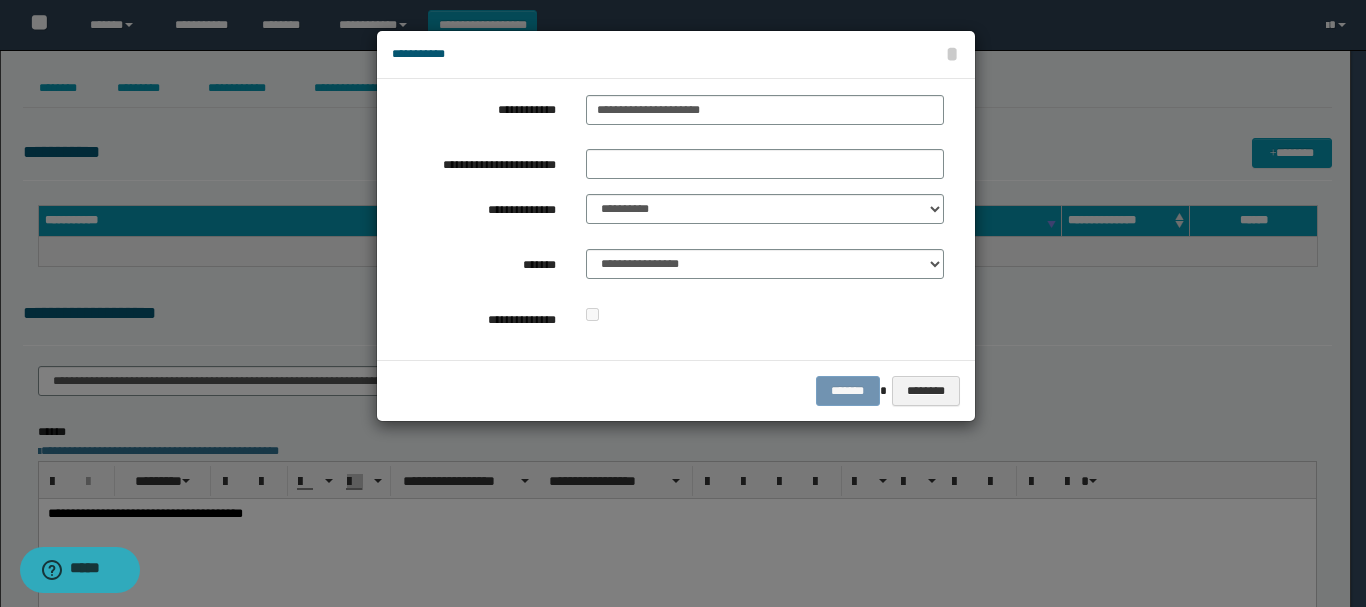 click at bounding box center (683, 303) 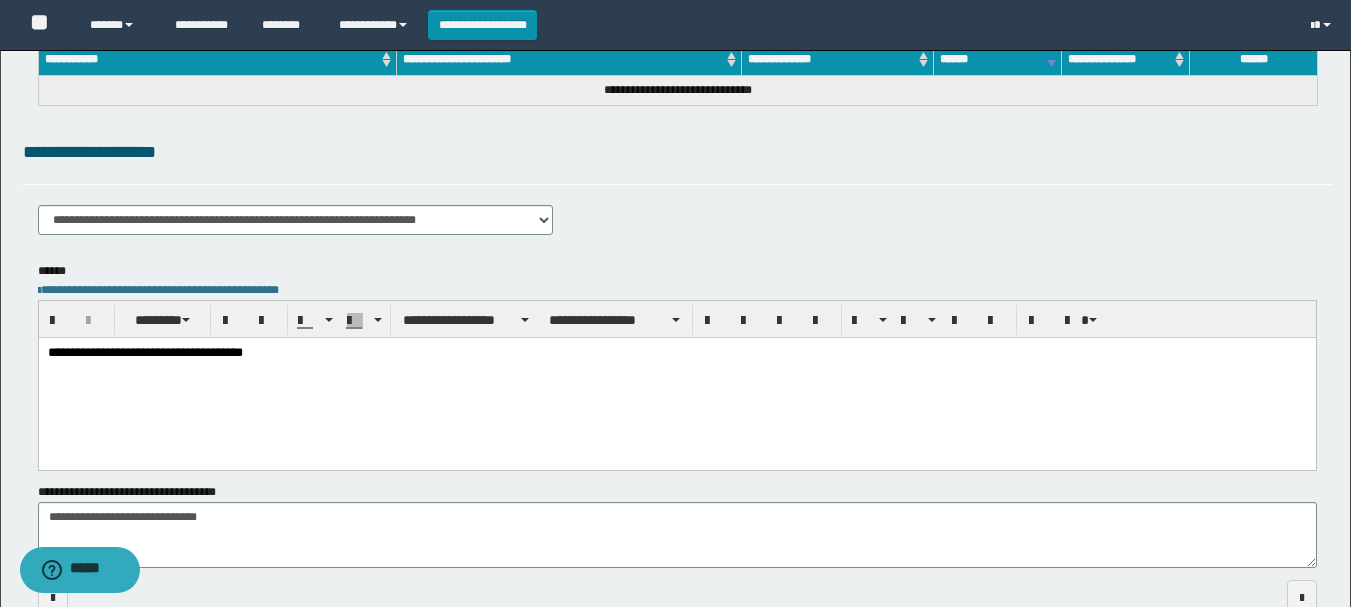 scroll, scrollTop: 276, scrollLeft: 0, axis: vertical 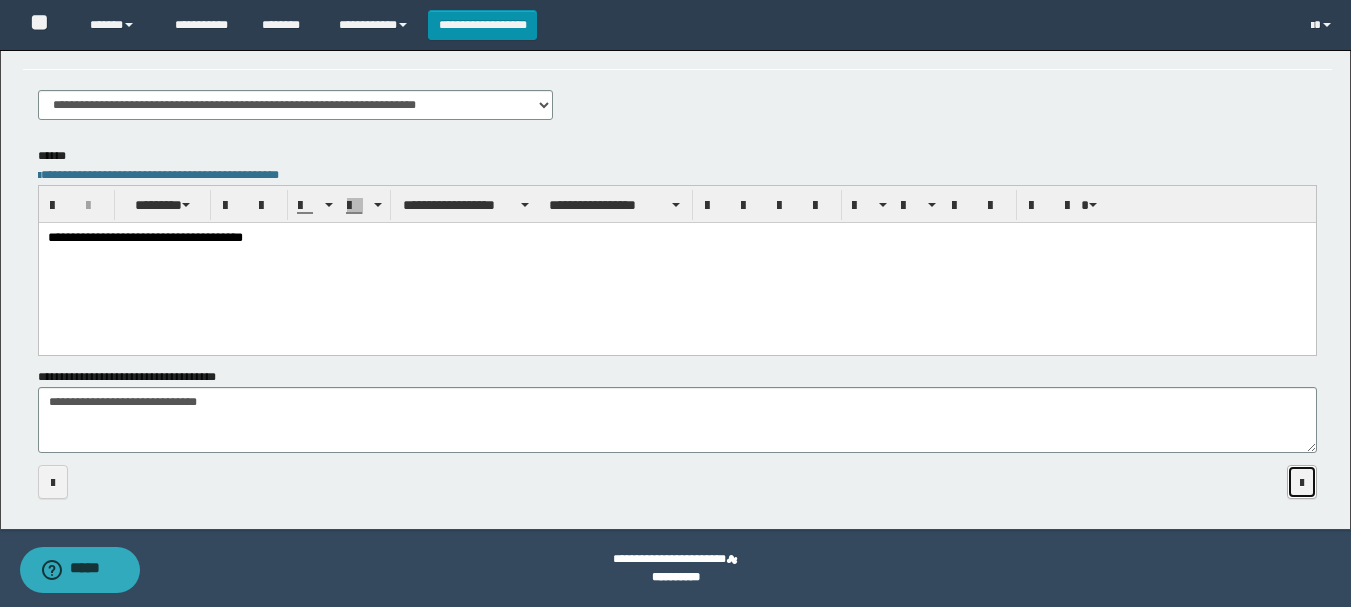 click at bounding box center [1302, 483] 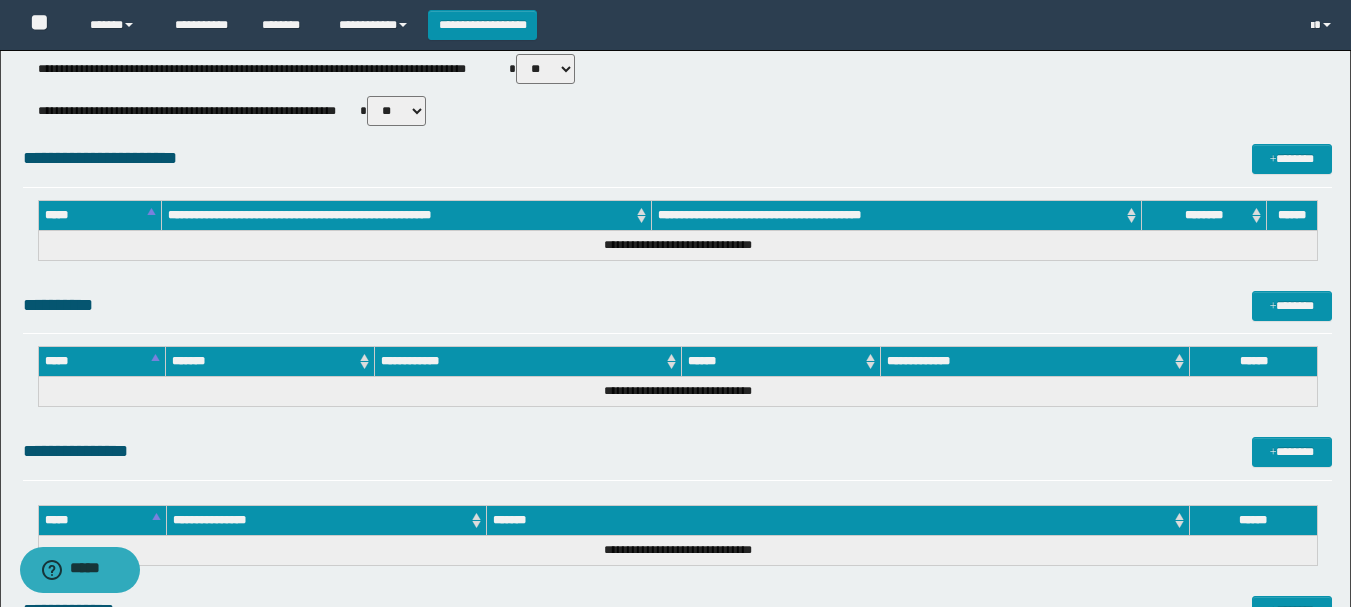 scroll, scrollTop: 82, scrollLeft: 0, axis: vertical 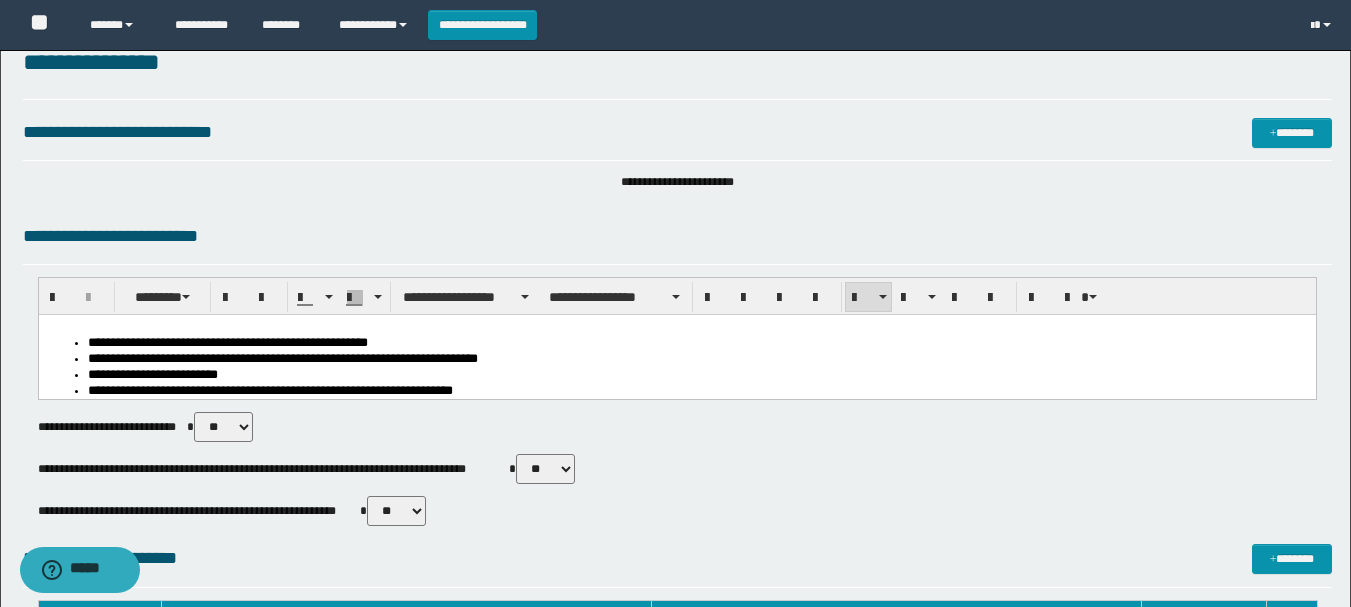 click on "**********" at bounding box center (696, 360) 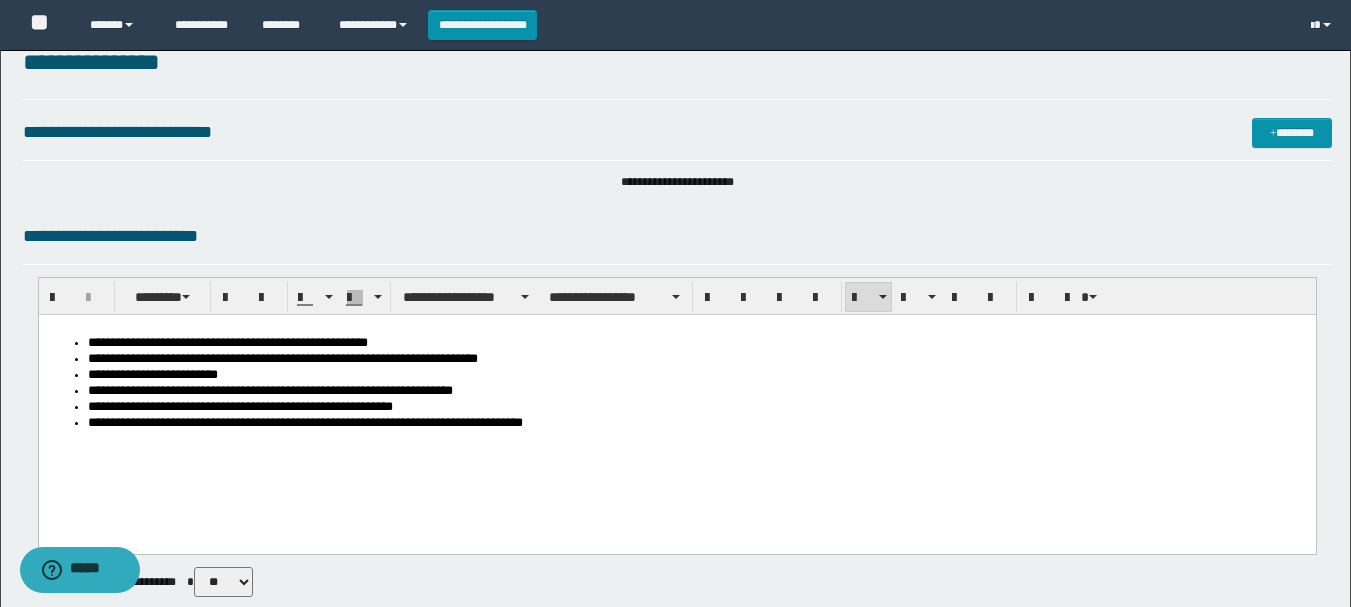 click on "**********" at bounding box center (696, 424) 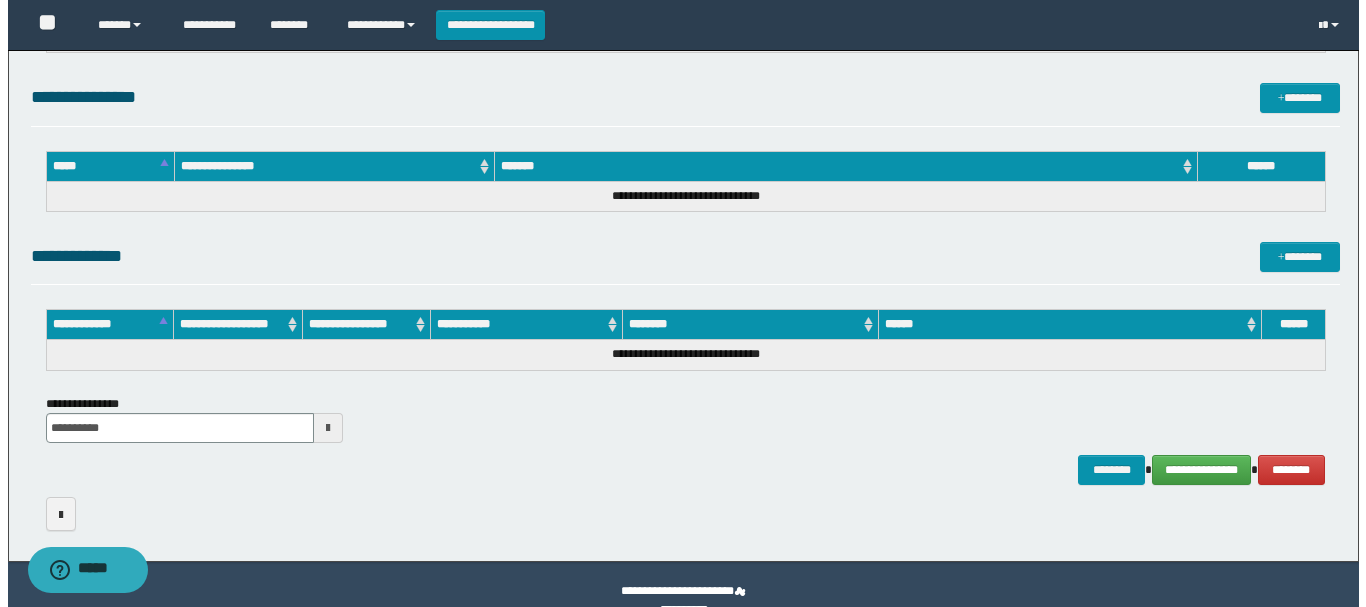 scroll, scrollTop: 1376, scrollLeft: 0, axis: vertical 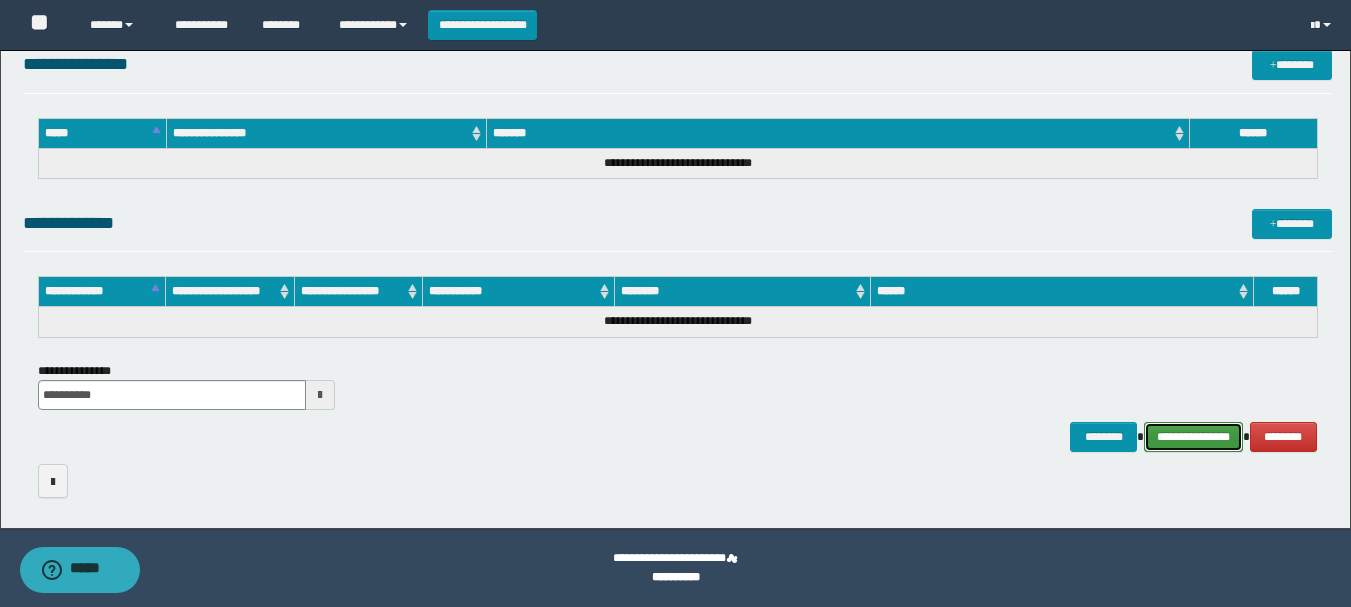 click on "**********" at bounding box center (1193, 437) 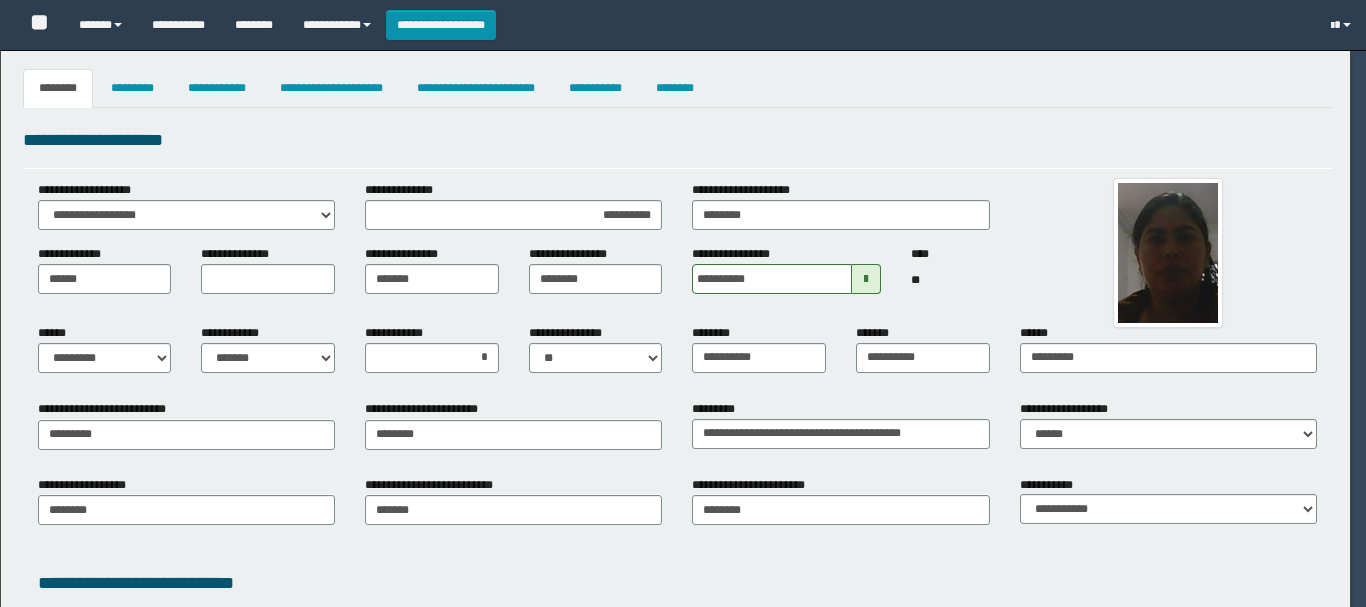 select on "*" 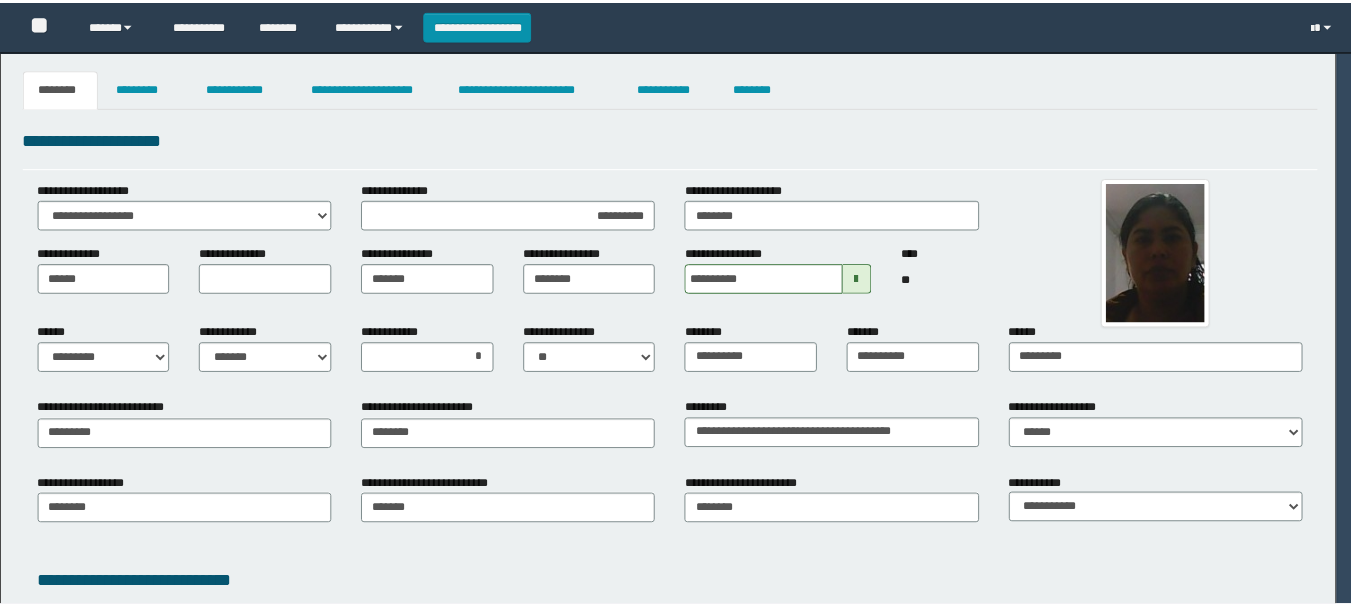 scroll, scrollTop: 0, scrollLeft: 0, axis: both 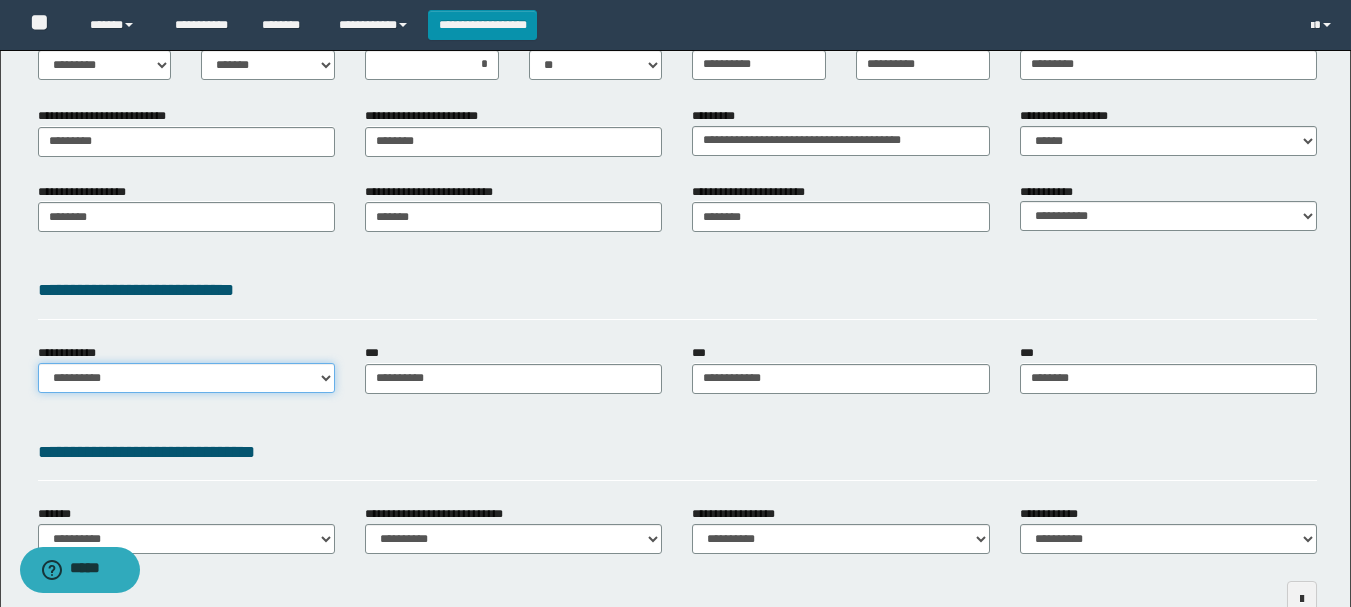 click on "**********" at bounding box center [186, 378] 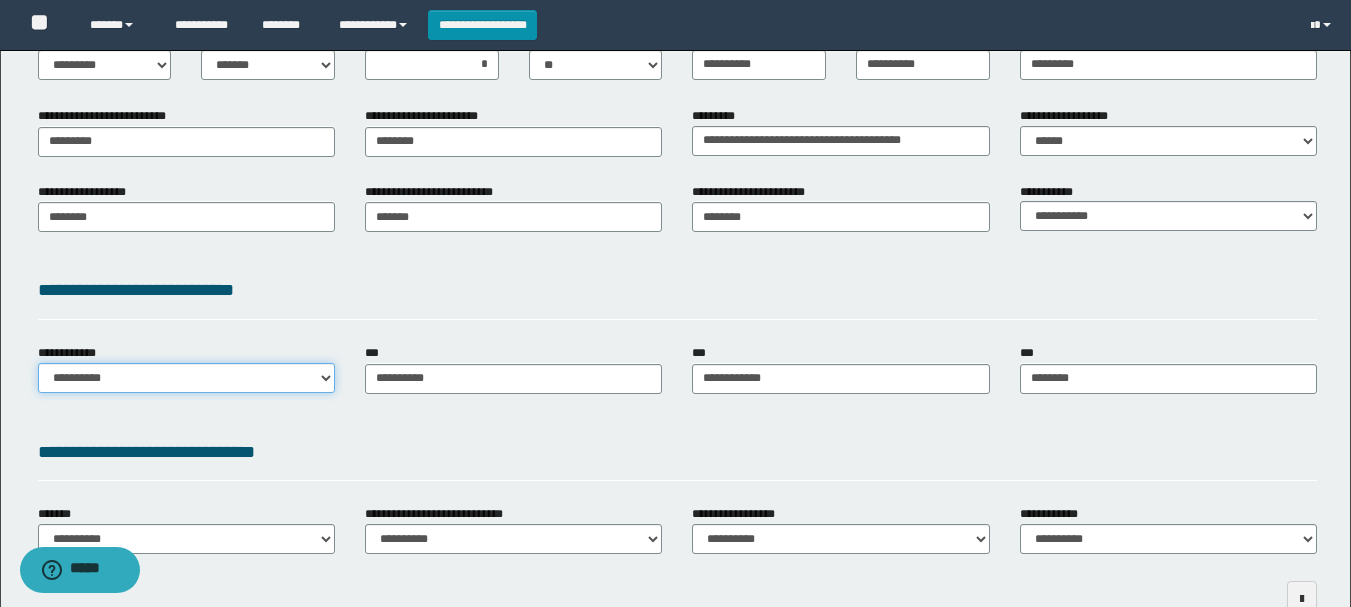 select on "**" 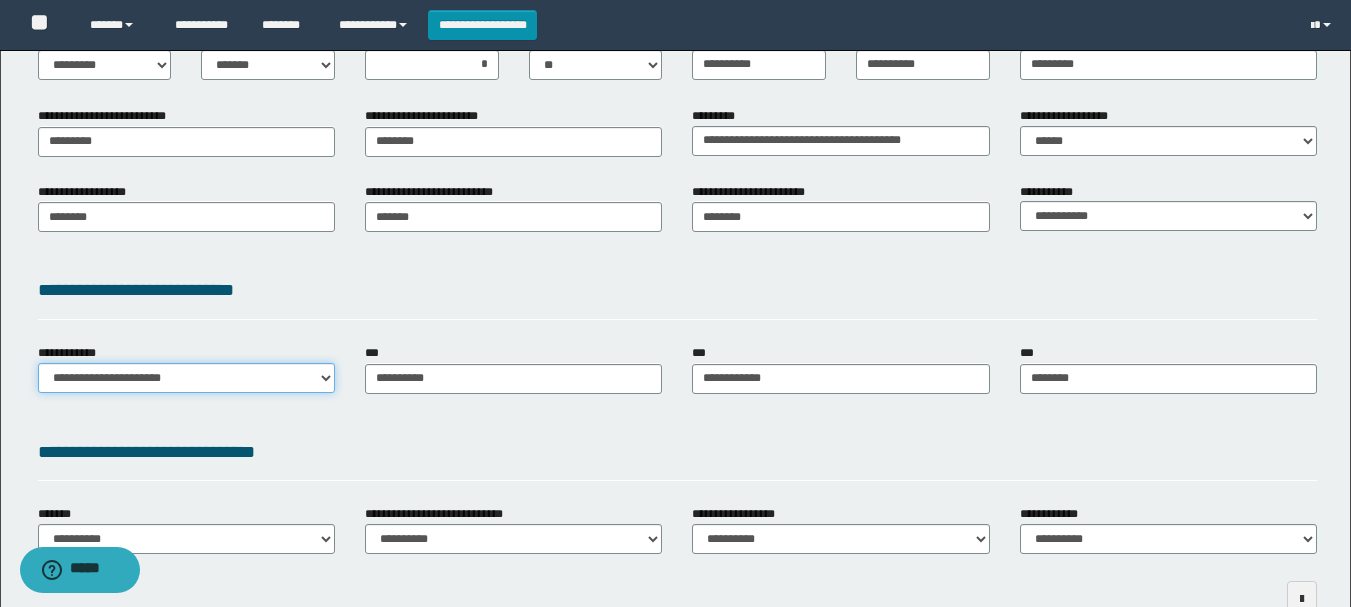 click on "**********" at bounding box center (186, 378) 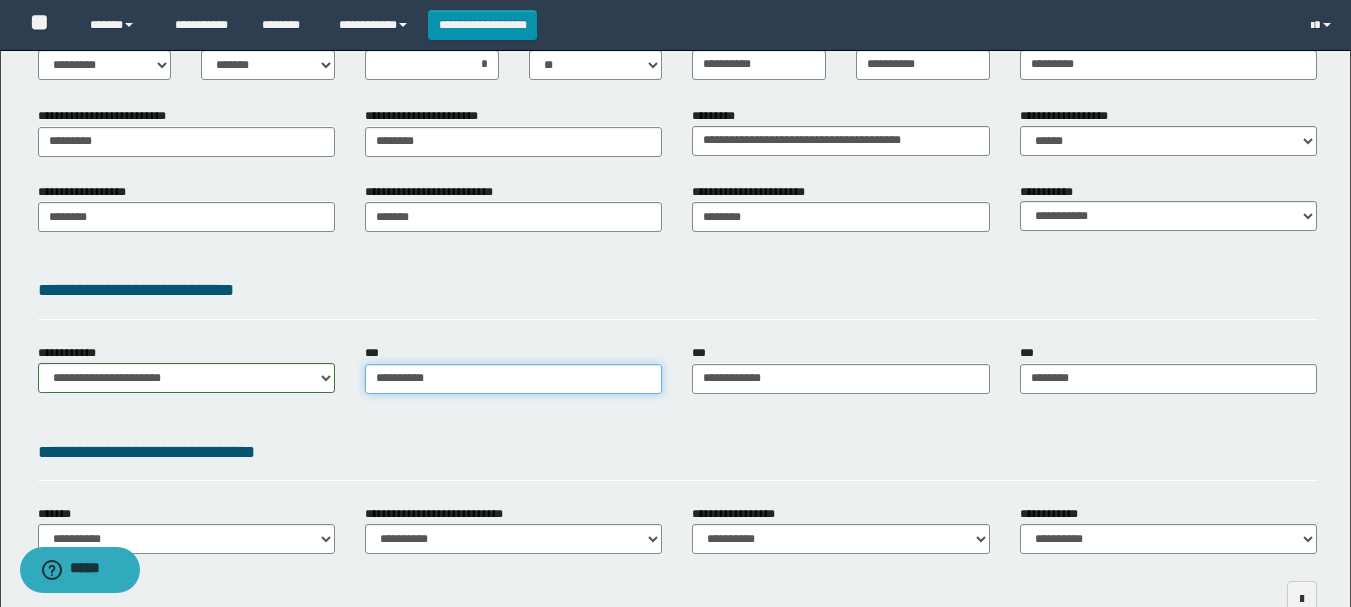 type on "**********" 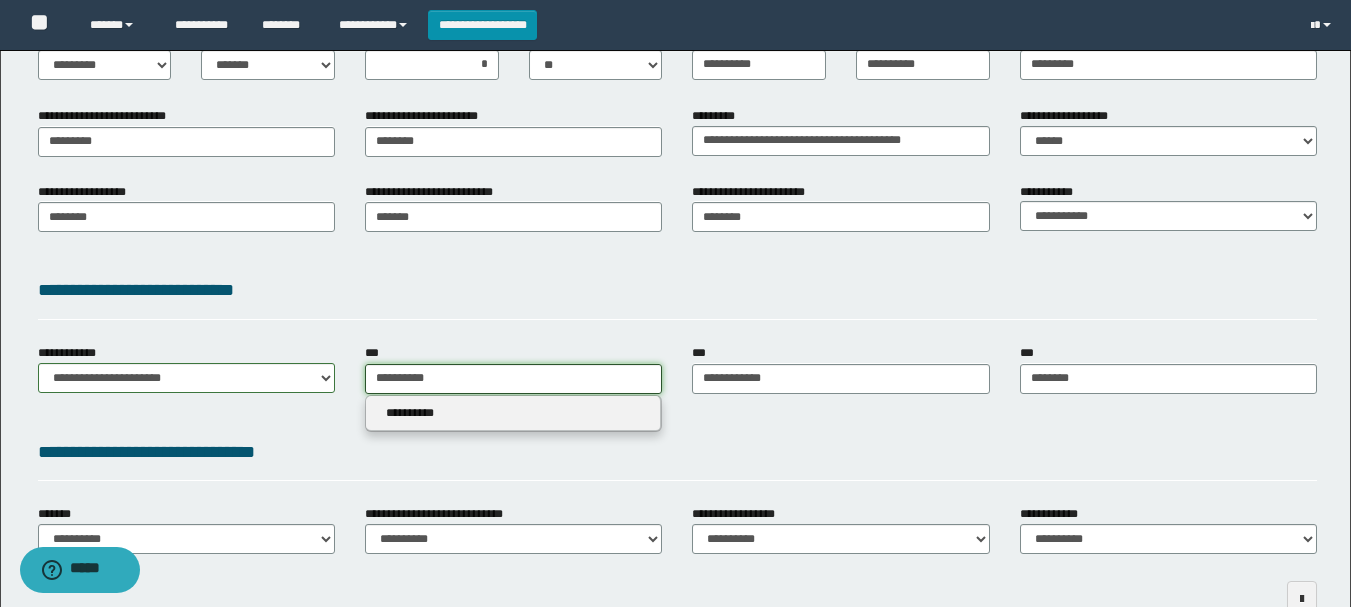 click on "**********" at bounding box center (513, 379) 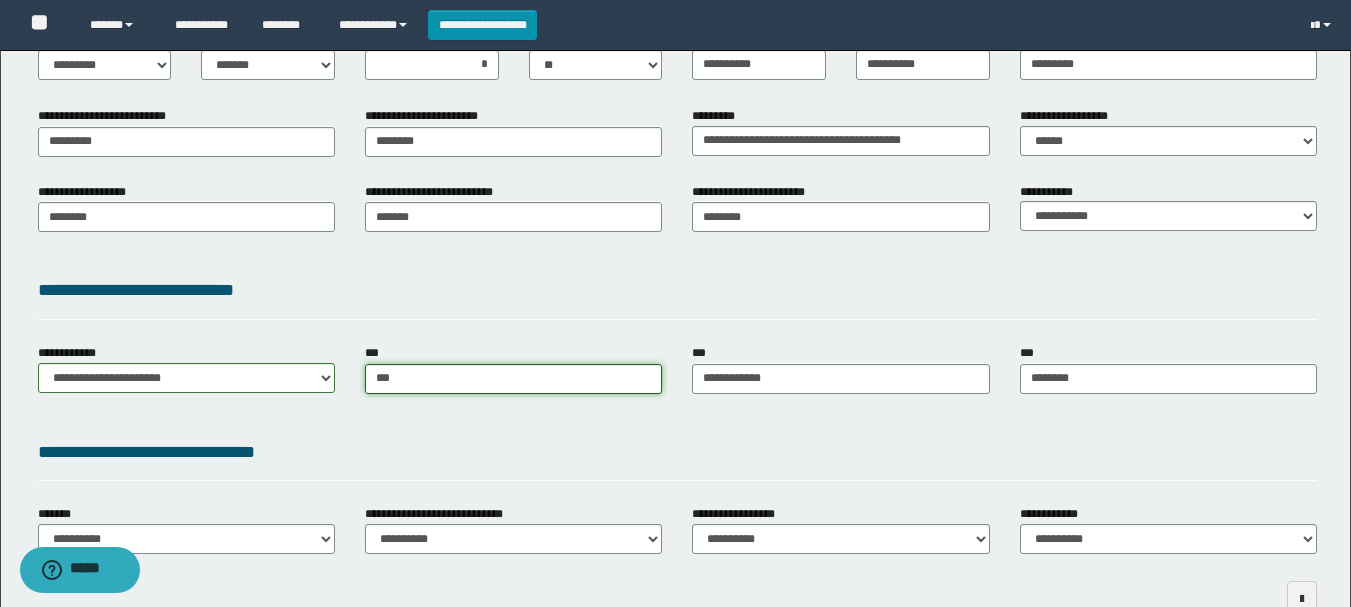 type on "****" 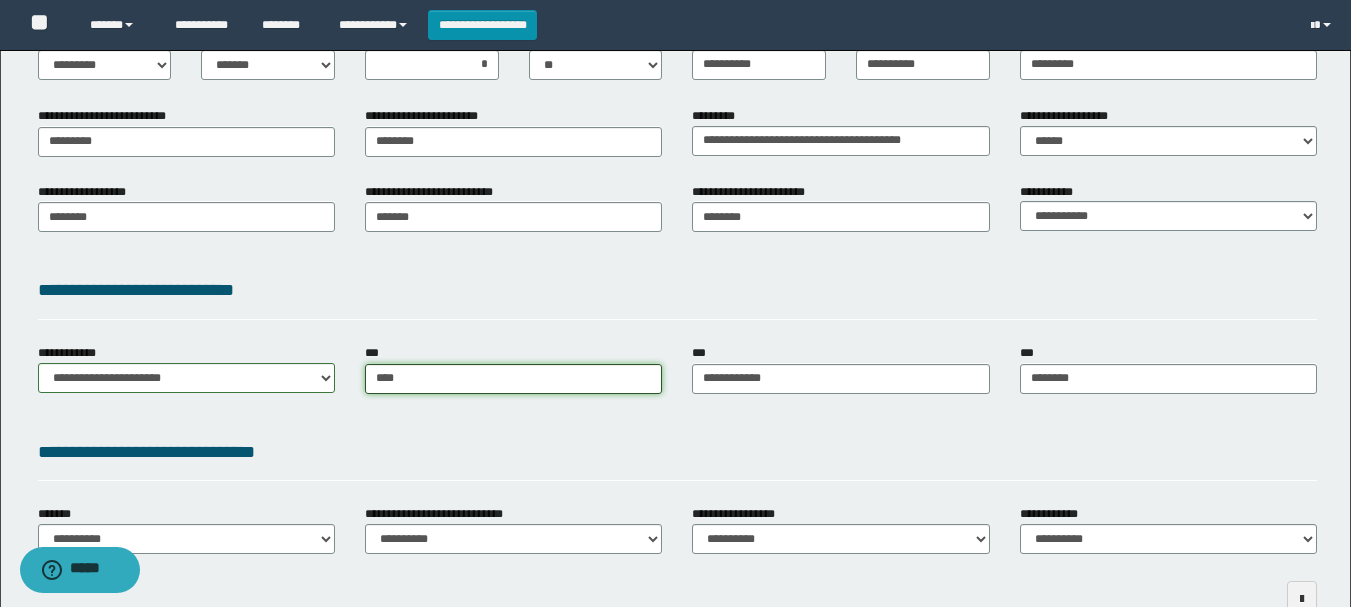 type on "****" 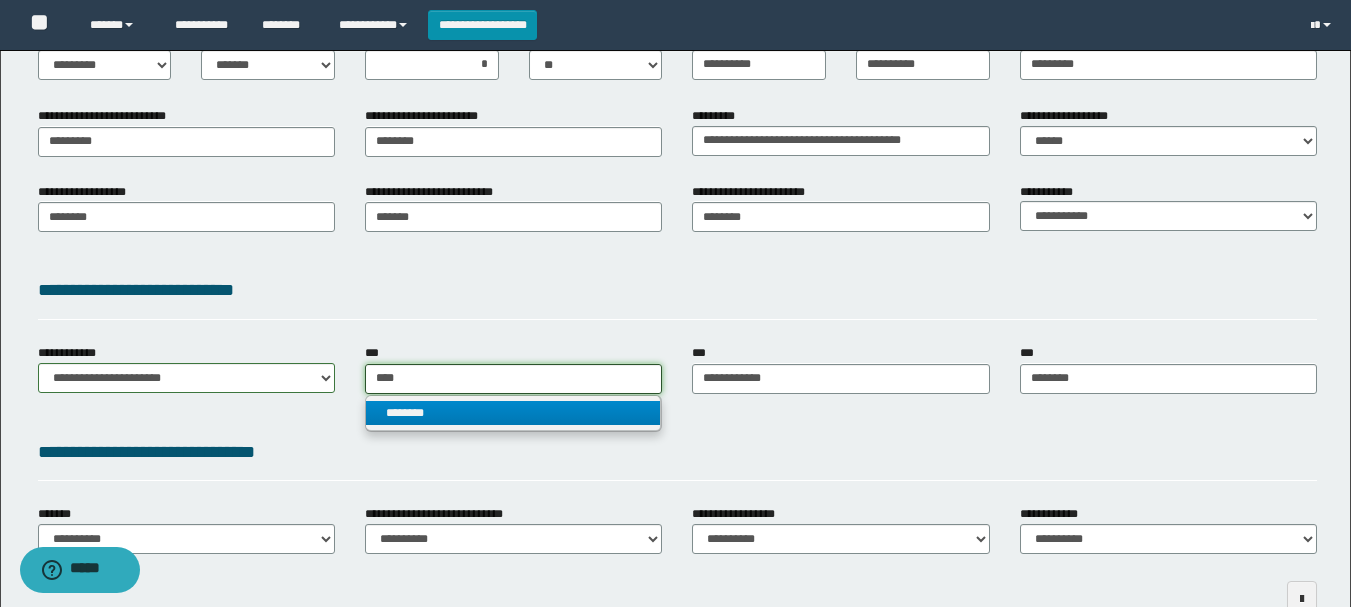 type on "****" 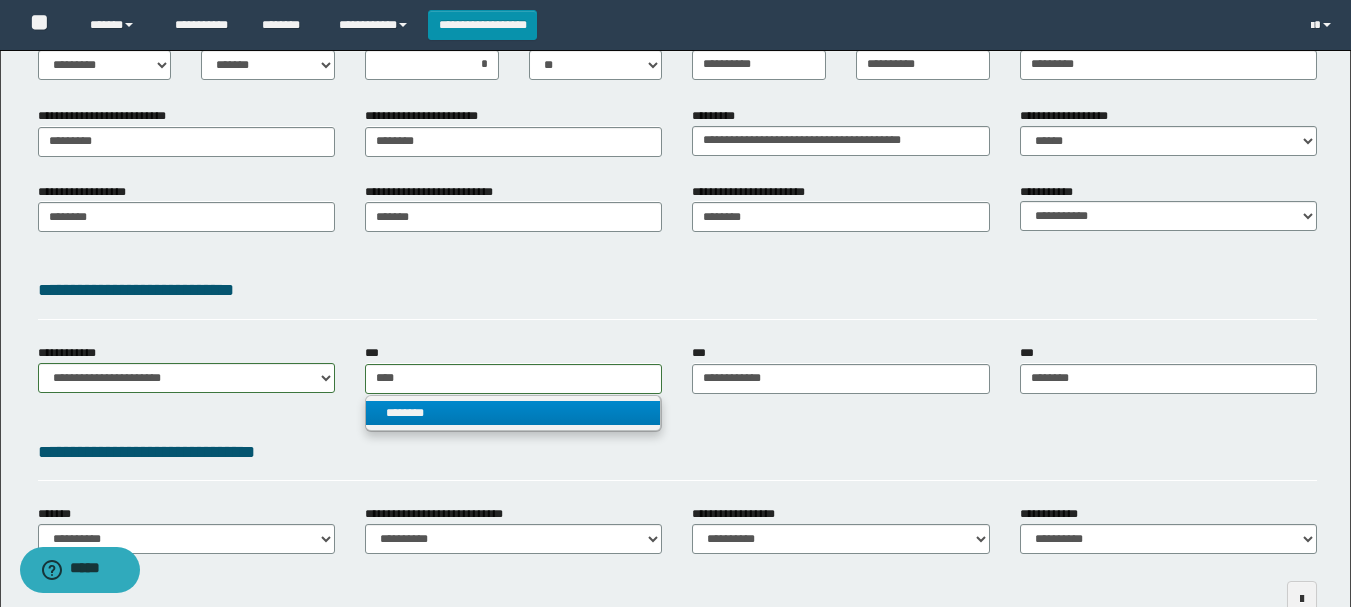 click on "********" at bounding box center (513, 413) 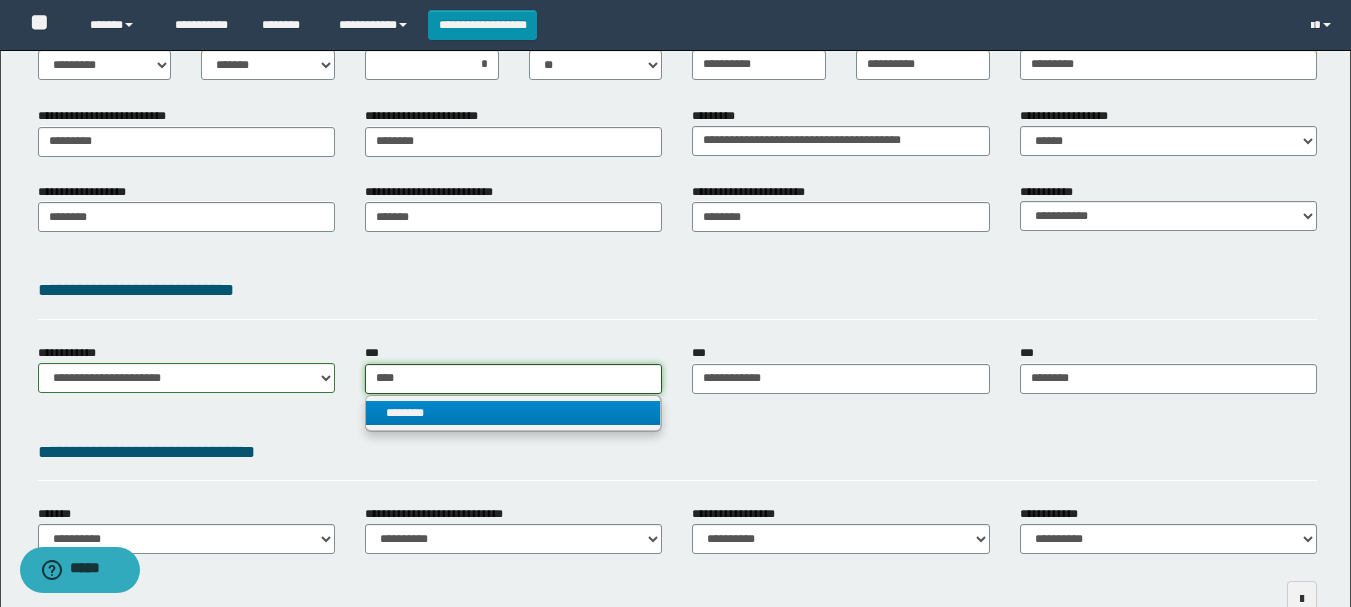 type 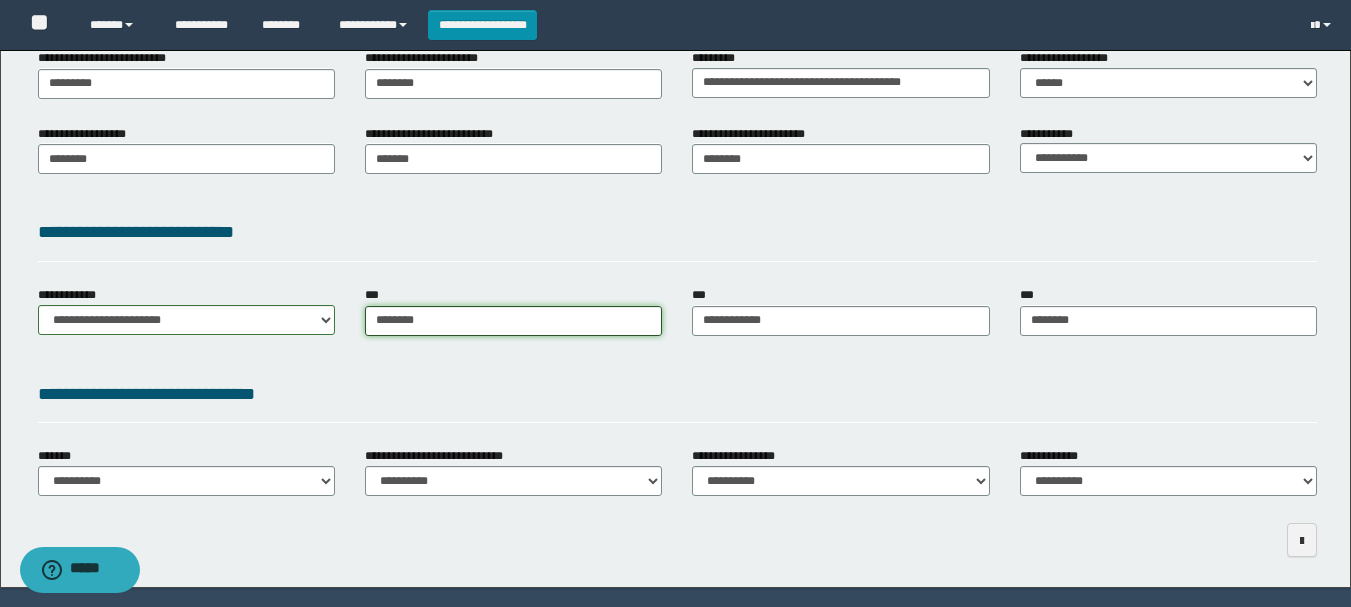 scroll, scrollTop: 409, scrollLeft: 0, axis: vertical 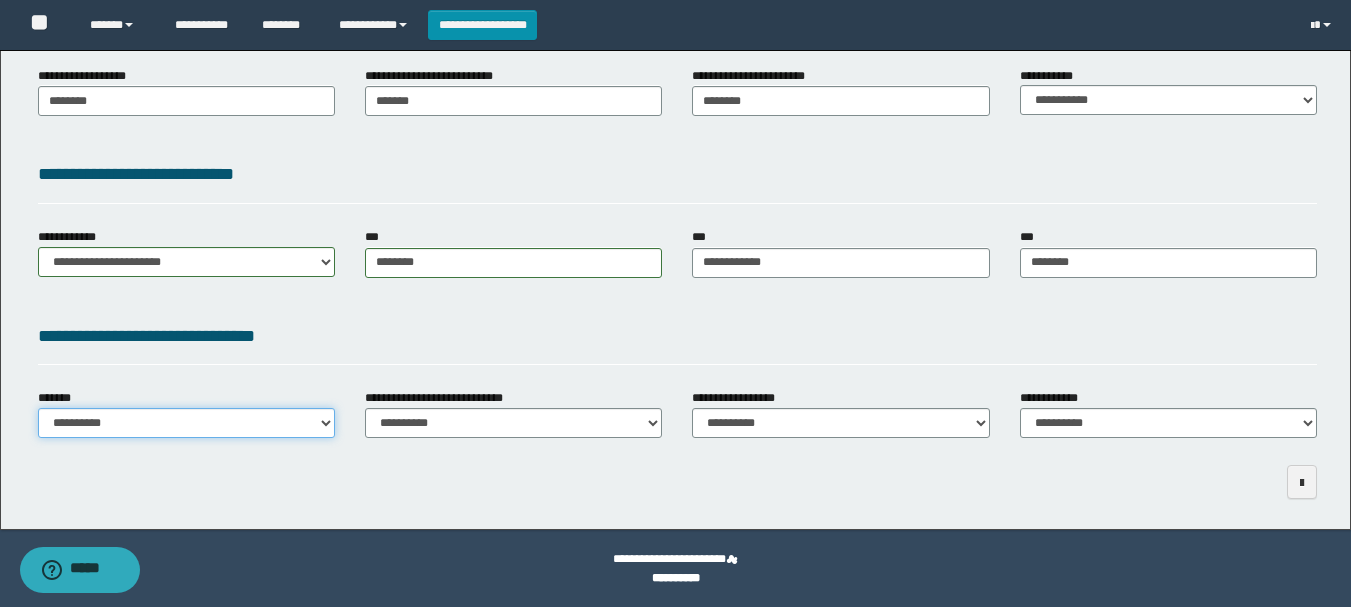 click on "**********" at bounding box center (186, 423) 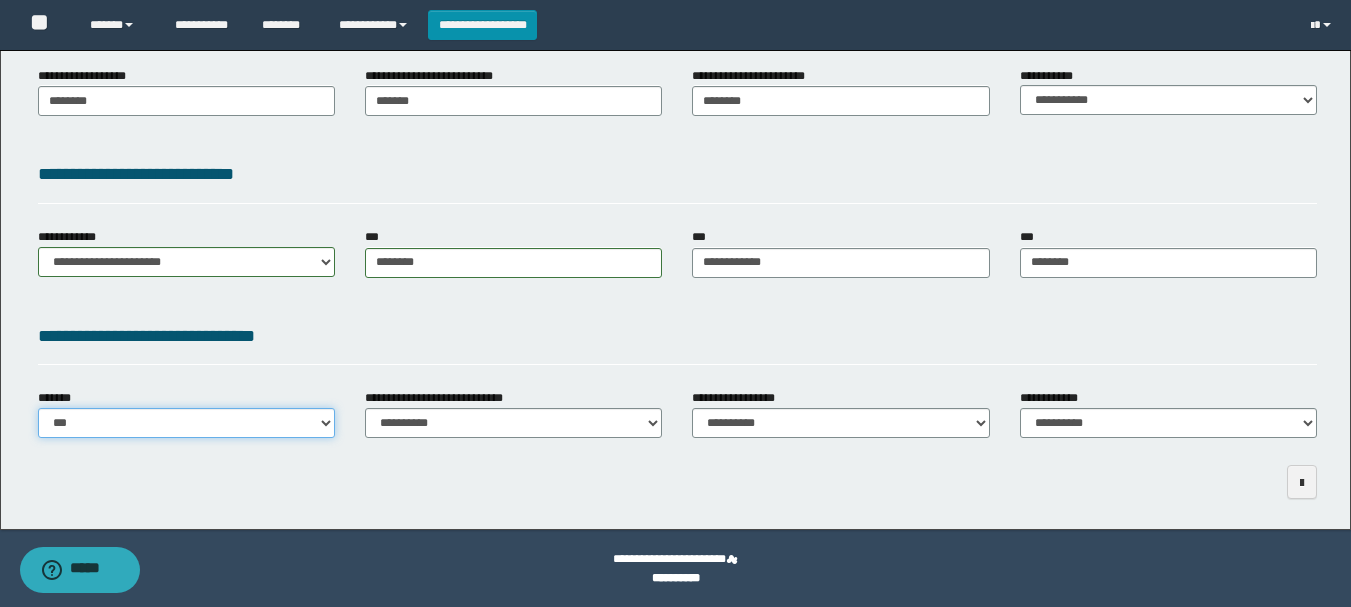click on "**********" at bounding box center [186, 423] 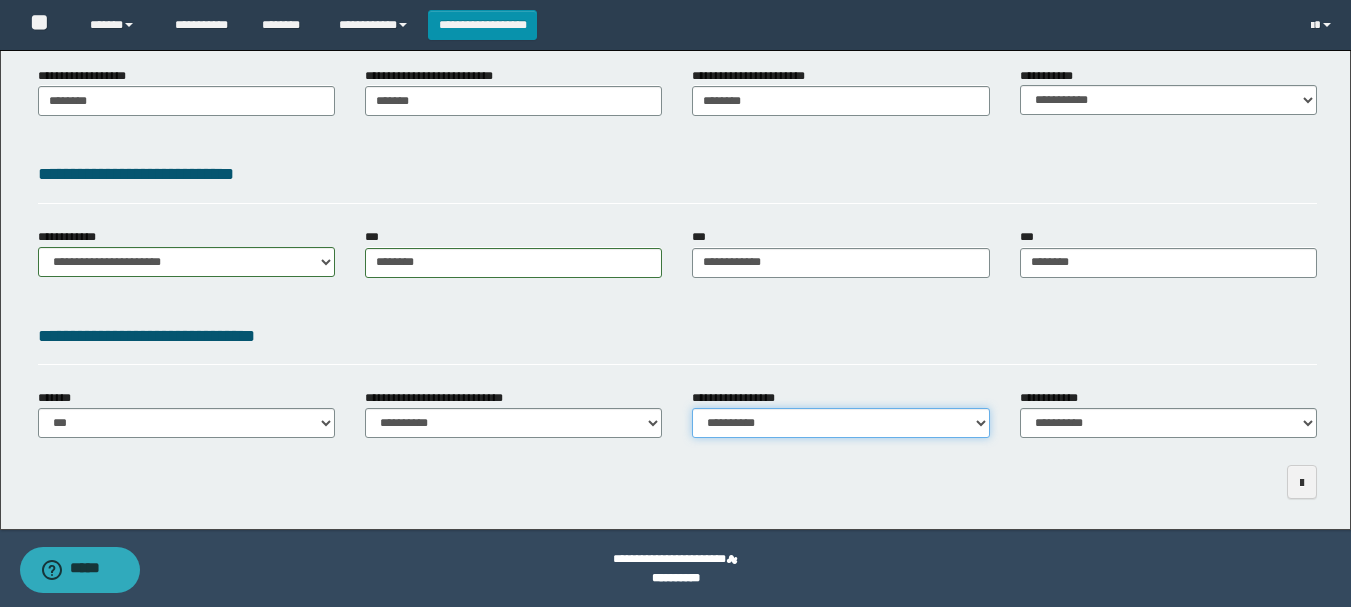 click on "**********" at bounding box center [840, 423] 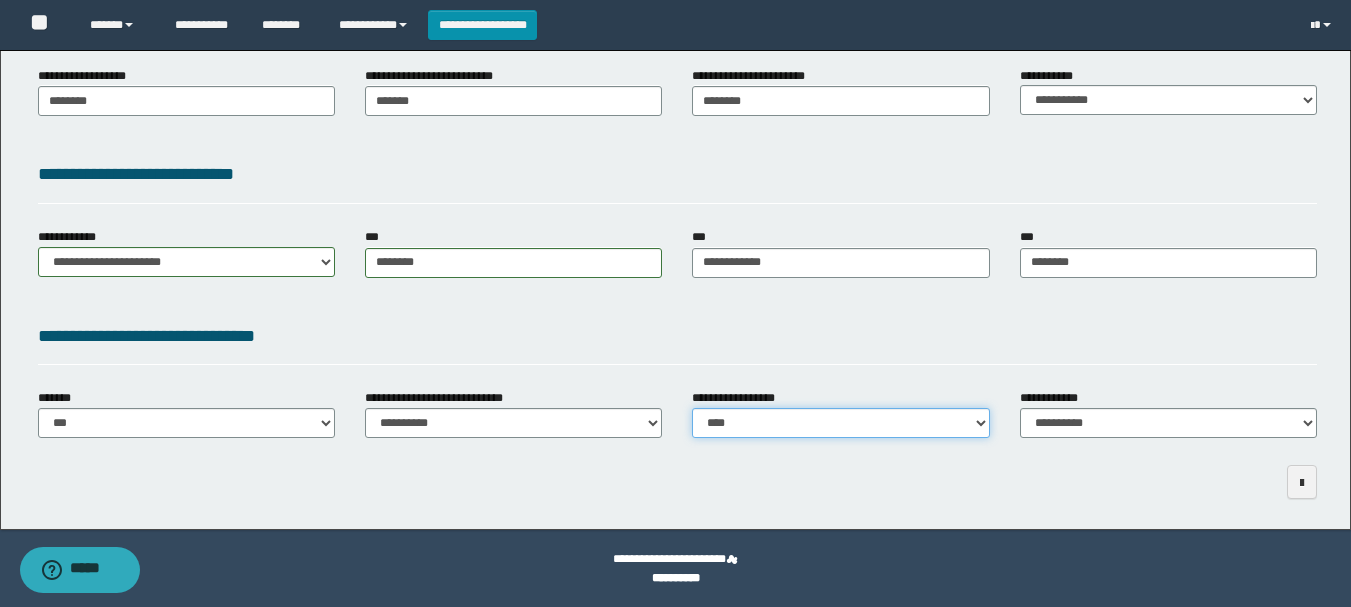 click on "**********" at bounding box center (840, 423) 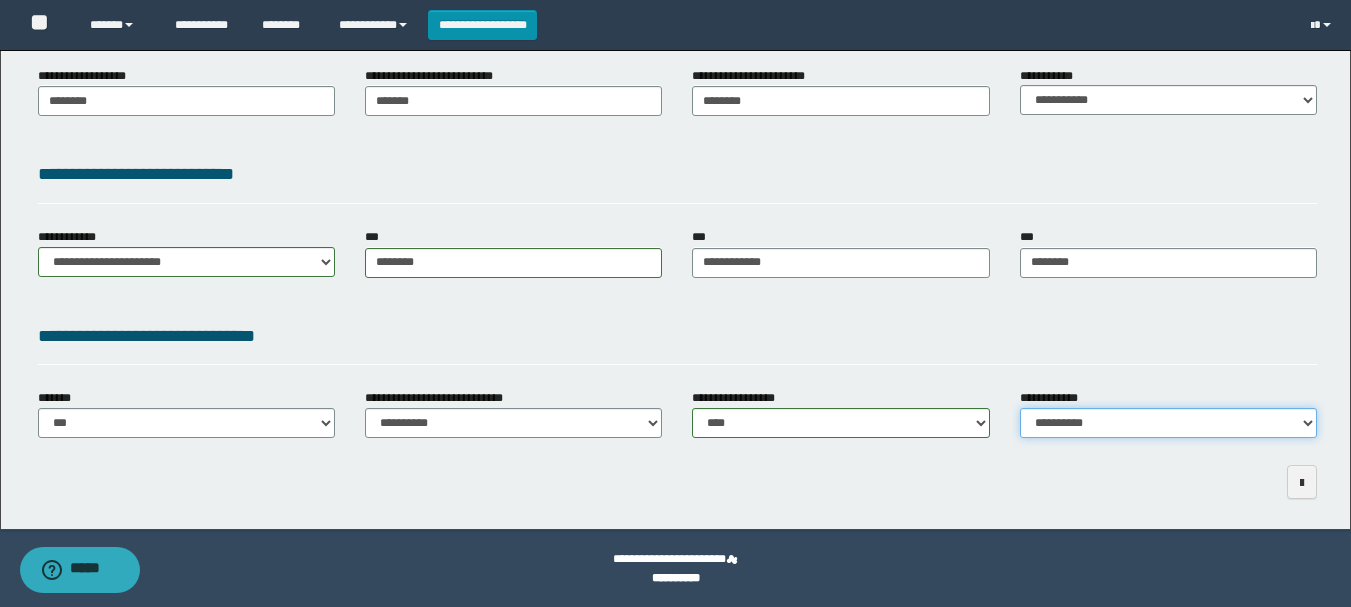 click on "**********" at bounding box center (1168, 423) 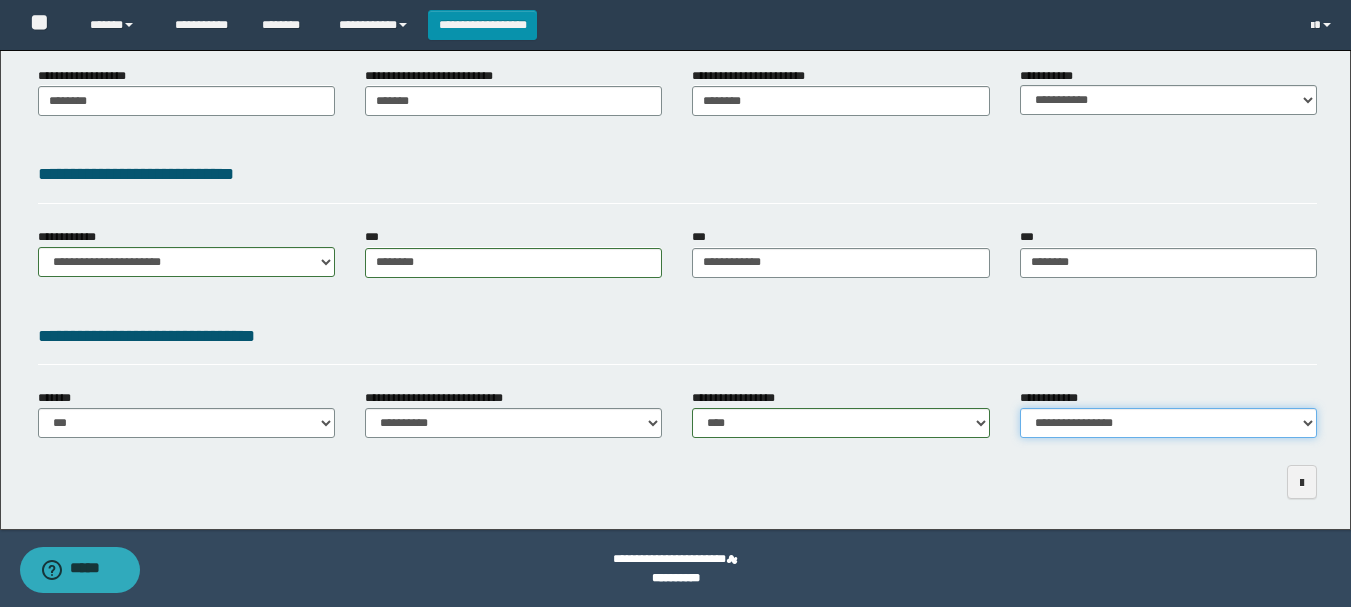 click on "**********" at bounding box center (1168, 423) 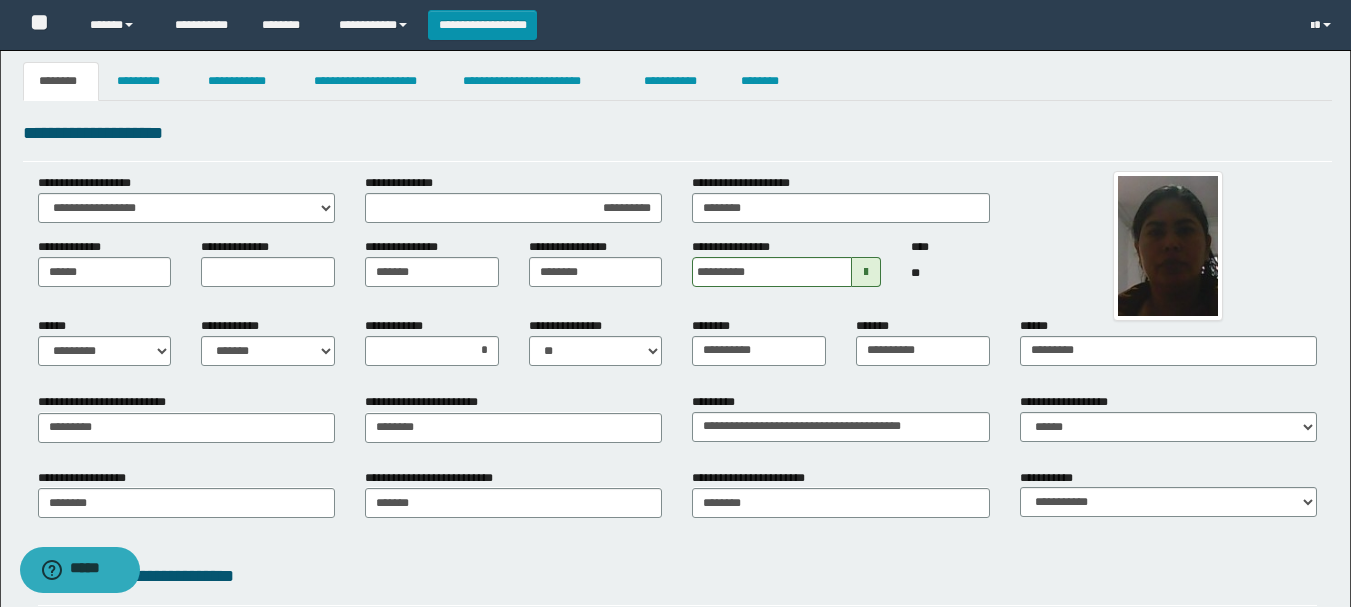 scroll, scrollTop: 0, scrollLeft: 0, axis: both 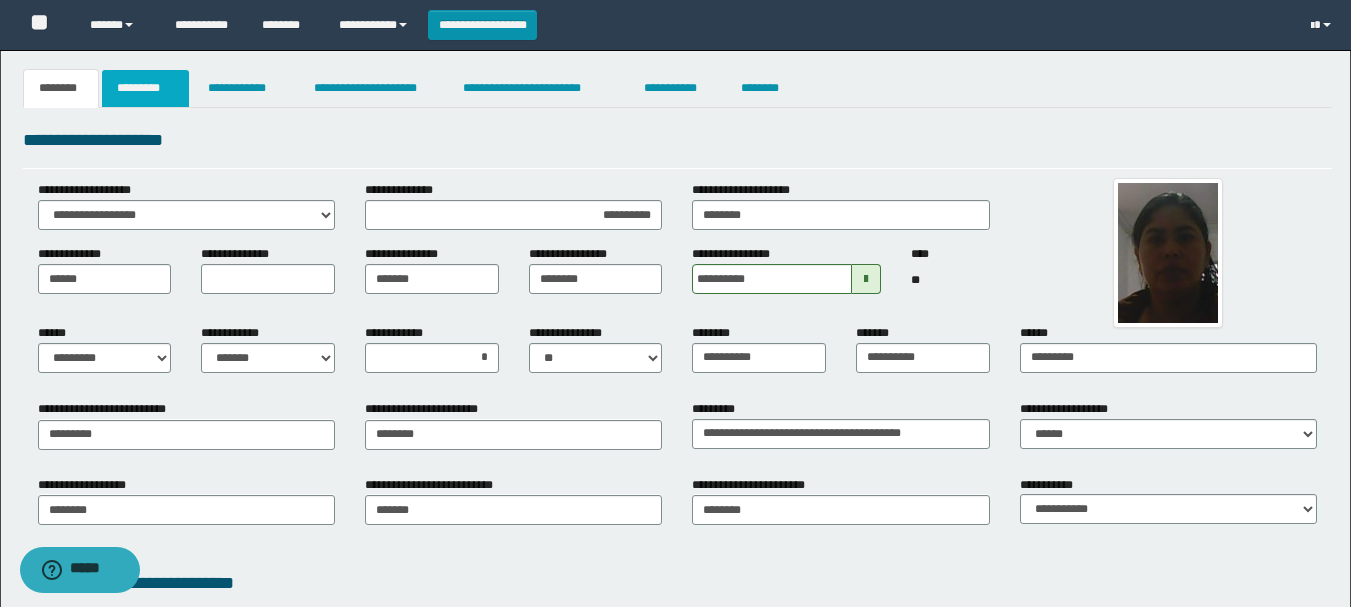 click on "*********" at bounding box center [145, 88] 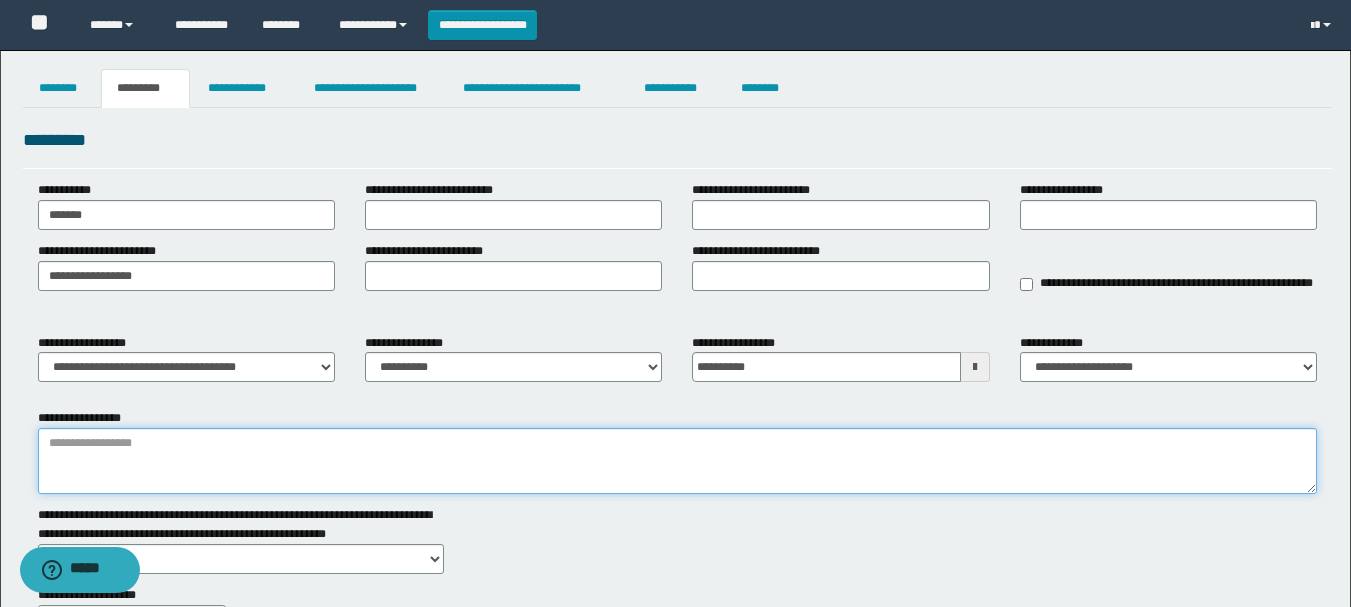 click on "**********" at bounding box center (677, 461) 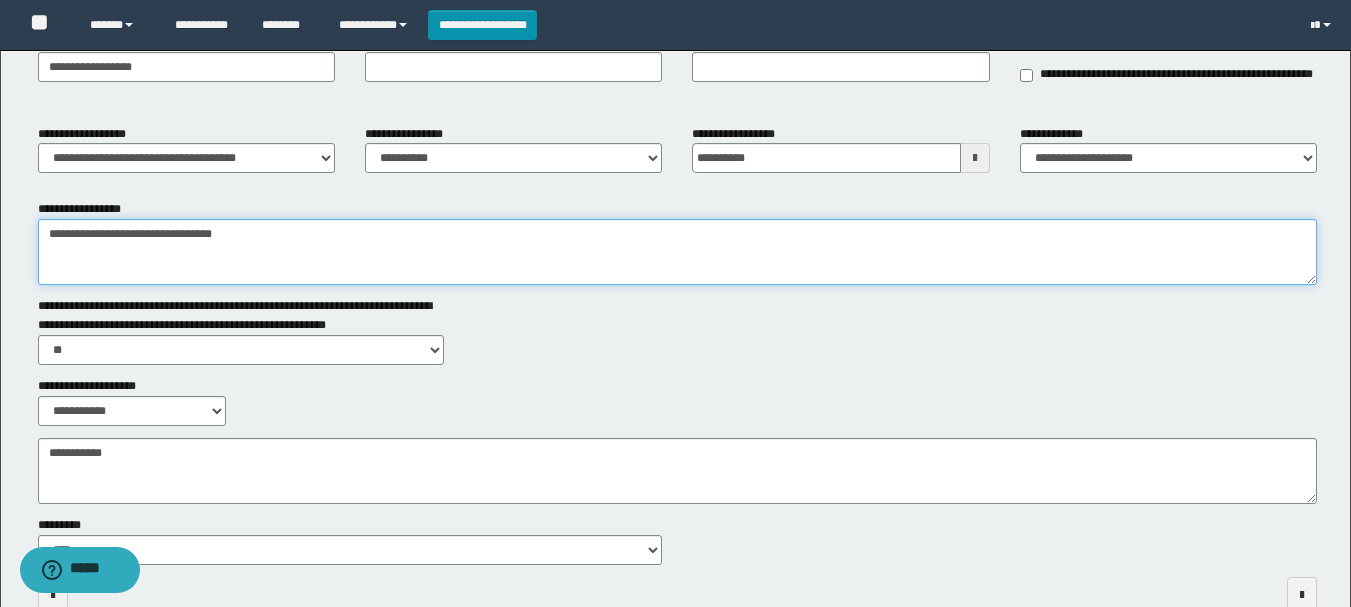 scroll, scrollTop: 225, scrollLeft: 0, axis: vertical 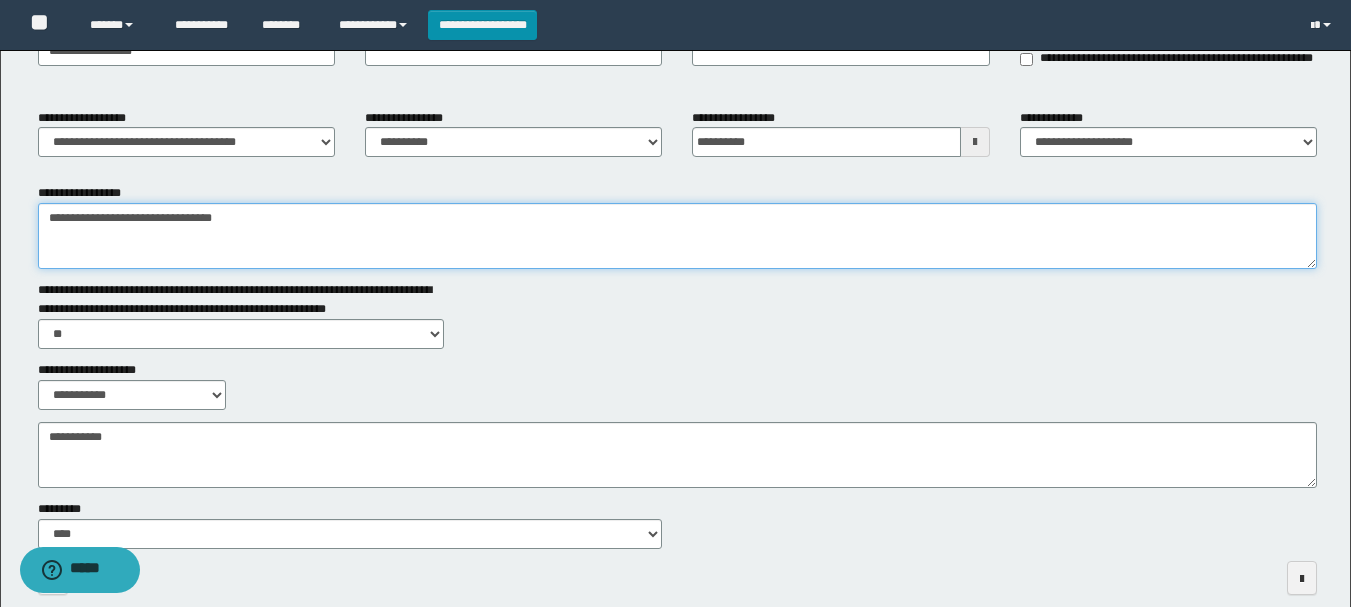 drag, startPoint x: 123, startPoint y: 218, endPoint x: 164, endPoint y: 218, distance: 41 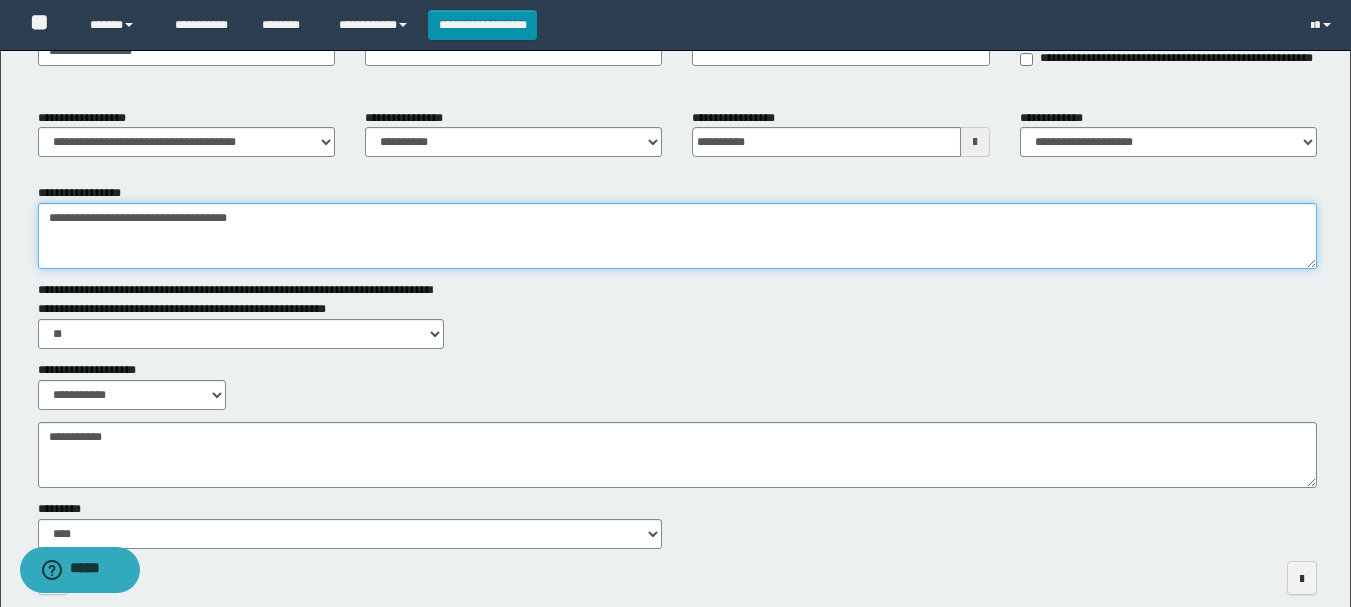 click on "**********" at bounding box center [677, 236] 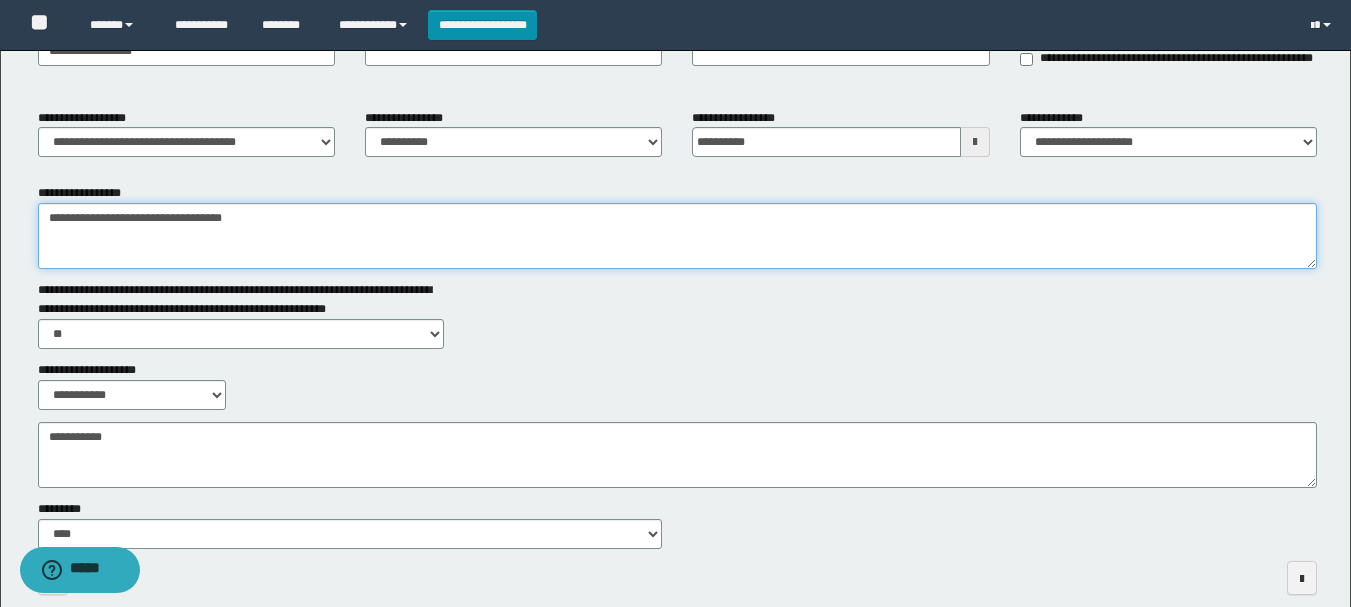 type on "**********" 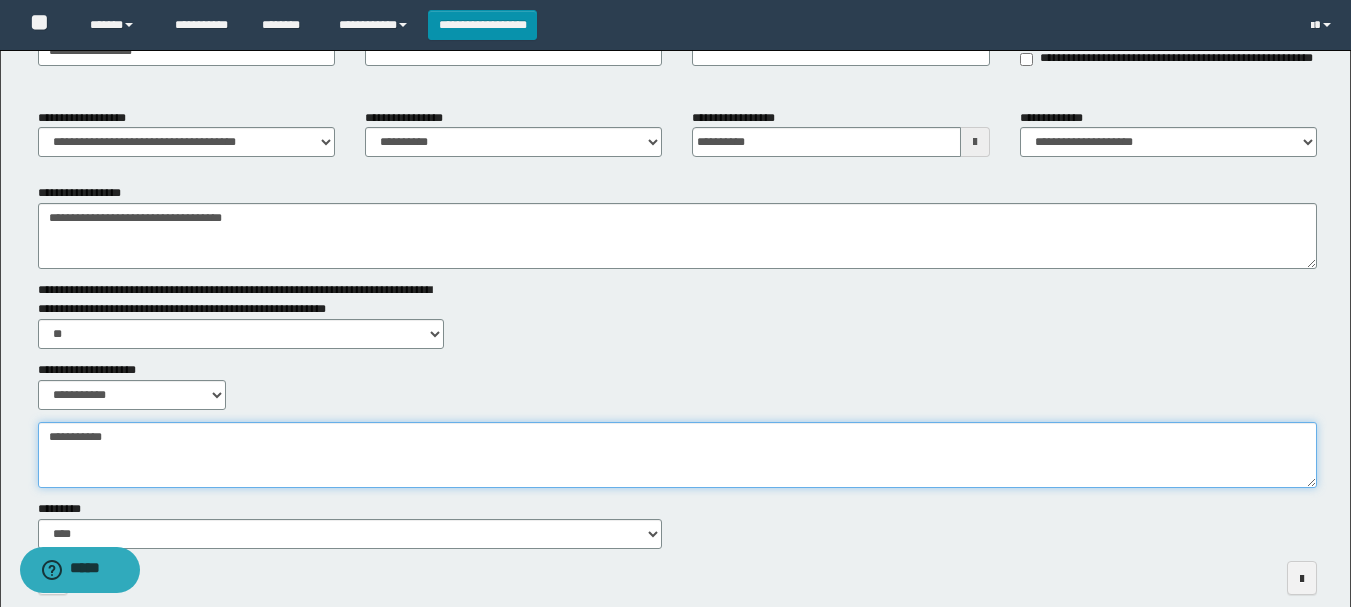 click on "**********" at bounding box center [677, 455] 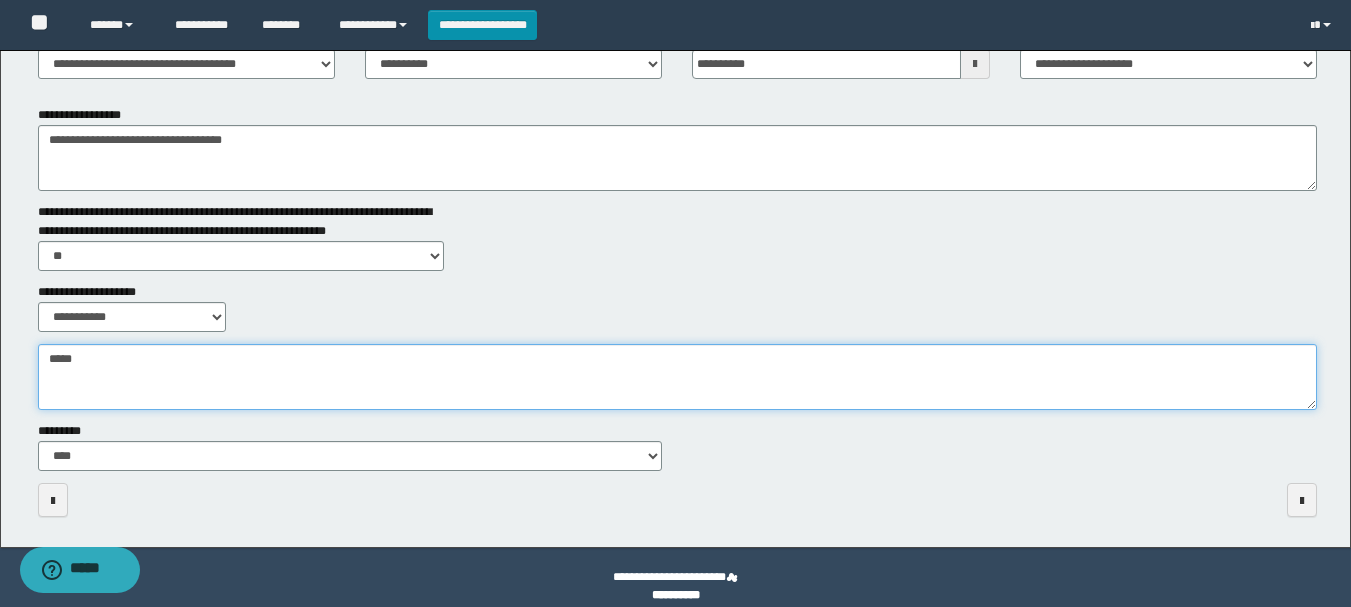 scroll, scrollTop: 321, scrollLeft: 0, axis: vertical 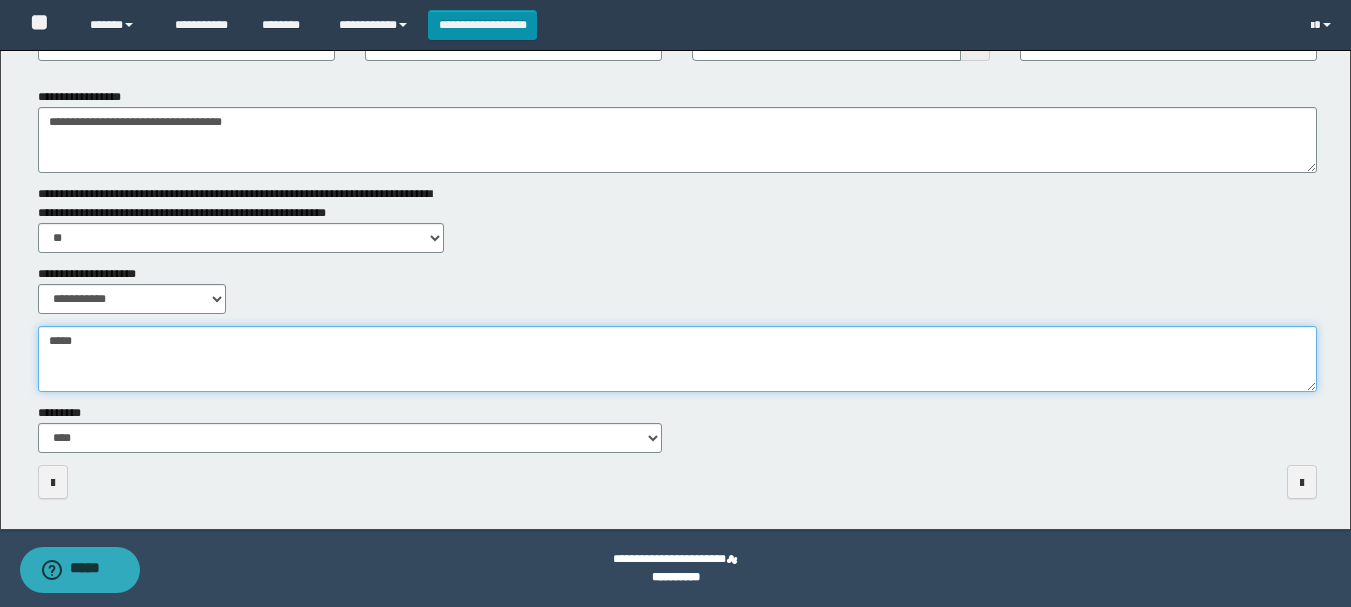 type on "*****" 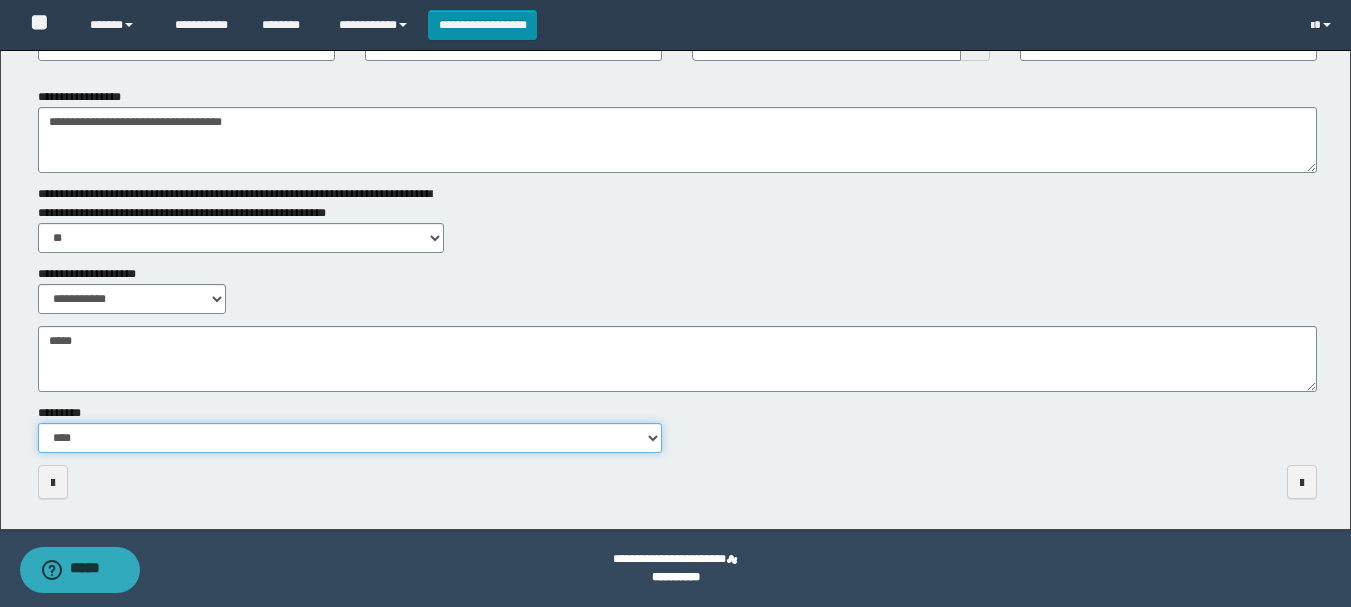 click on "**********" at bounding box center [350, 438] 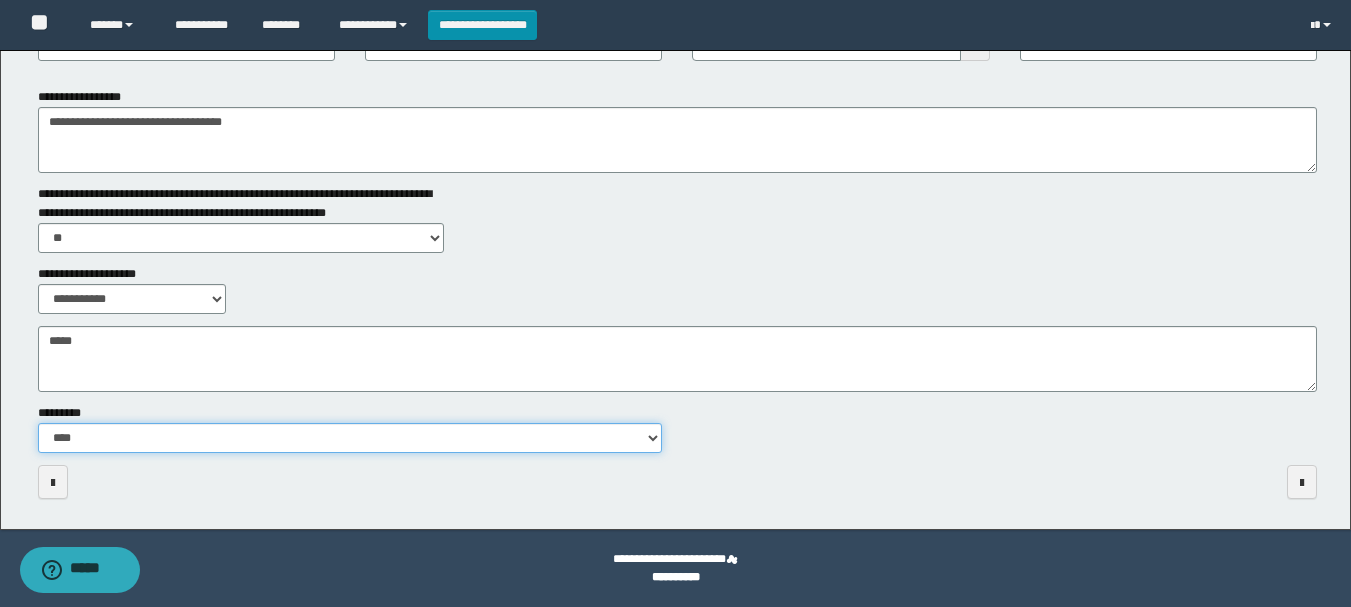 select on "**" 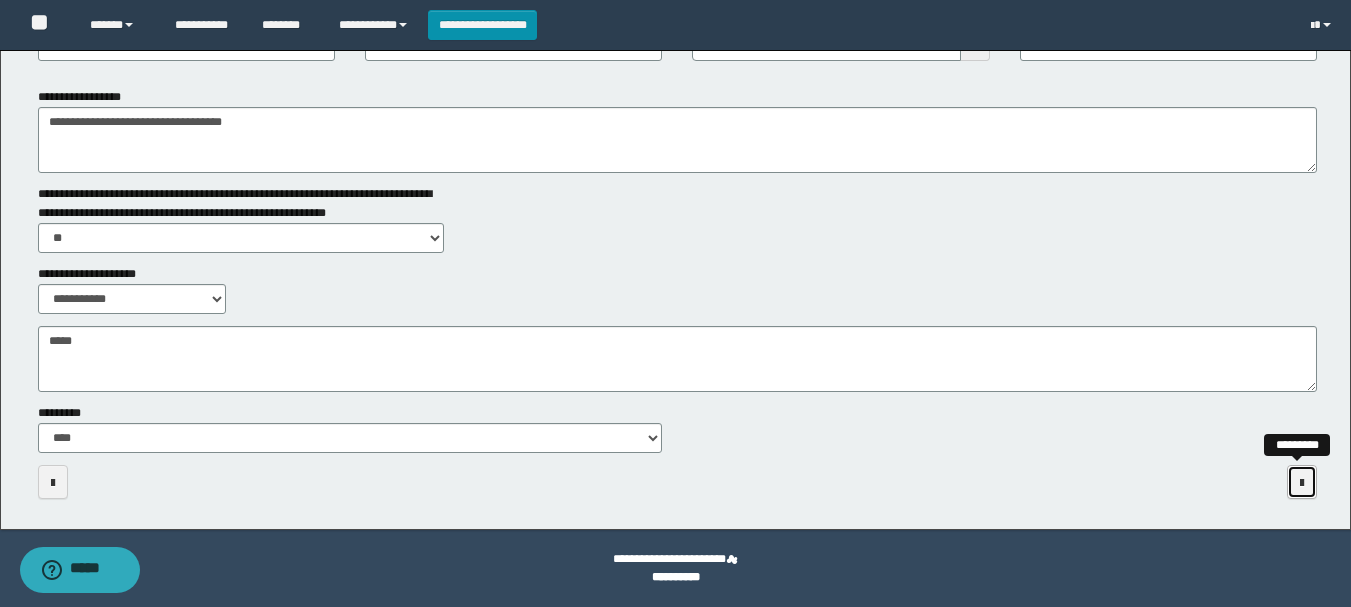 click at bounding box center [1302, 483] 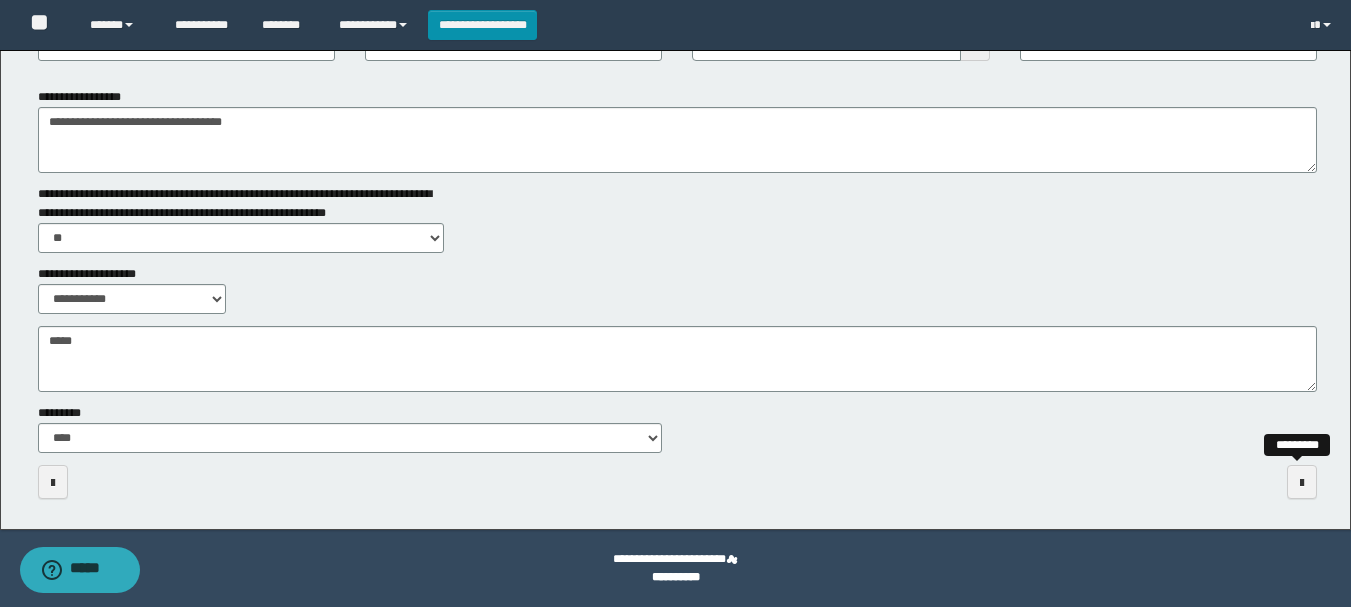scroll, scrollTop: 0, scrollLeft: 0, axis: both 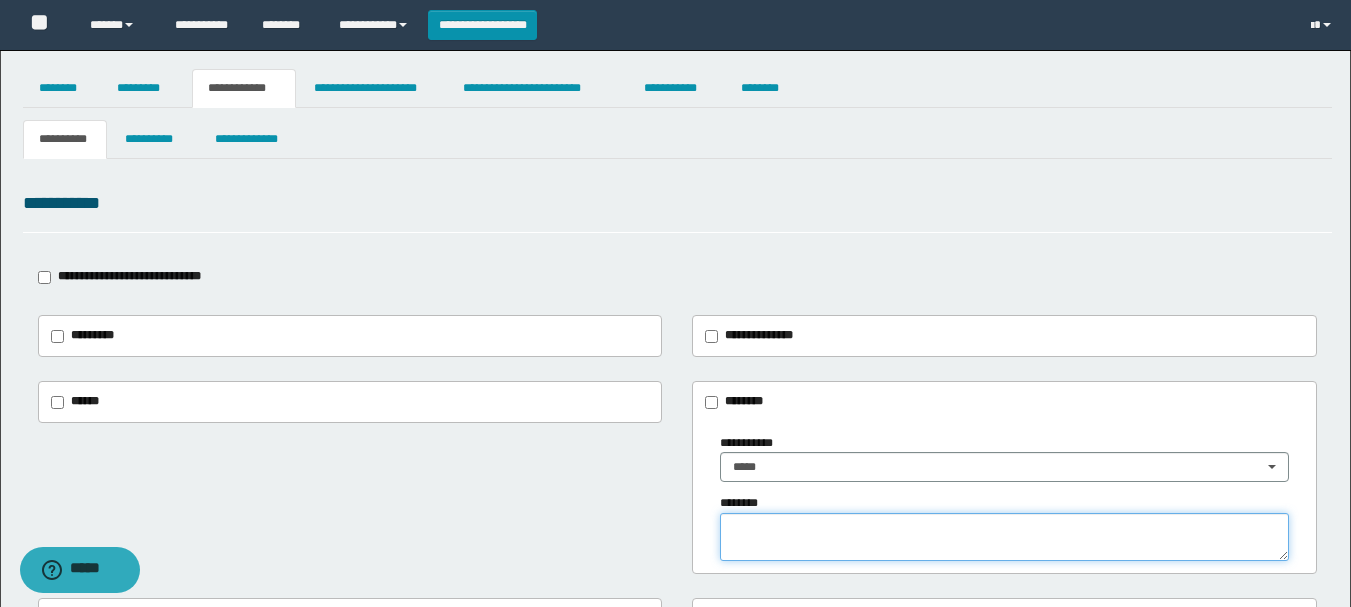 click at bounding box center (1004, 537) 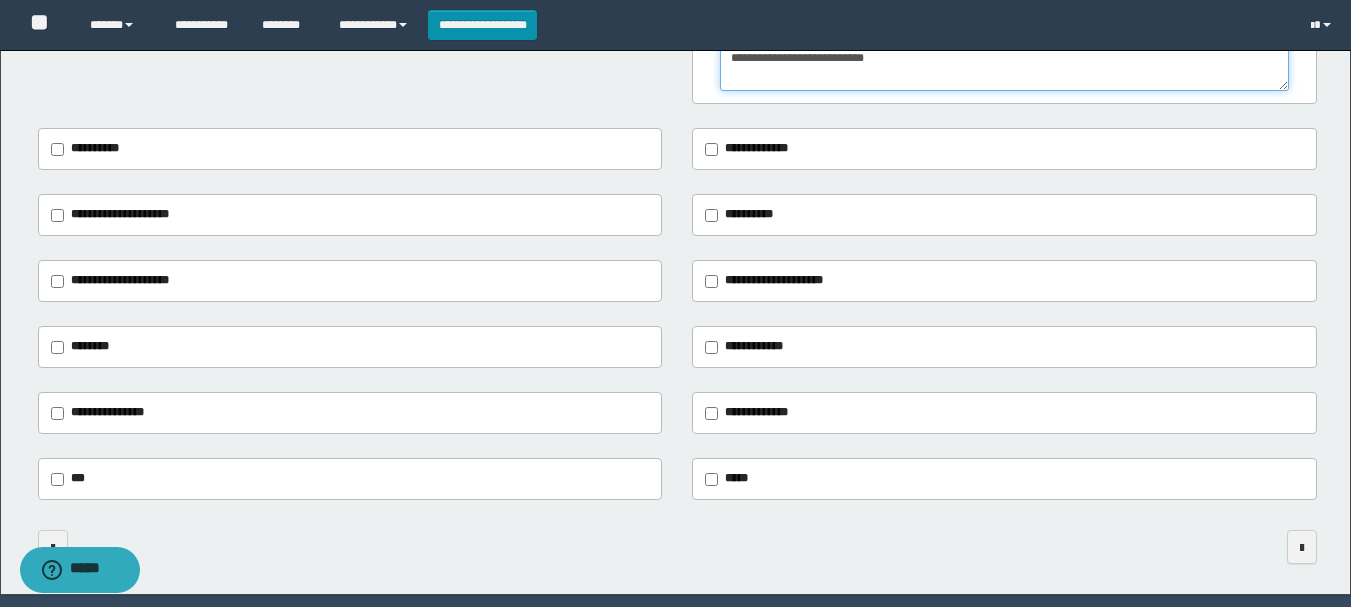 scroll, scrollTop: 508, scrollLeft: 0, axis: vertical 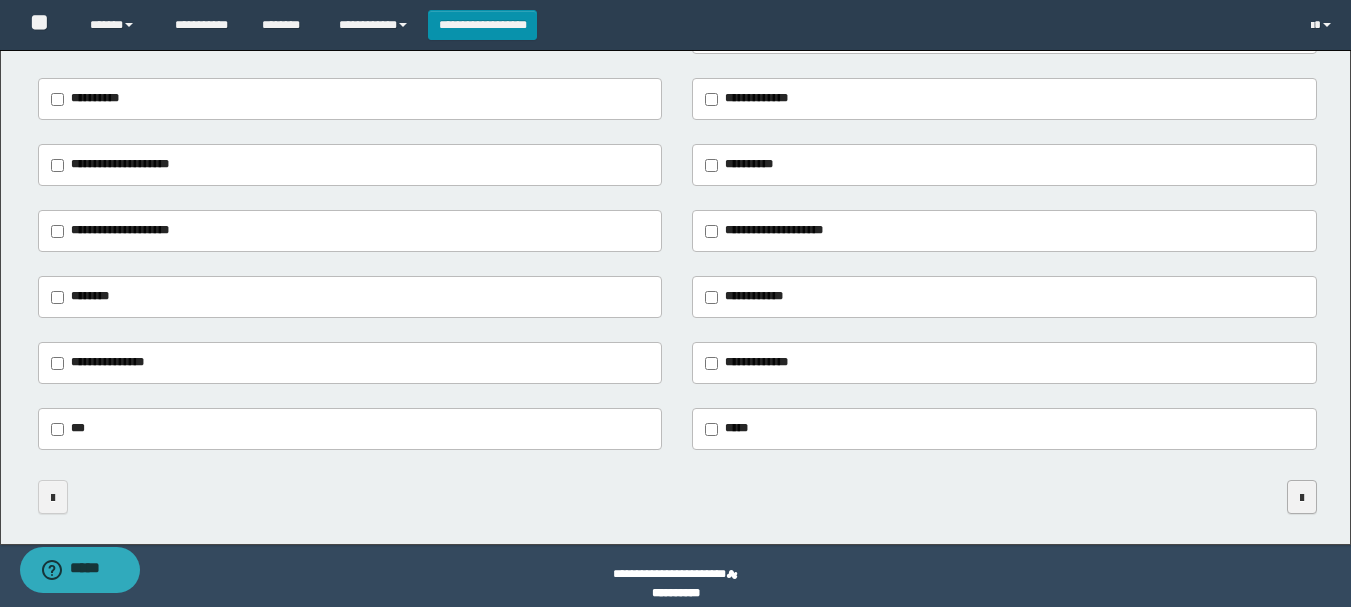 type on "**********" 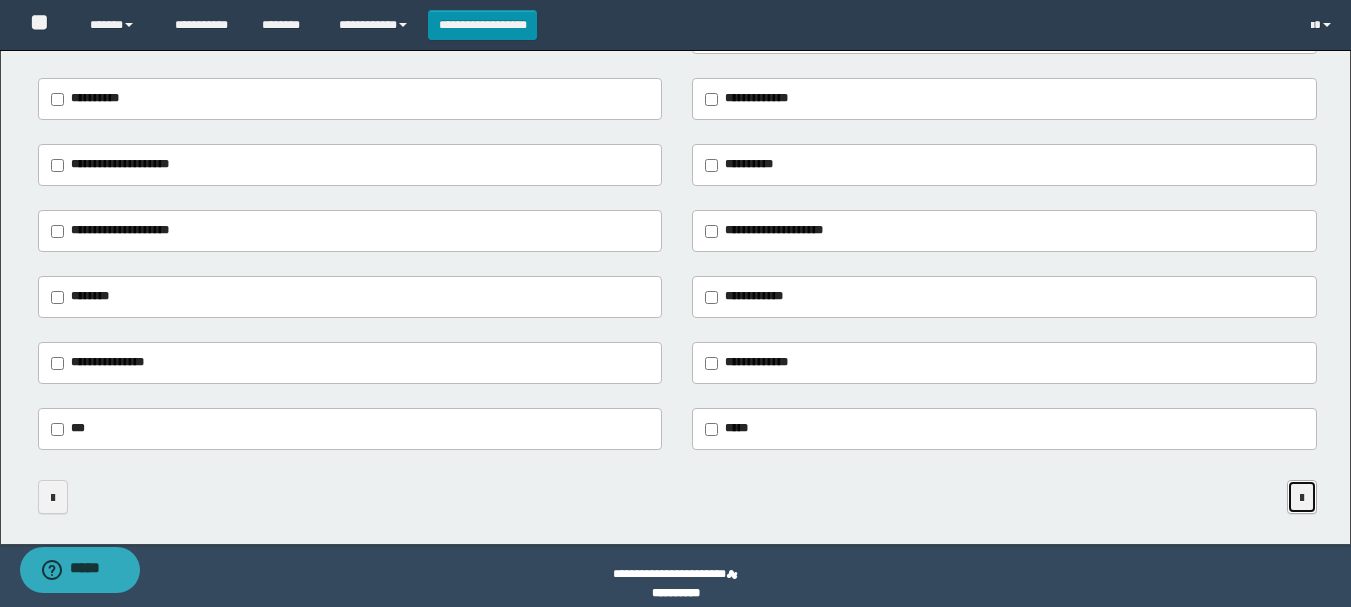 click at bounding box center [1302, 497] 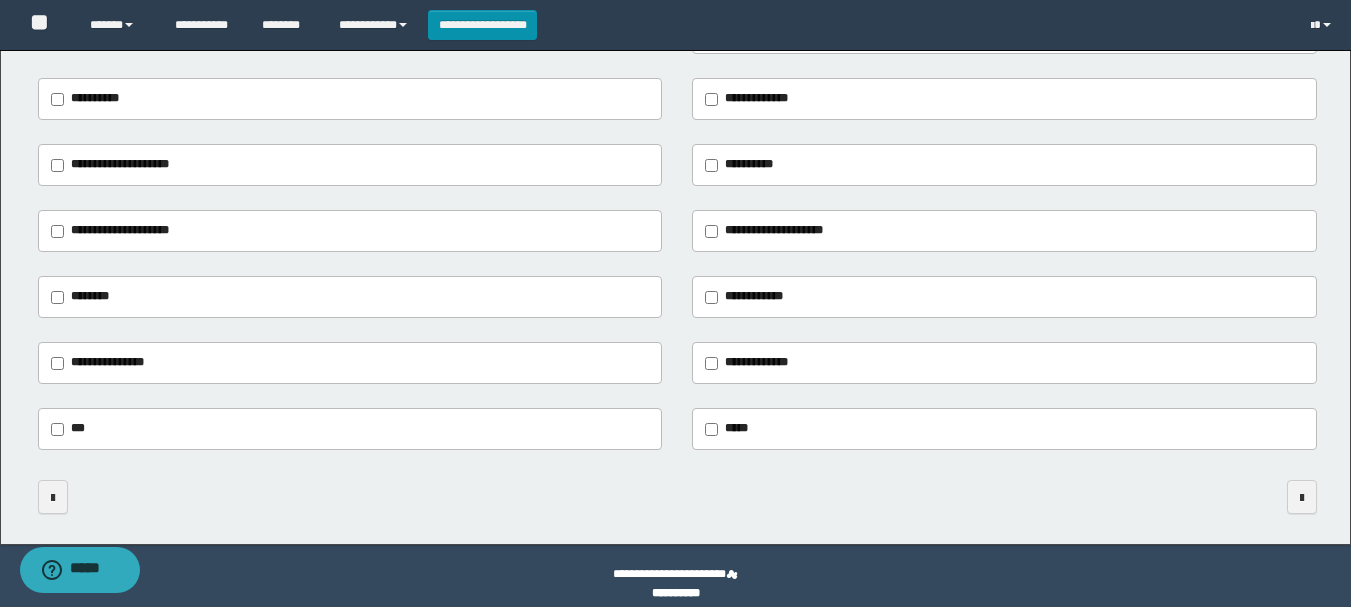 scroll, scrollTop: 0, scrollLeft: 0, axis: both 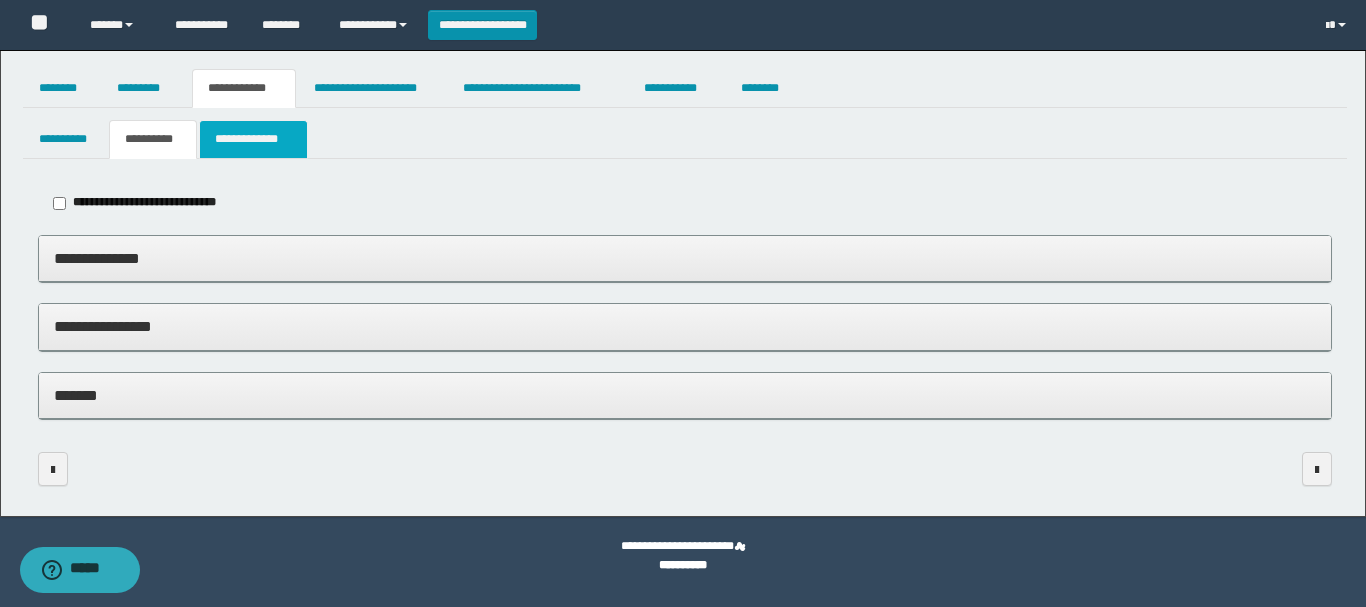 click on "**********" at bounding box center (253, 139) 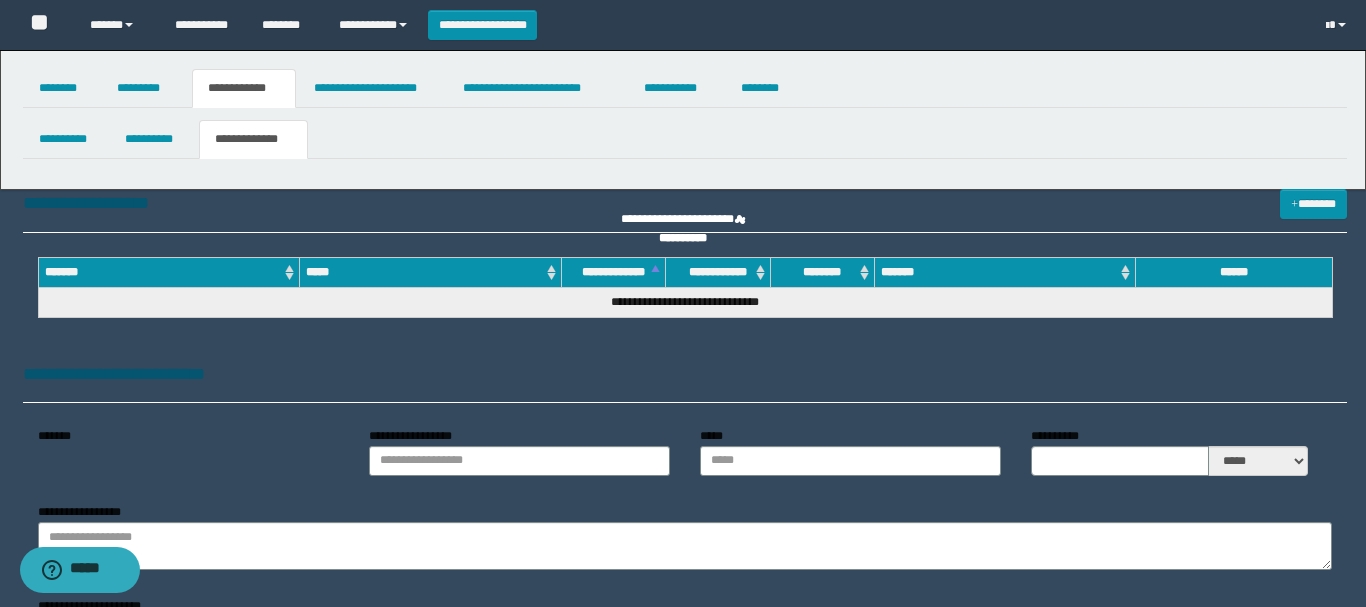 type on "**********" 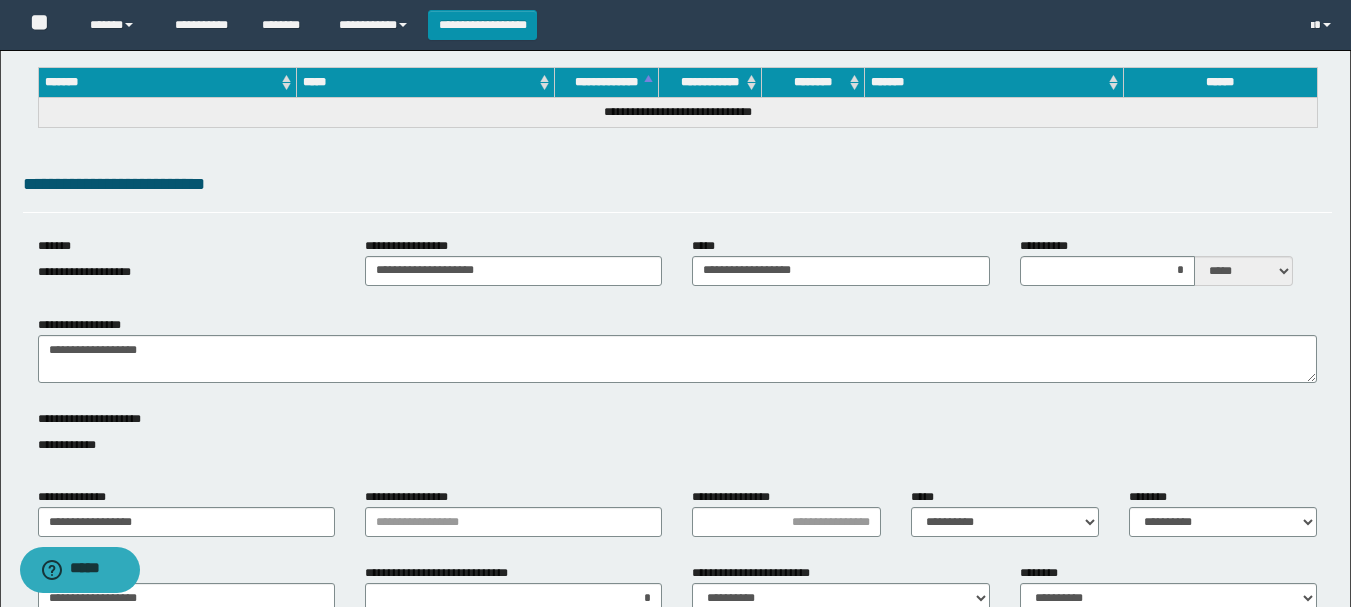 scroll, scrollTop: 0, scrollLeft: 0, axis: both 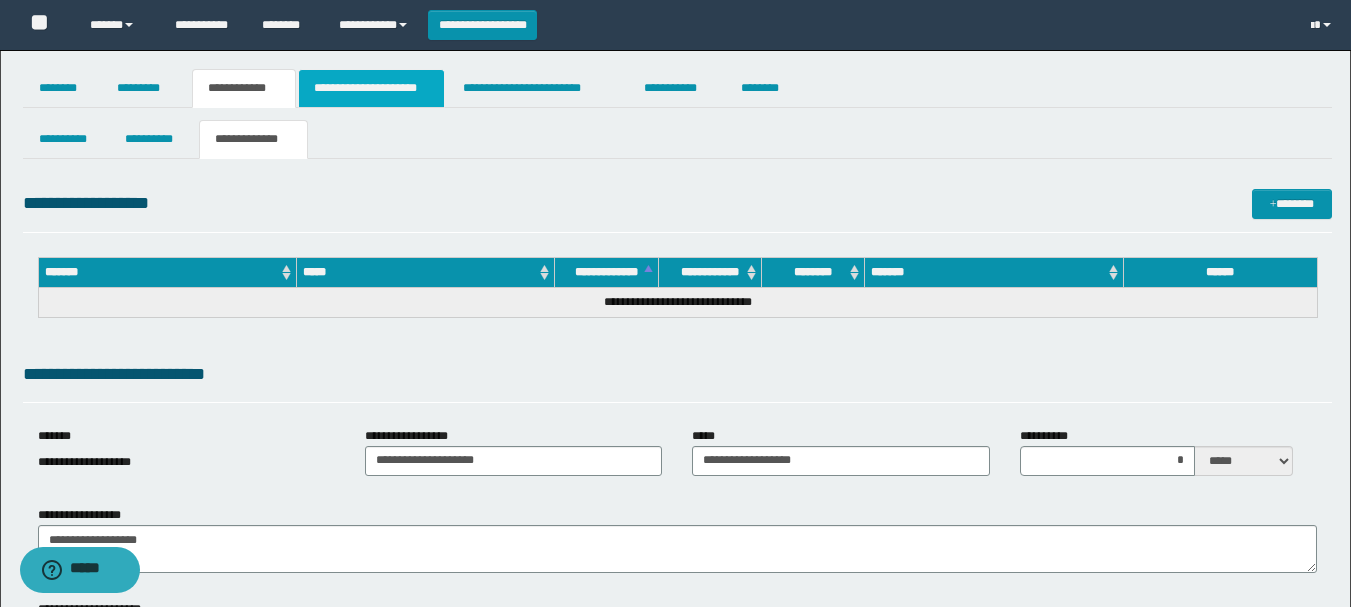 click on "**********" at bounding box center [371, 88] 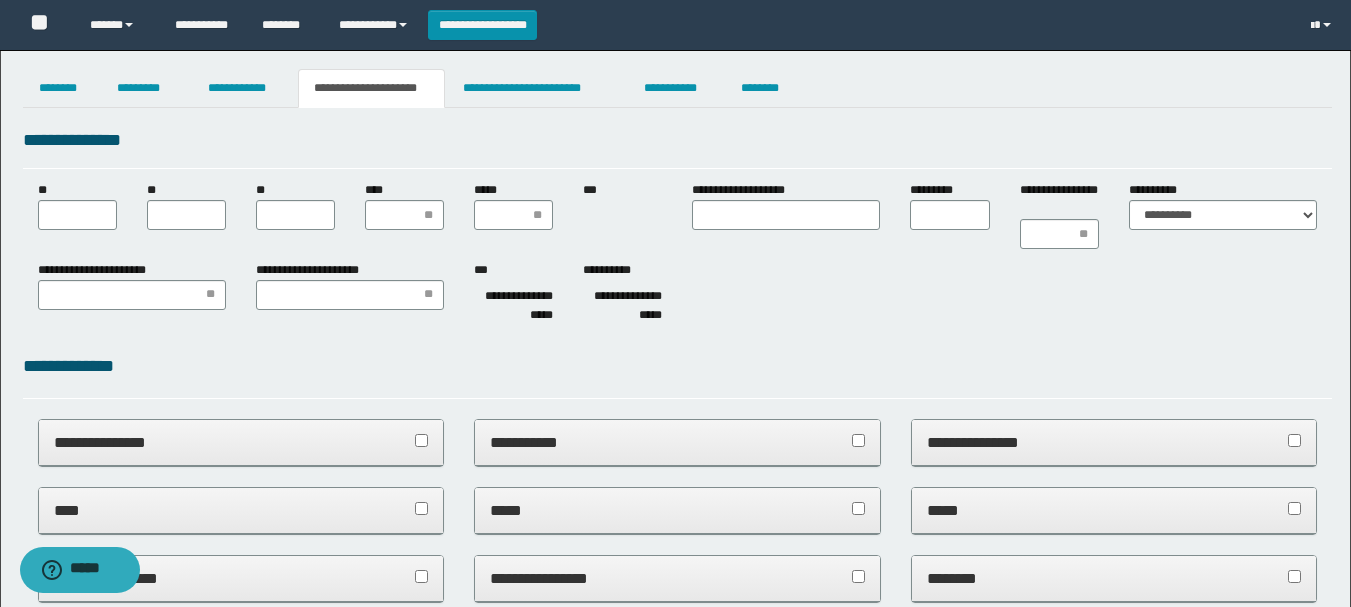 scroll, scrollTop: 0, scrollLeft: 0, axis: both 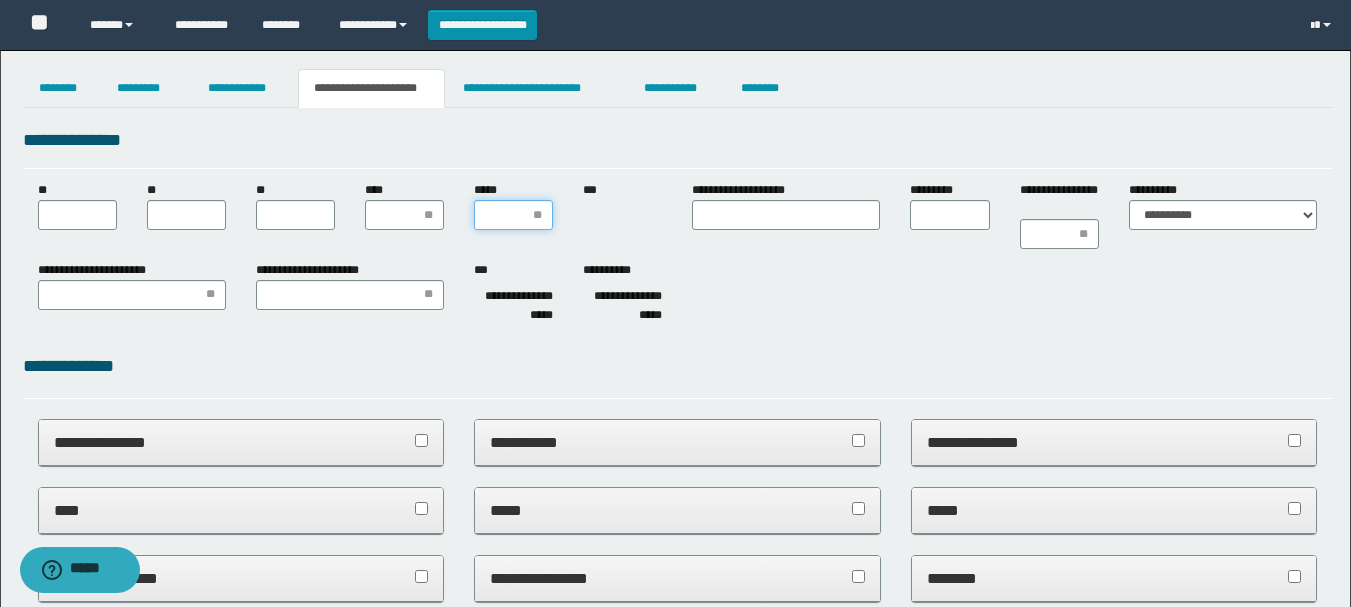 click on "*****" at bounding box center [513, 215] 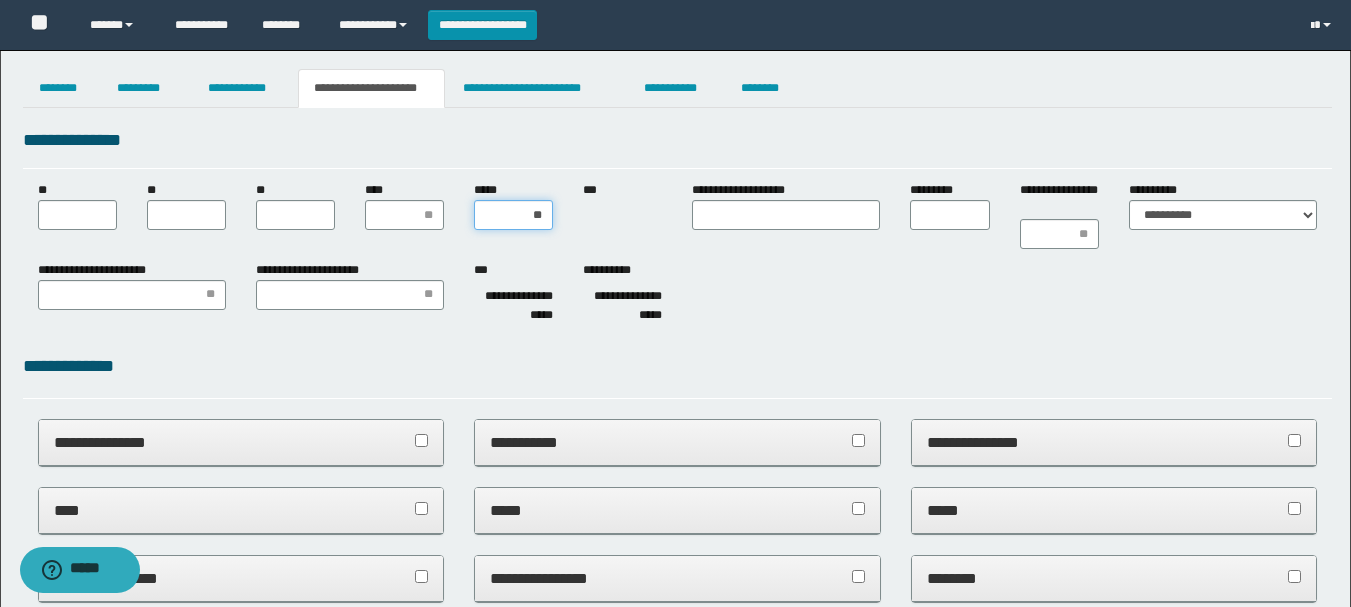 type on "***" 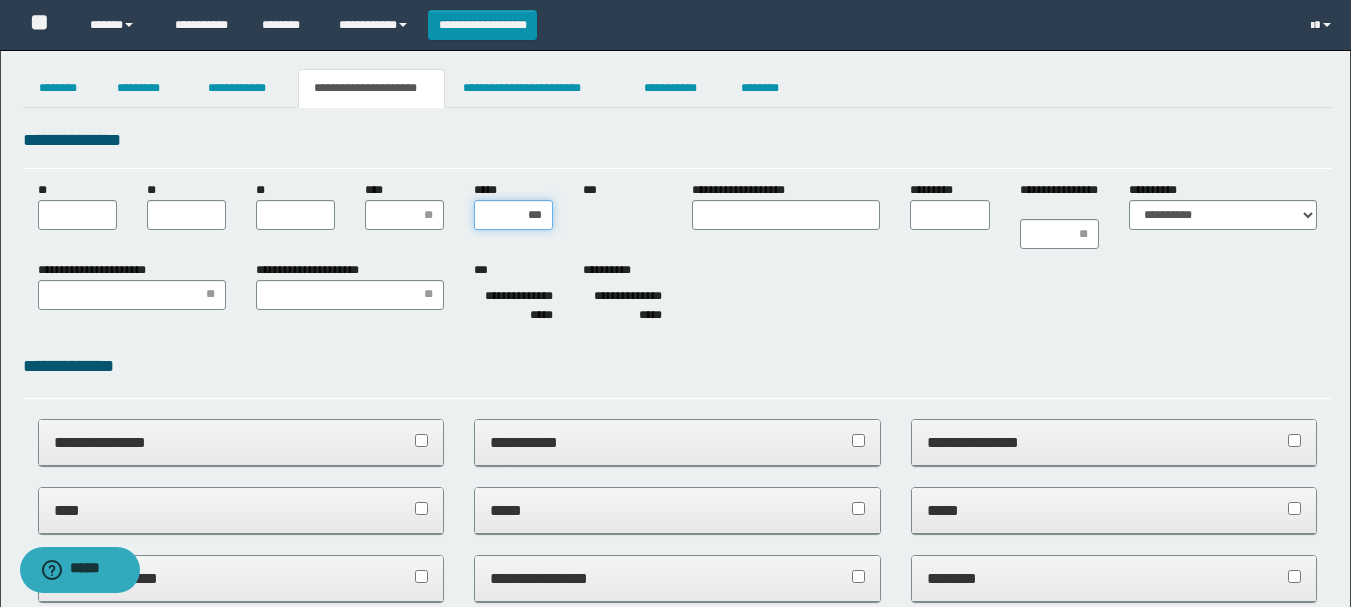 type 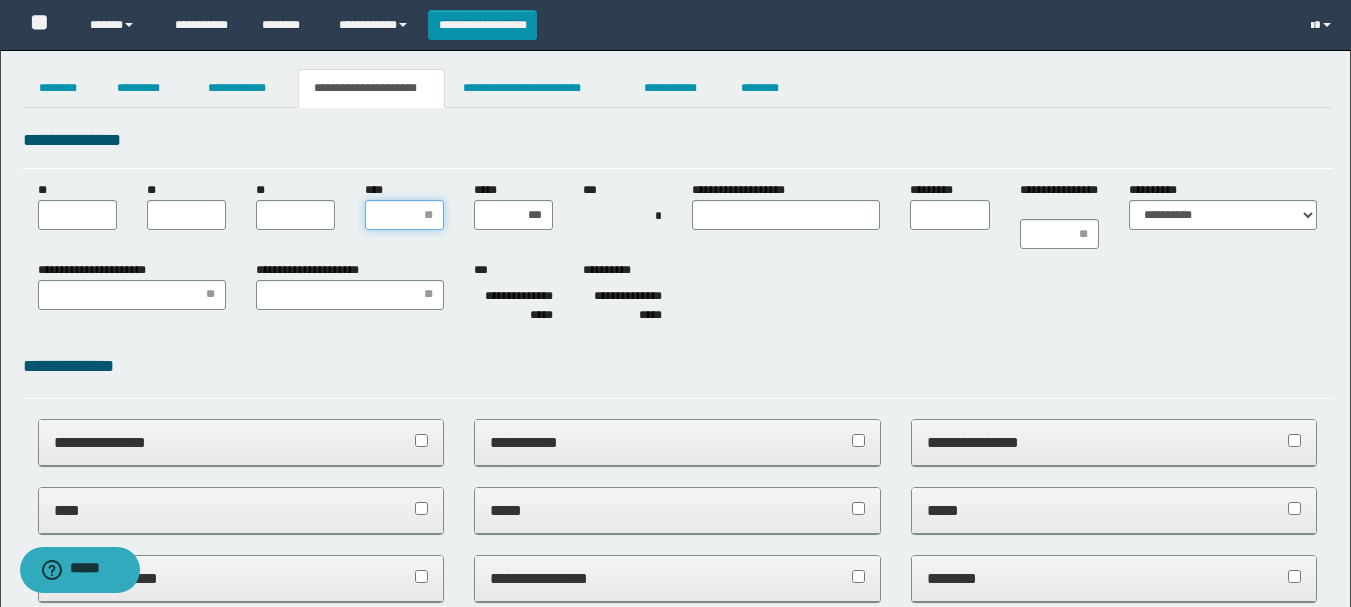 click on "****" at bounding box center [404, 215] 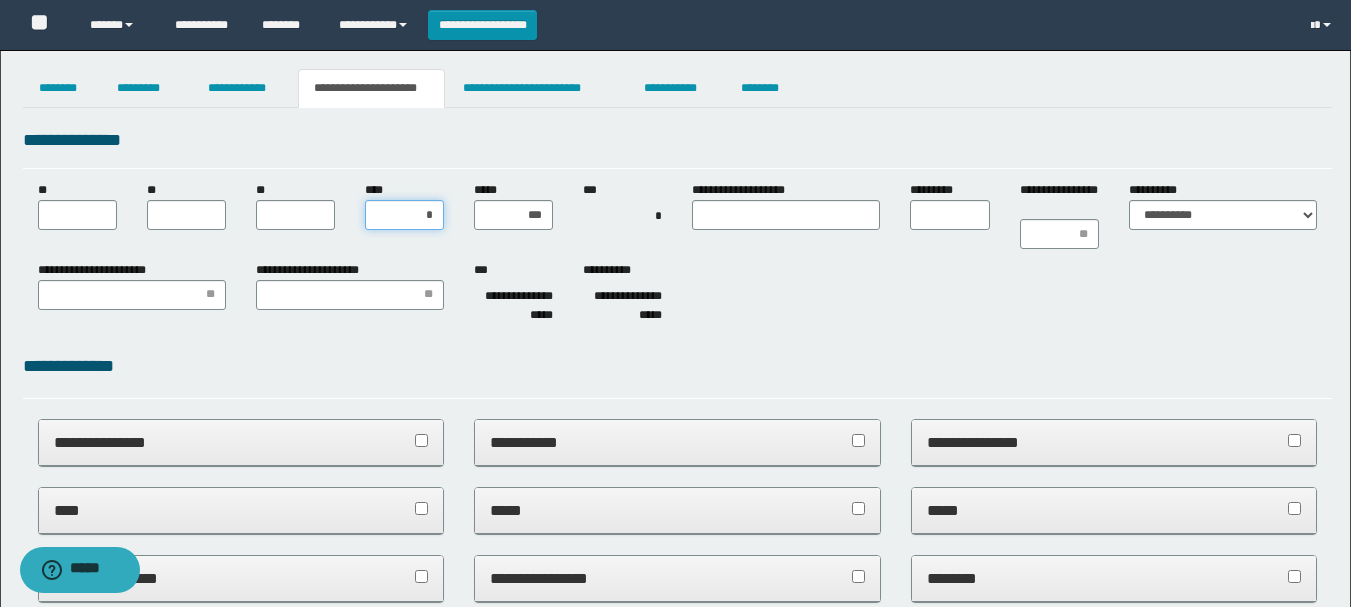 type on "**" 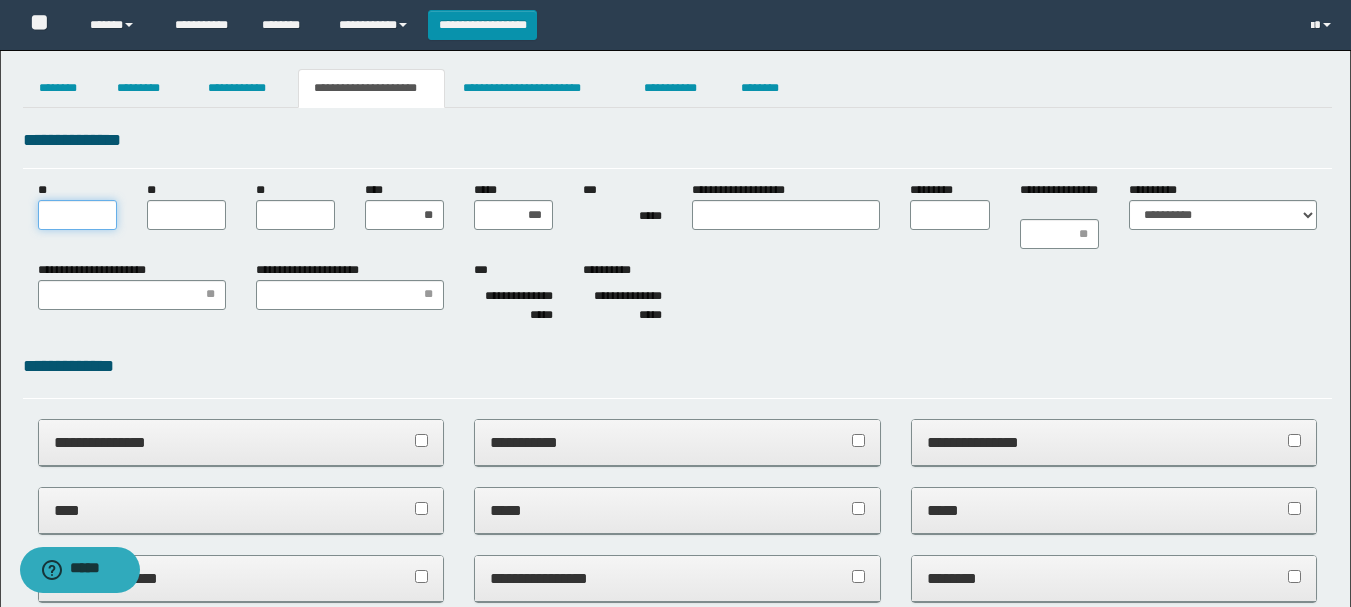 click on "**" at bounding box center [77, 215] 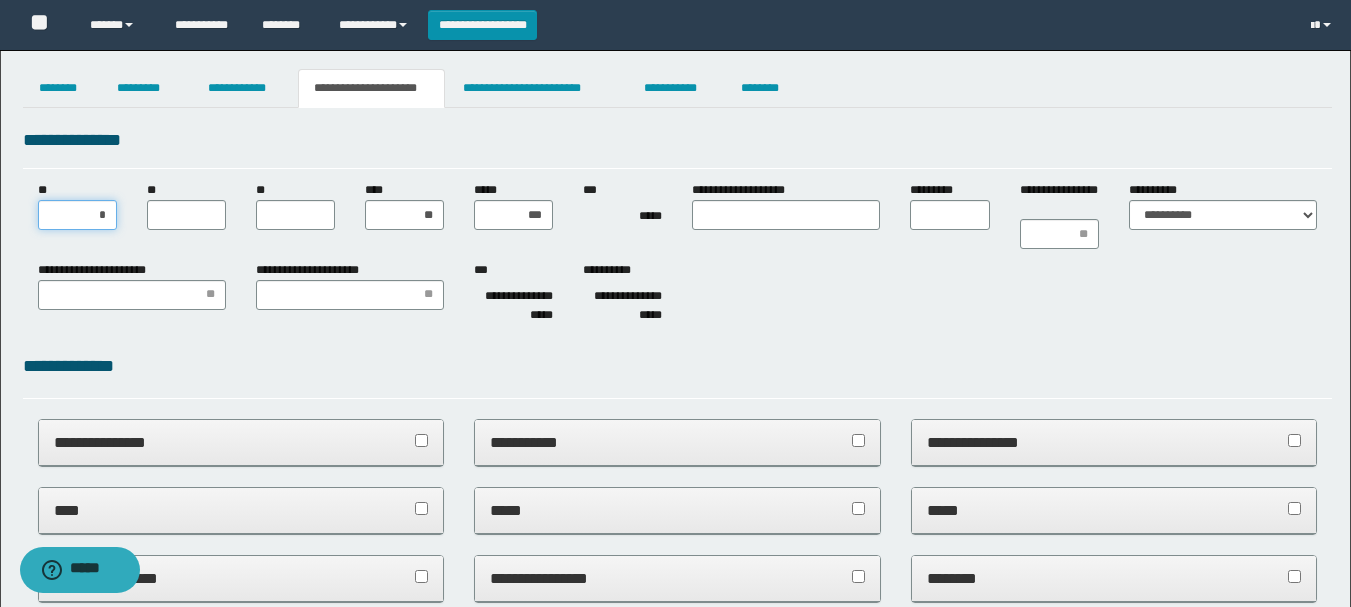 type on "**" 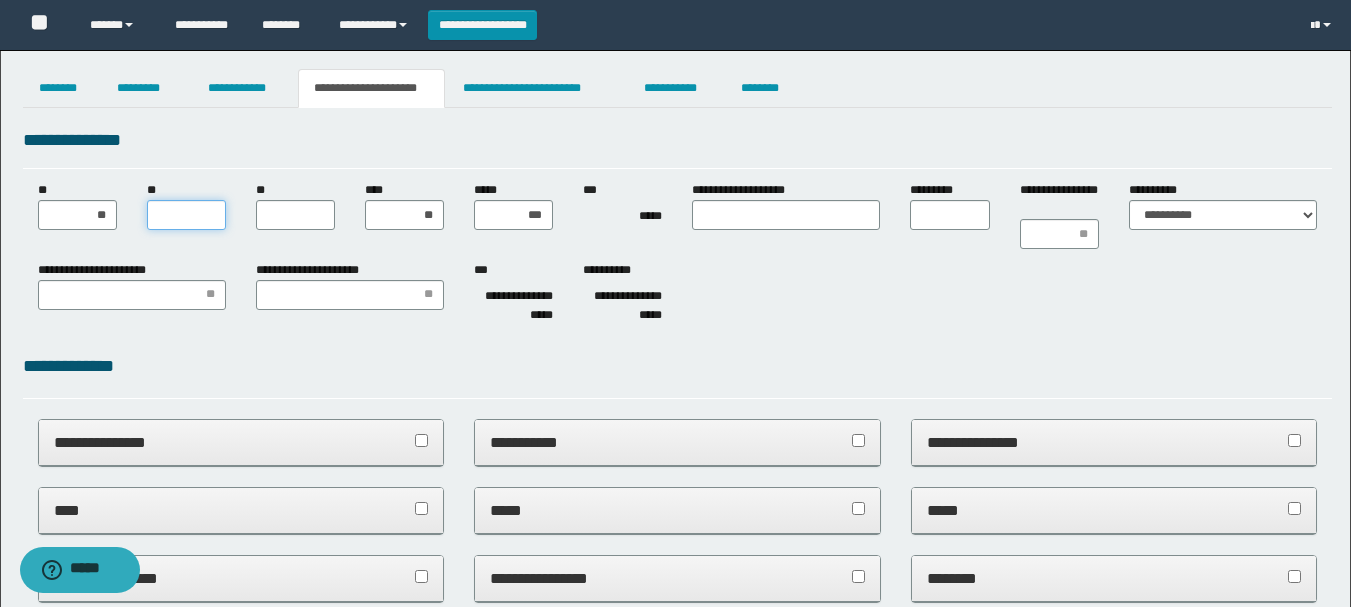 click on "**" at bounding box center (186, 215) 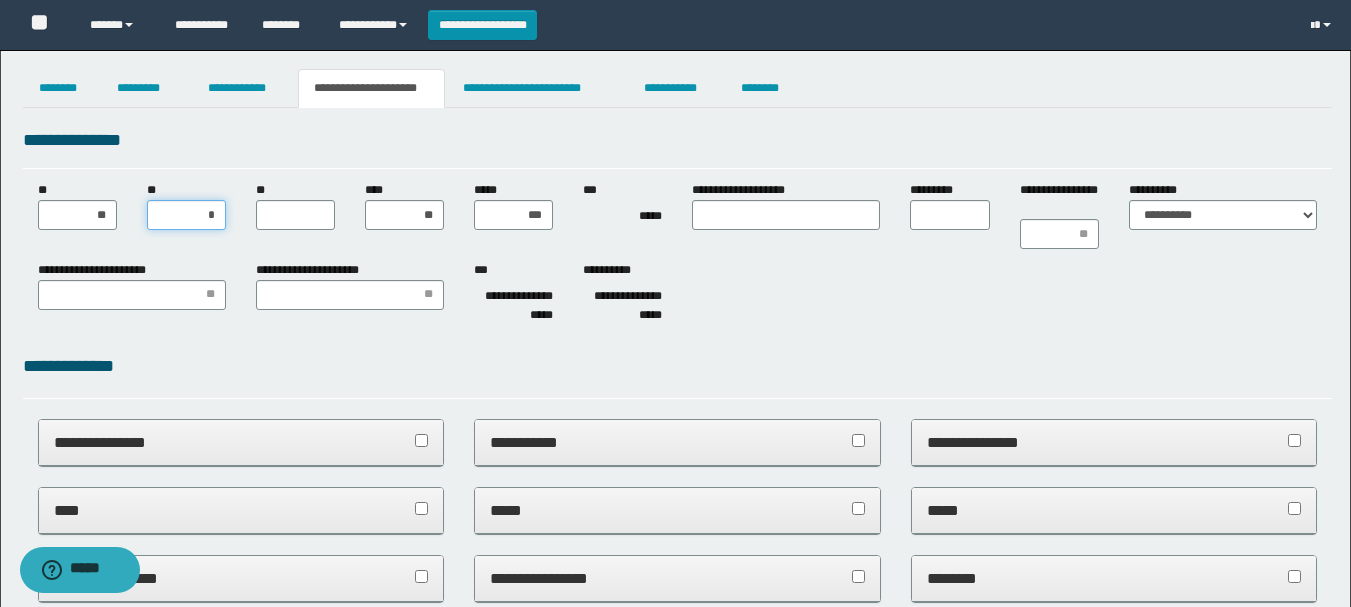 type on "**" 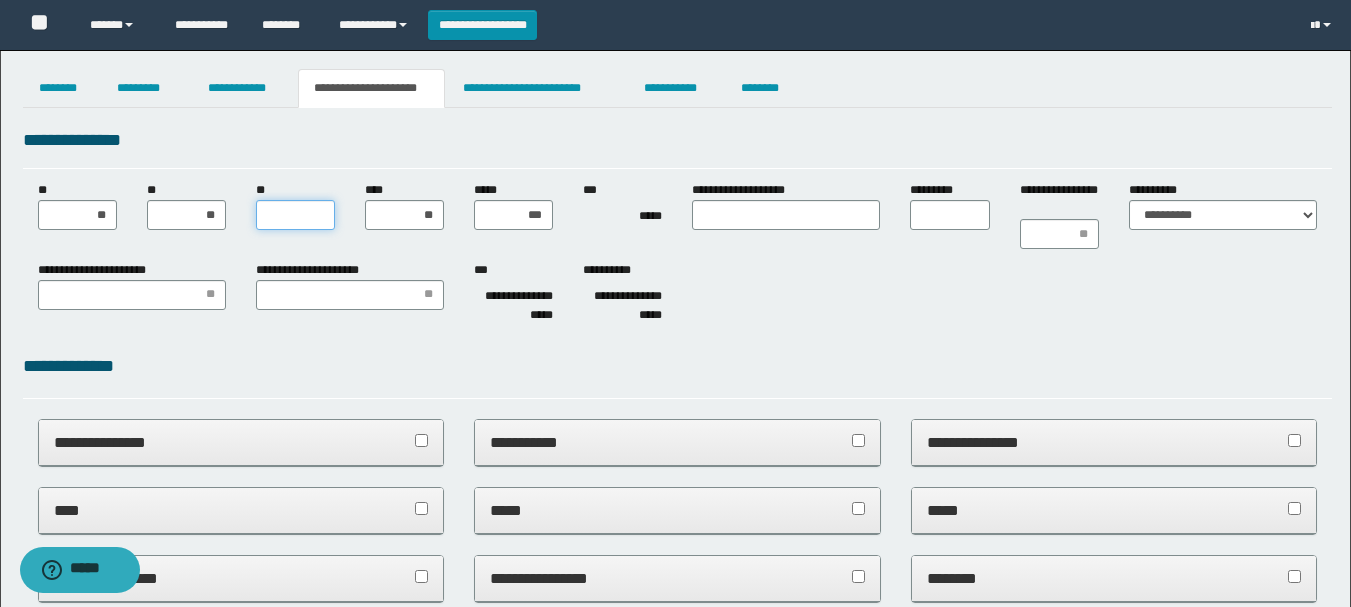 click on "**" at bounding box center (295, 215) 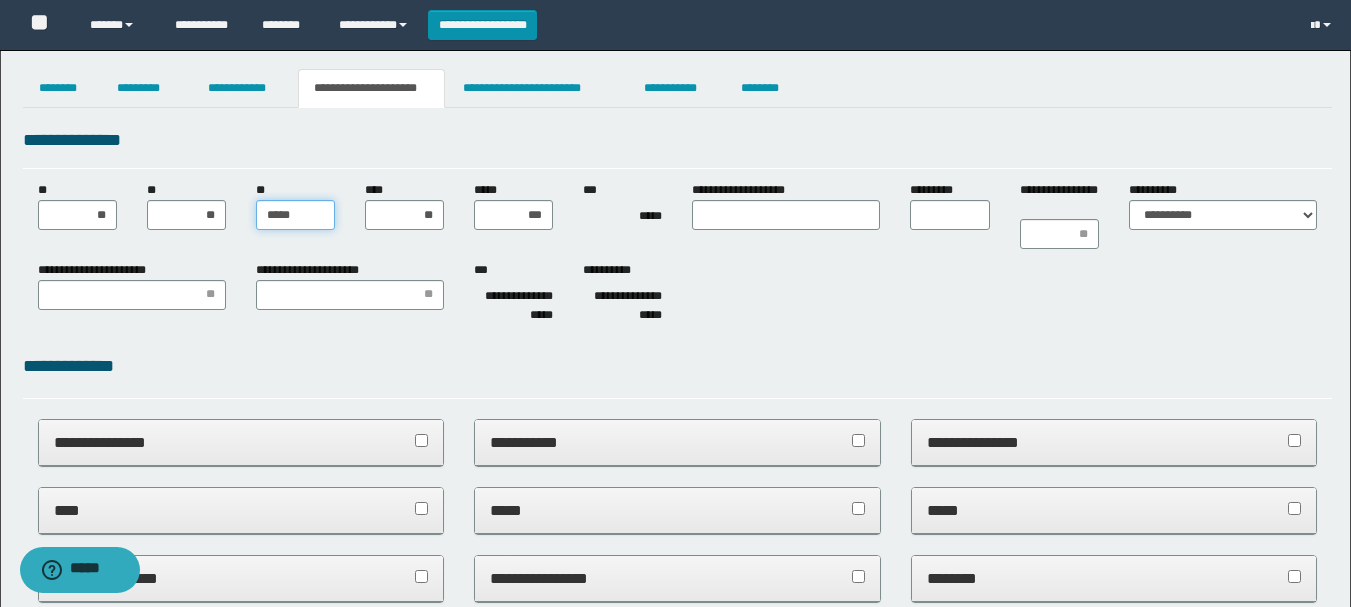 type on "******" 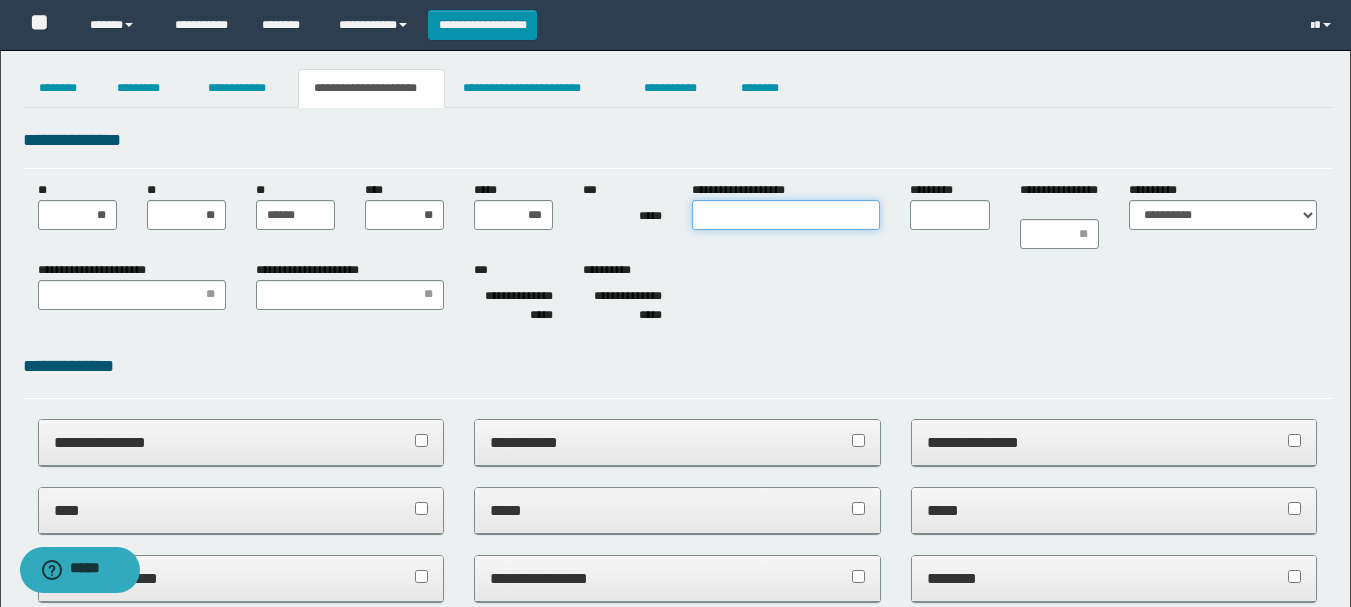 click on "**********" at bounding box center [786, 215] 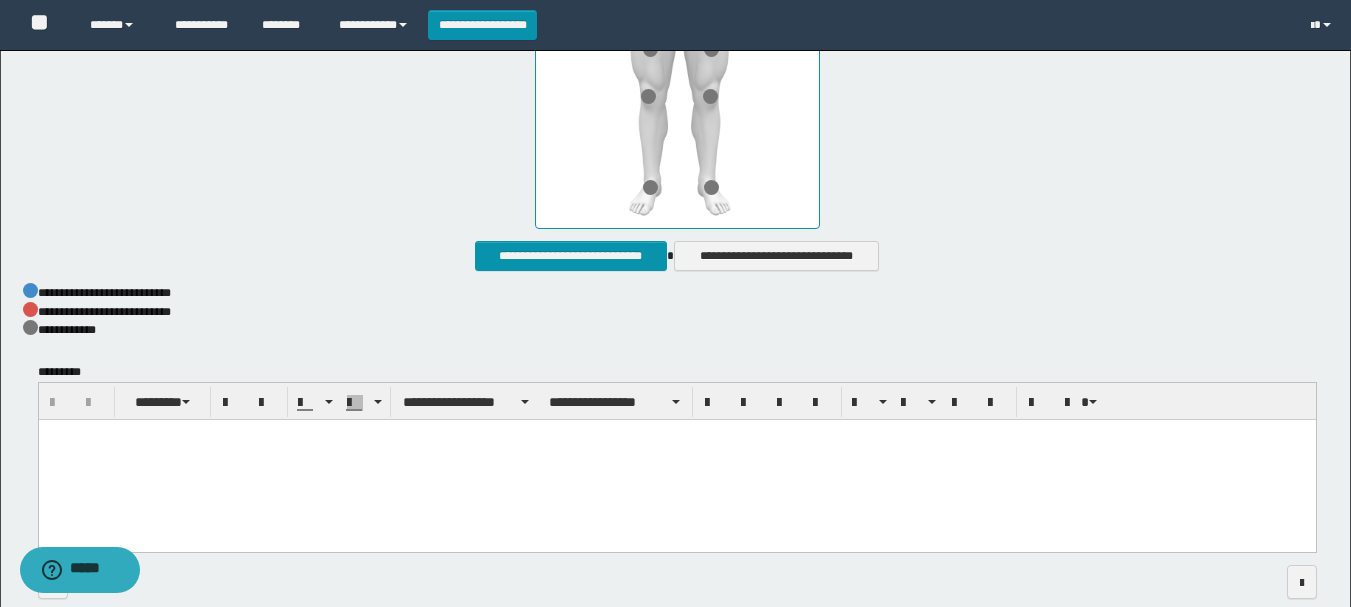 scroll, scrollTop: 1171, scrollLeft: 0, axis: vertical 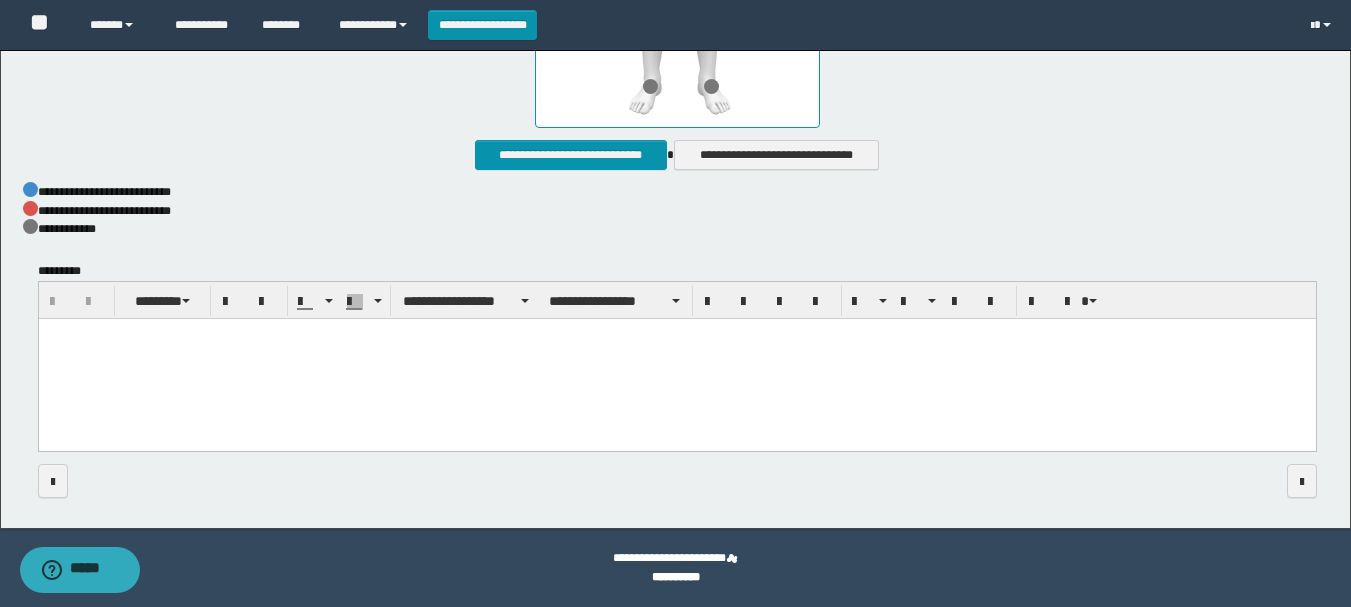 click at bounding box center [676, 360] 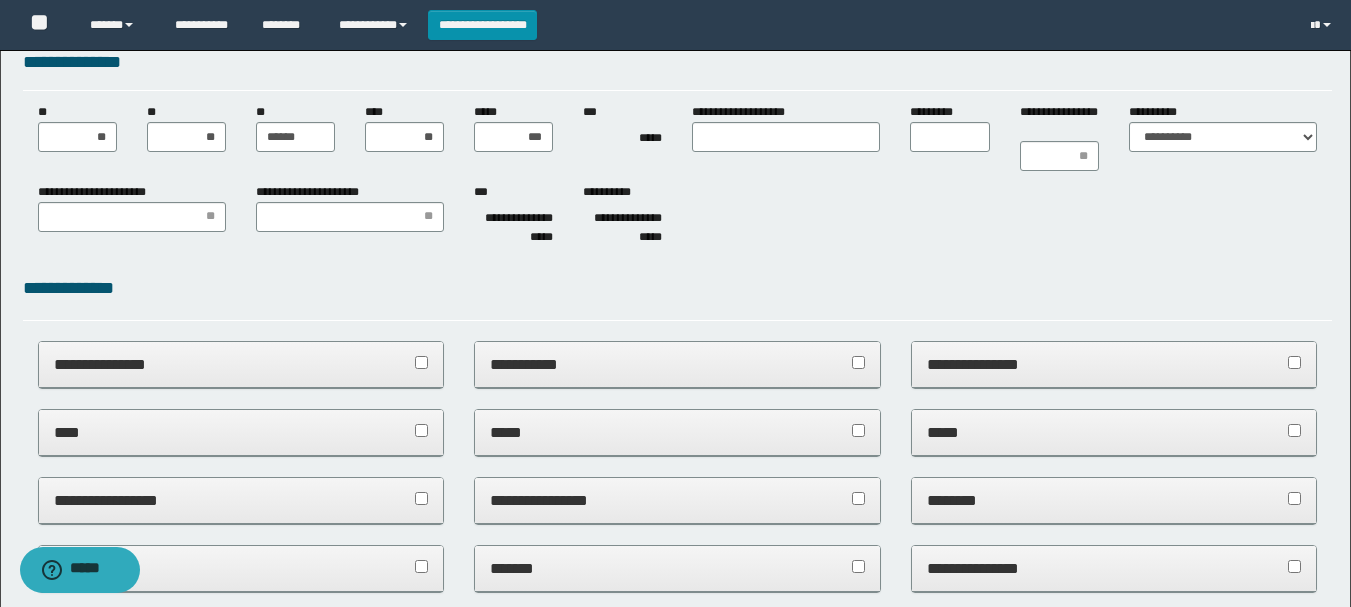 scroll, scrollTop: 59, scrollLeft: 0, axis: vertical 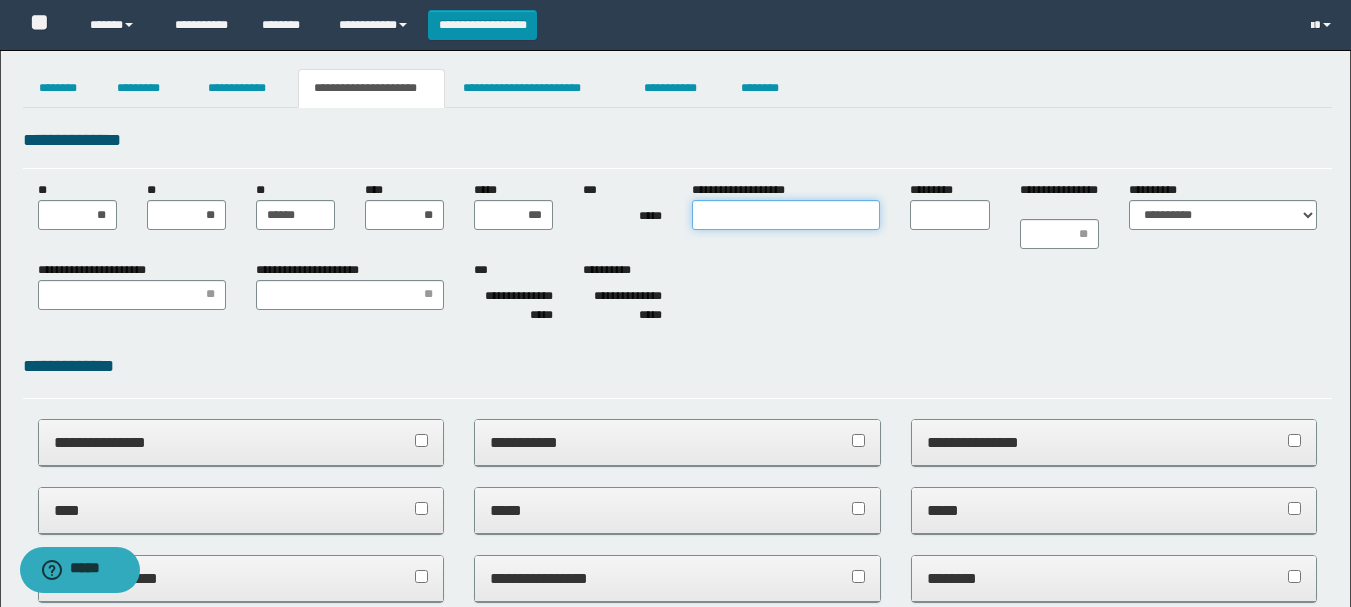 click on "**********" at bounding box center [786, 215] 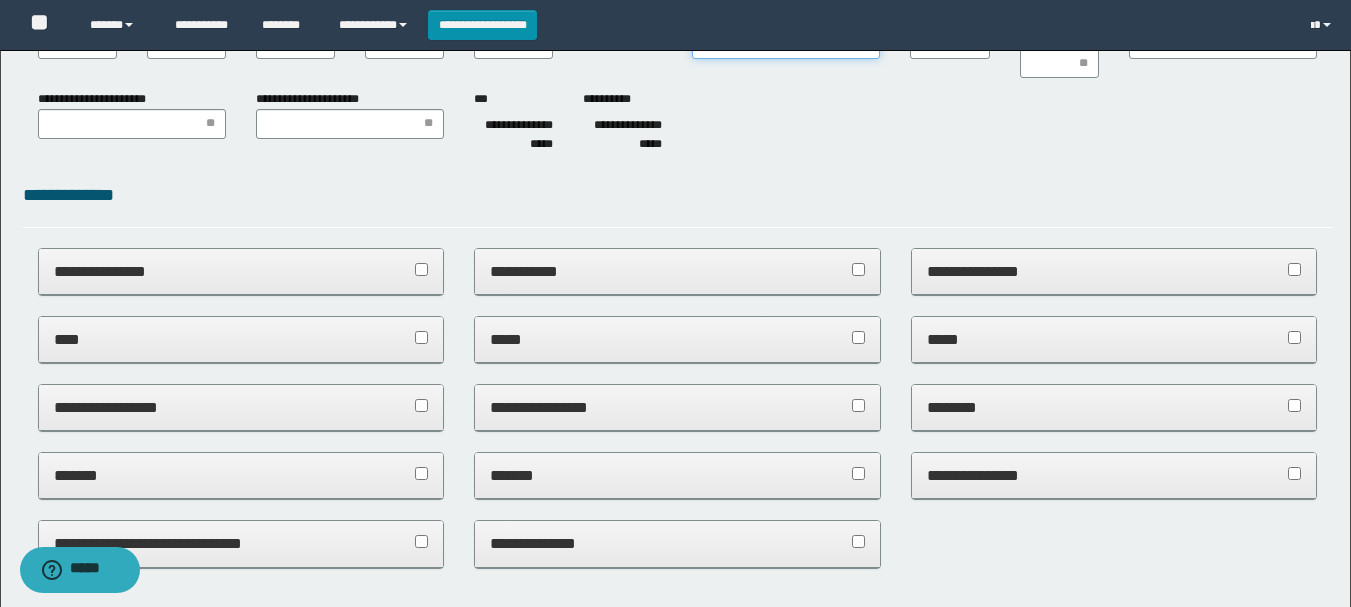 scroll, scrollTop: 106, scrollLeft: 0, axis: vertical 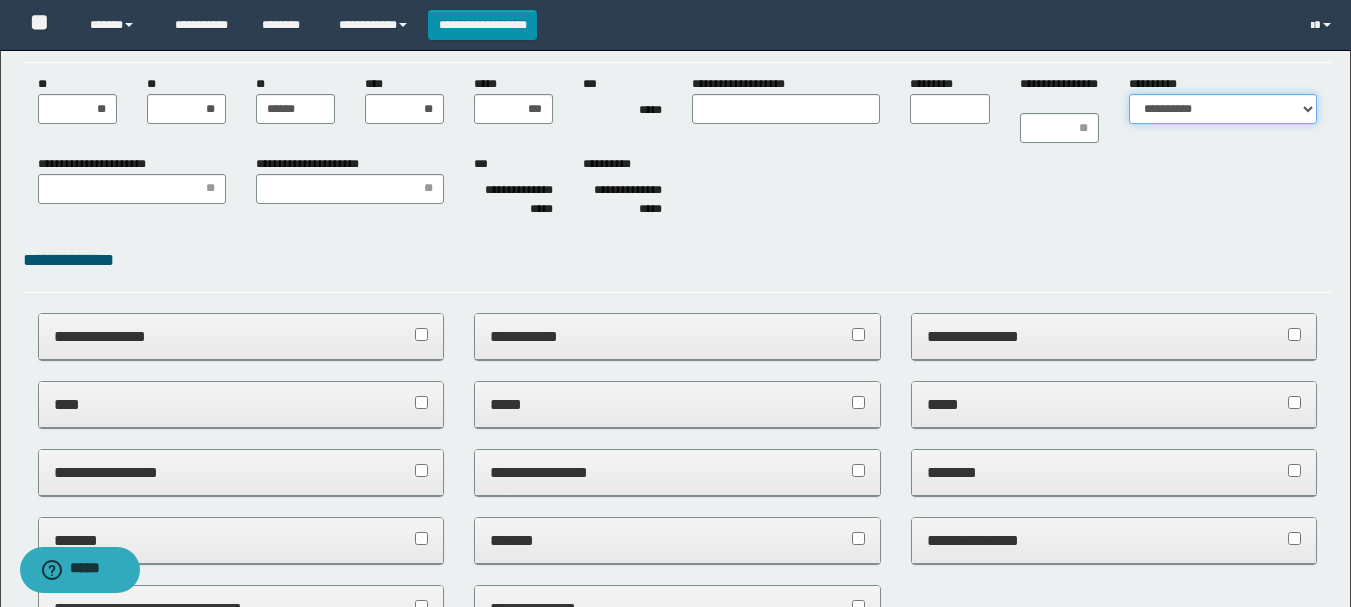 click on "**********" at bounding box center [1223, 109] 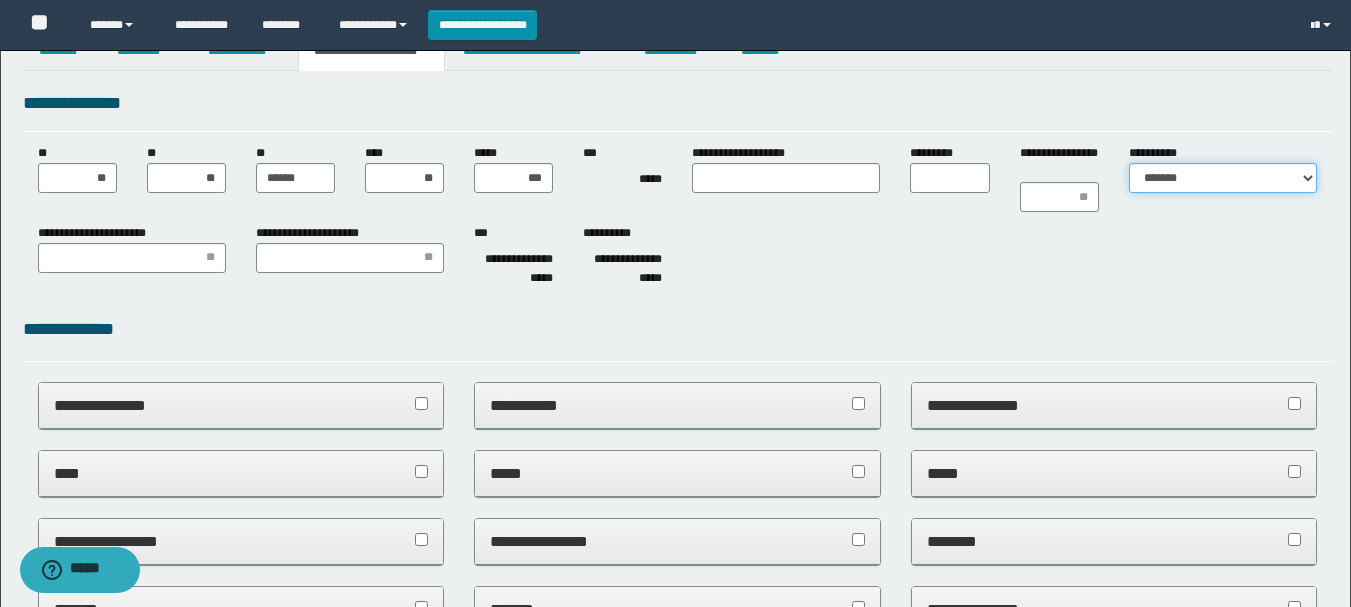 scroll, scrollTop: 0, scrollLeft: 0, axis: both 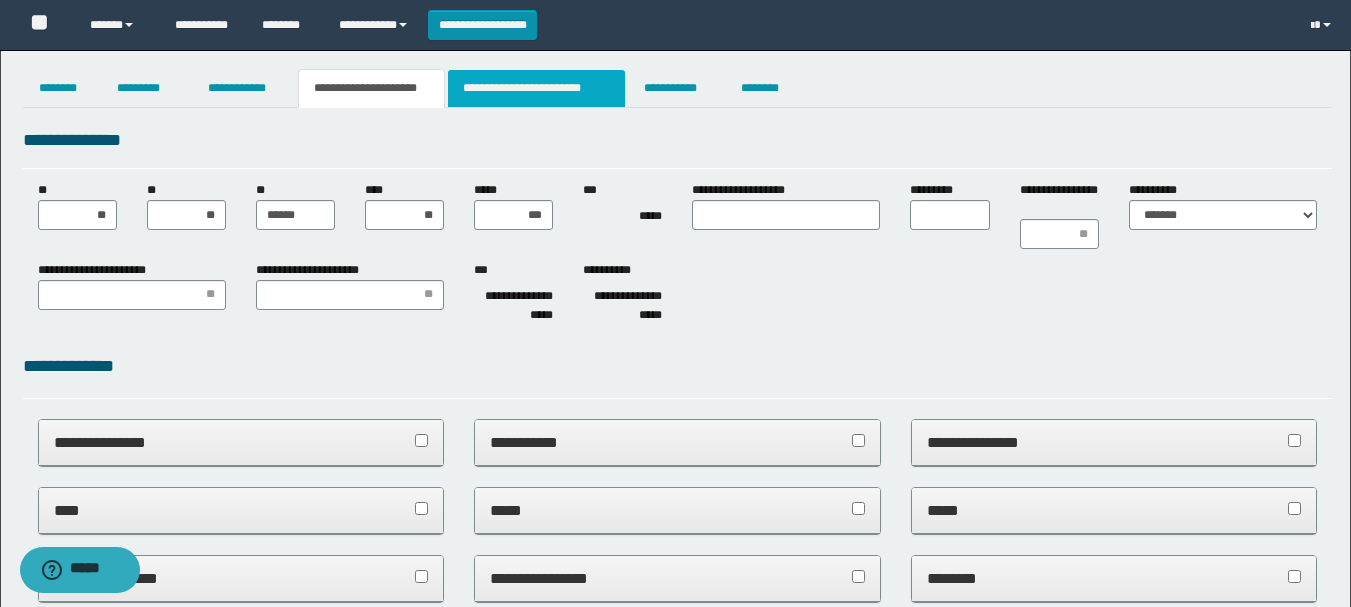 click on "**********" at bounding box center (537, 88) 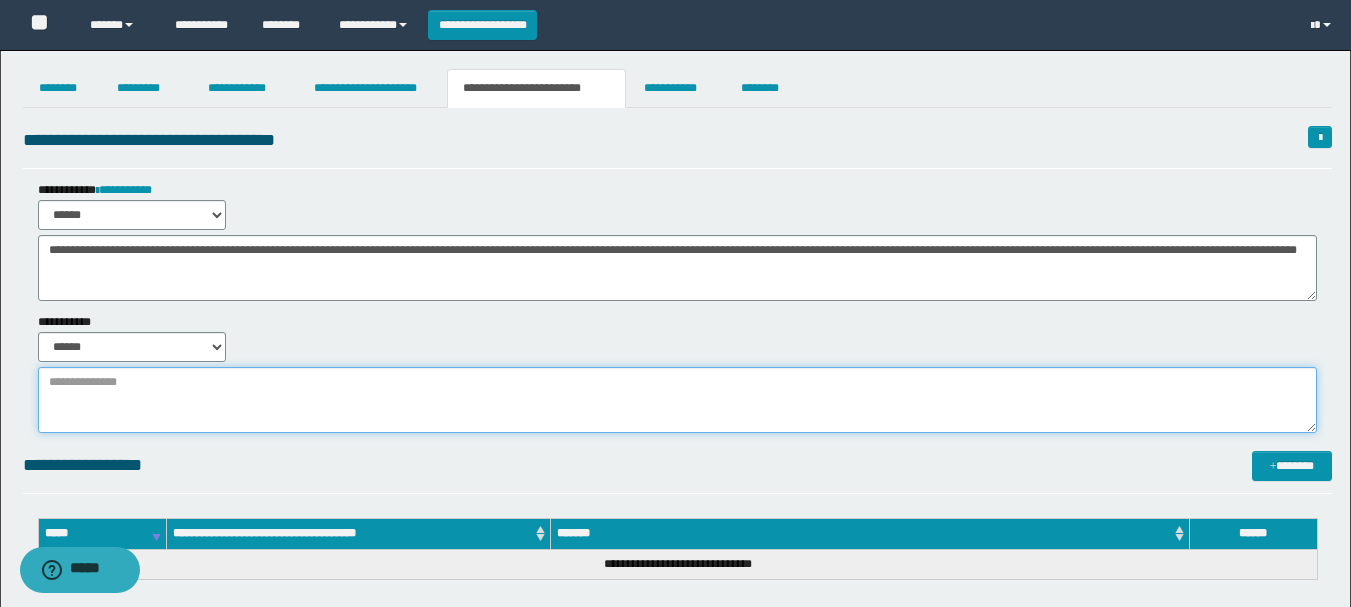 click at bounding box center [677, 400] 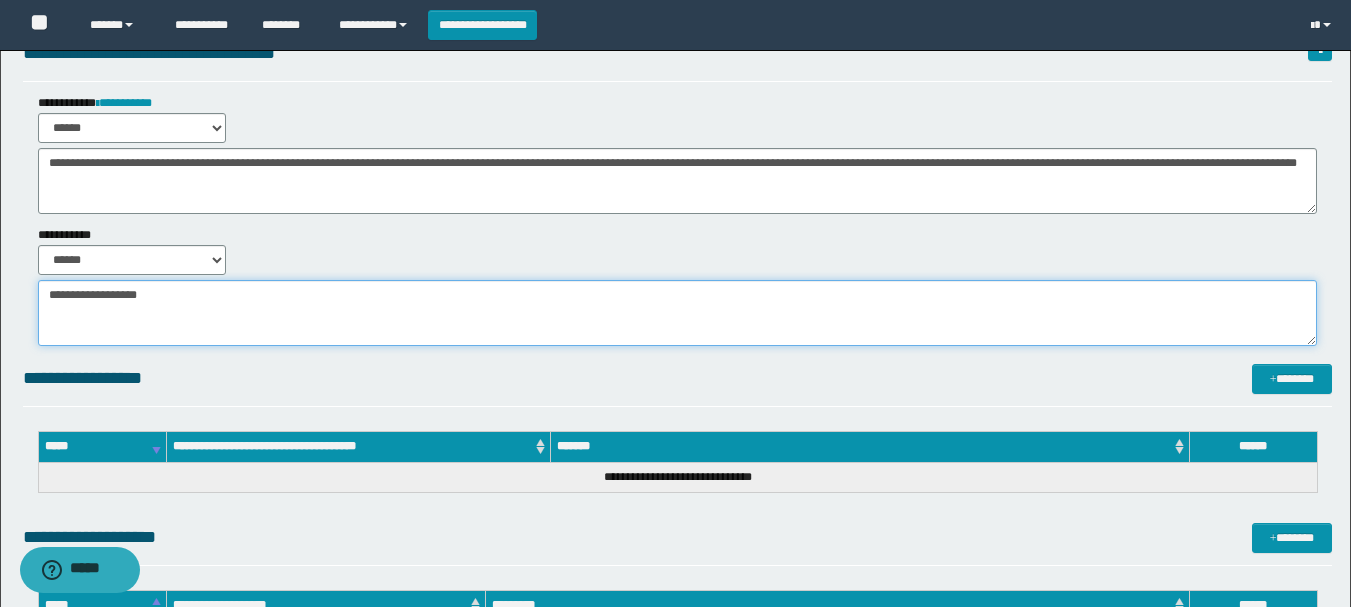 scroll, scrollTop: 90, scrollLeft: 0, axis: vertical 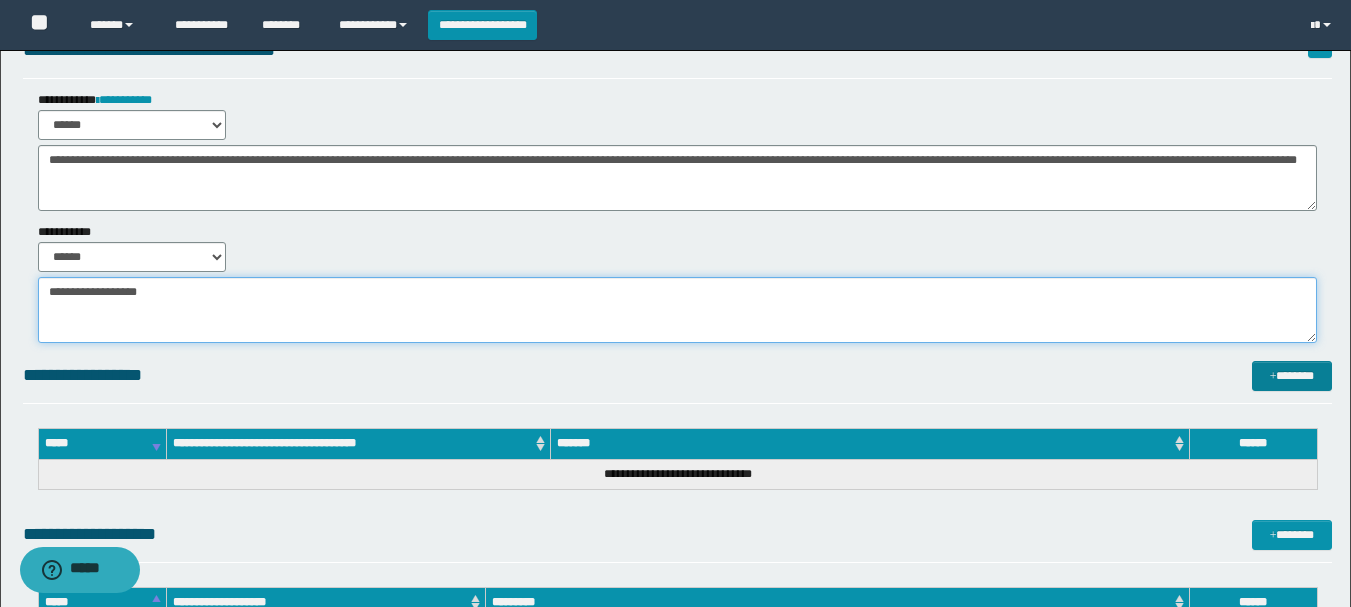 type on "**********" 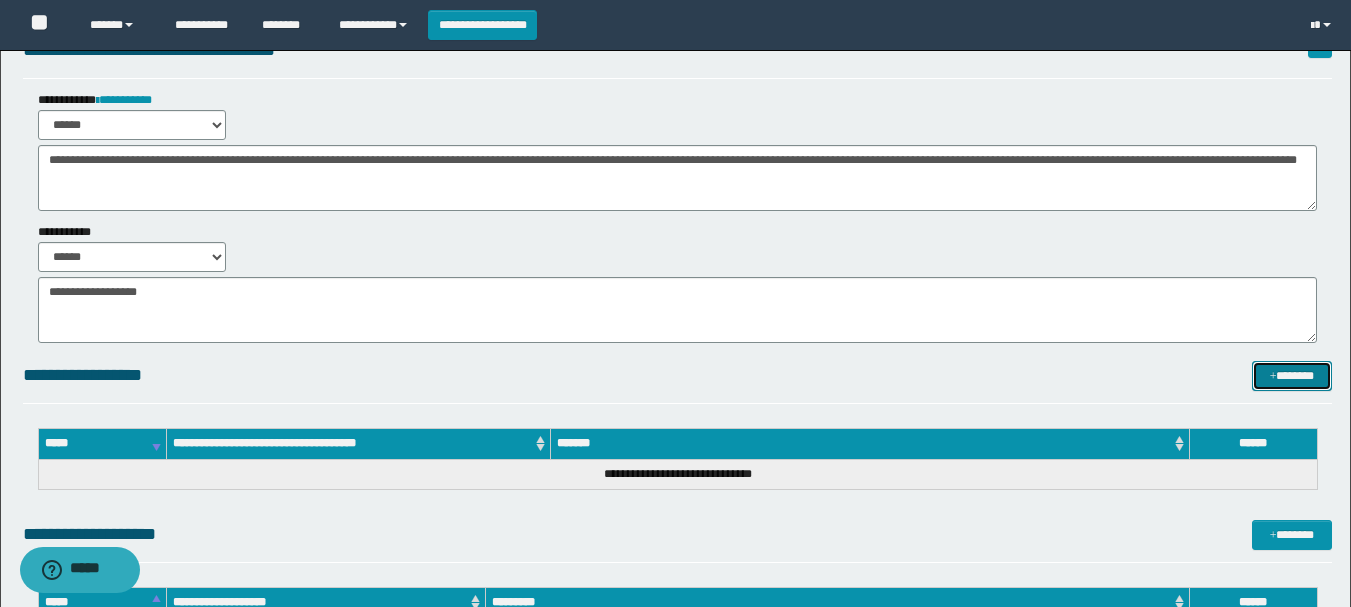 click on "*******" at bounding box center (1292, 376) 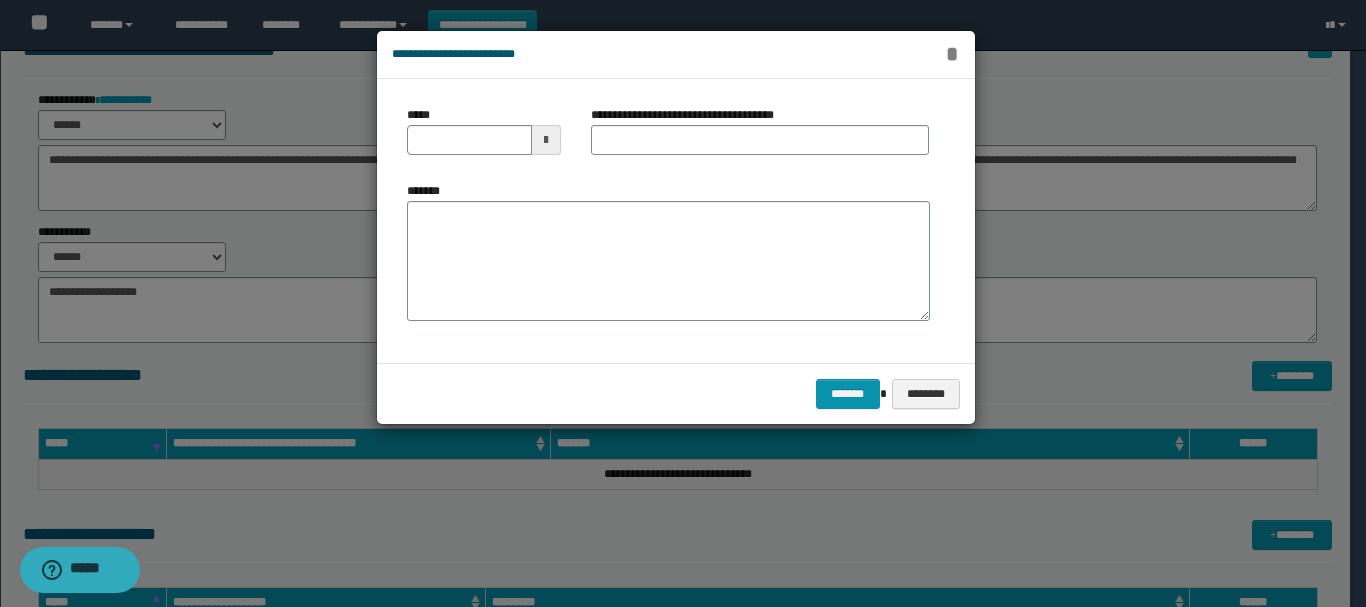 click on "*" at bounding box center [952, 54] 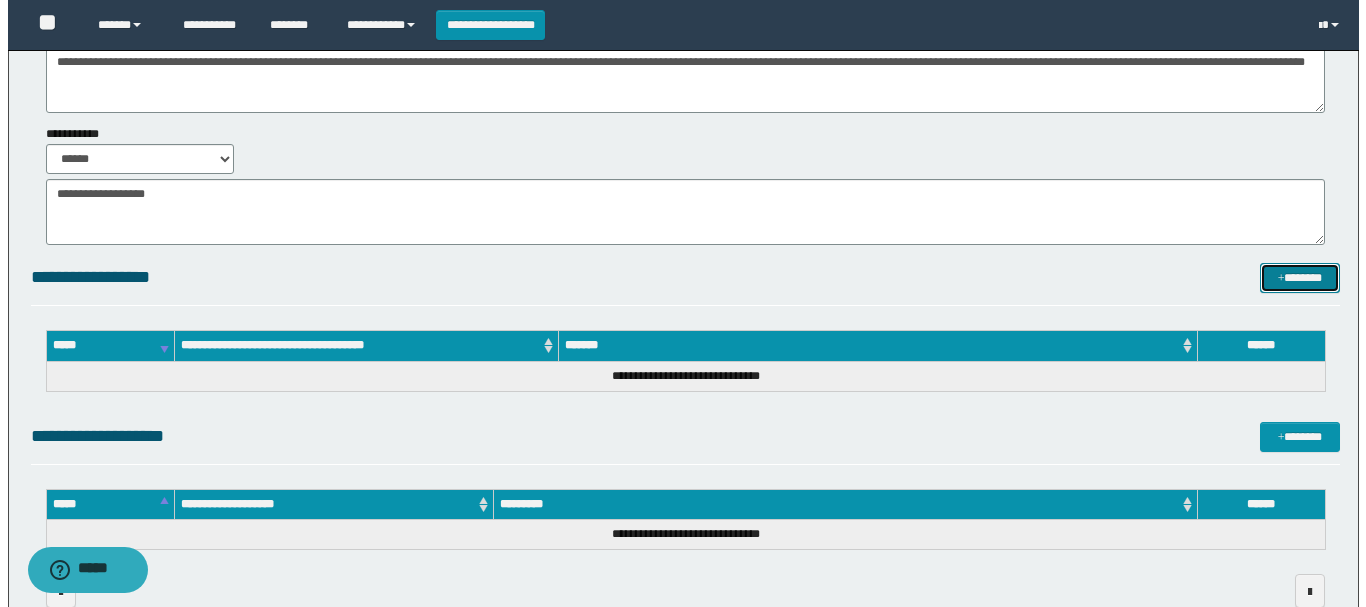 scroll, scrollTop: 0, scrollLeft: 0, axis: both 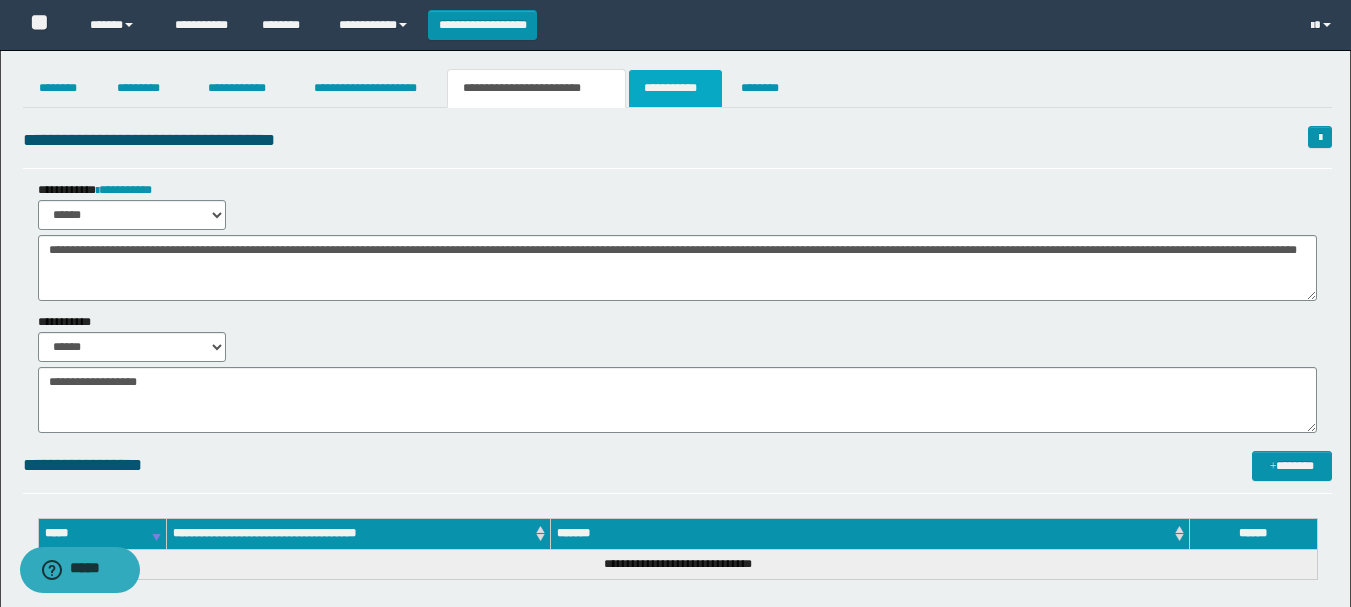 click on "**********" at bounding box center [675, 88] 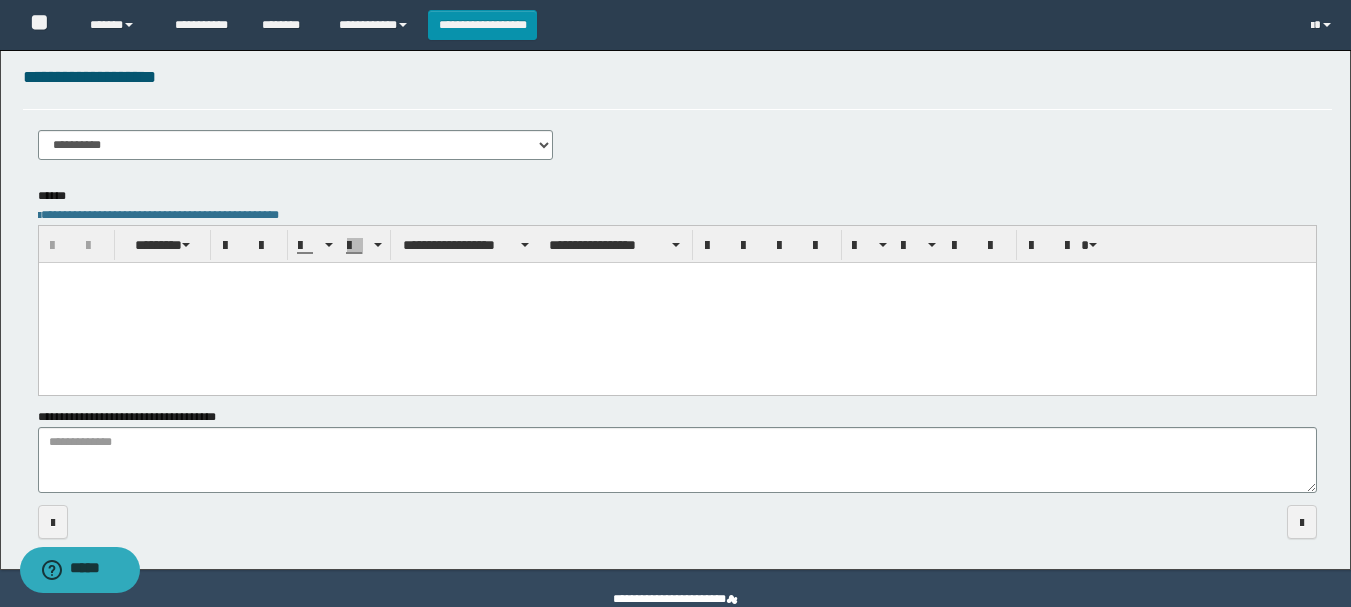 scroll, scrollTop: 276, scrollLeft: 0, axis: vertical 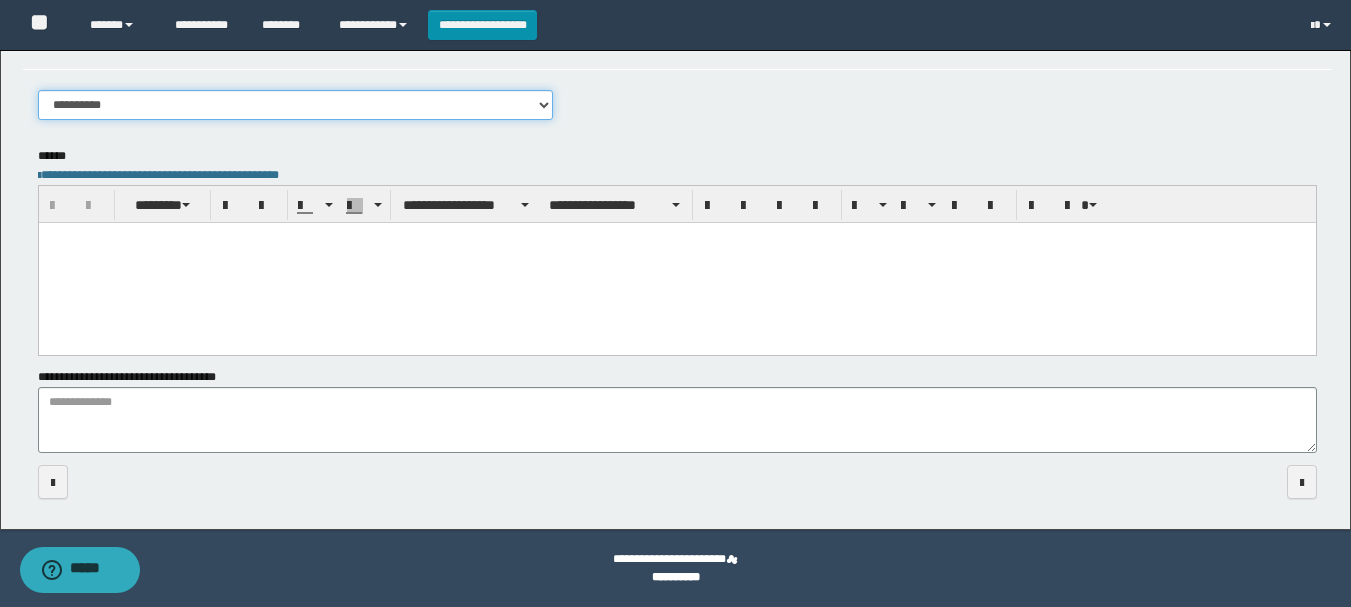 click on "**********" at bounding box center [296, 105] 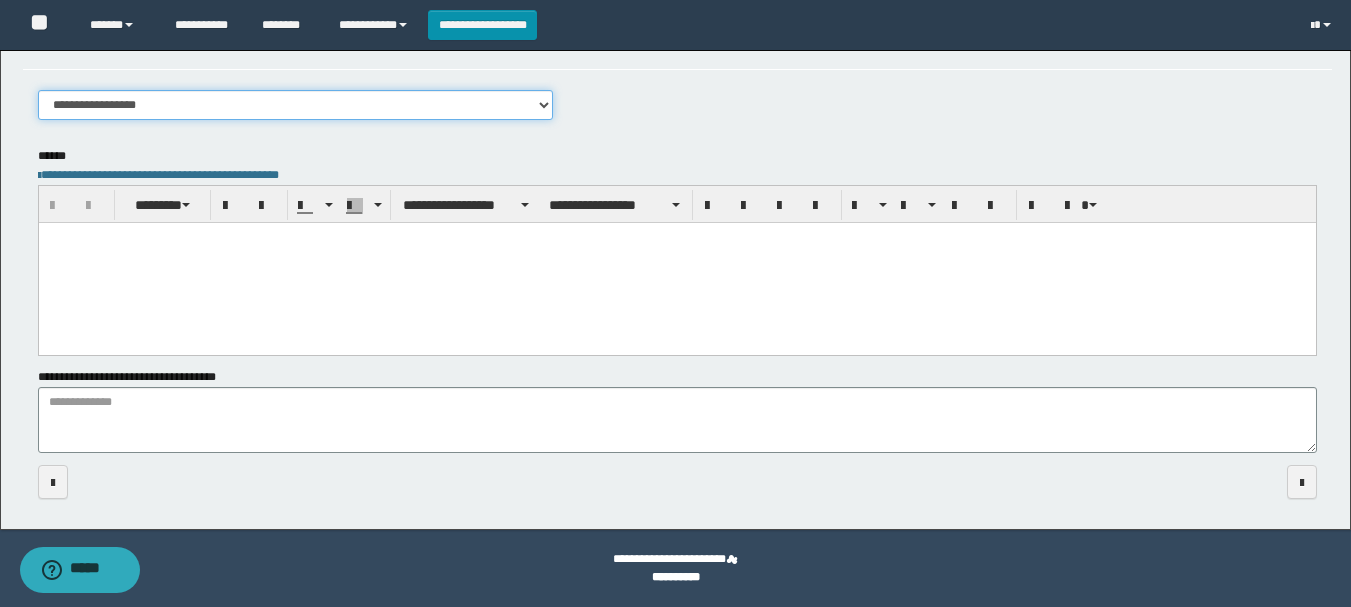 click on "**********" at bounding box center [296, 105] 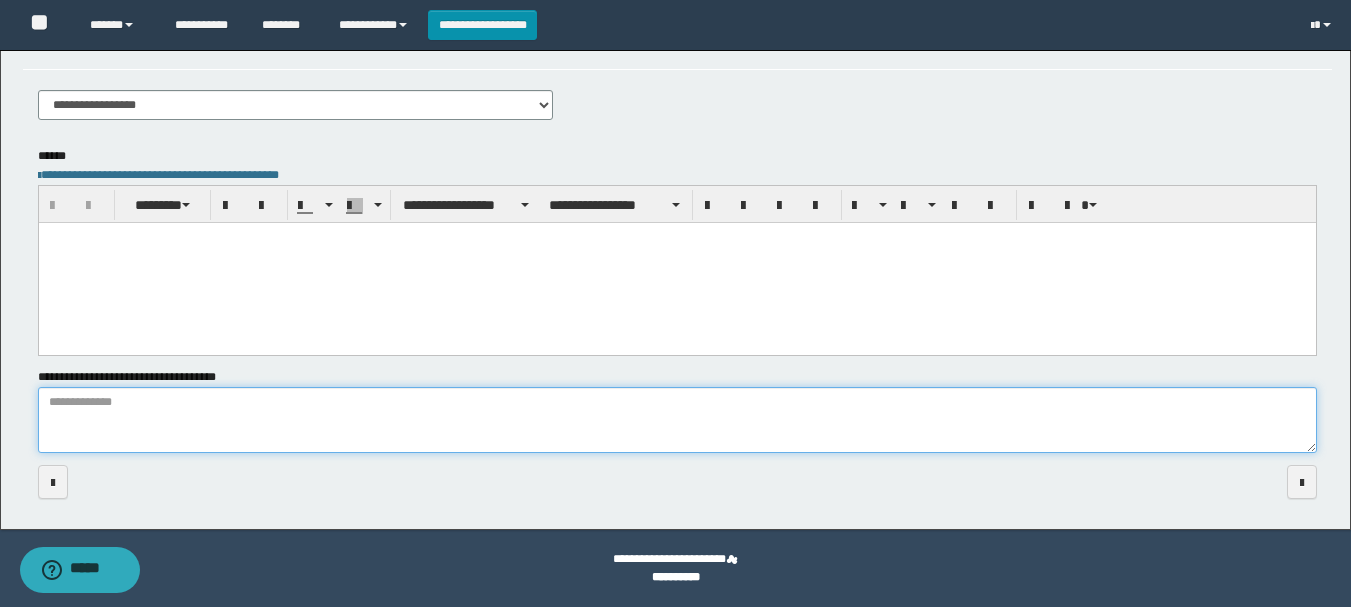 click on "**********" at bounding box center [677, 420] 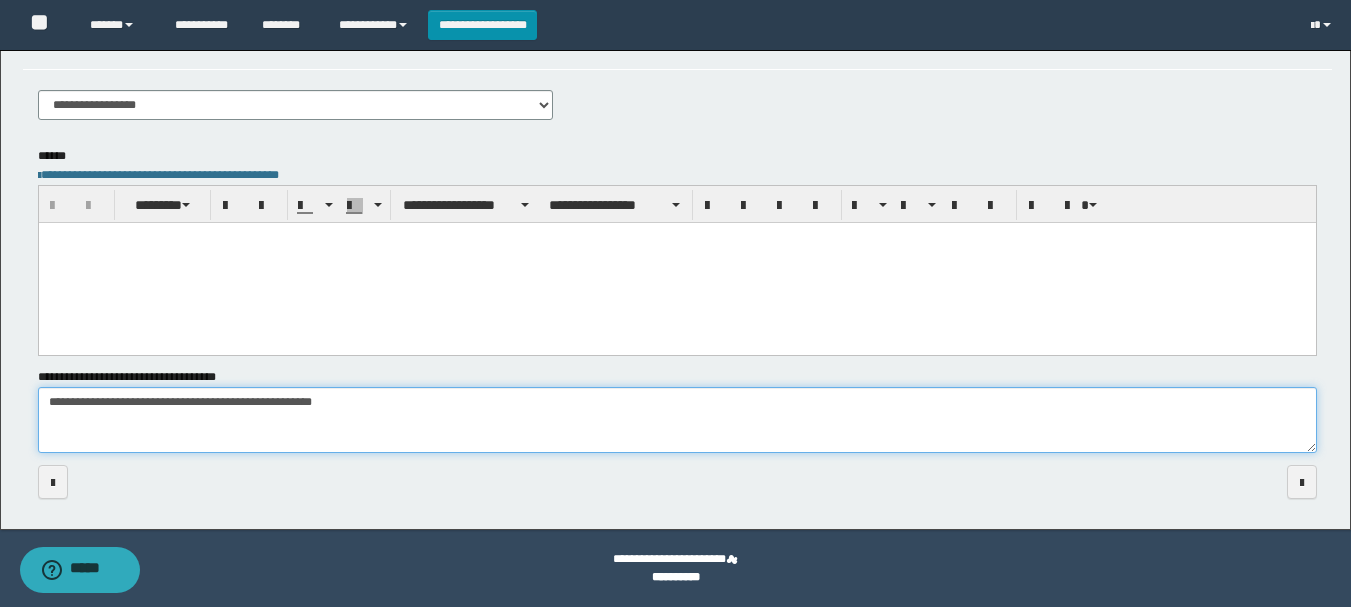 click on "**********" at bounding box center [677, 420] 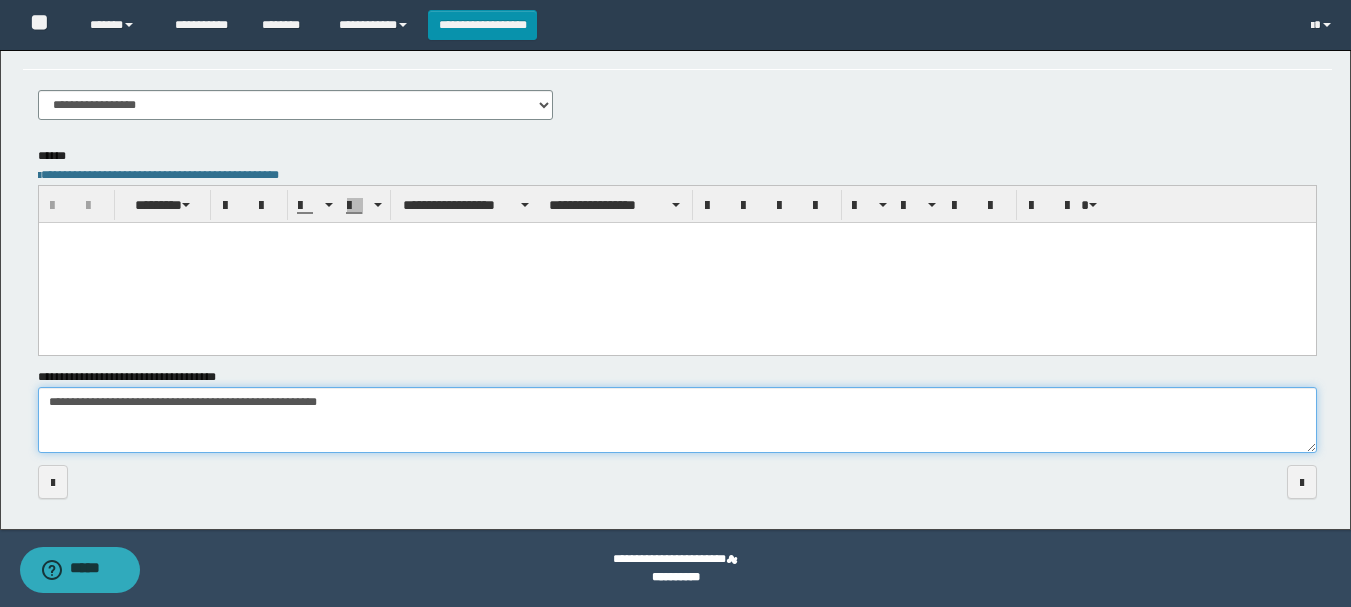 drag, startPoint x: 403, startPoint y: 402, endPoint x: 420, endPoint y: 400, distance: 17.117243 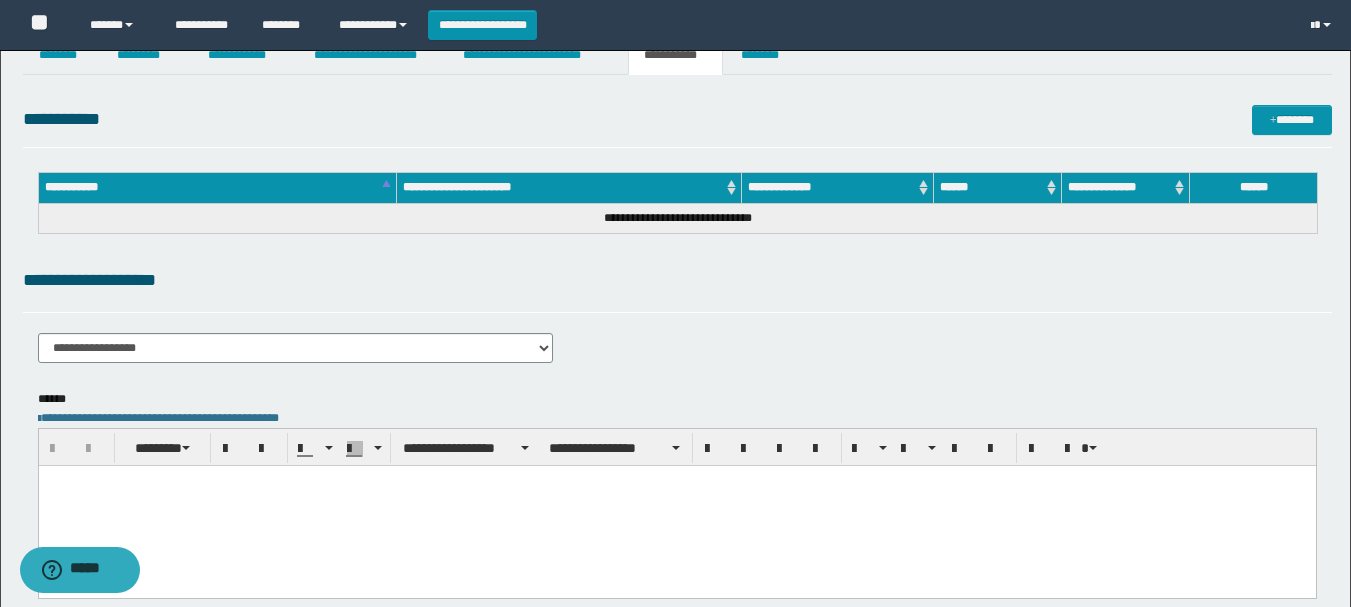 scroll, scrollTop: 0, scrollLeft: 0, axis: both 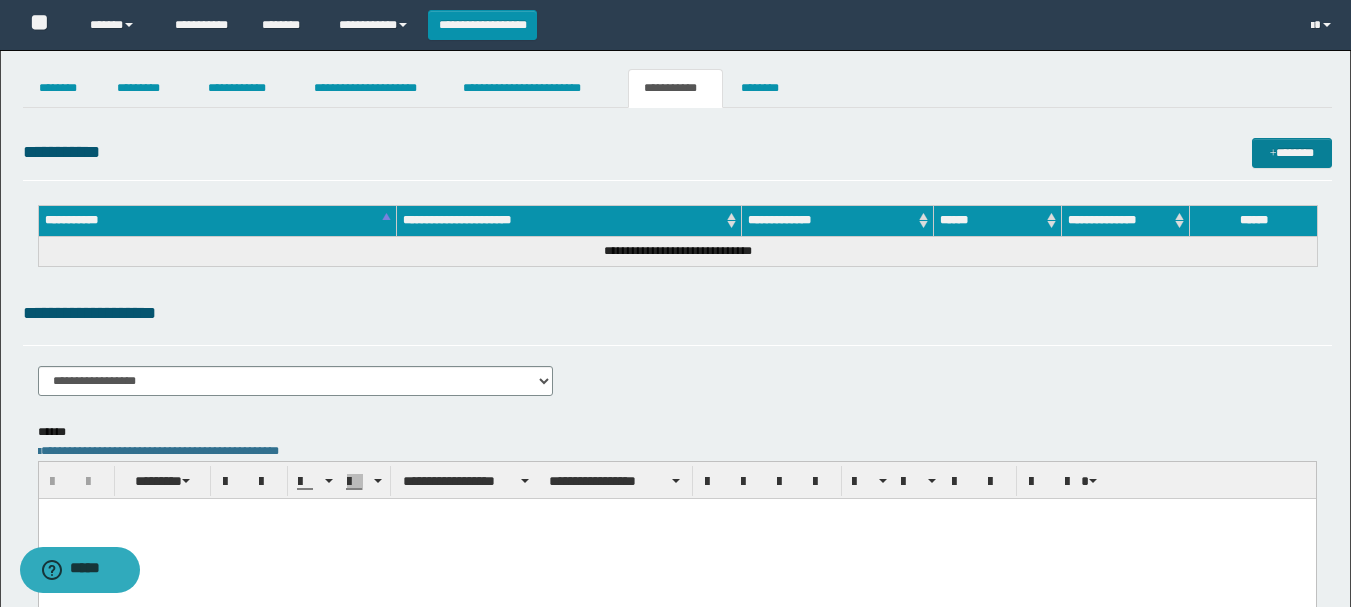 type on "**********" 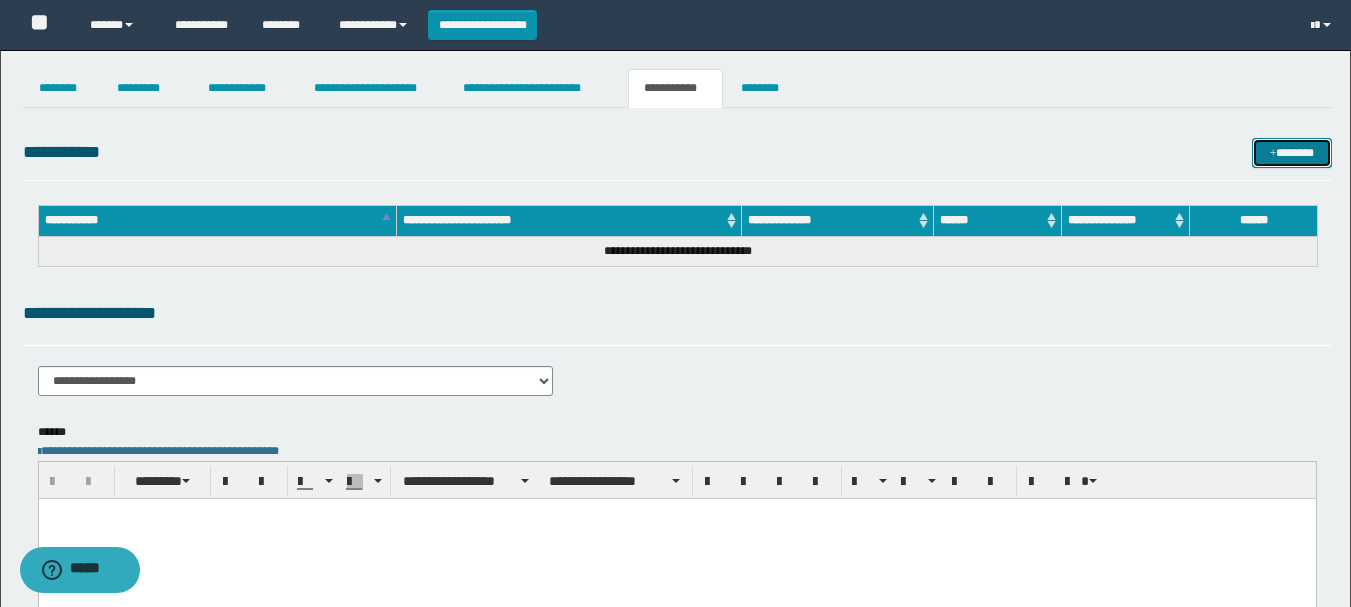 click on "*******" at bounding box center (1292, 153) 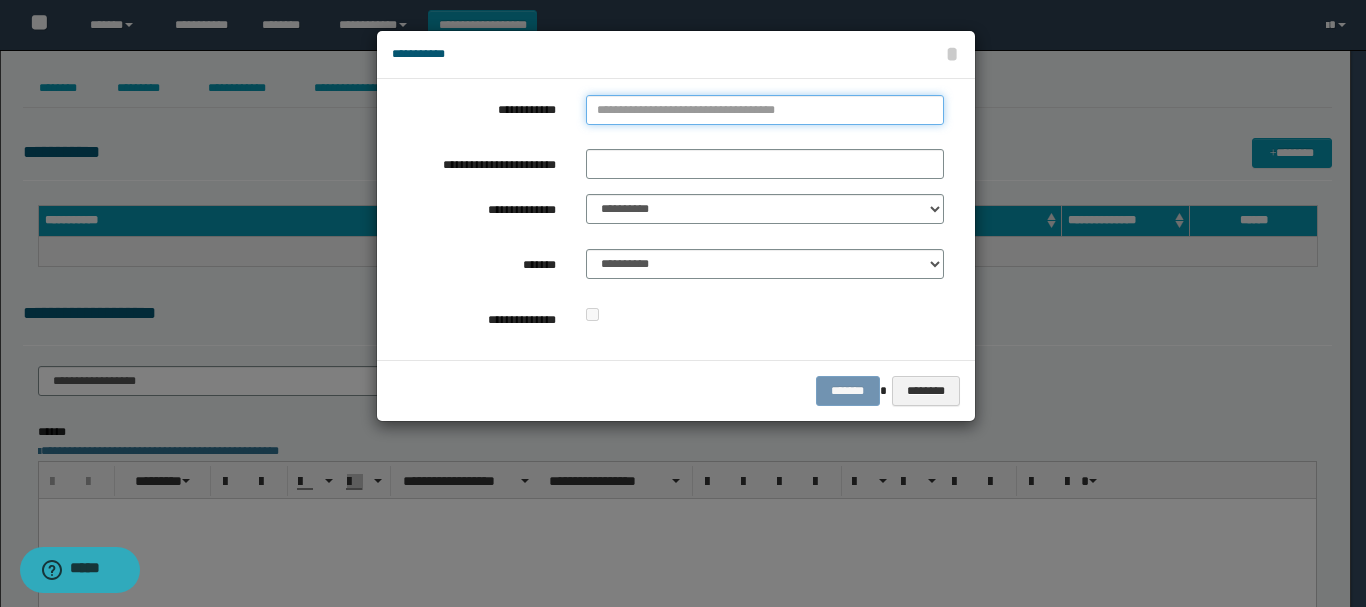 click on "**********" at bounding box center [765, 110] 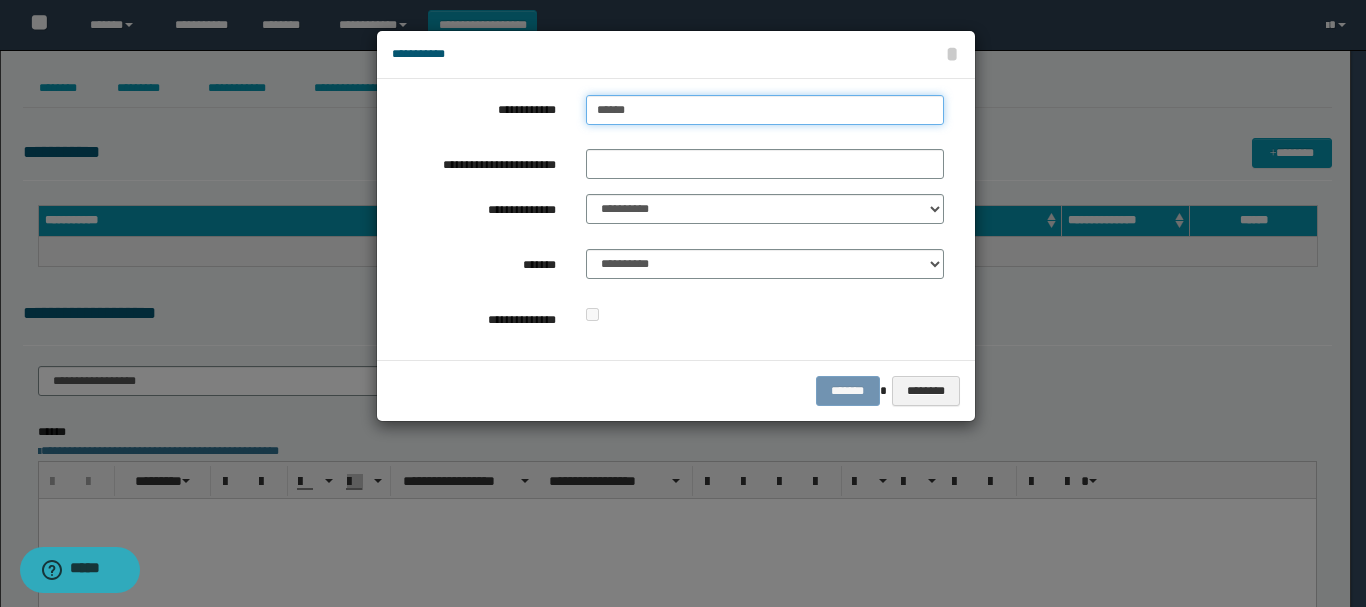 type on "******" 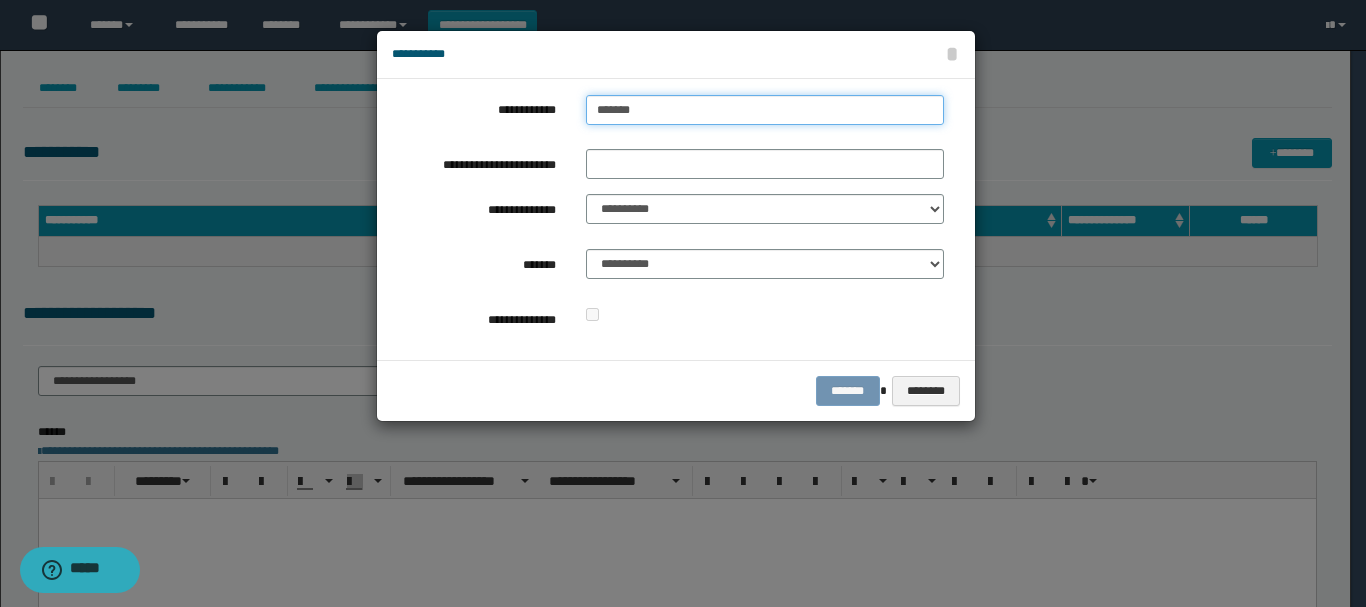 type on "******" 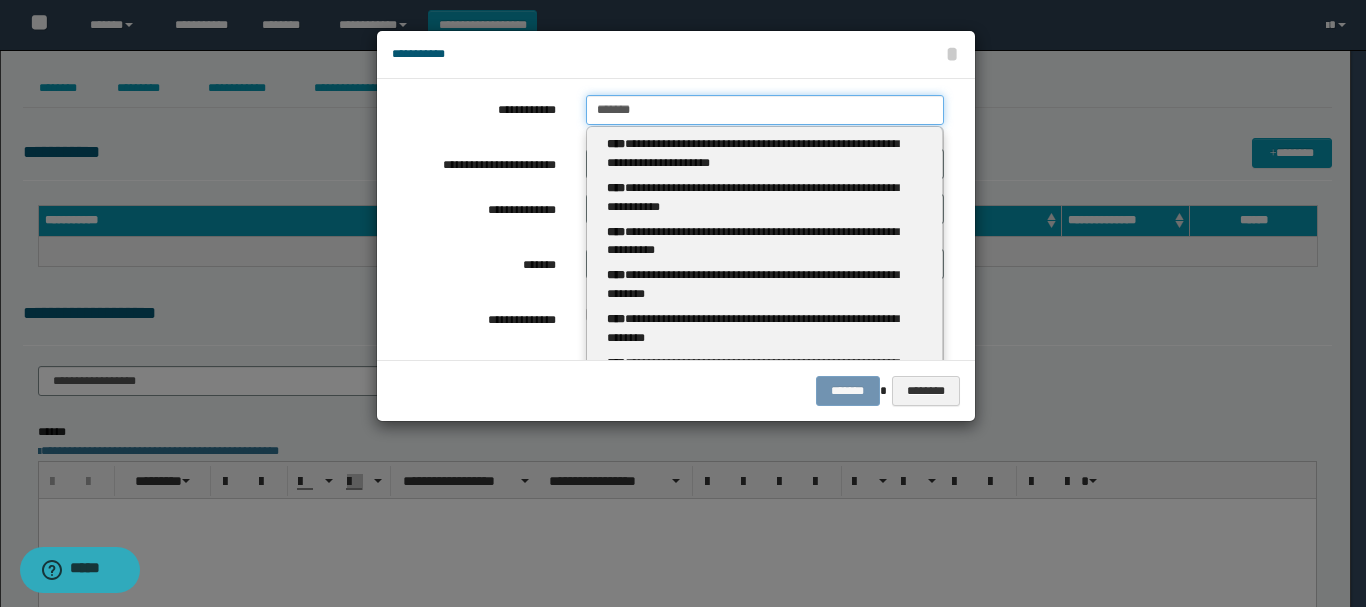 type 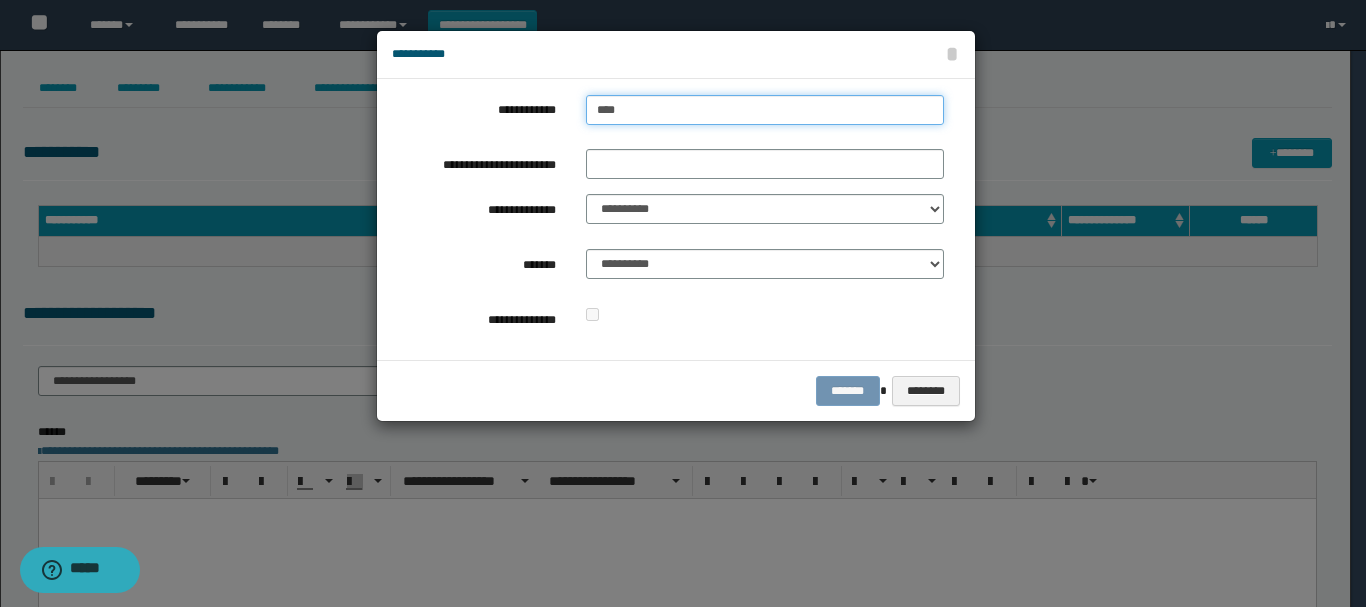 type on "***" 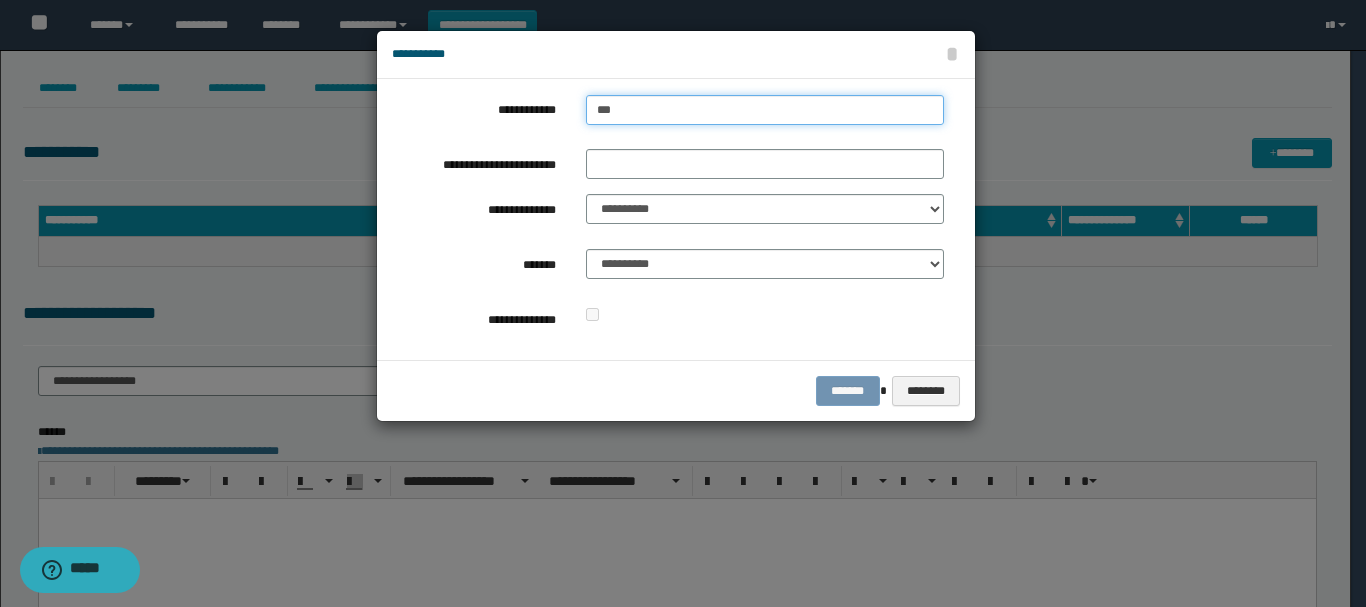 type on "***" 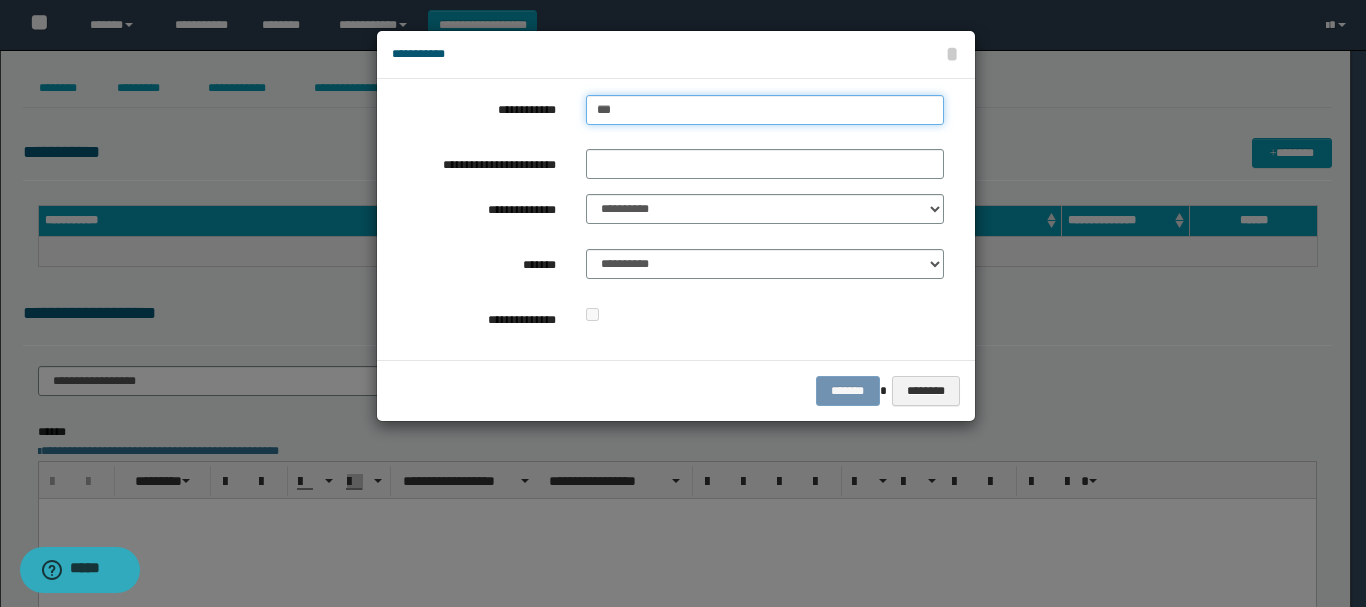 type 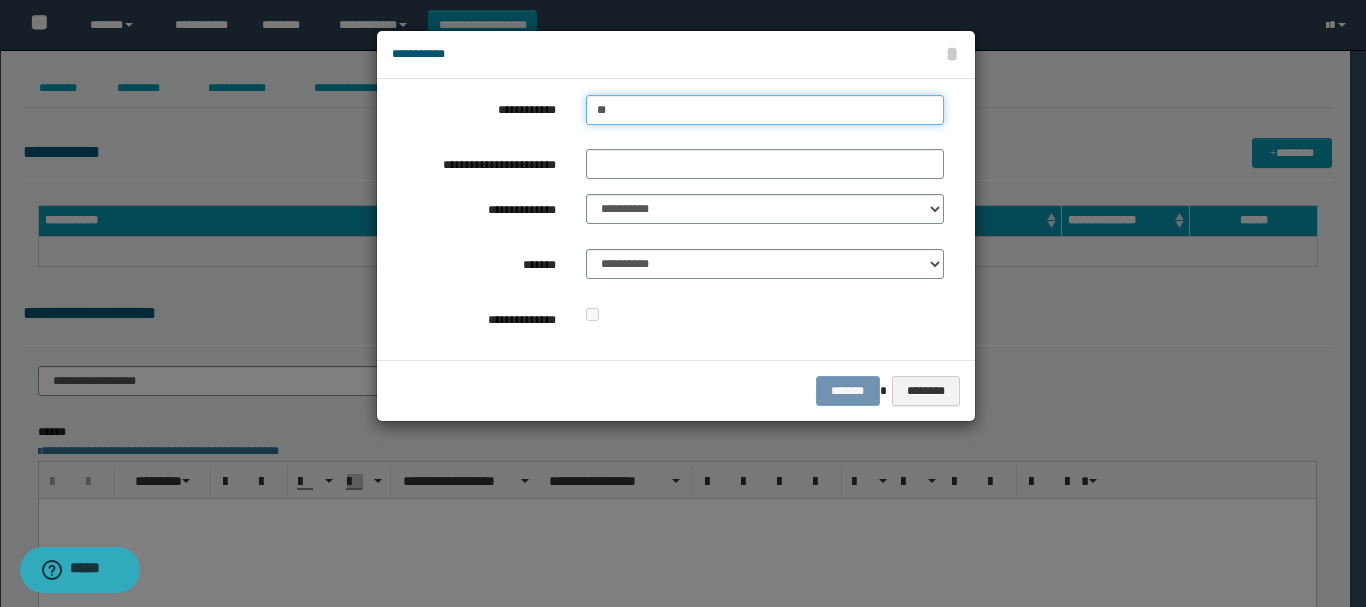 type on "*" 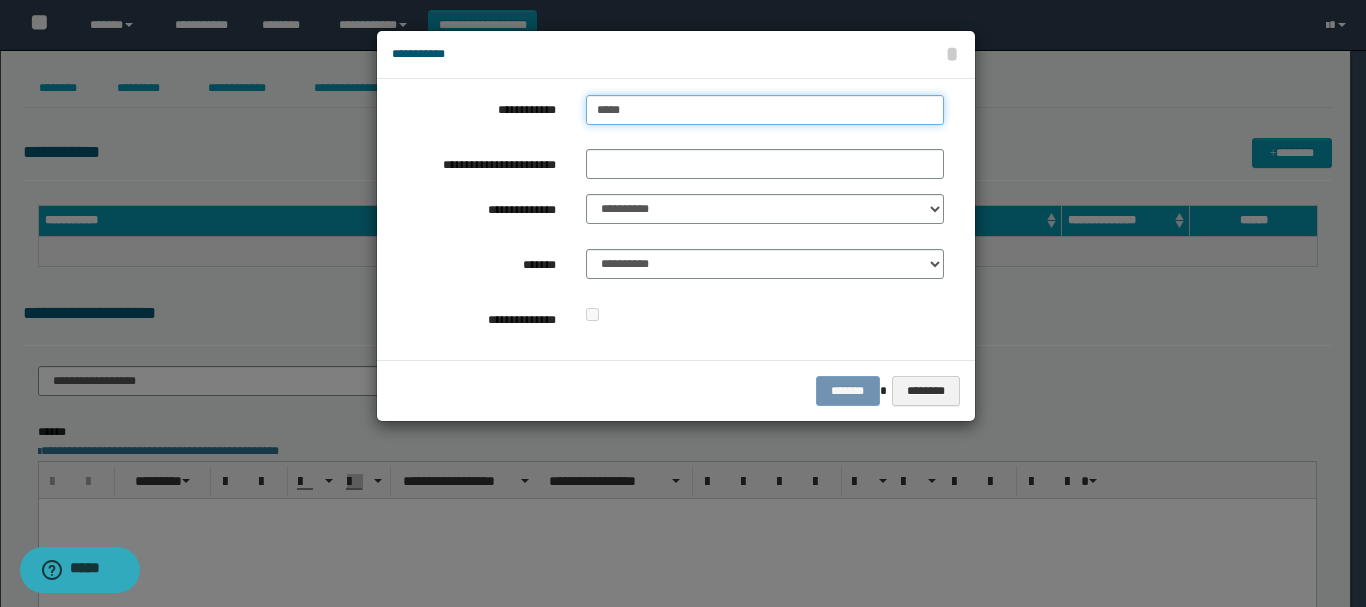 type on "****" 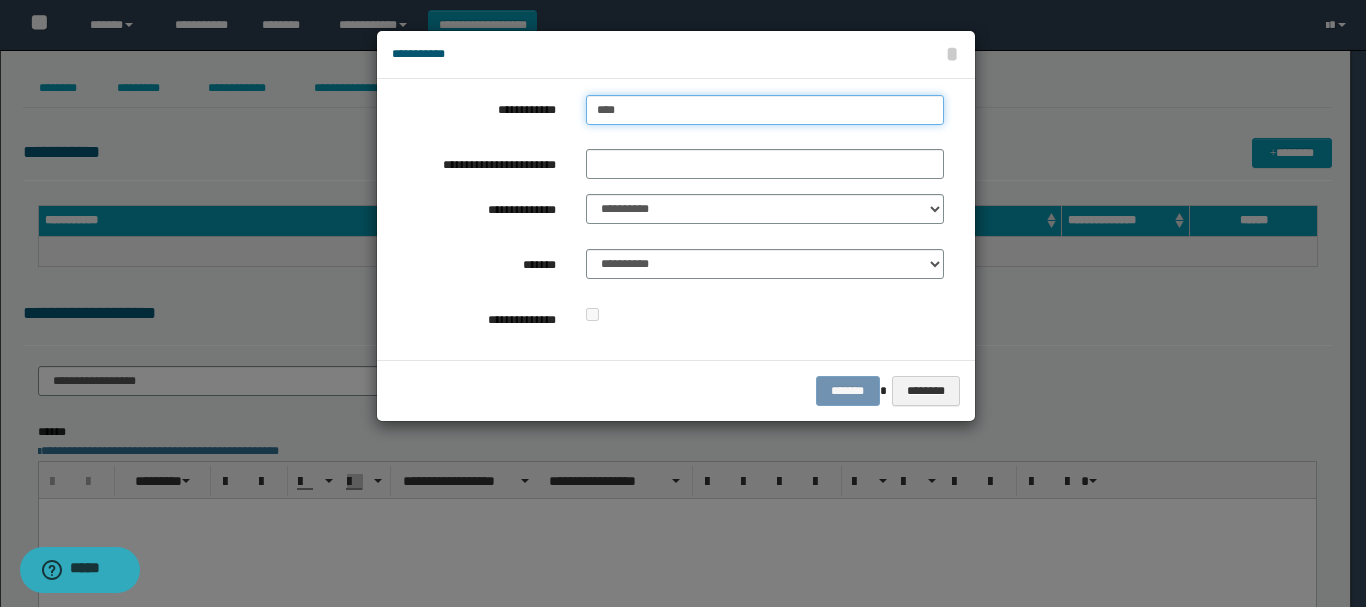 type on "****" 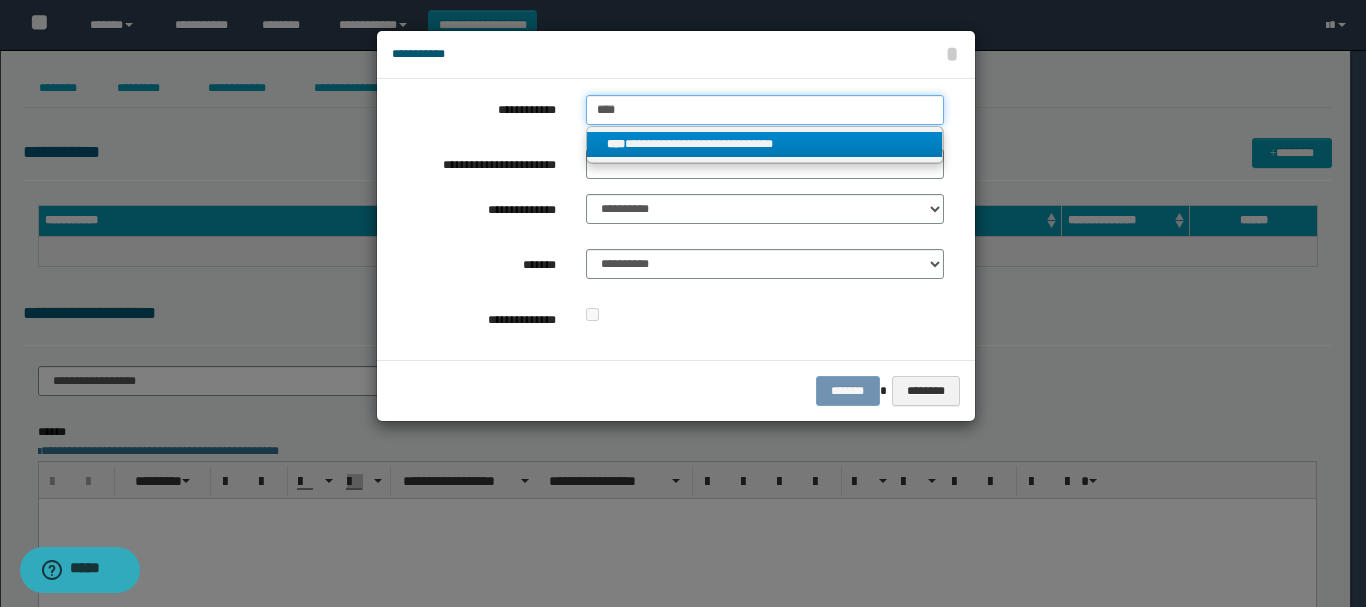type on "****" 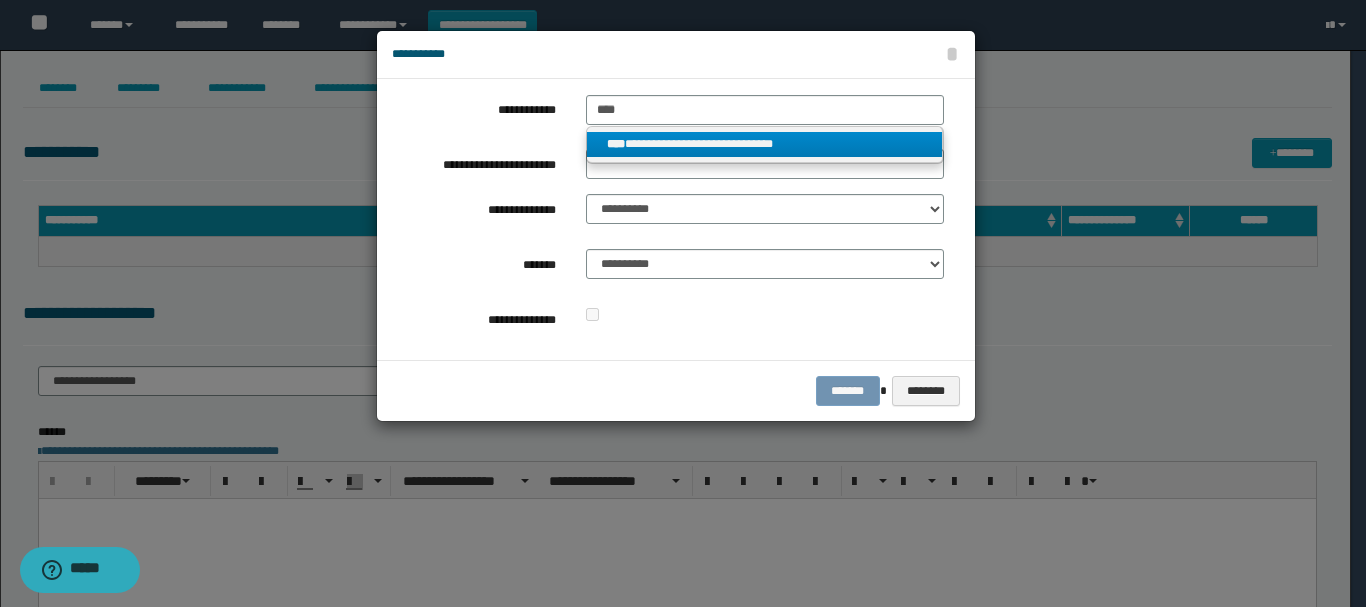 click on "**********" at bounding box center [765, 145] 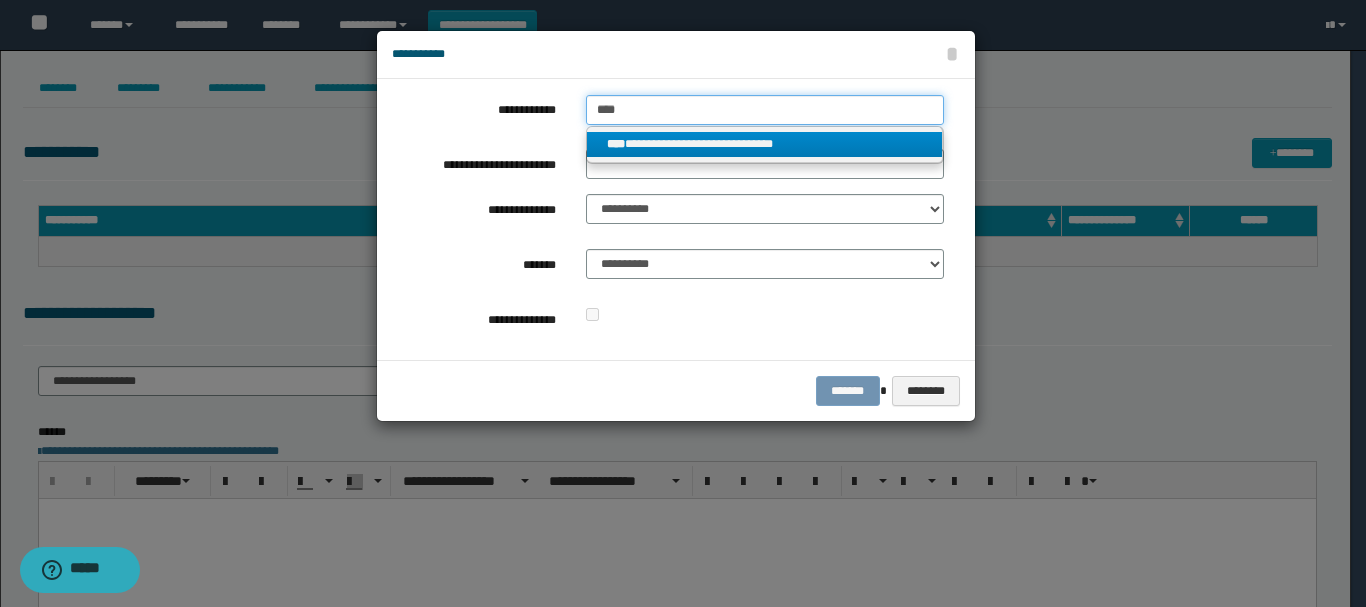 type 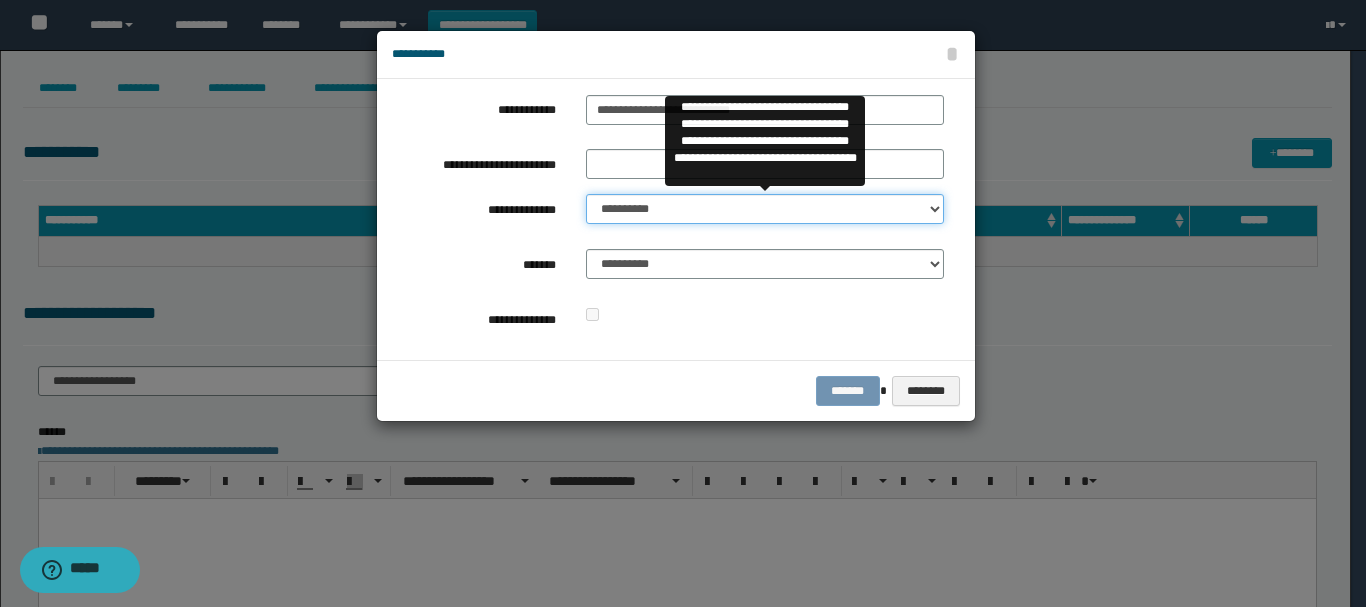 click on "**********" at bounding box center (765, 209) 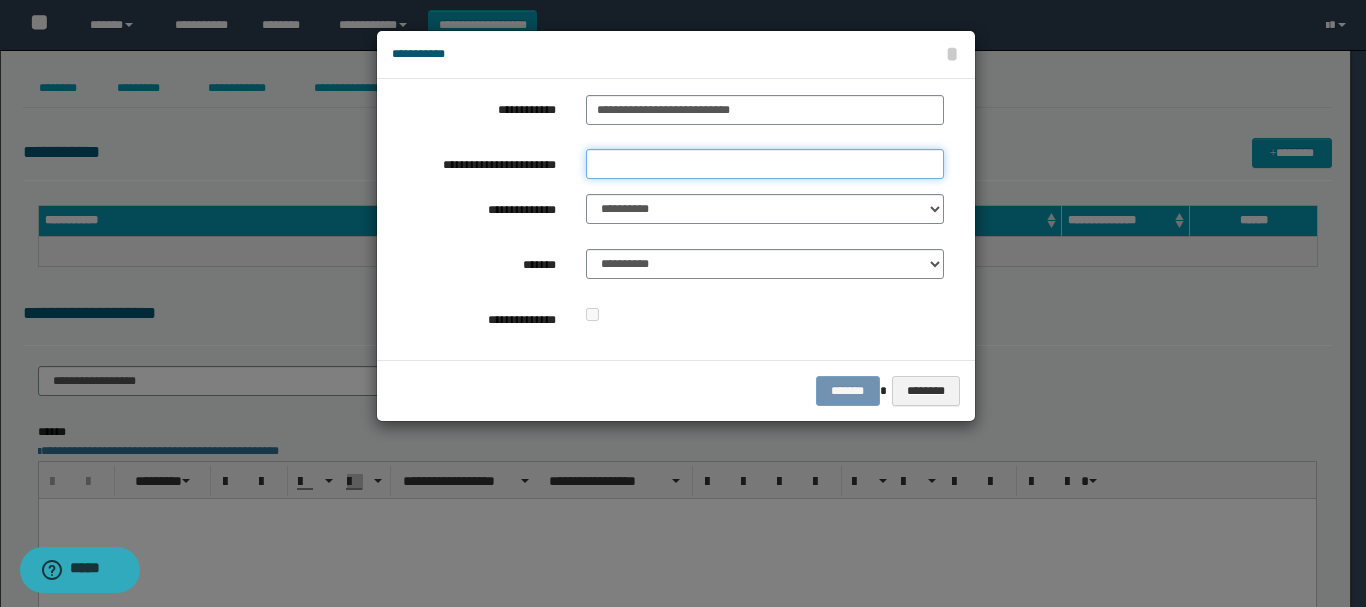 click on "**********" at bounding box center (765, 164) 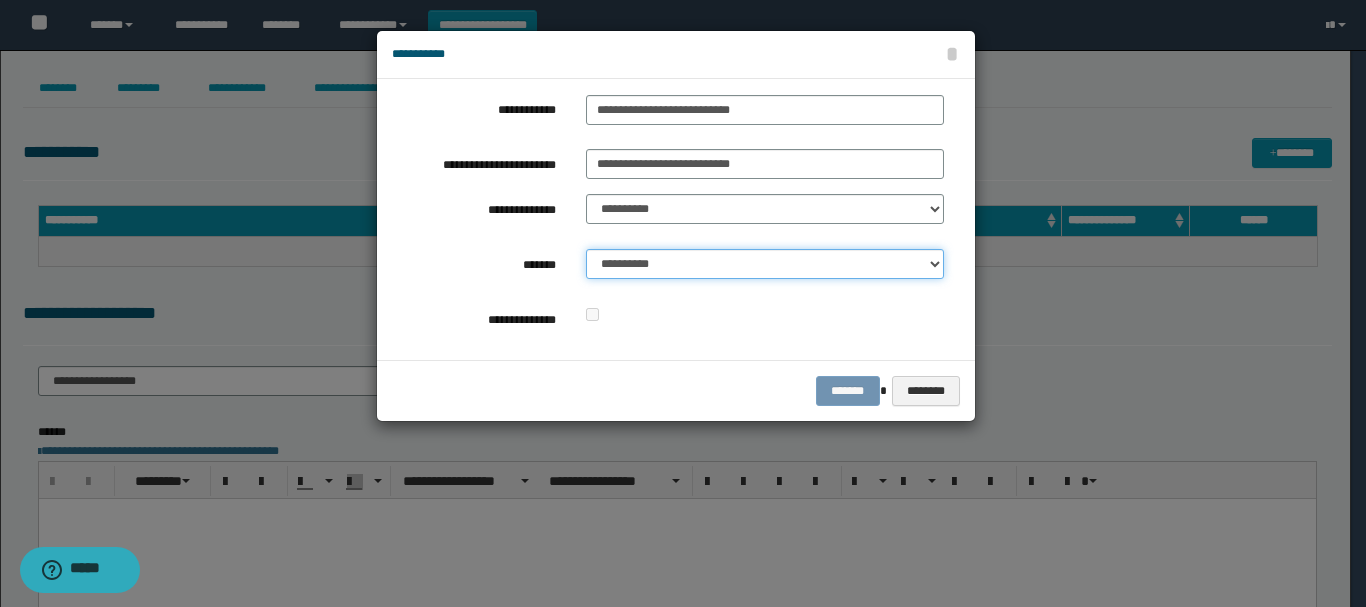 click on "**********" at bounding box center [765, 264] 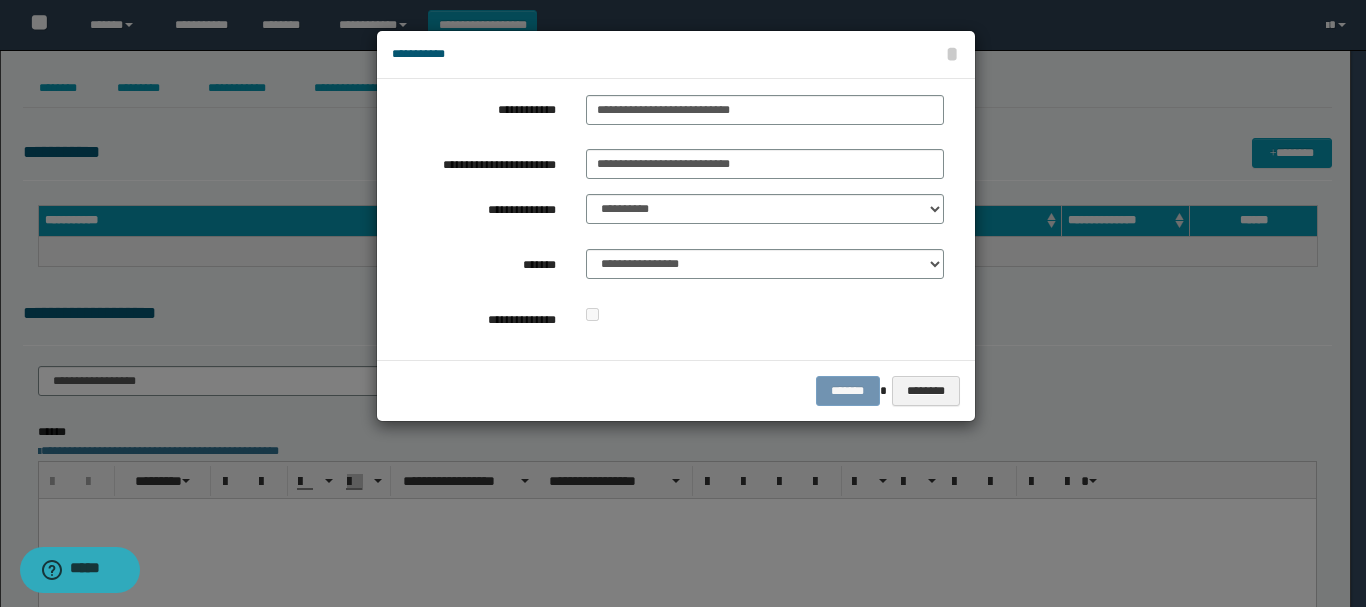 click on "*******
********" at bounding box center [676, 390] 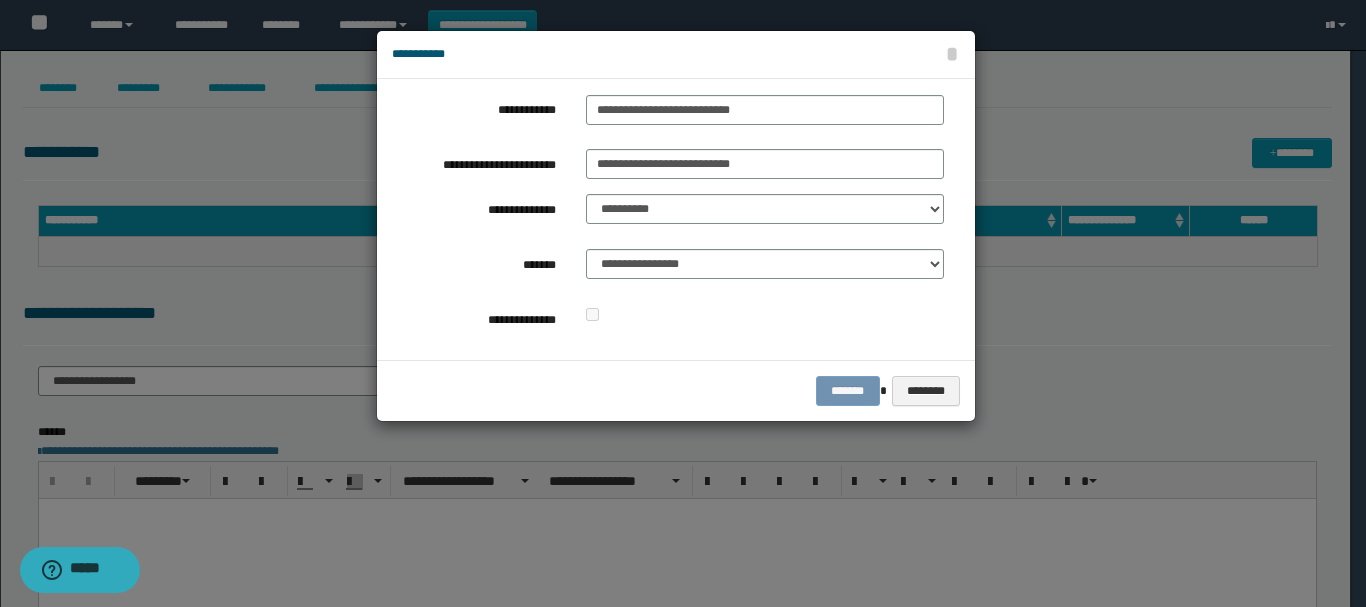 click on "*******
********" at bounding box center (676, 390) 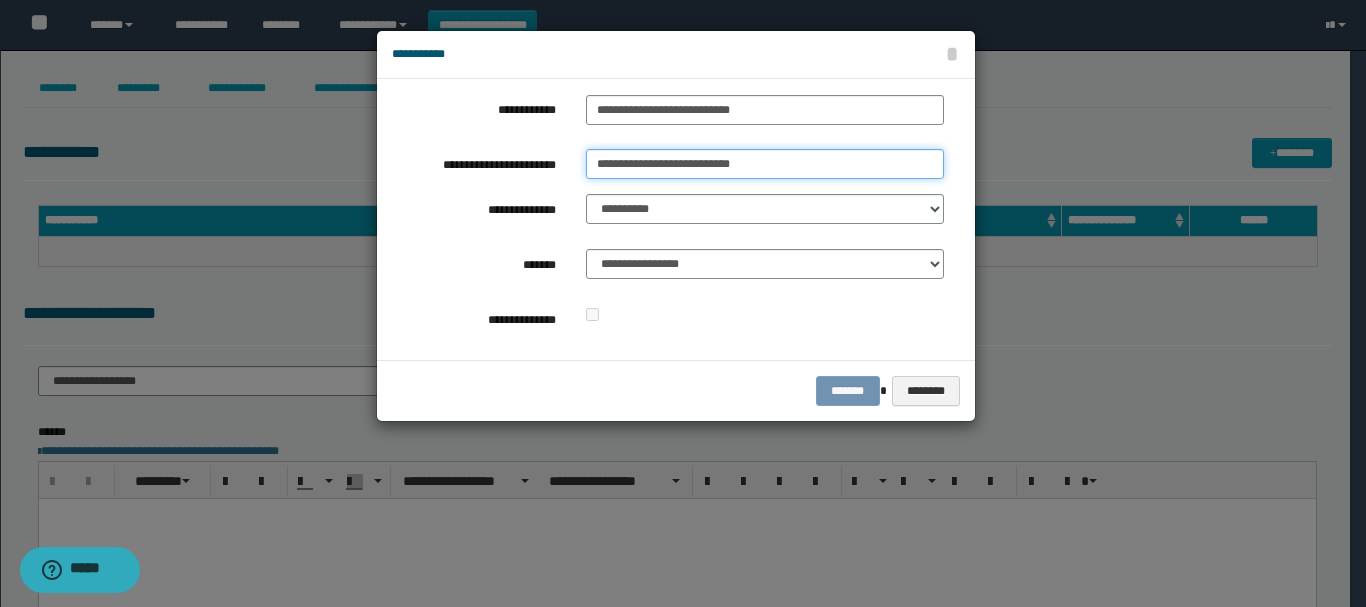 click on "**********" at bounding box center [765, 164] 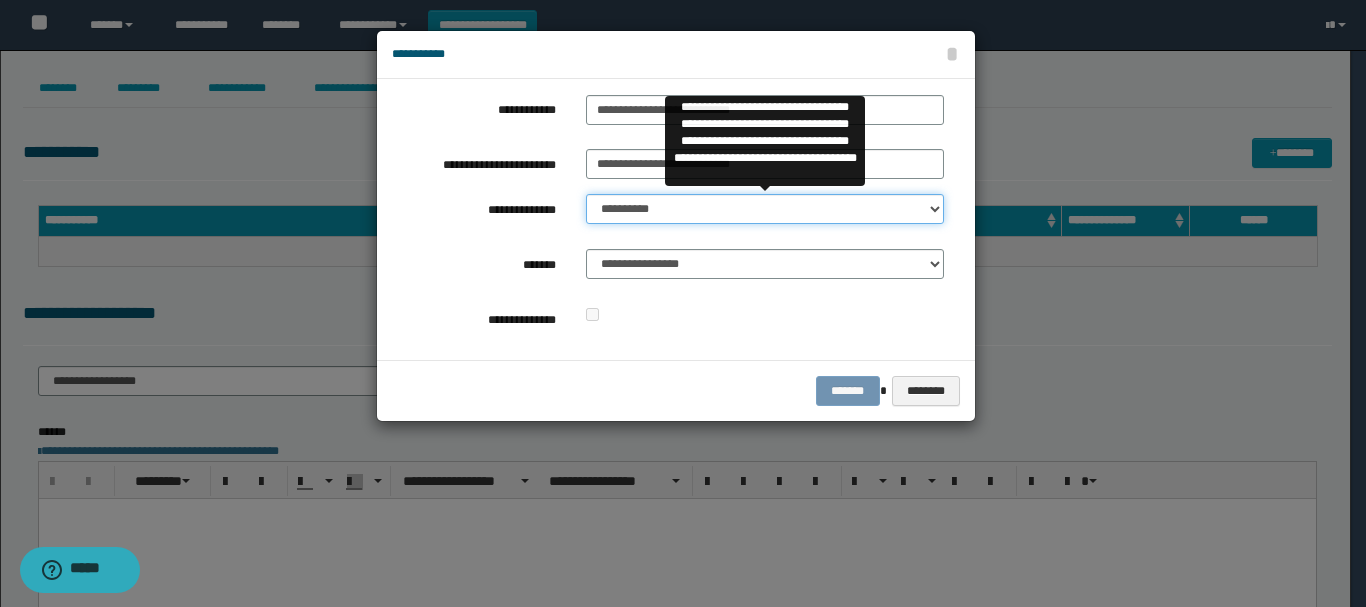 click on "**********" at bounding box center (765, 209) 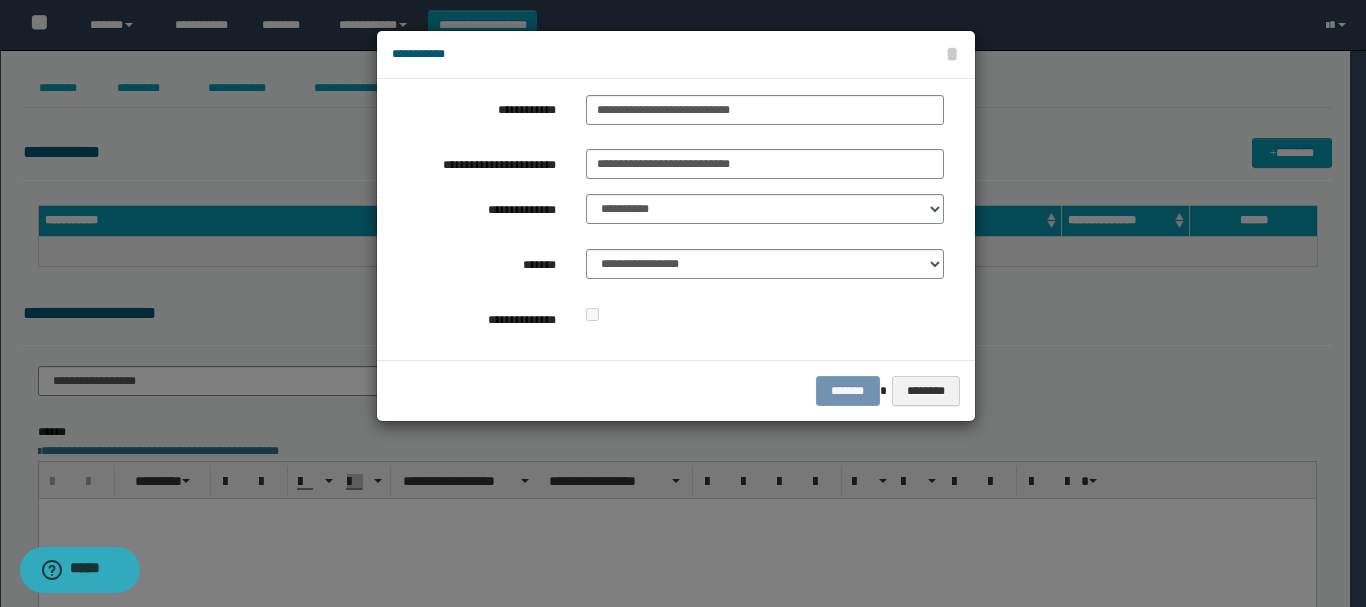click at bounding box center (683, 303) 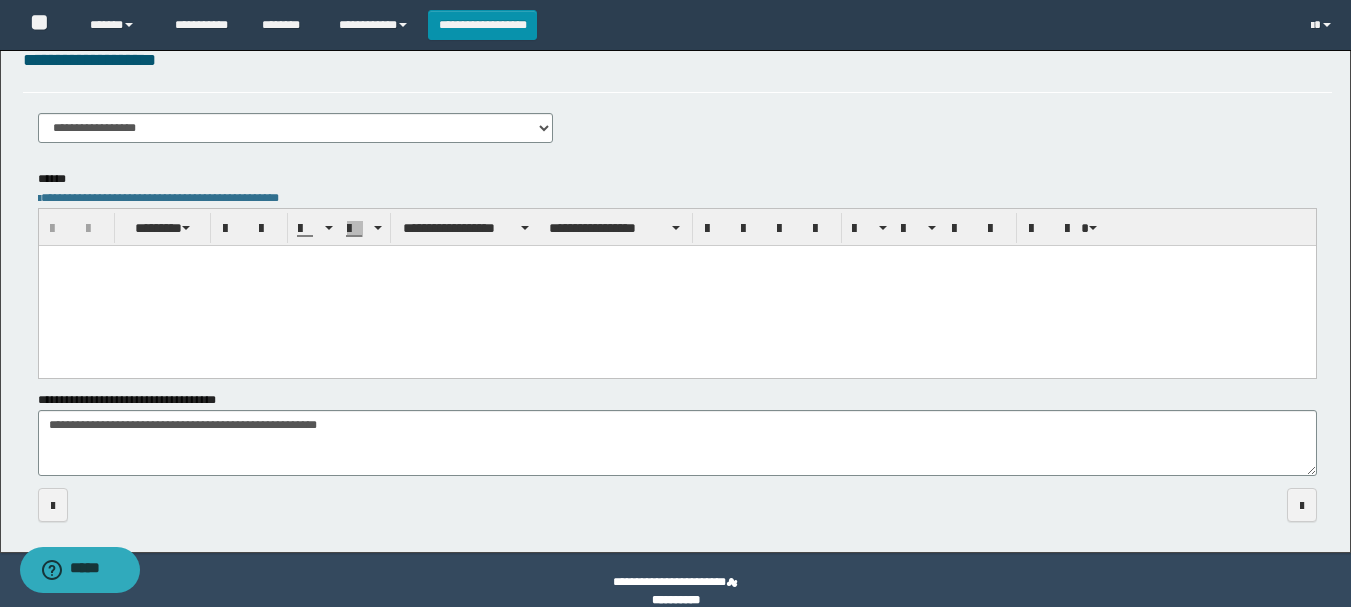 scroll, scrollTop: 276, scrollLeft: 0, axis: vertical 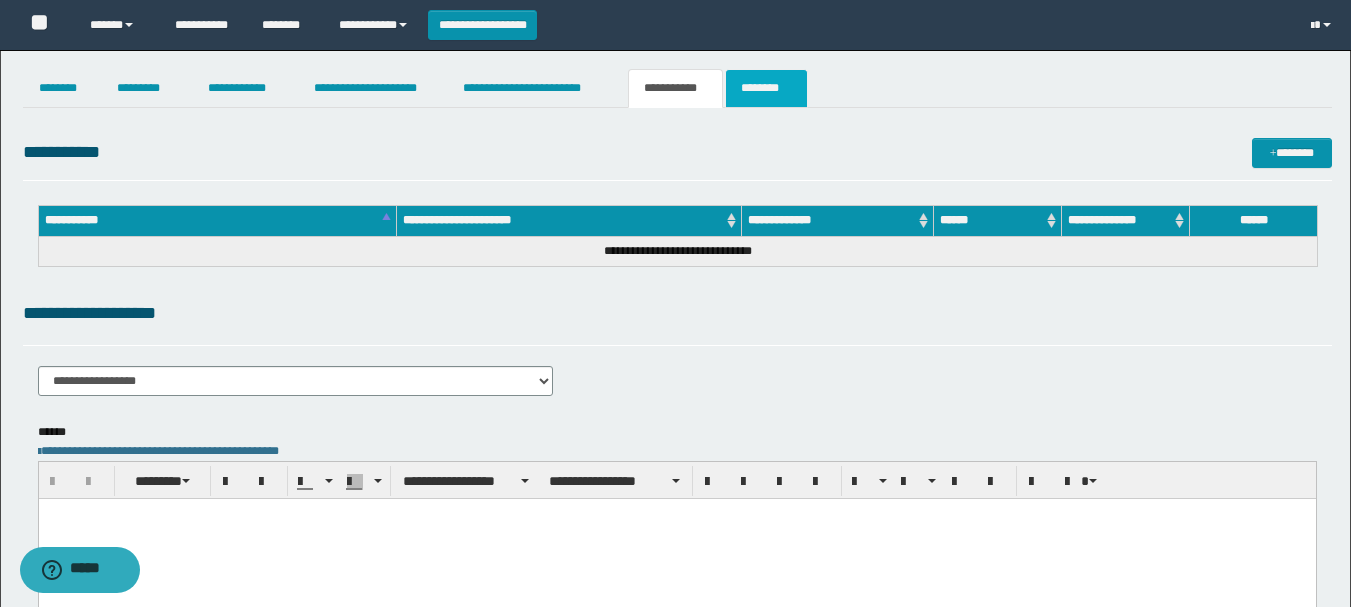 click on "********" at bounding box center (766, 88) 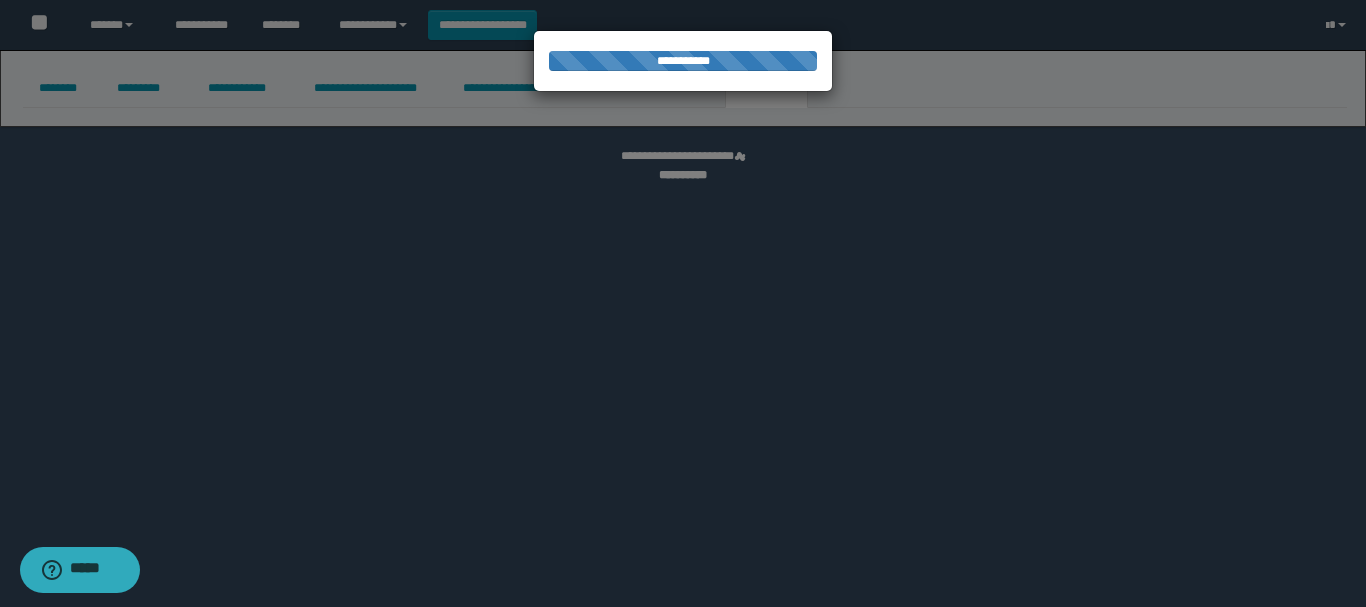 select 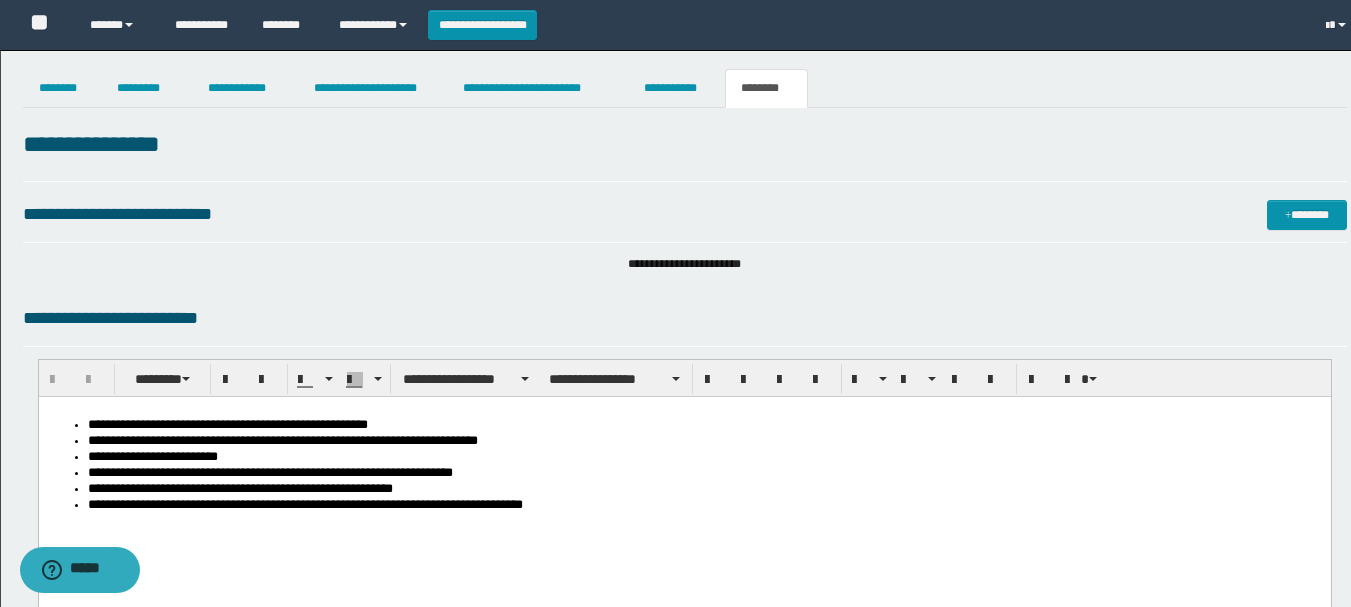 scroll, scrollTop: 0, scrollLeft: 0, axis: both 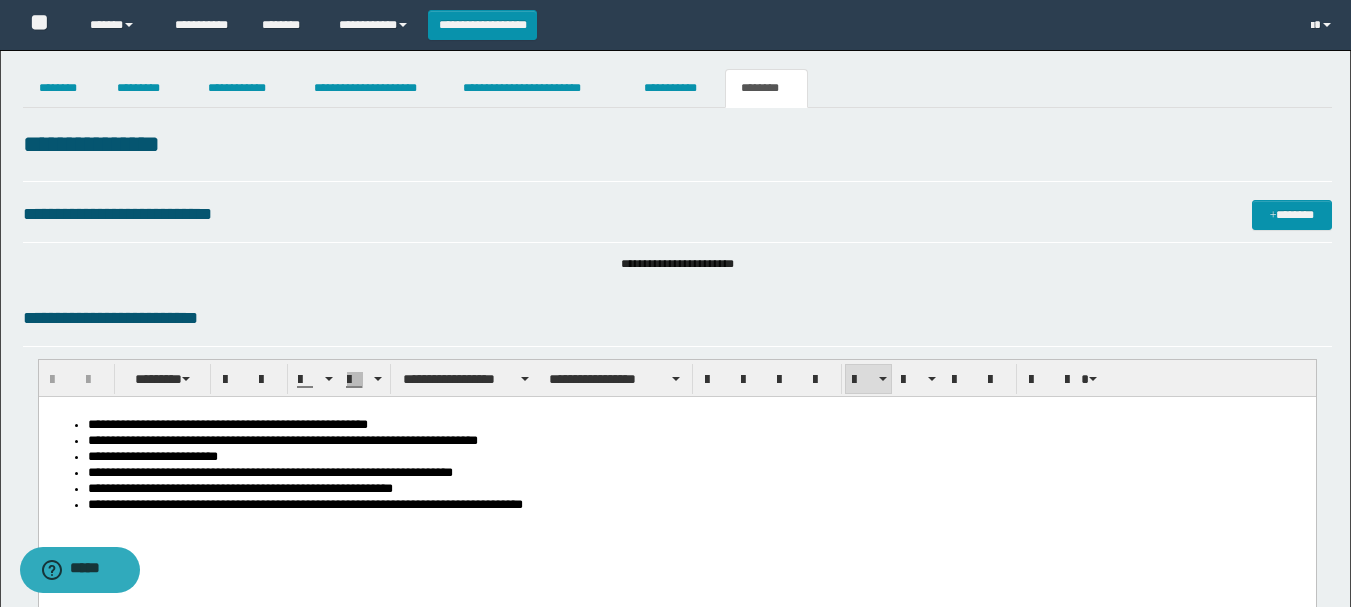 click on "**********" at bounding box center (696, 506) 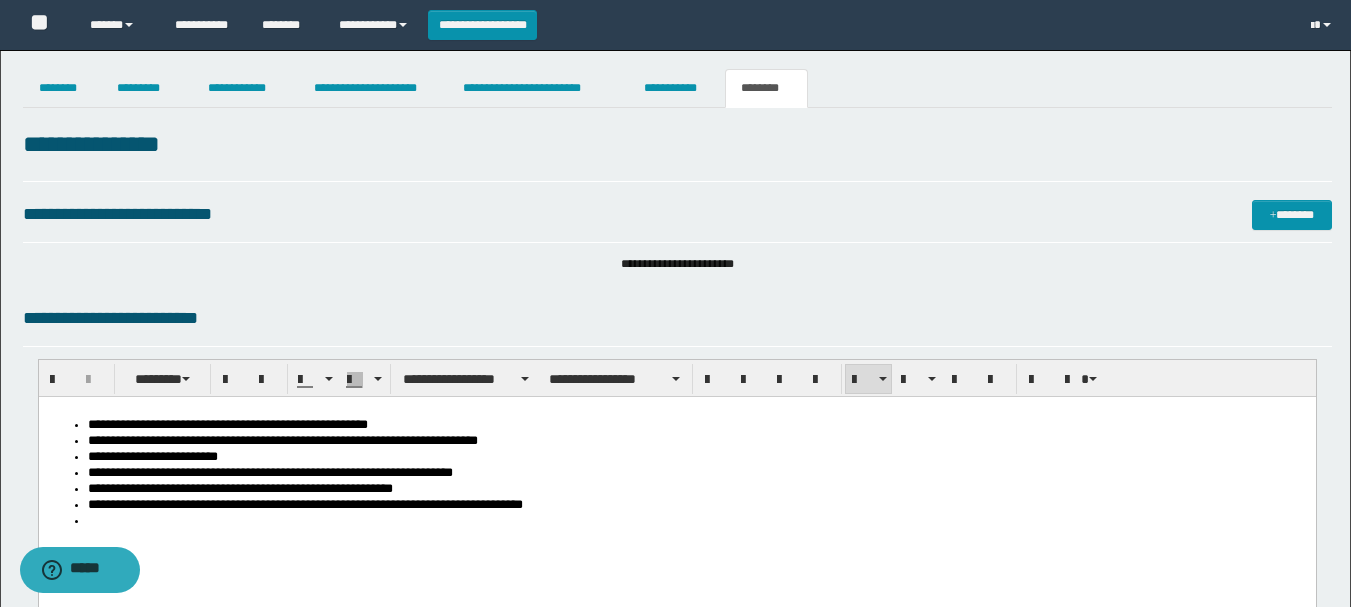 paste 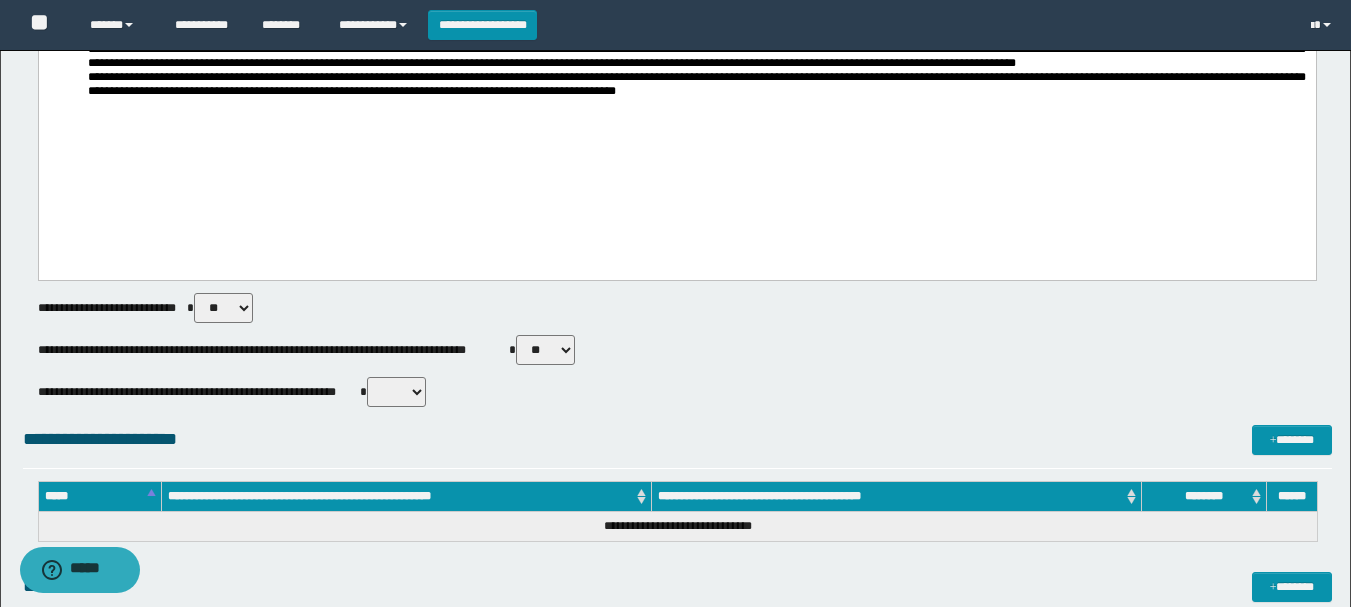 scroll, scrollTop: 413, scrollLeft: 0, axis: vertical 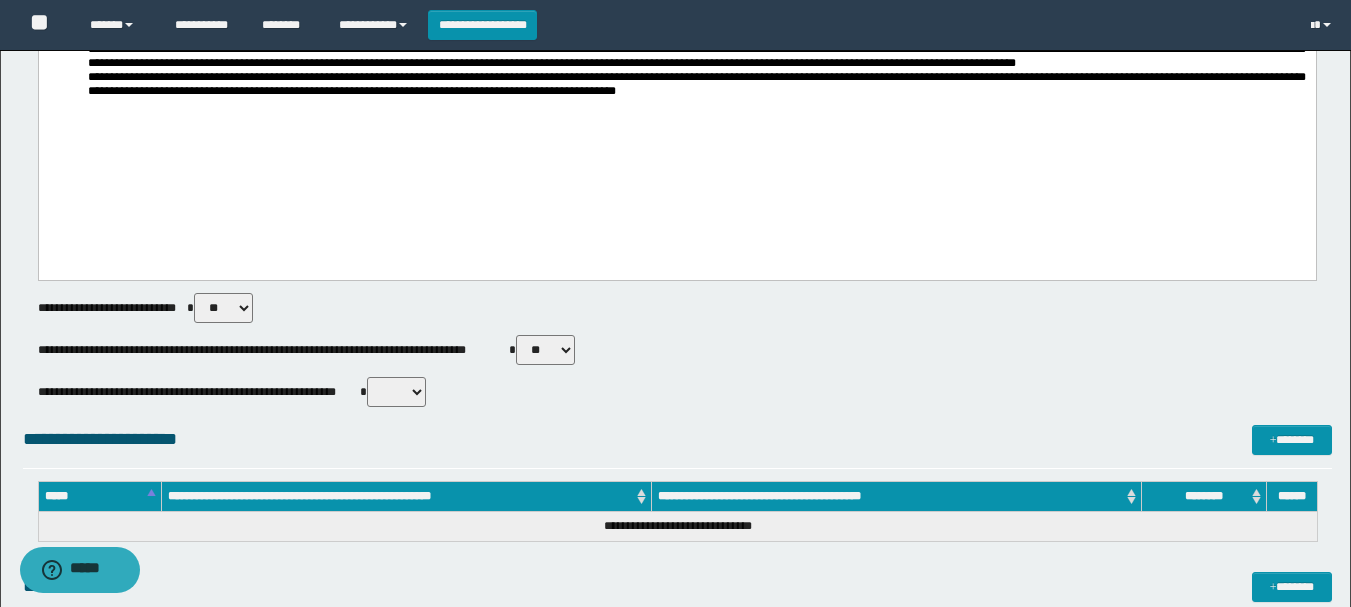 click on "**
**" at bounding box center [396, 392] 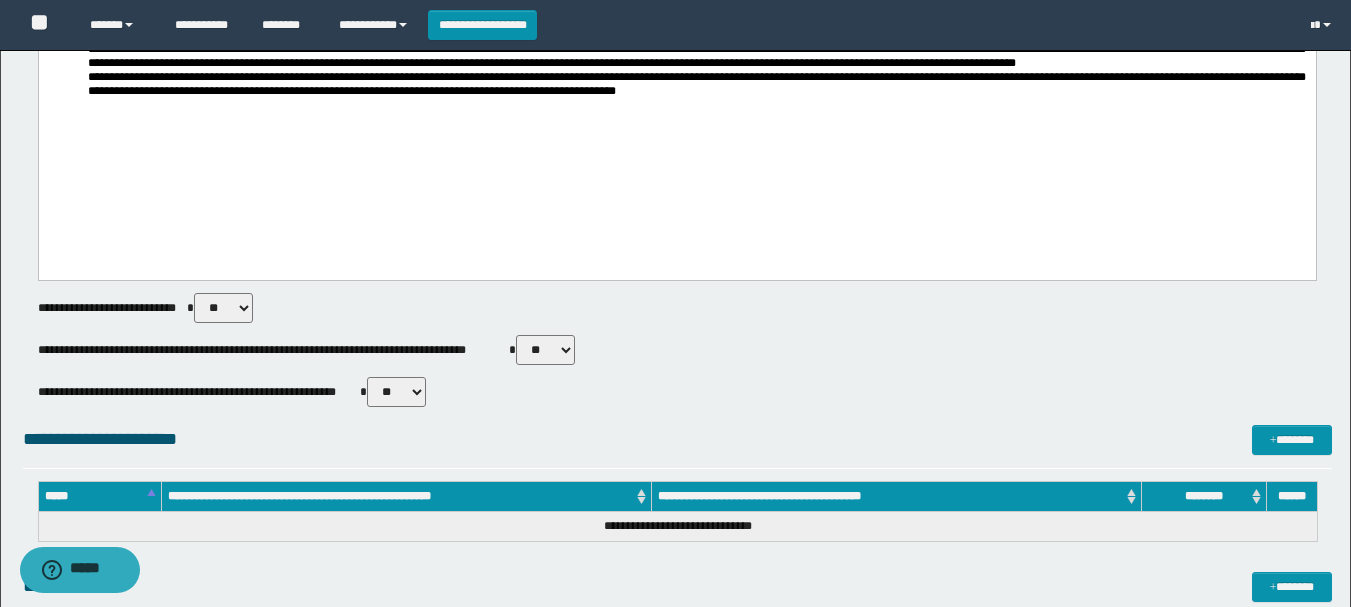 click on "**
**" at bounding box center [396, 392] 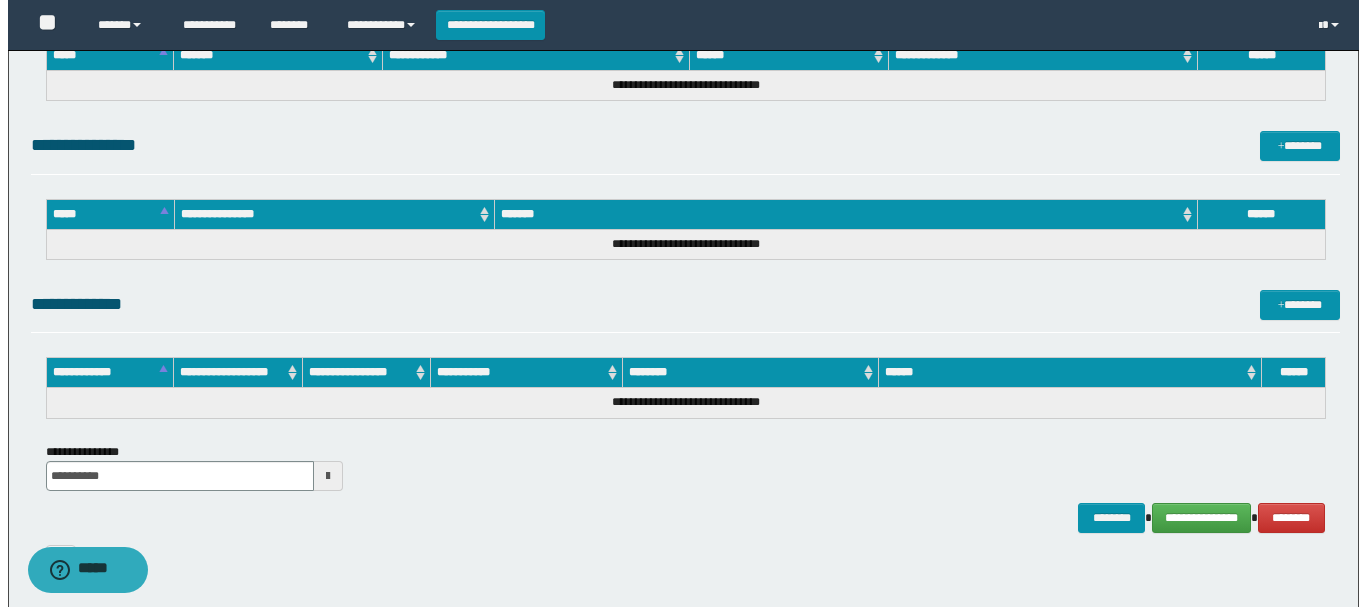 scroll, scrollTop: 1168, scrollLeft: 0, axis: vertical 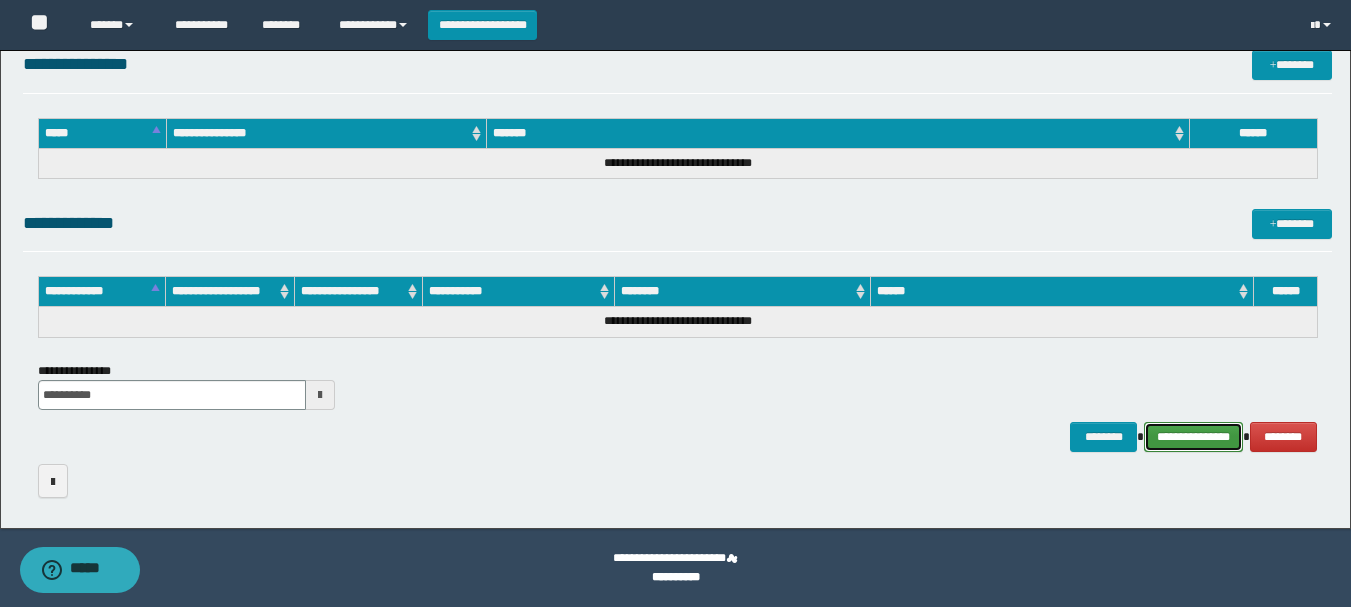click on "**********" at bounding box center (1193, 437) 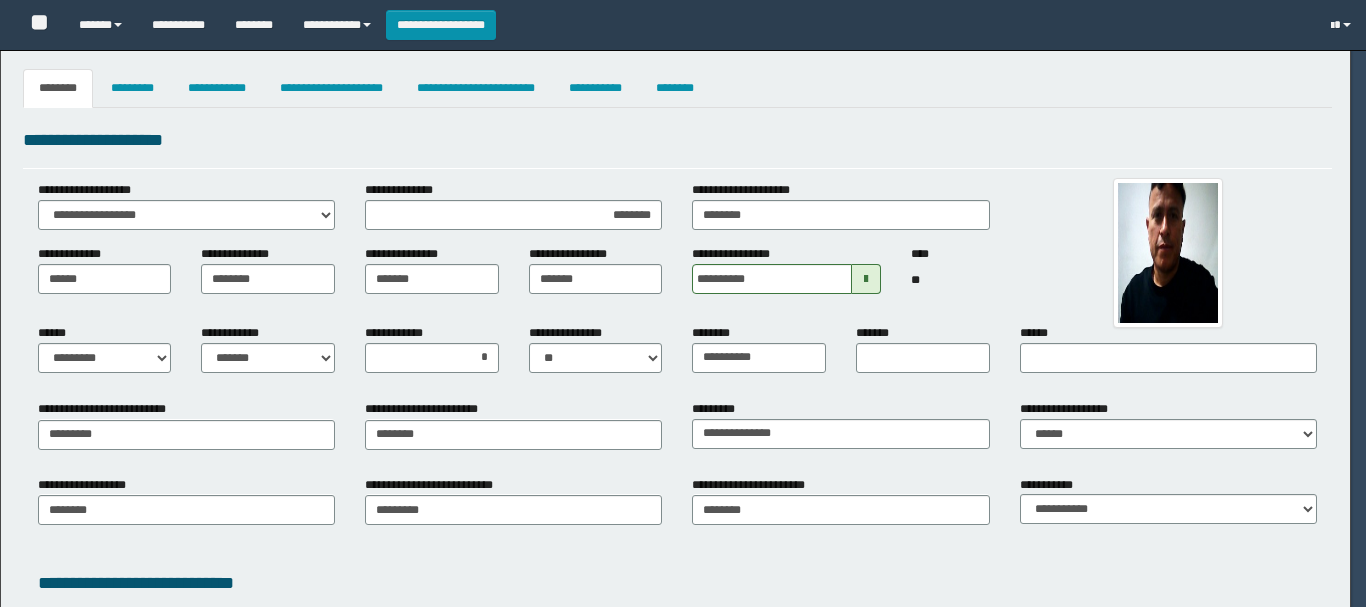 select on "*" 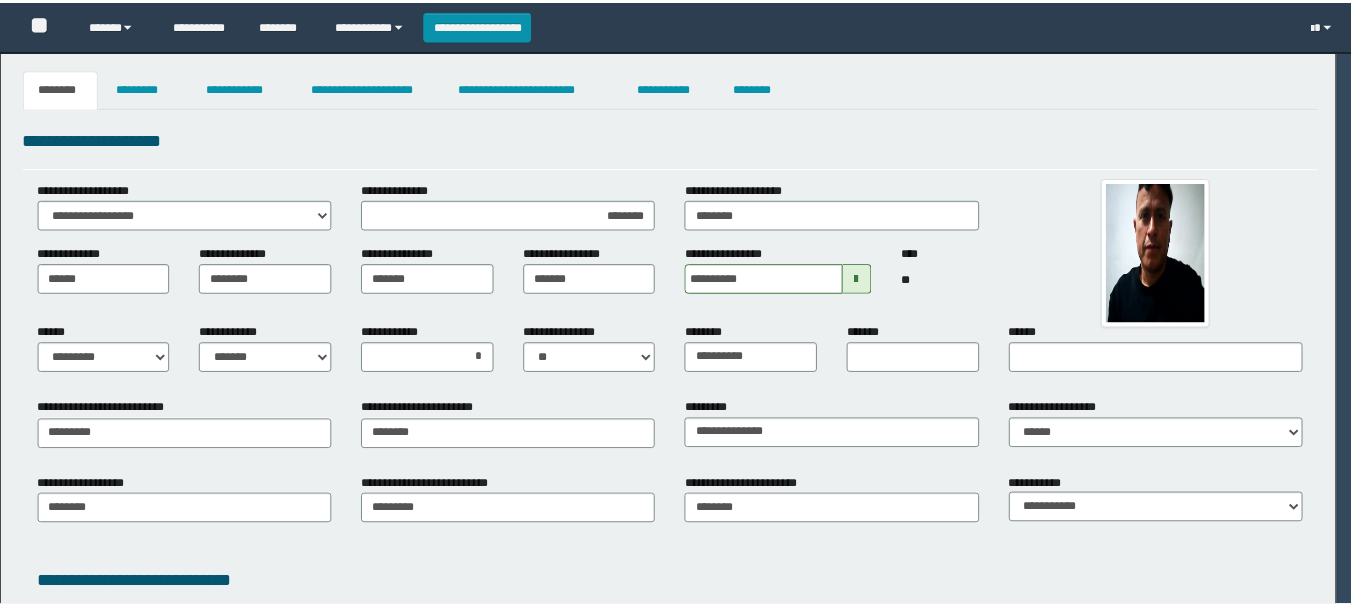 scroll, scrollTop: 0, scrollLeft: 0, axis: both 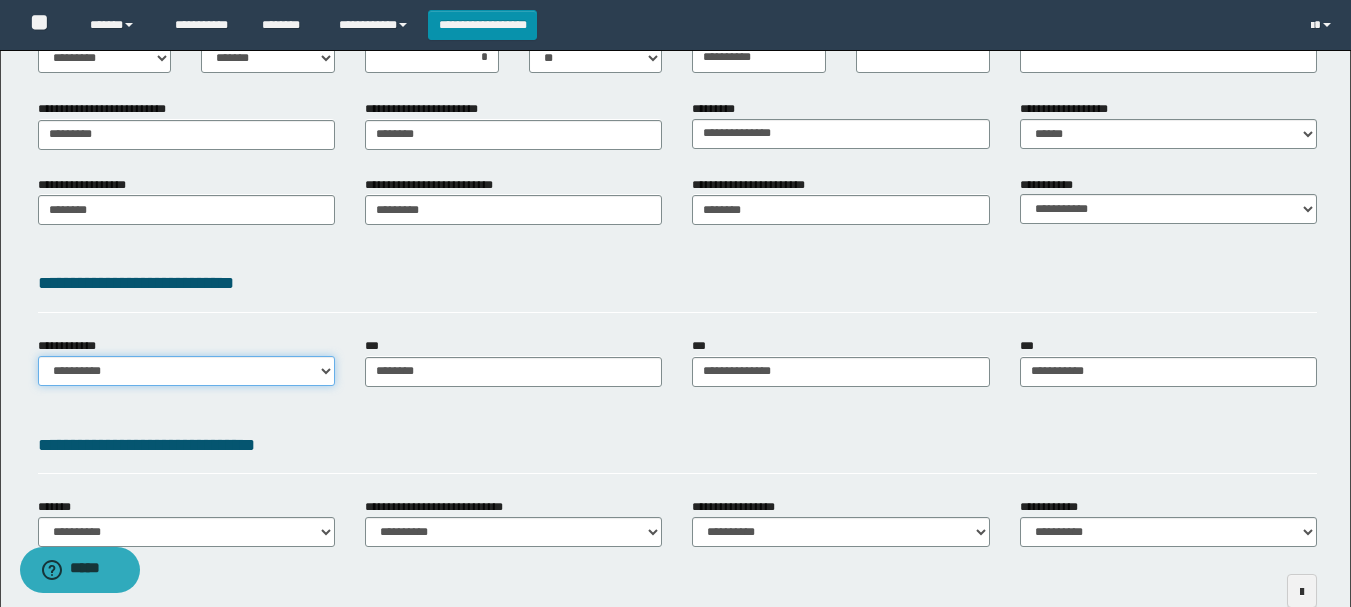 click on "**********" at bounding box center (186, 371) 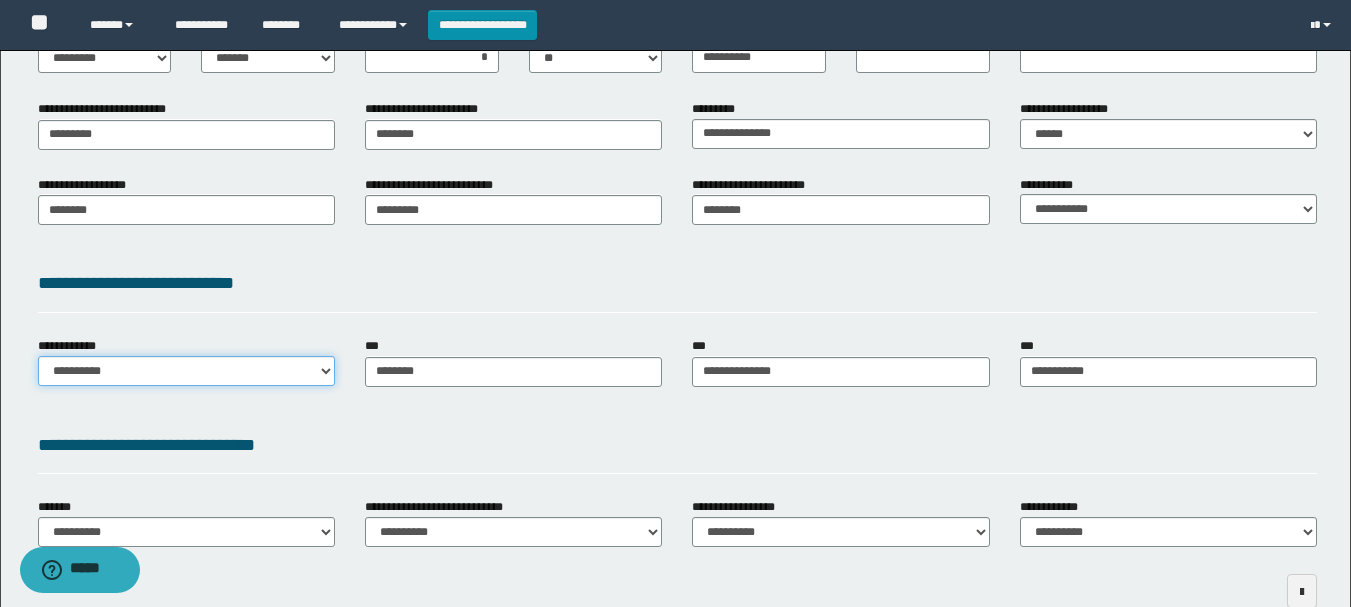 select on "**" 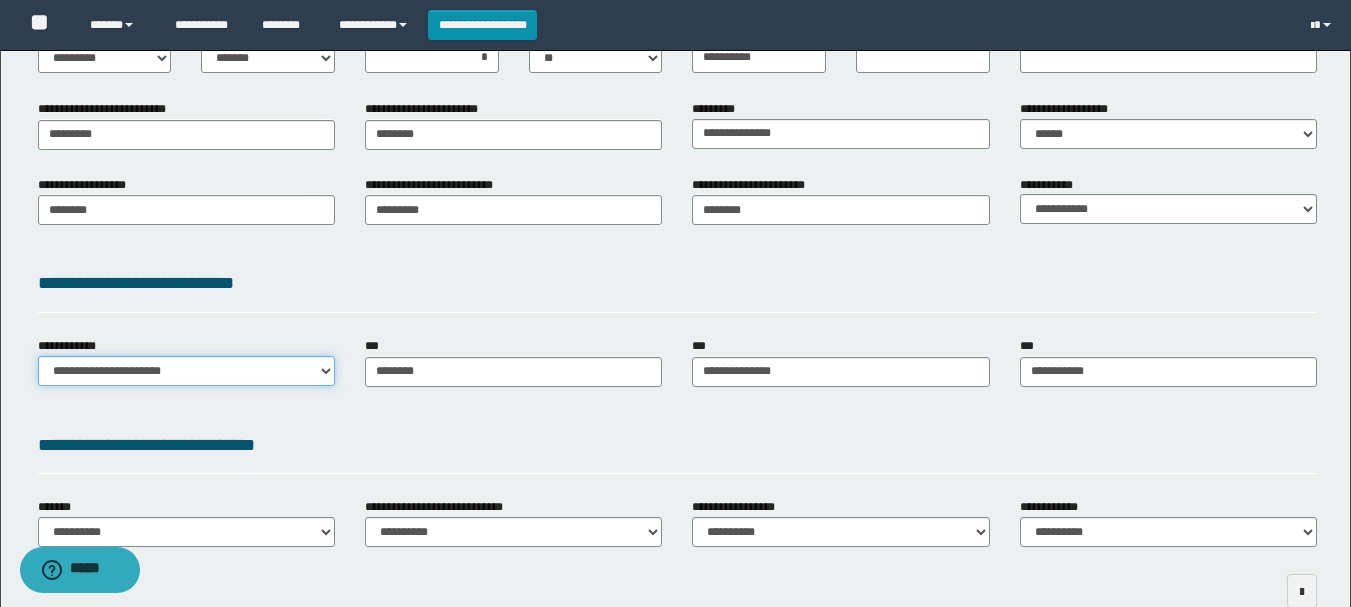 click on "**********" at bounding box center [186, 371] 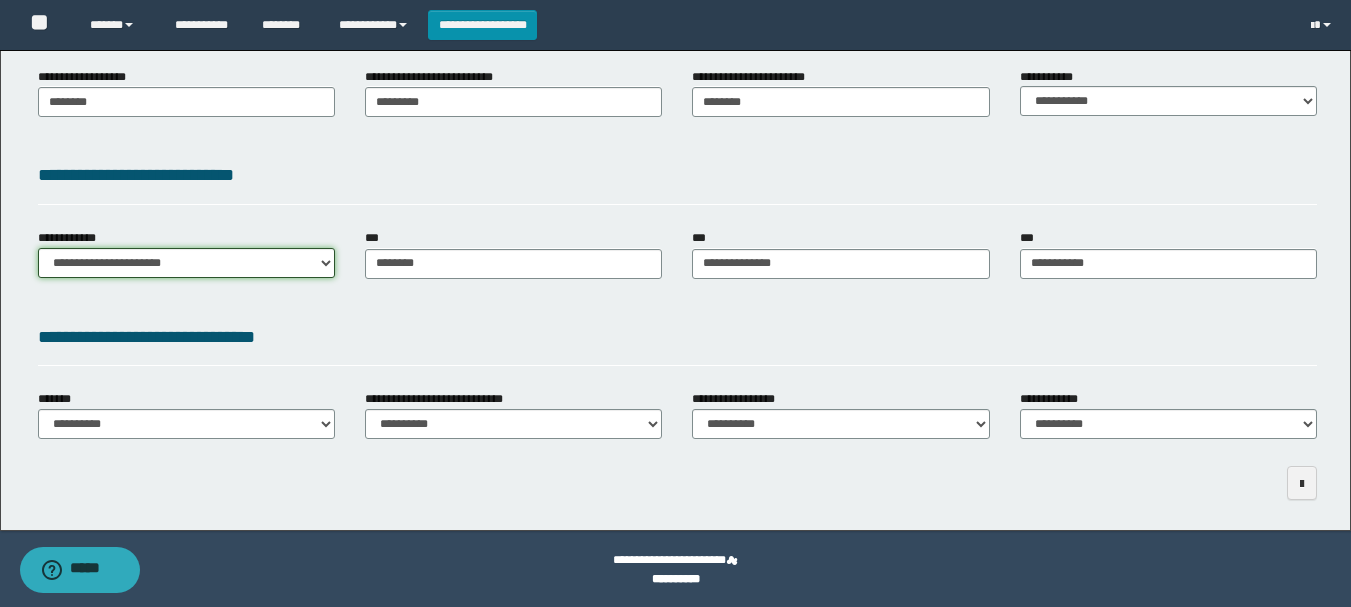 scroll, scrollTop: 409, scrollLeft: 0, axis: vertical 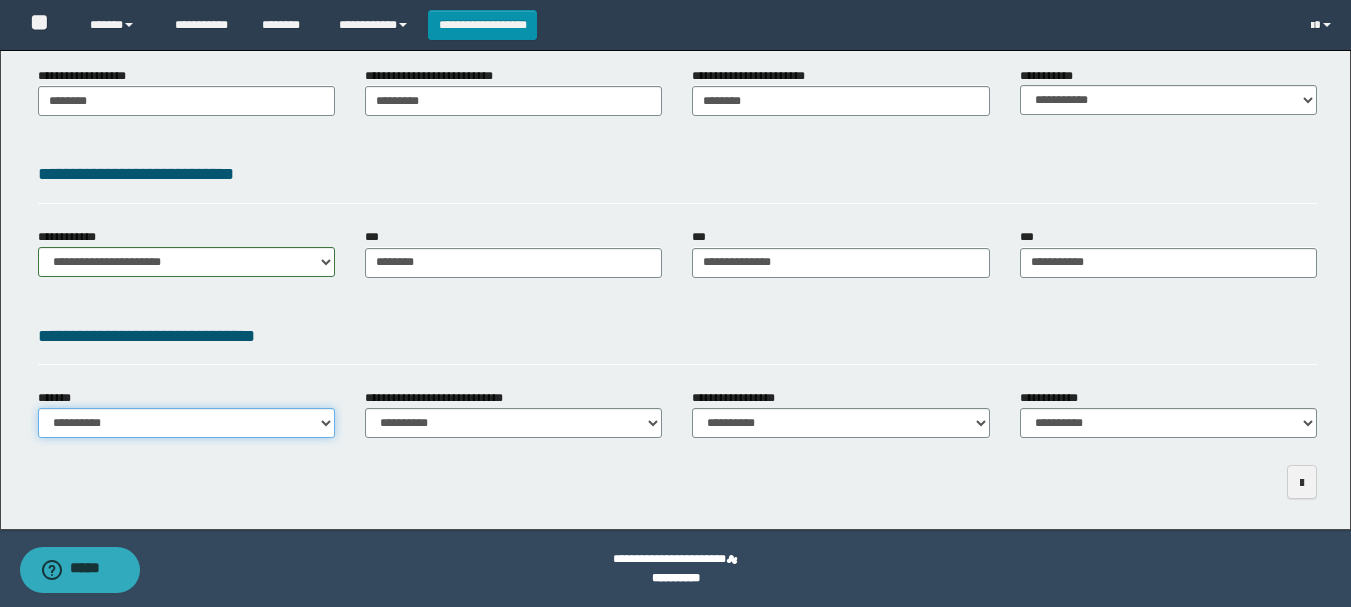 click on "**********" at bounding box center [186, 423] 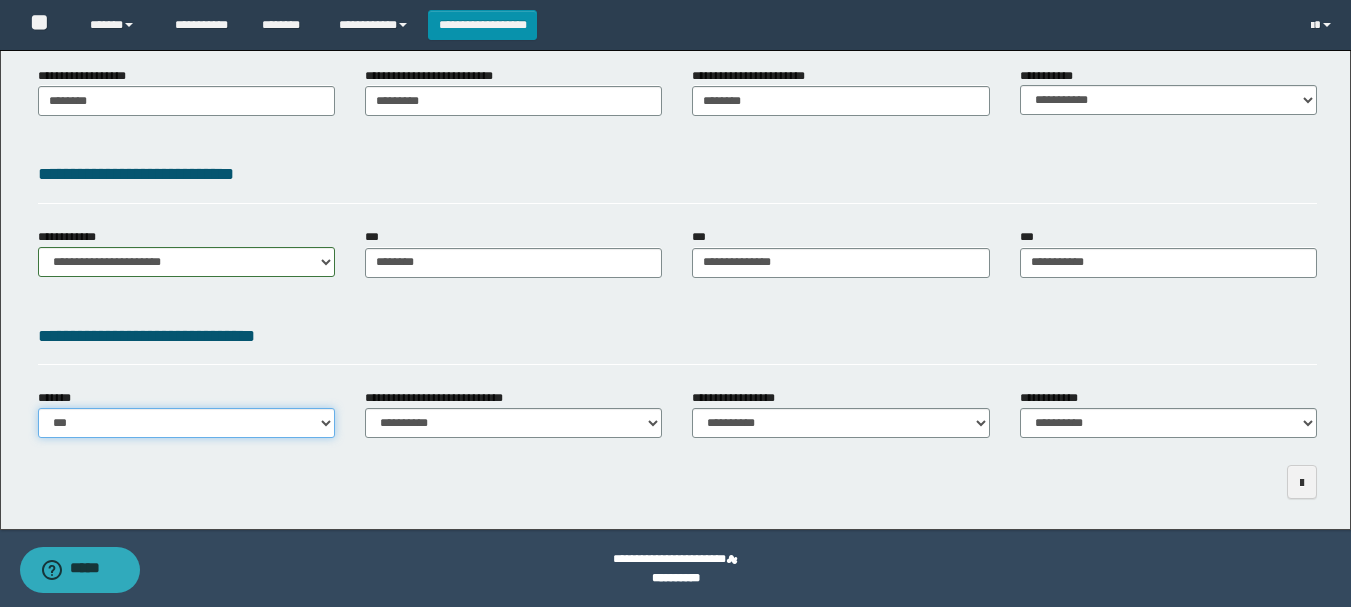 click on "**********" at bounding box center (186, 423) 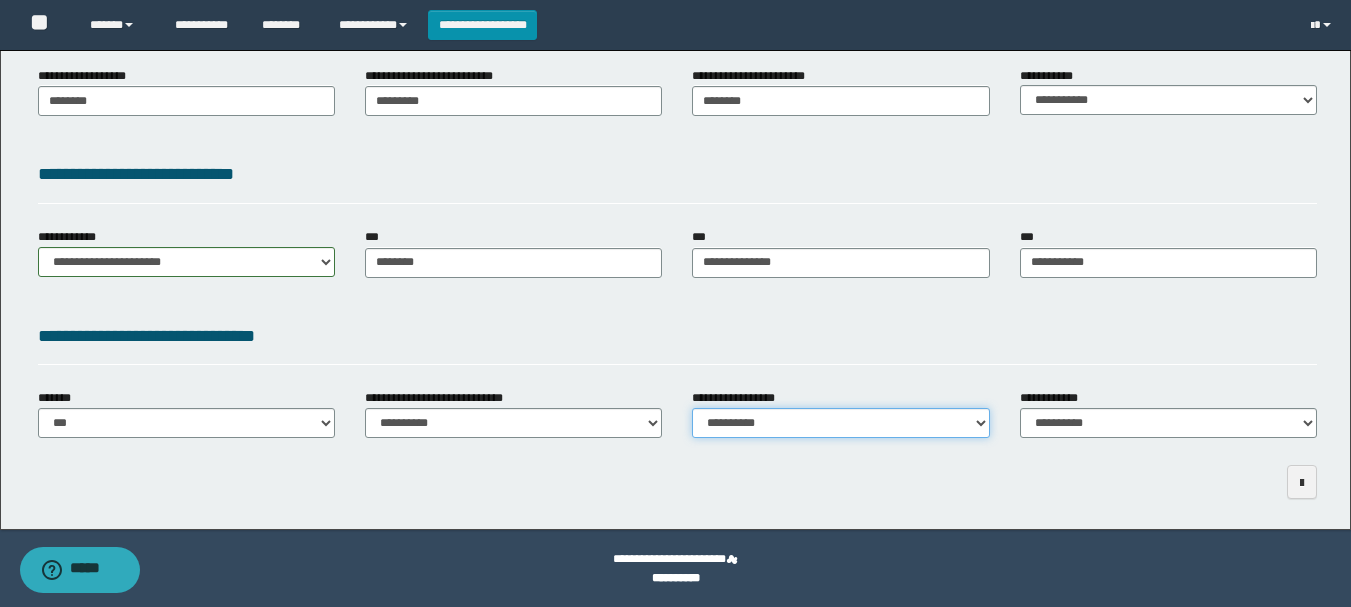 click on "**********" at bounding box center (840, 423) 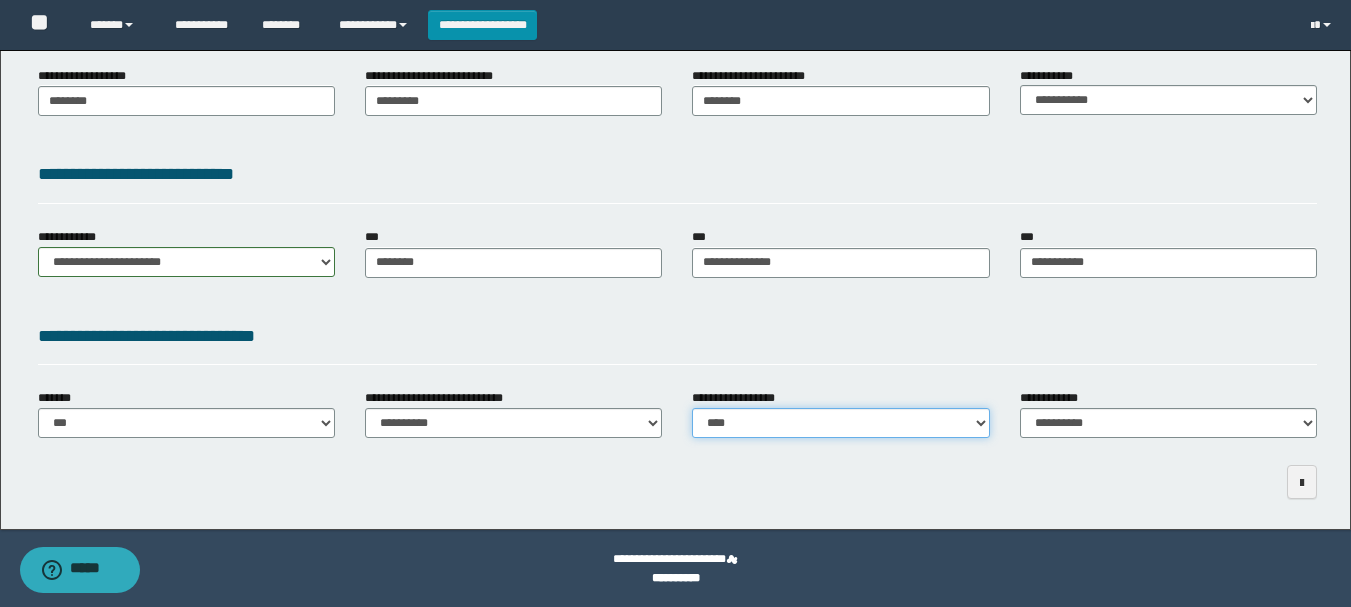 click on "**********" at bounding box center (840, 423) 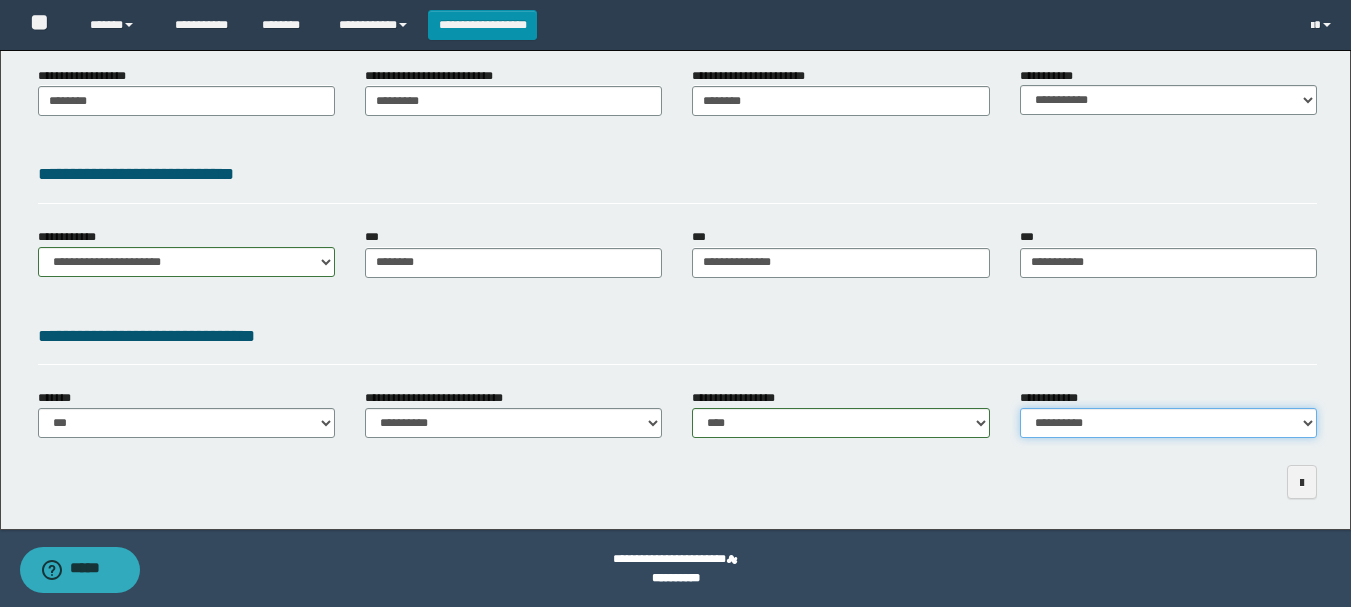 click on "**********" at bounding box center [1168, 423] 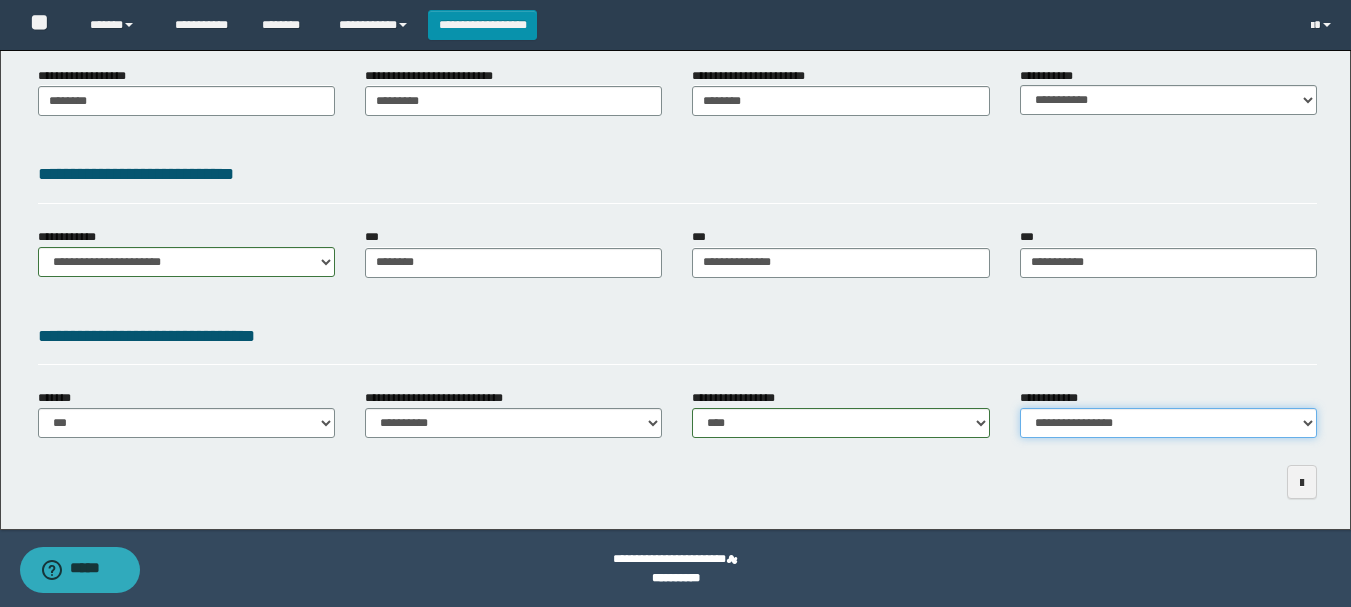 click on "**********" at bounding box center [1168, 423] 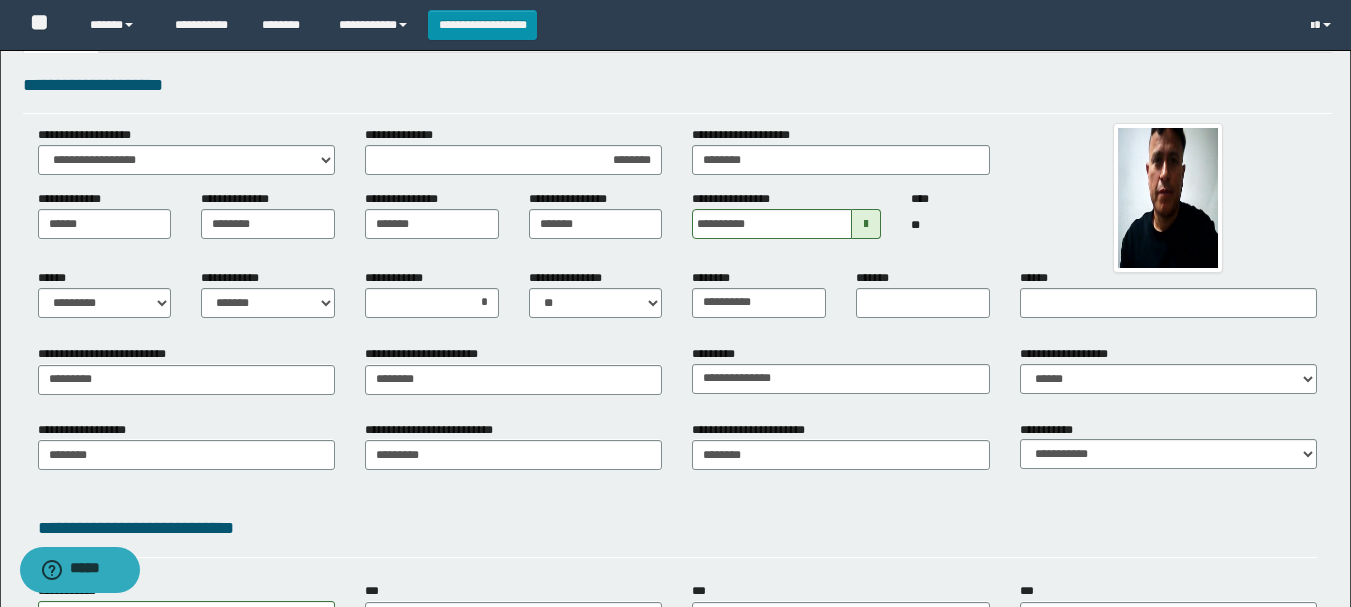 scroll, scrollTop: 0, scrollLeft: 0, axis: both 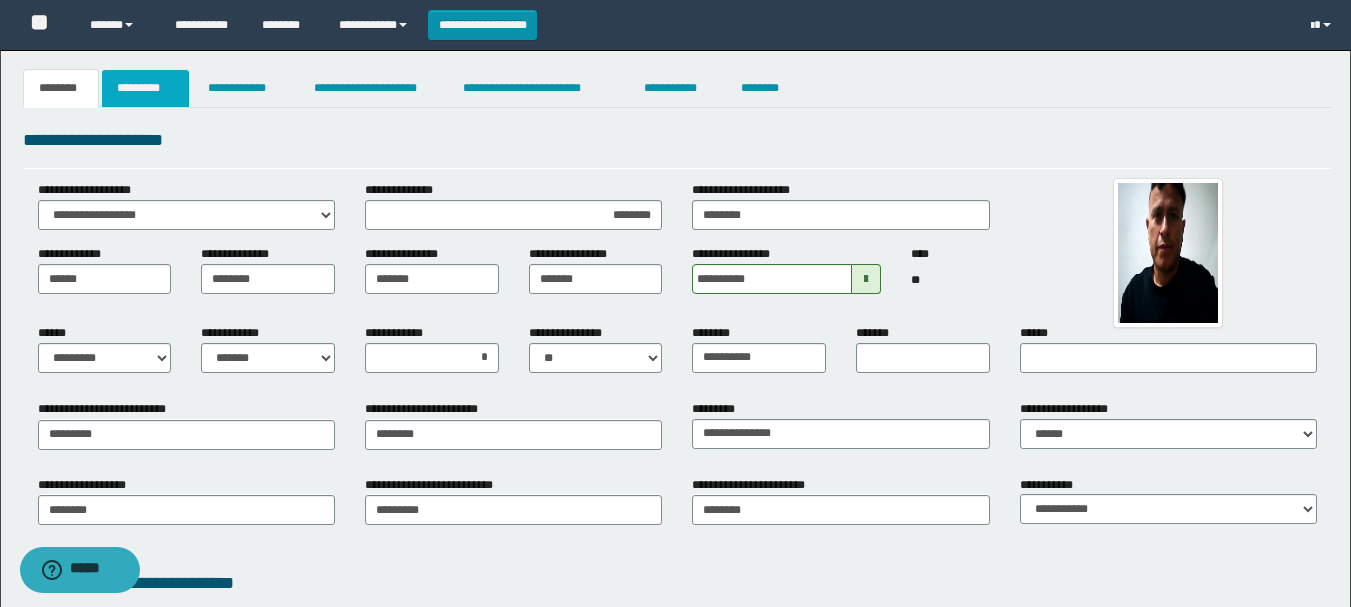 click on "*********" at bounding box center (145, 88) 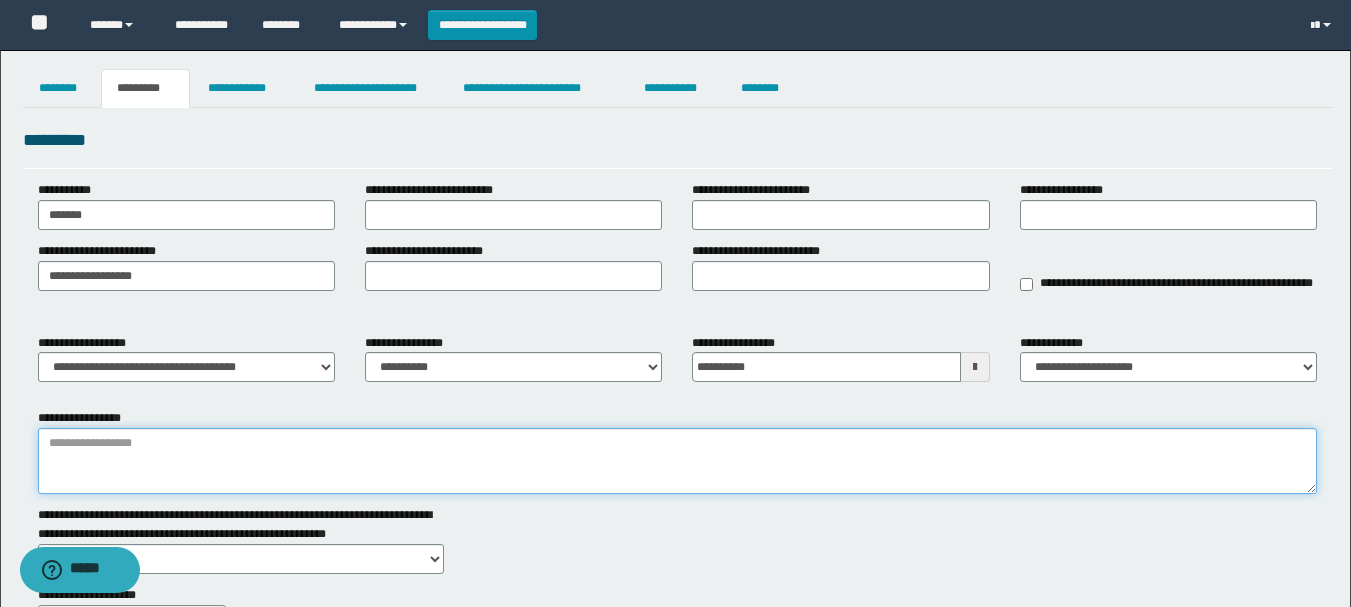 click on "**********" at bounding box center (677, 461) 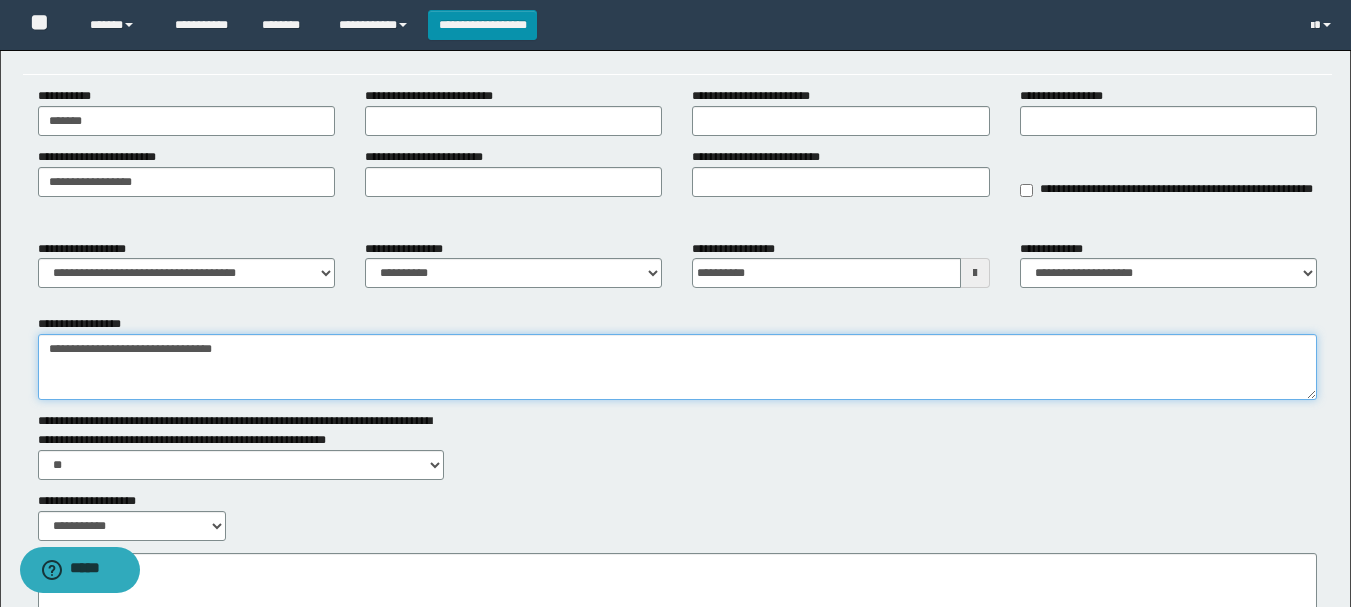 scroll, scrollTop: 200, scrollLeft: 0, axis: vertical 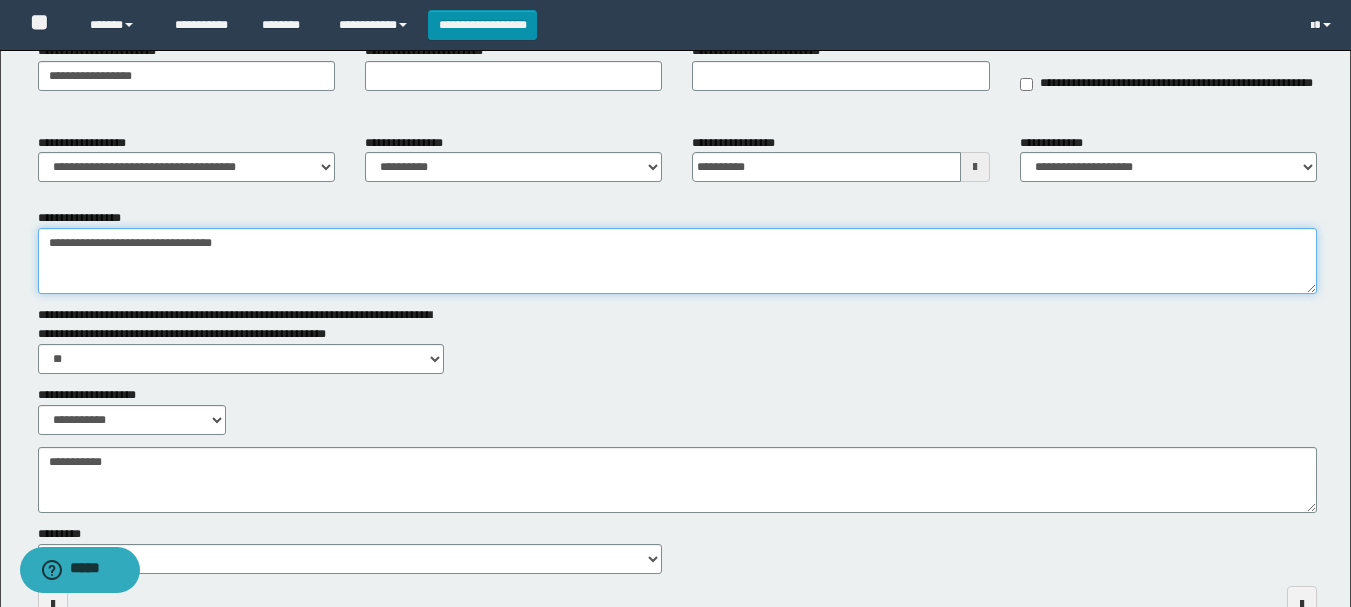 type on "**********" 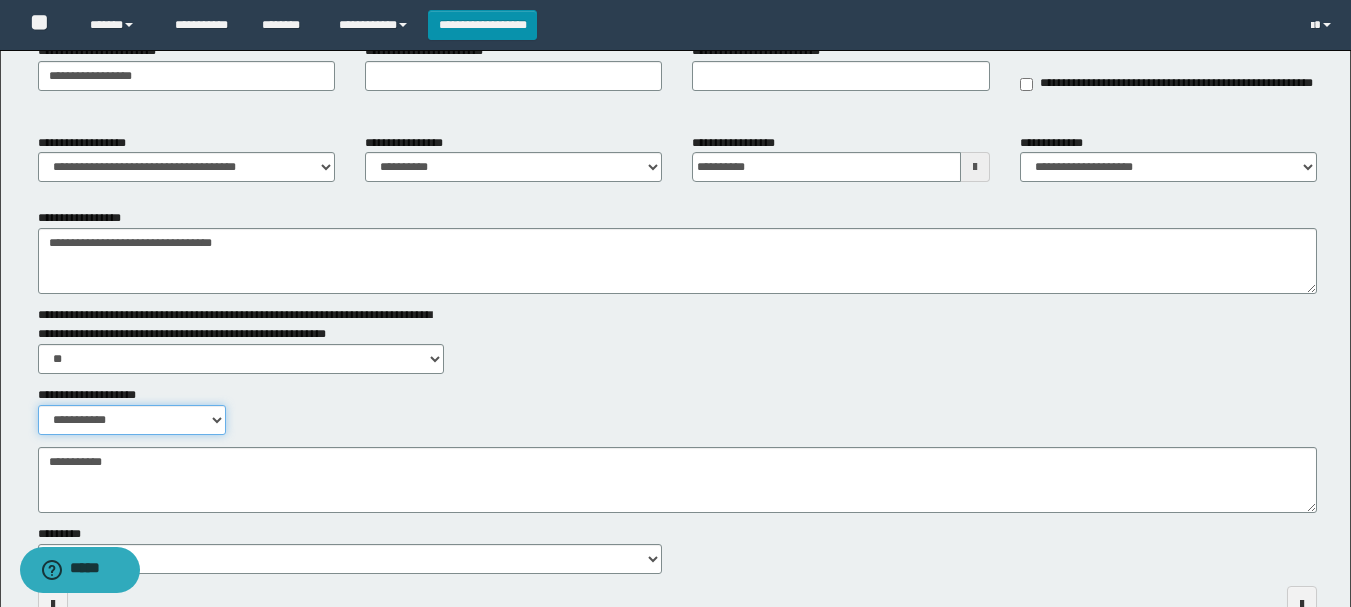 click on "**********" at bounding box center [132, 420] 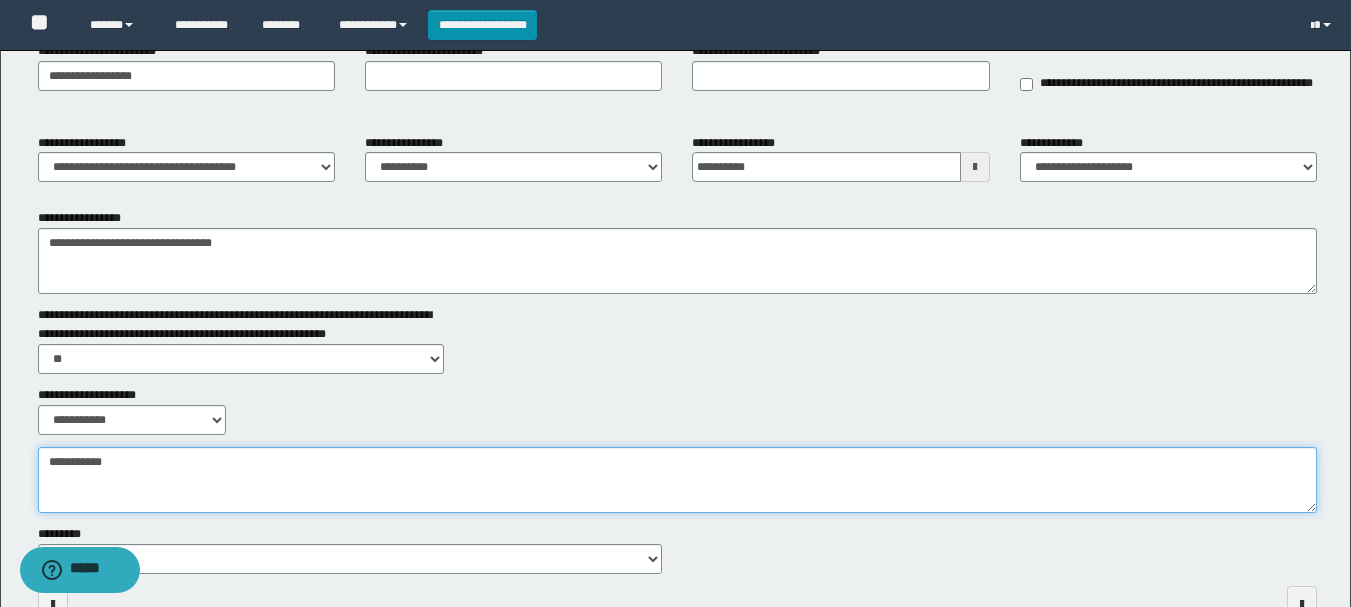 click on "**********" at bounding box center [677, 480] 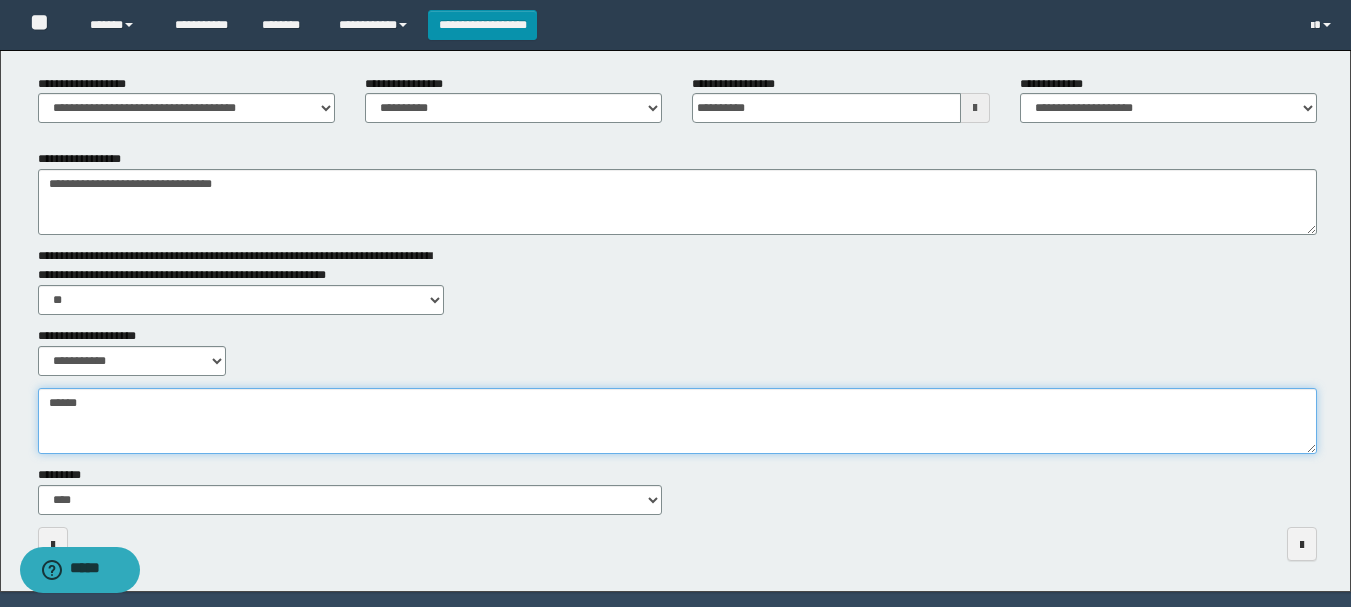 scroll, scrollTop: 321, scrollLeft: 0, axis: vertical 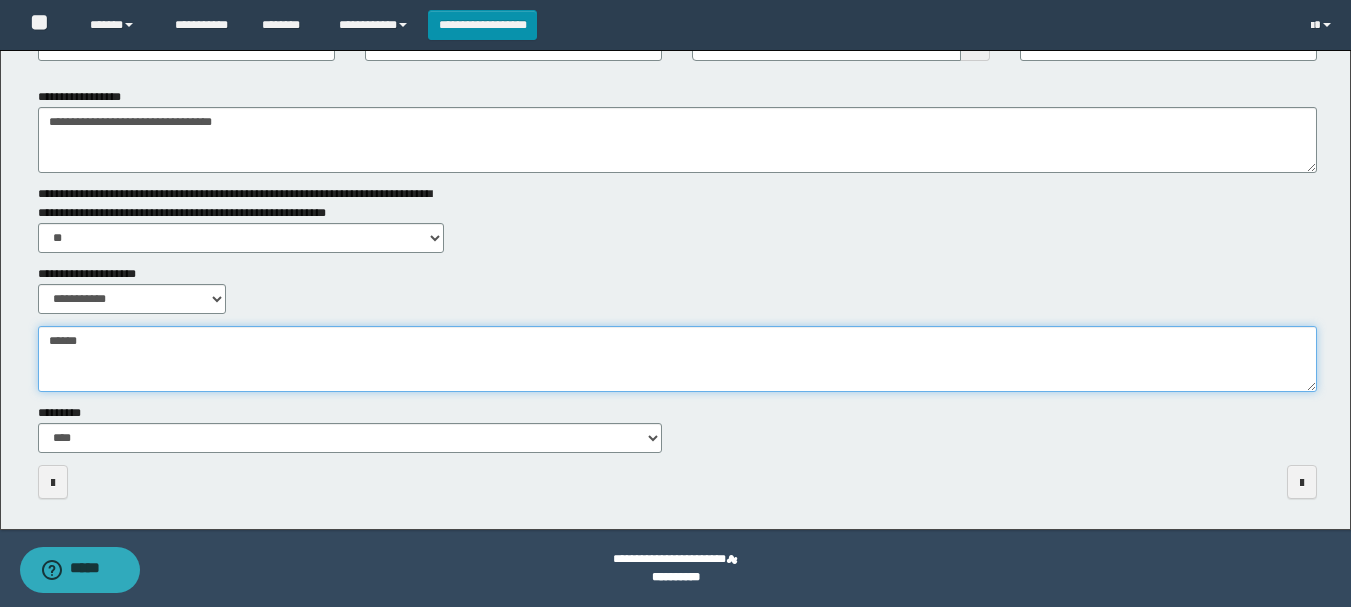 type on "*****" 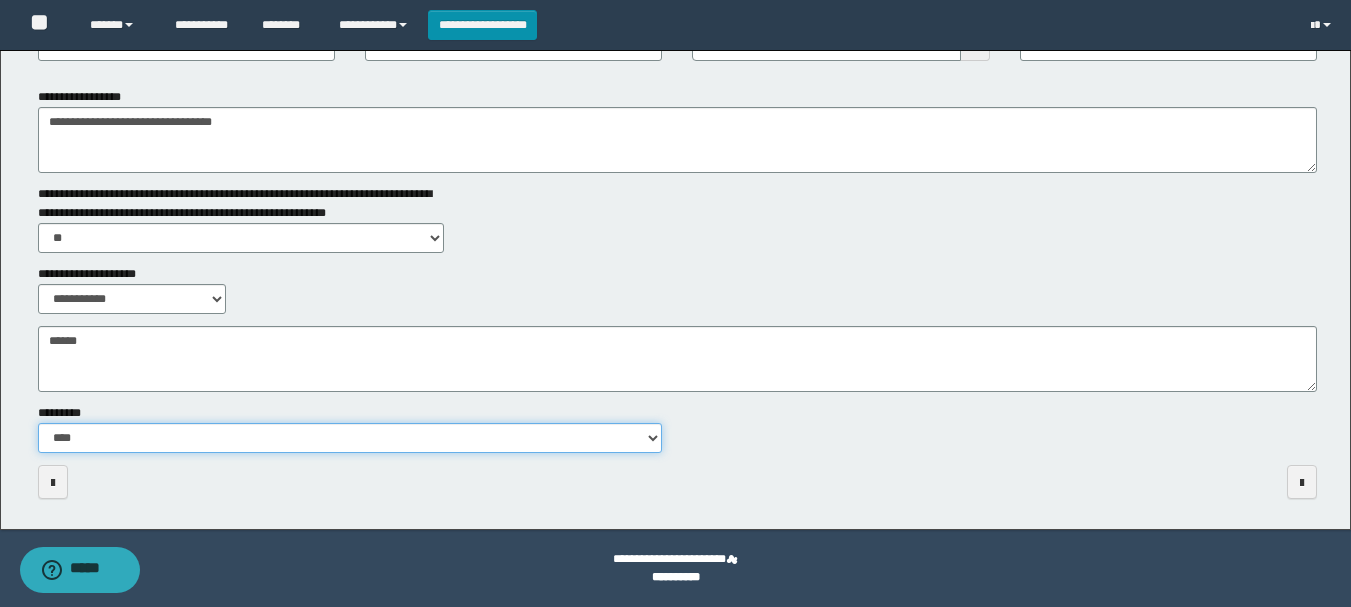 click on "**********" at bounding box center [350, 438] 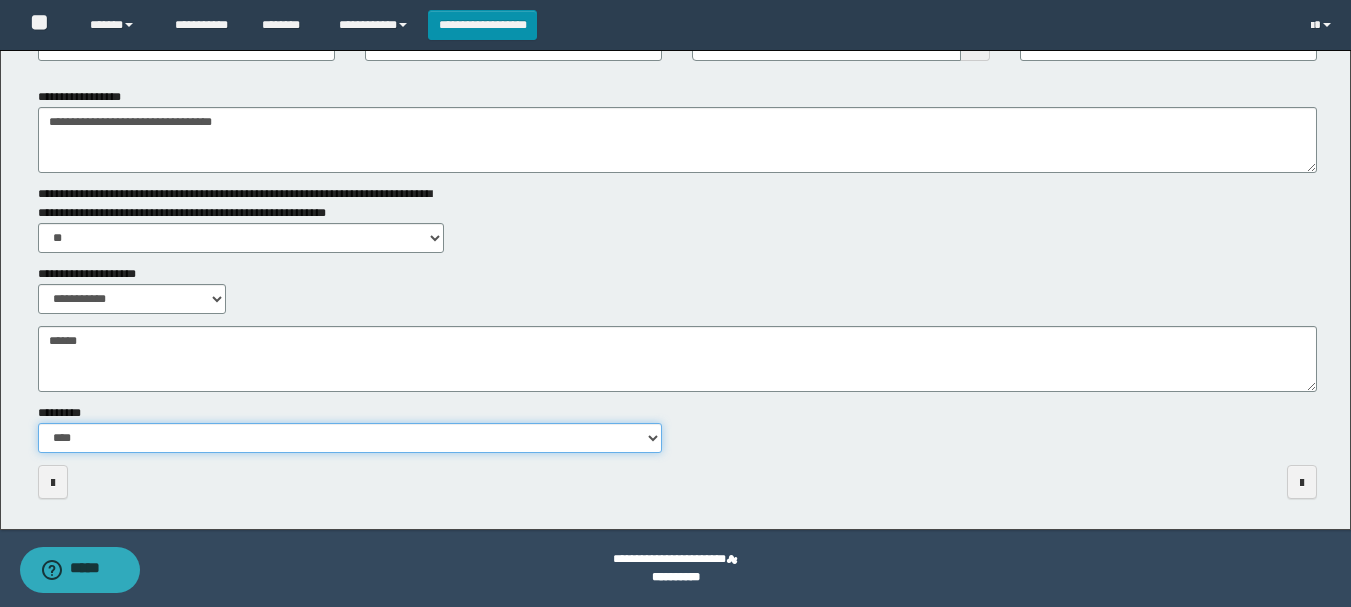 select on "**" 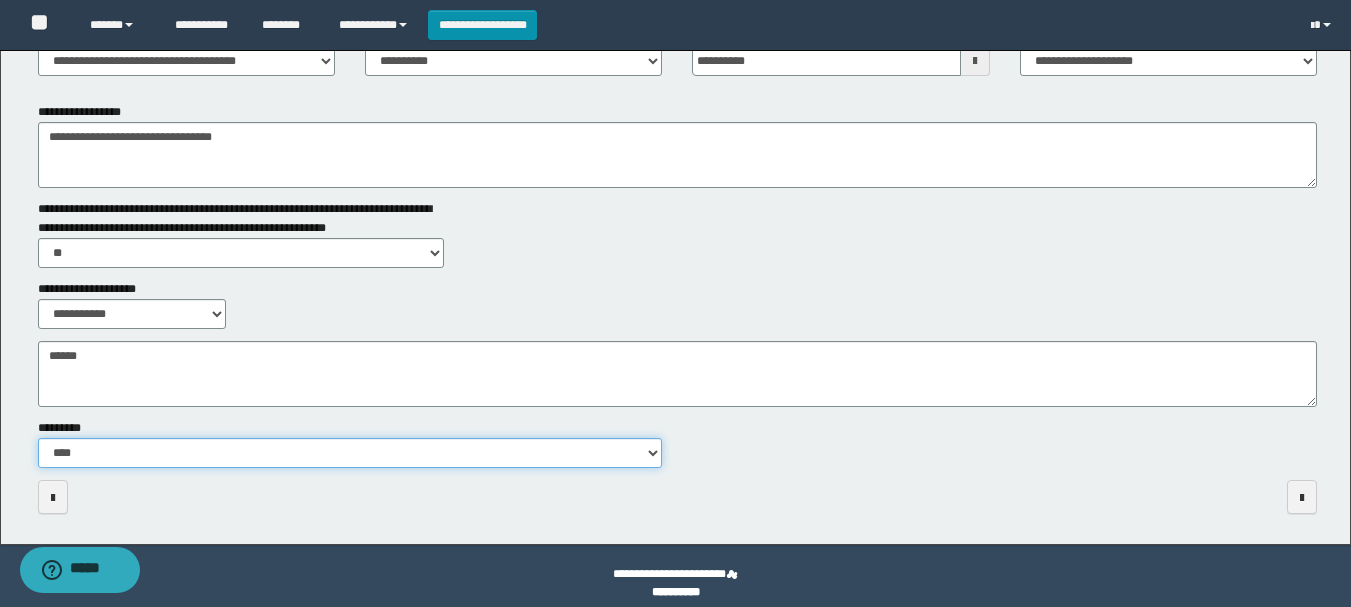 scroll, scrollTop: 313, scrollLeft: 0, axis: vertical 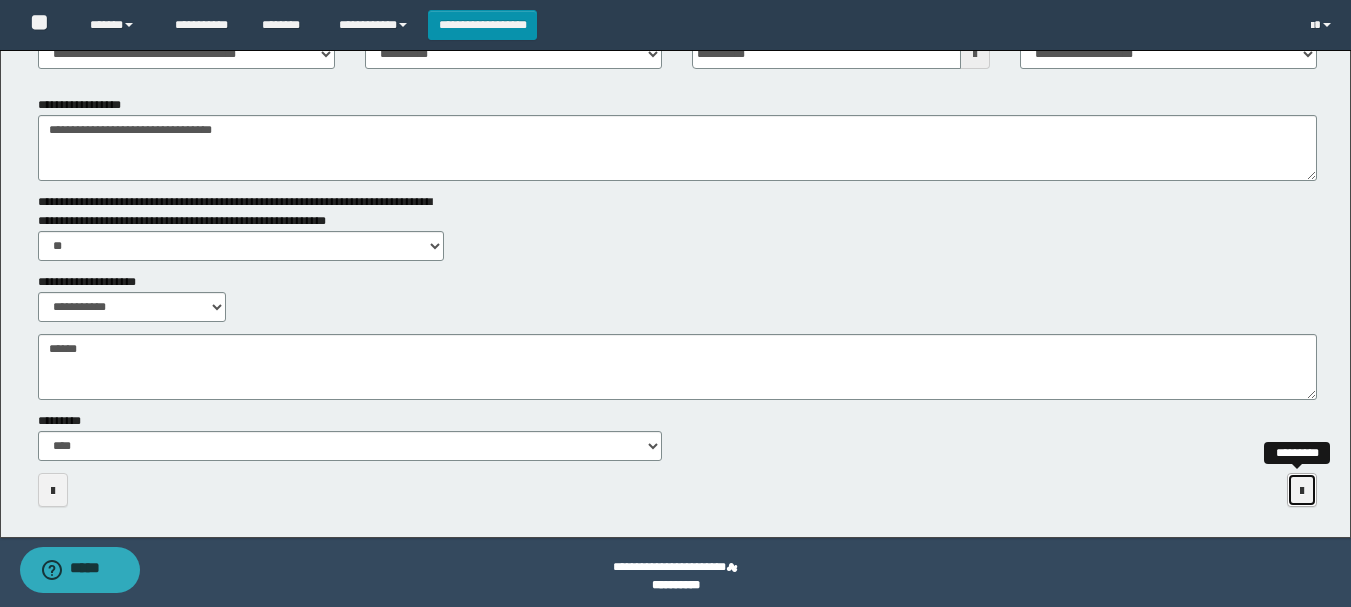 click at bounding box center [1302, 490] 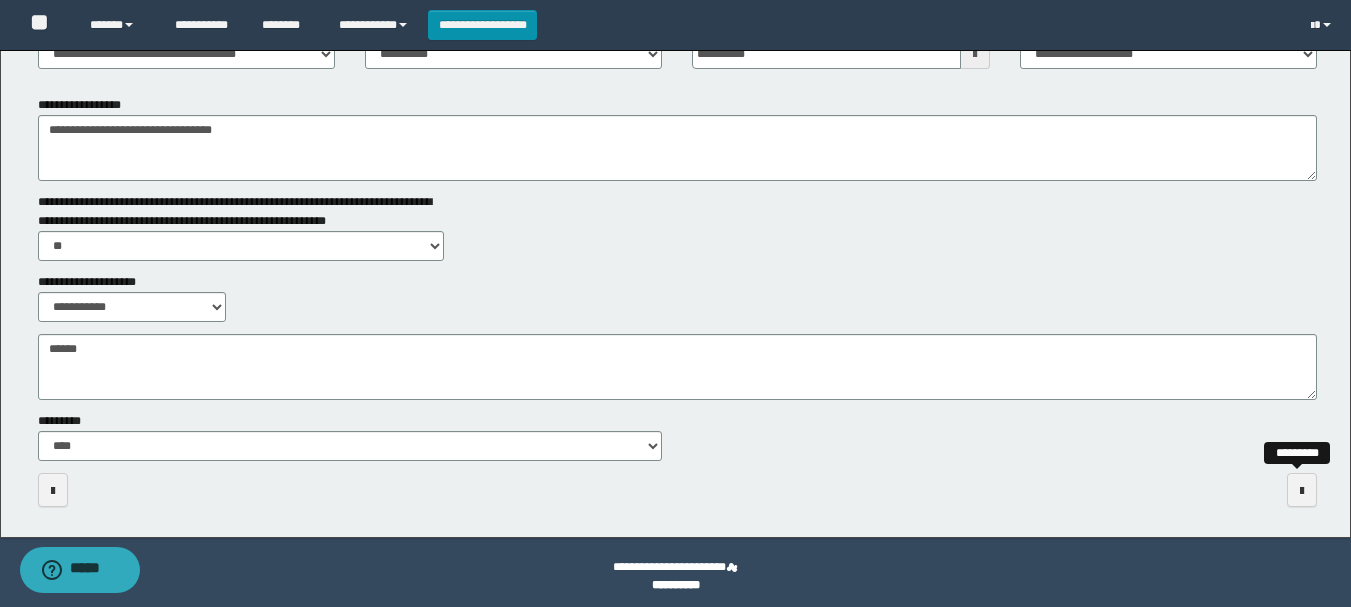 scroll, scrollTop: 0, scrollLeft: 0, axis: both 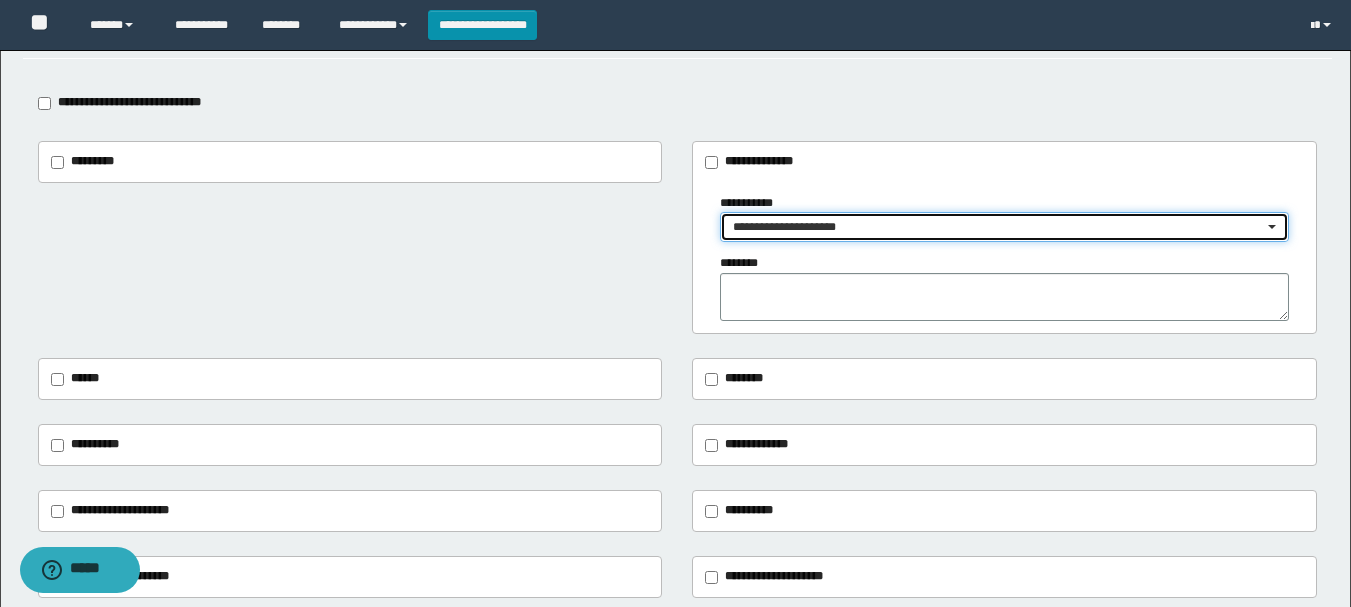 click on "**********" at bounding box center (998, 227) 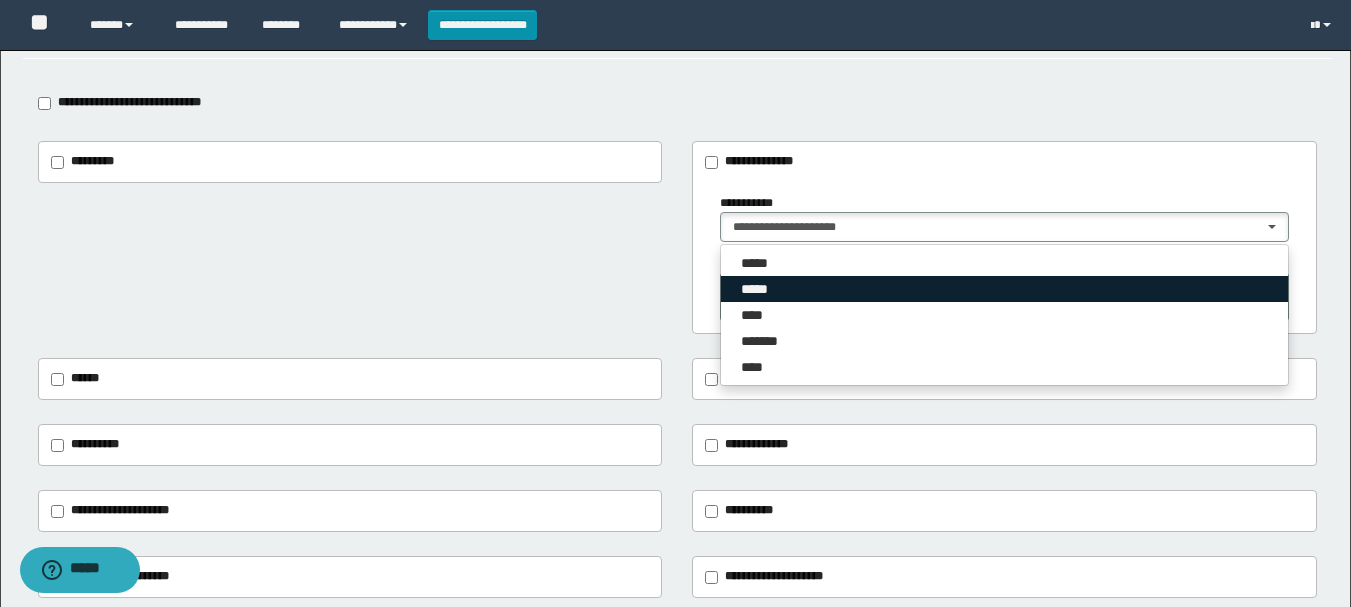 click on "*****" at bounding box center [1004, 289] 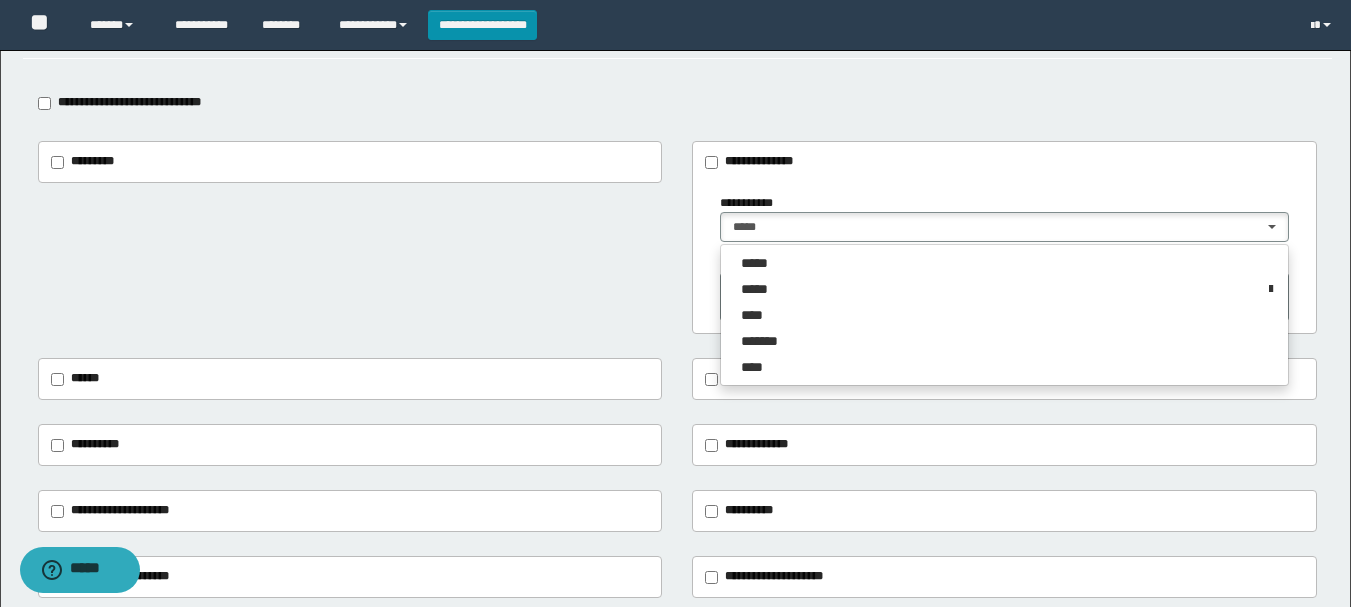 click on "**********" at bounding box center (1004, 238) 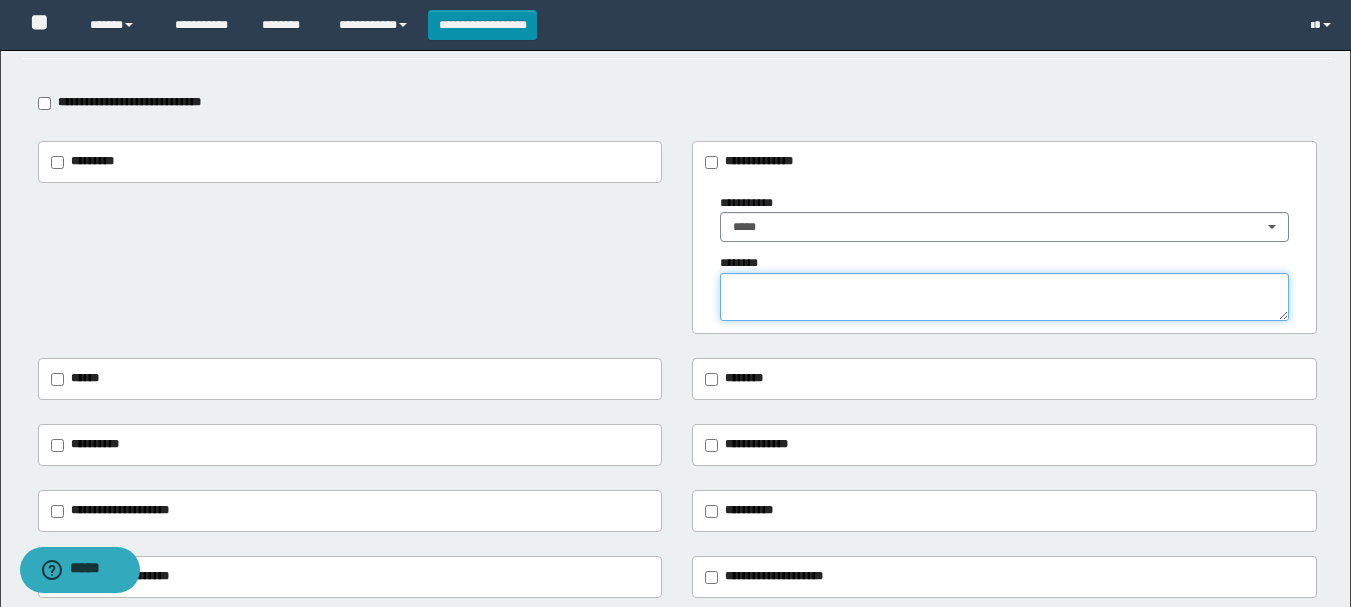 click at bounding box center (1004, 297) 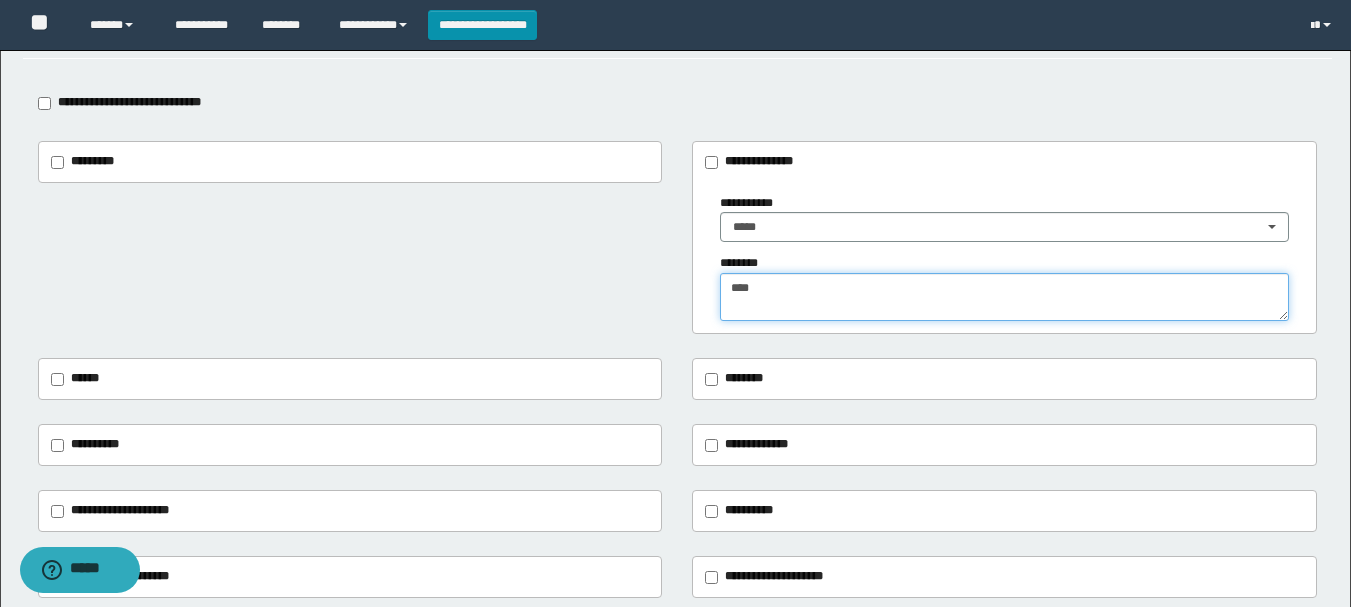 type on "****" 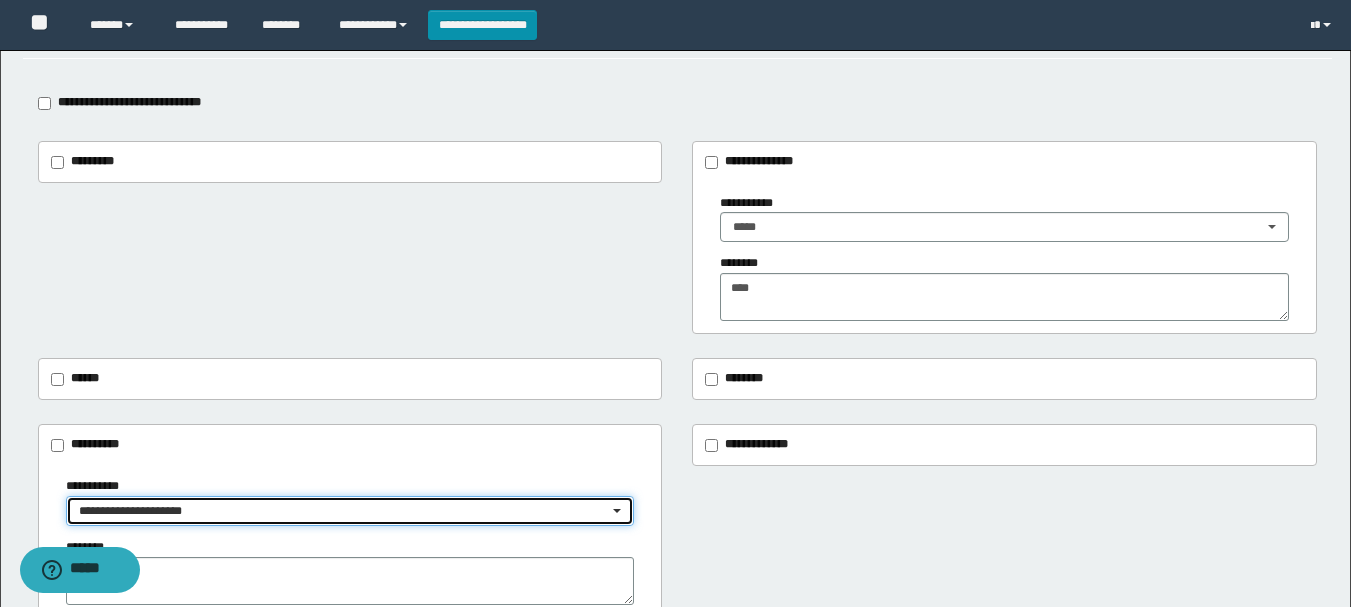 click at bounding box center [617, 511] 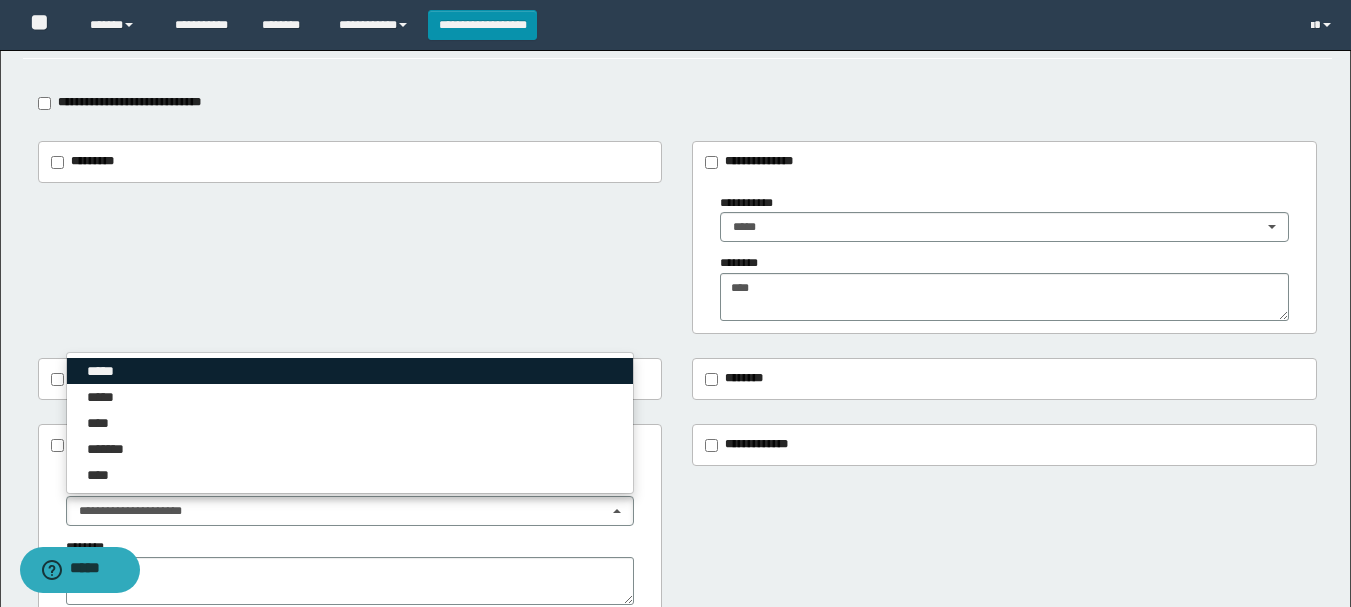 drag, startPoint x: 263, startPoint y: 383, endPoint x: 544, endPoint y: 370, distance: 281.30054 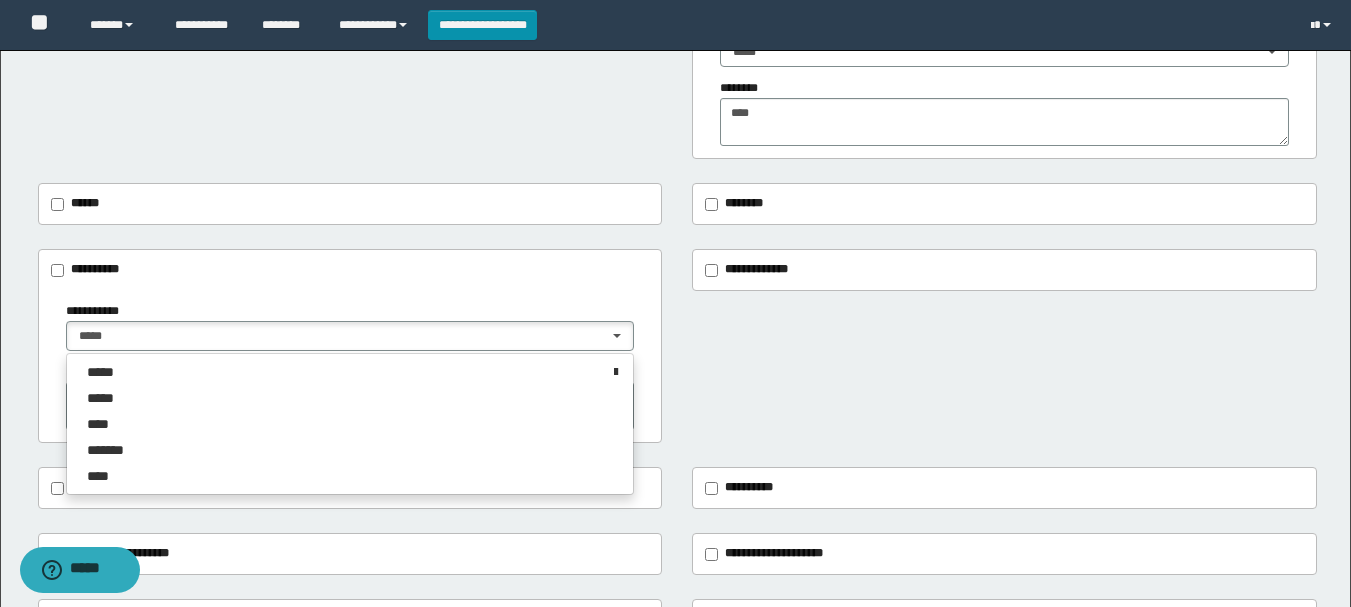 scroll, scrollTop: 376, scrollLeft: 0, axis: vertical 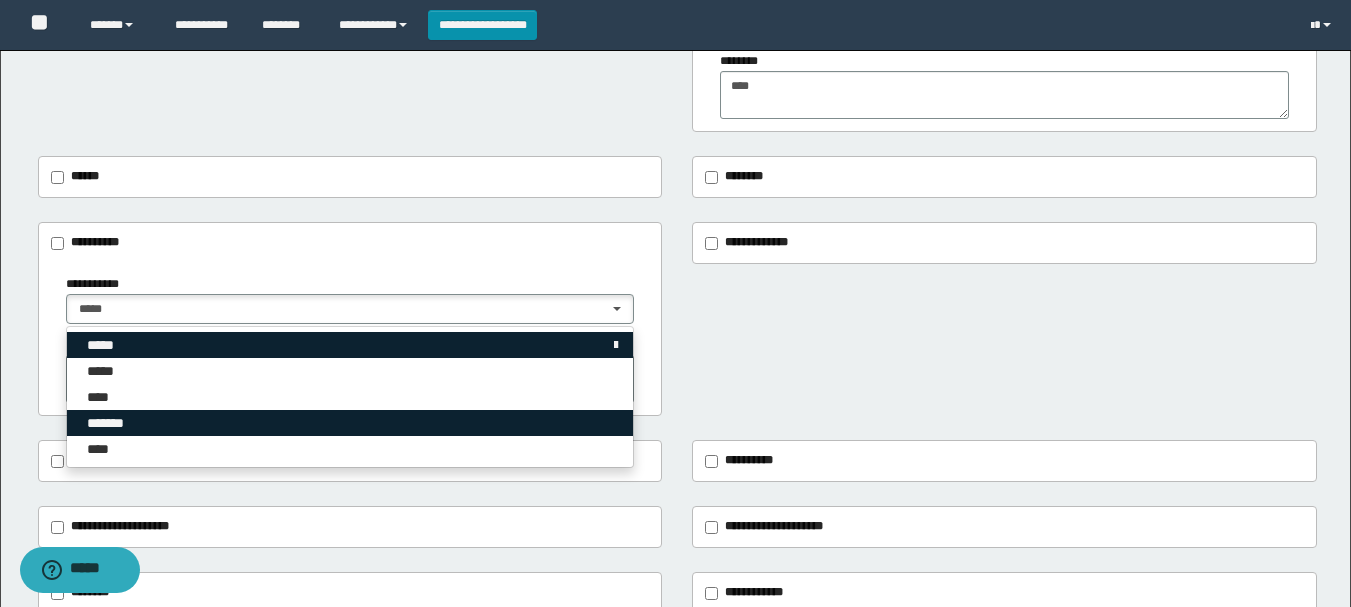 drag, startPoint x: 215, startPoint y: 348, endPoint x: 209, endPoint y: 416, distance: 68.26419 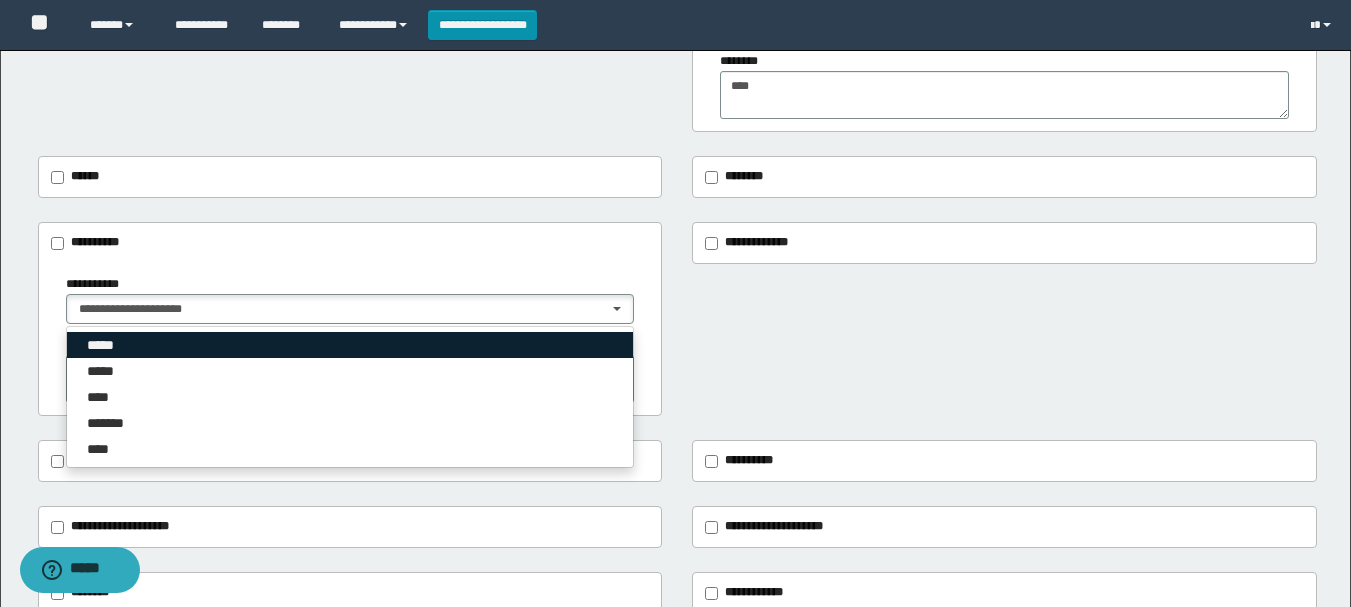 click on "*****" at bounding box center [350, 345] 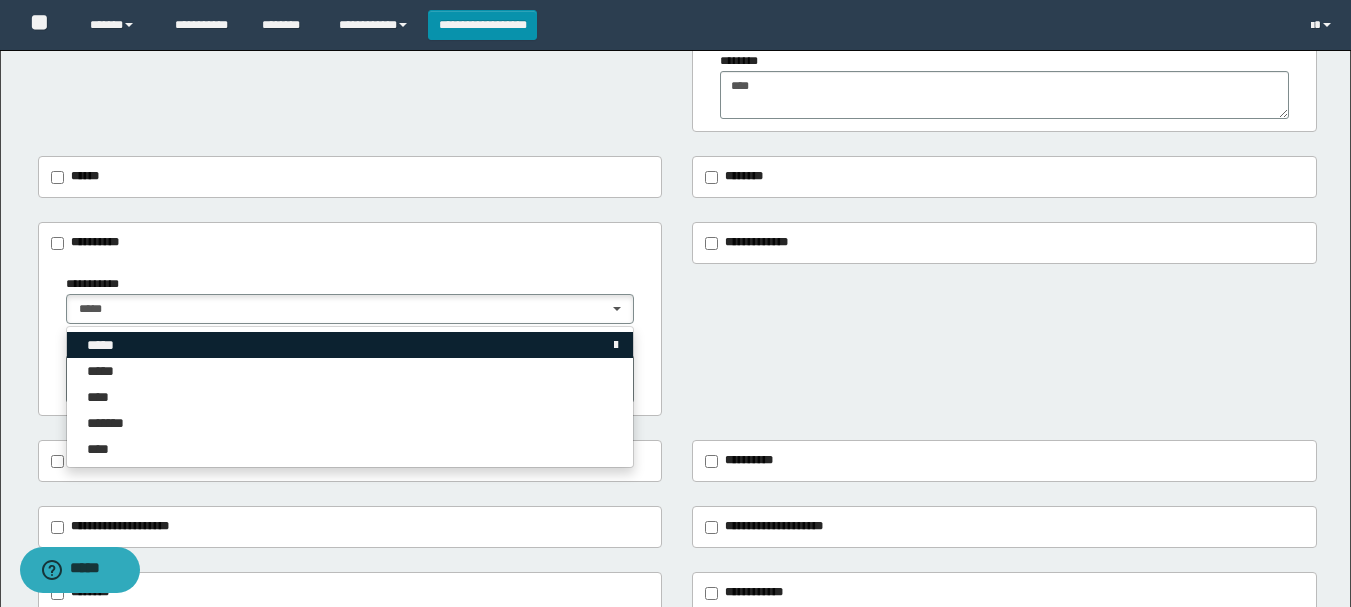 click on "*****" at bounding box center (350, 345) 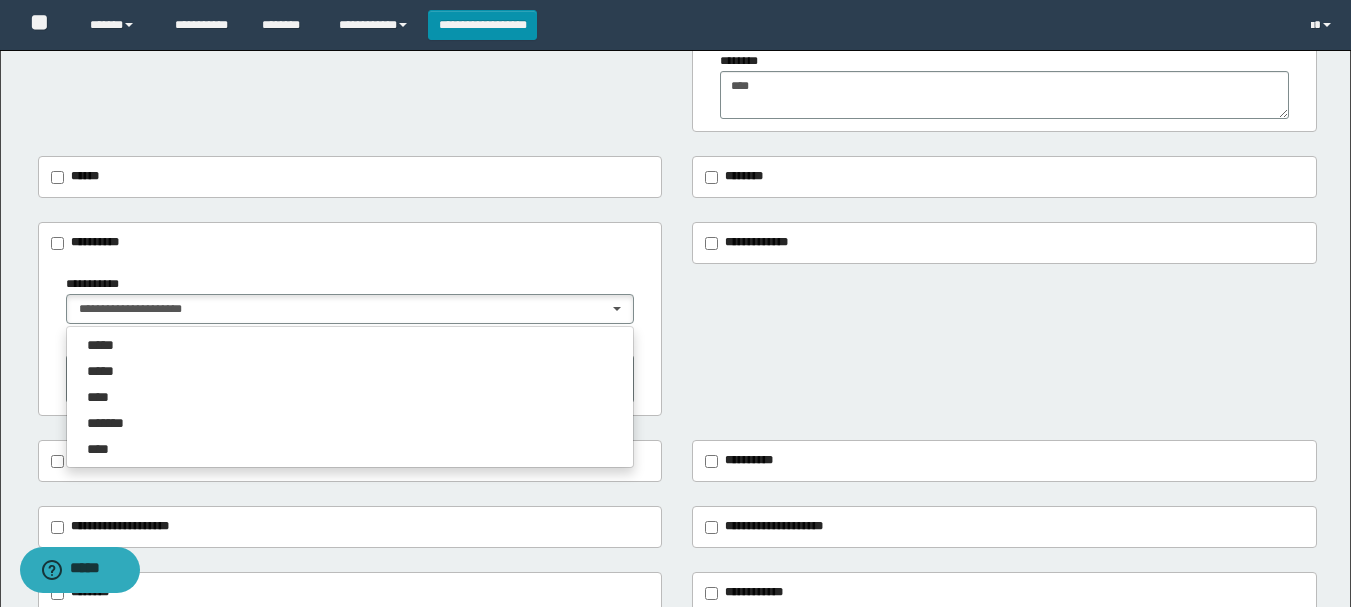 click on "**********" at bounding box center [350, 339] 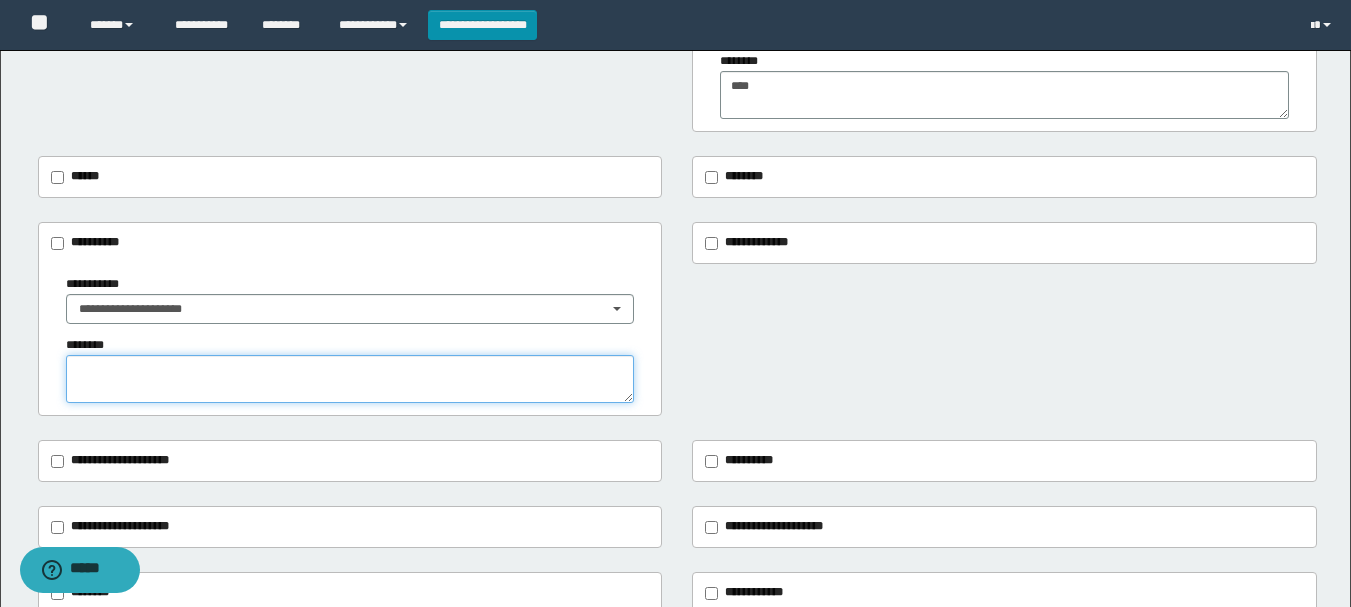 click at bounding box center (350, 379) 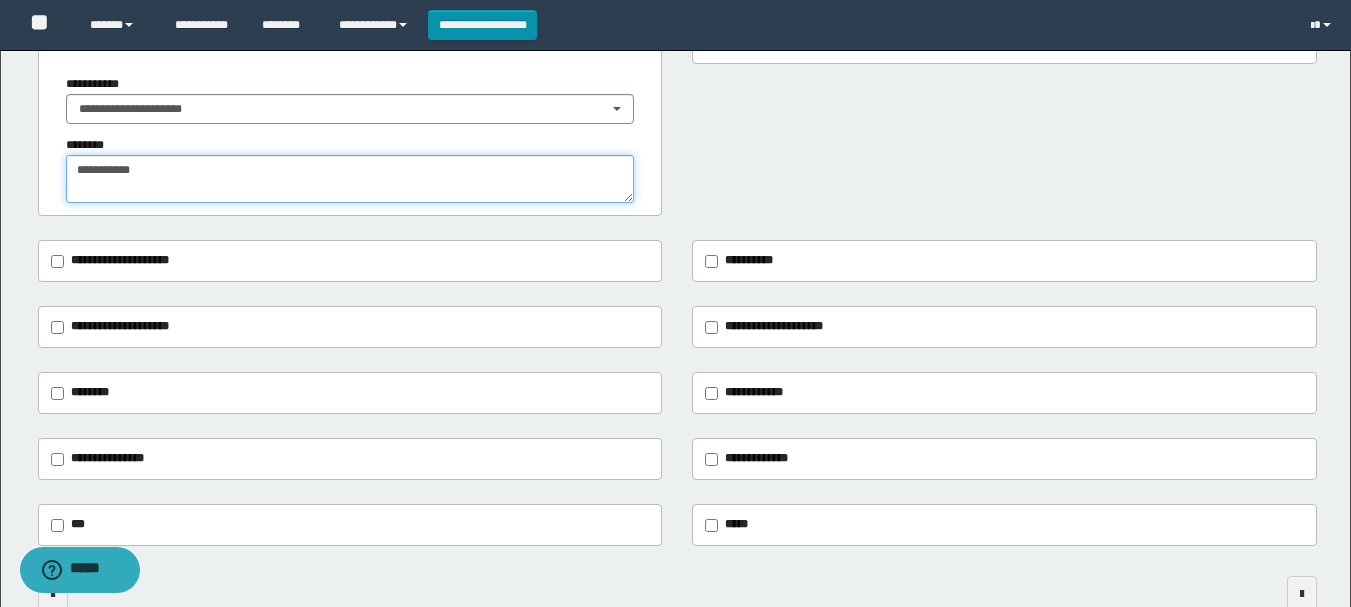 scroll, scrollTop: 688, scrollLeft: 0, axis: vertical 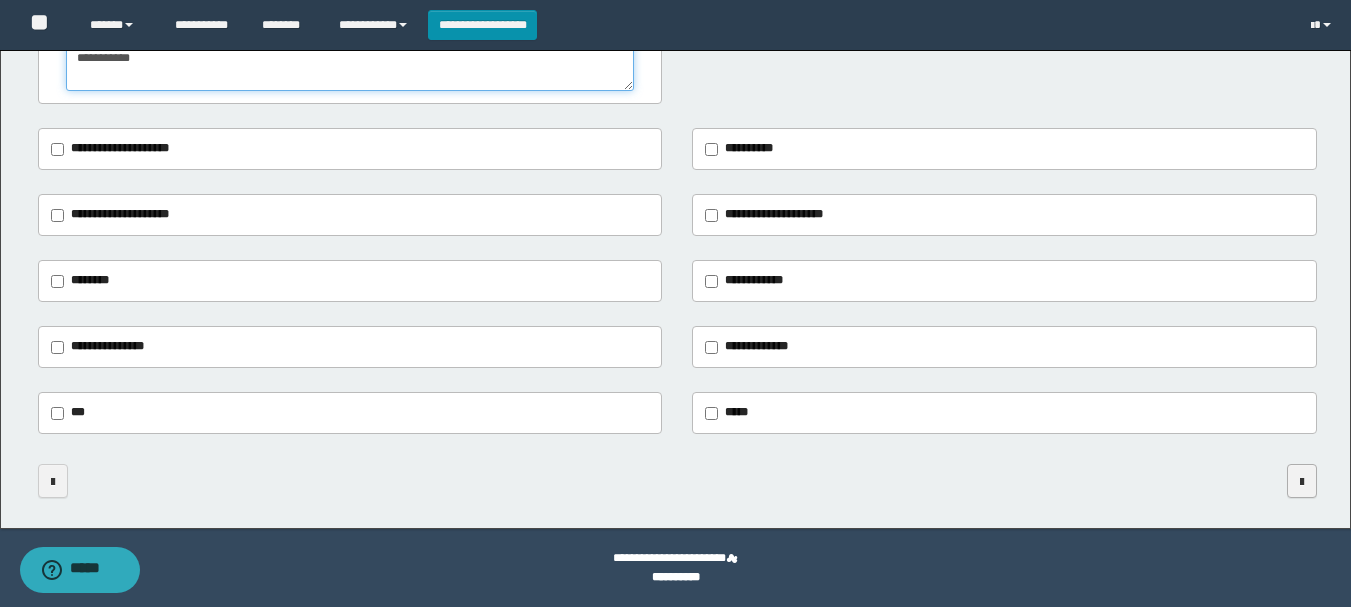 type on "**********" 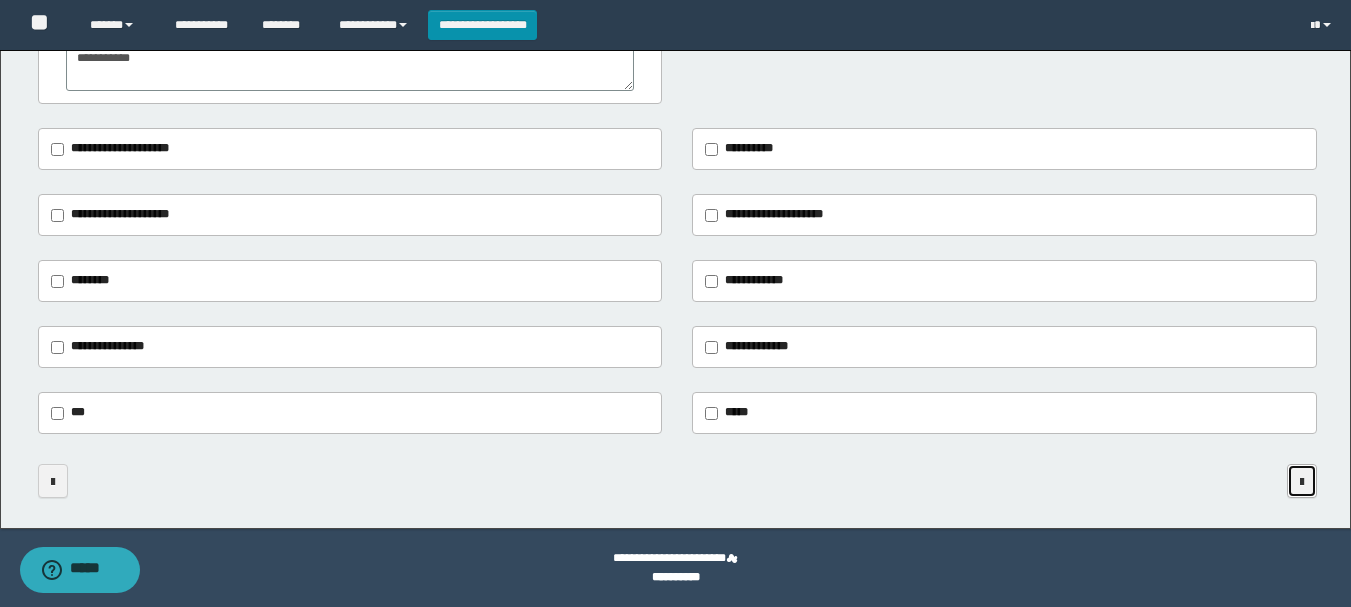 click at bounding box center (1302, 482) 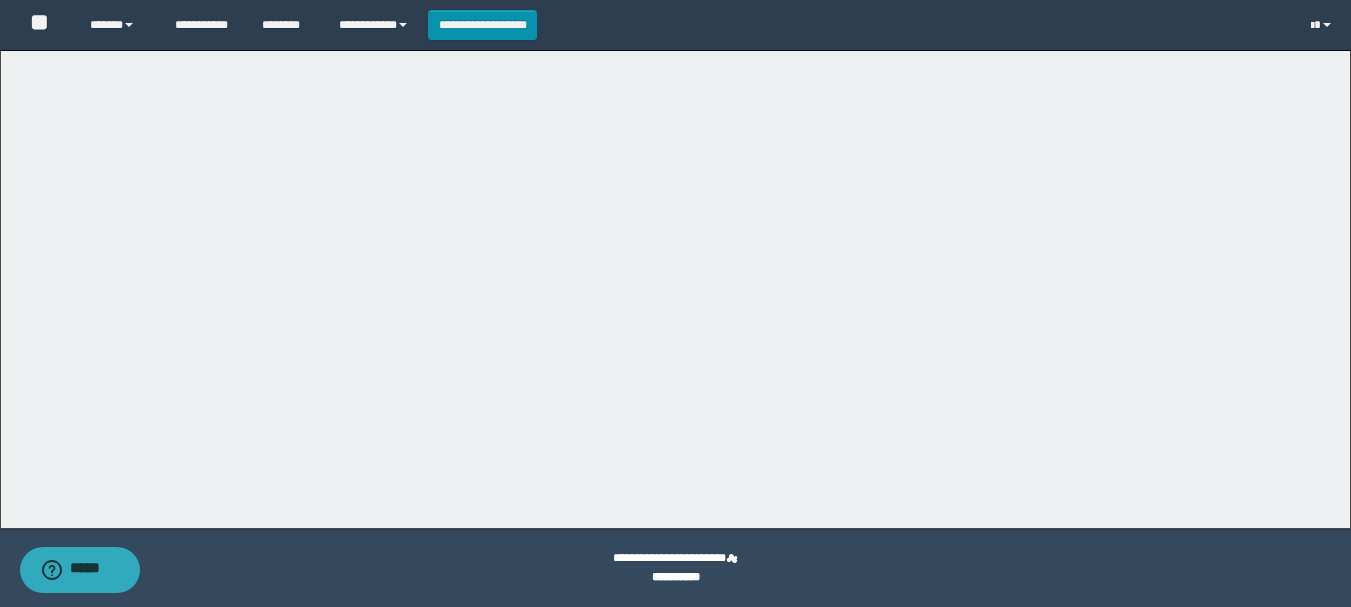 scroll, scrollTop: 0, scrollLeft: 0, axis: both 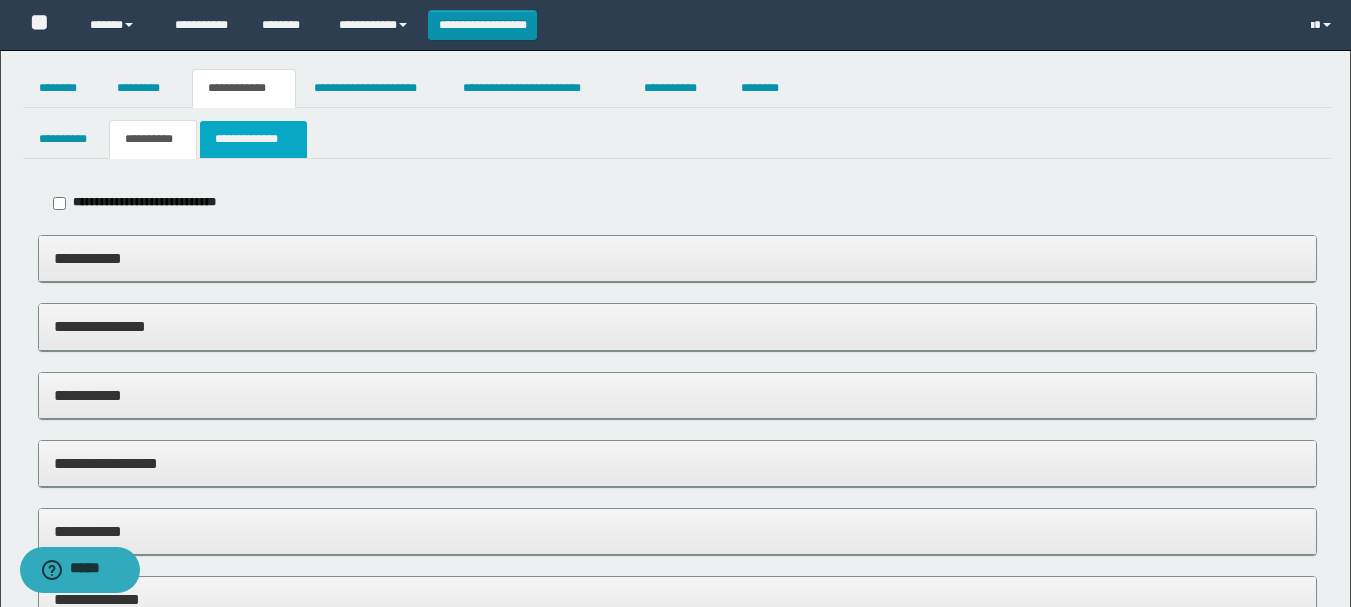 click on "**********" at bounding box center [253, 139] 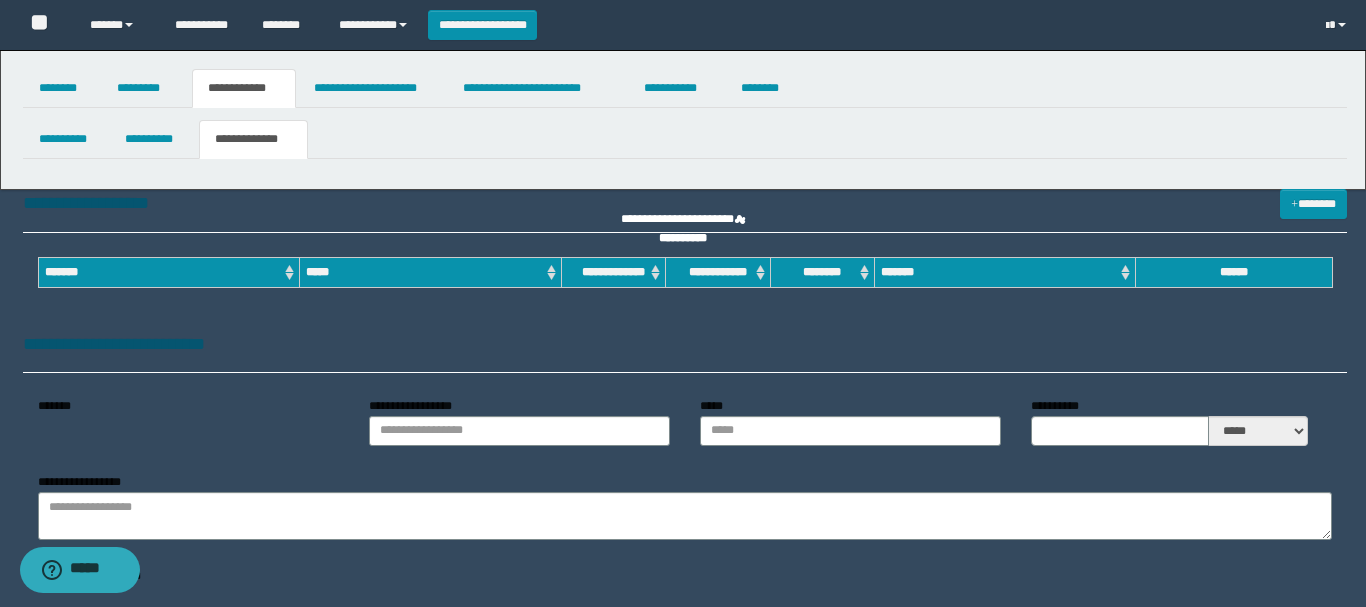 type on "**********" 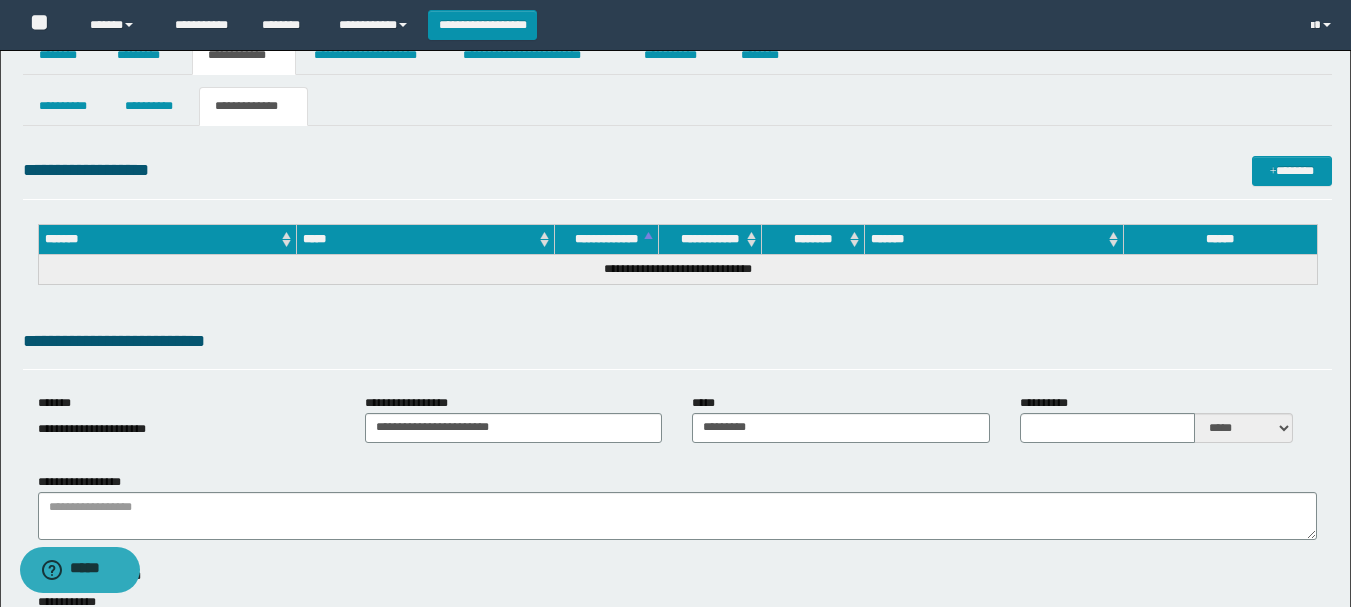 scroll, scrollTop: 0, scrollLeft: 0, axis: both 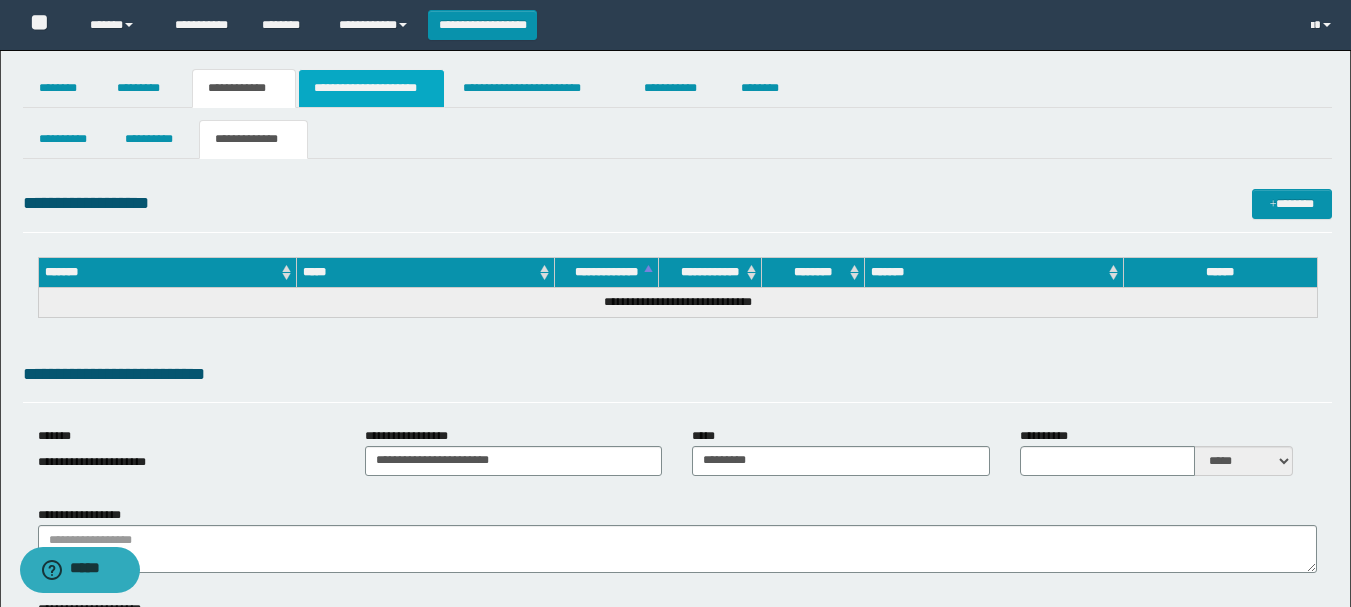 click on "**********" at bounding box center (371, 88) 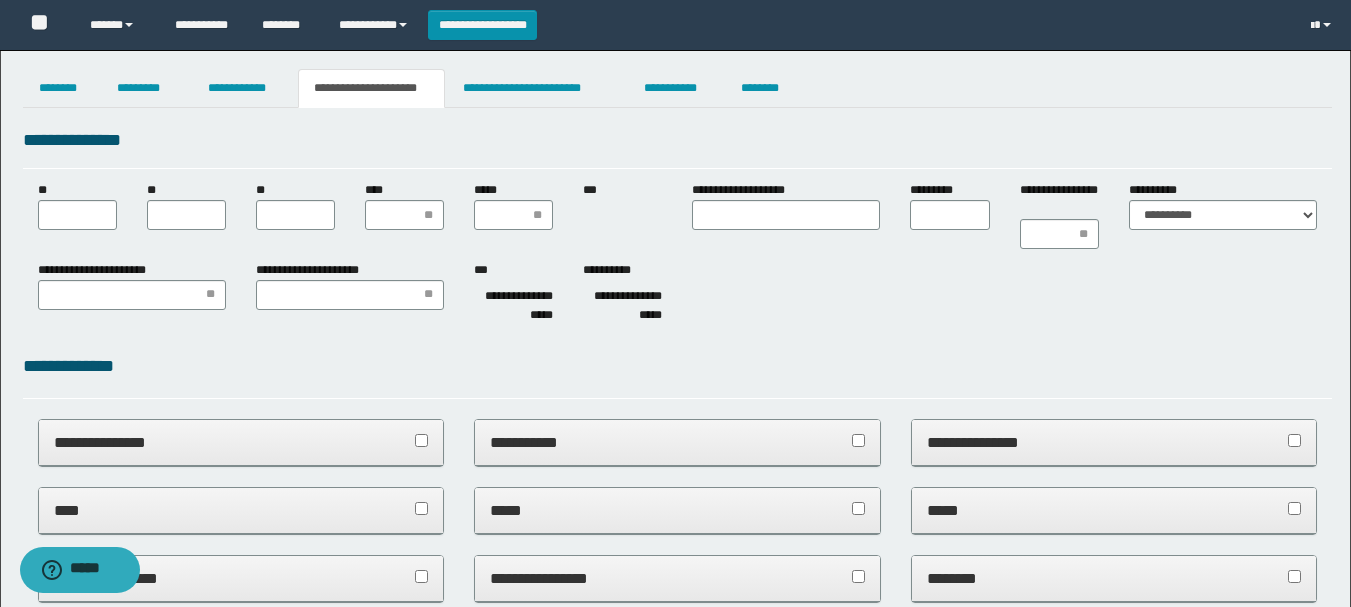 scroll, scrollTop: 0, scrollLeft: 0, axis: both 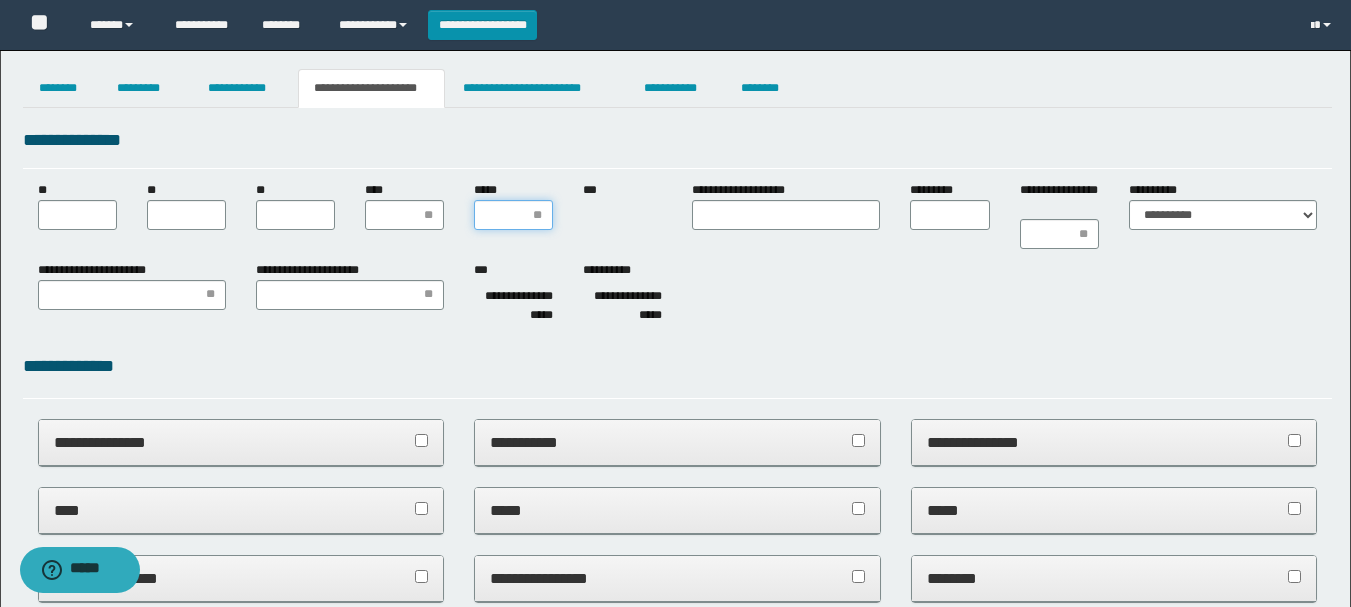 click on "*****" at bounding box center (513, 215) 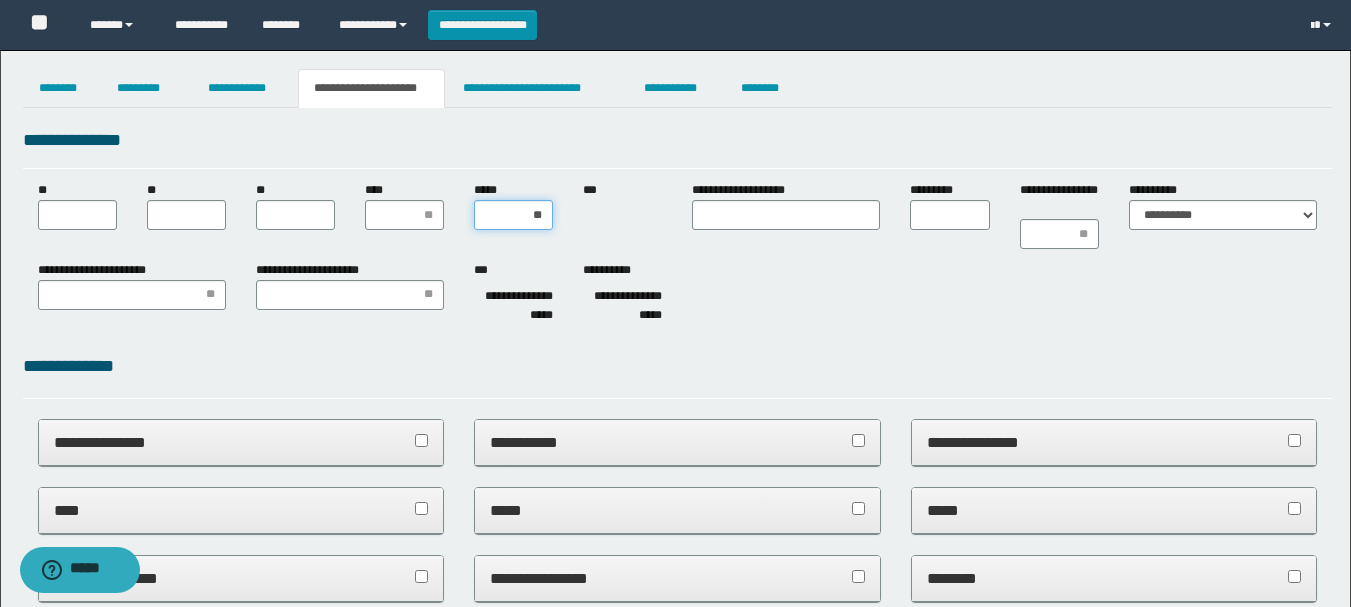 type on "***" 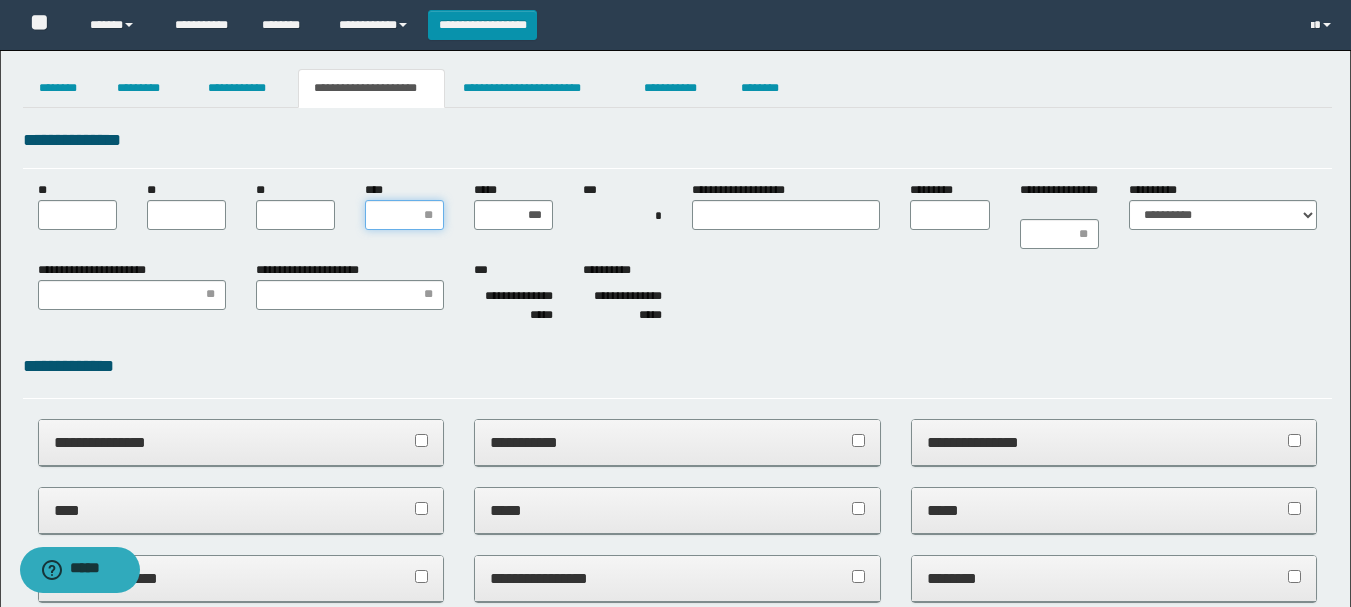 click on "****" at bounding box center [404, 215] 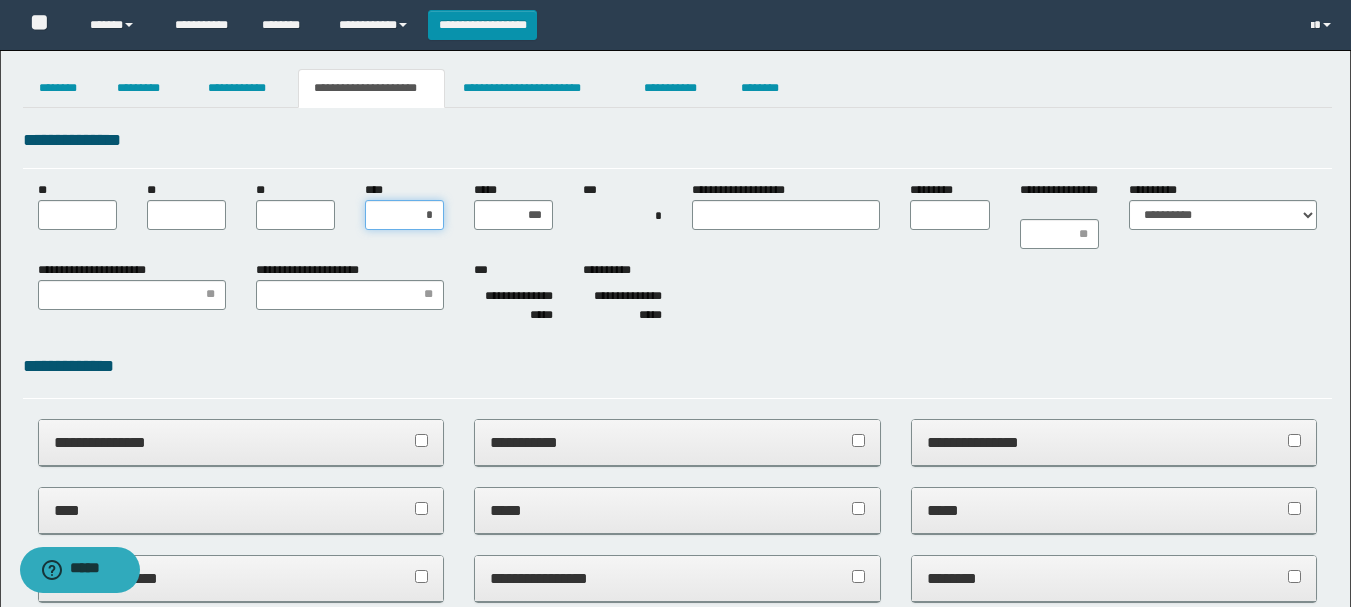 type on "**" 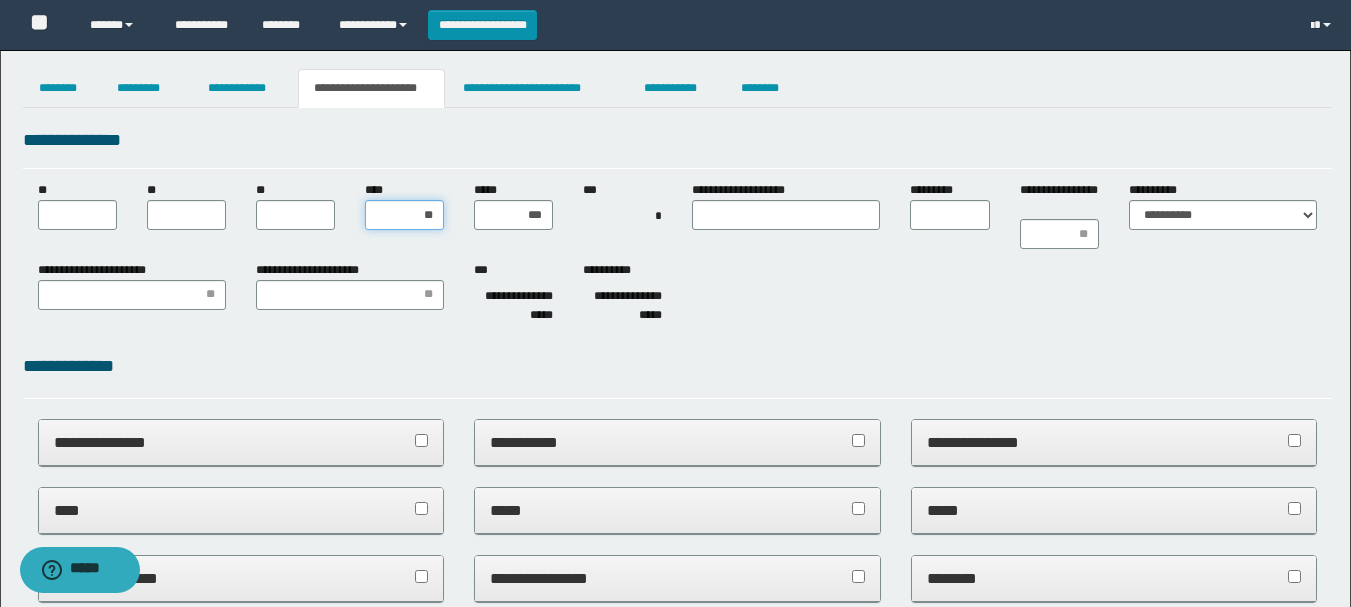 type 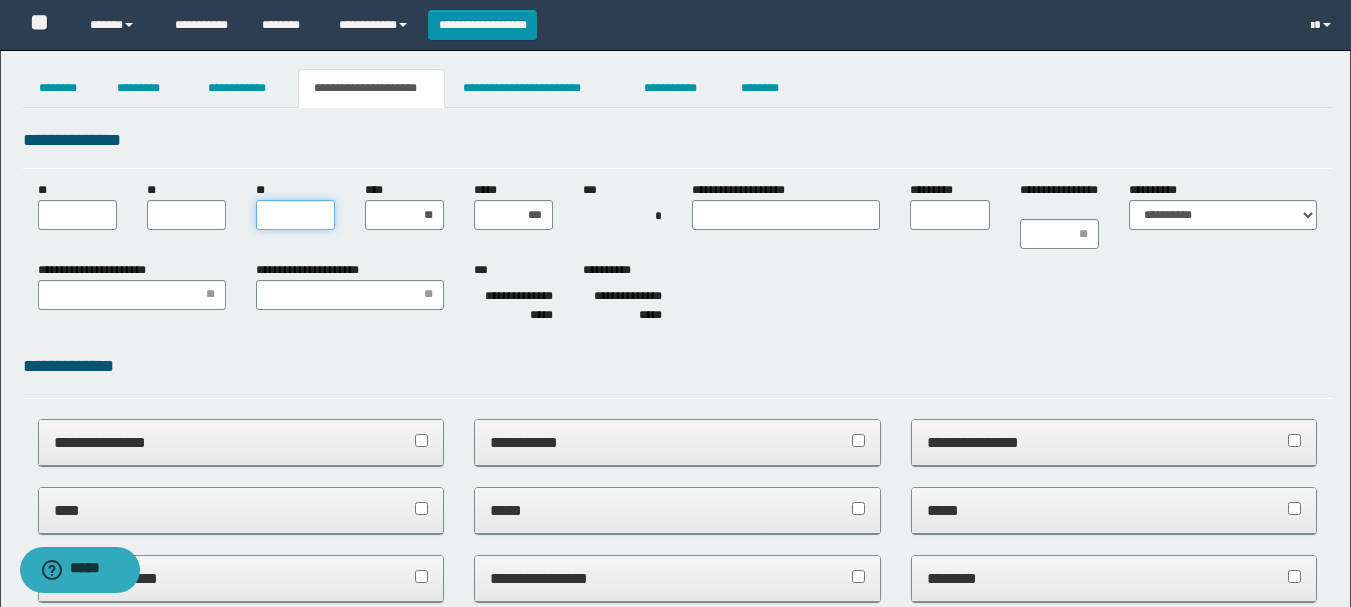 click on "**" at bounding box center [295, 215] 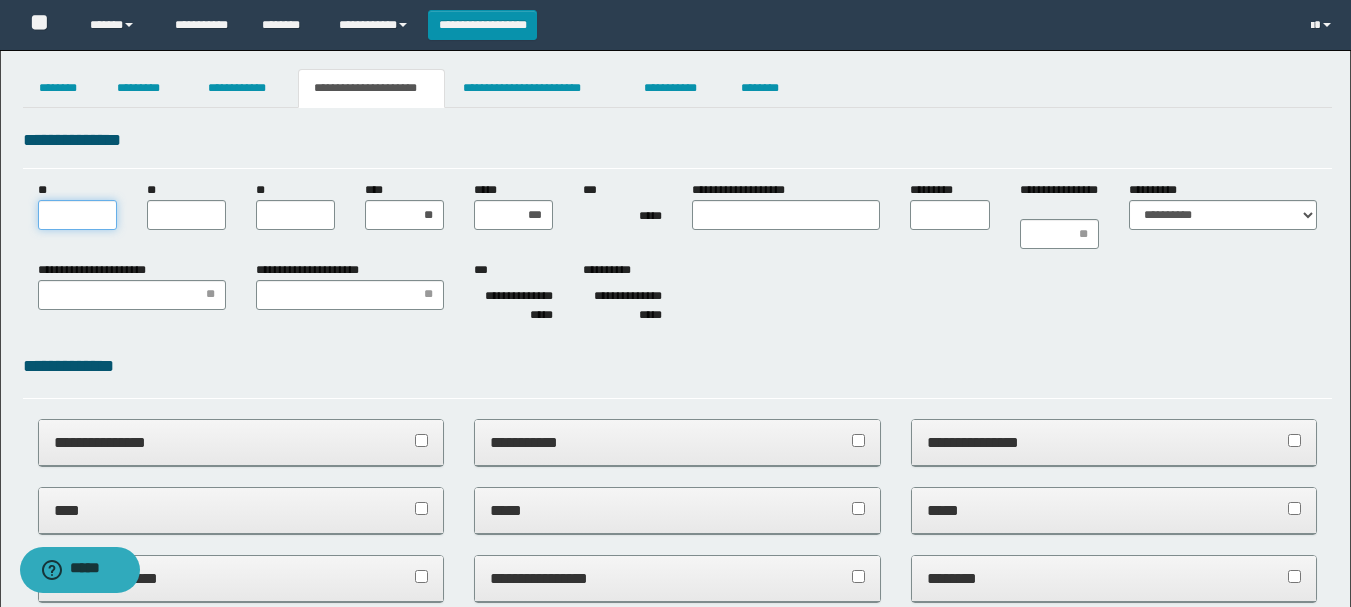 click on "**" at bounding box center (77, 215) 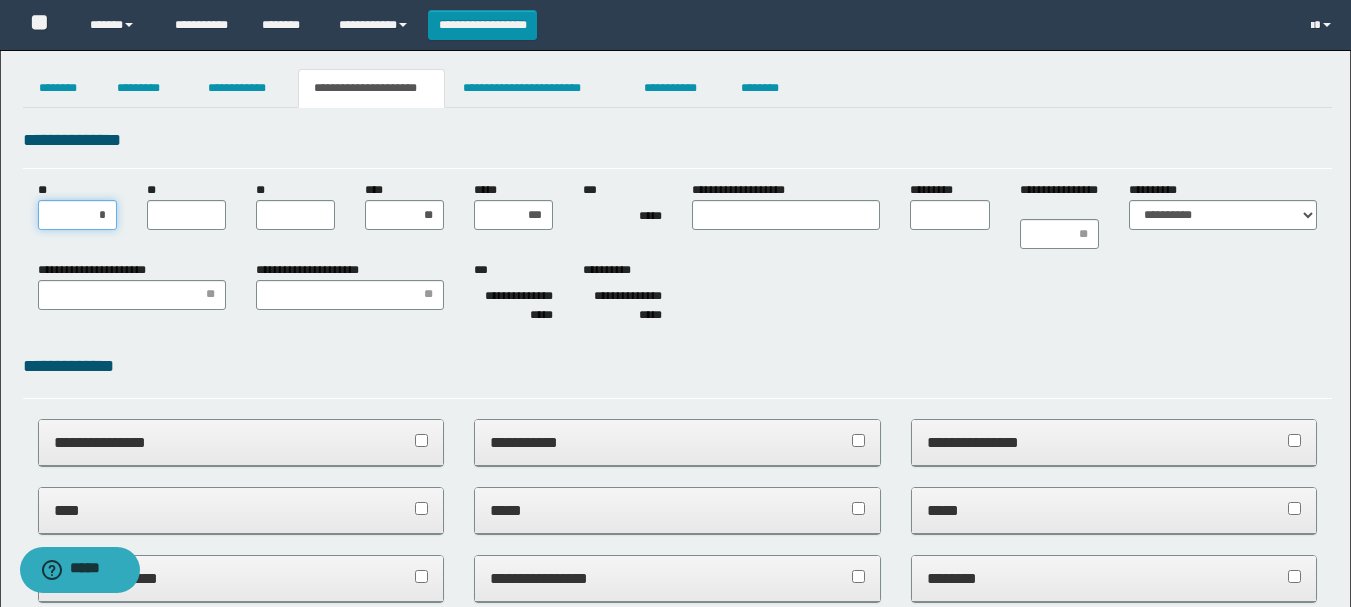 type on "**" 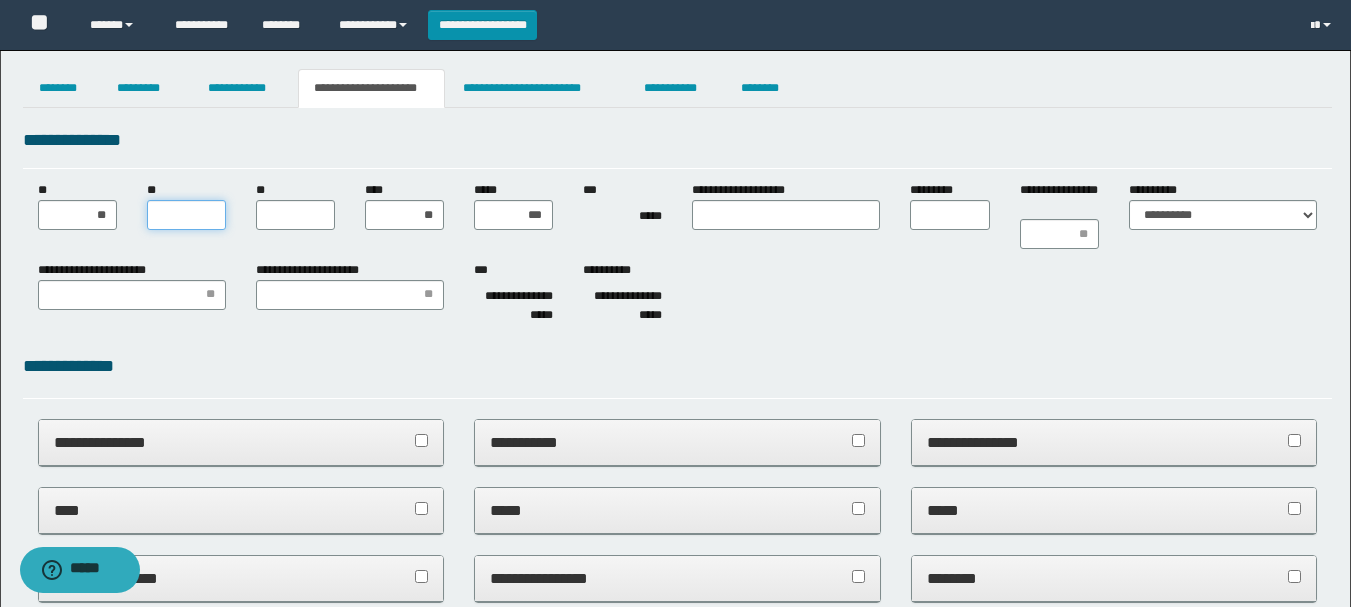 click on "**" at bounding box center [186, 215] 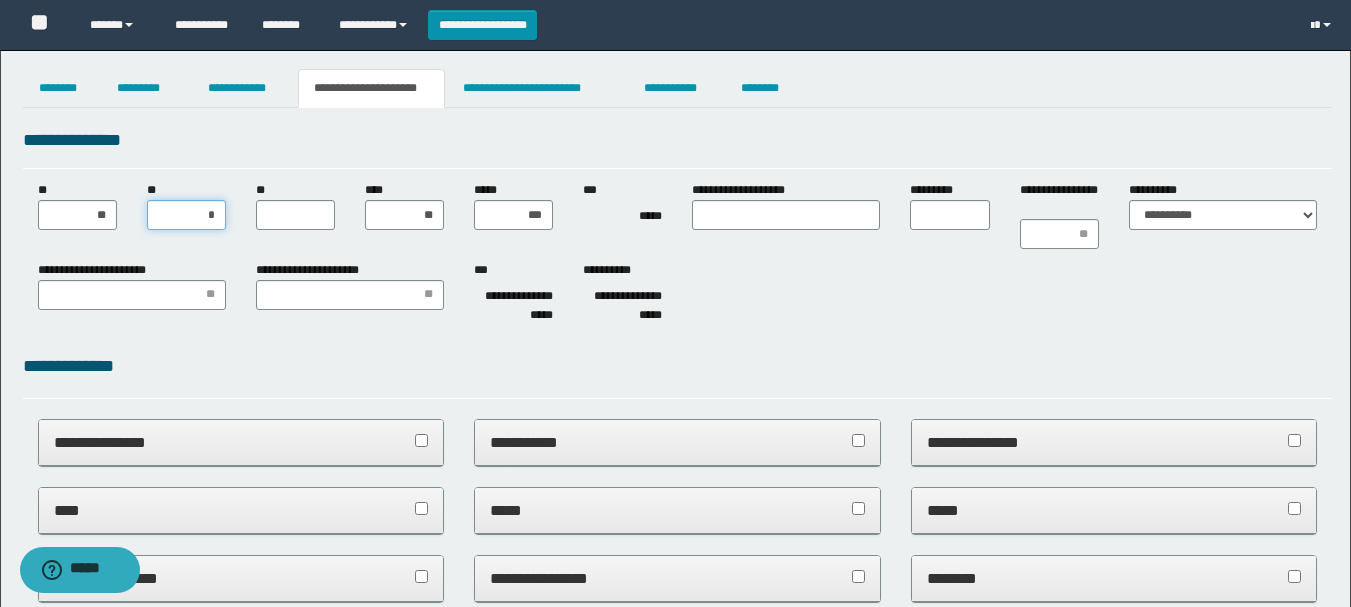 type on "**" 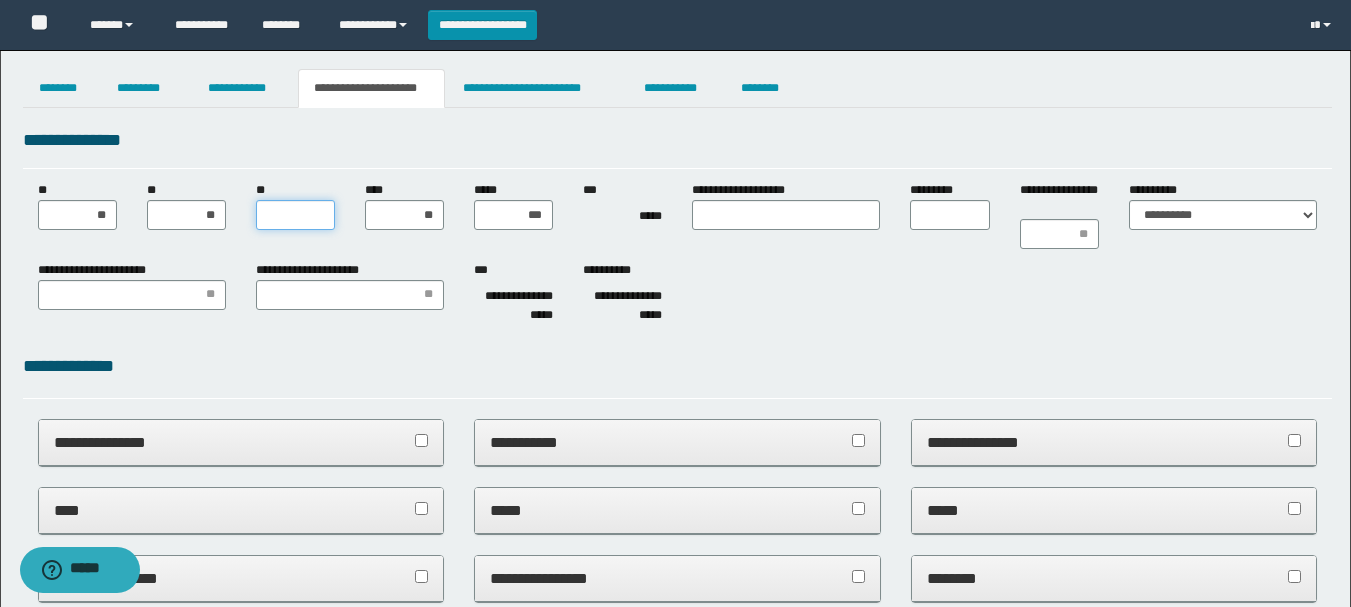 click on "**" at bounding box center [295, 215] 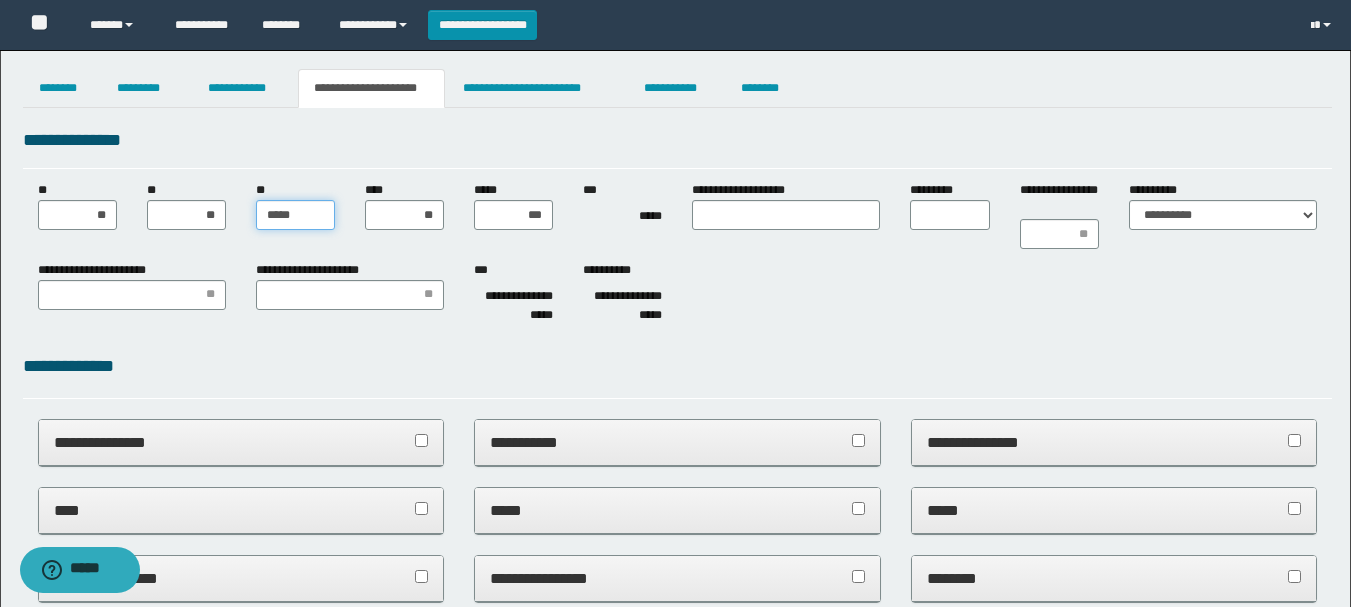 type on "******" 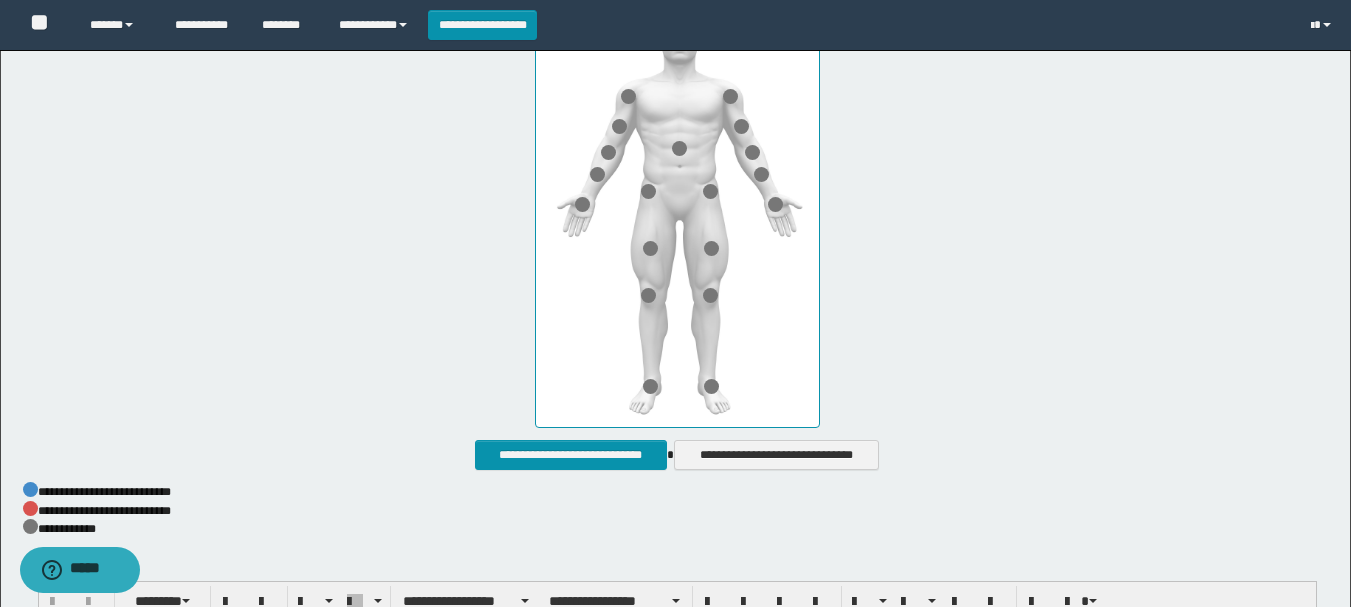 scroll, scrollTop: 1171, scrollLeft: 0, axis: vertical 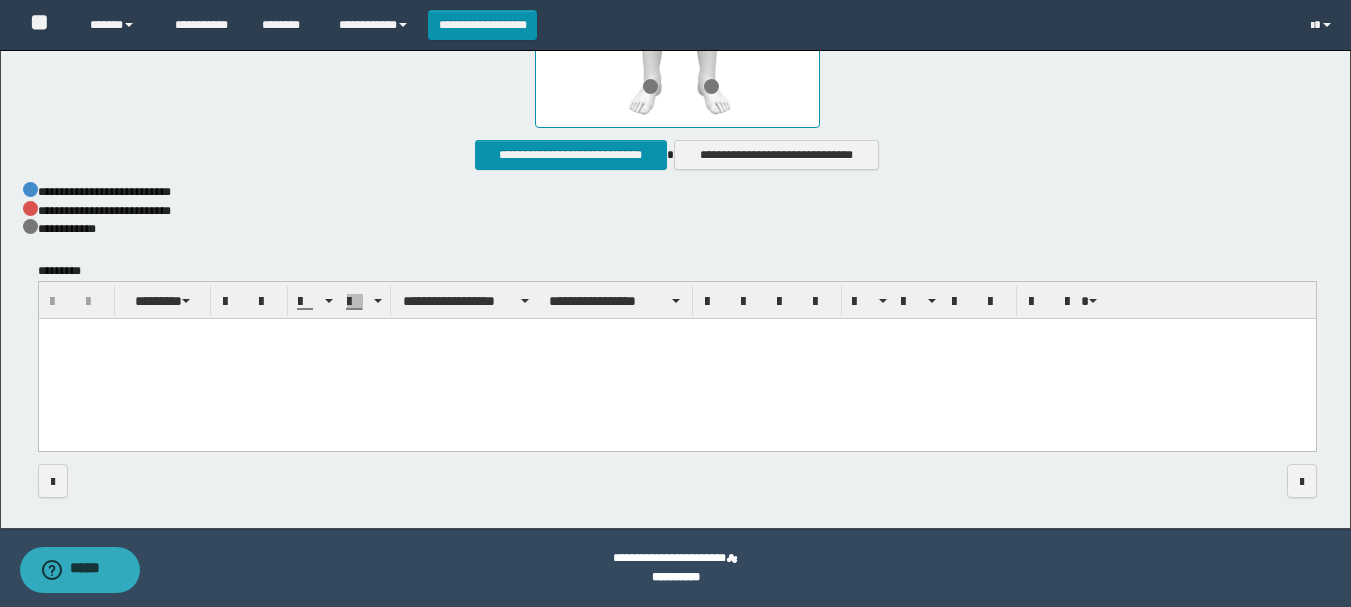 click at bounding box center (676, 360) 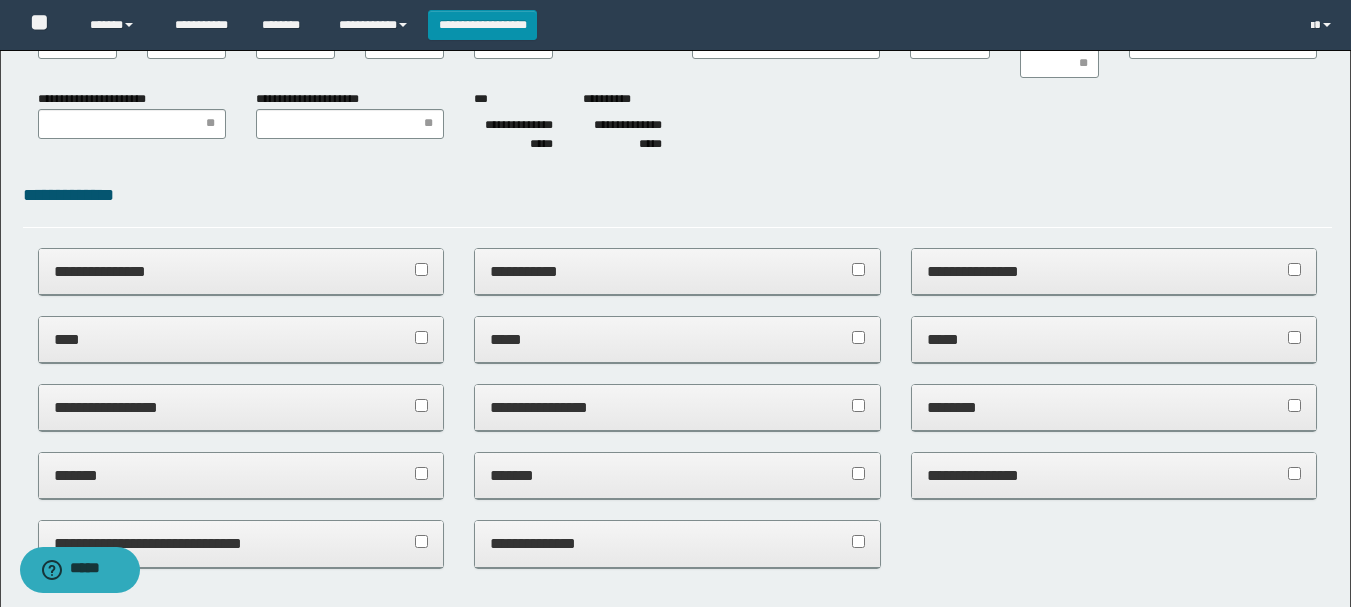scroll, scrollTop: 0, scrollLeft: 0, axis: both 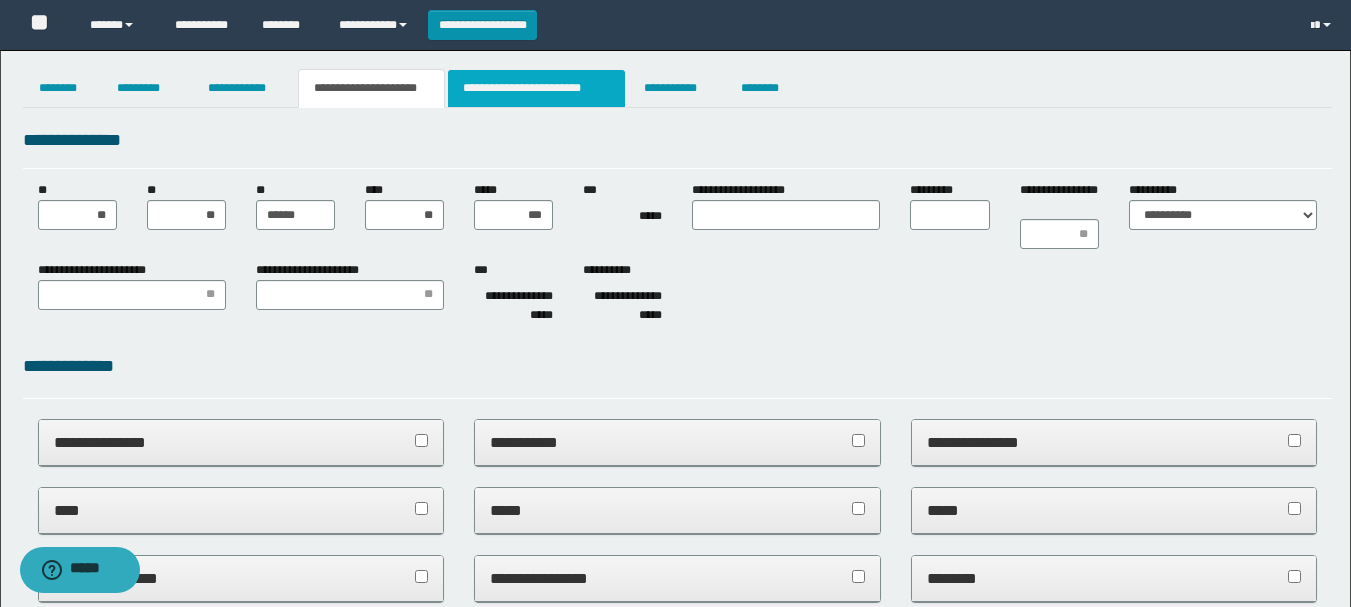 click on "**********" at bounding box center (537, 88) 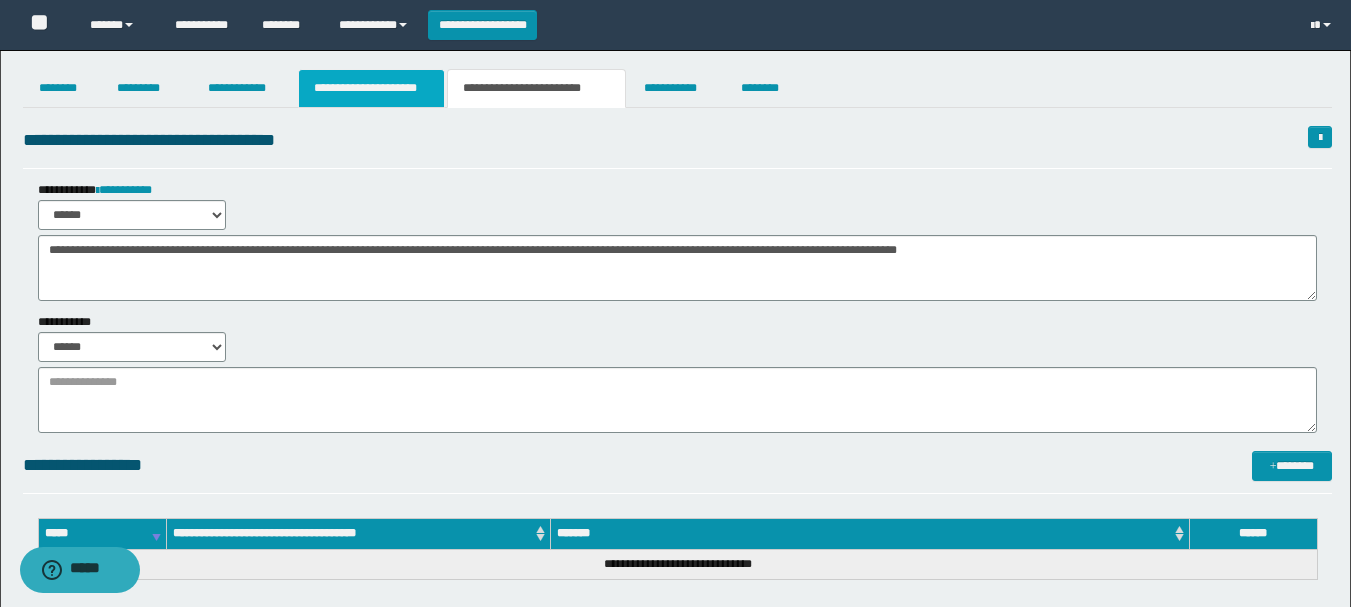 click on "**********" at bounding box center (371, 88) 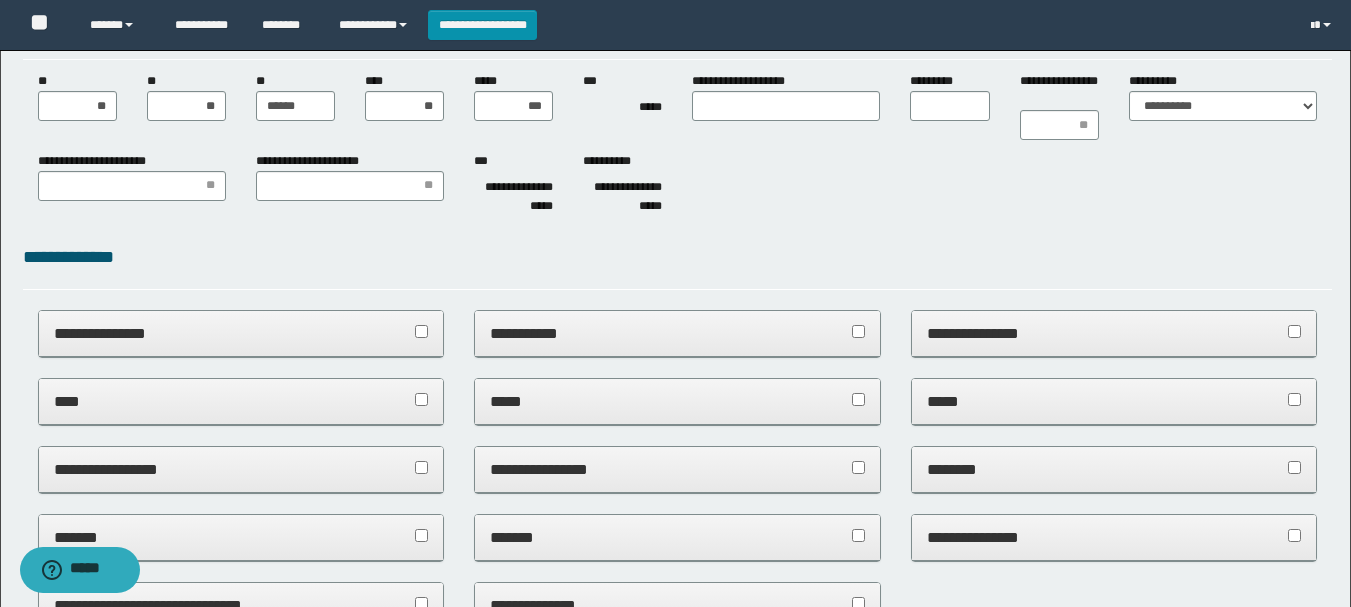 scroll, scrollTop: 178, scrollLeft: 0, axis: vertical 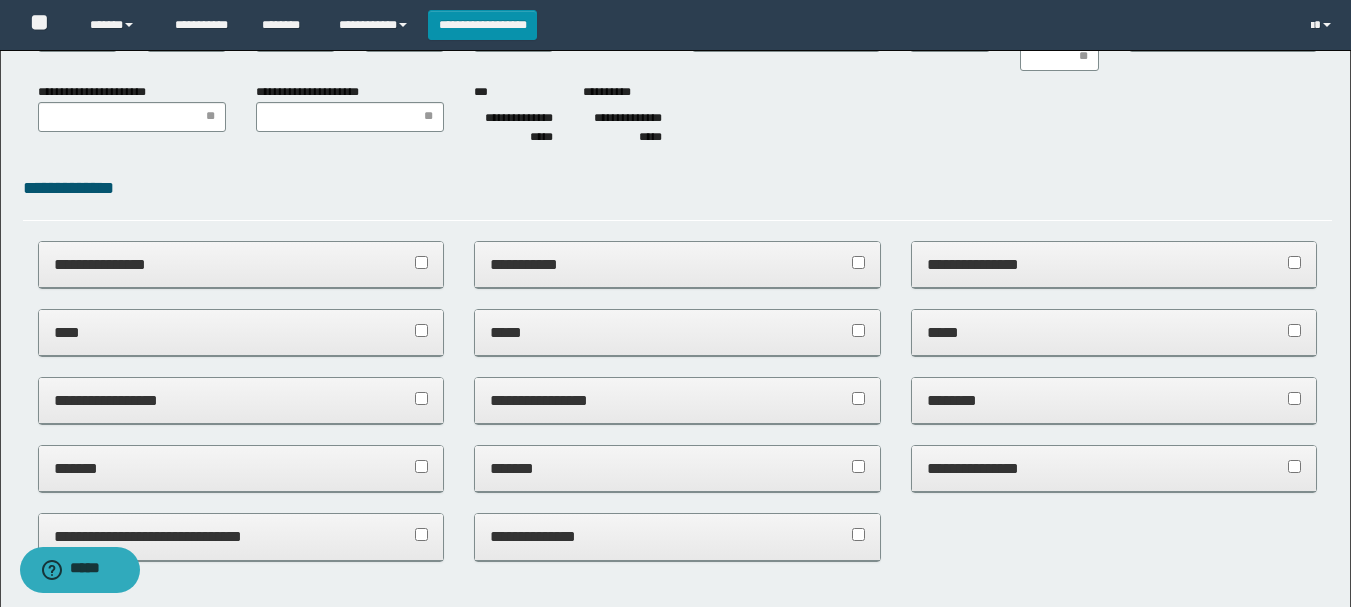 click on "*******" at bounding box center [677, 468] 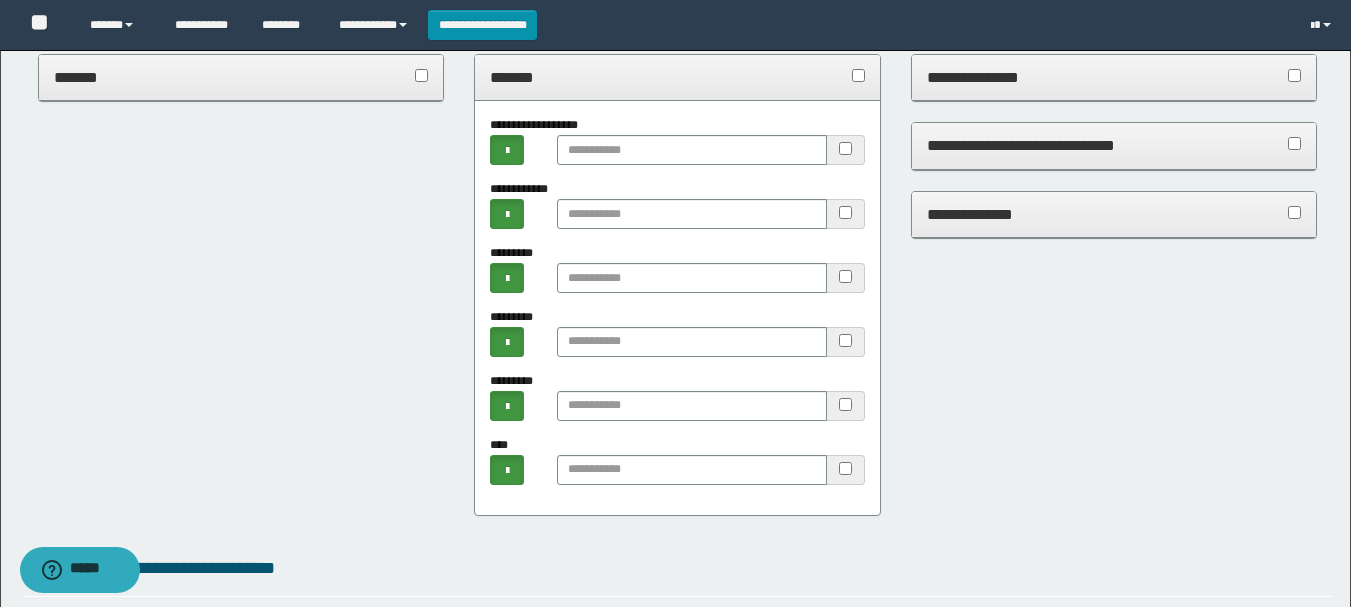 scroll, scrollTop: 578, scrollLeft: 0, axis: vertical 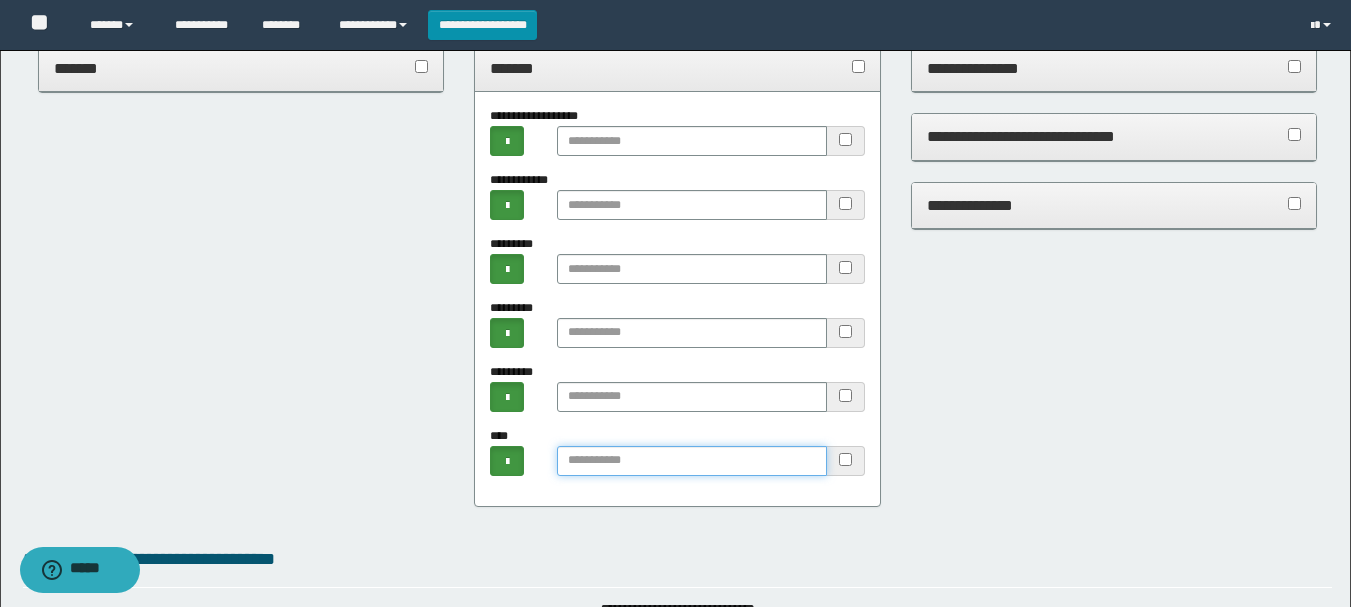 click at bounding box center [691, 461] 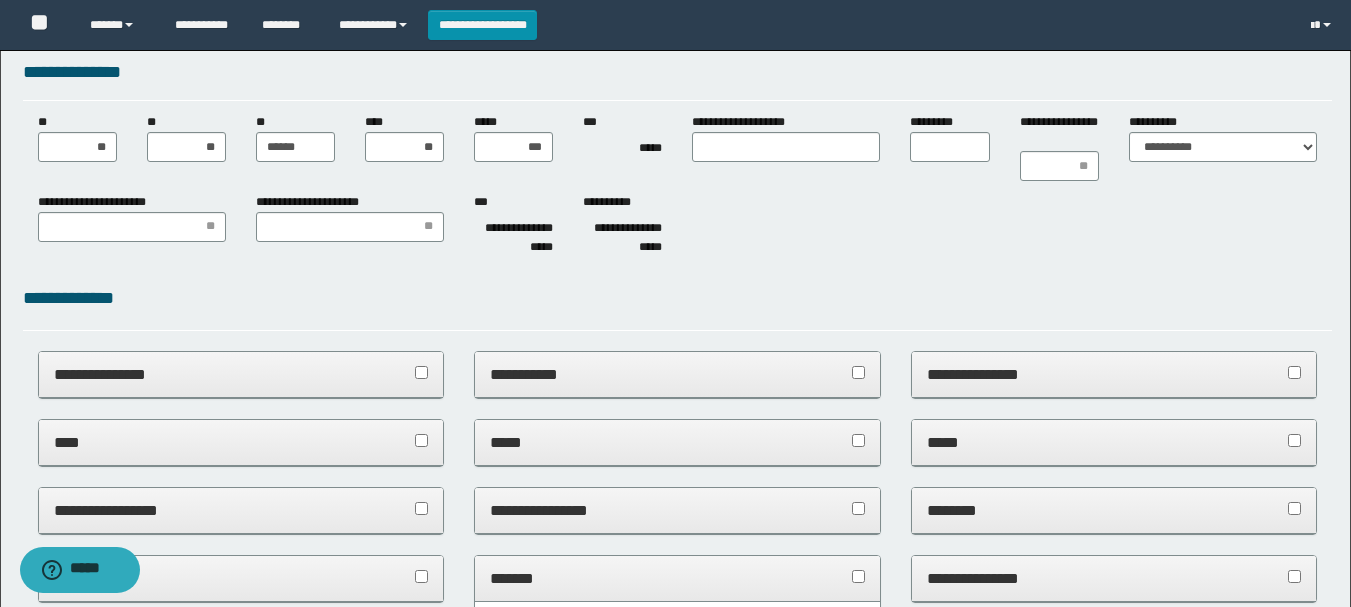 scroll, scrollTop: 0, scrollLeft: 0, axis: both 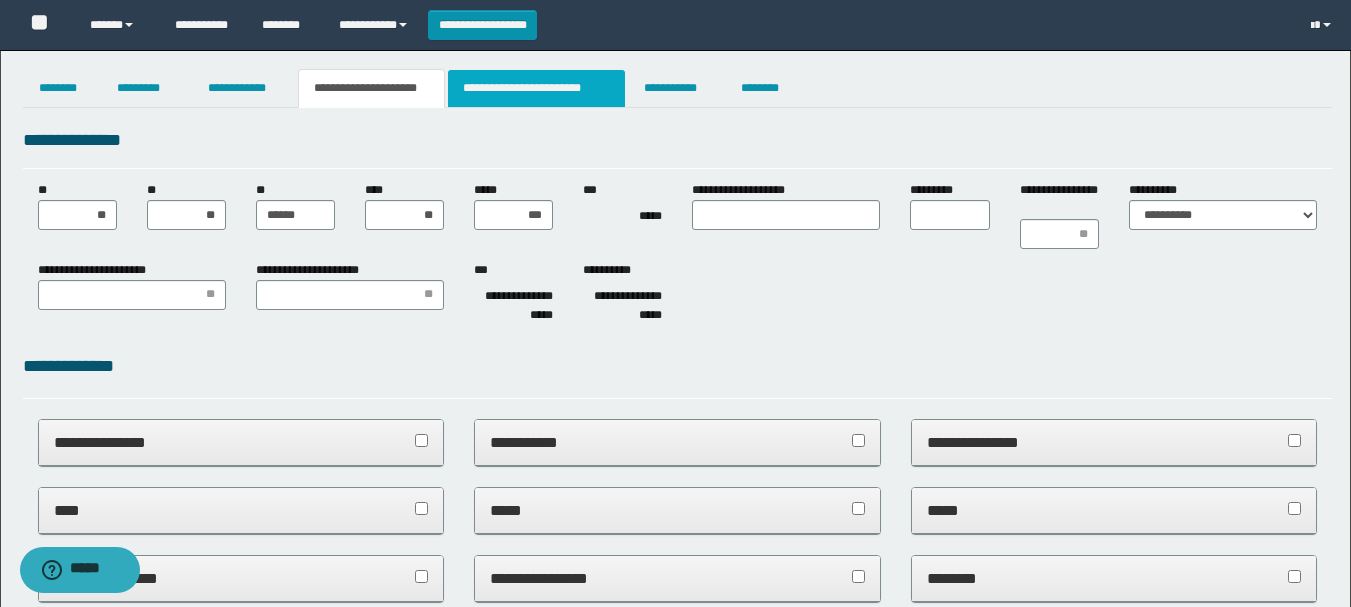 type on "**********" 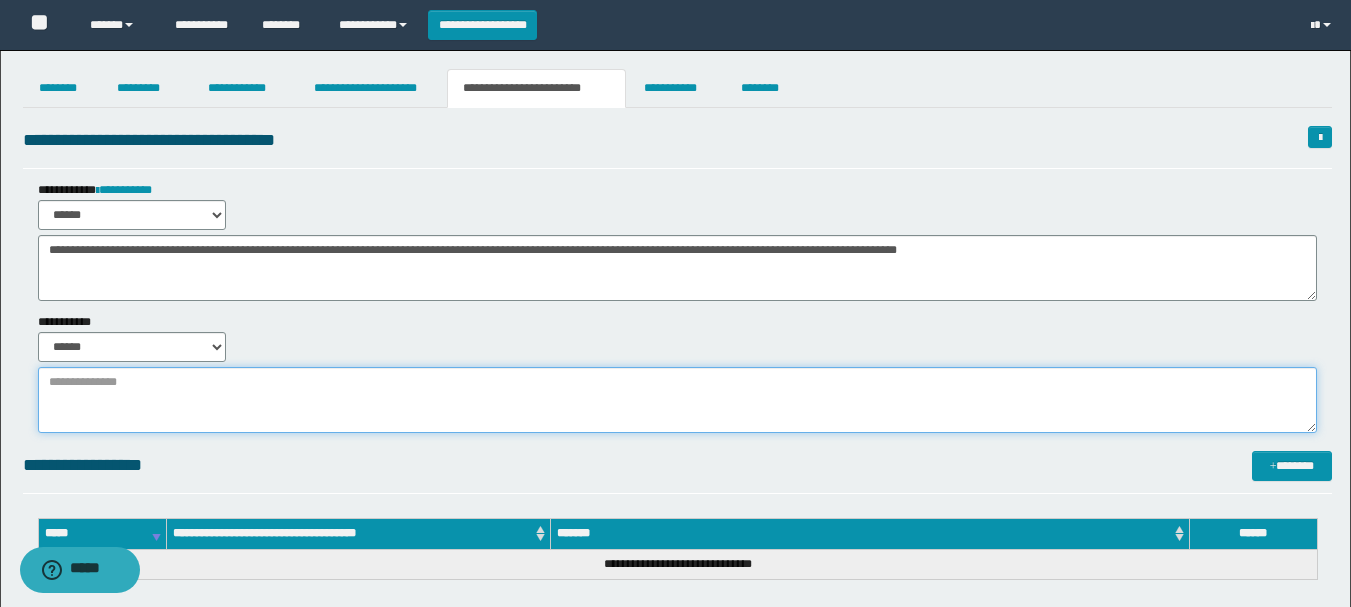 click at bounding box center (677, 400) 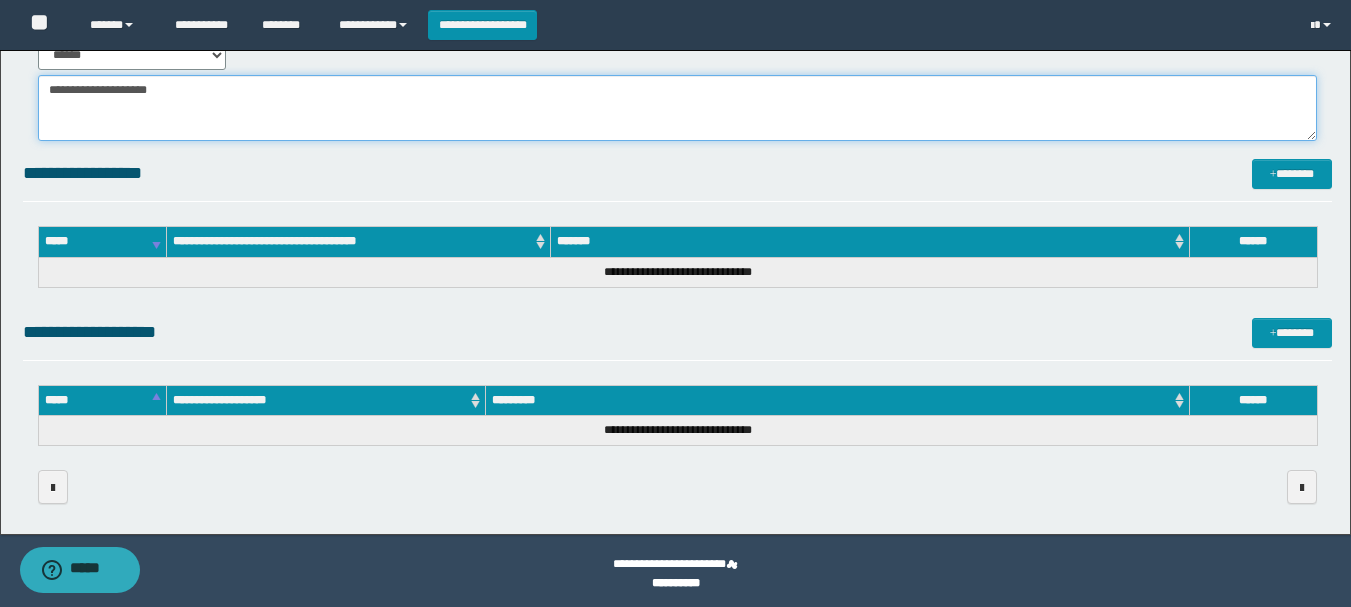 scroll, scrollTop: 298, scrollLeft: 0, axis: vertical 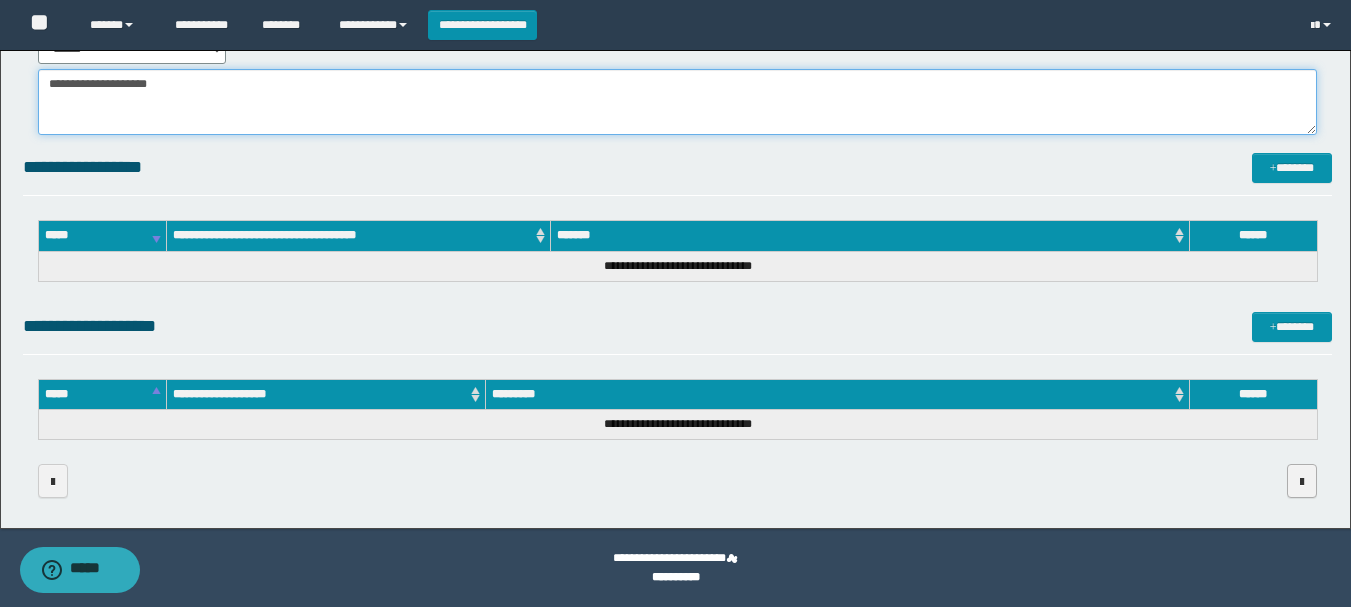 type on "**********" 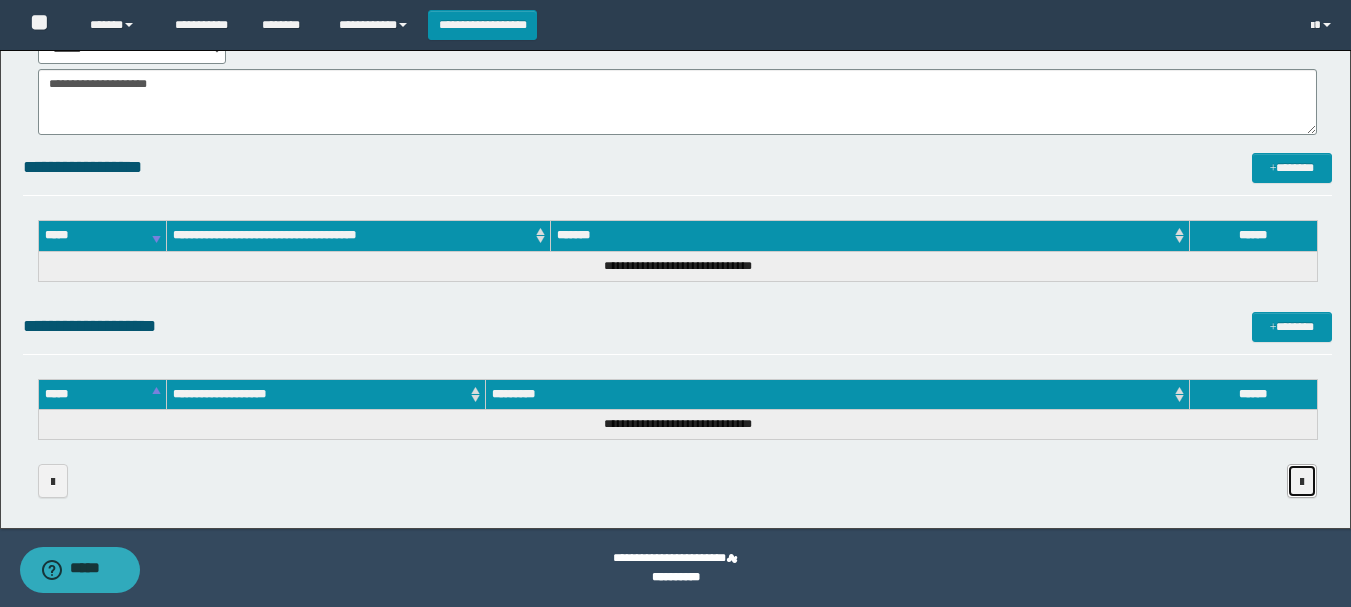click at bounding box center (1302, 482) 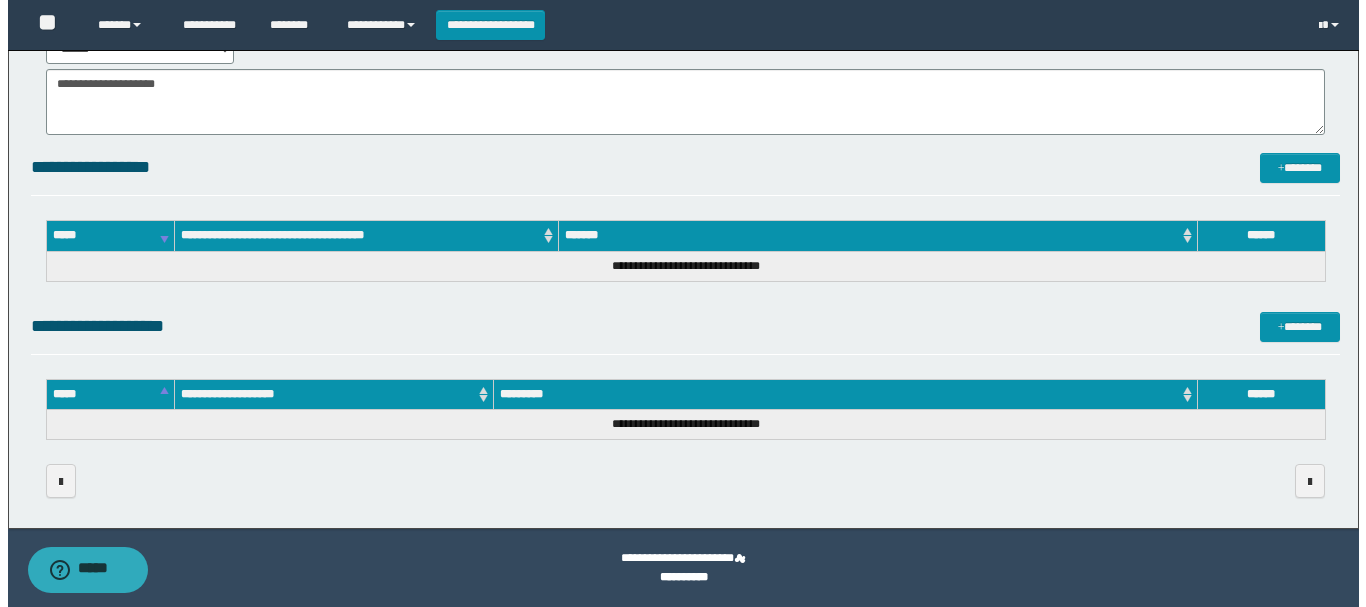 scroll, scrollTop: 0, scrollLeft: 0, axis: both 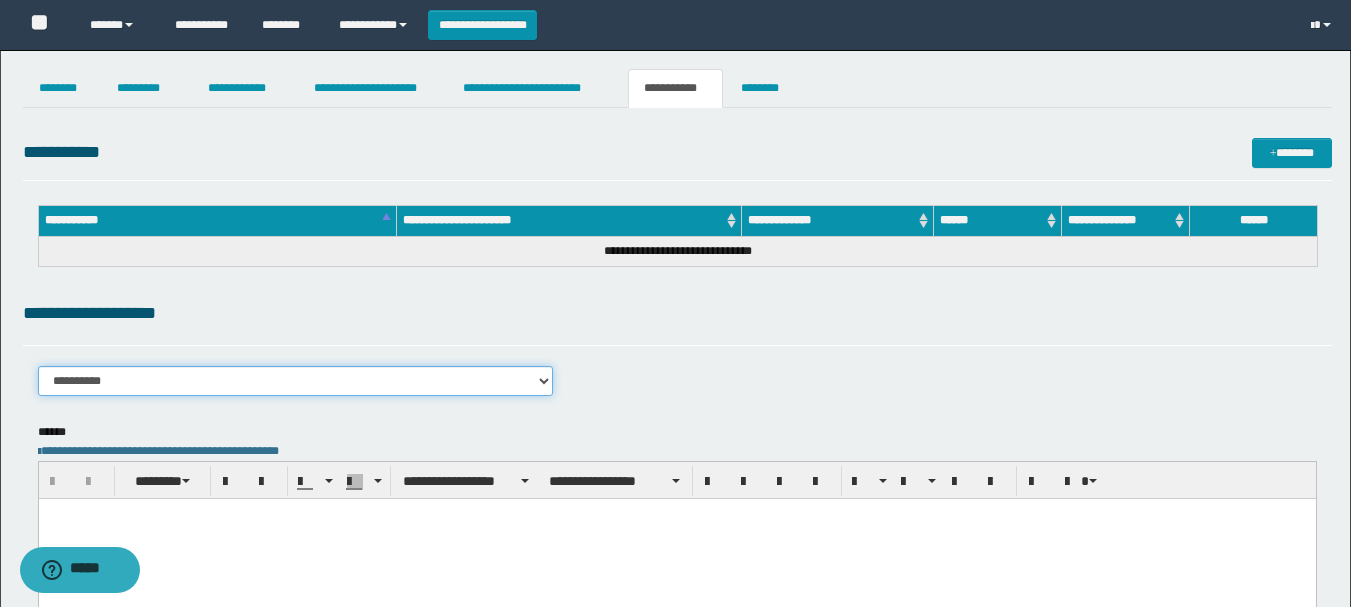 click on "**********" at bounding box center [296, 381] 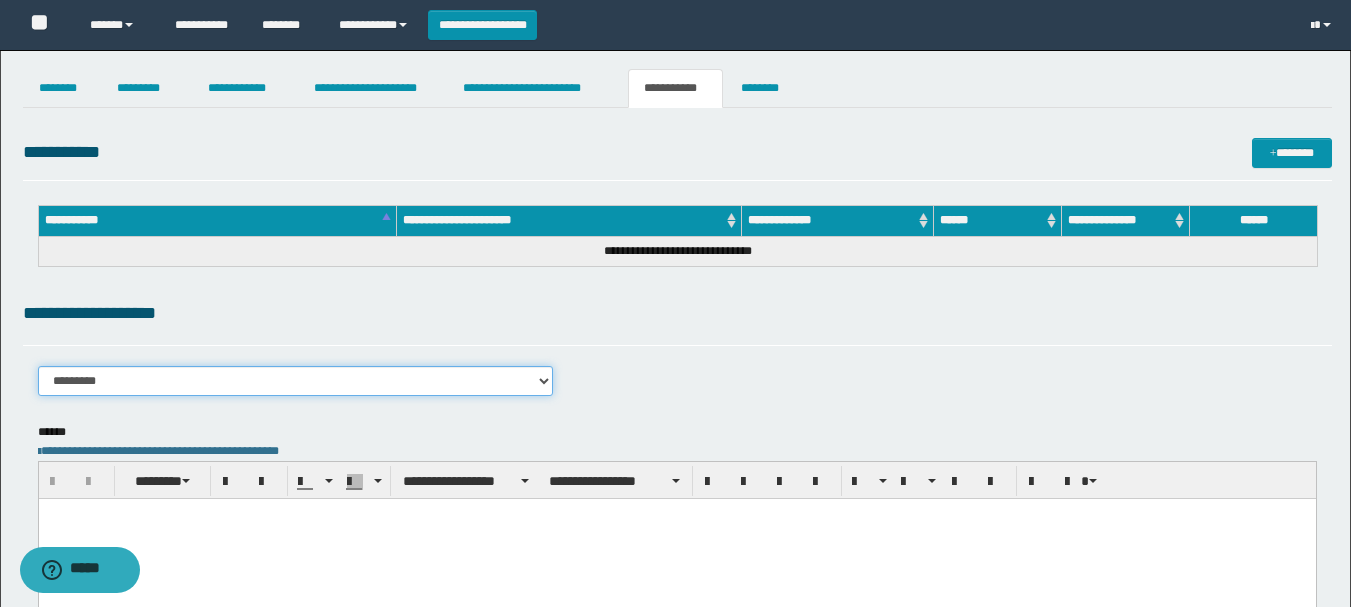 click on "**********" at bounding box center (296, 381) 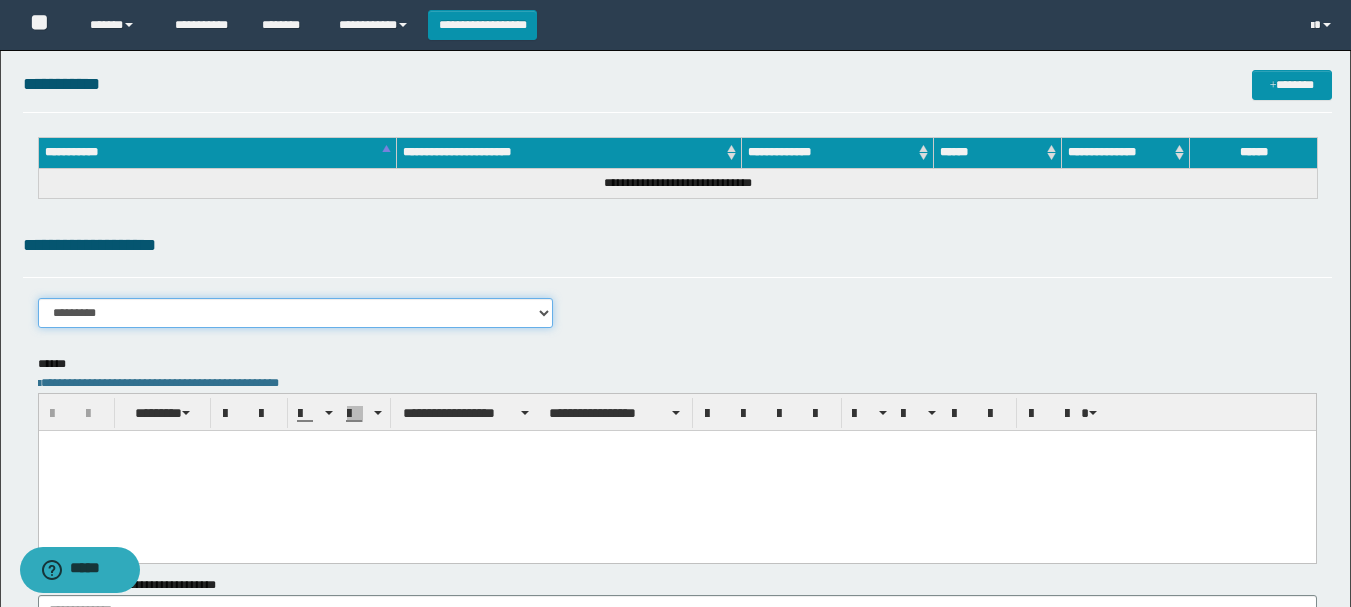 scroll, scrollTop: 200, scrollLeft: 0, axis: vertical 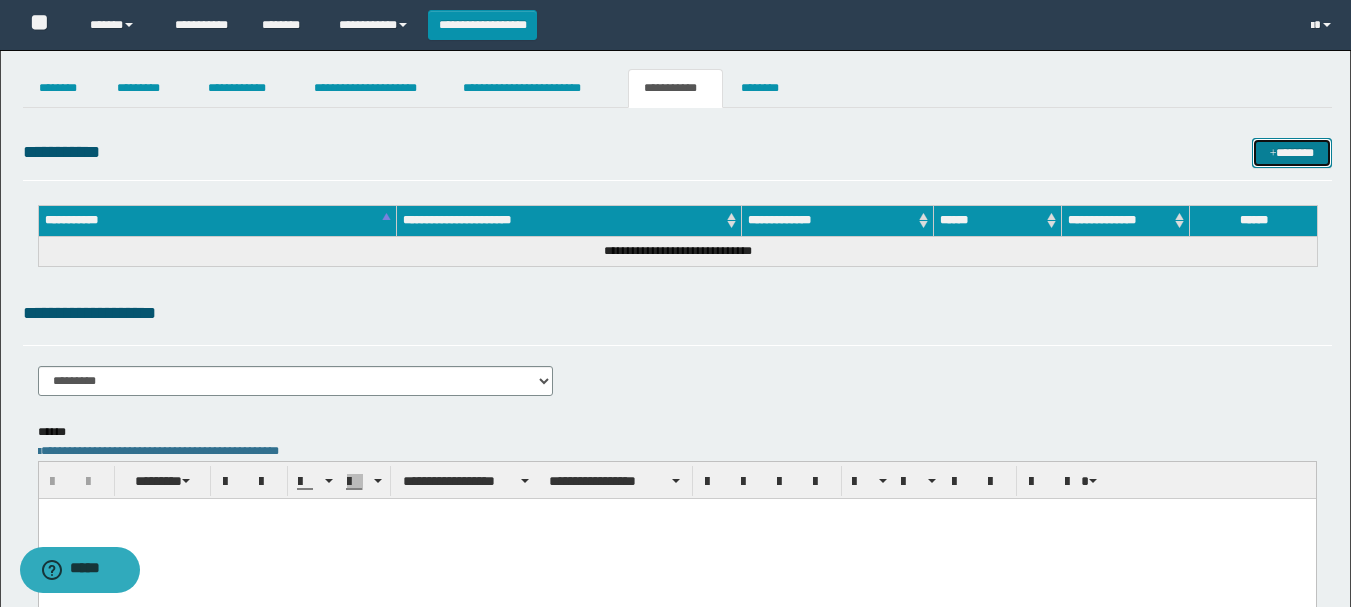 click on "*******" at bounding box center (1292, 153) 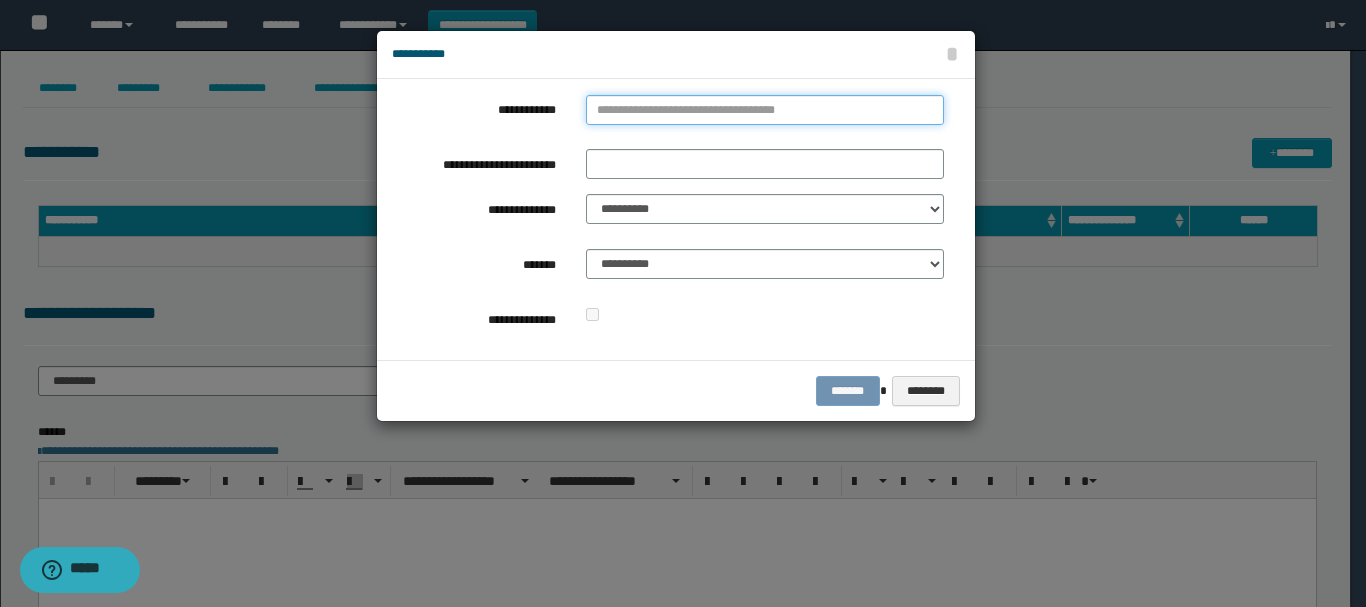 click on "**********" at bounding box center (765, 110) 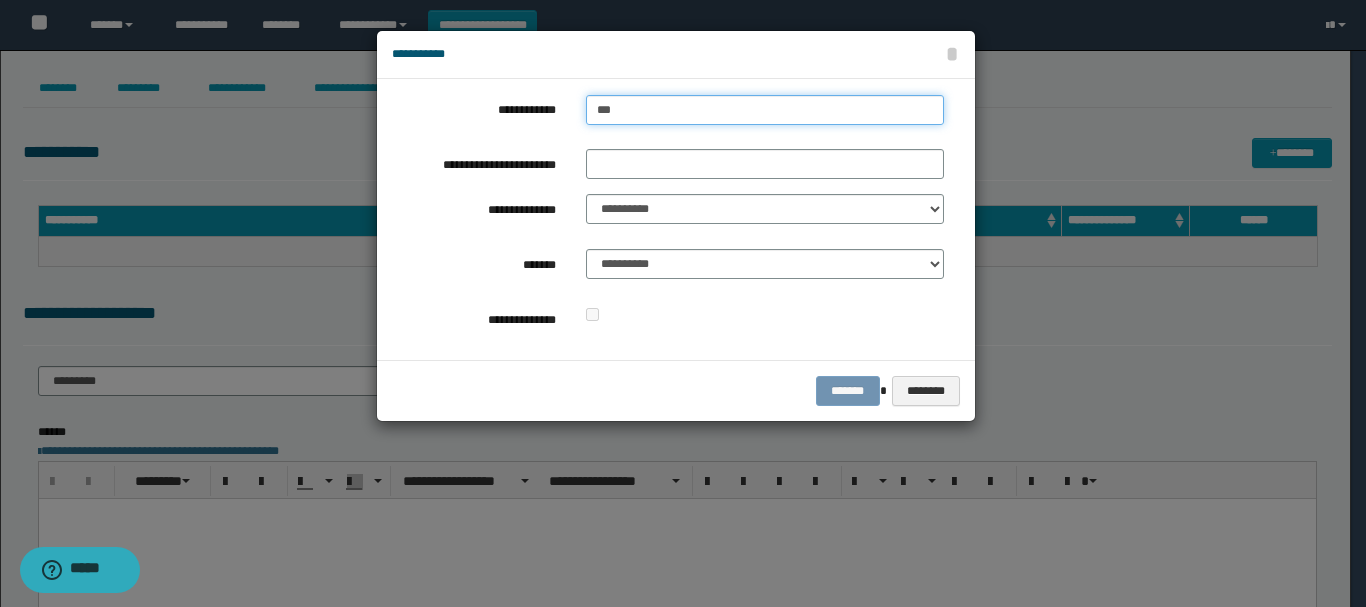 type on "****" 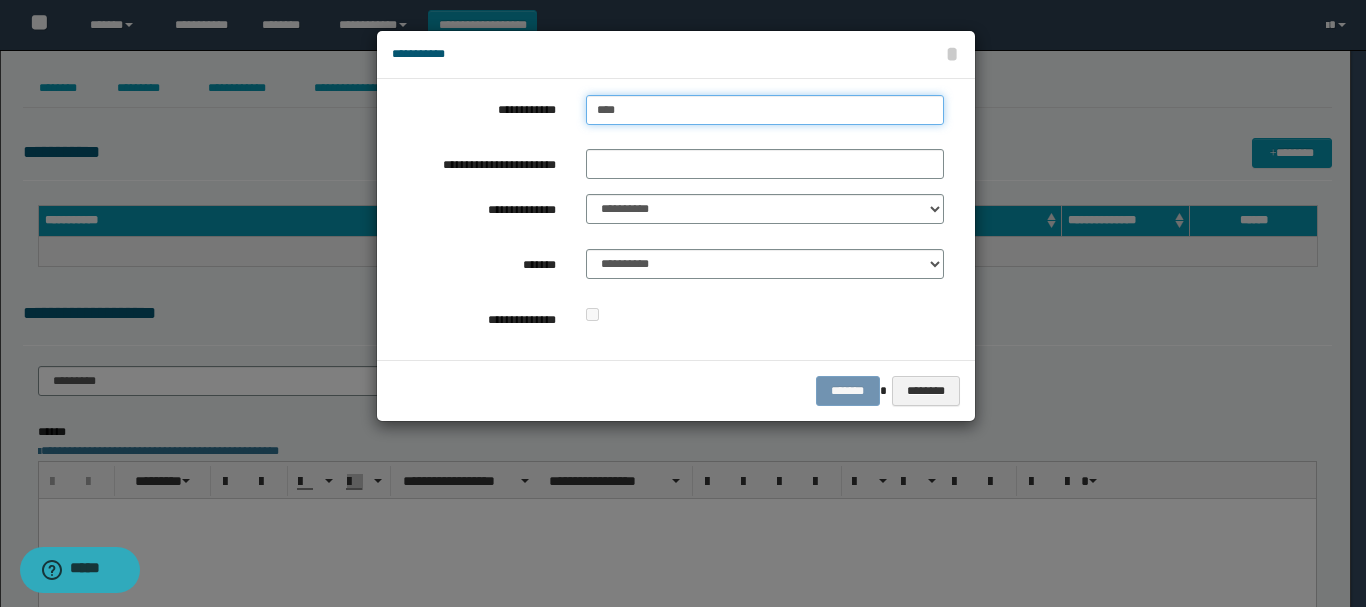 type on "****" 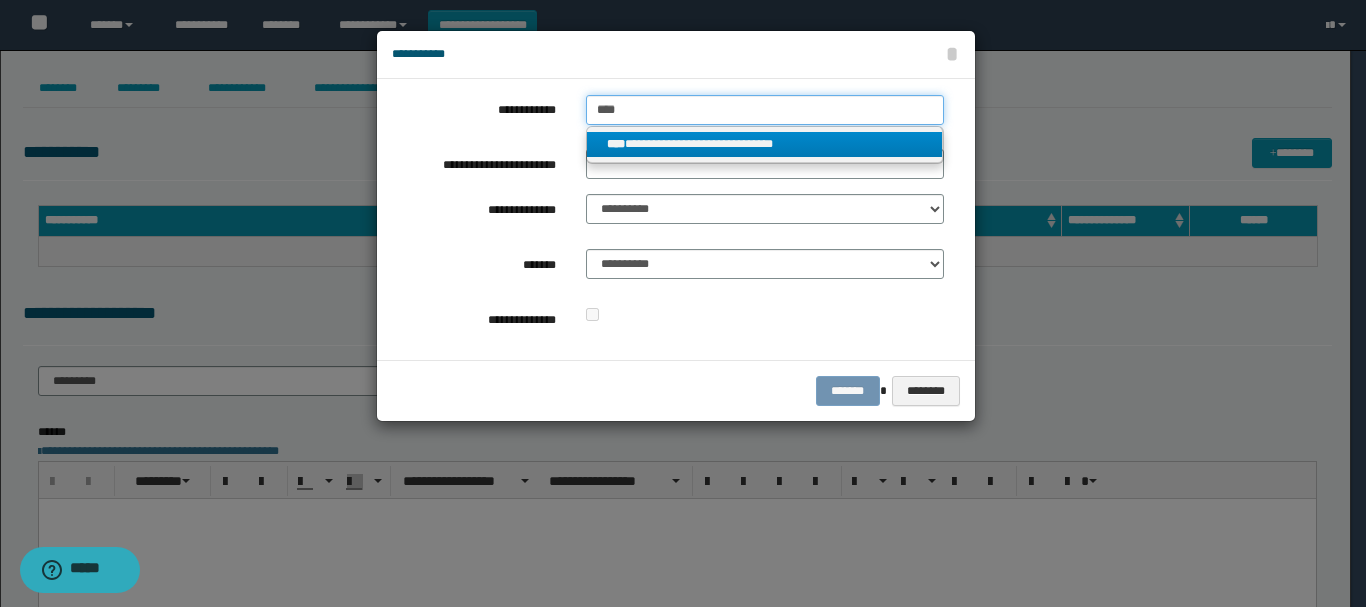 type on "****" 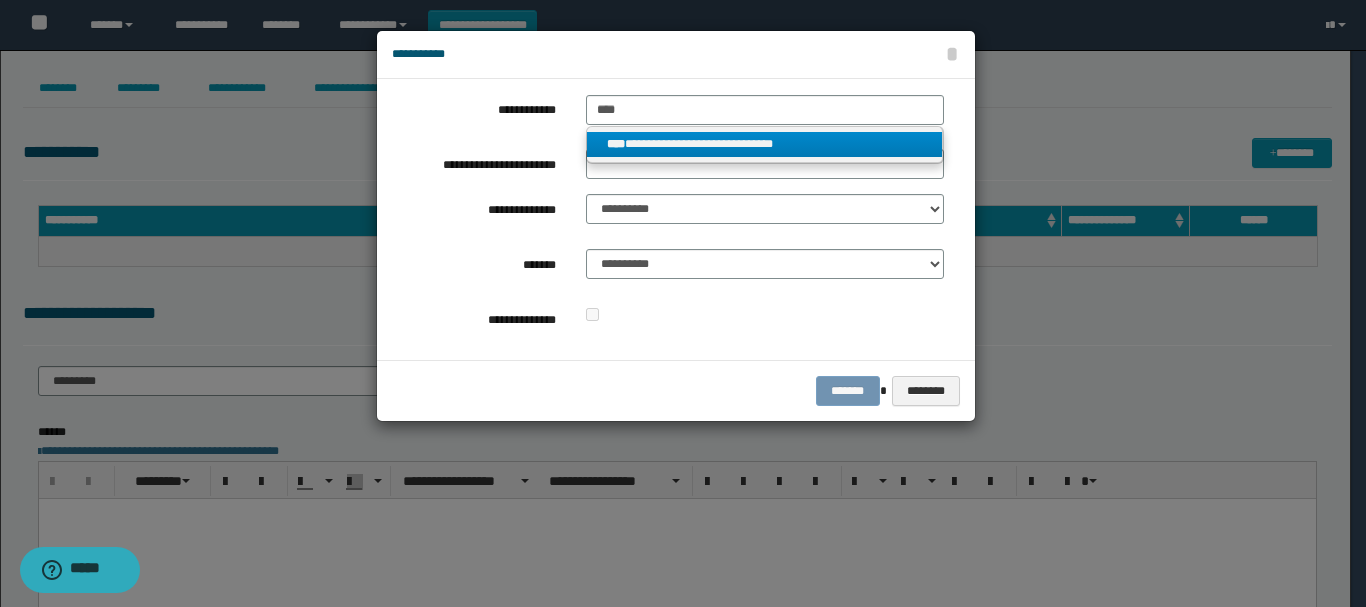 click on "**********" at bounding box center (765, 144) 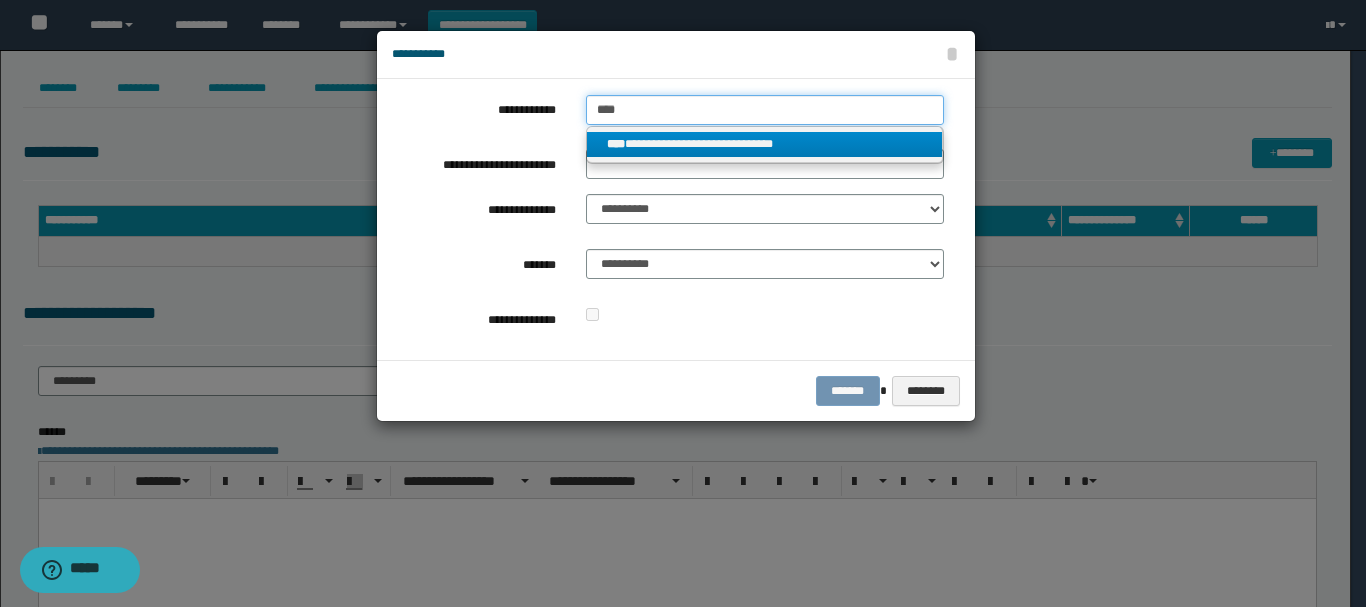 type 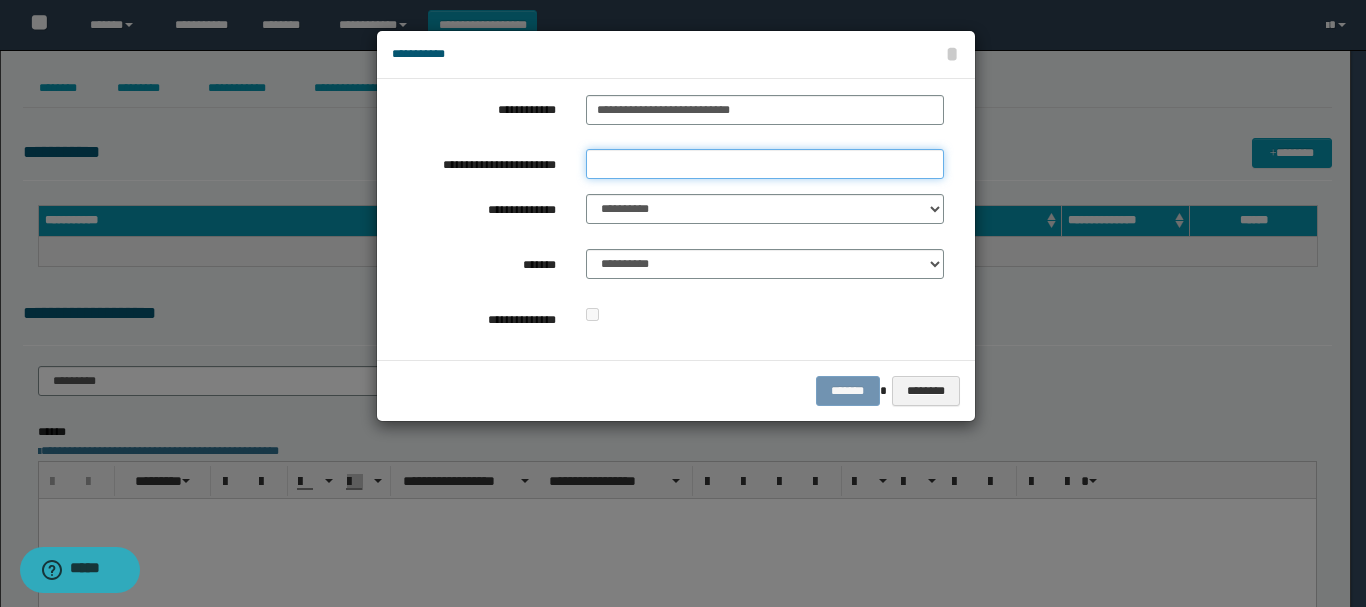 click on "**********" at bounding box center (765, 164) 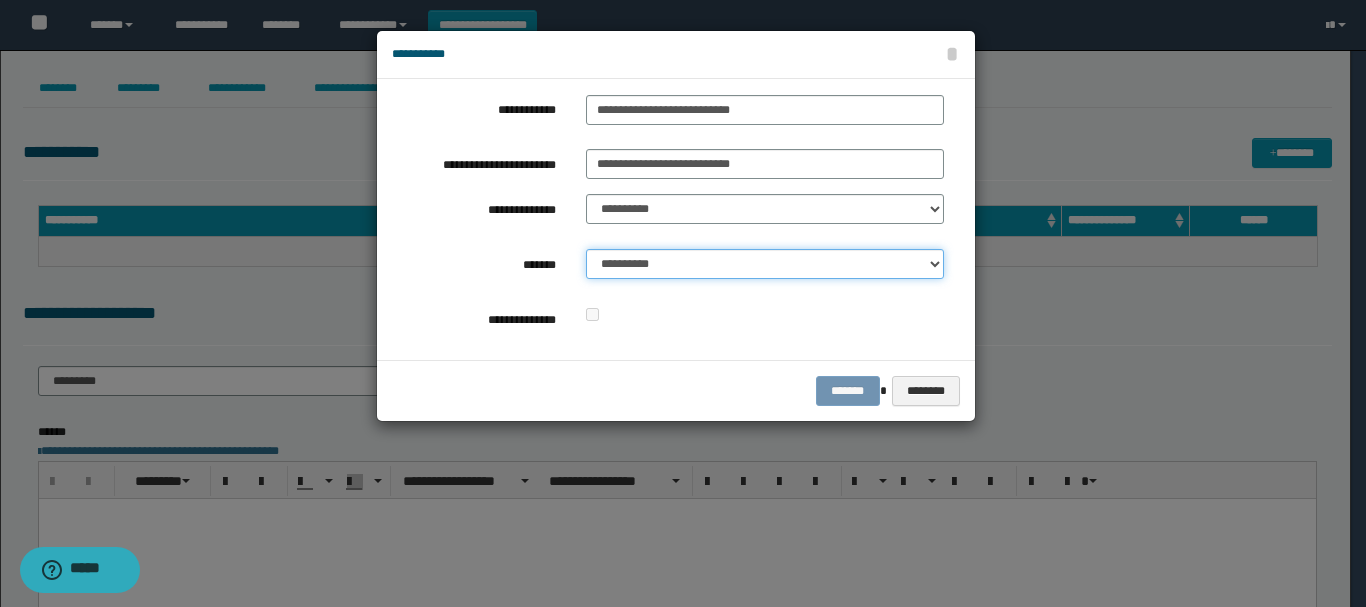 click on "**********" at bounding box center [765, 264] 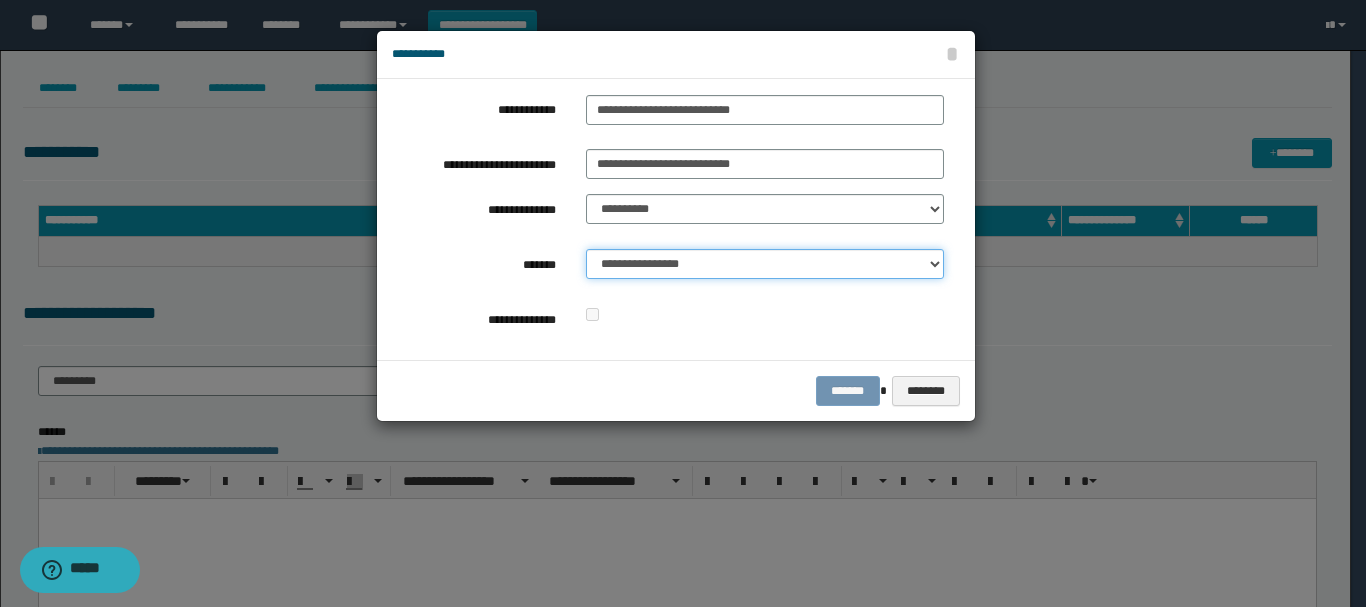 click on "**********" at bounding box center (765, 264) 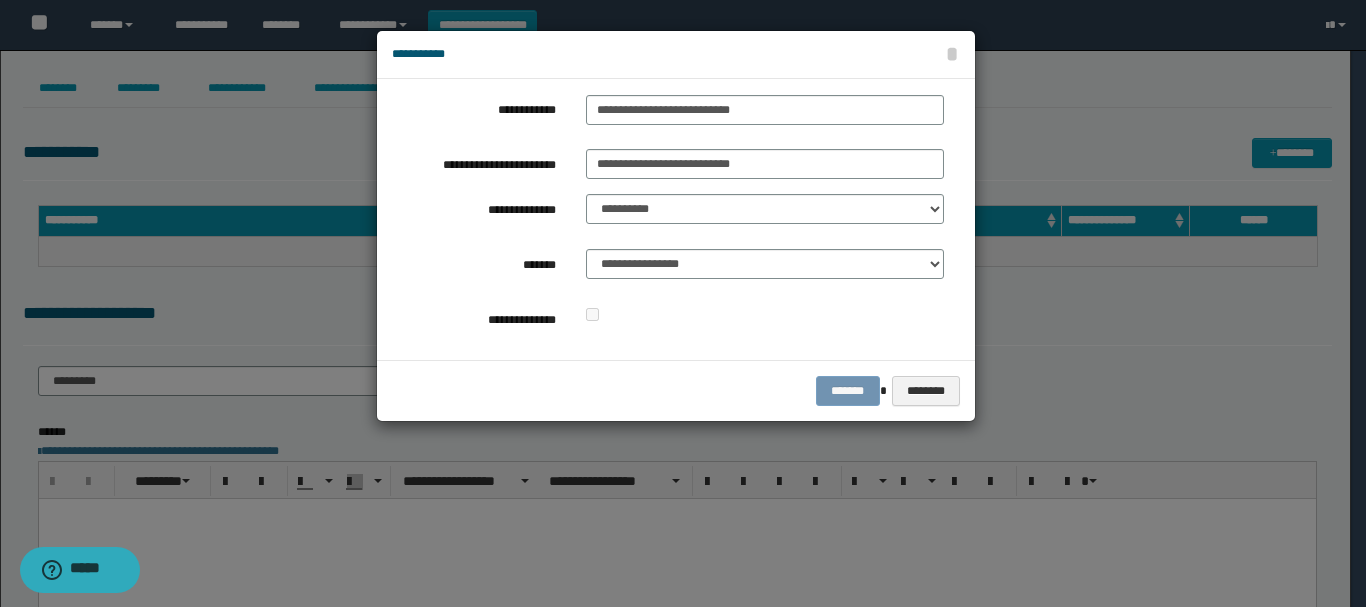 click on "*******
********" at bounding box center (676, 390) 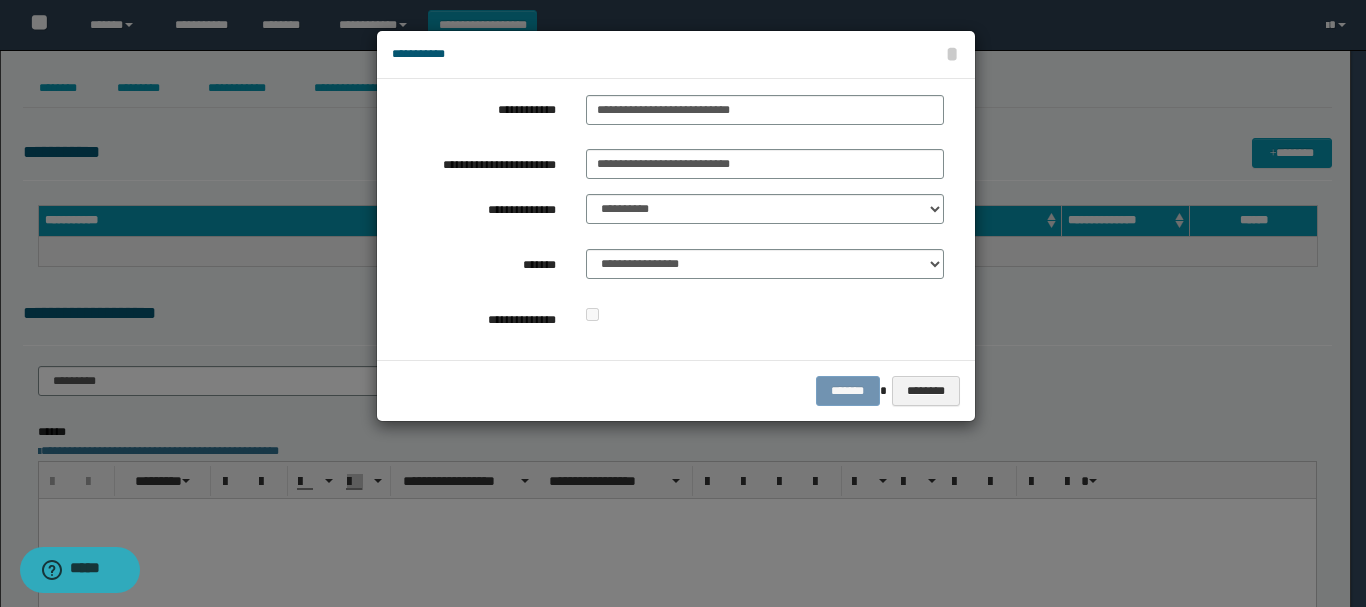 click on "*******
********" at bounding box center [676, 390] 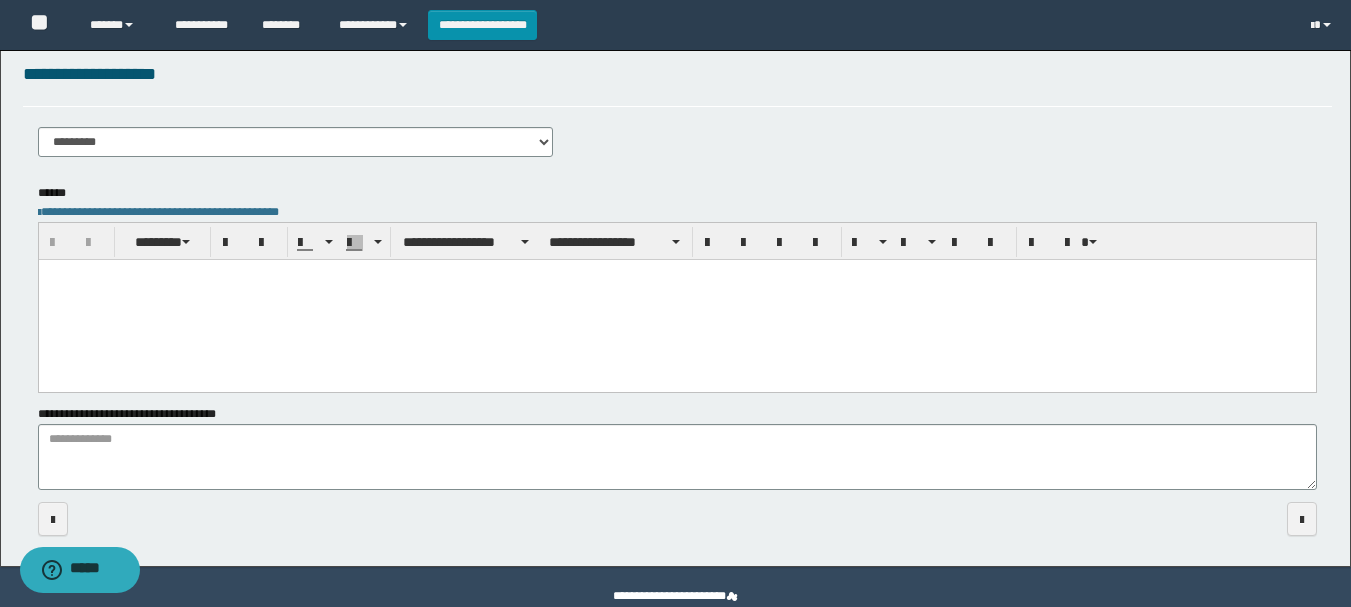 scroll, scrollTop: 276, scrollLeft: 0, axis: vertical 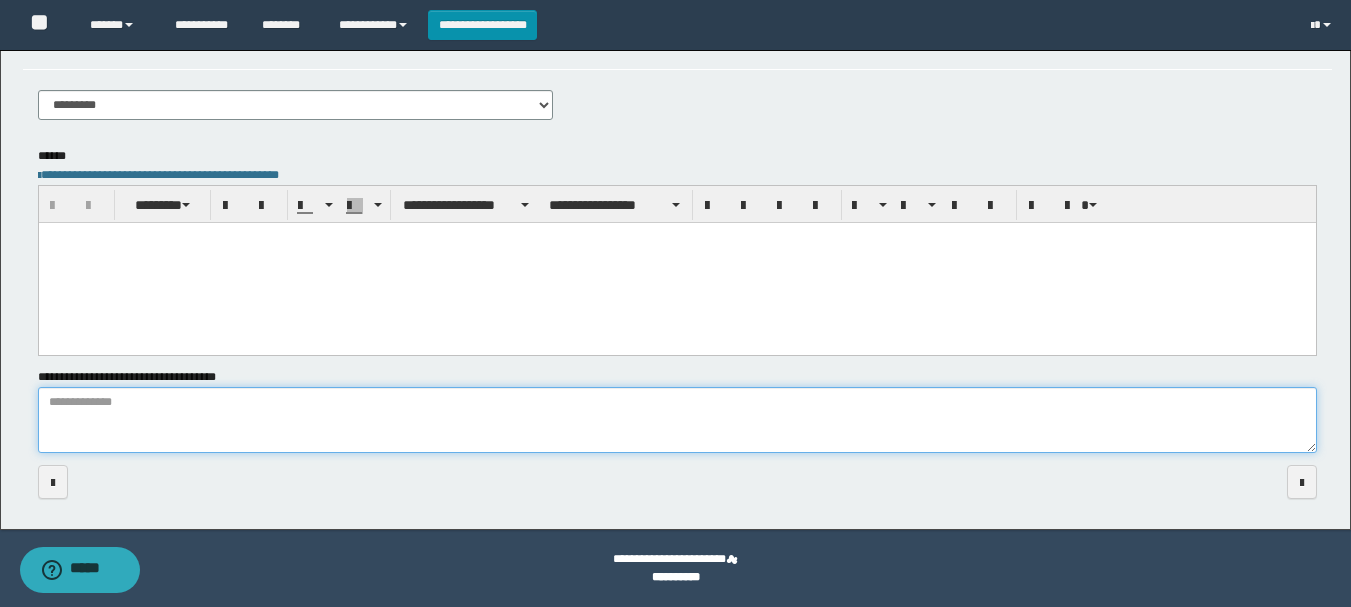 click on "**********" at bounding box center [677, 420] 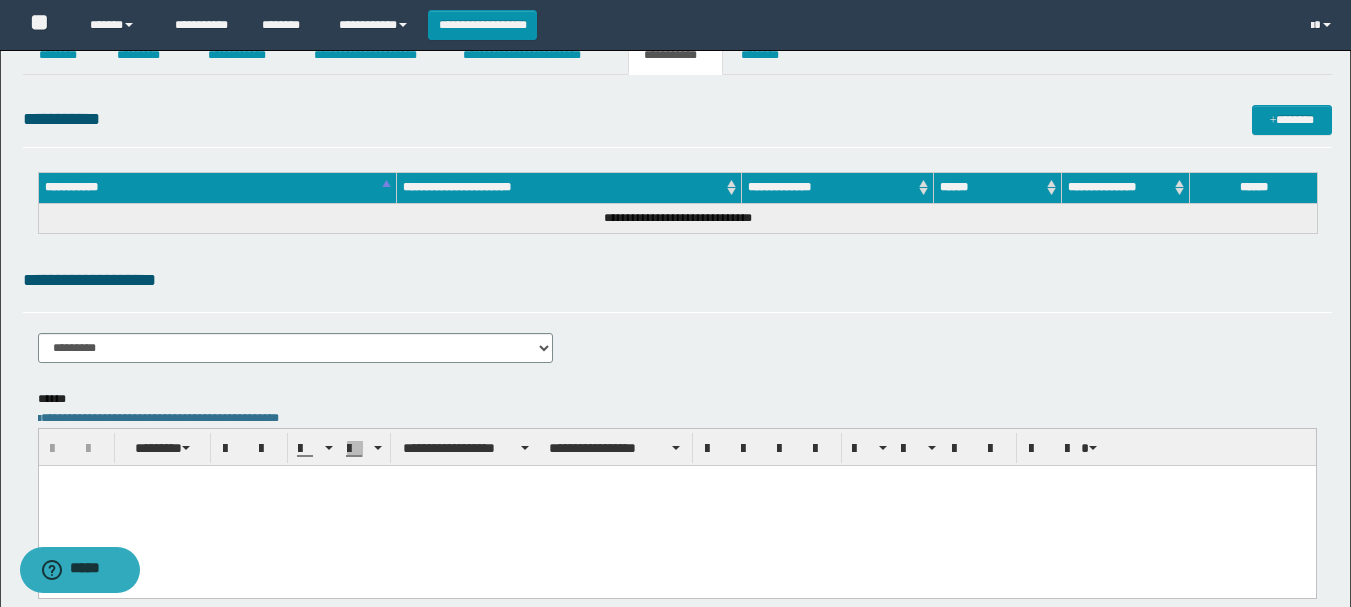 scroll, scrollTop: 0, scrollLeft: 0, axis: both 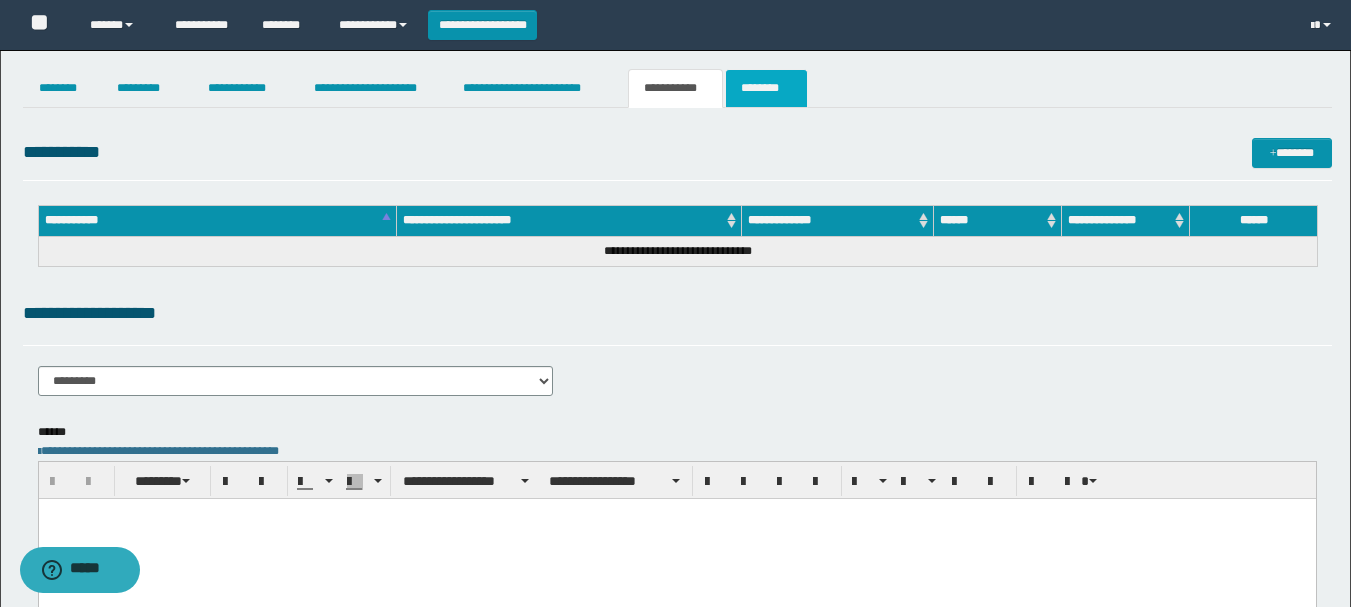 type on "**********" 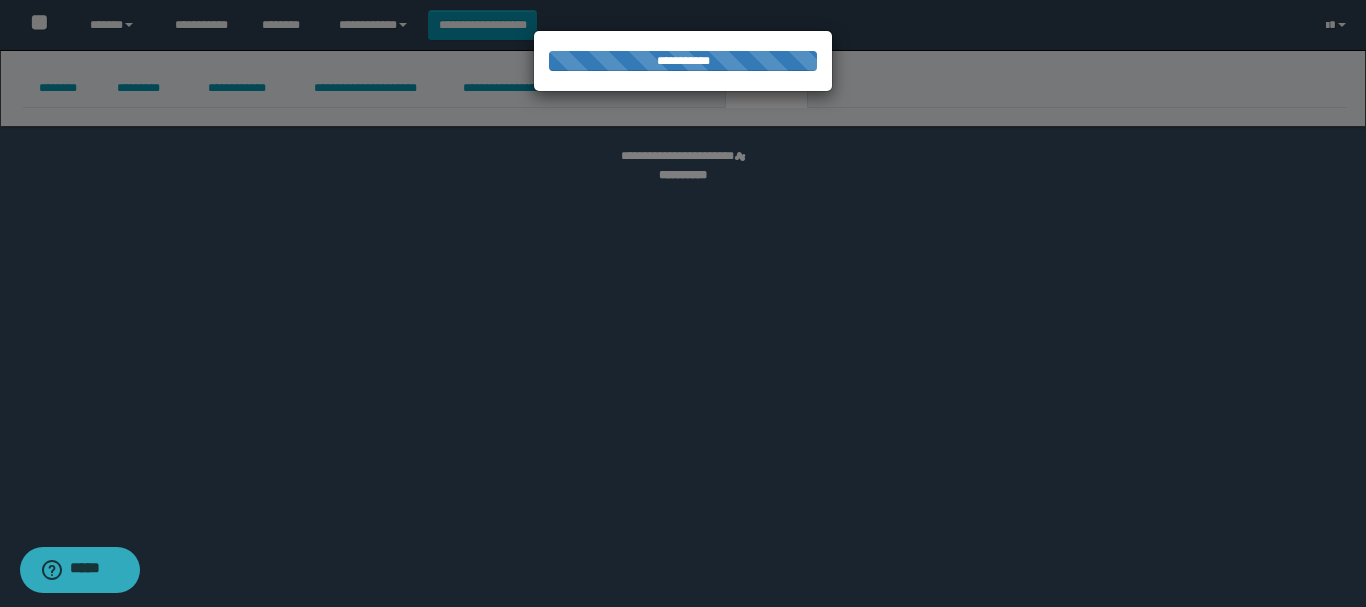 select 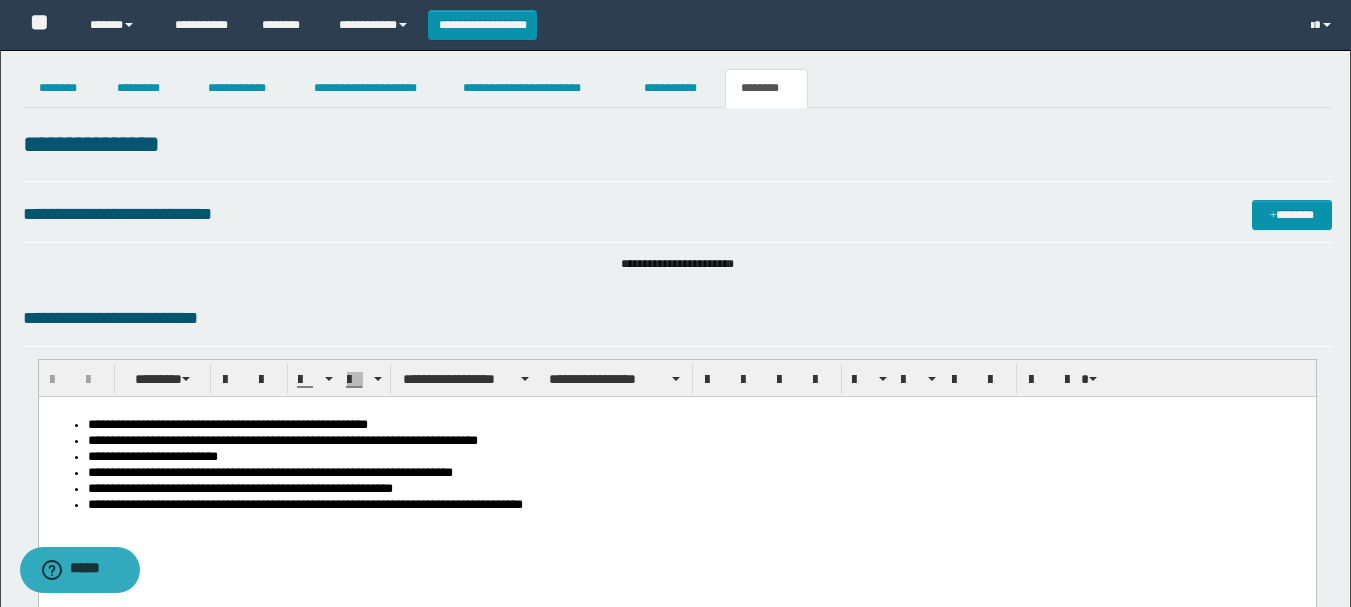 scroll, scrollTop: 0, scrollLeft: 0, axis: both 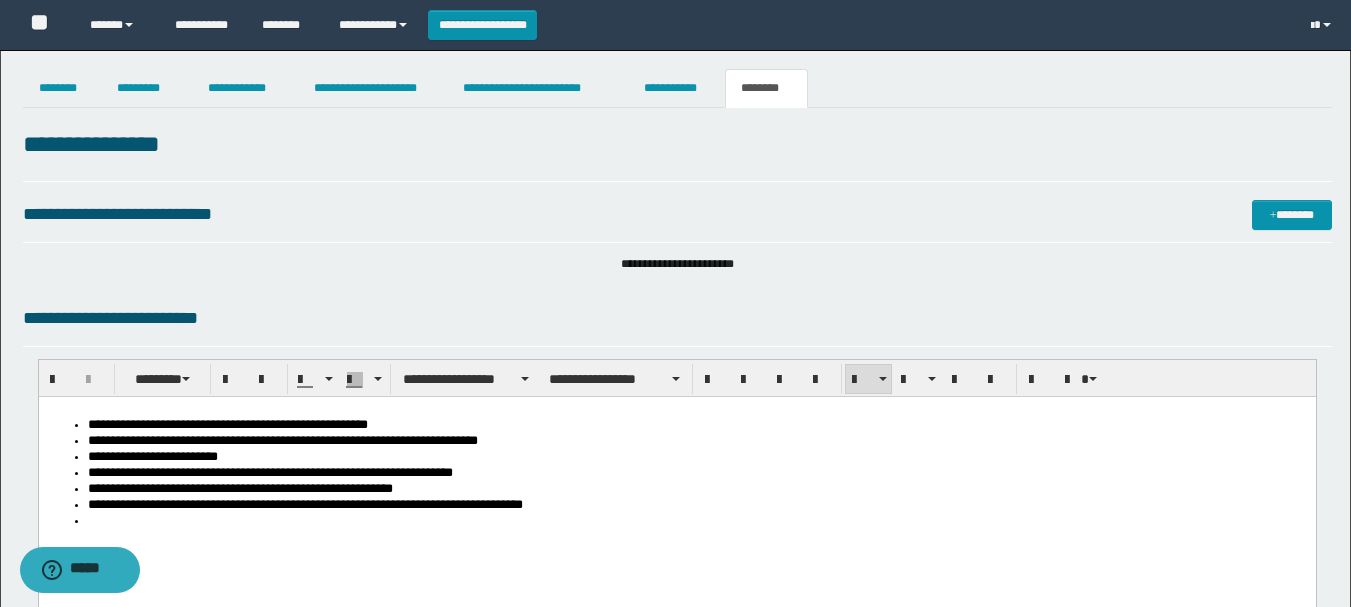 paste 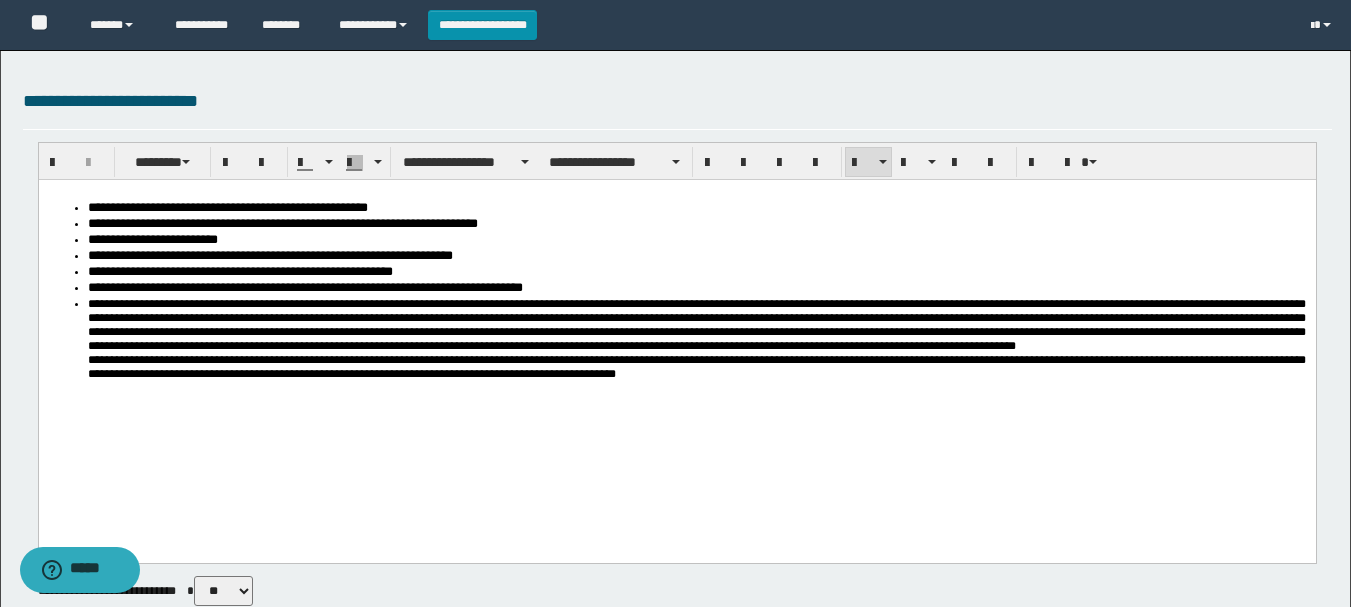 scroll, scrollTop: 0, scrollLeft: 0, axis: both 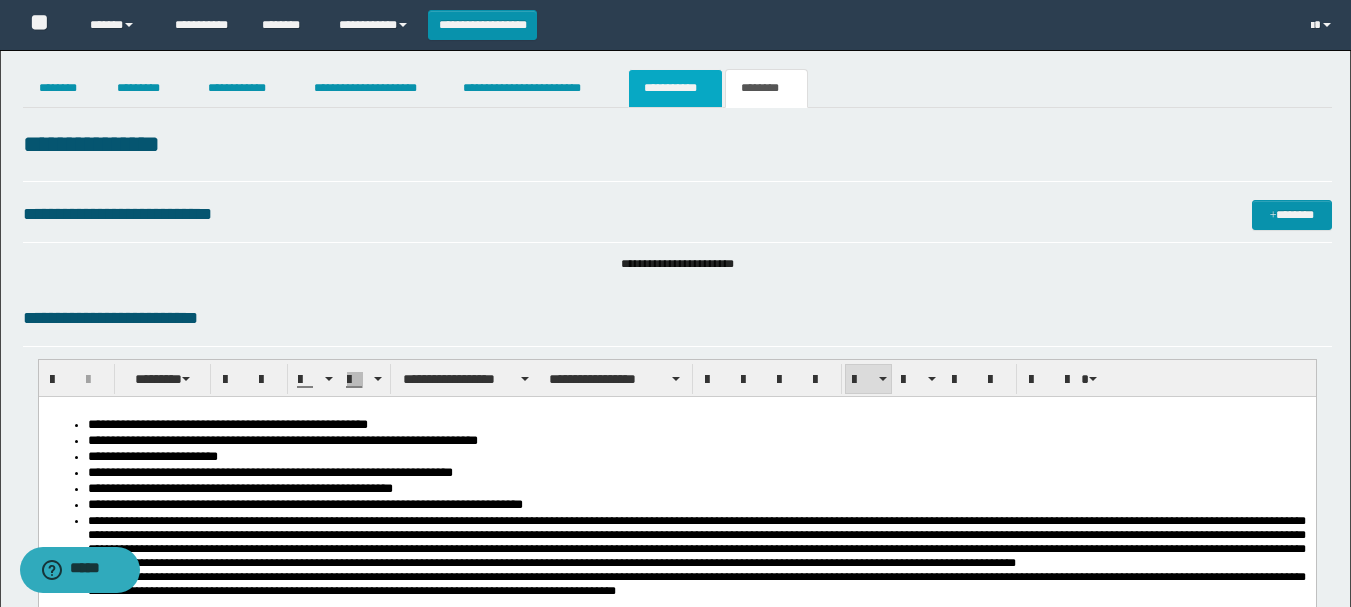 click on "**********" at bounding box center [675, 88] 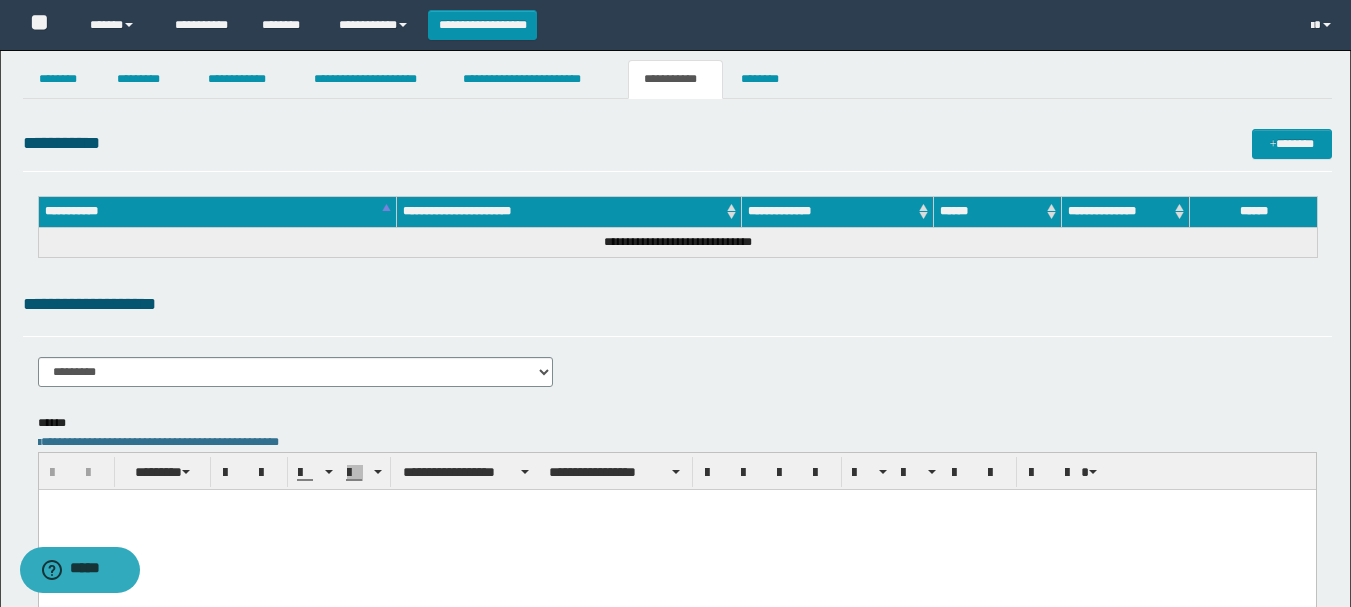 scroll, scrollTop: 0, scrollLeft: 0, axis: both 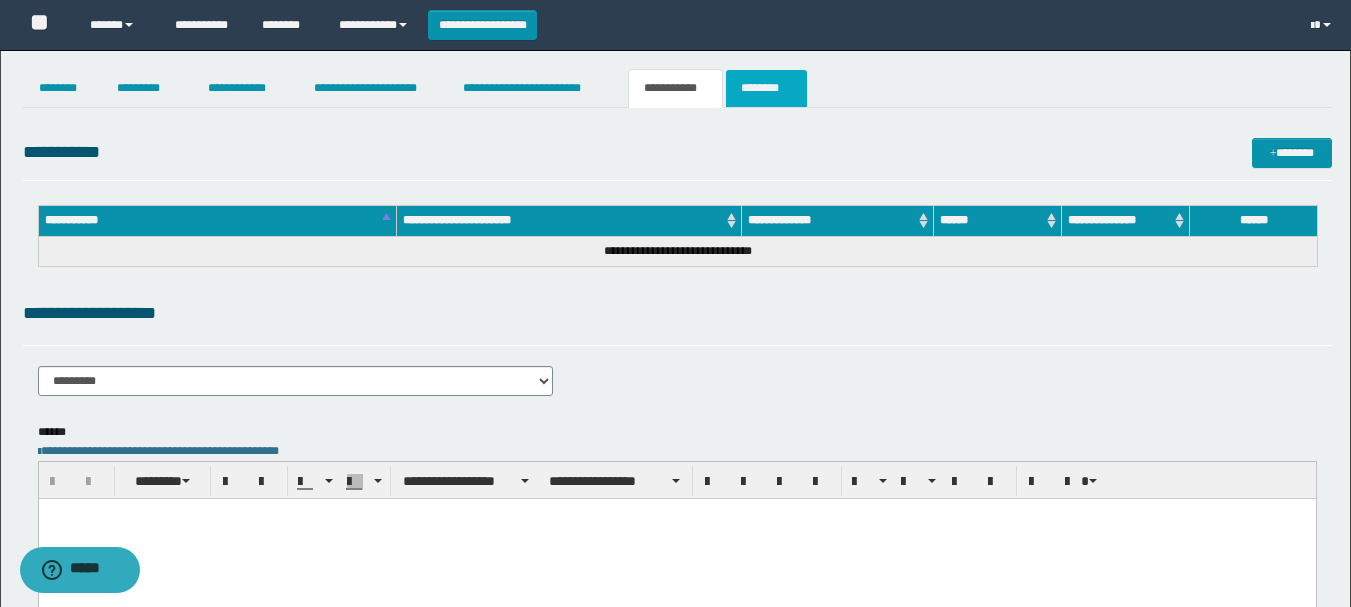 click on "********" at bounding box center [766, 88] 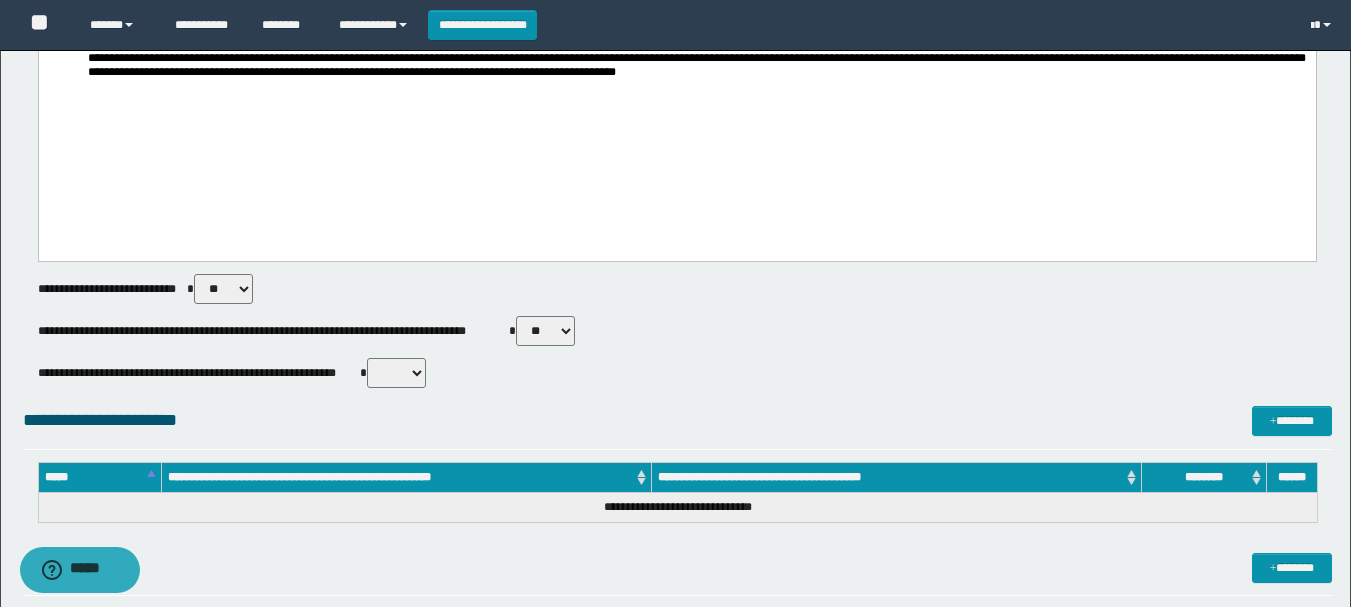 scroll, scrollTop: 606, scrollLeft: 0, axis: vertical 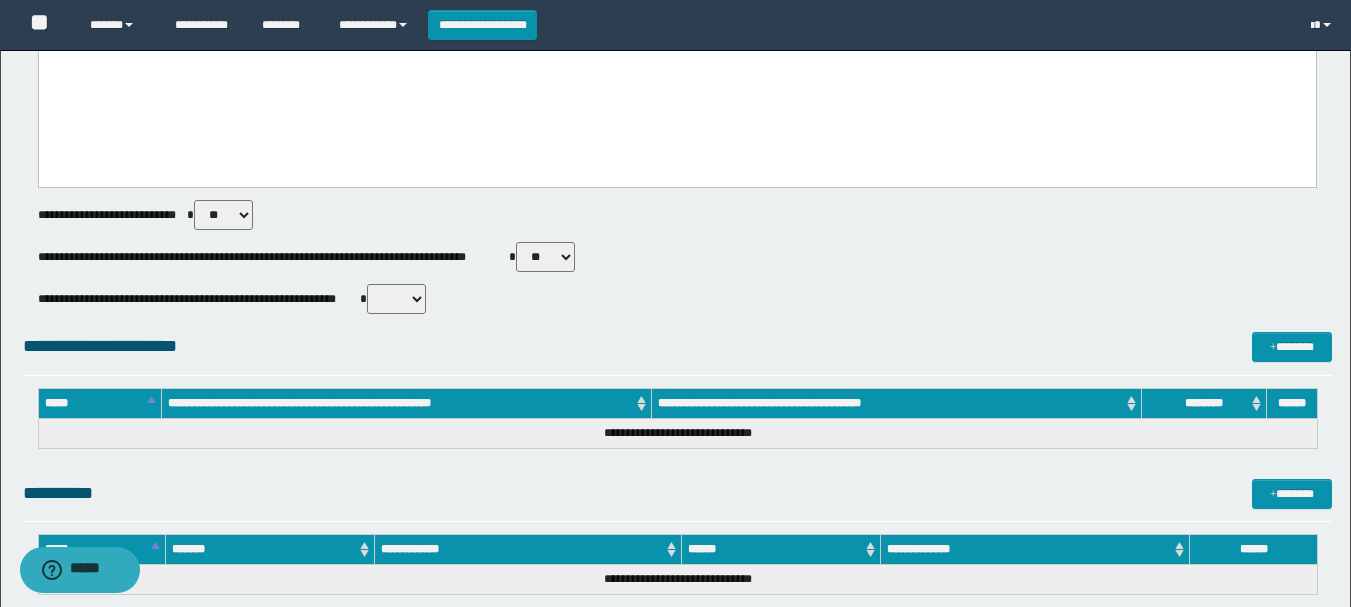 click on "**
**" at bounding box center [396, 299] 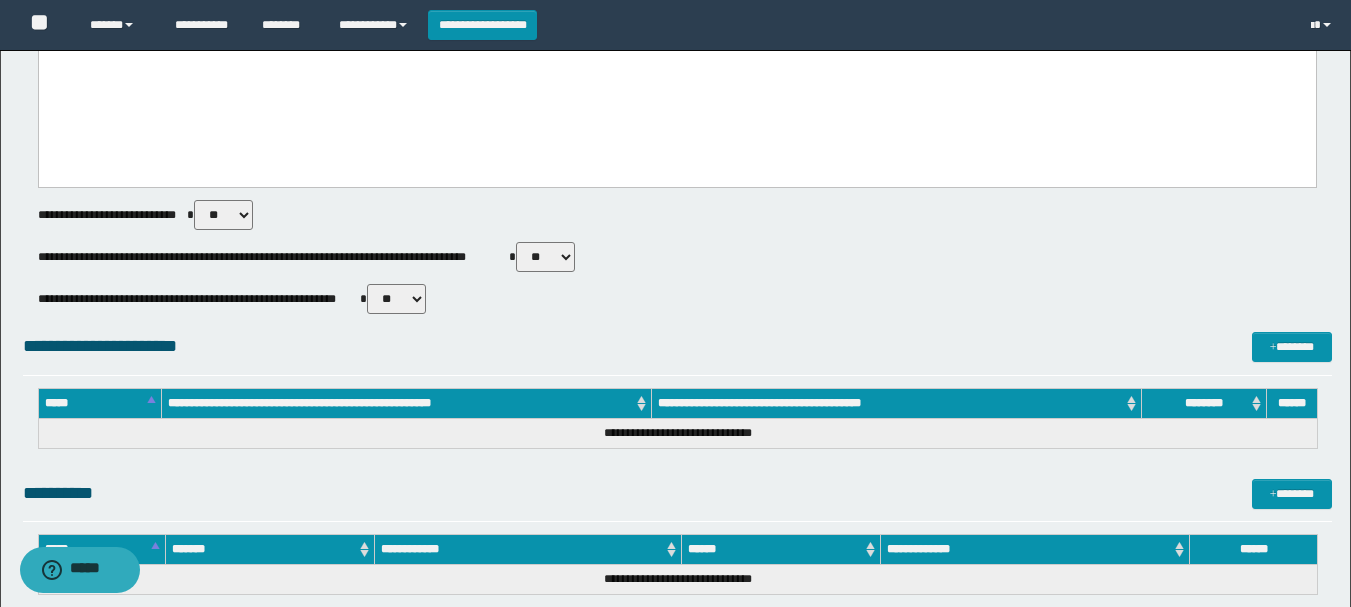 click on "**
**" at bounding box center (396, 299) 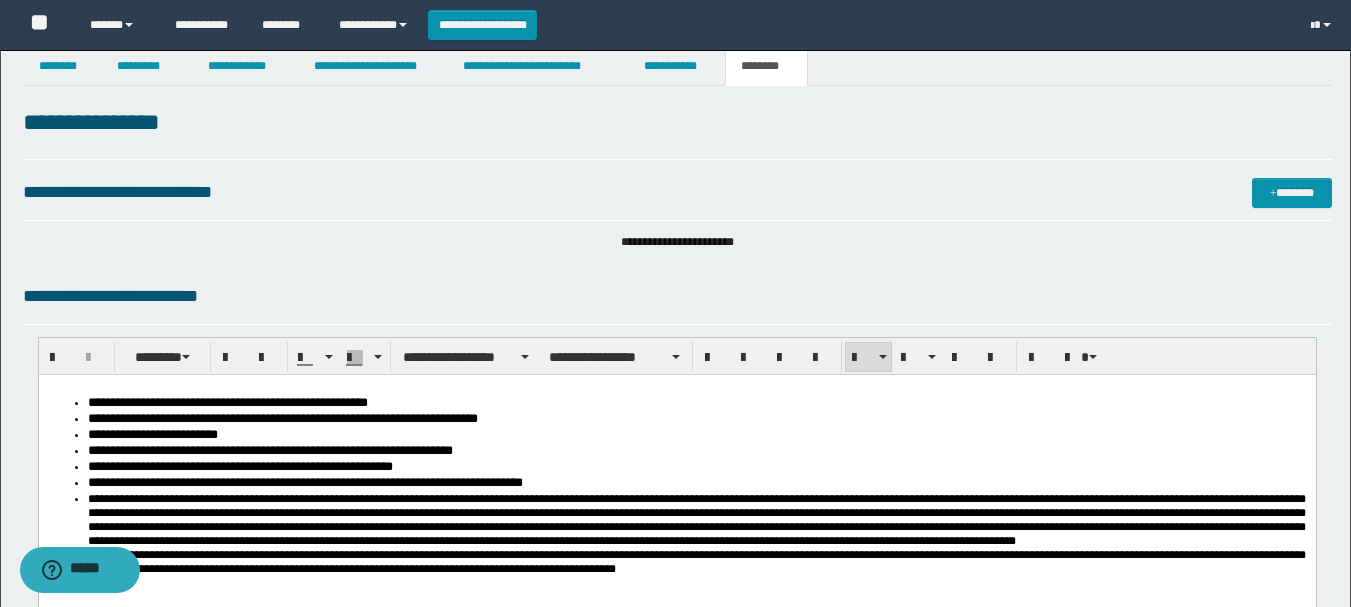 scroll, scrollTop: 0, scrollLeft: 0, axis: both 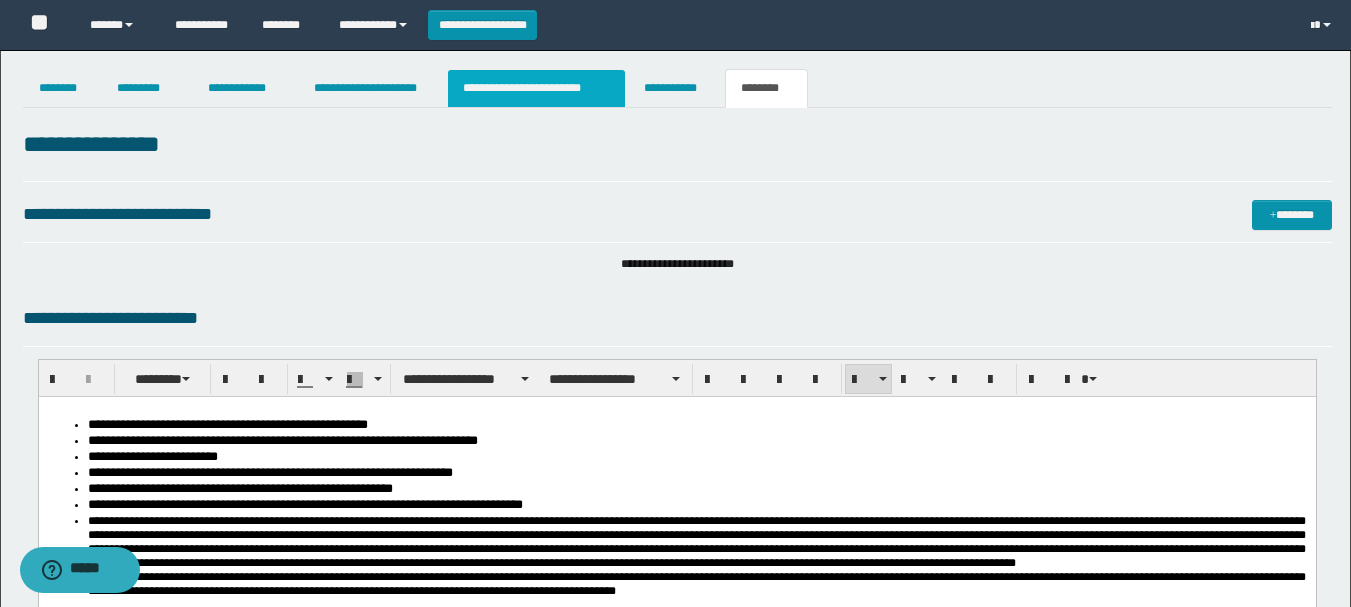 click on "**********" at bounding box center (537, 88) 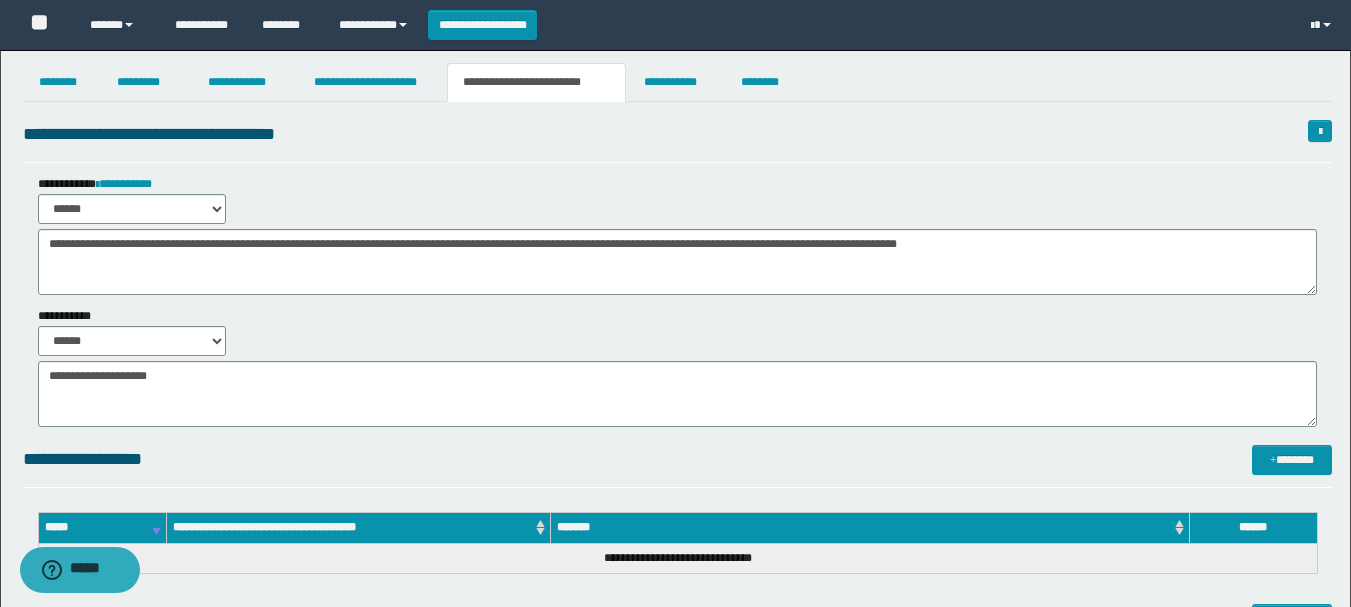 scroll, scrollTop: 0, scrollLeft: 0, axis: both 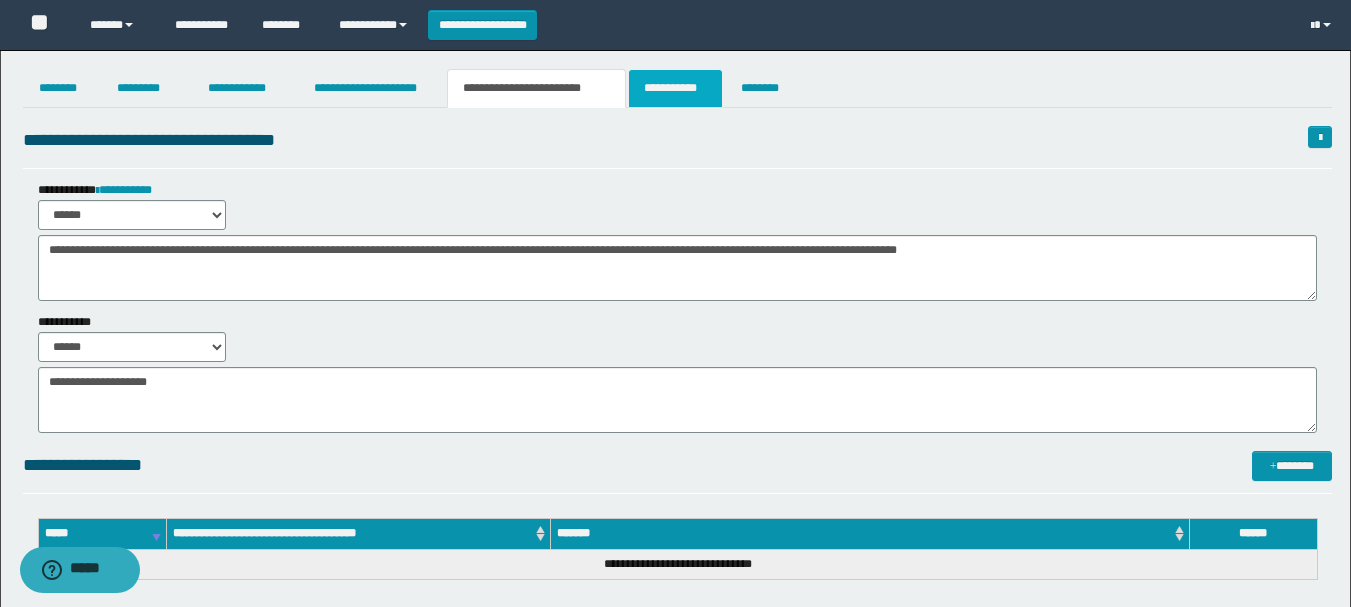 click on "**********" at bounding box center [675, 88] 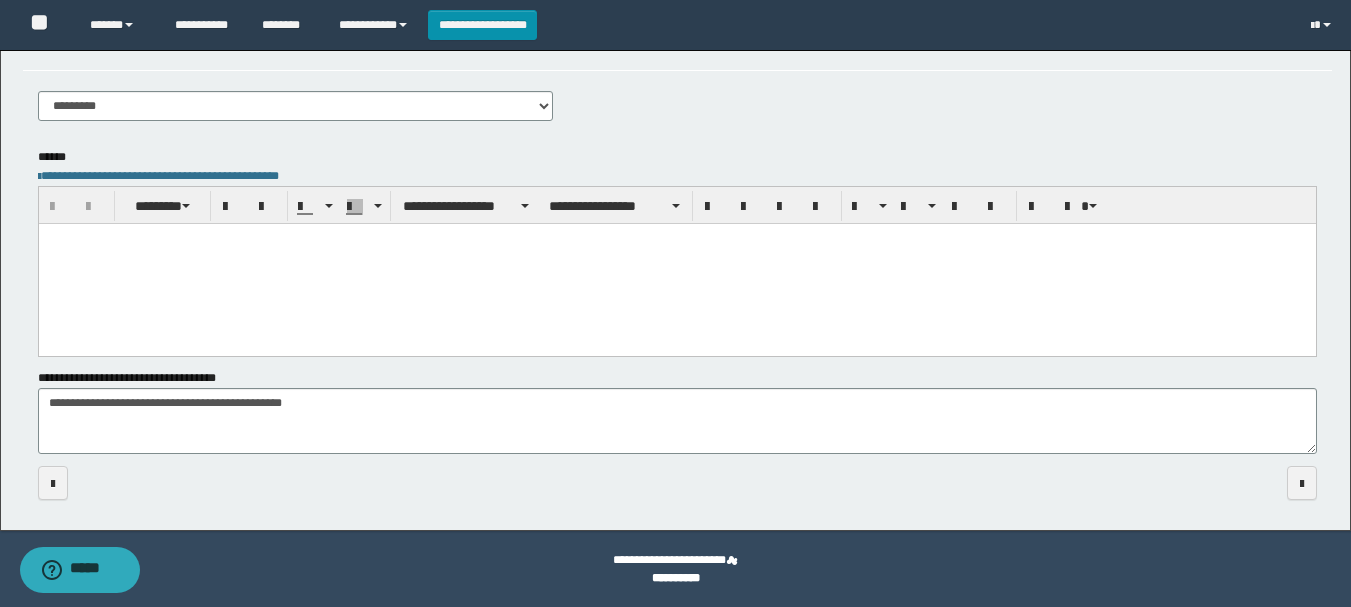 scroll, scrollTop: 276, scrollLeft: 0, axis: vertical 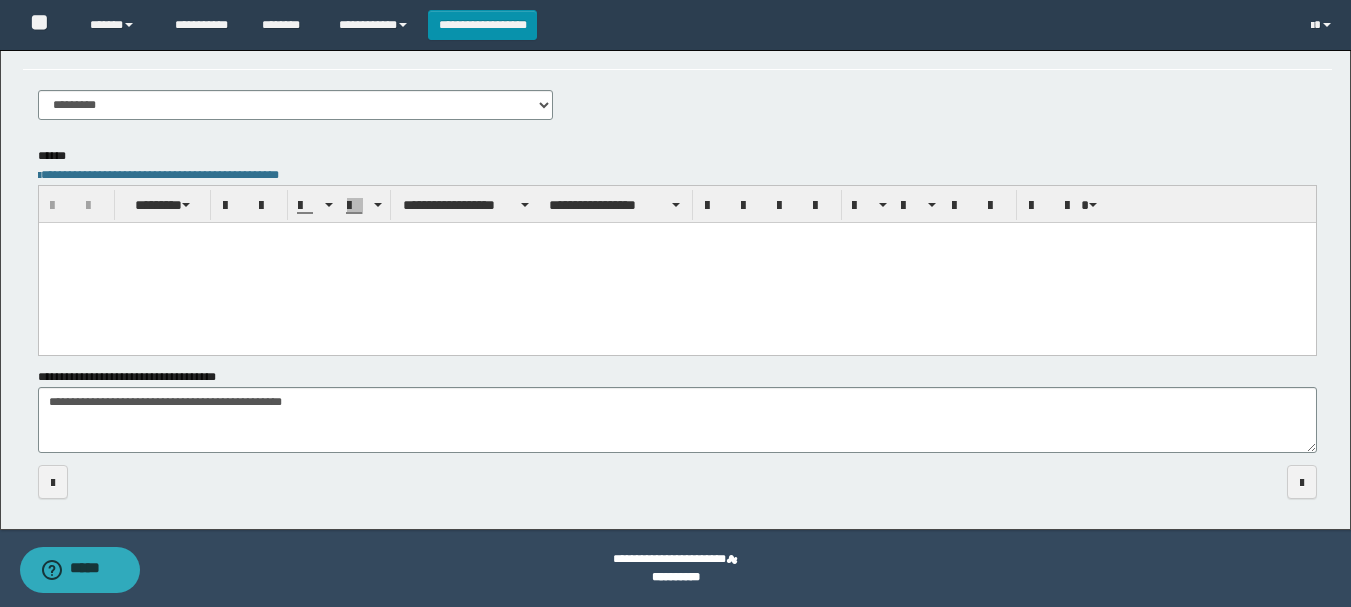 click at bounding box center [676, 262] 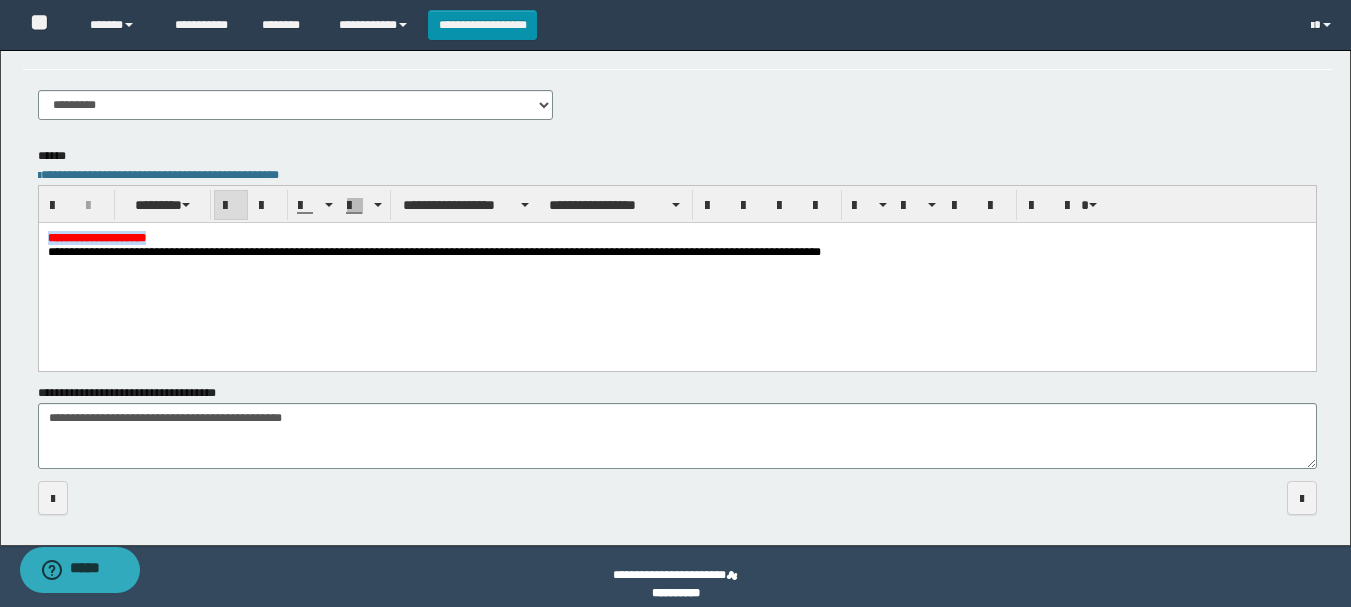 drag, startPoint x: 204, startPoint y: 235, endPoint x: 59, endPoint y: 227, distance: 145.22052 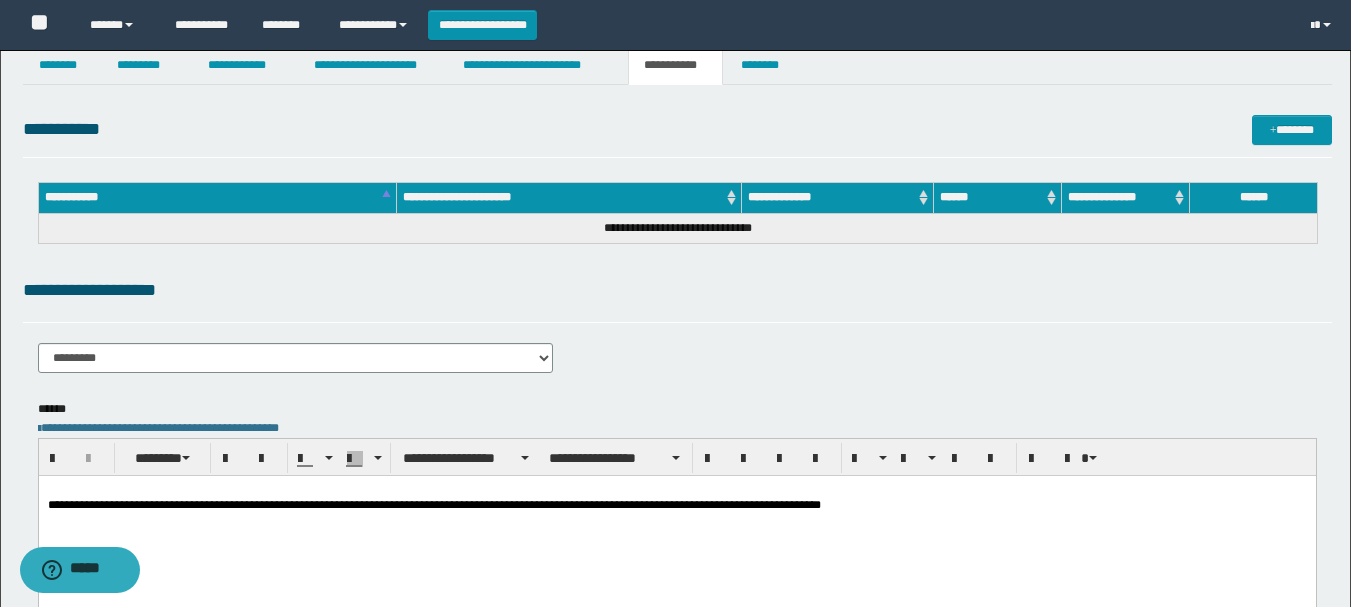 scroll, scrollTop: 0, scrollLeft: 0, axis: both 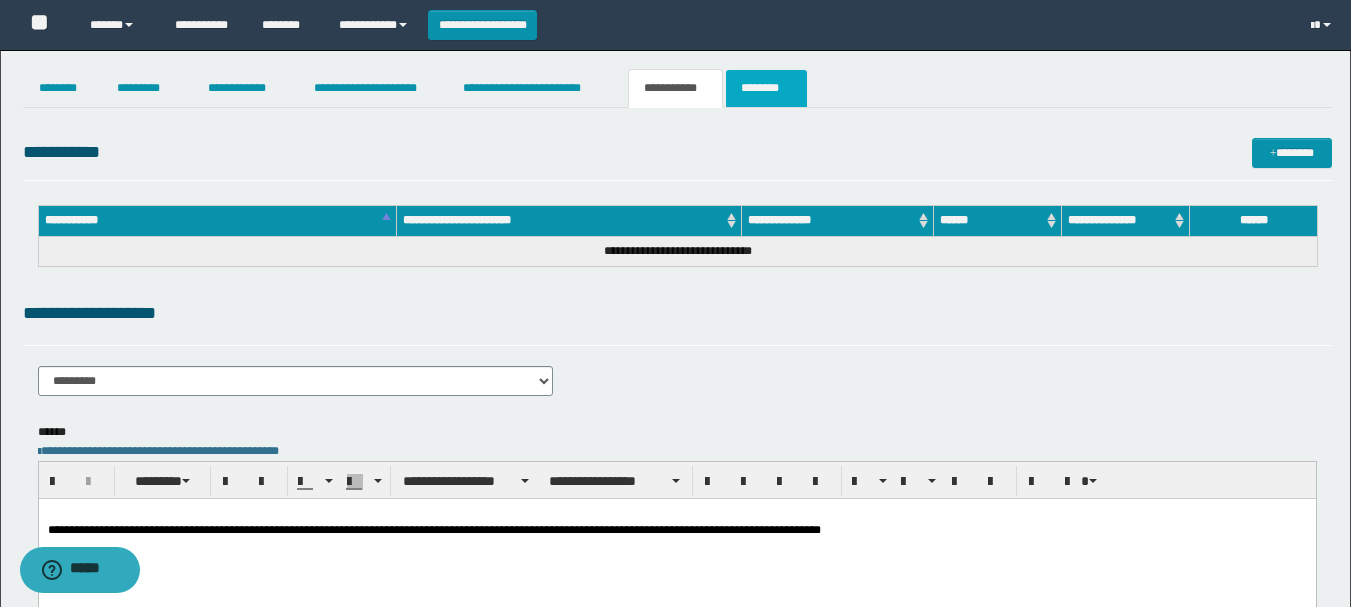 click on "********" at bounding box center [766, 88] 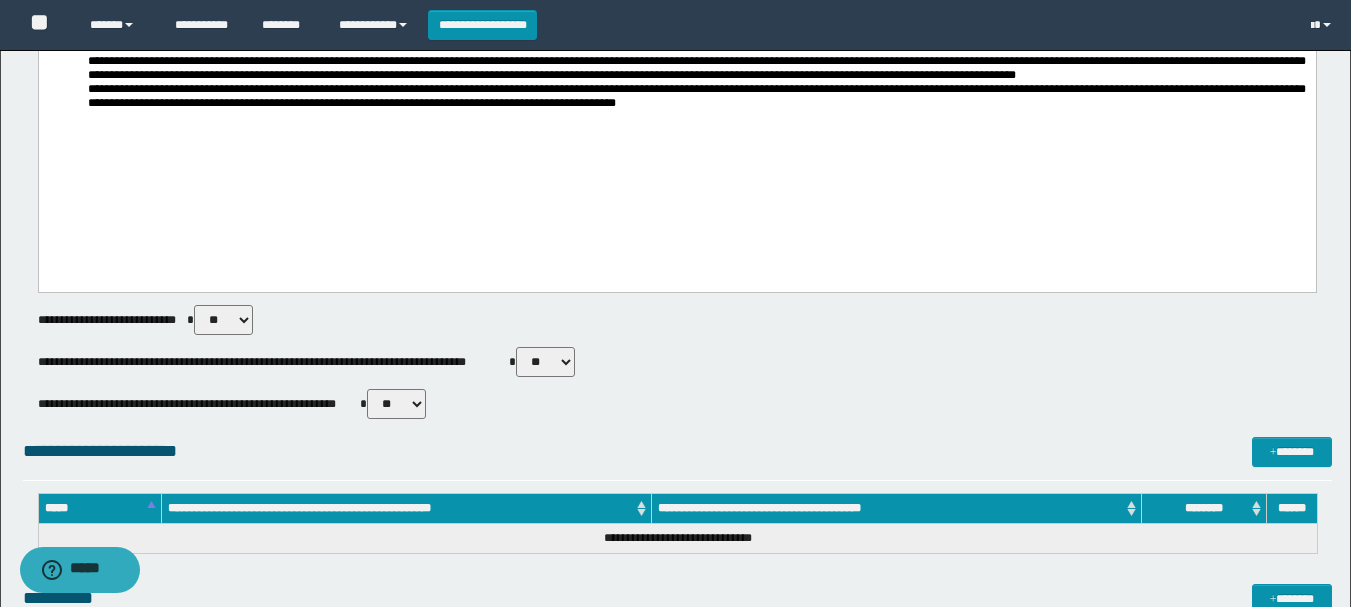 scroll, scrollTop: 485, scrollLeft: 0, axis: vertical 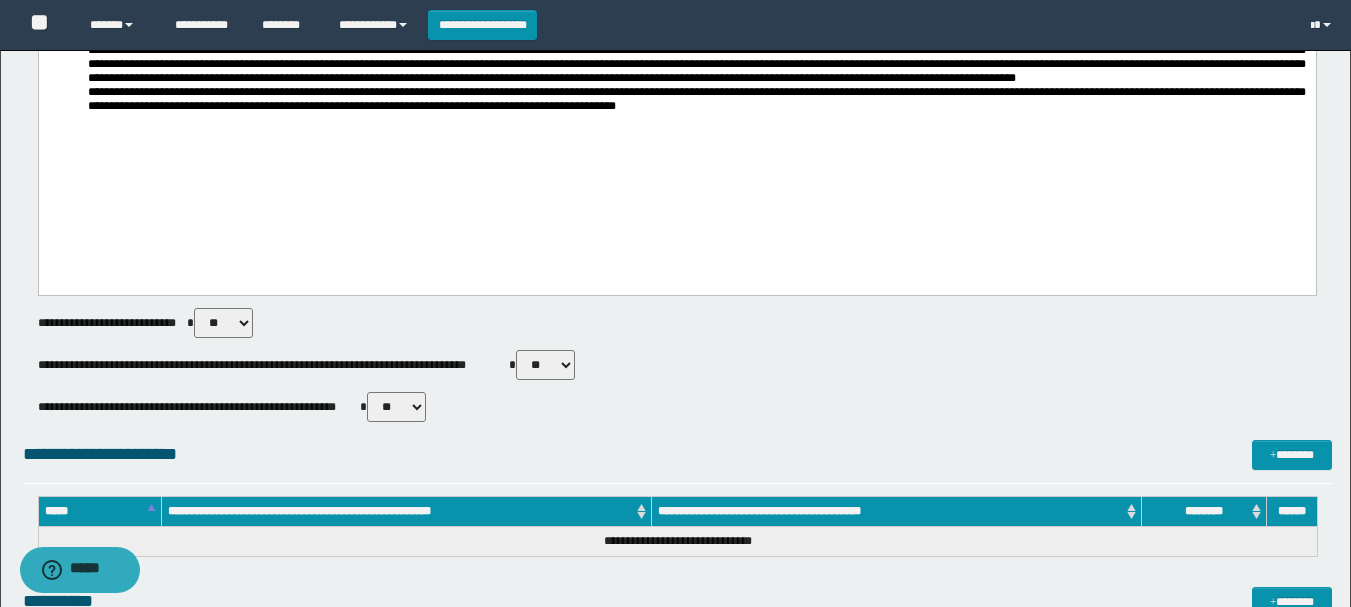 click on "**********" at bounding box center [696, 72] 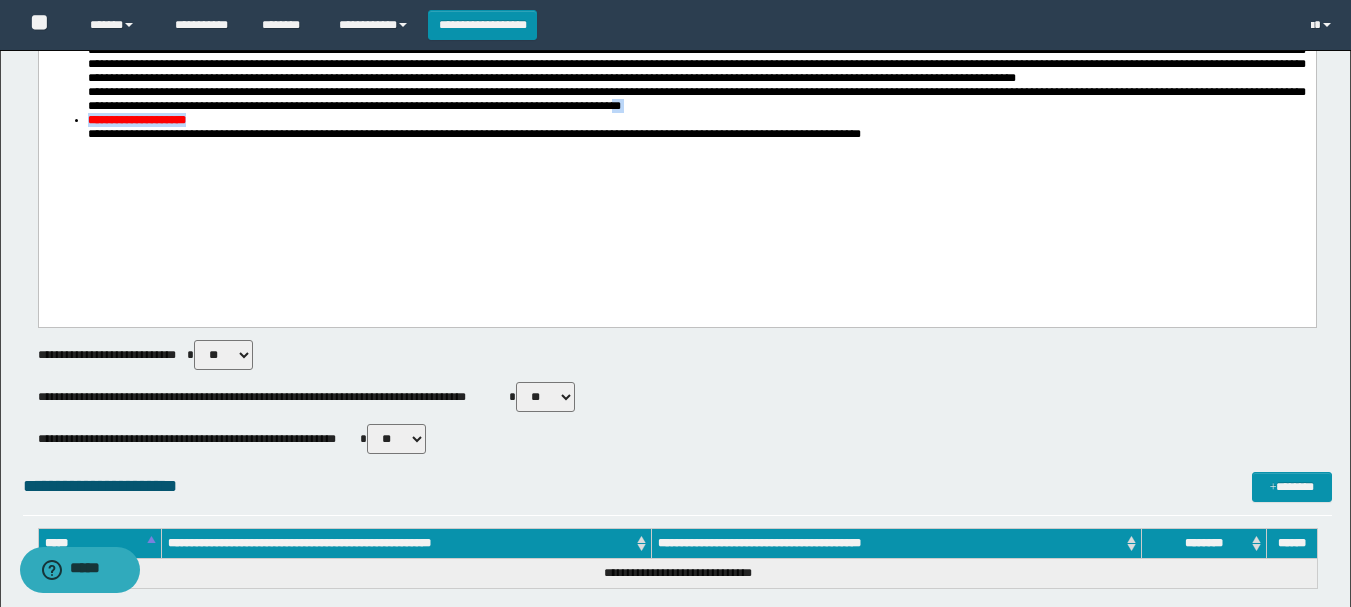 drag, startPoint x: 241, startPoint y: 173, endPoint x: 131, endPoint y: 166, distance: 110.2225 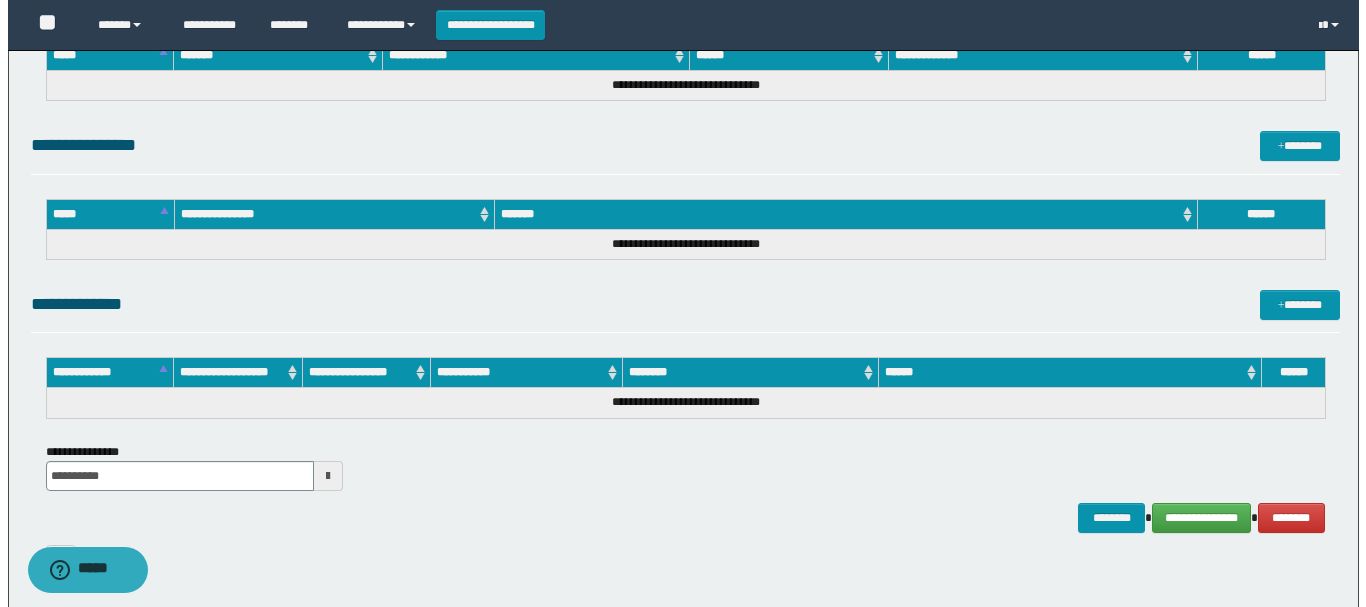 scroll, scrollTop: 1184, scrollLeft: 0, axis: vertical 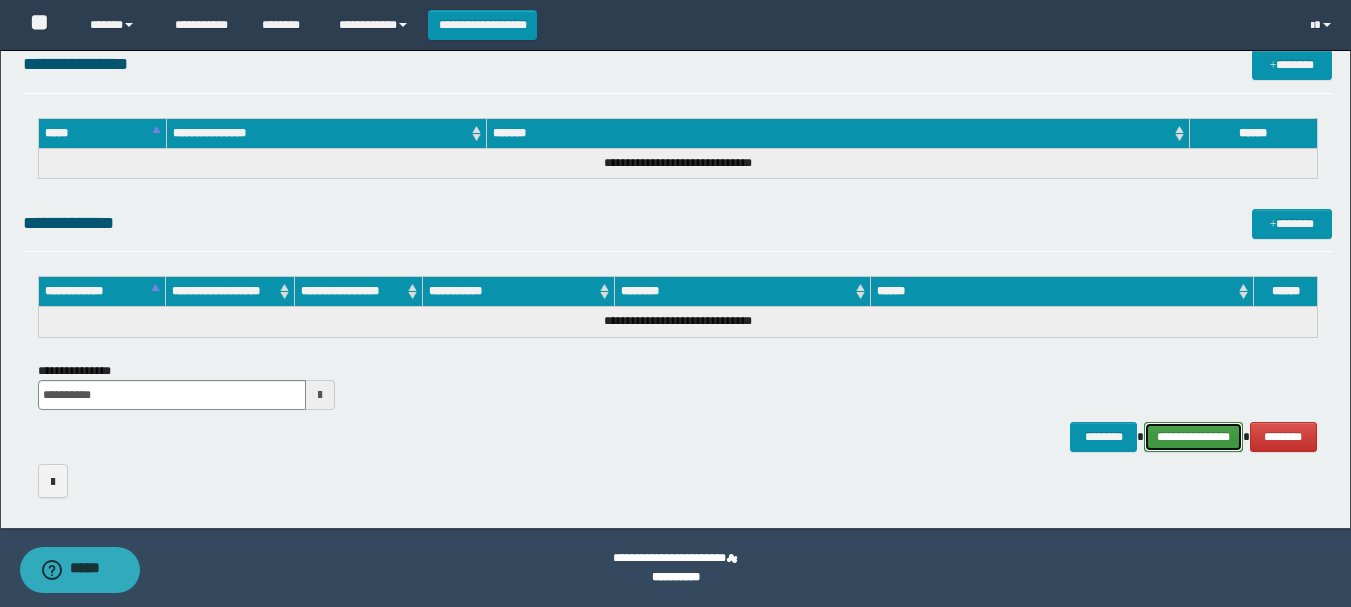 click on "**********" at bounding box center (1193, 437) 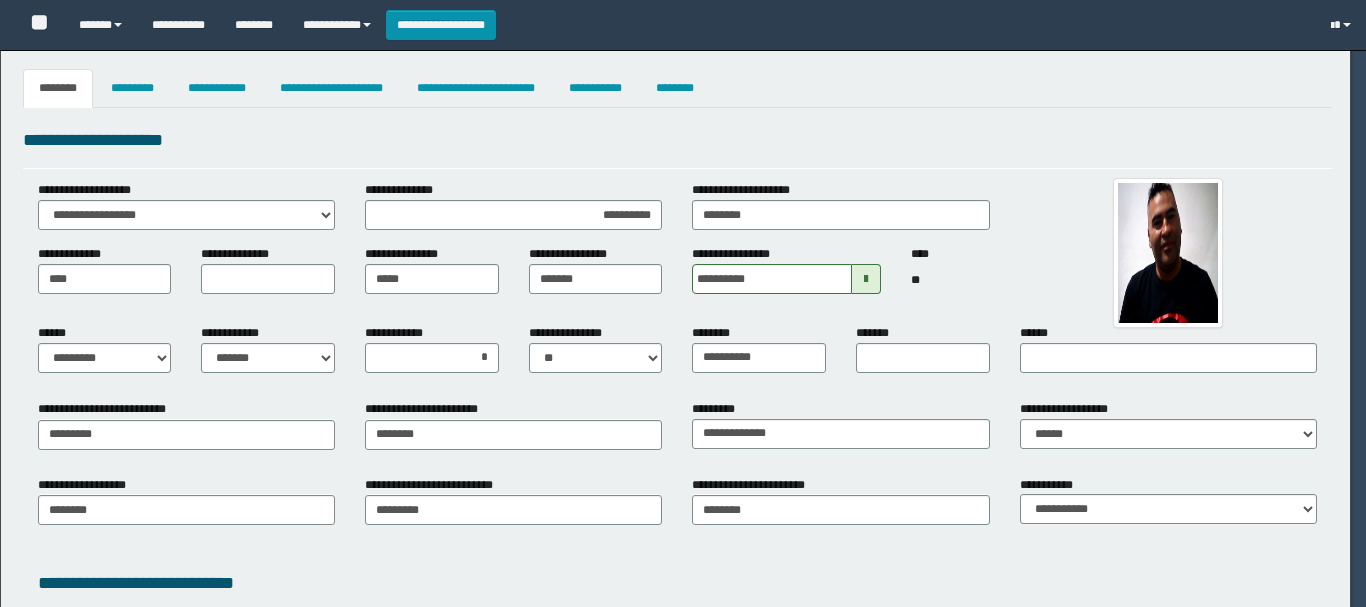 select on "*" 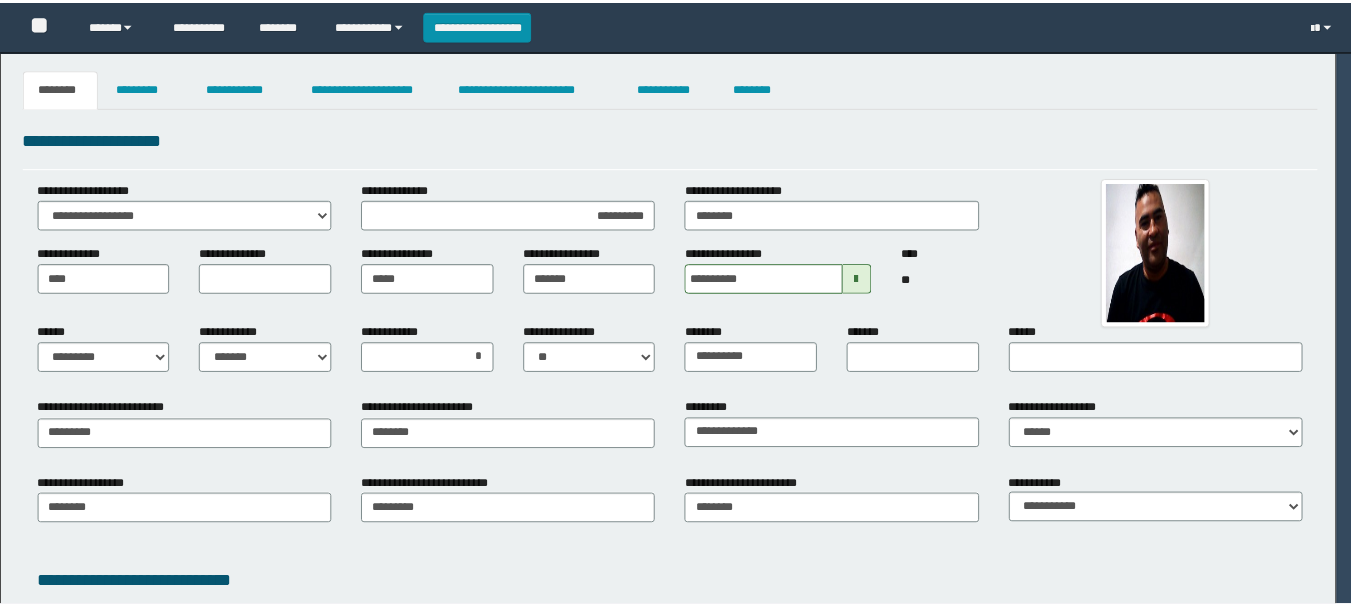 scroll, scrollTop: 0, scrollLeft: 0, axis: both 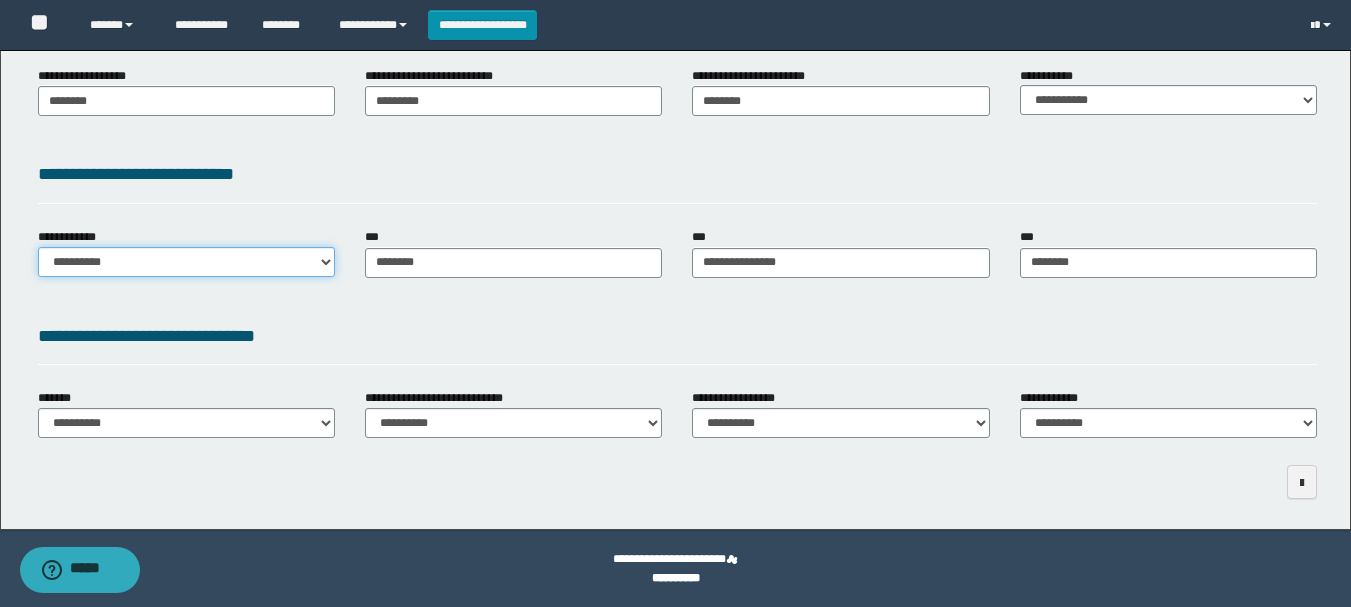 click on "**********" at bounding box center (186, 262) 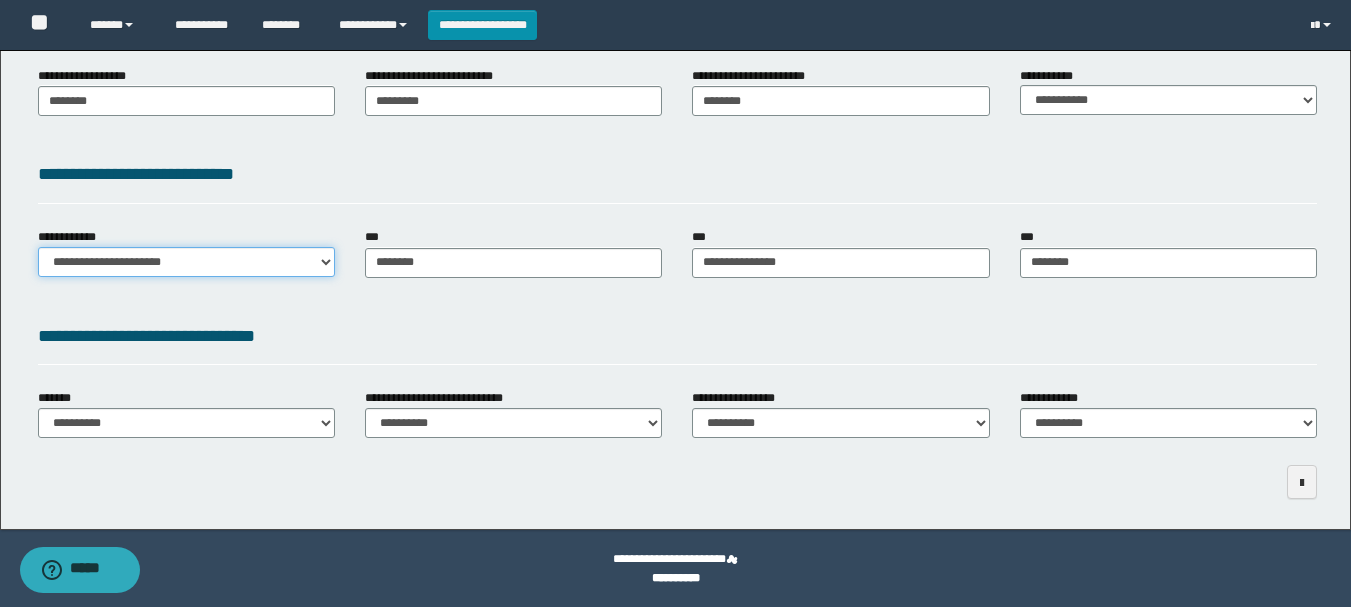 click on "**********" at bounding box center [186, 262] 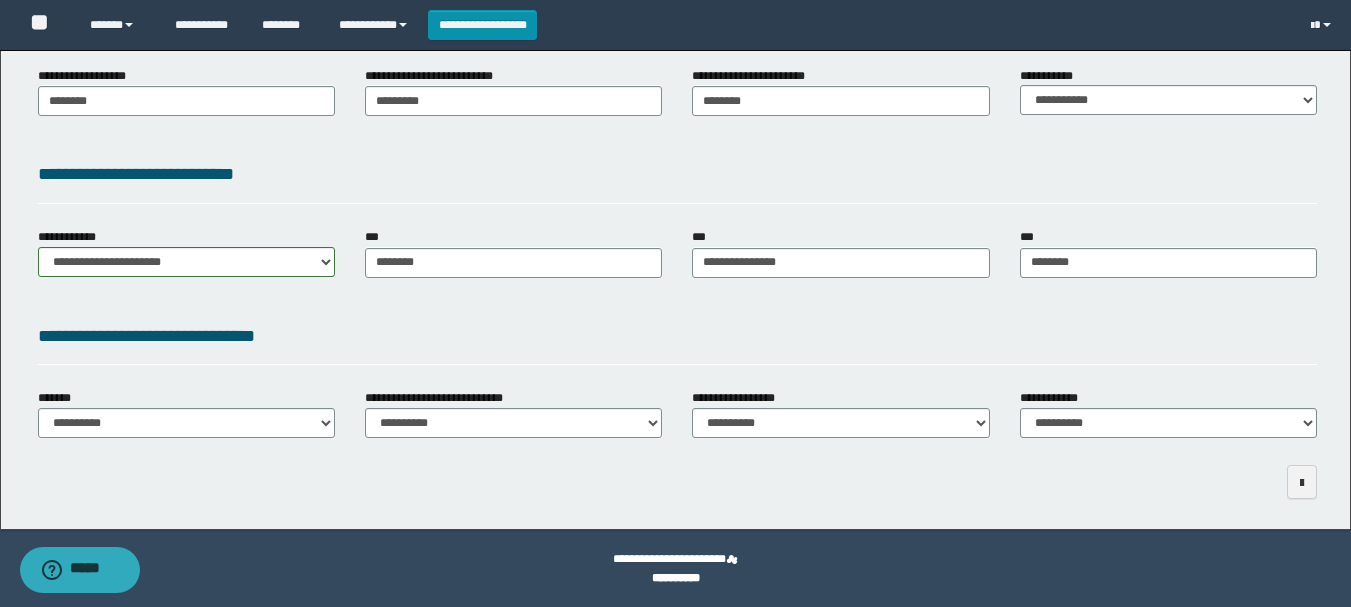click on "**********" at bounding box center [186, 413] 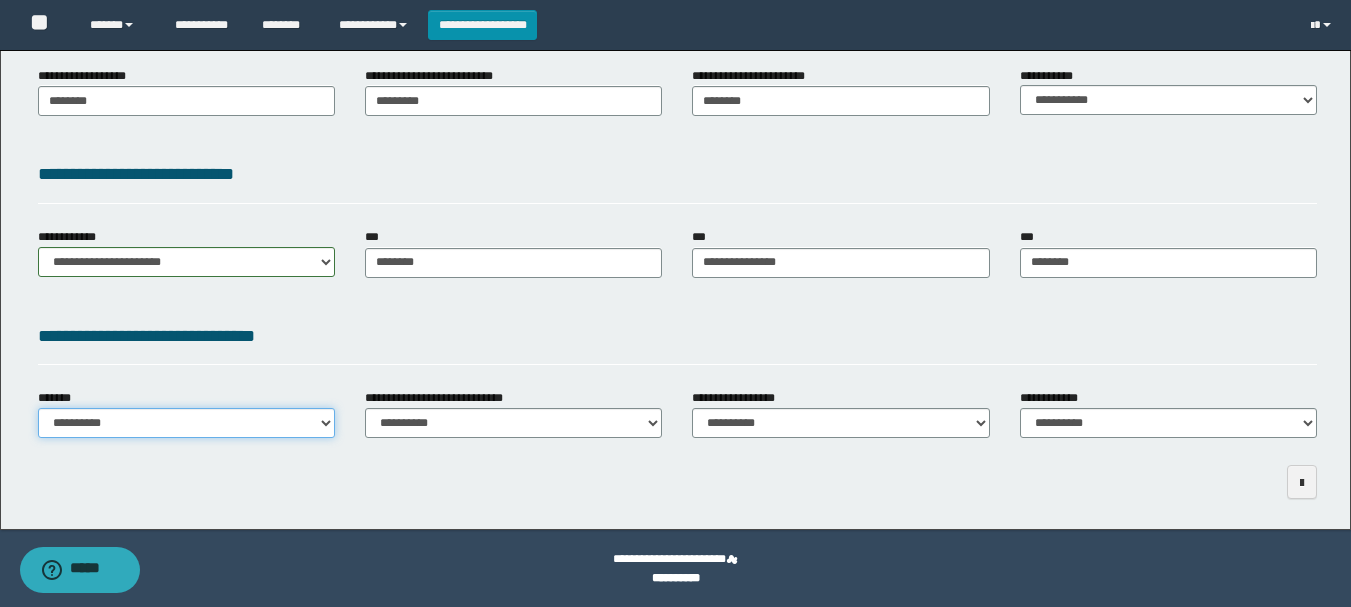 click on "**********" at bounding box center [186, 423] 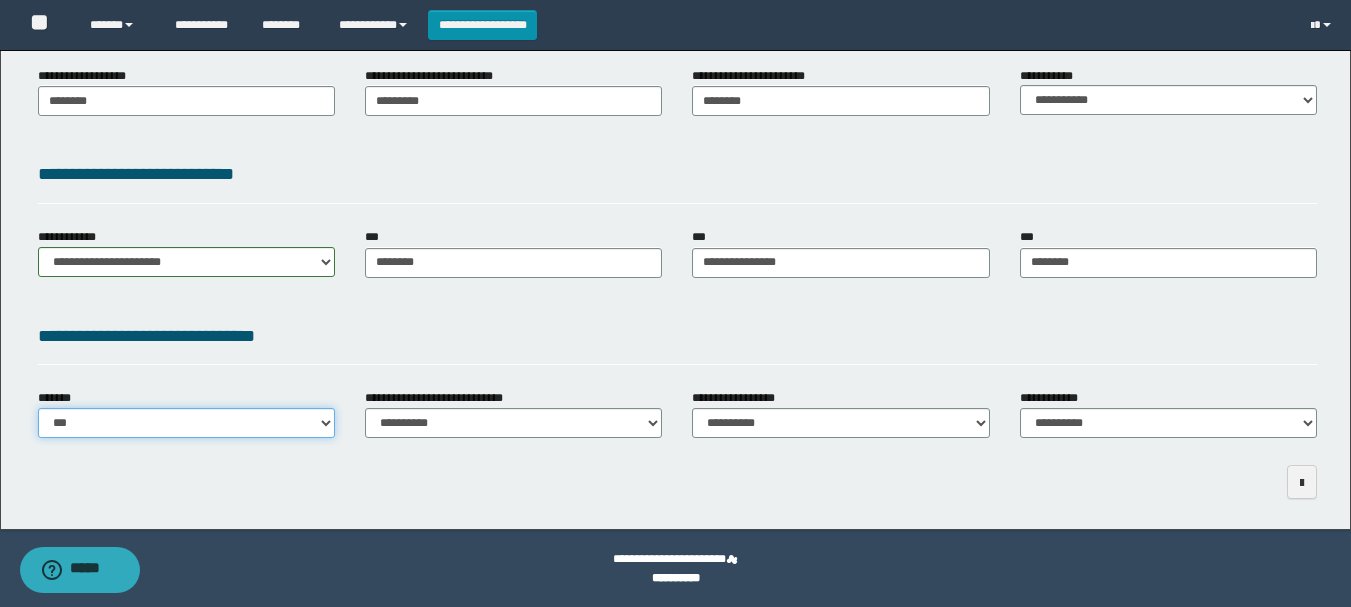 click on "**********" at bounding box center (186, 423) 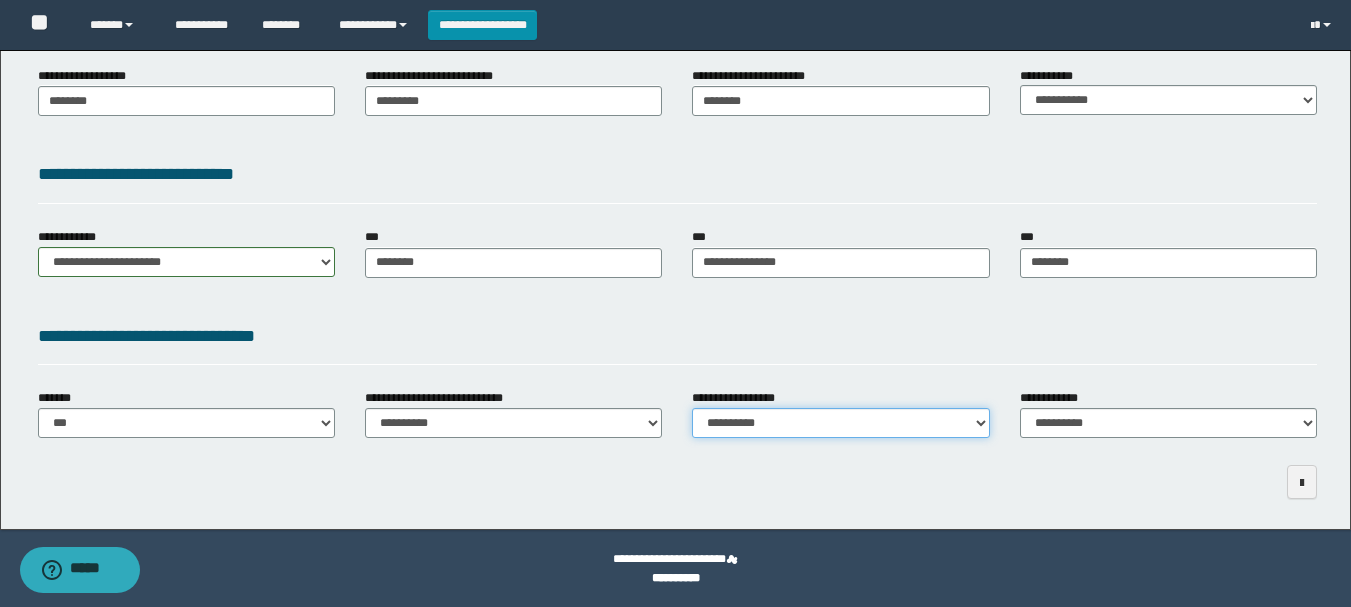 click on "**********" at bounding box center (840, 423) 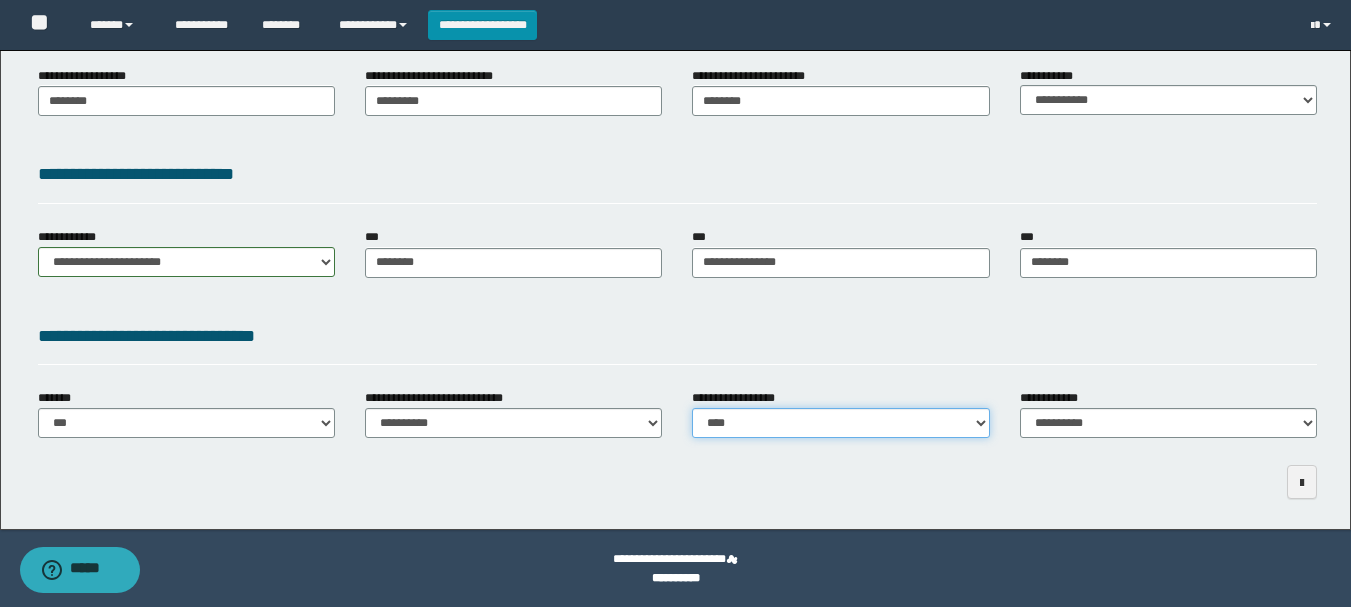 click on "**********" at bounding box center [840, 423] 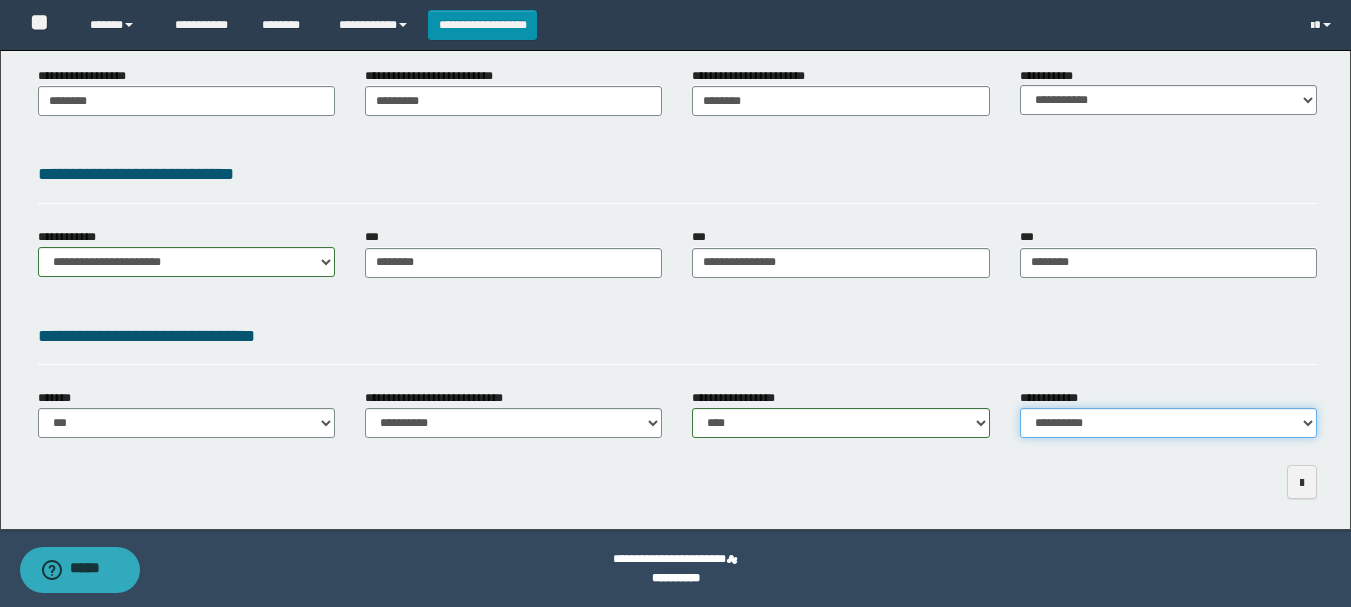click on "**********" at bounding box center [1168, 423] 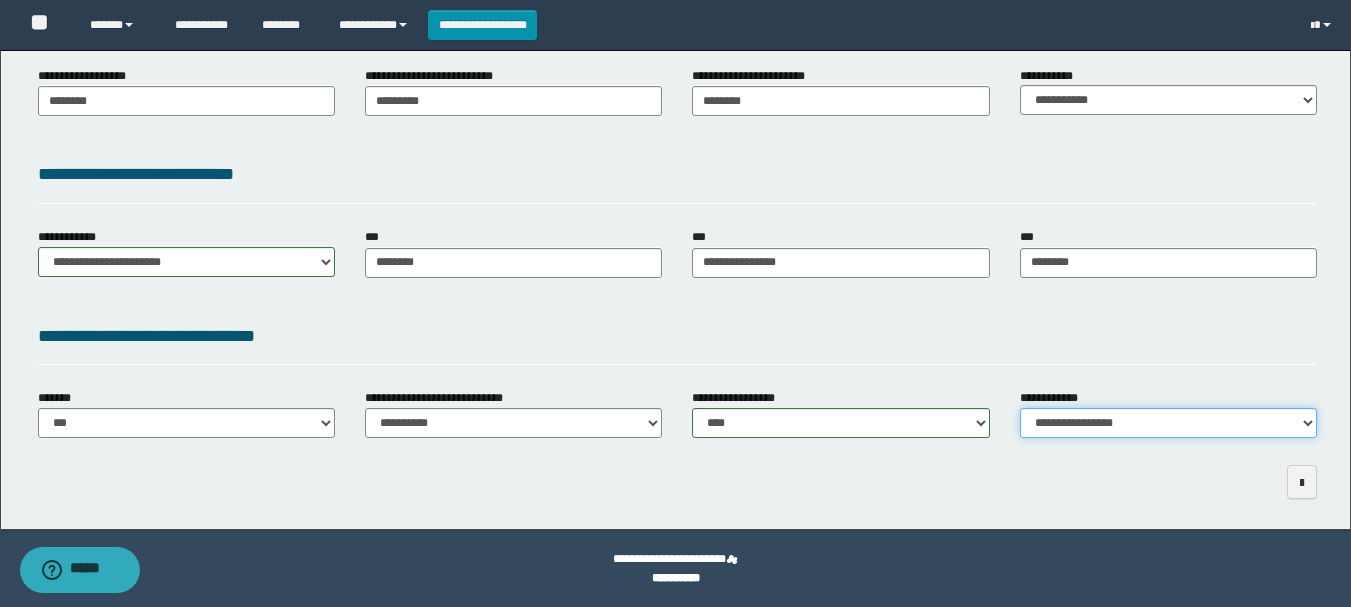 click on "**********" at bounding box center [1168, 423] 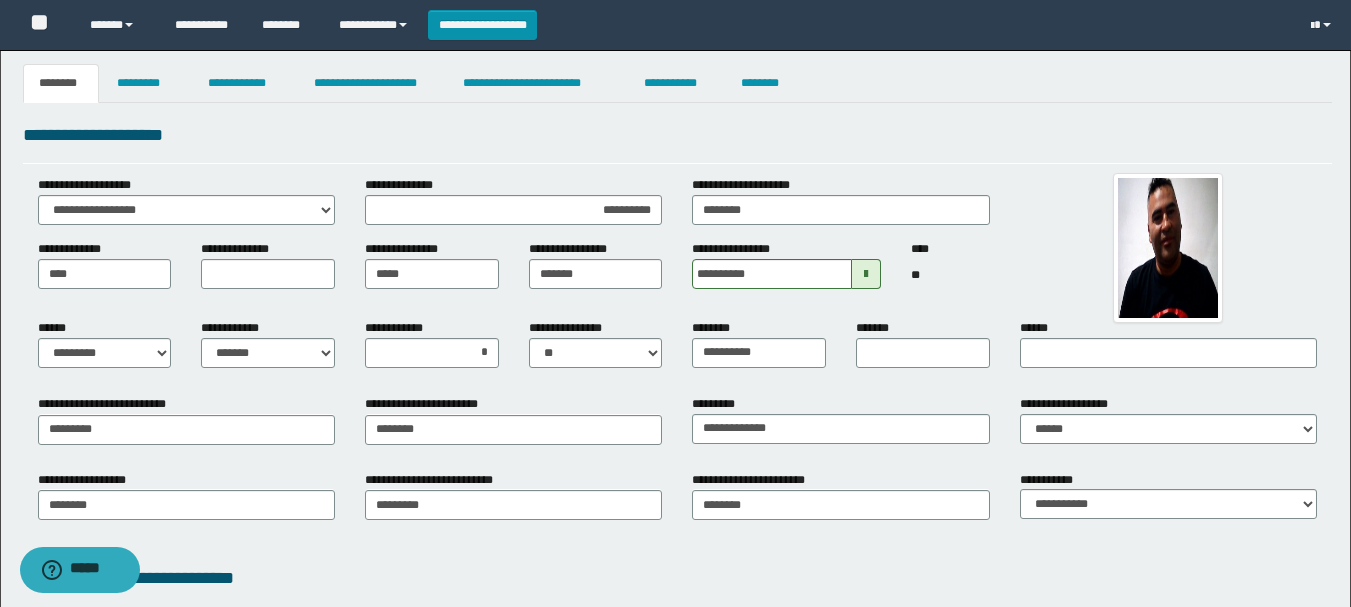 scroll, scrollTop: 0, scrollLeft: 0, axis: both 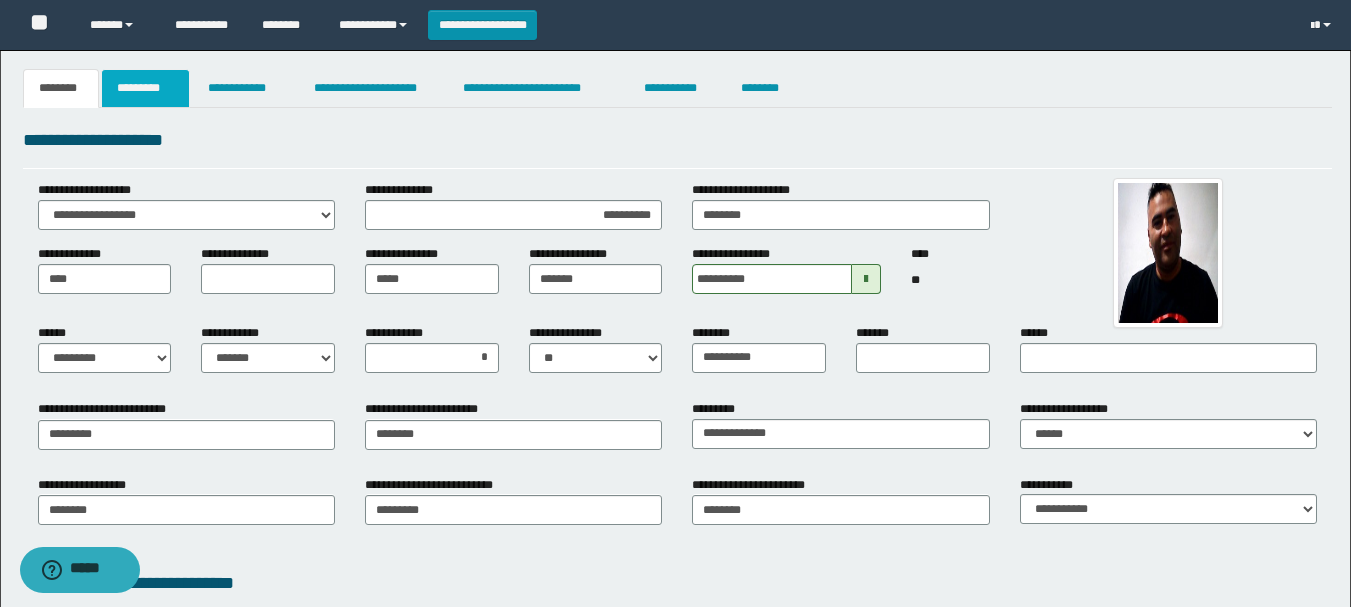 click on "*********" at bounding box center [145, 88] 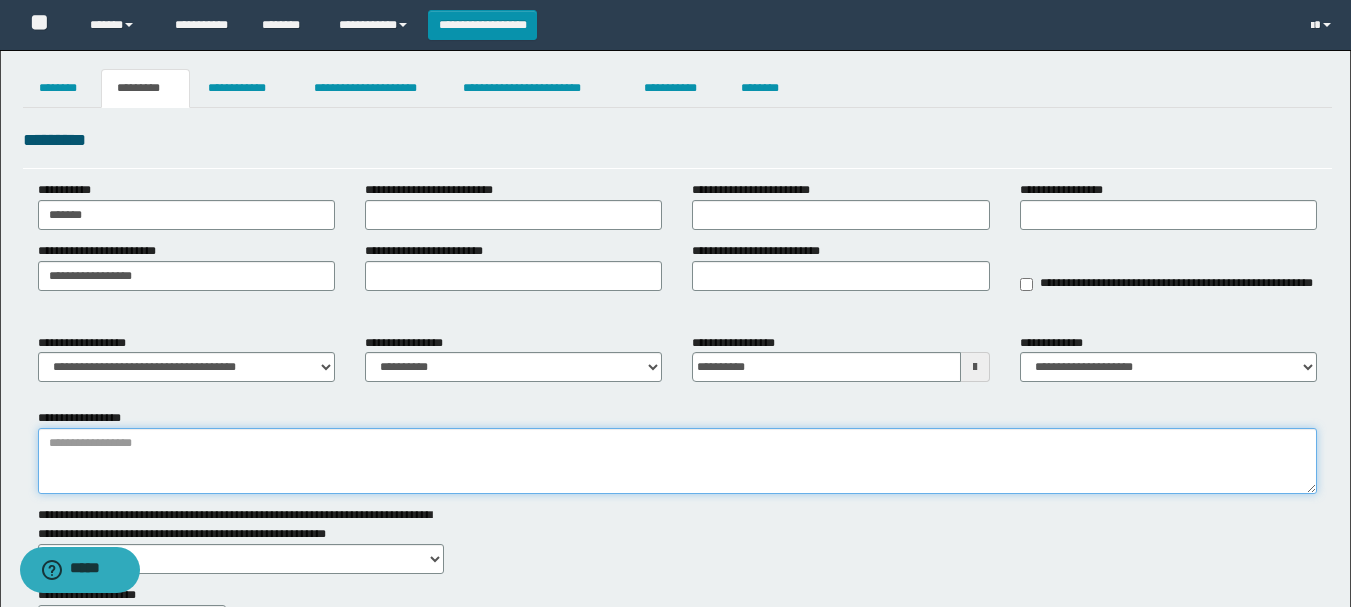 click on "**********" at bounding box center [677, 461] 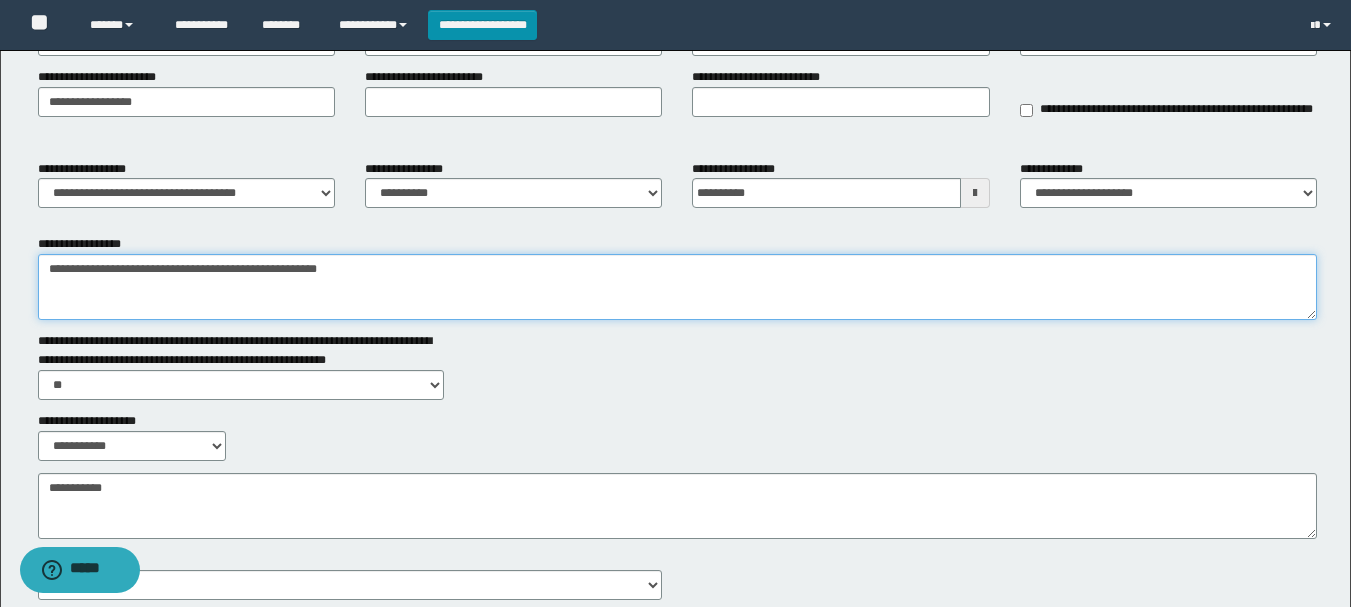 scroll, scrollTop: 321, scrollLeft: 0, axis: vertical 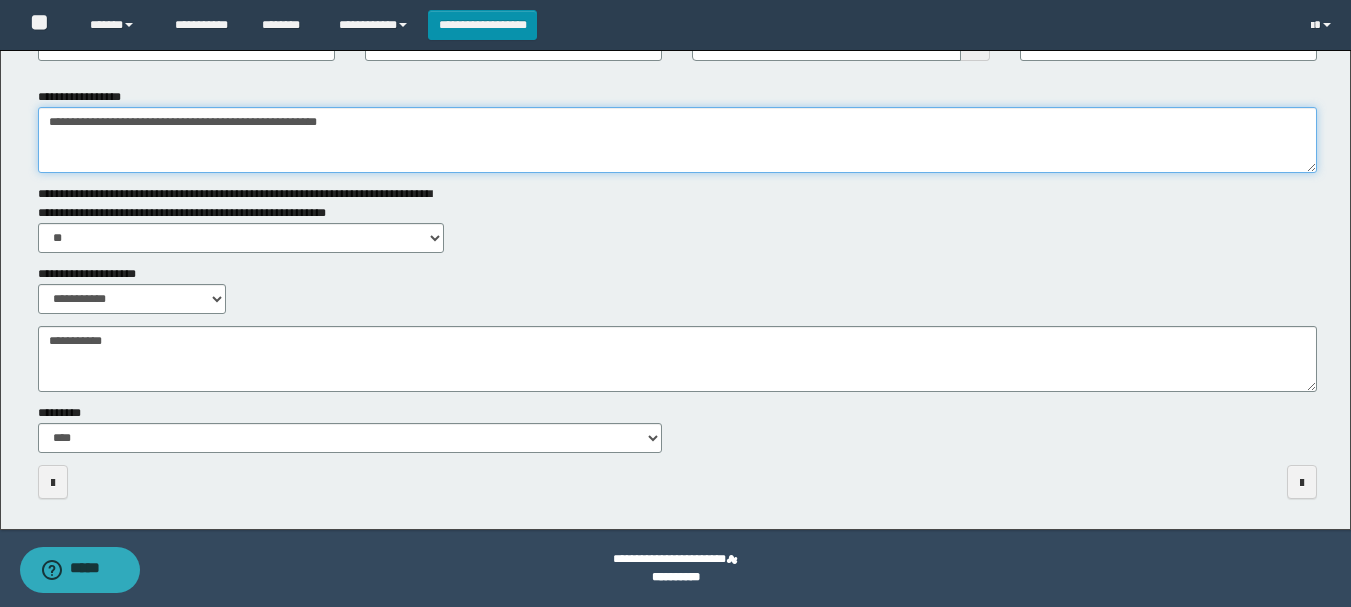 type on "**********" 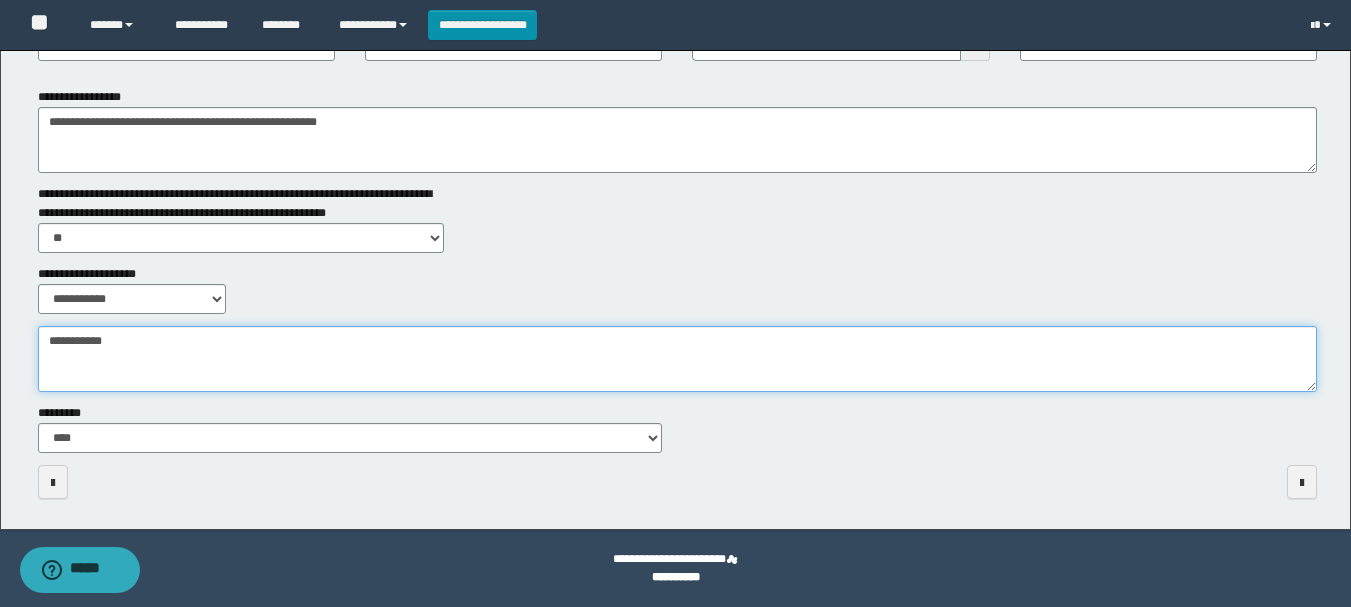 click on "**********" at bounding box center (677, 359) 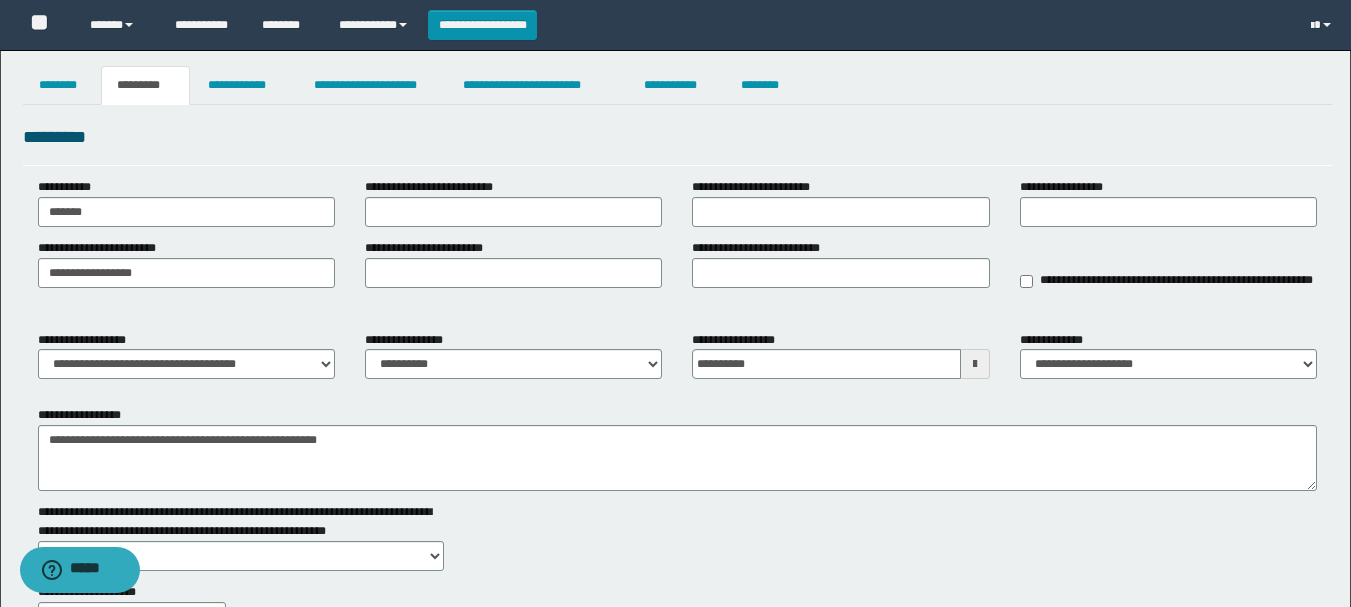 scroll, scrollTop: 0, scrollLeft: 0, axis: both 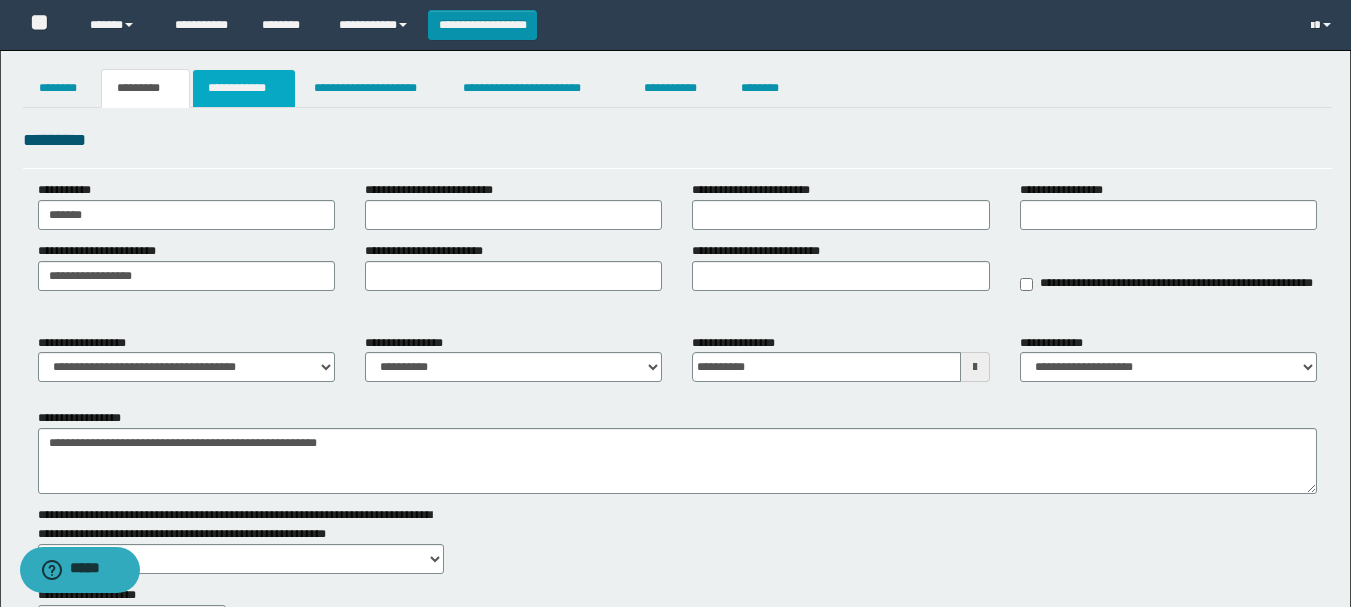 type on "*****" 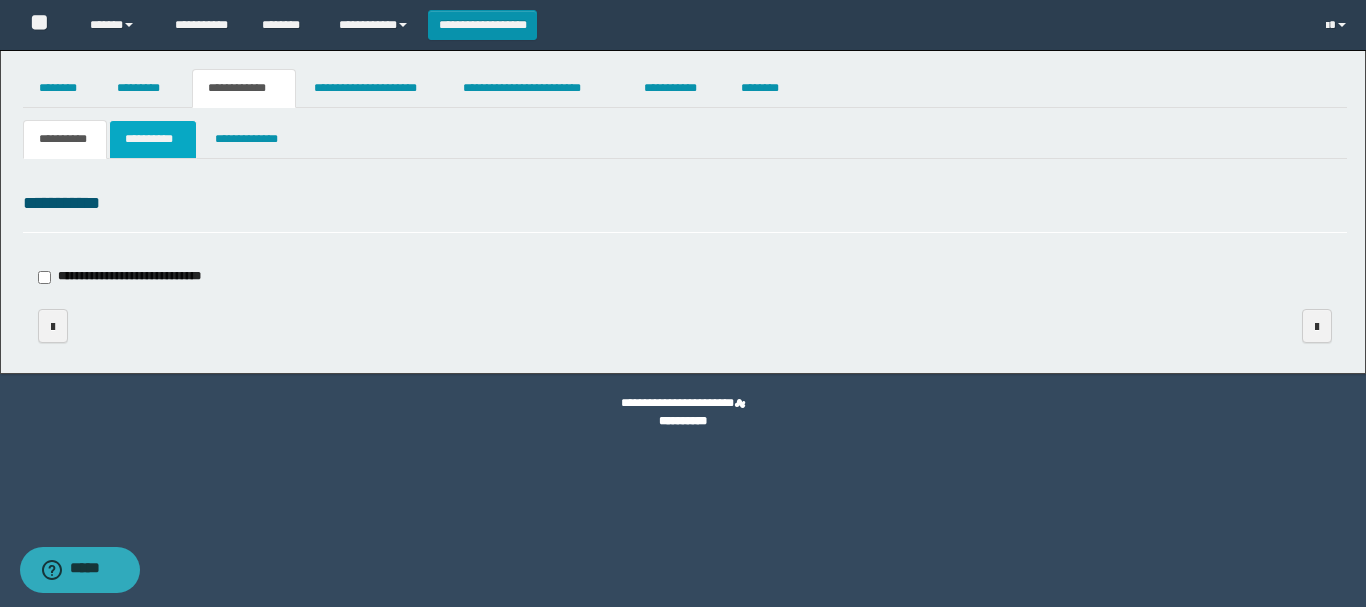 click on "**********" at bounding box center [153, 139] 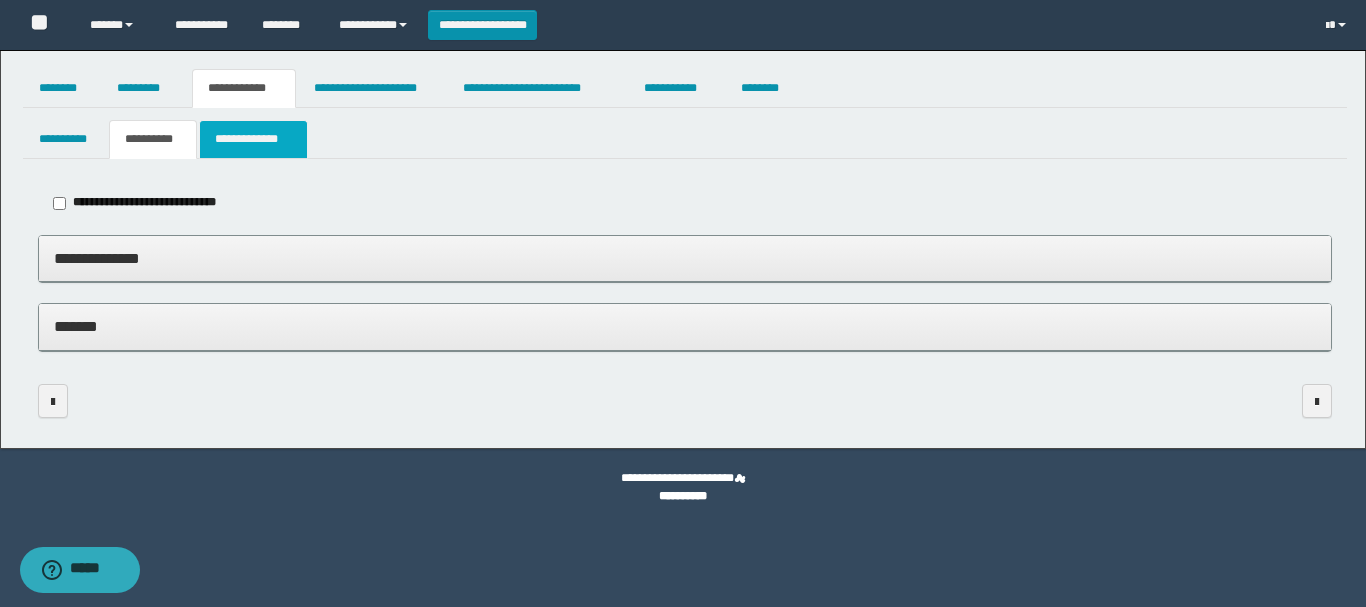 click on "**********" at bounding box center (253, 139) 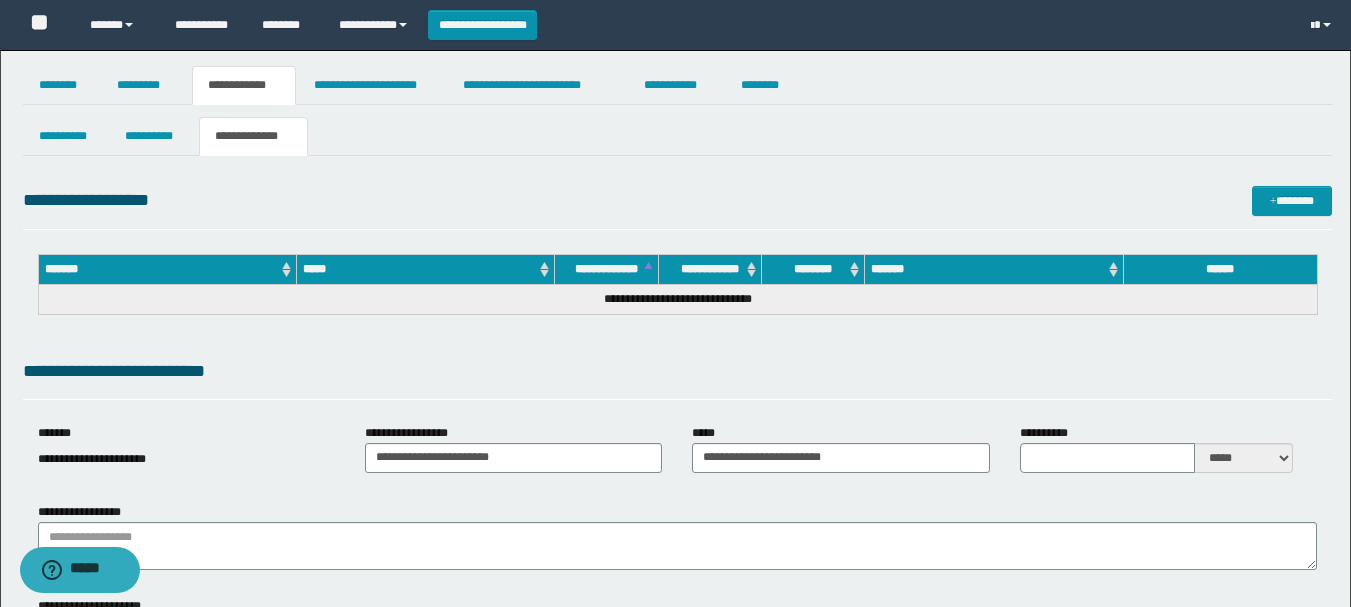 scroll, scrollTop: 0, scrollLeft: 0, axis: both 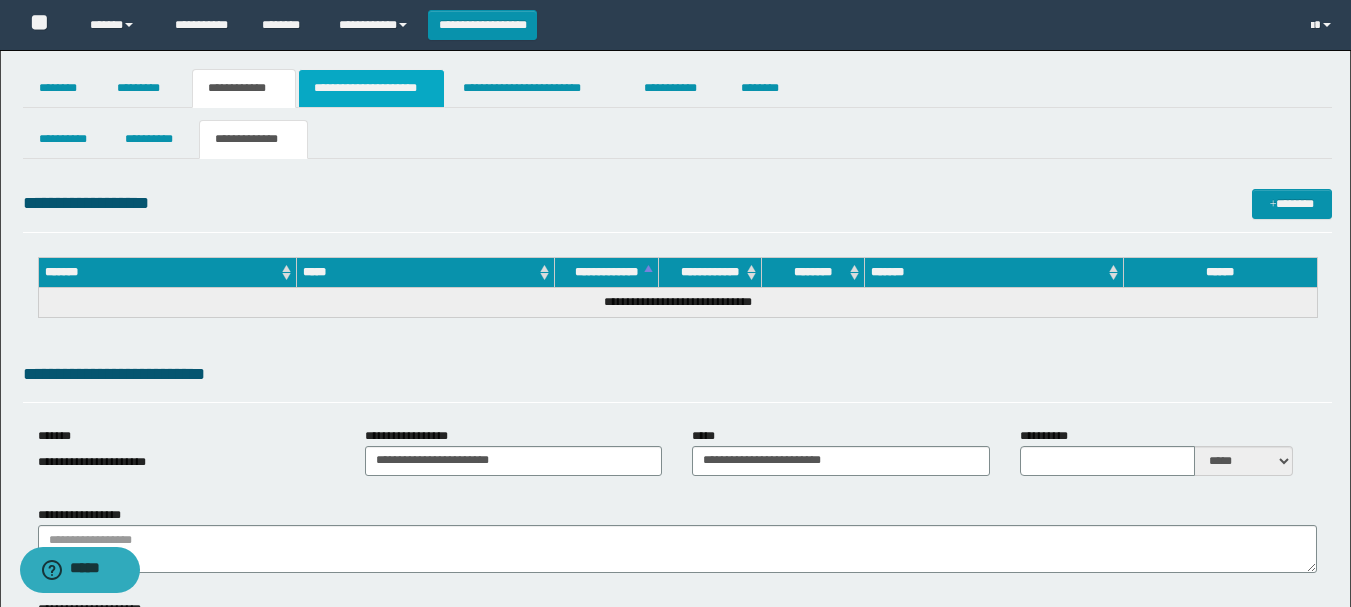 click on "**********" at bounding box center (371, 88) 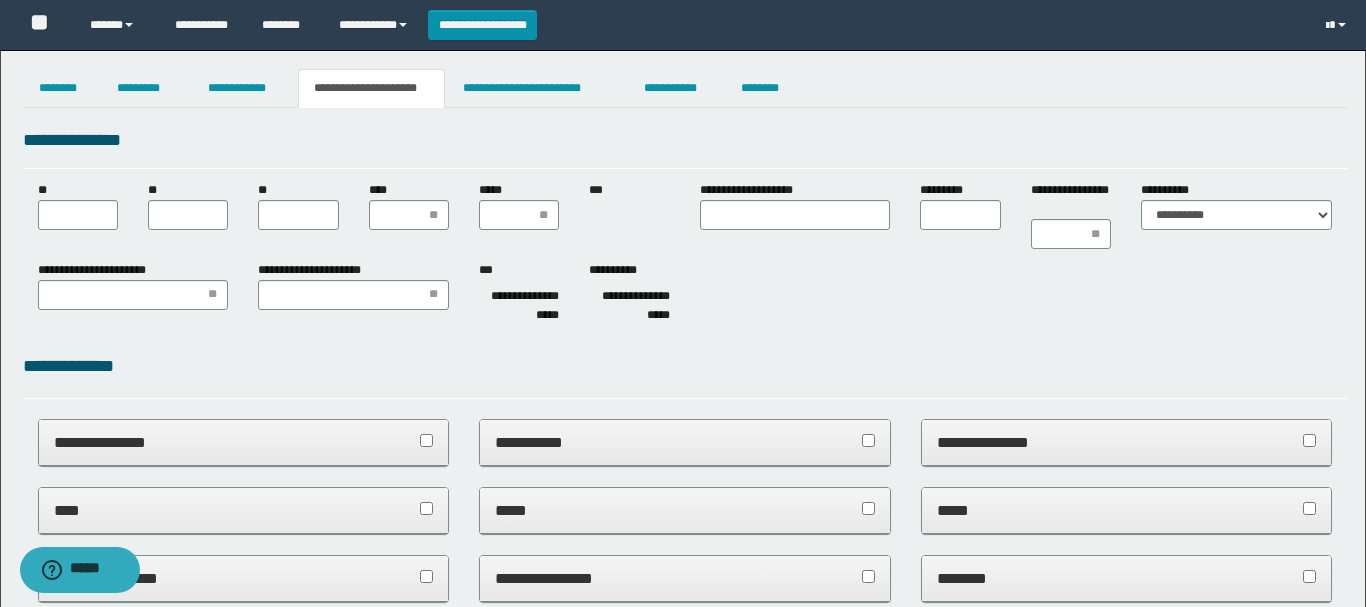type 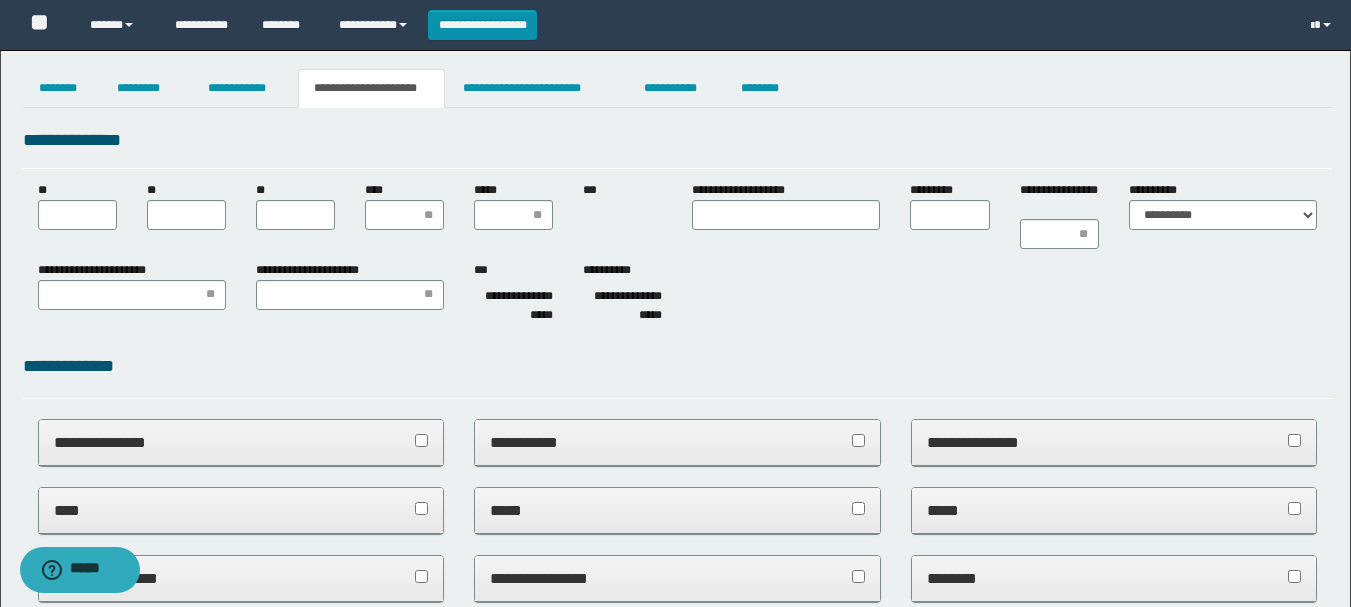 scroll, scrollTop: 0, scrollLeft: 0, axis: both 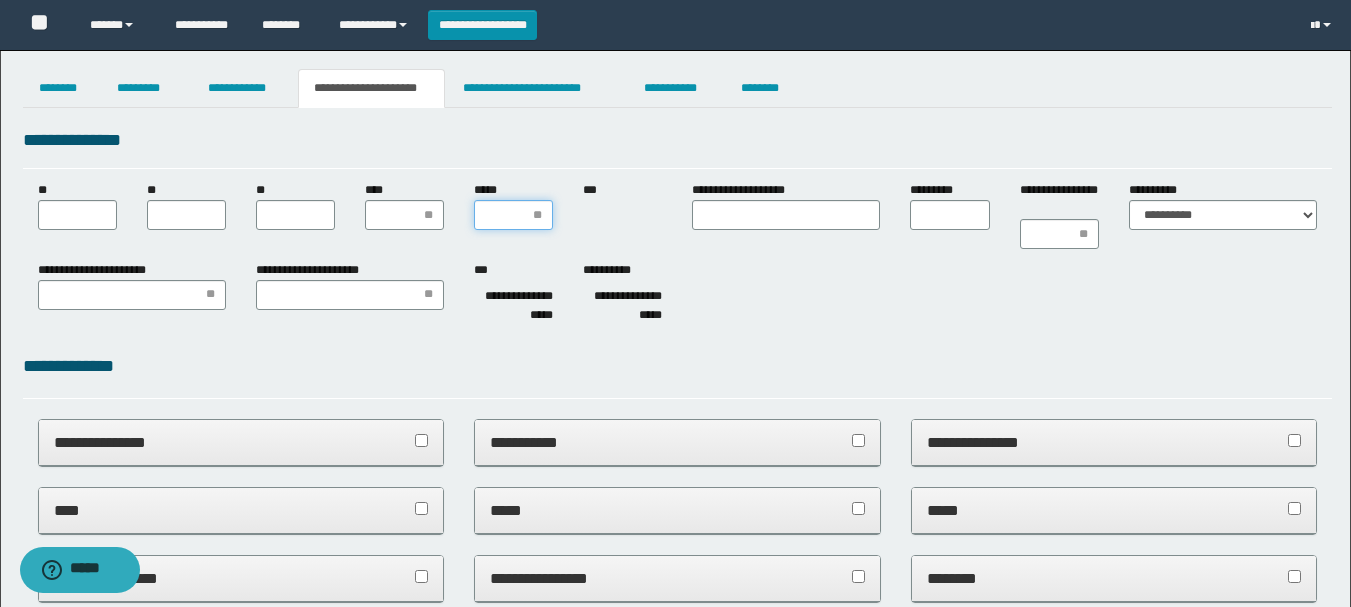 click on "*****" at bounding box center [513, 215] 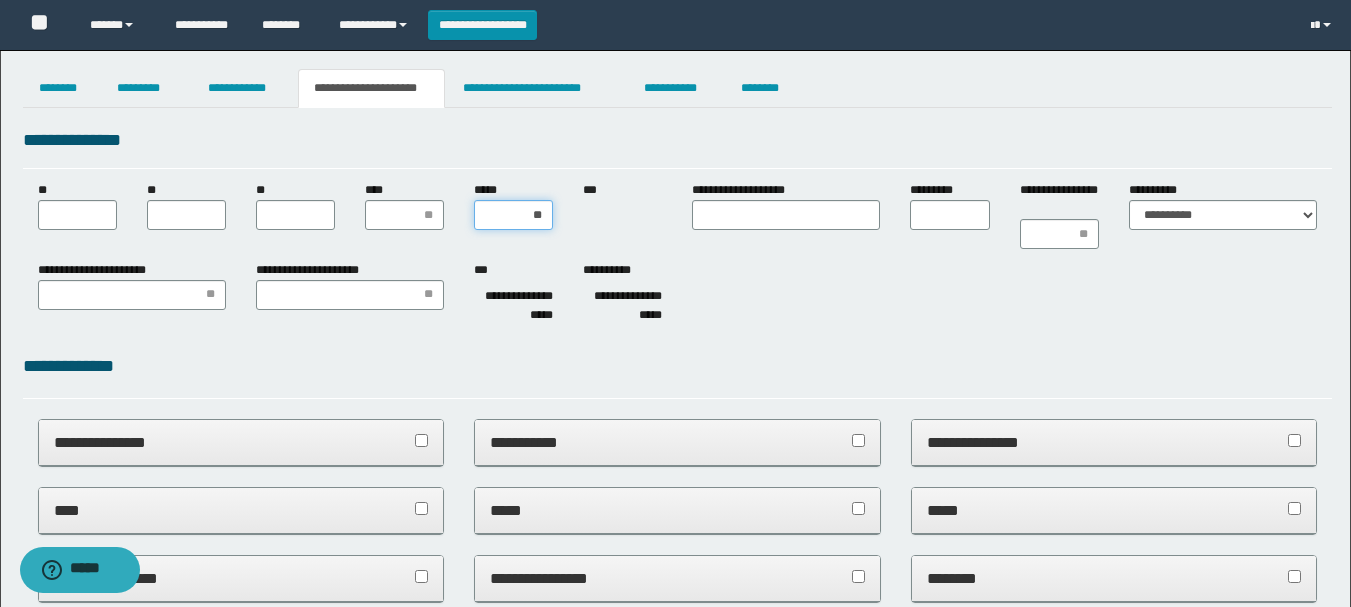 type on "***" 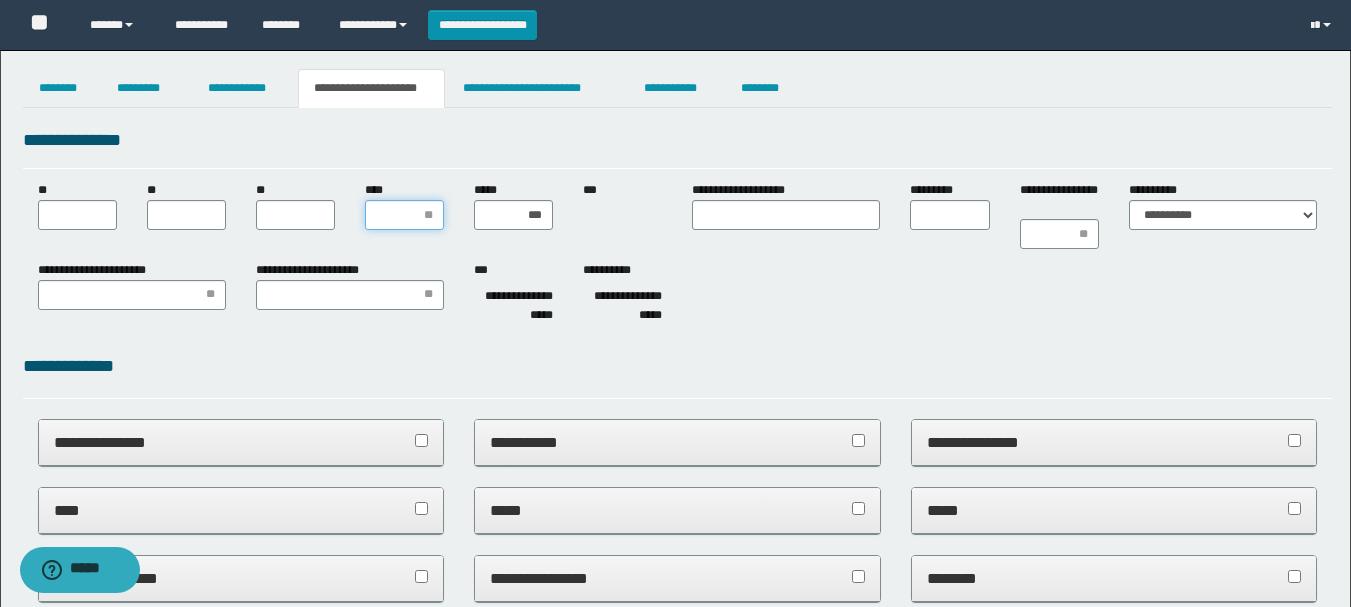 click on "****" at bounding box center [404, 215] 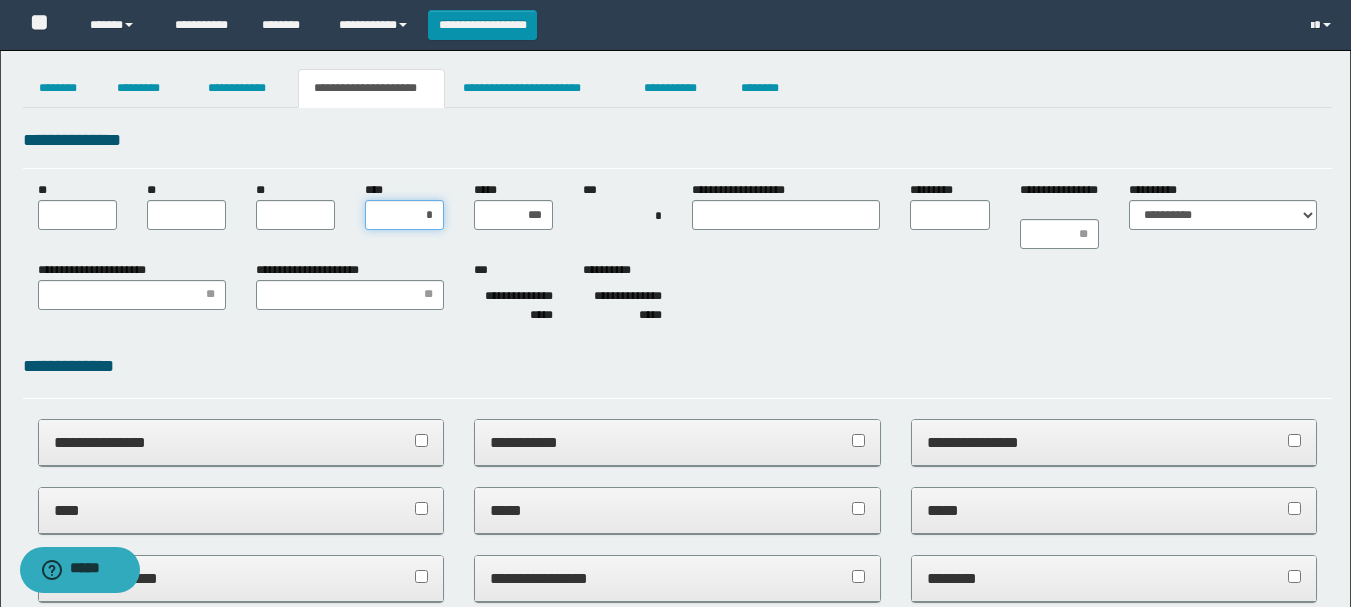 type on "**" 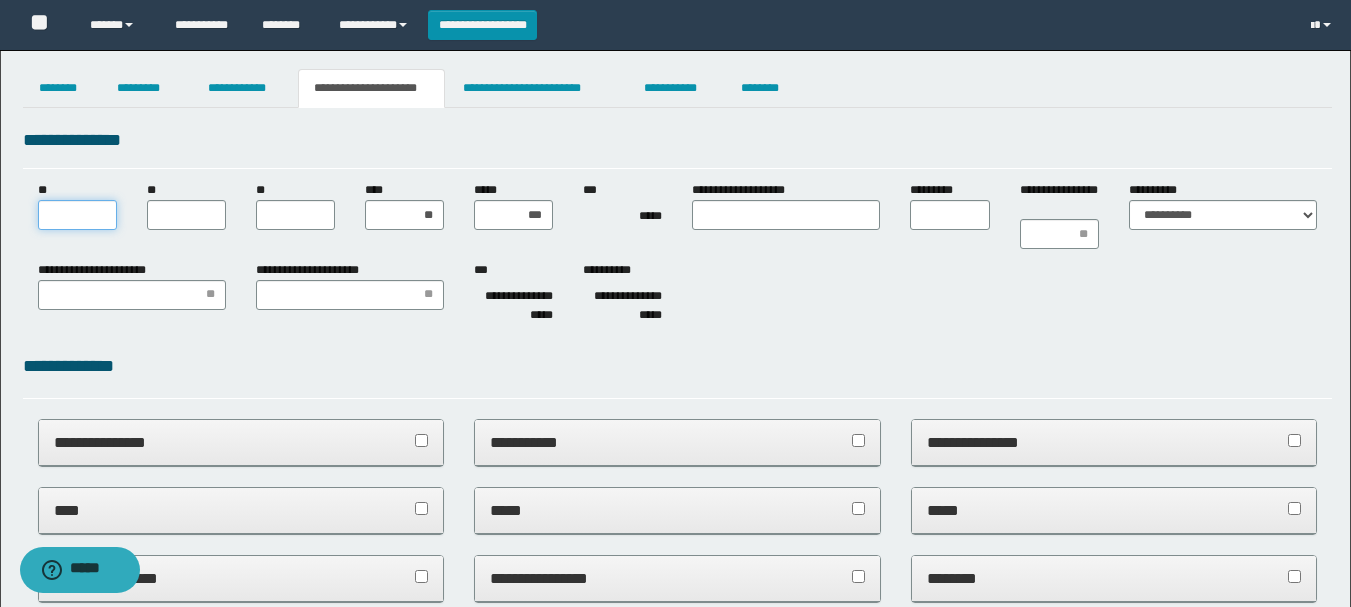 click on "**" at bounding box center (77, 215) 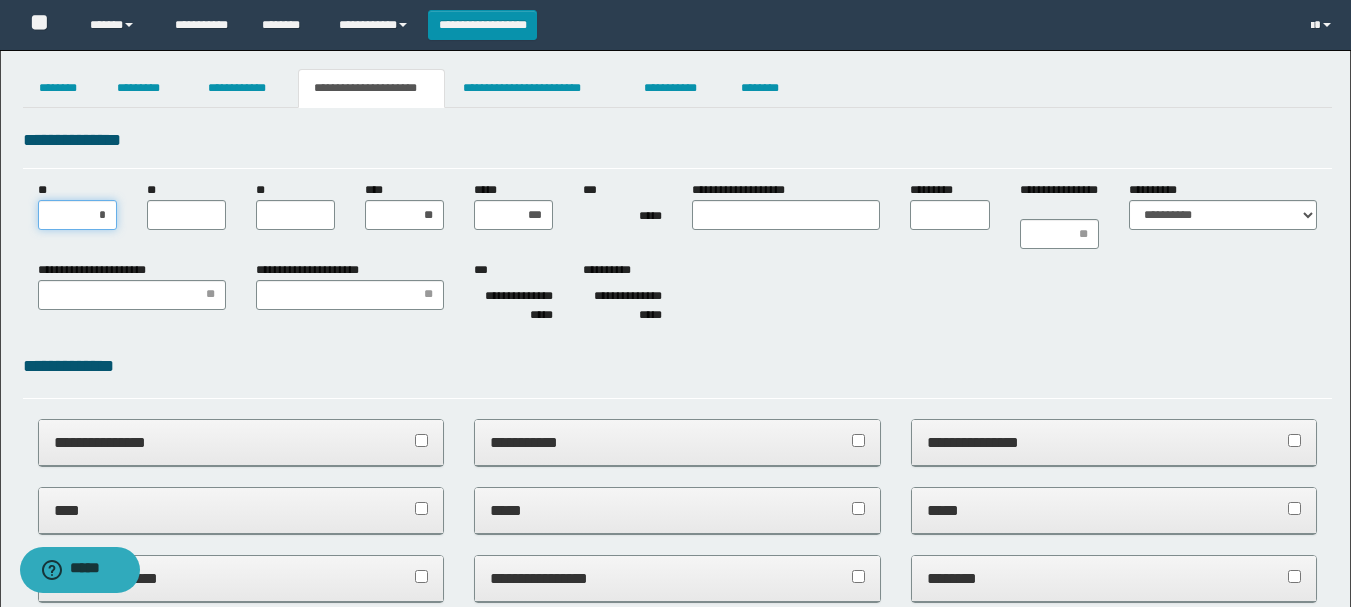 type on "**" 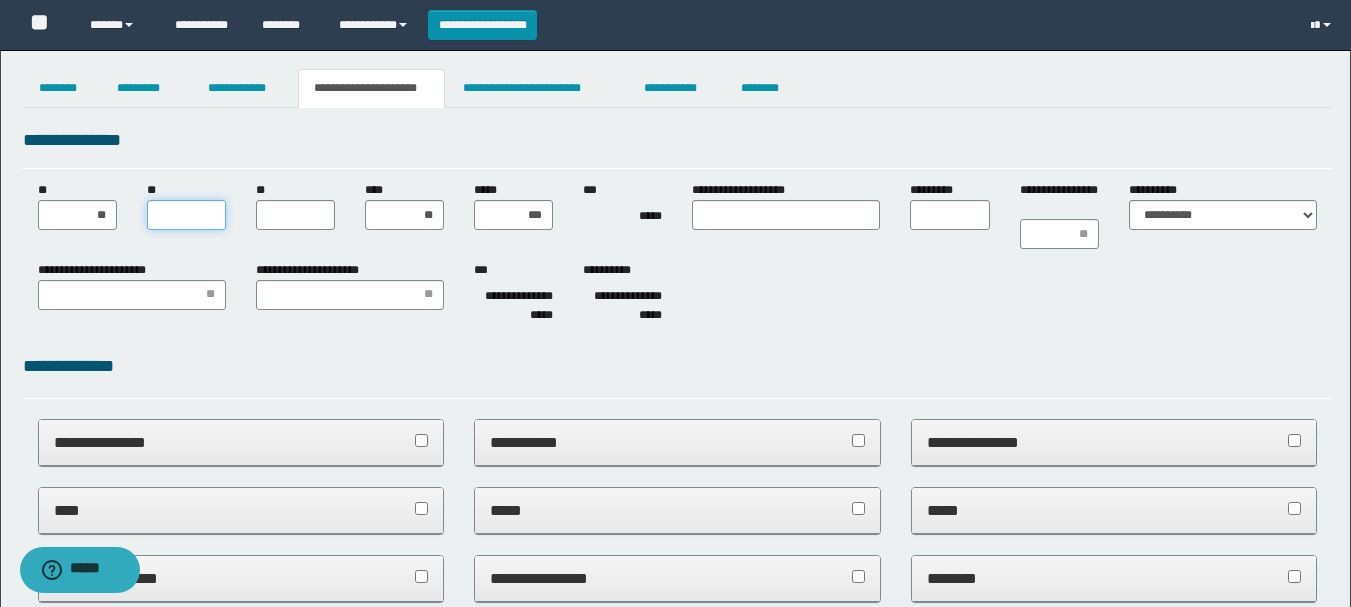 click on "**" at bounding box center (186, 215) 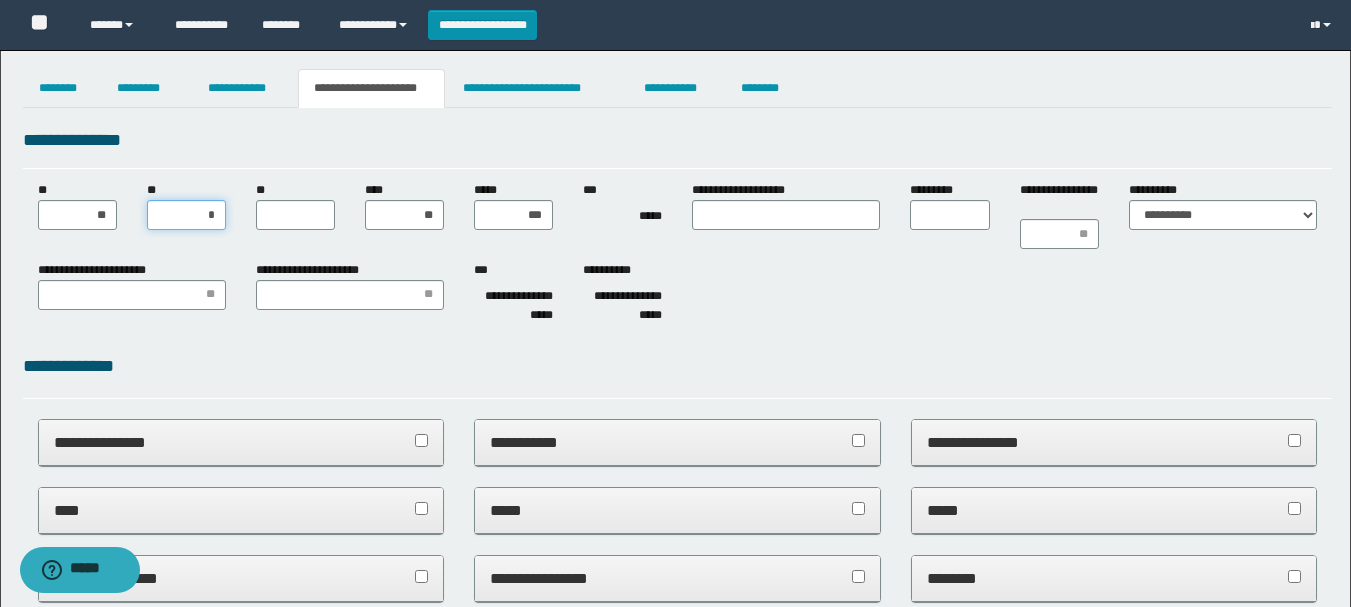 type on "**" 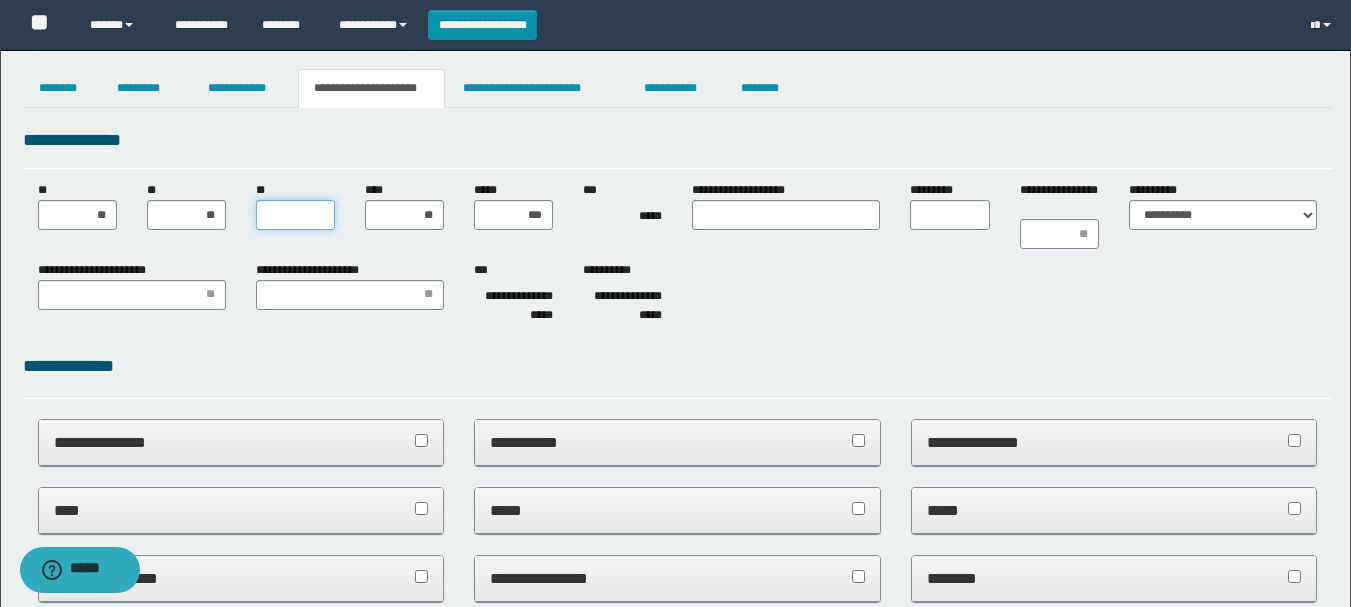 click on "**" at bounding box center [295, 215] 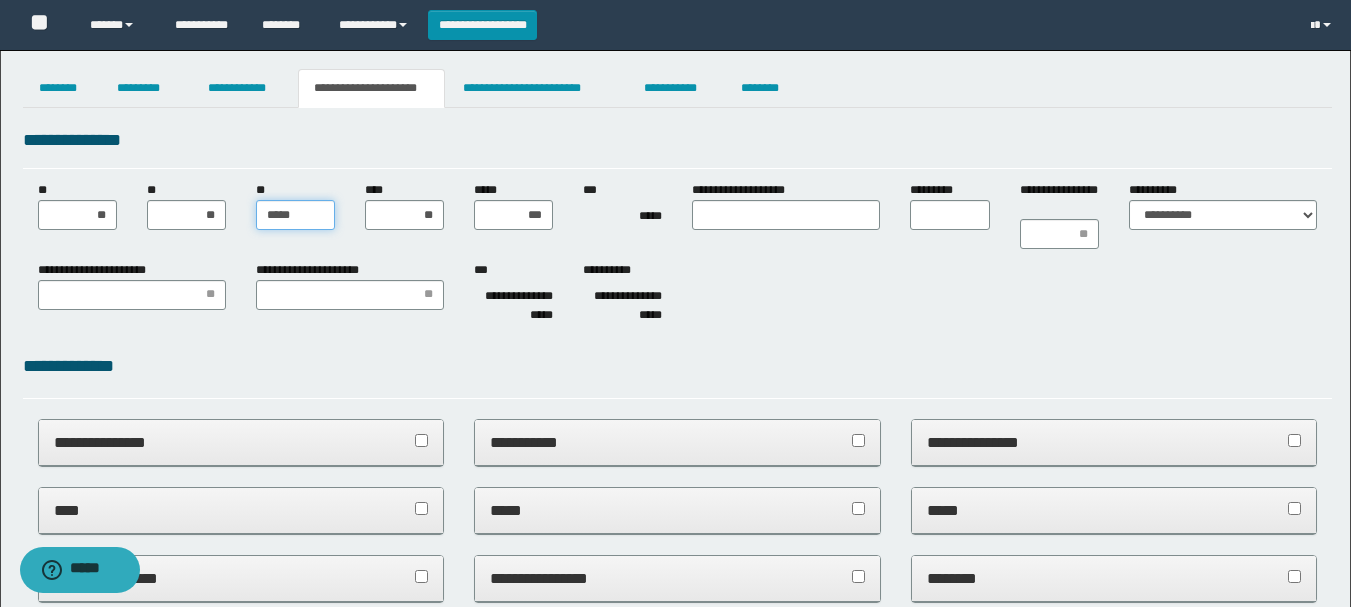 type on "******" 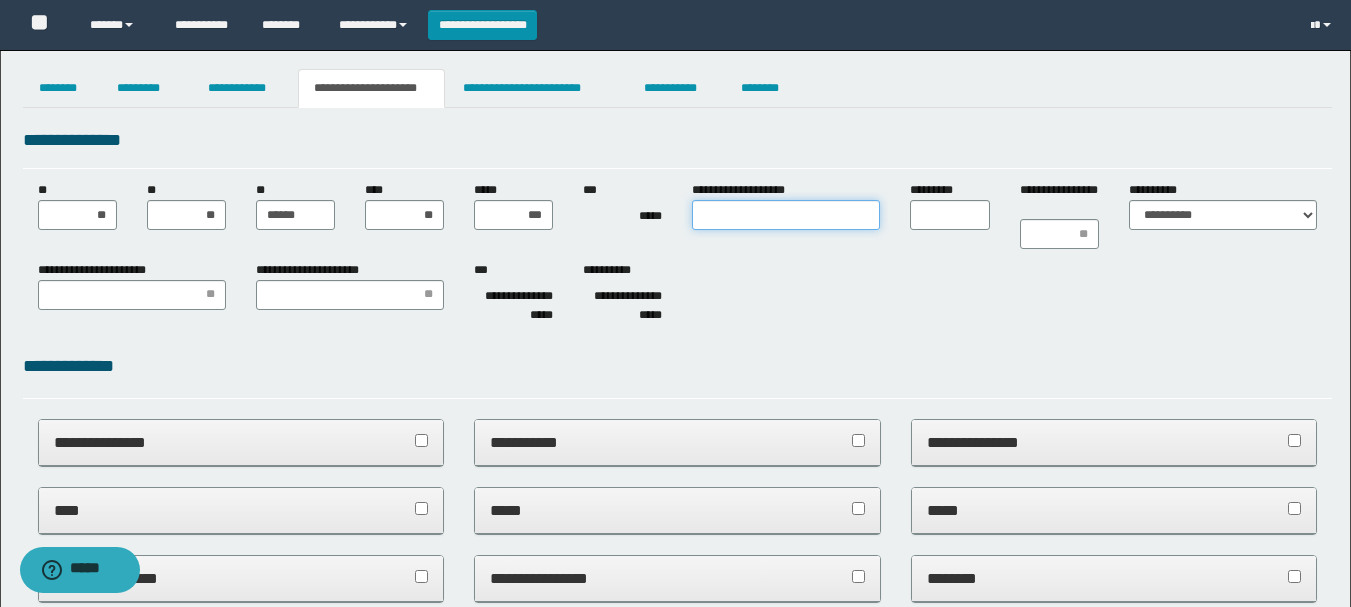 click on "**********" at bounding box center (786, 215) 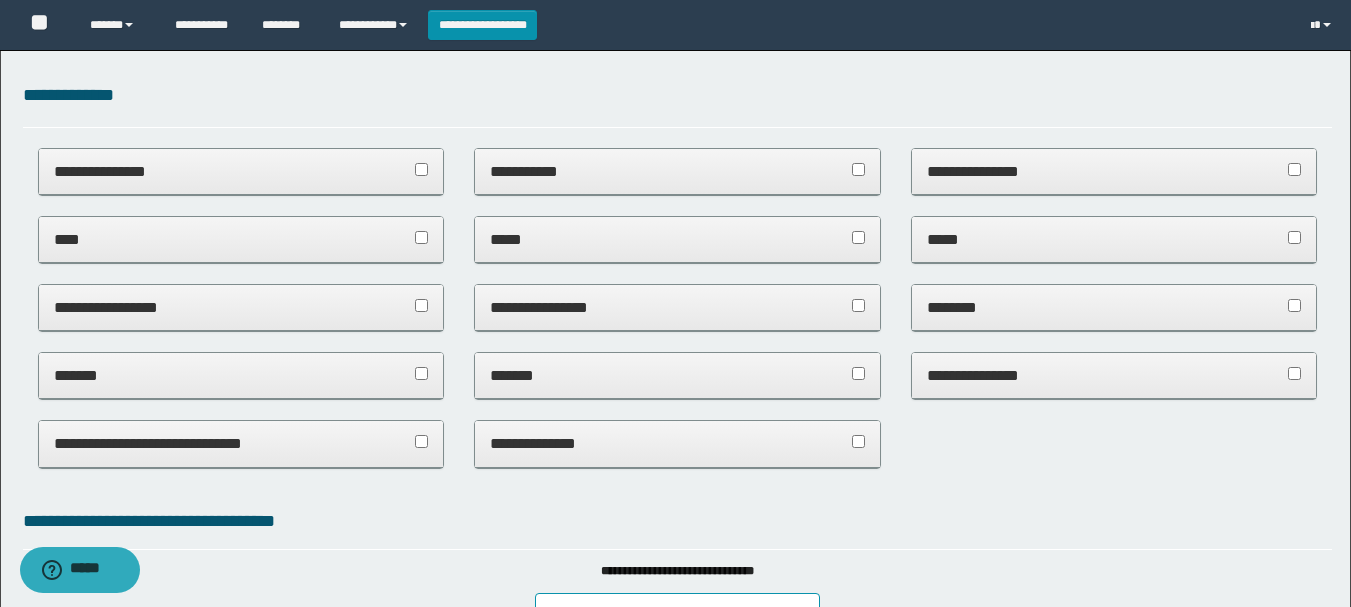 scroll, scrollTop: 0, scrollLeft: 0, axis: both 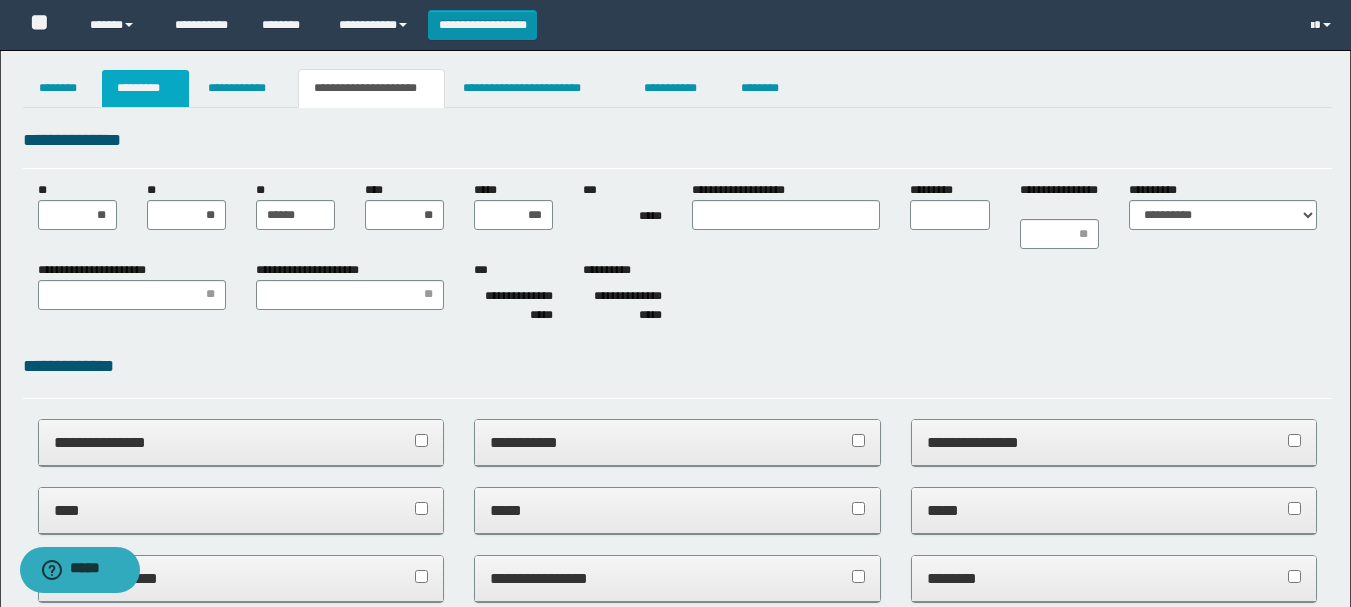 click on "*********" at bounding box center [145, 88] 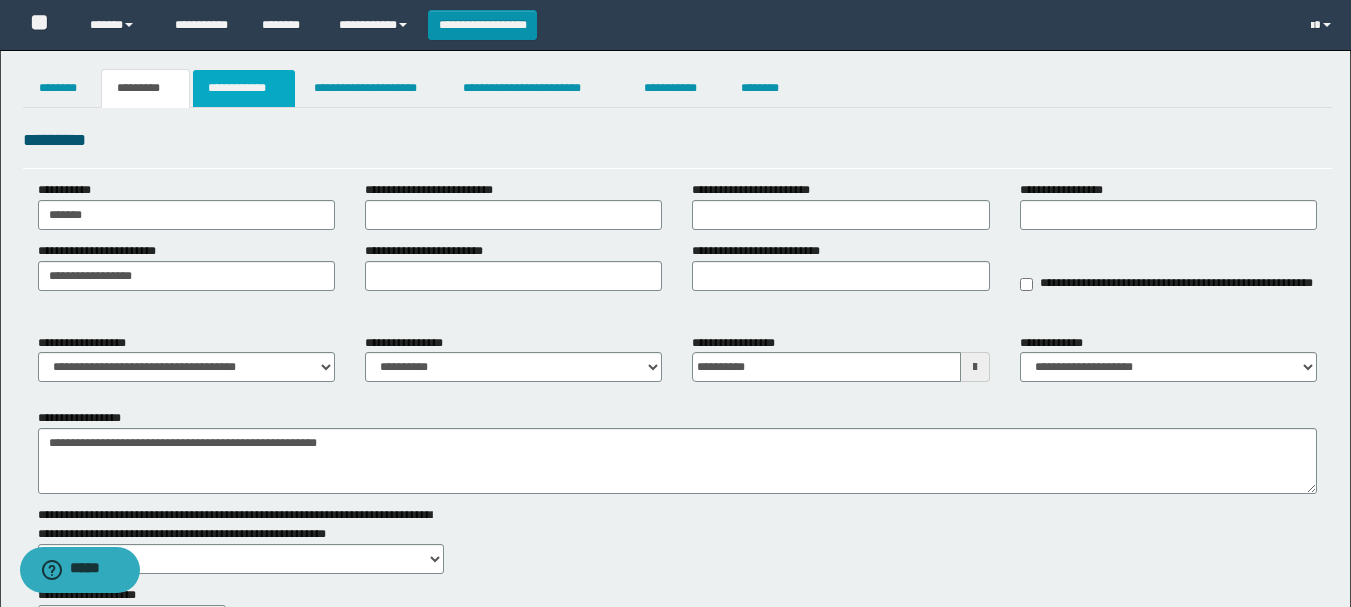 click on "**********" at bounding box center [244, 88] 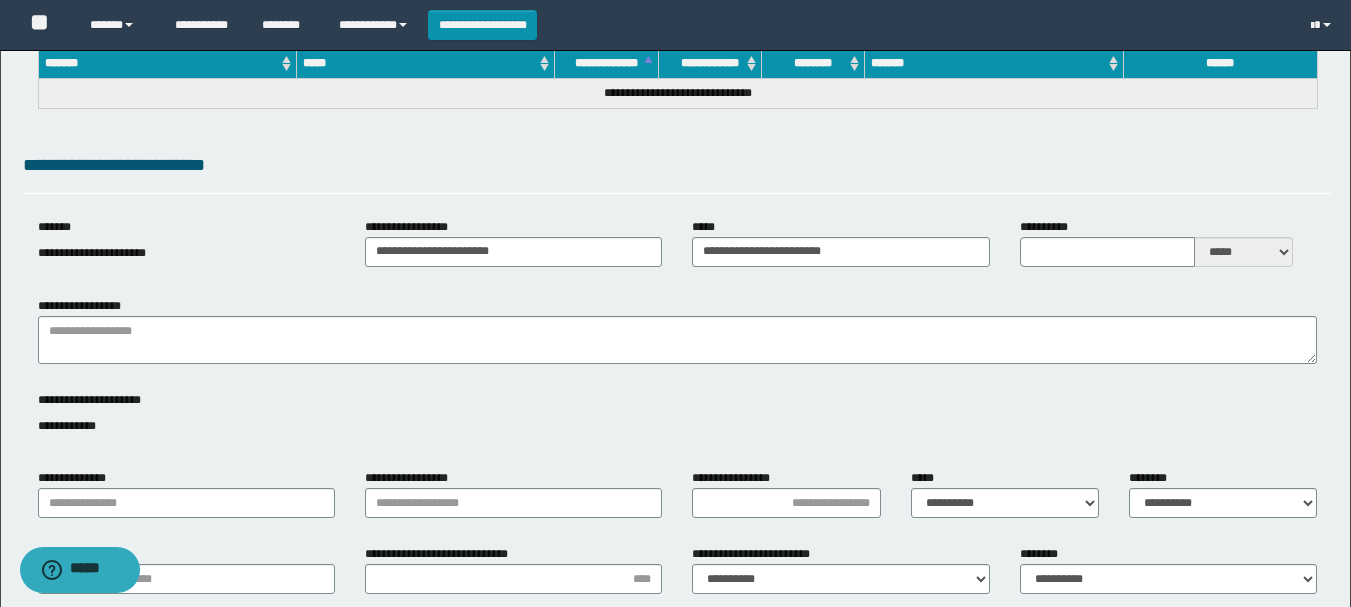 scroll, scrollTop: 0, scrollLeft: 0, axis: both 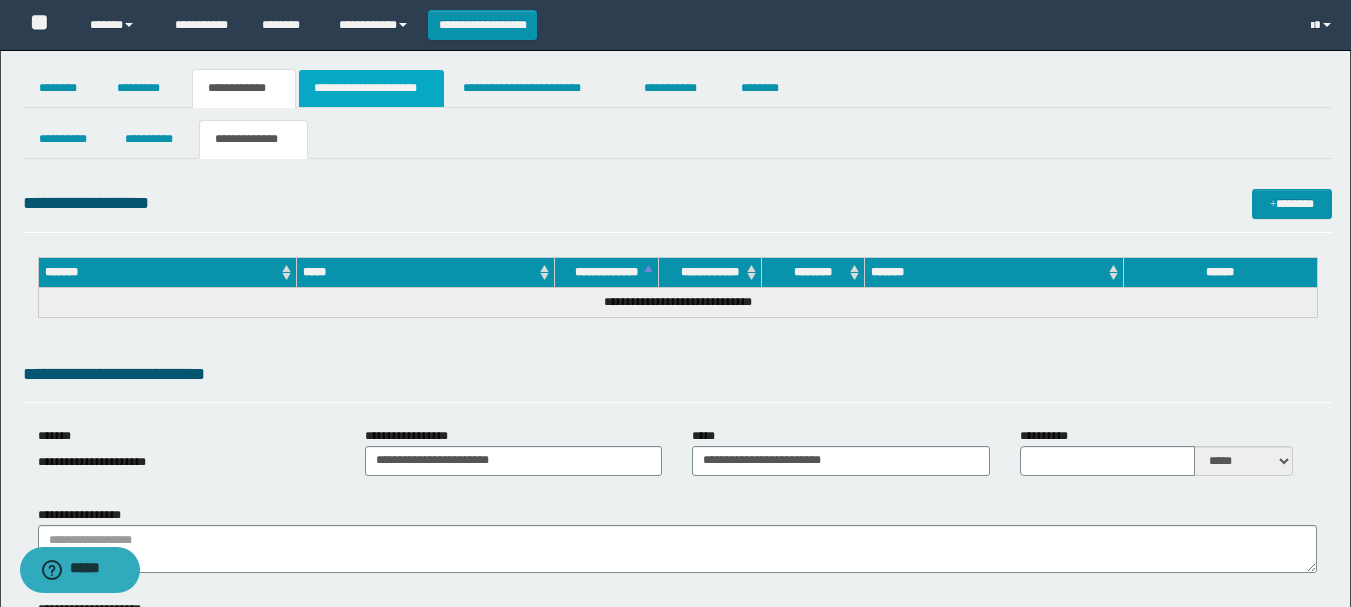 click on "**********" at bounding box center (371, 88) 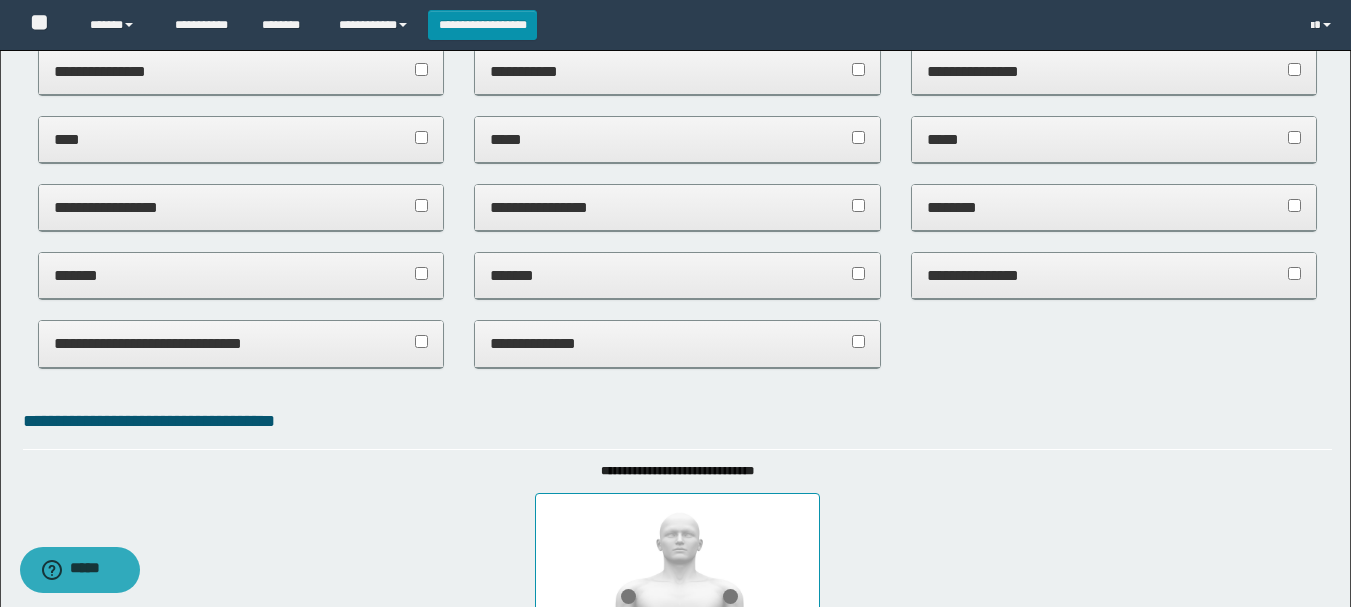 scroll, scrollTop: 0, scrollLeft: 0, axis: both 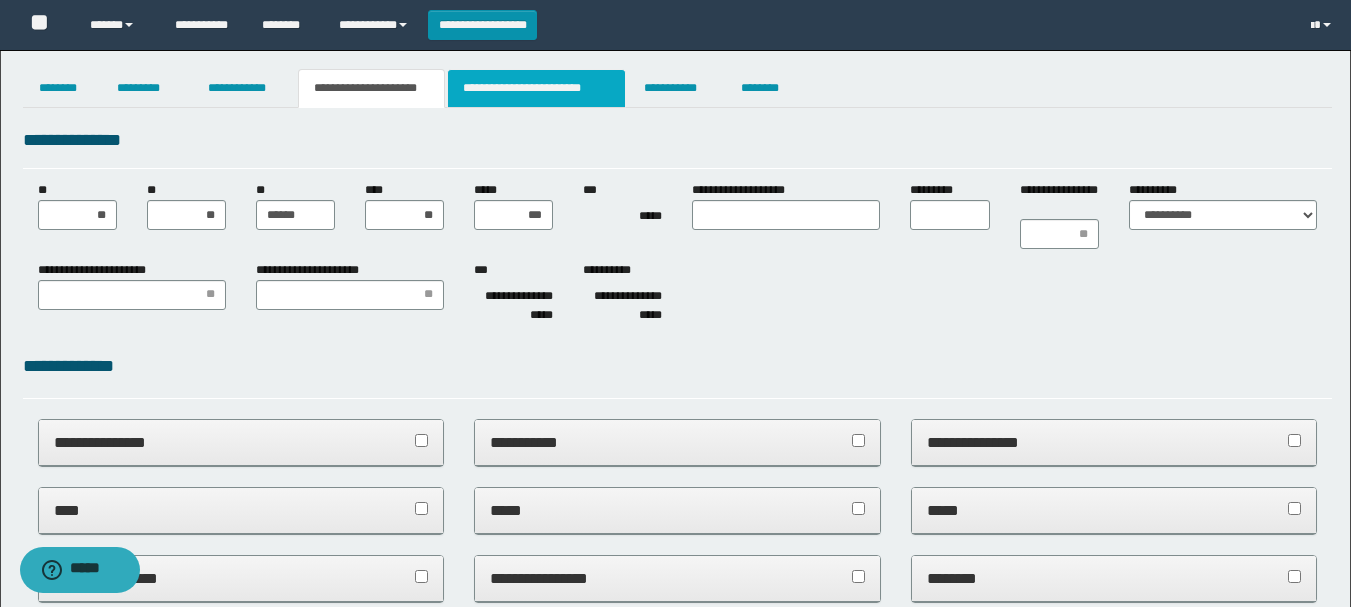 click on "**********" at bounding box center (537, 88) 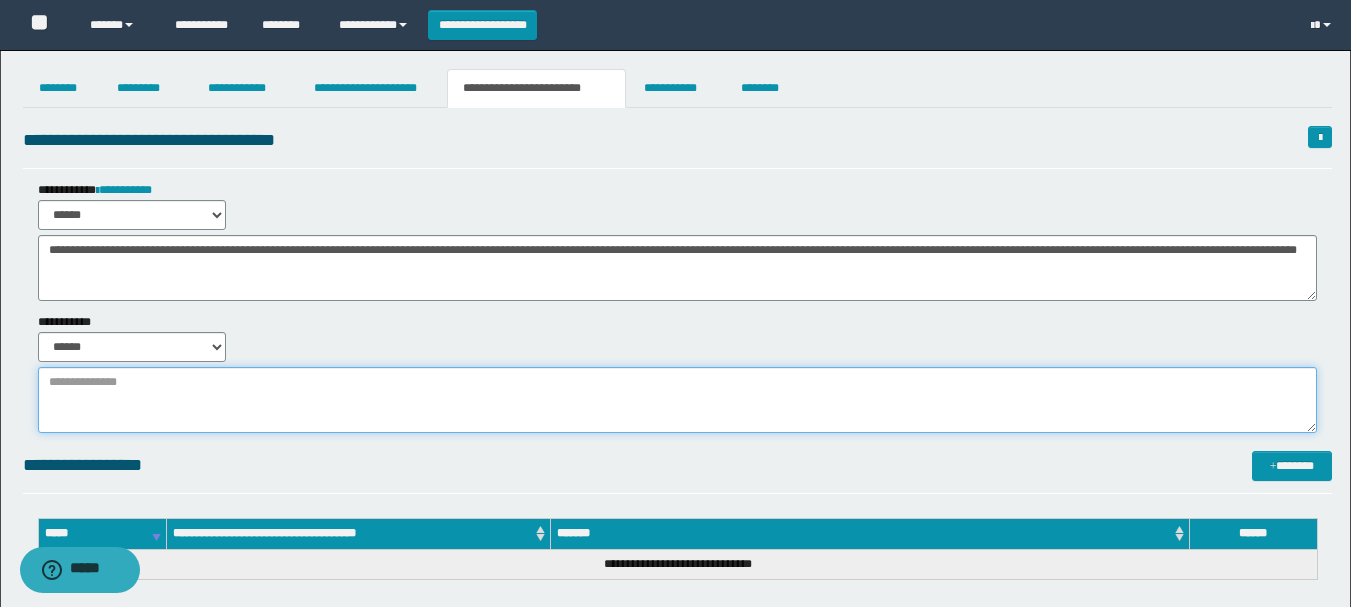 click at bounding box center (677, 400) 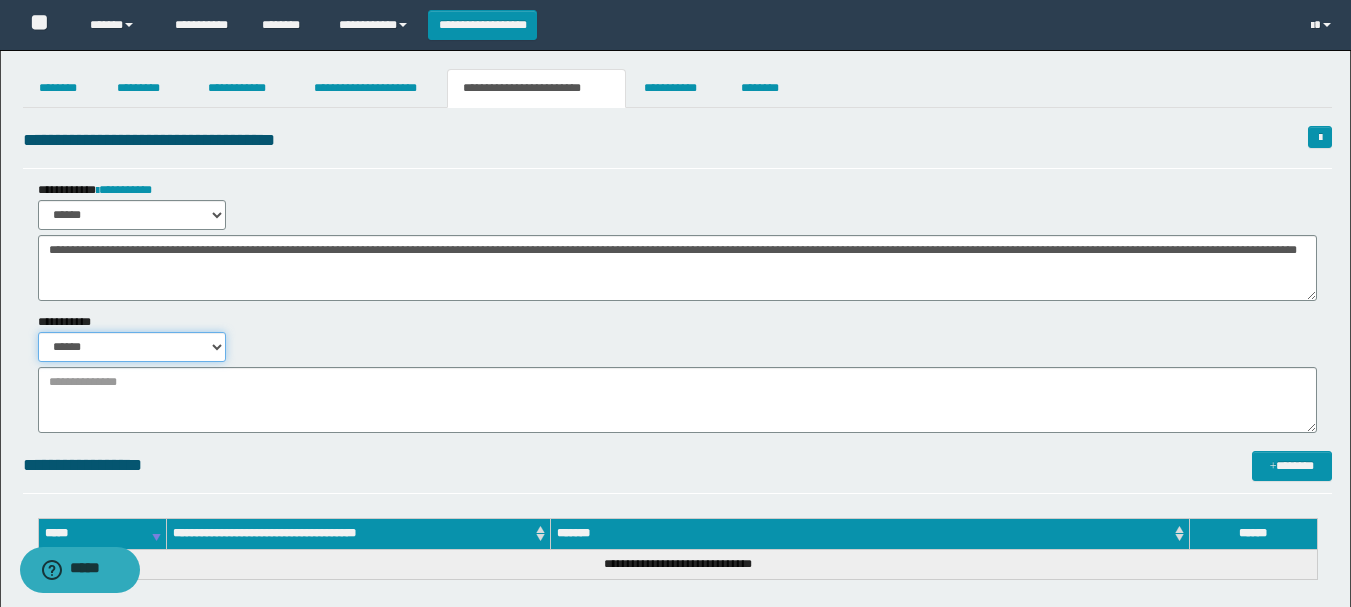 click on "******
*******" at bounding box center [132, 347] 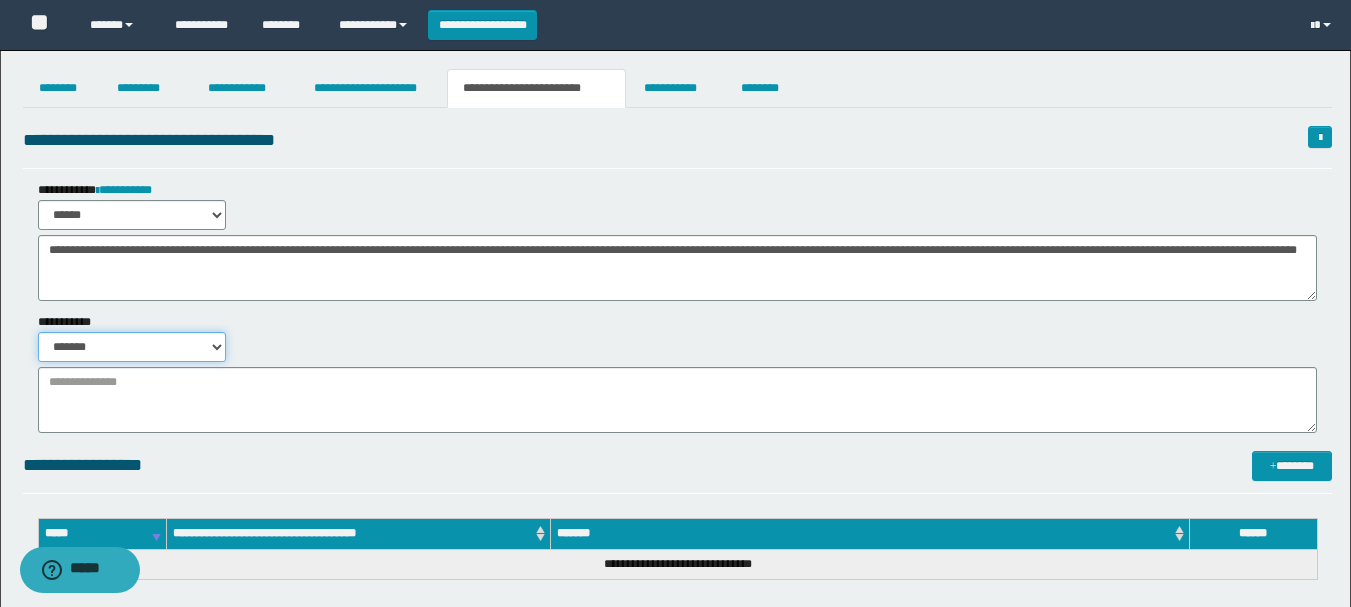 click on "******
*******" at bounding box center [132, 347] 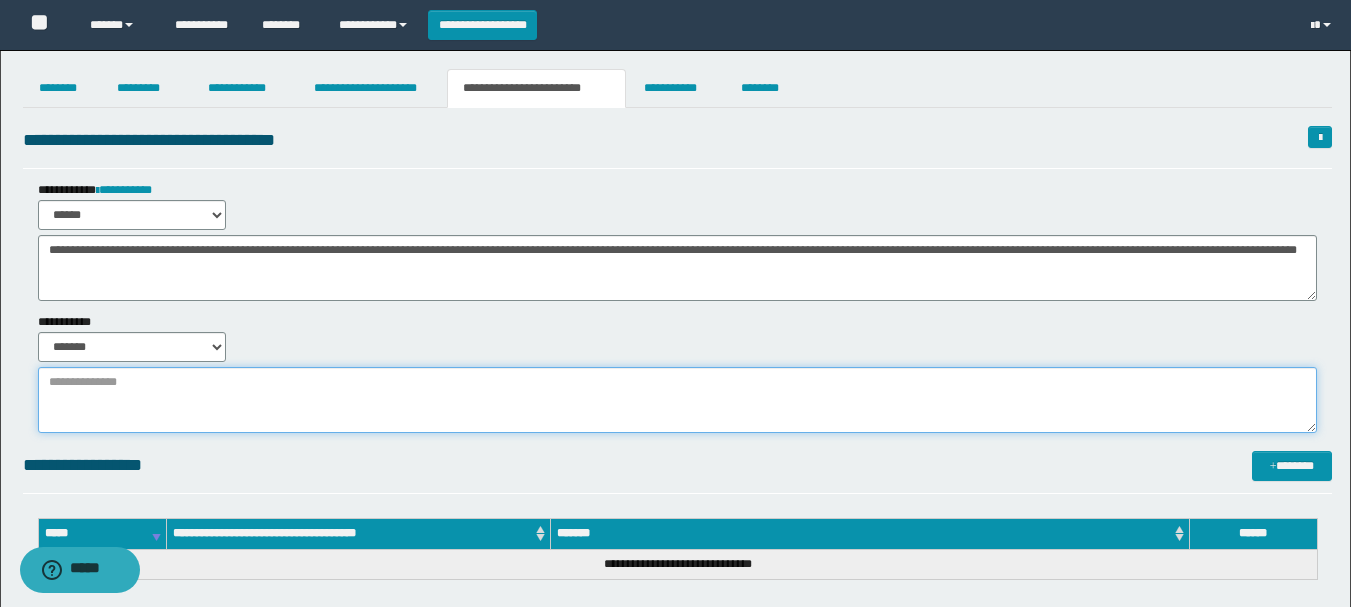 click at bounding box center [677, 400] 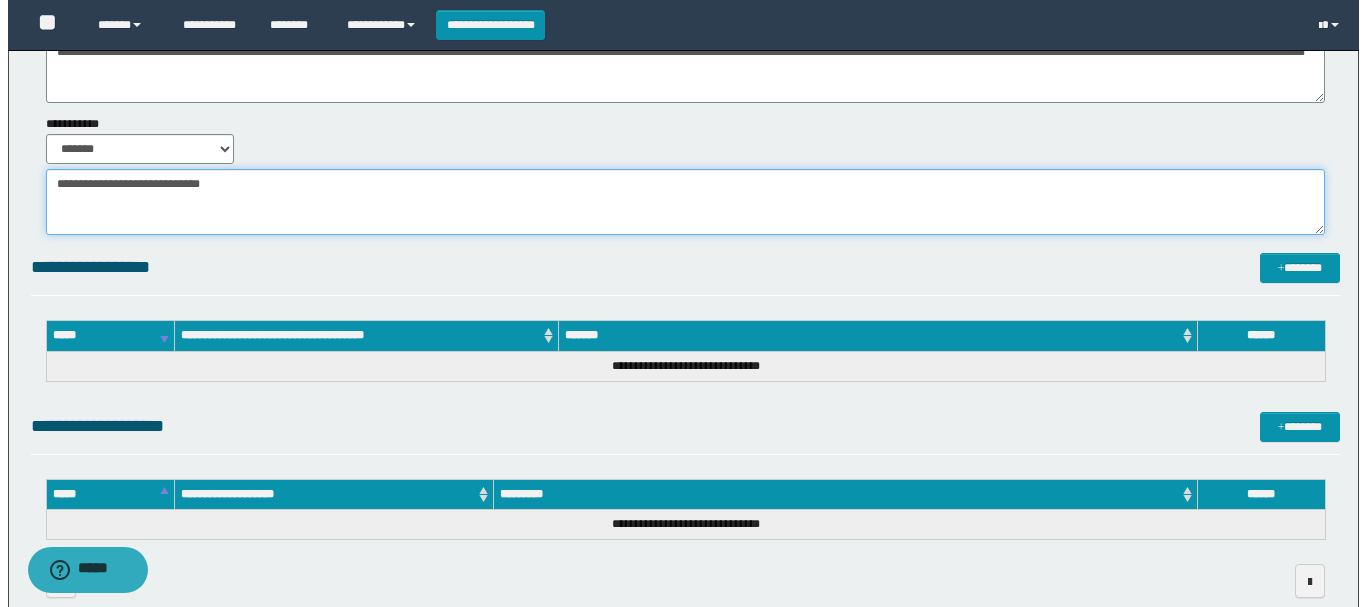 scroll, scrollTop: 0, scrollLeft: 0, axis: both 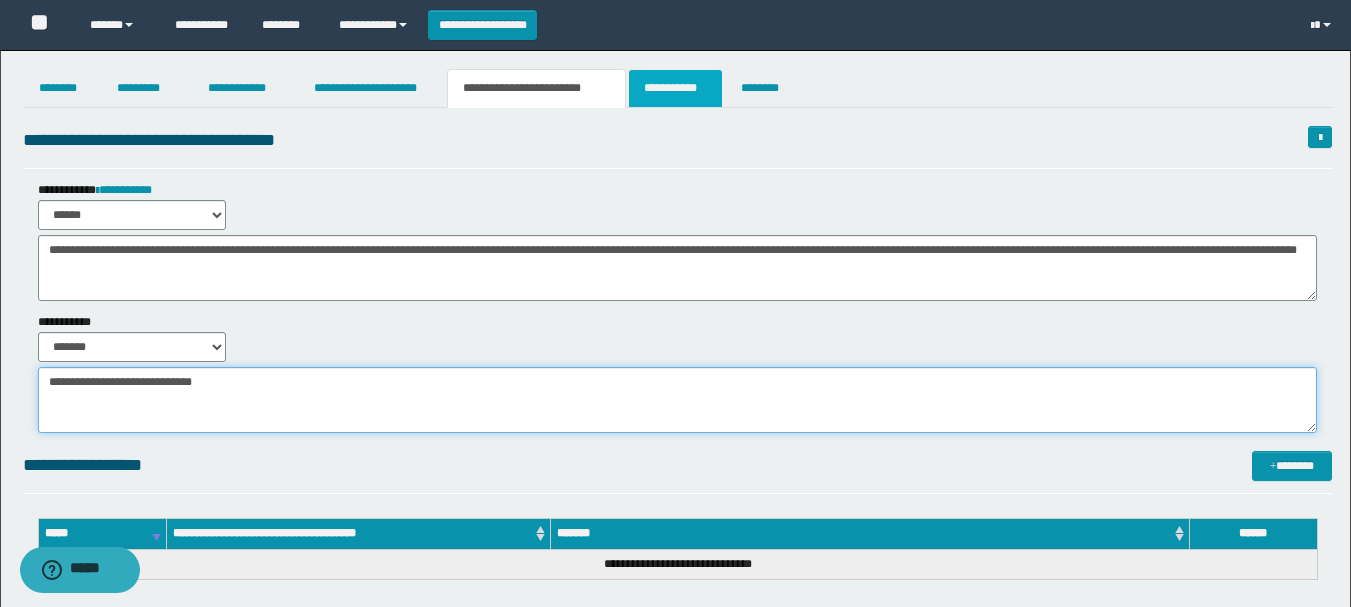 type on "**********" 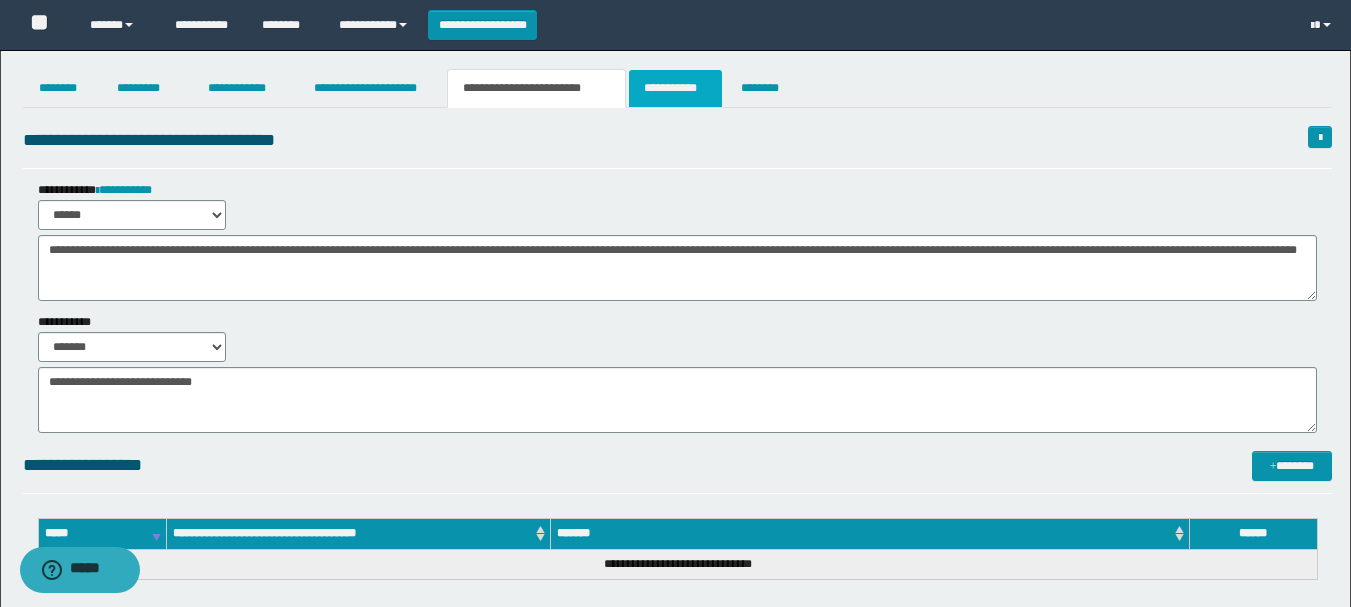 click on "**********" at bounding box center (675, 88) 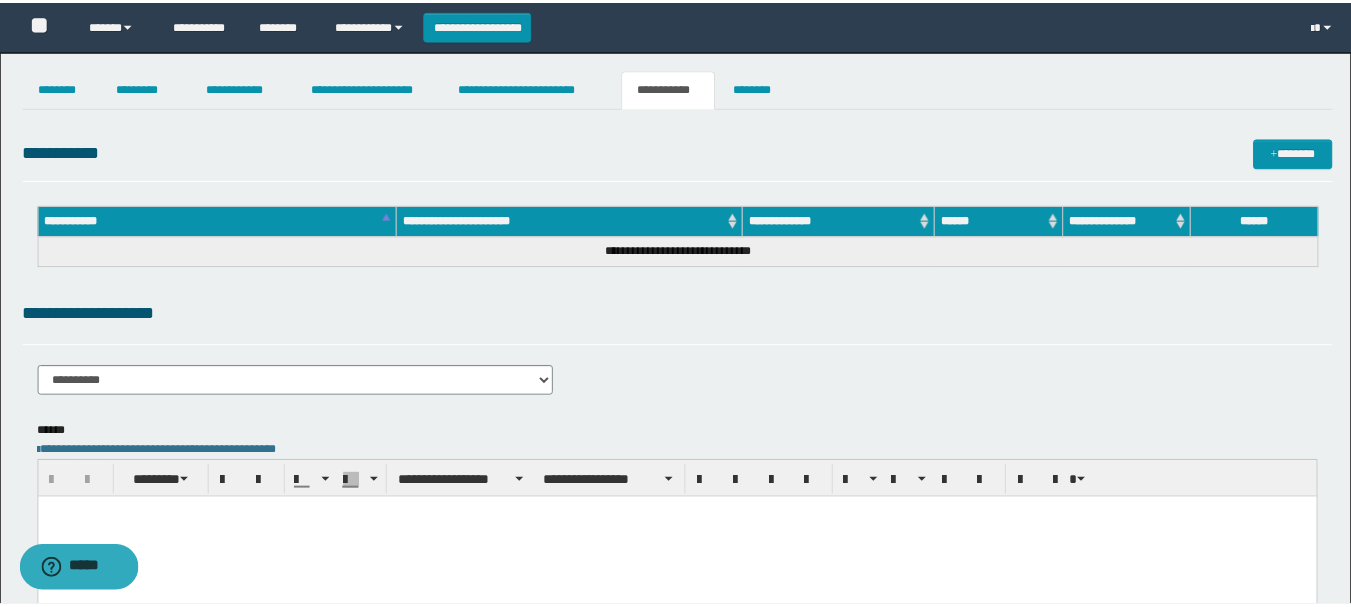 scroll, scrollTop: 0, scrollLeft: 0, axis: both 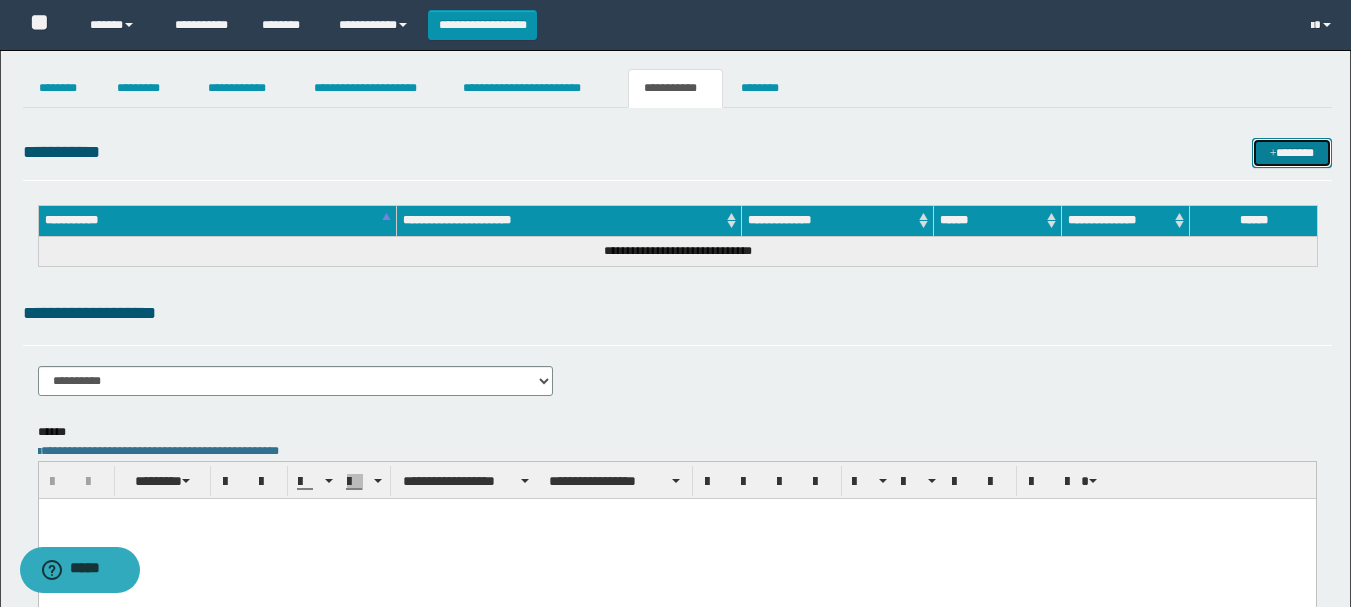 click on "*******" at bounding box center (1292, 153) 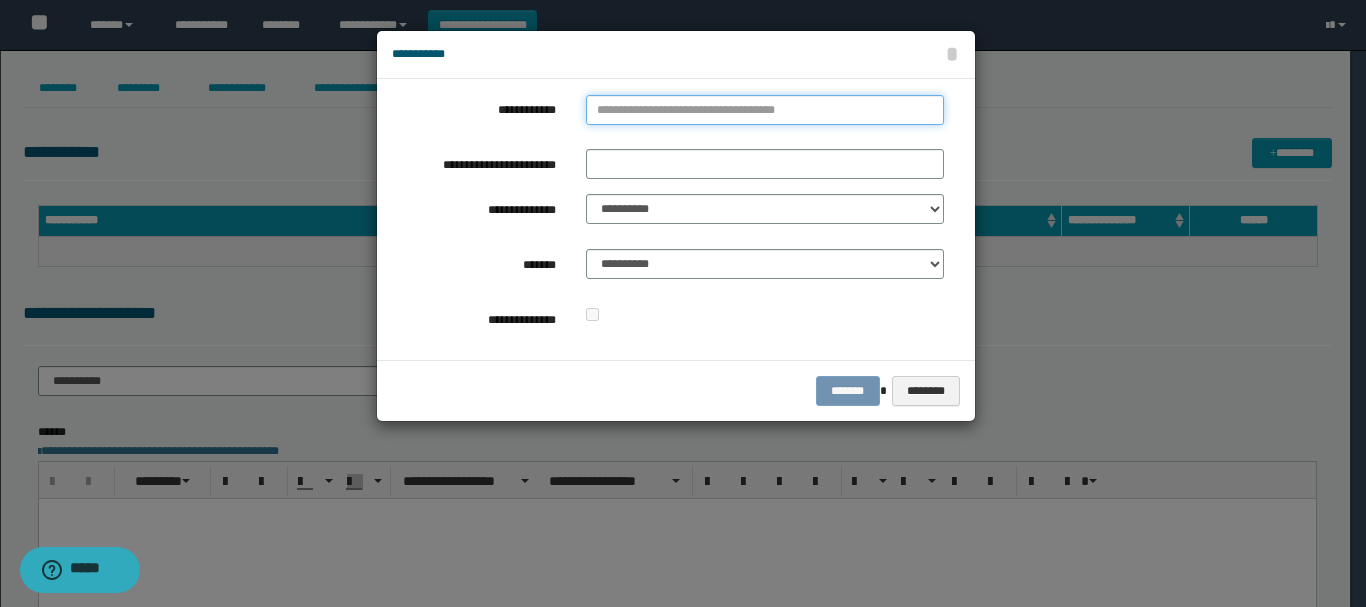 click on "**********" at bounding box center [765, 110] 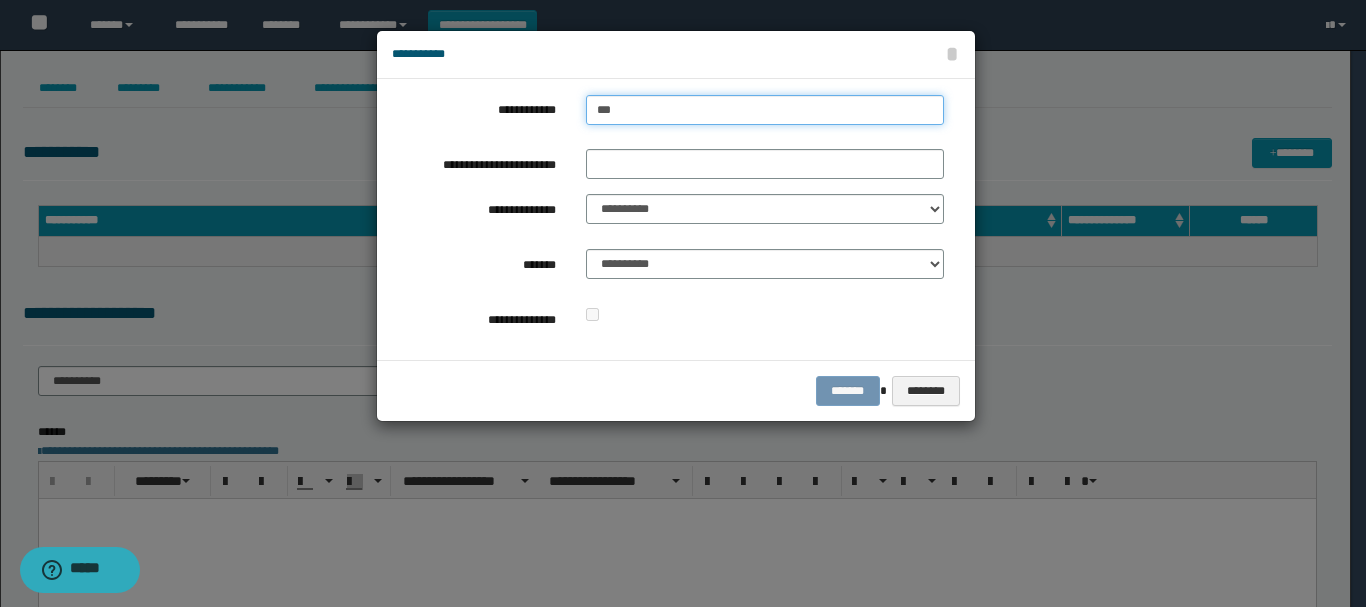 type on "****" 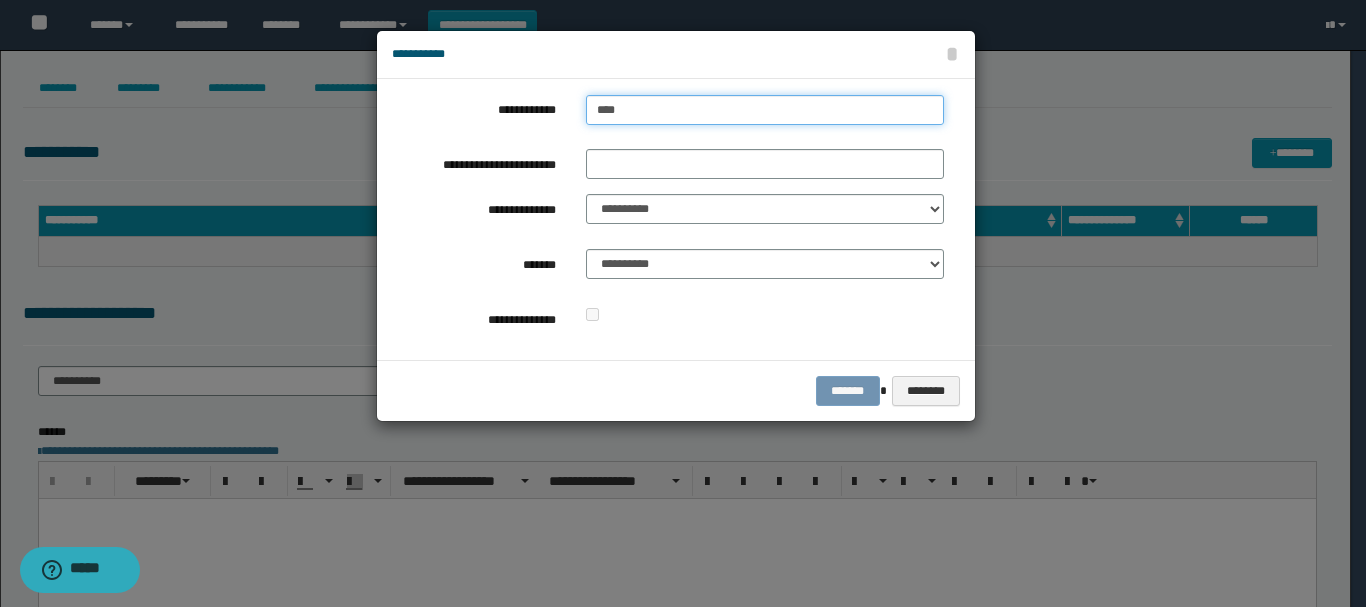 type on "****" 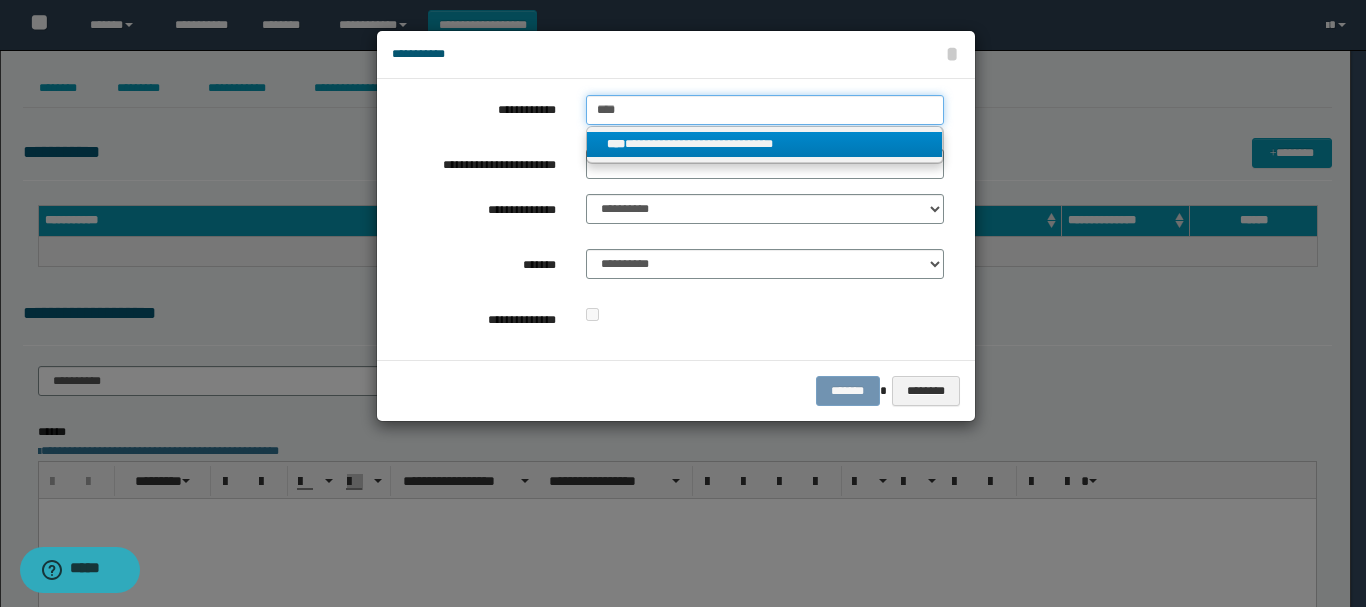 type on "****" 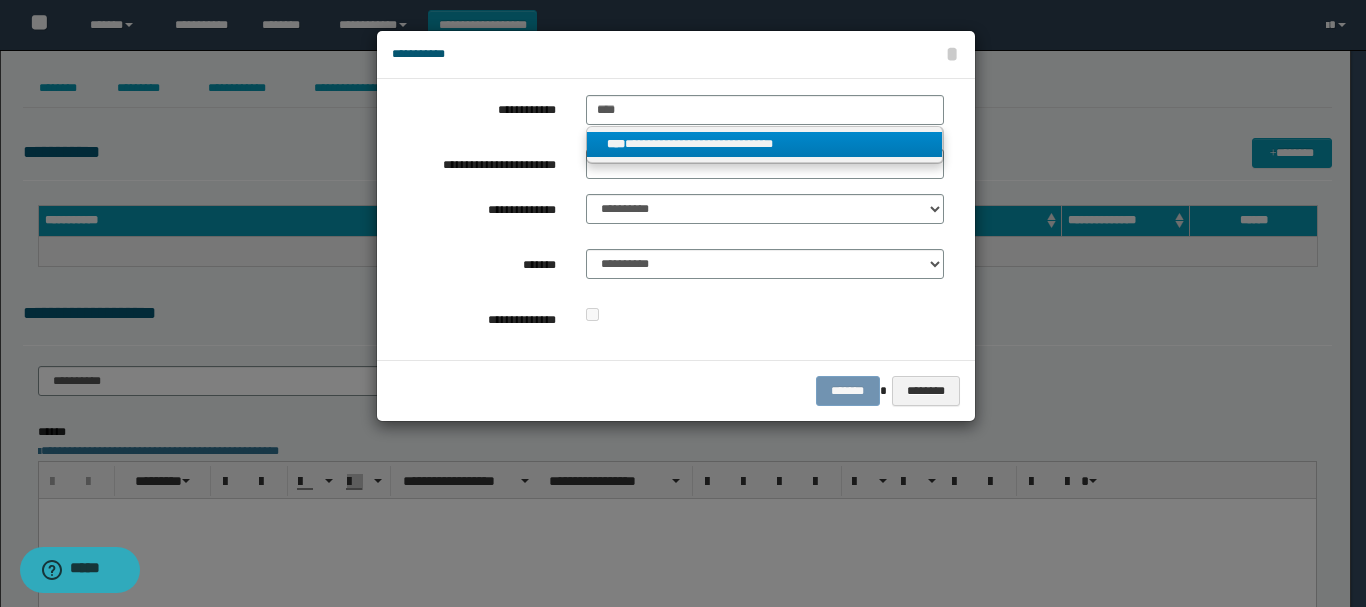 click on "**********" at bounding box center [765, 144] 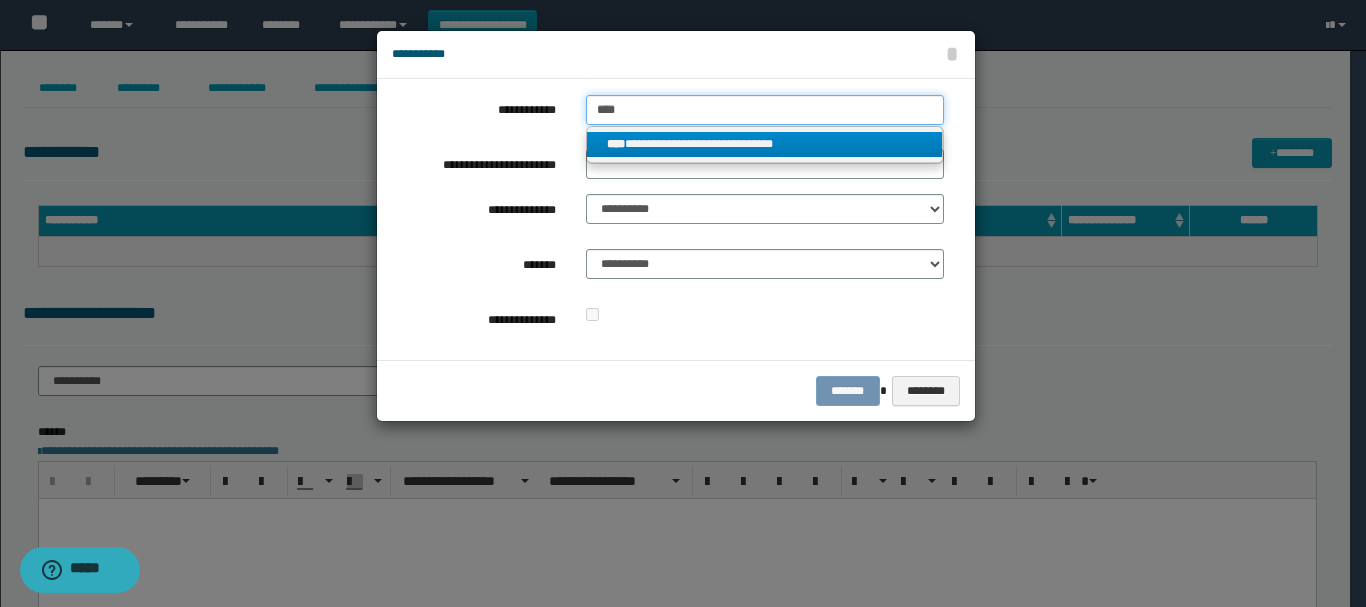 type 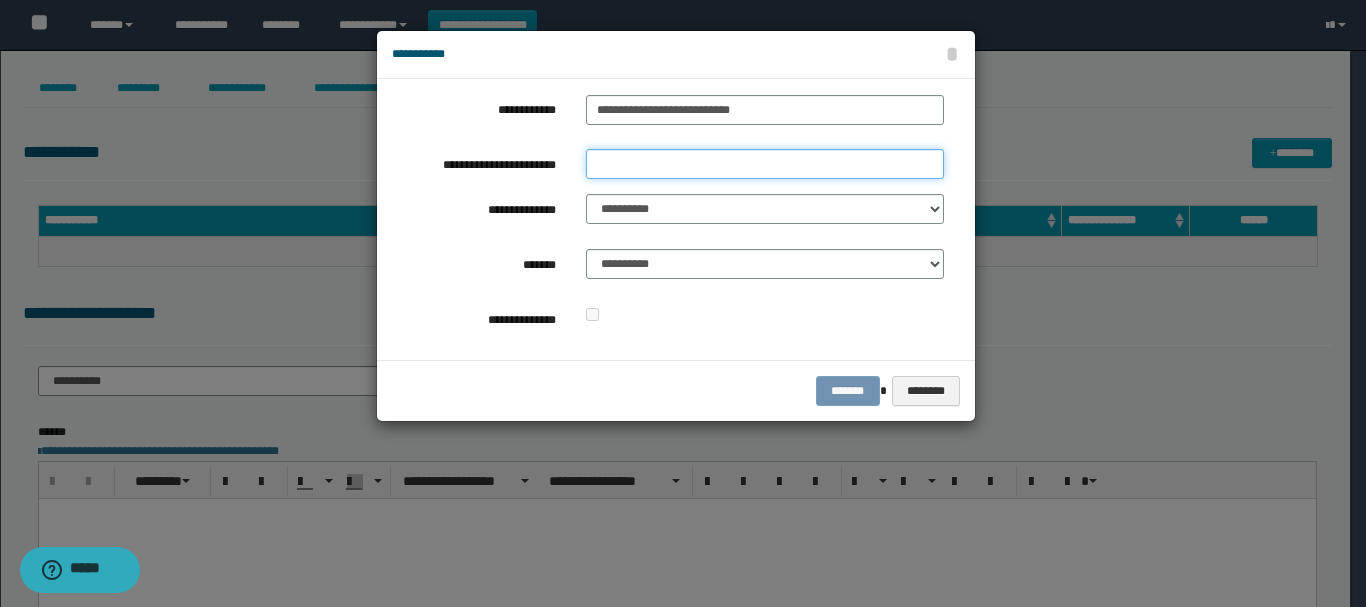 click on "**********" at bounding box center [765, 164] 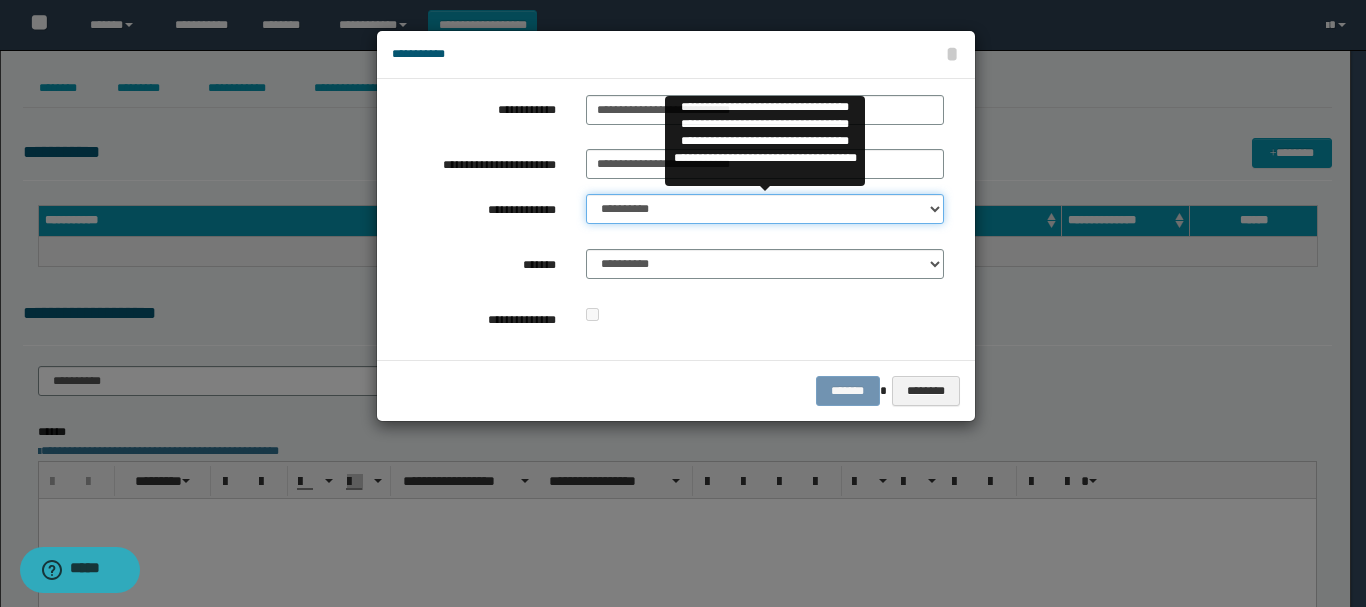 click on "**********" at bounding box center (765, 209) 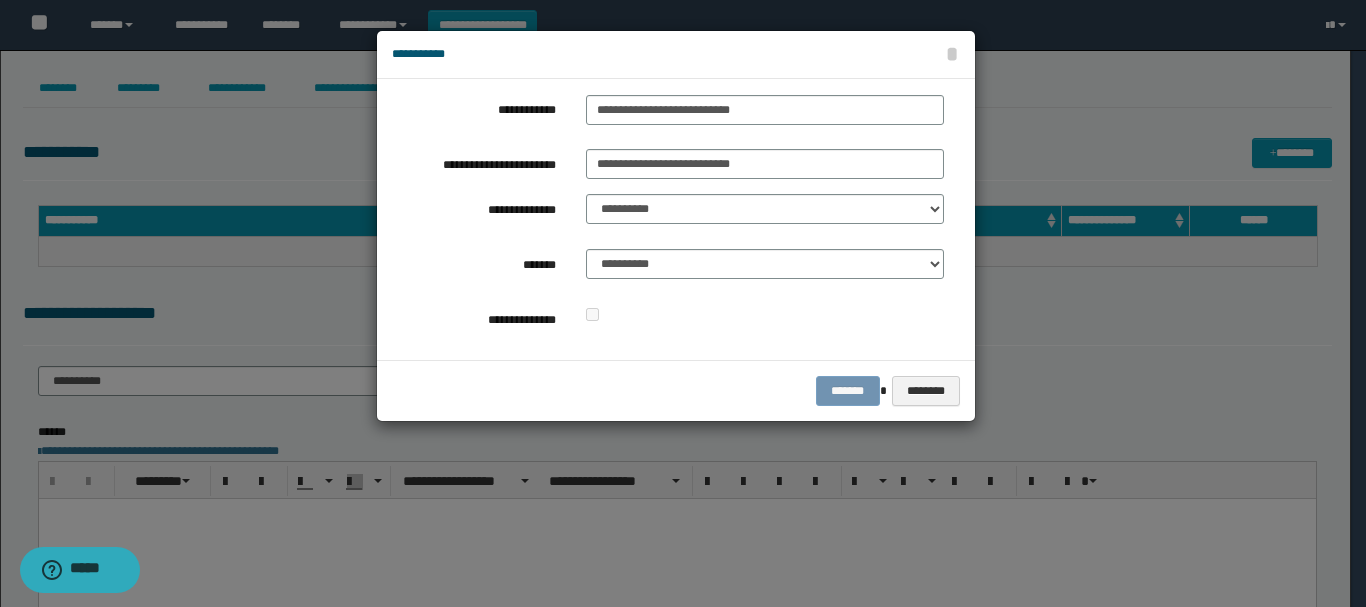 click at bounding box center [683, 303] 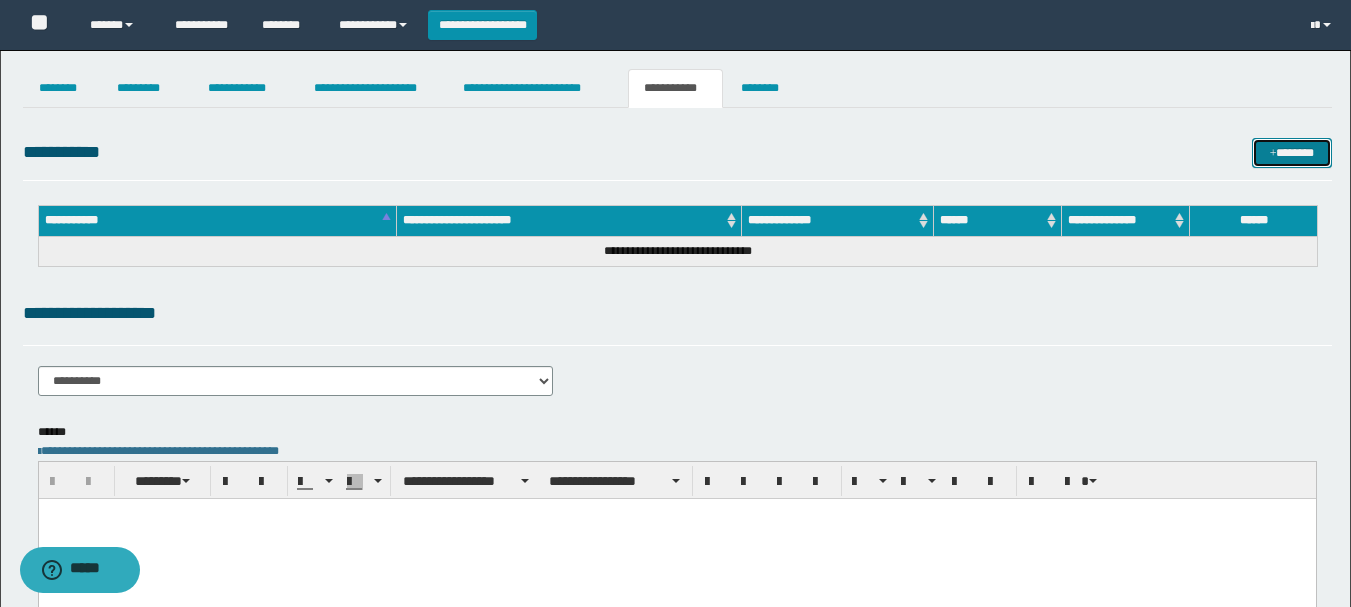 click at bounding box center [1273, 154] 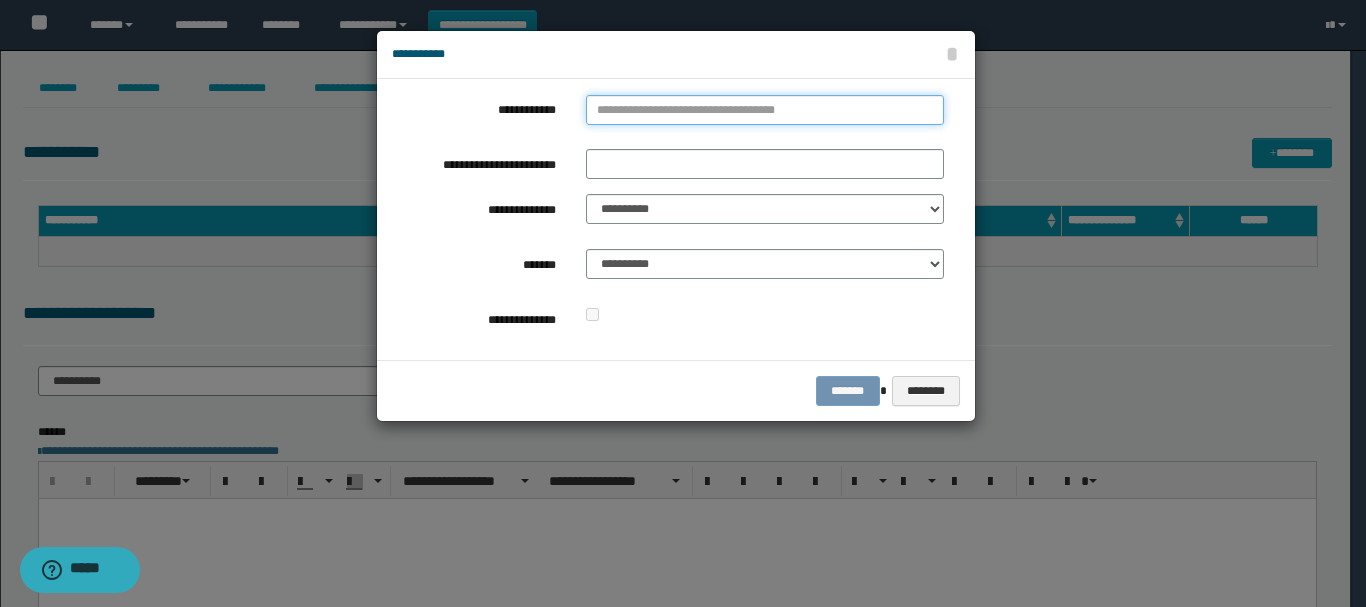 type on "**********" 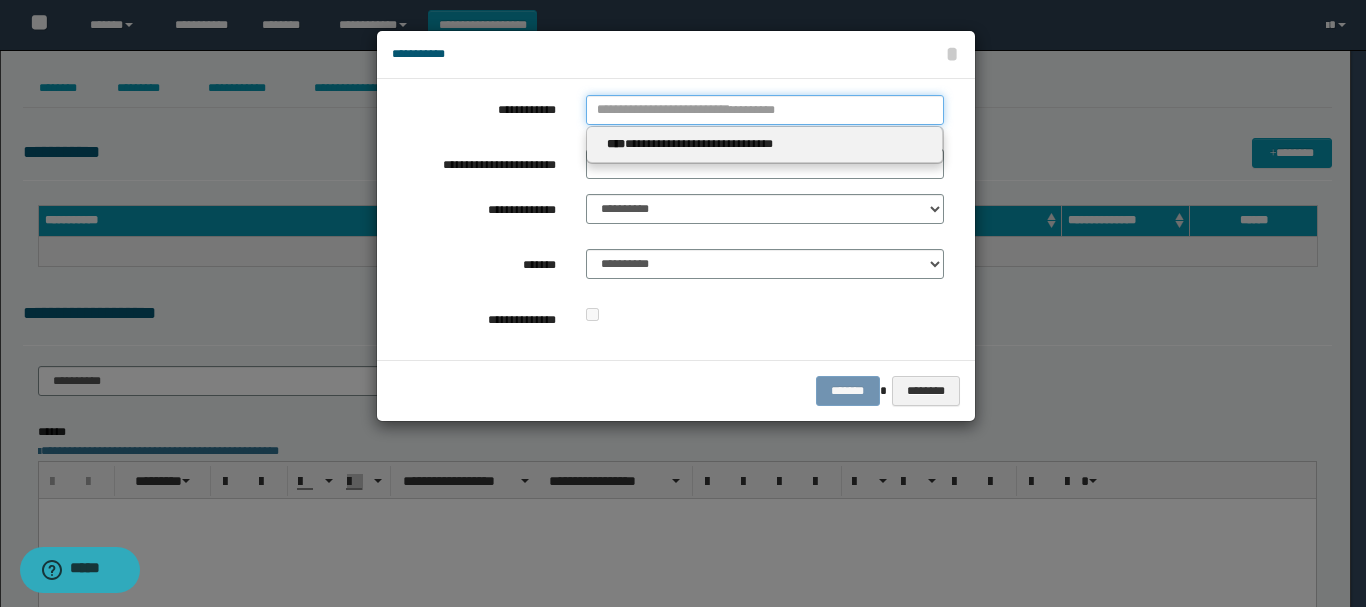 click on "**********" at bounding box center [765, 110] 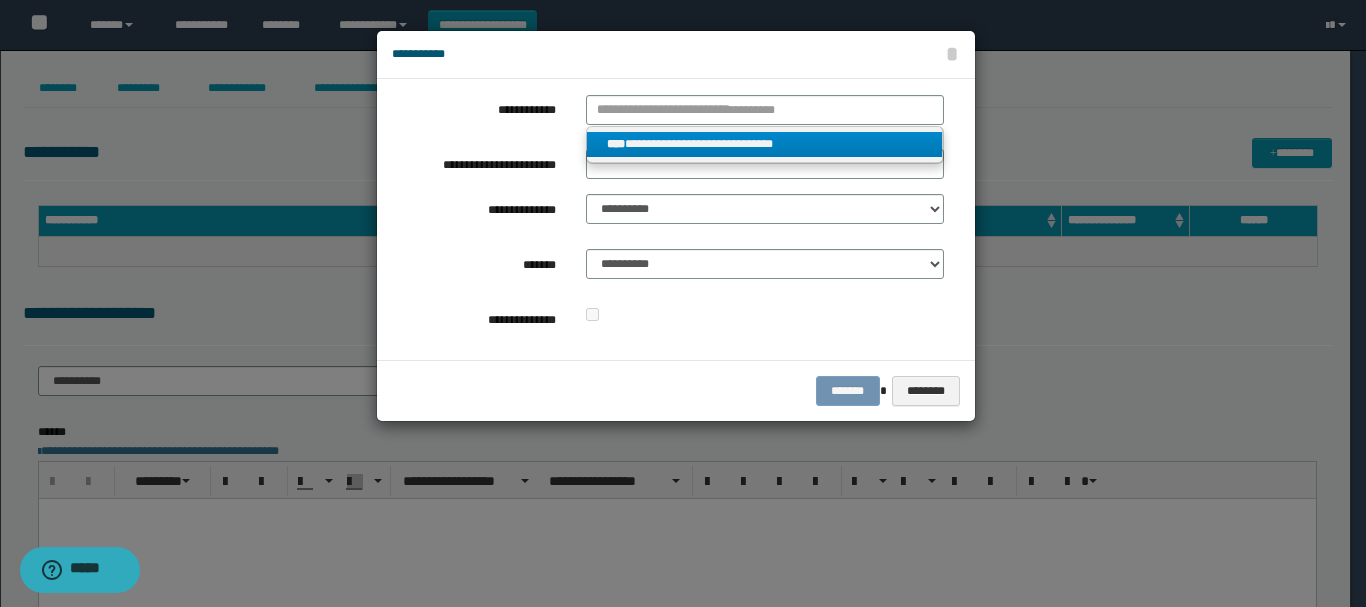 type on "**********" 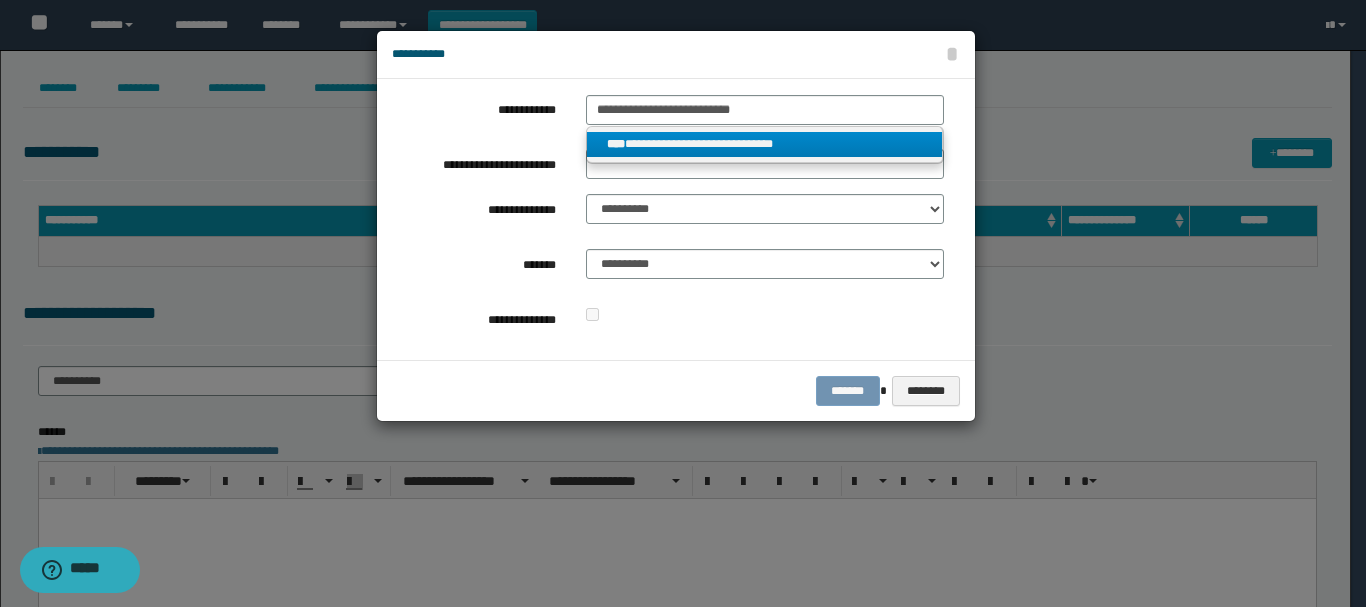 click on "**********" at bounding box center (765, 144) 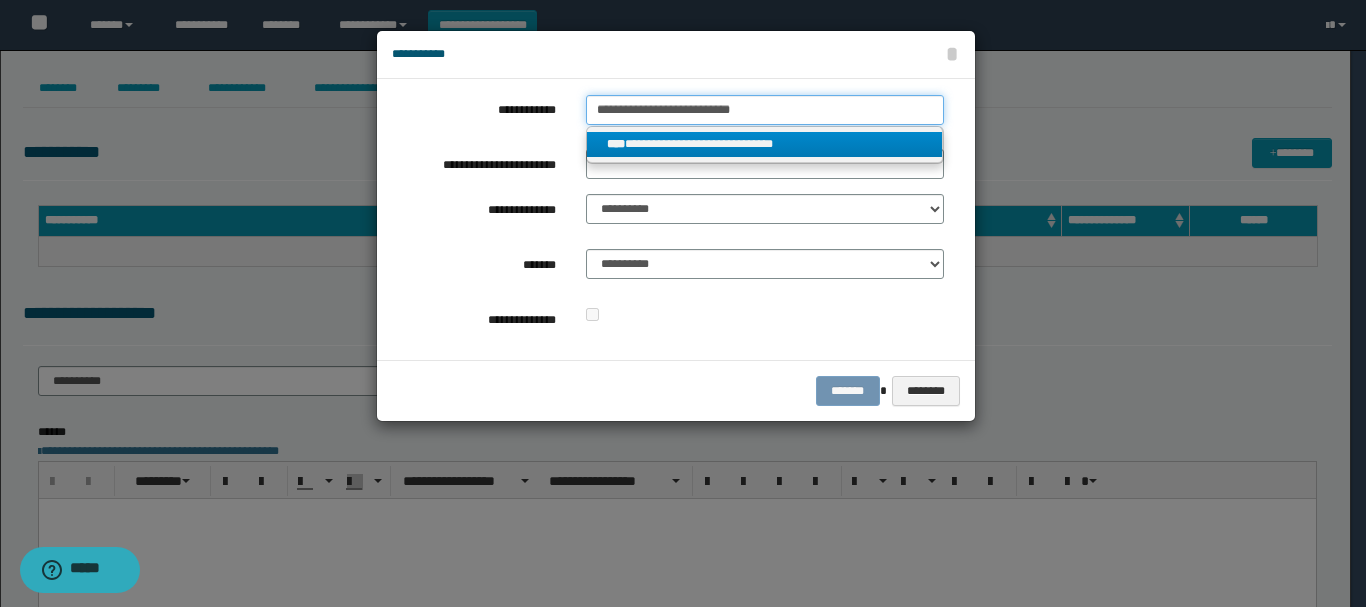 type 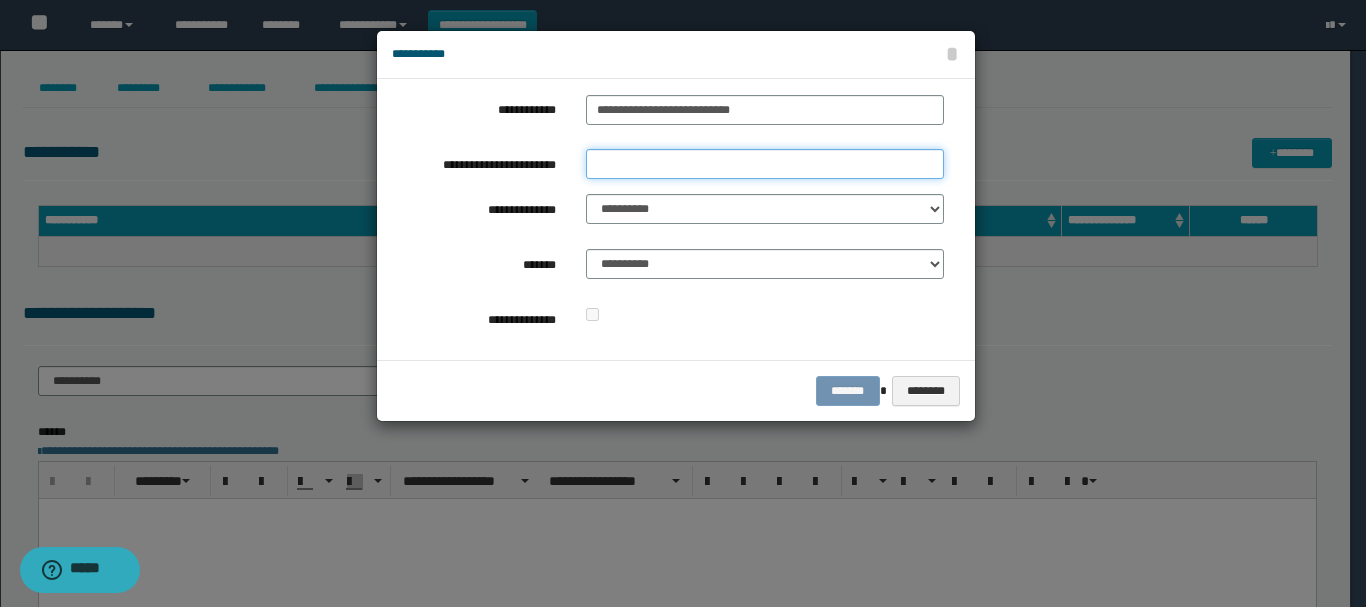 click on "**********" at bounding box center [765, 164] 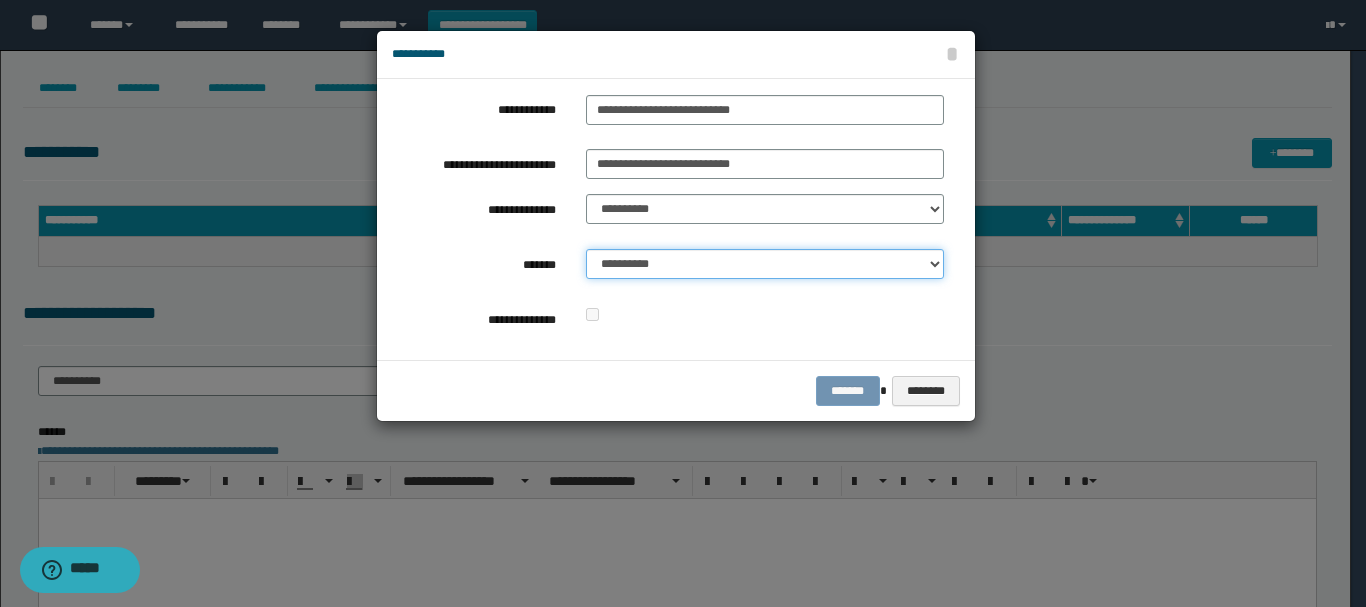 click on "**********" at bounding box center [765, 264] 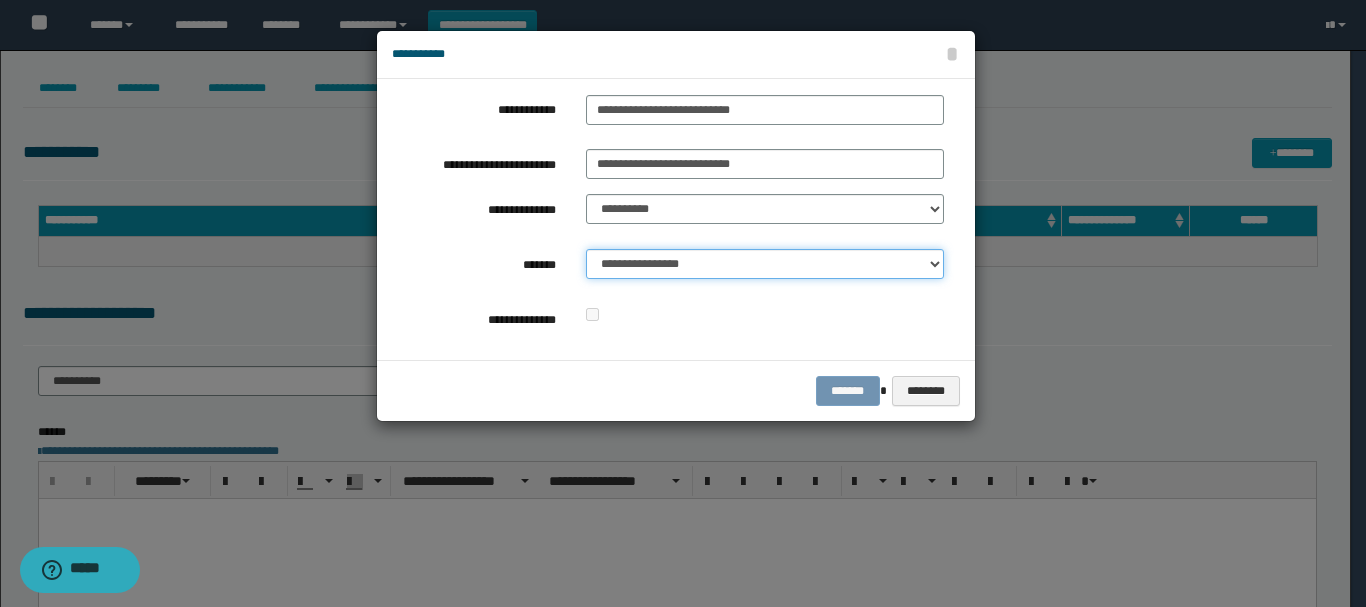 click on "**********" at bounding box center (765, 264) 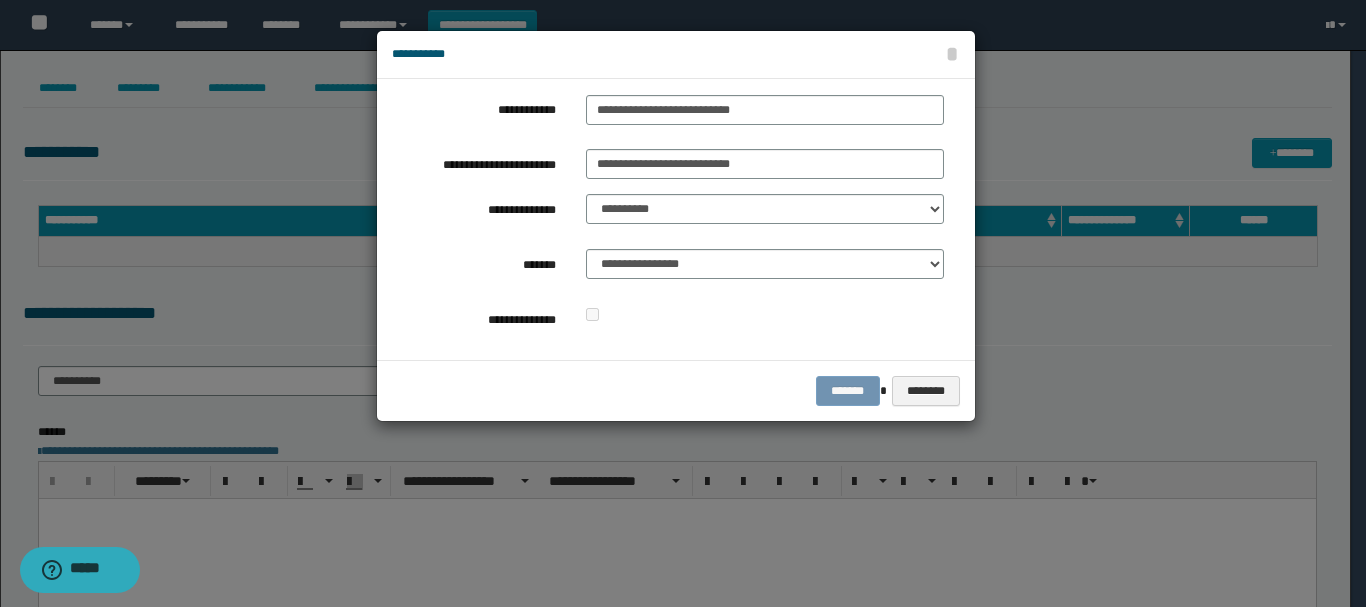 click on "*******
********" at bounding box center (676, 390) 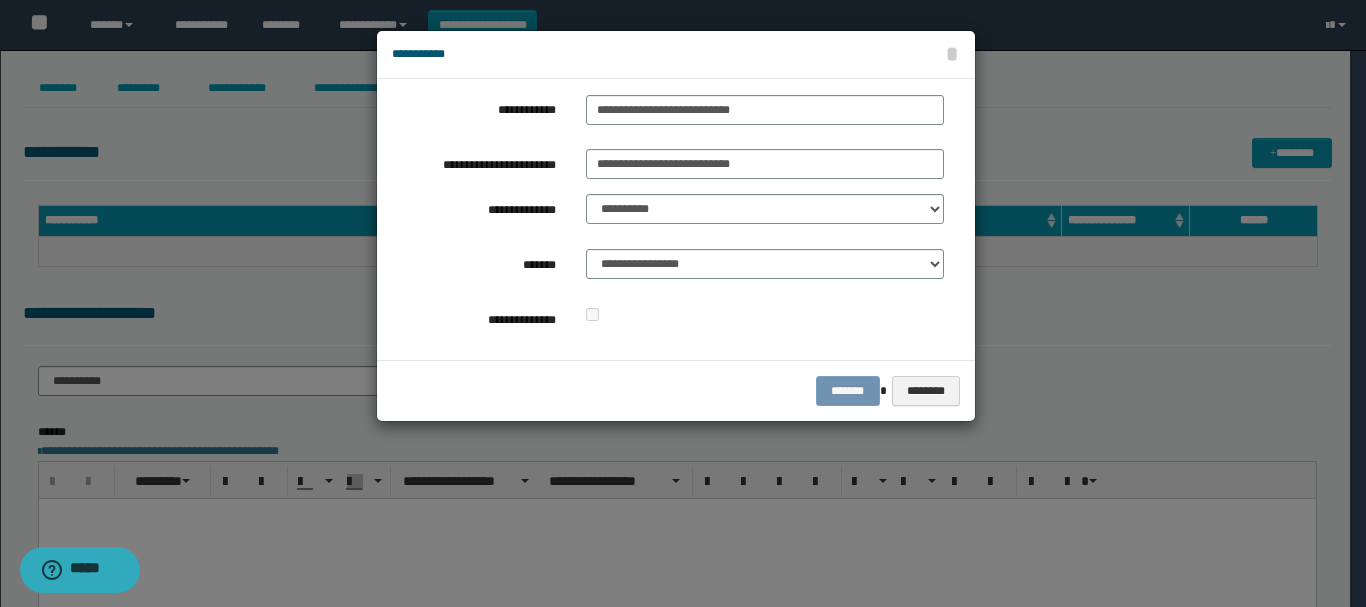 click on "*******
********" at bounding box center (676, 390) 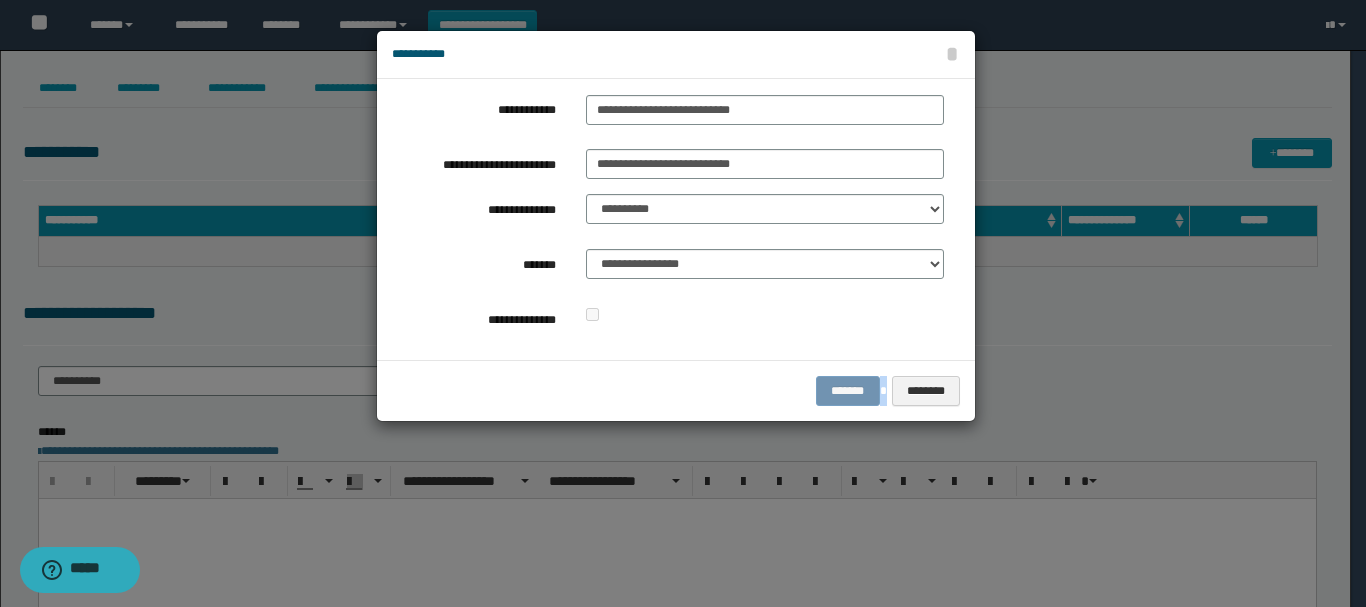 drag, startPoint x: 841, startPoint y: 387, endPoint x: 1122, endPoint y: 329, distance: 286.92334 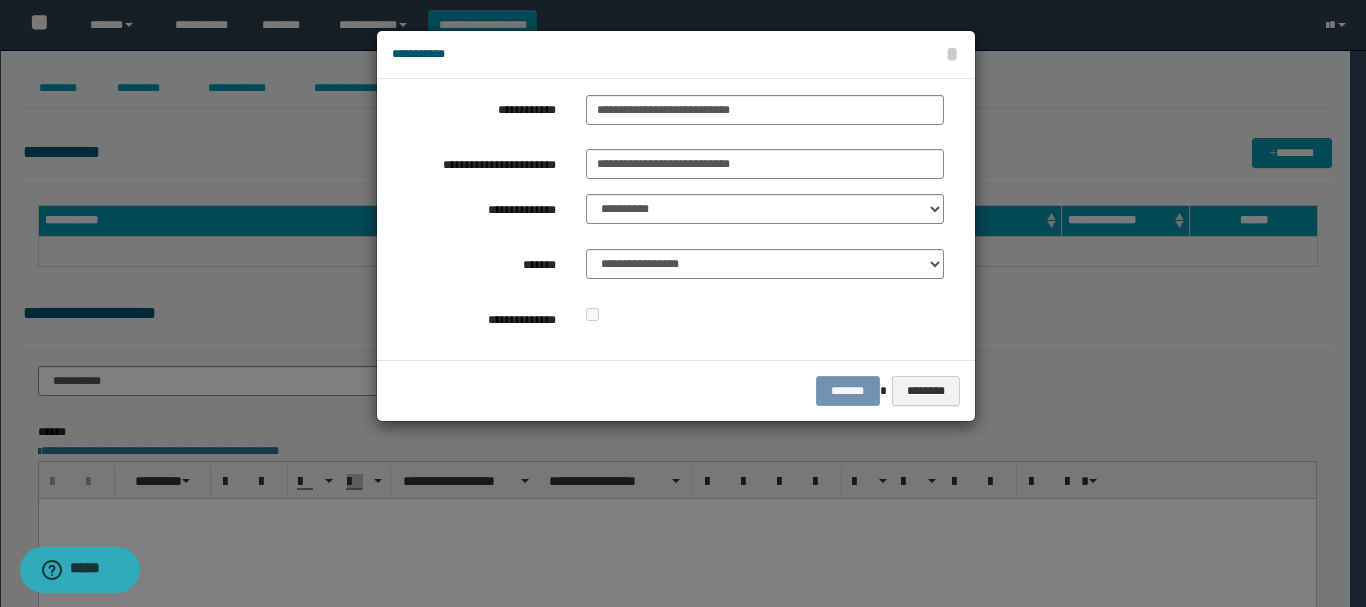 click at bounding box center (683, 303) 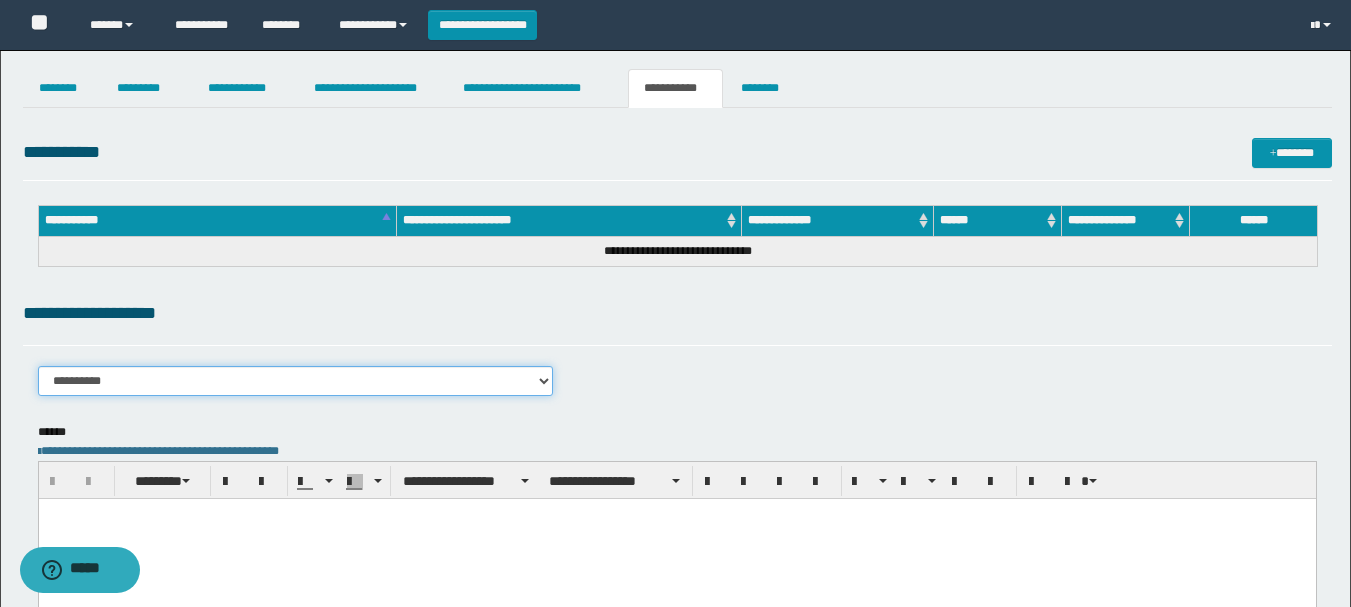 click on "**********" at bounding box center [296, 381] 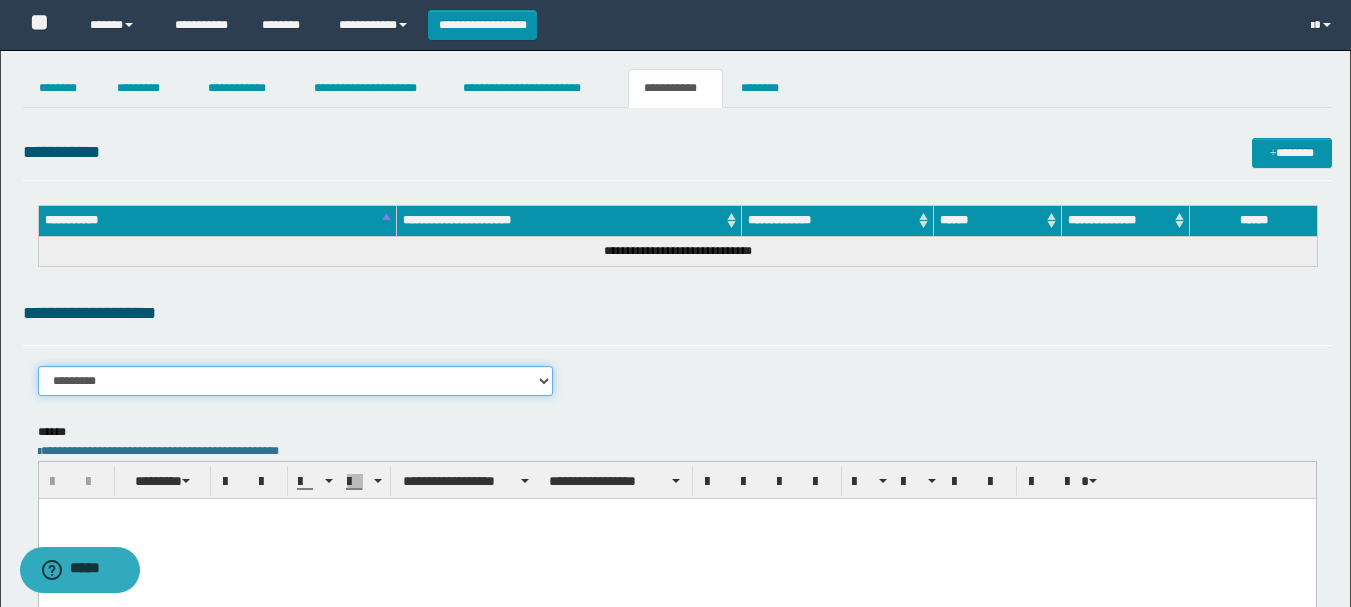 click on "**********" at bounding box center [296, 381] 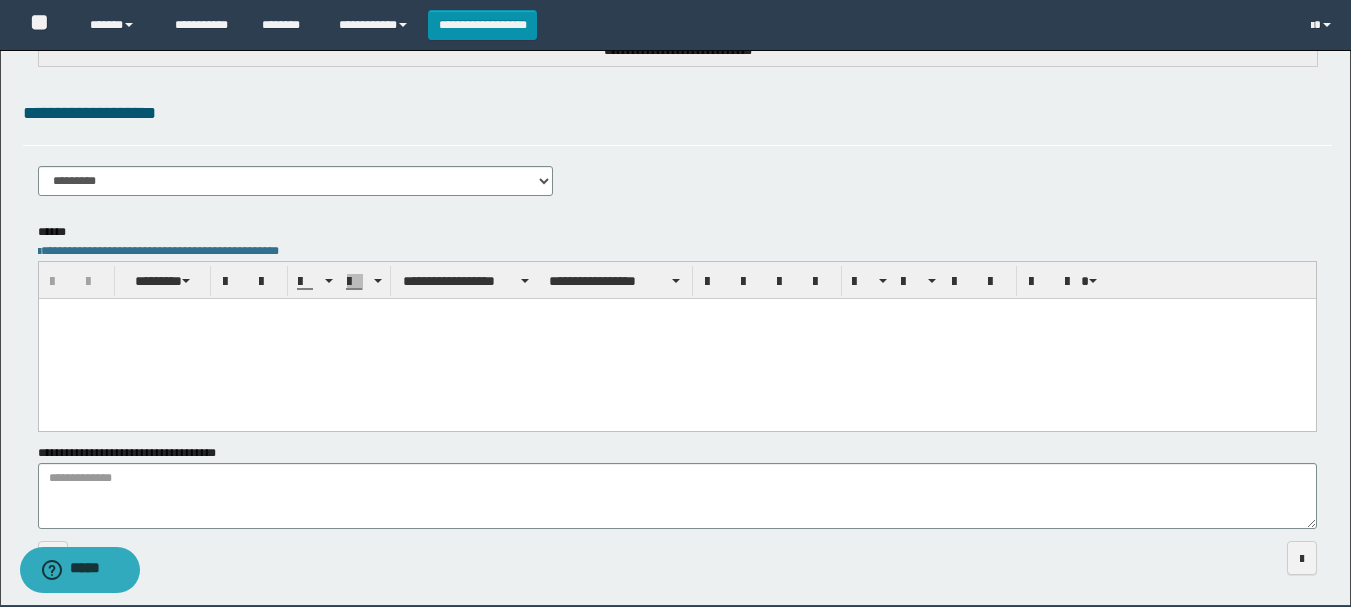 type 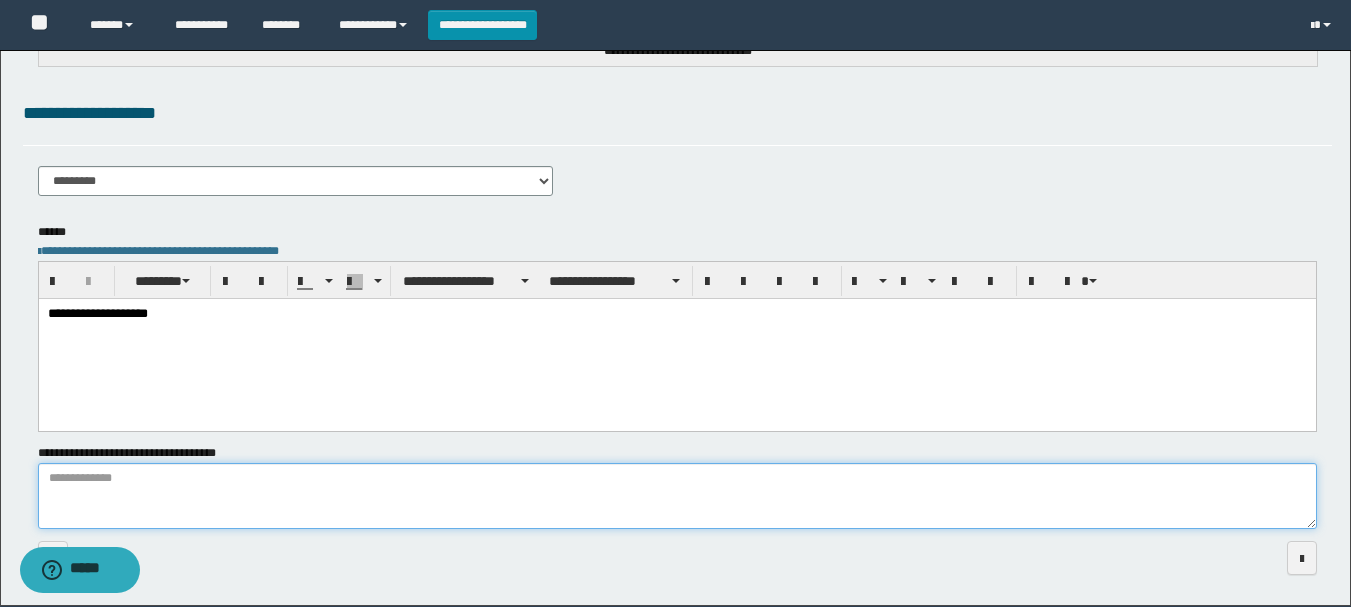 click on "**********" at bounding box center [677, 496] 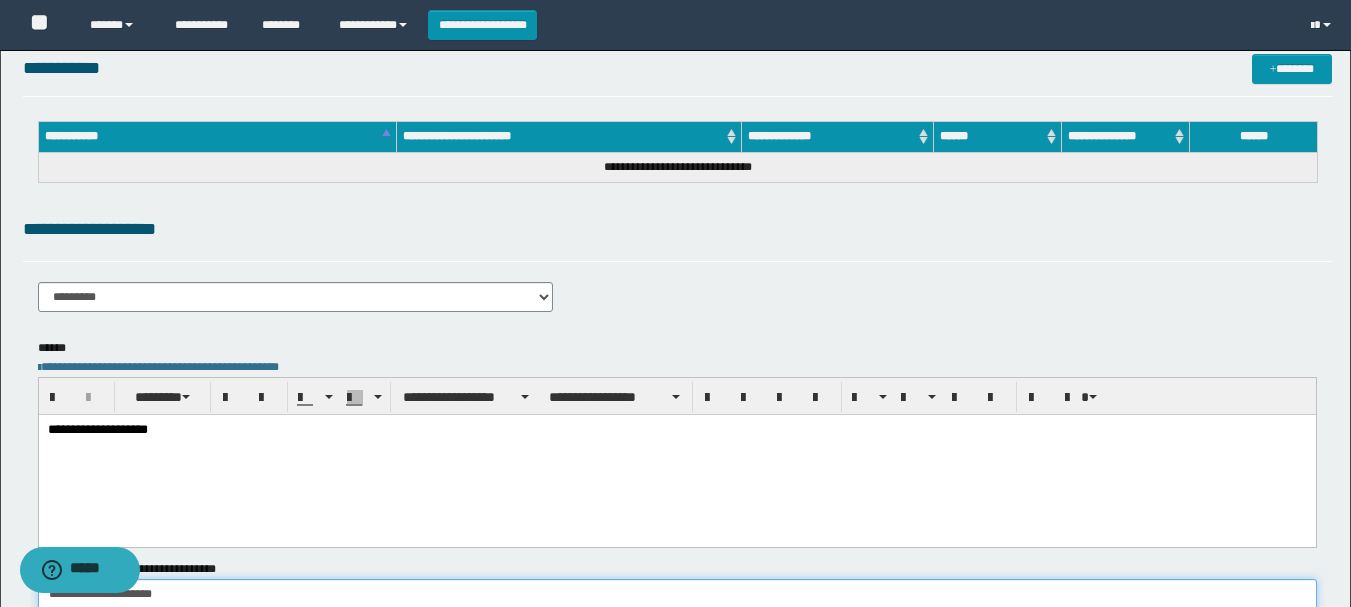 scroll, scrollTop: 0, scrollLeft: 0, axis: both 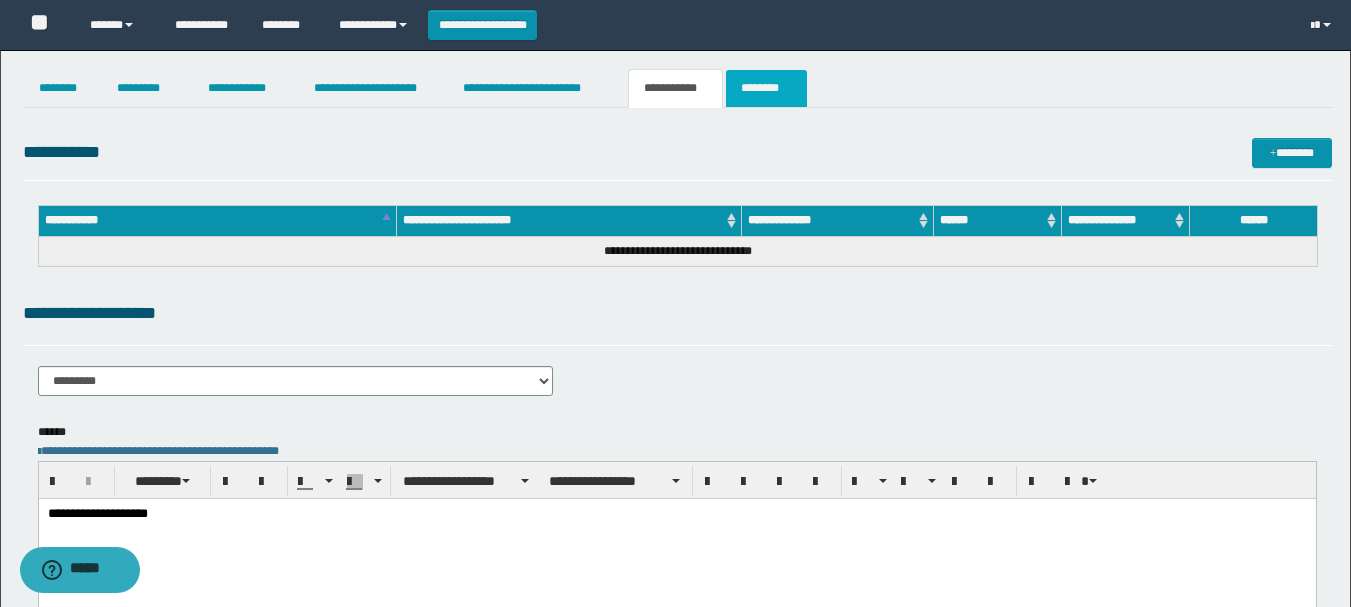 type on "**********" 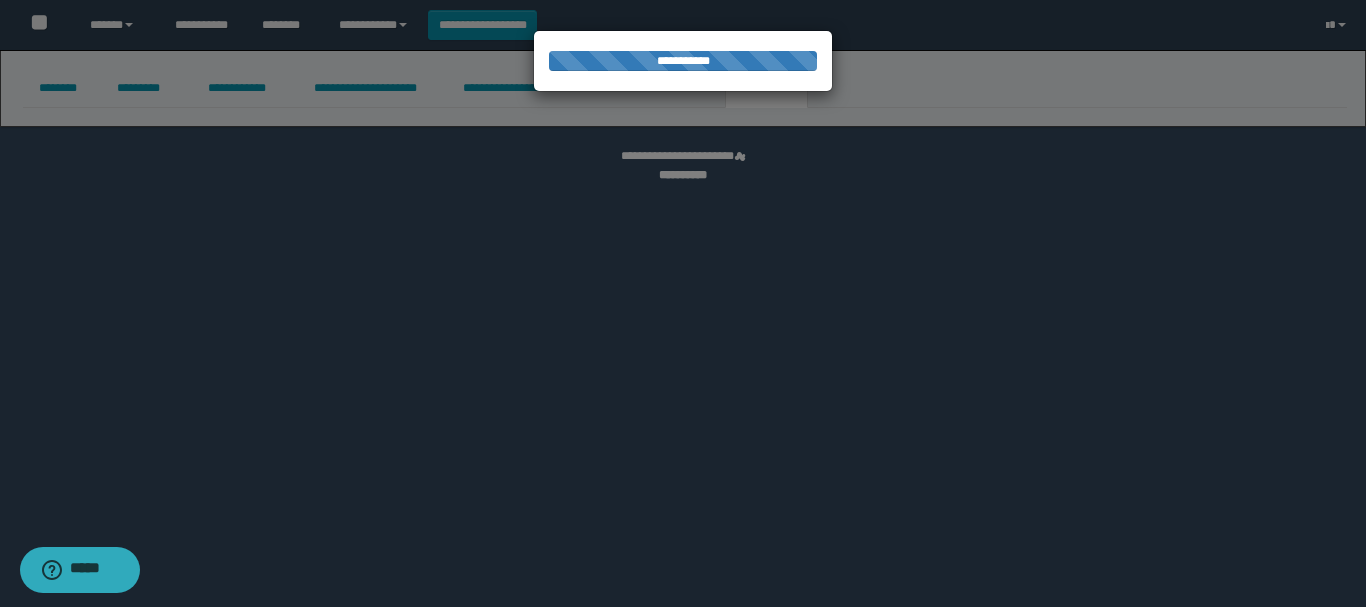 select 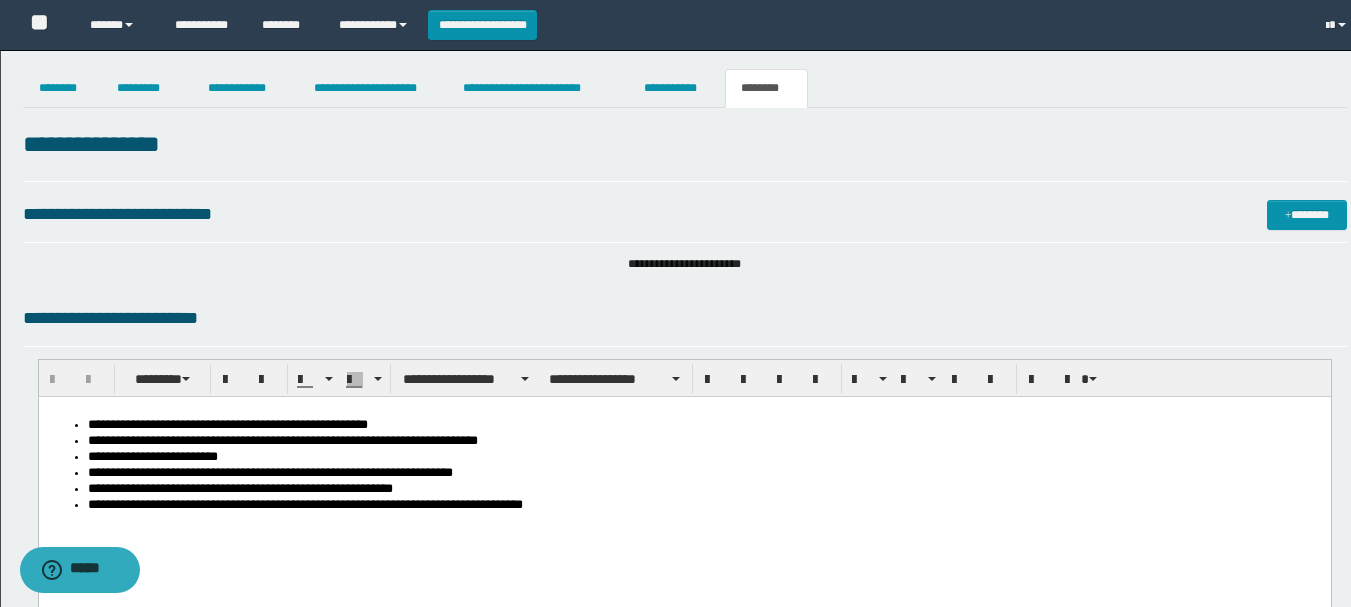 scroll, scrollTop: 0, scrollLeft: 0, axis: both 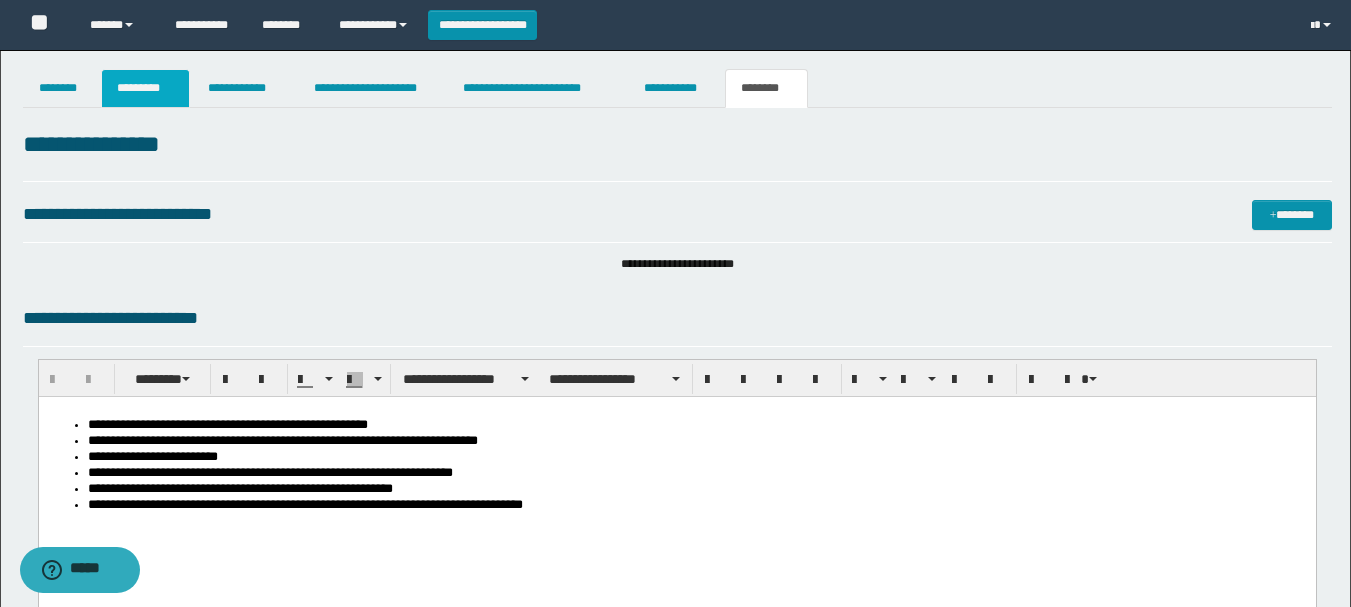 click on "*********" at bounding box center (145, 88) 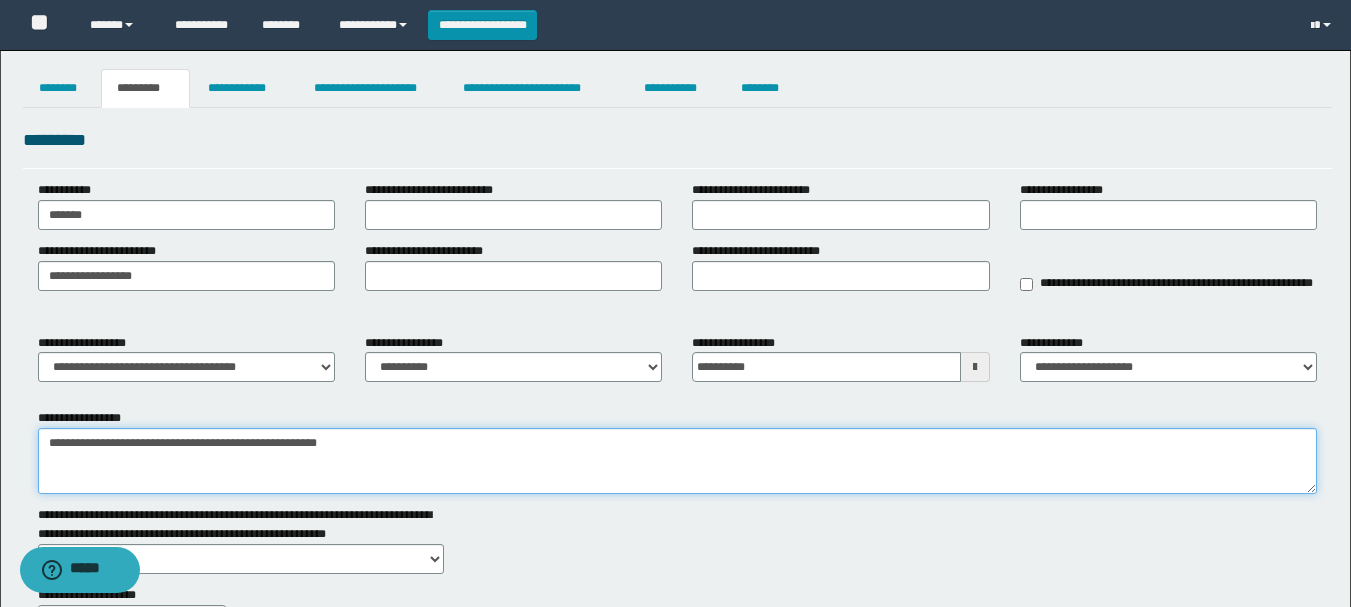 click on "**********" at bounding box center (677, 461) 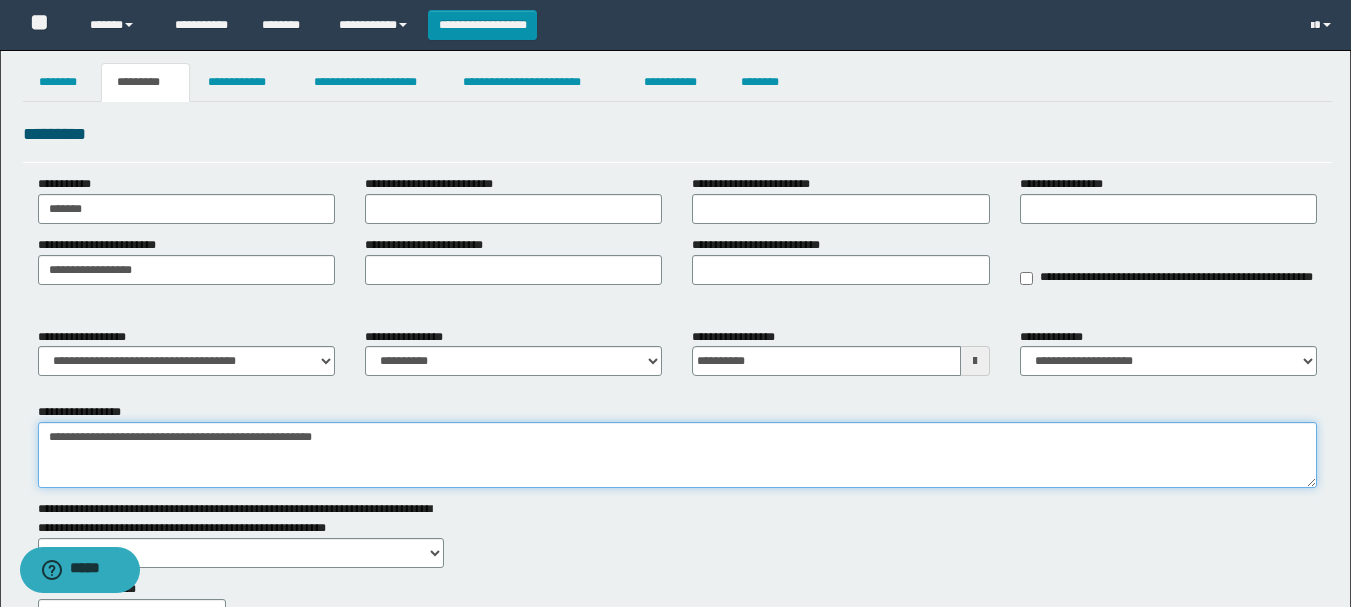 scroll, scrollTop: 0, scrollLeft: 0, axis: both 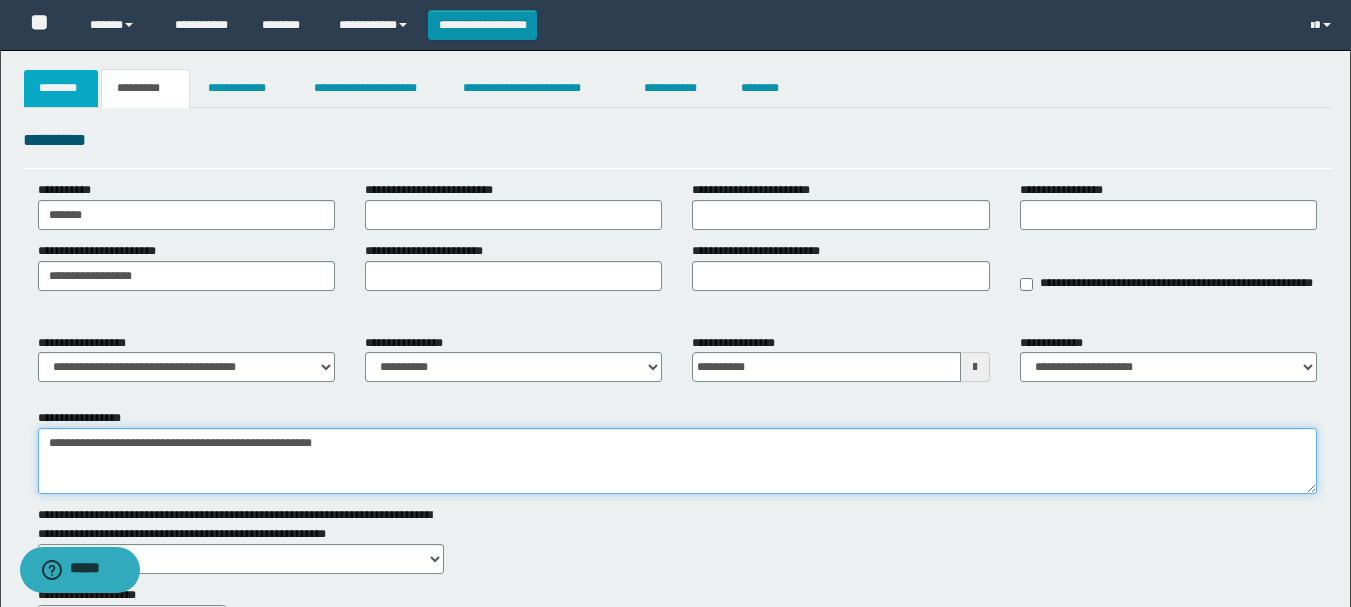 type on "**********" 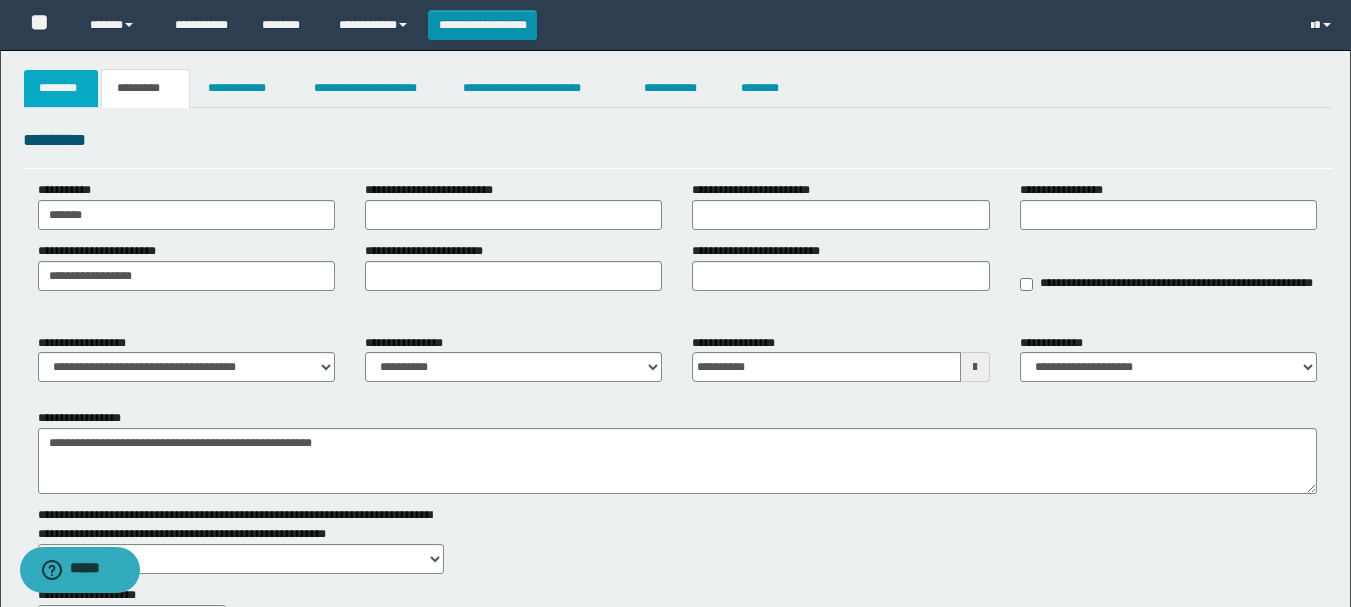 click on "********" at bounding box center (61, 88) 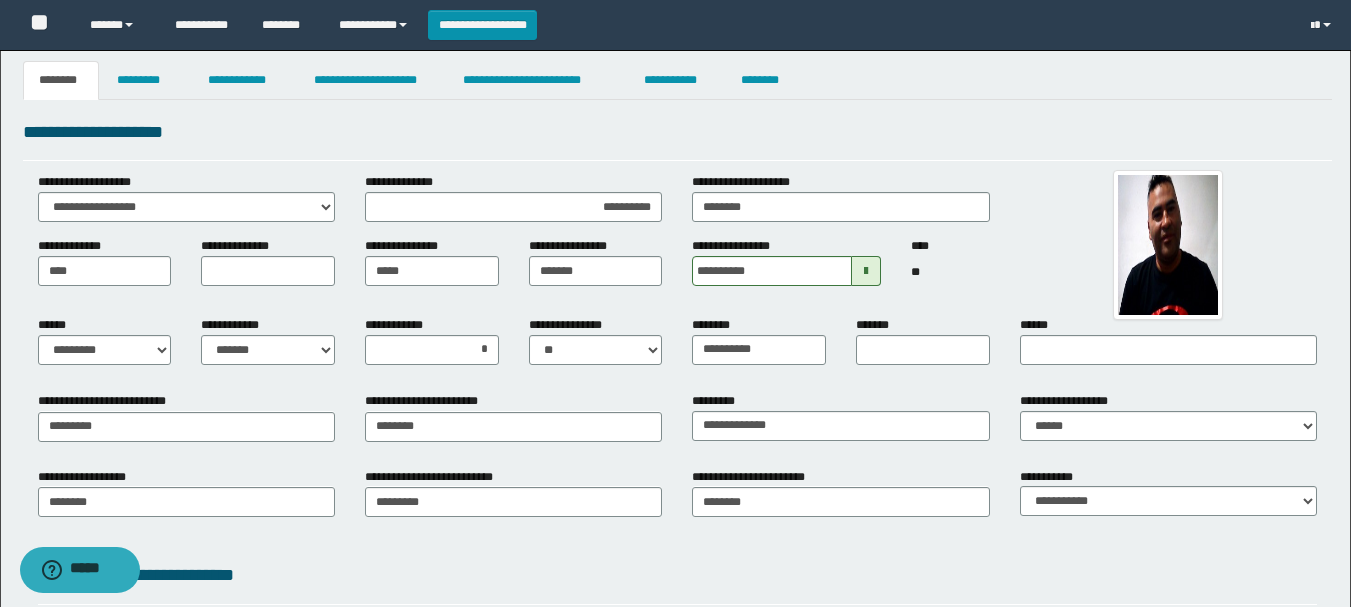 scroll, scrollTop: 0, scrollLeft: 0, axis: both 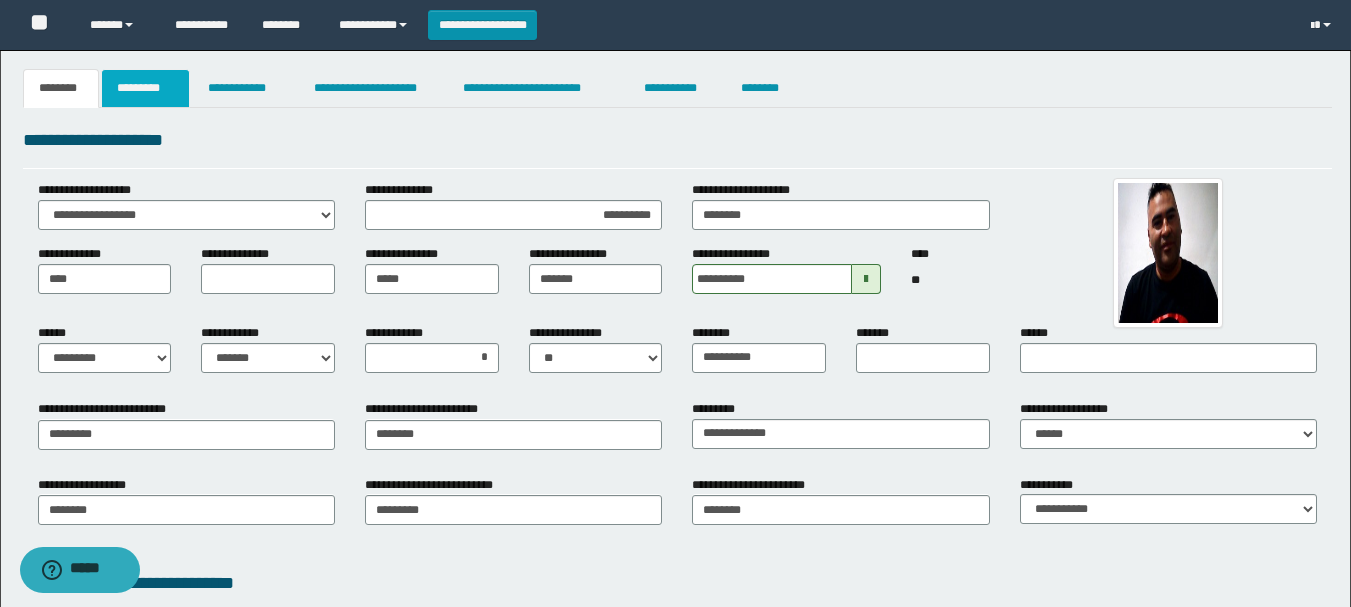 click on "*********" at bounding box center [145, 88] 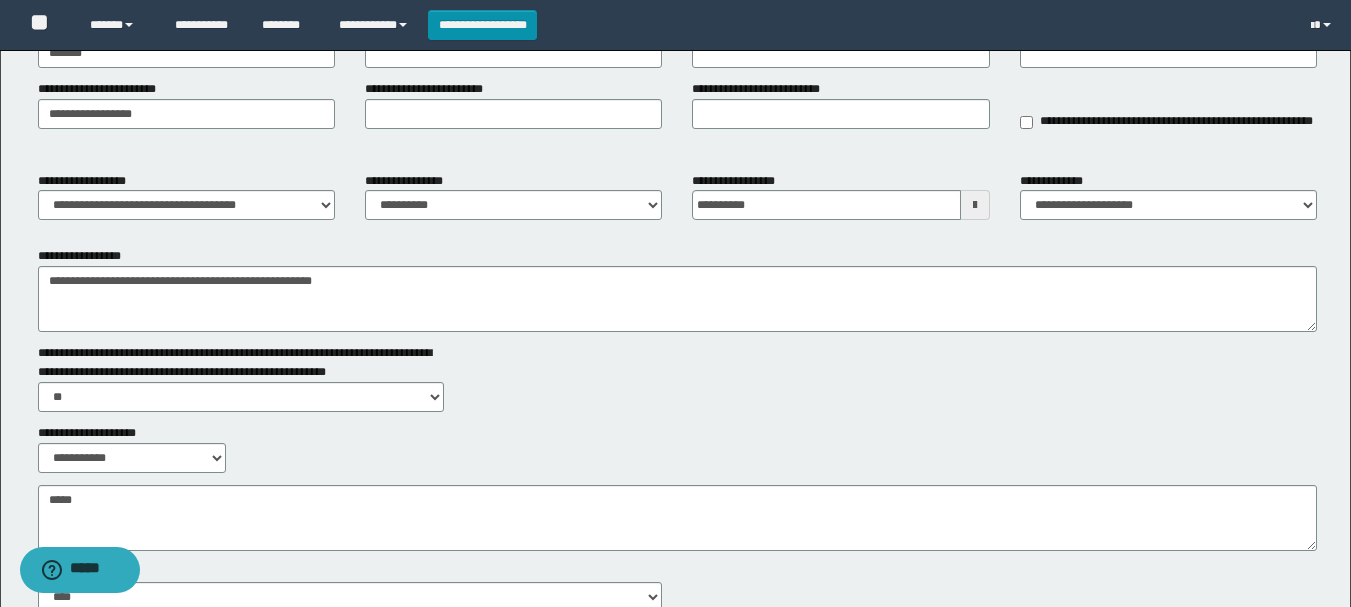 scroll, scrollTop: 0, scrollLeft: 0, axis: both 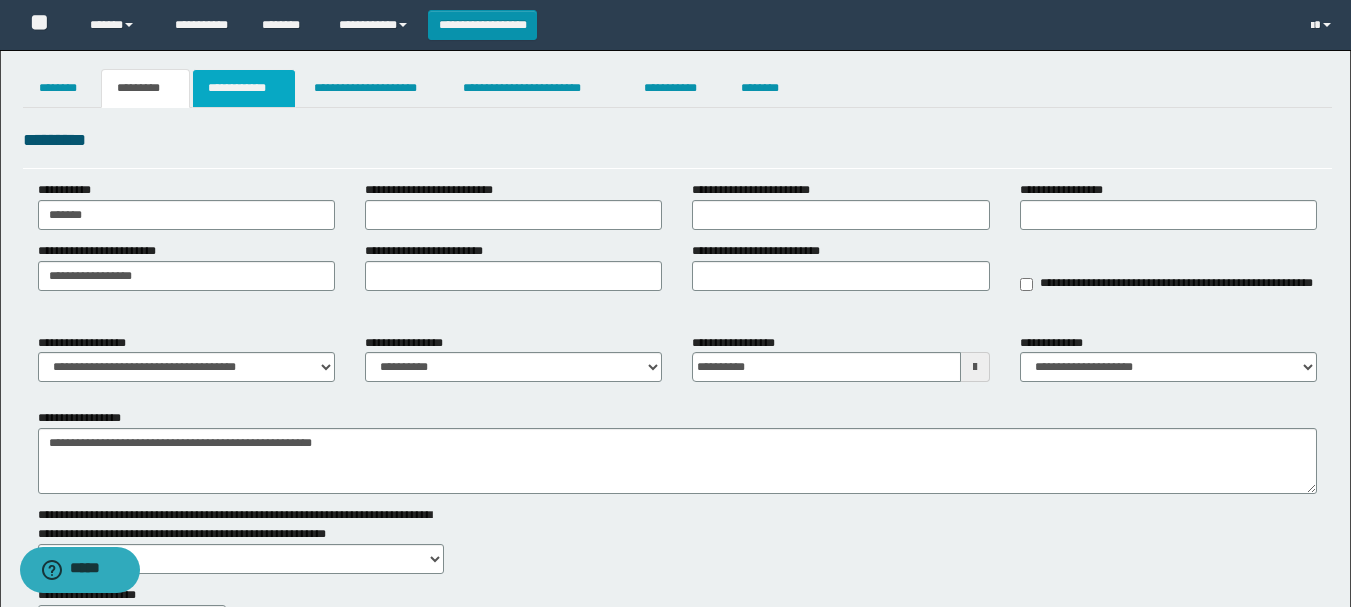 click on "**********" at bounding box center [244, 88] 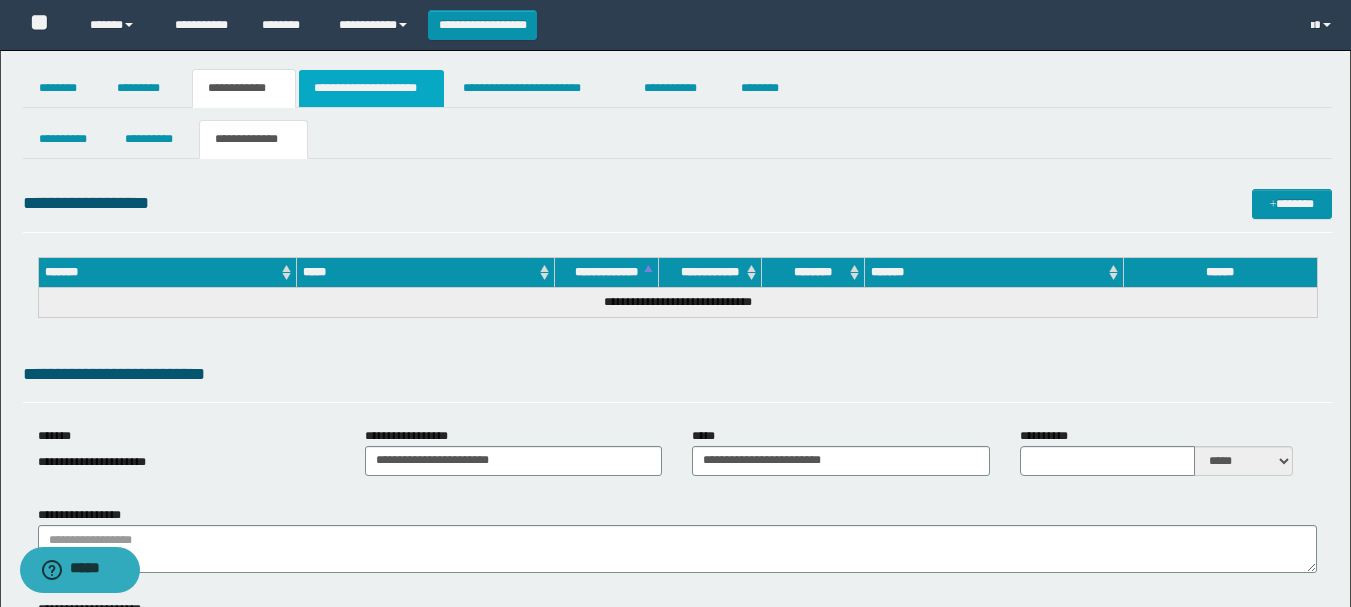 click on "**********" at bounding box center (371, 88) 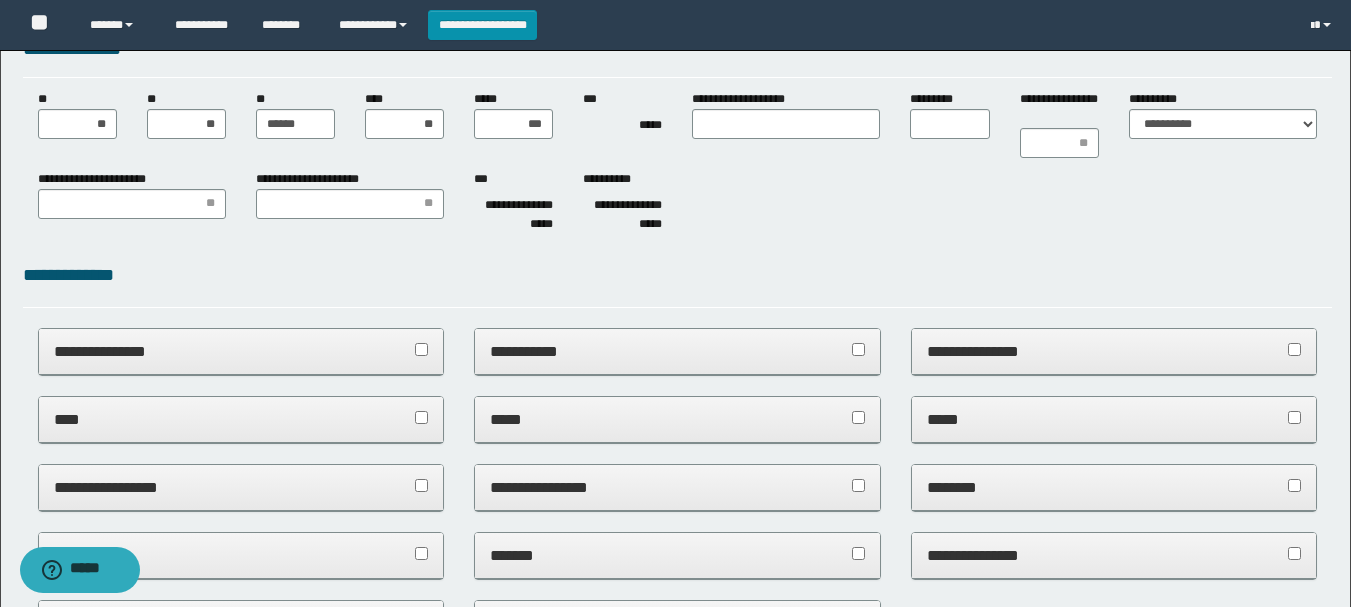 scroll, scrollTop: 0, scrollLeft: 0, axis: both 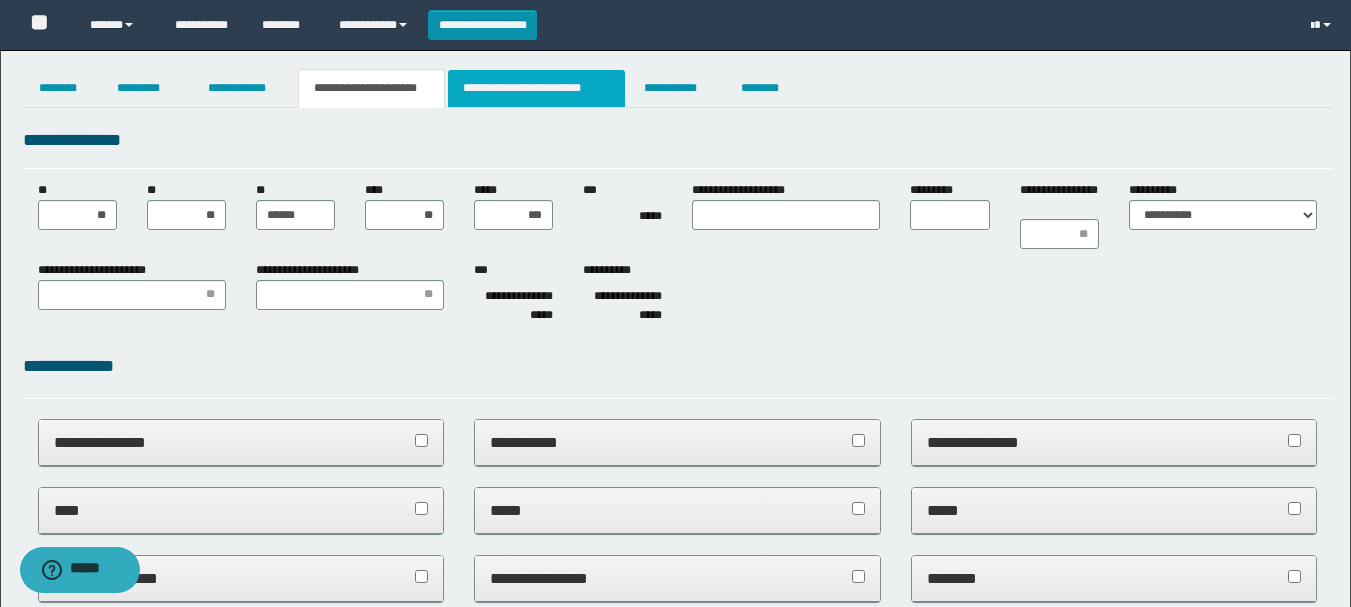 click on "**********" at bounding box center (537, 88) 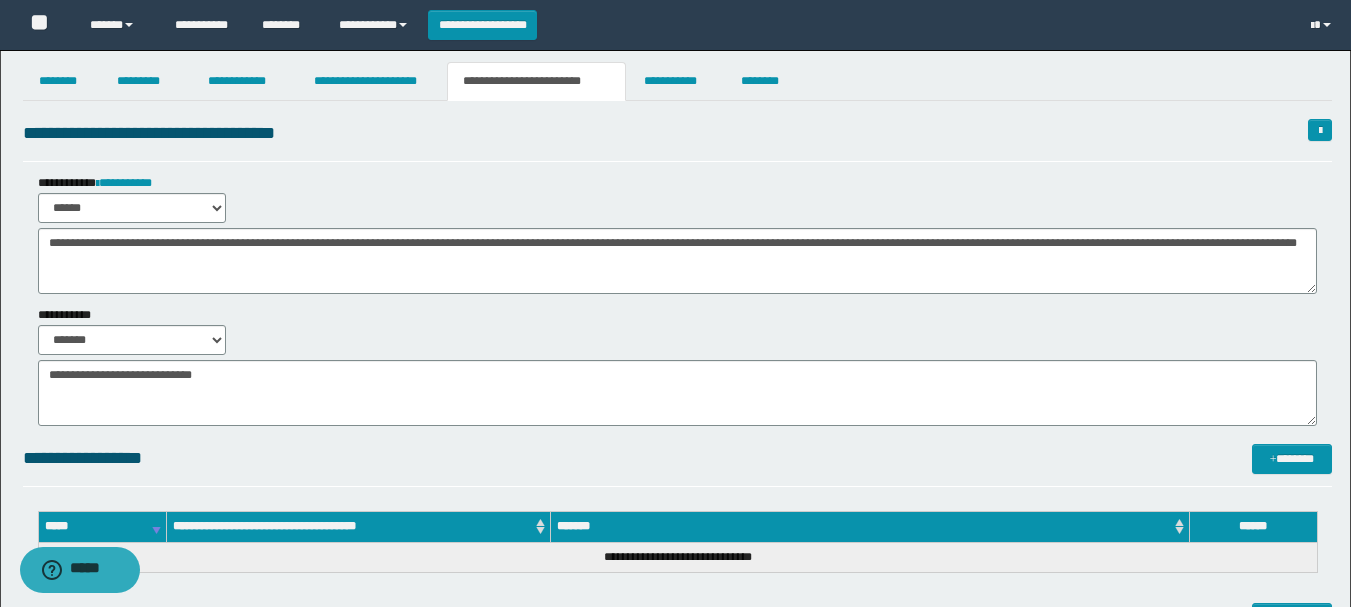 scroll, scrollTop: 0, scrollLeft: 0, axis: both 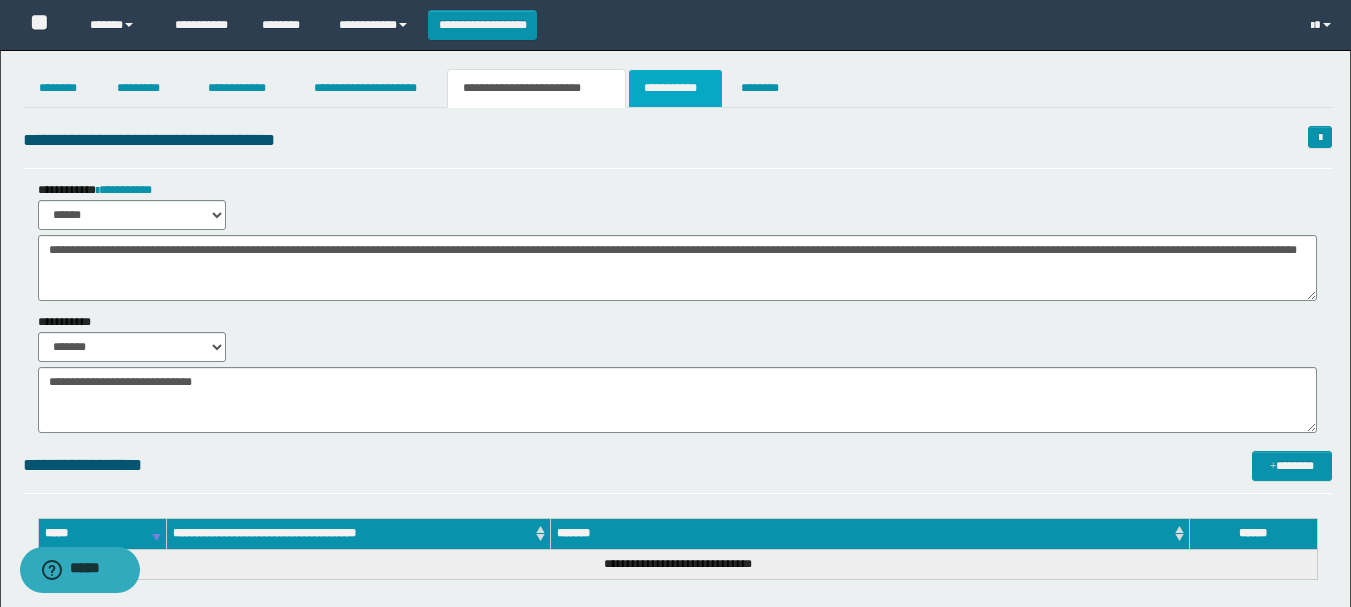 click on "**********" at bounding box center [675, 88] 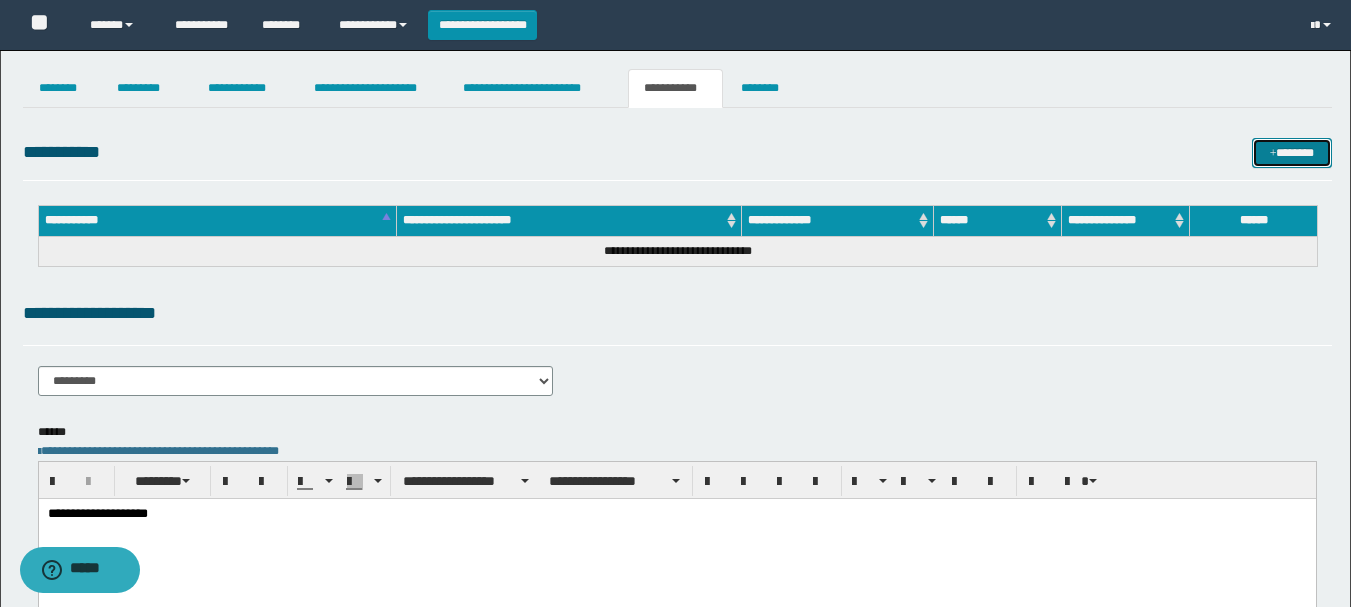 click on "*******" at bounding box center [1292, 153] 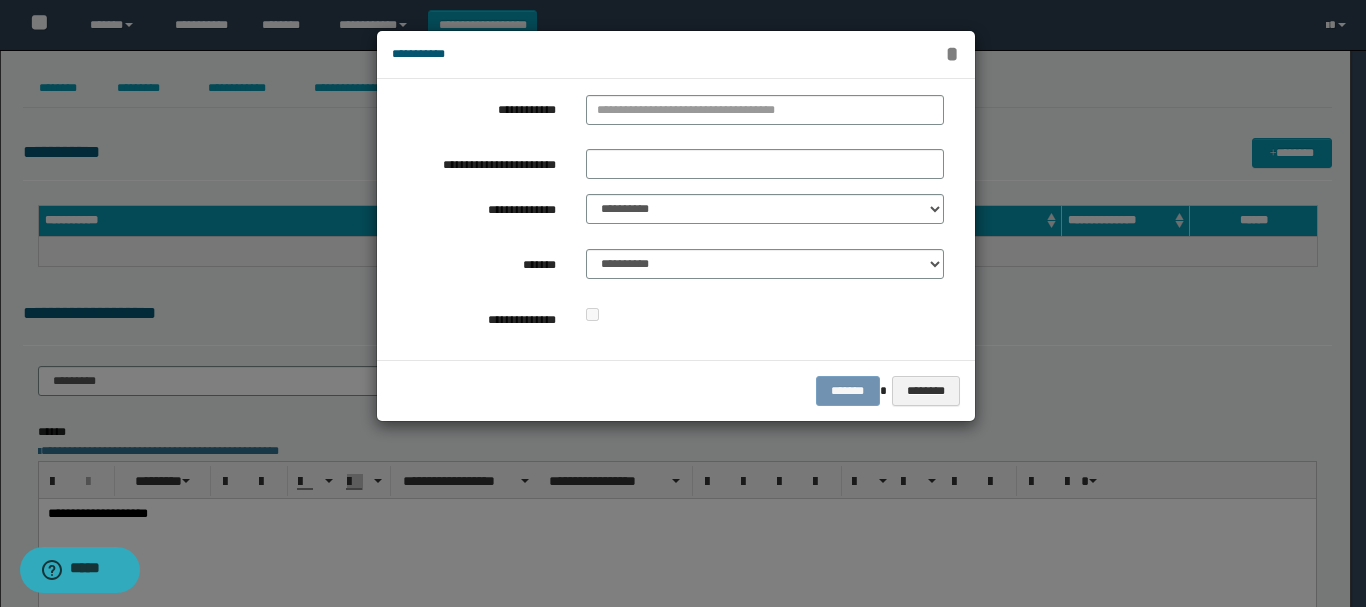 click on "*" at bounding box center [952, 54] 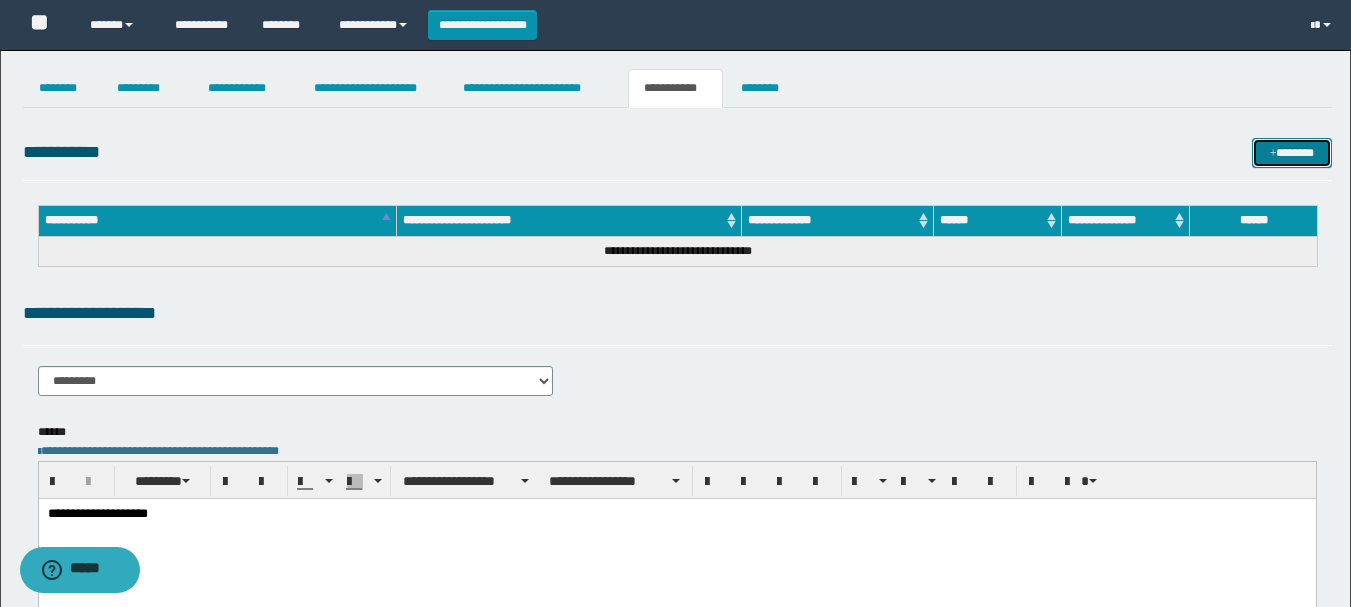 click at bounding box center [1273, 154] 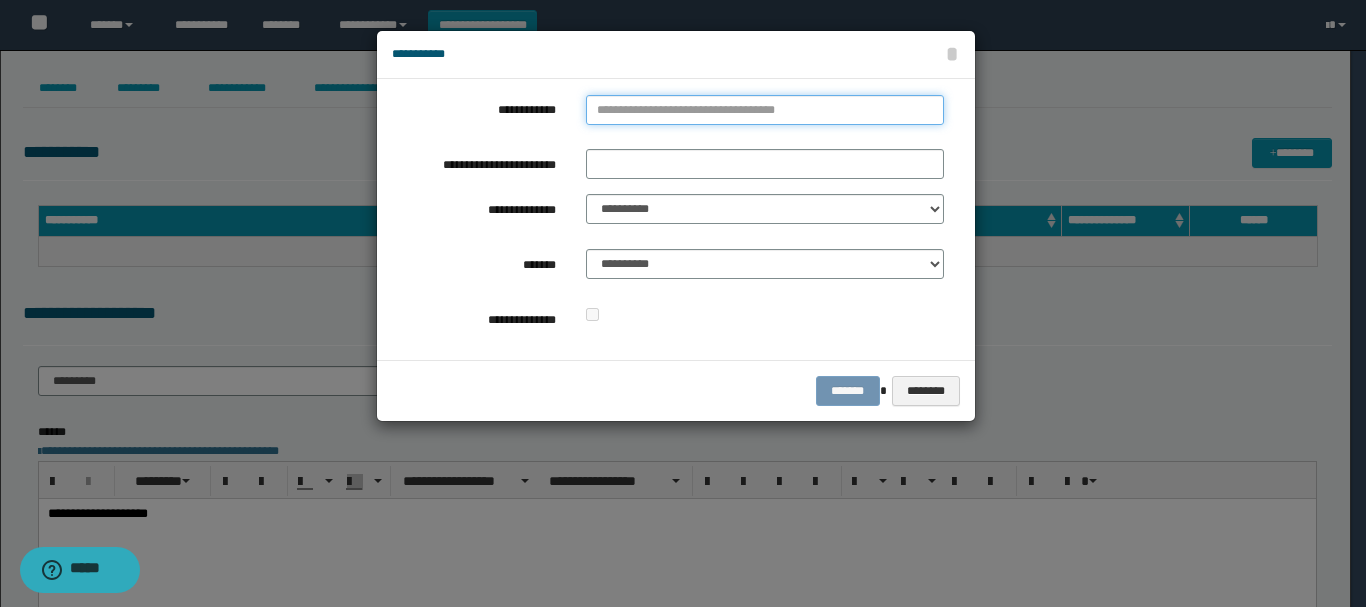 type on "**********" 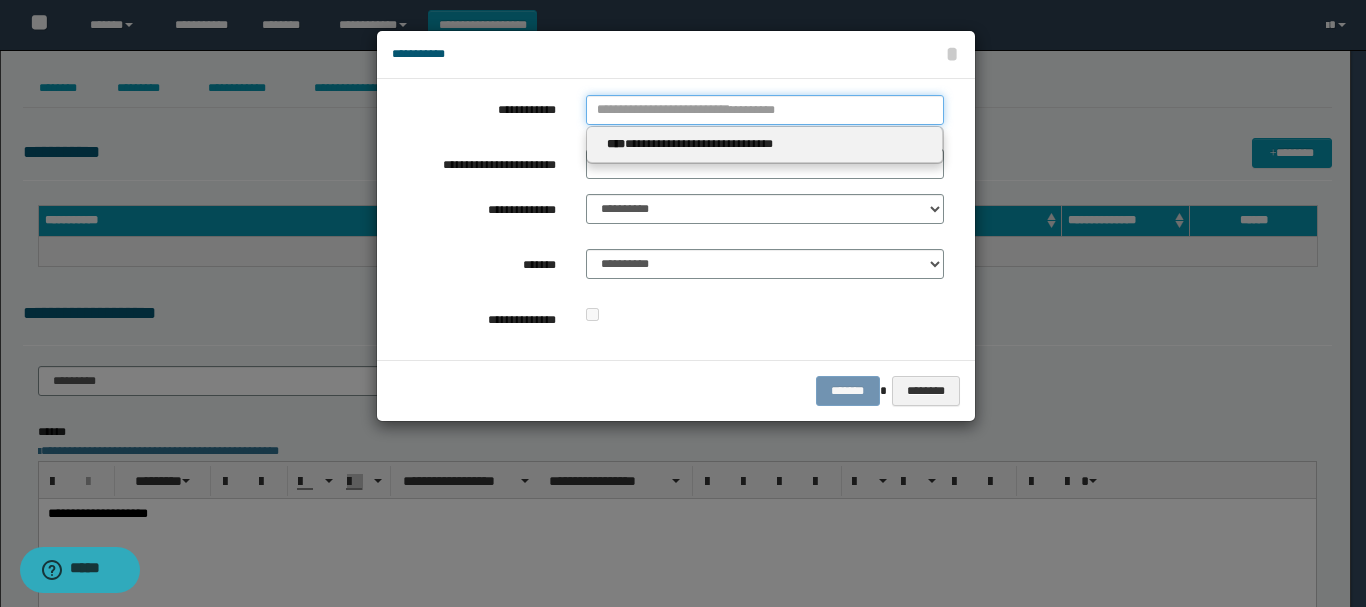 click on "**********" at bounding box center (765, 110) 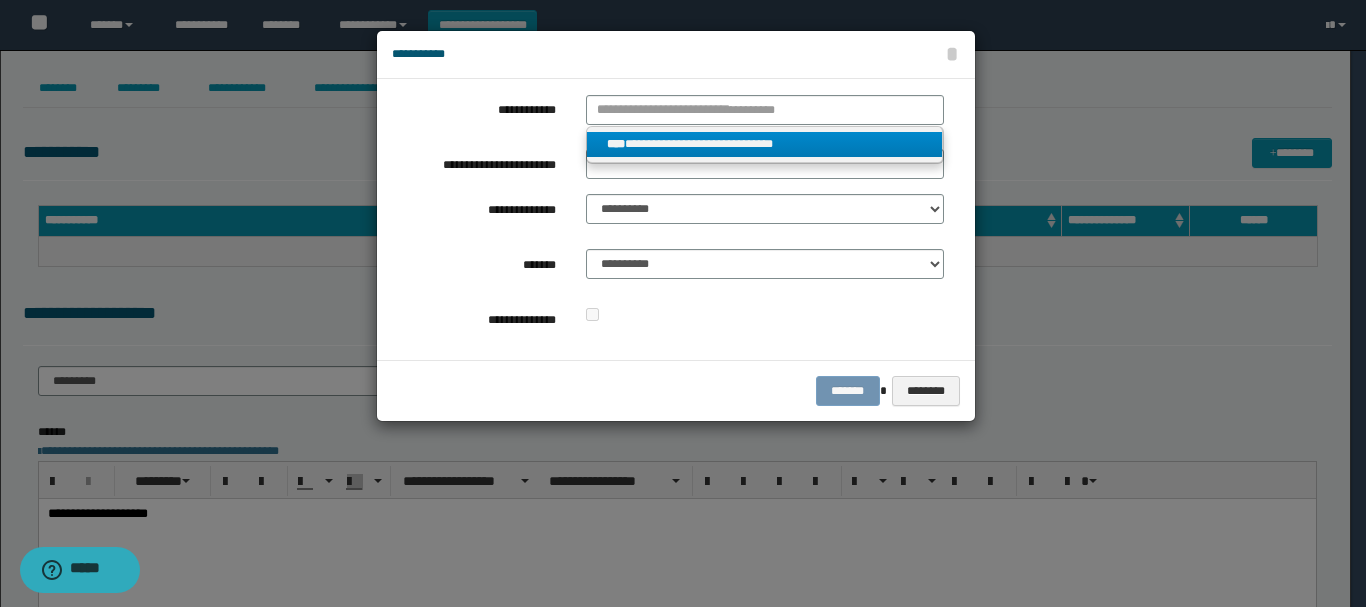 type on "**********" 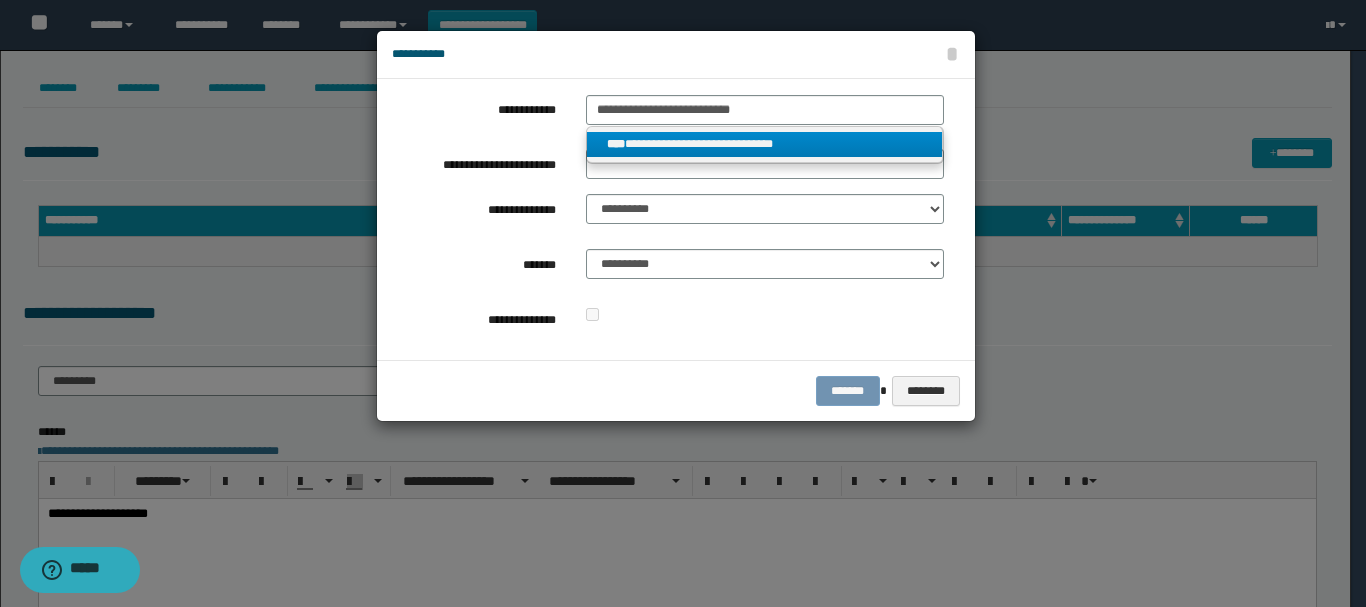 click on "**********" at bounding box center (765, 144) 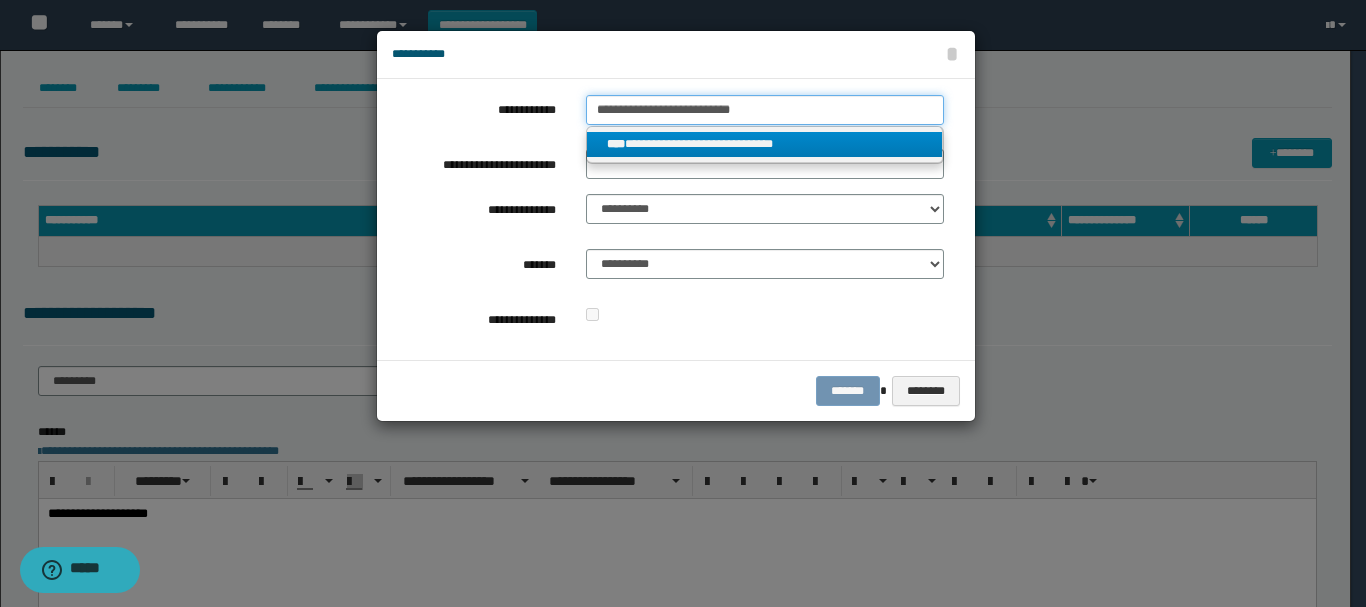type 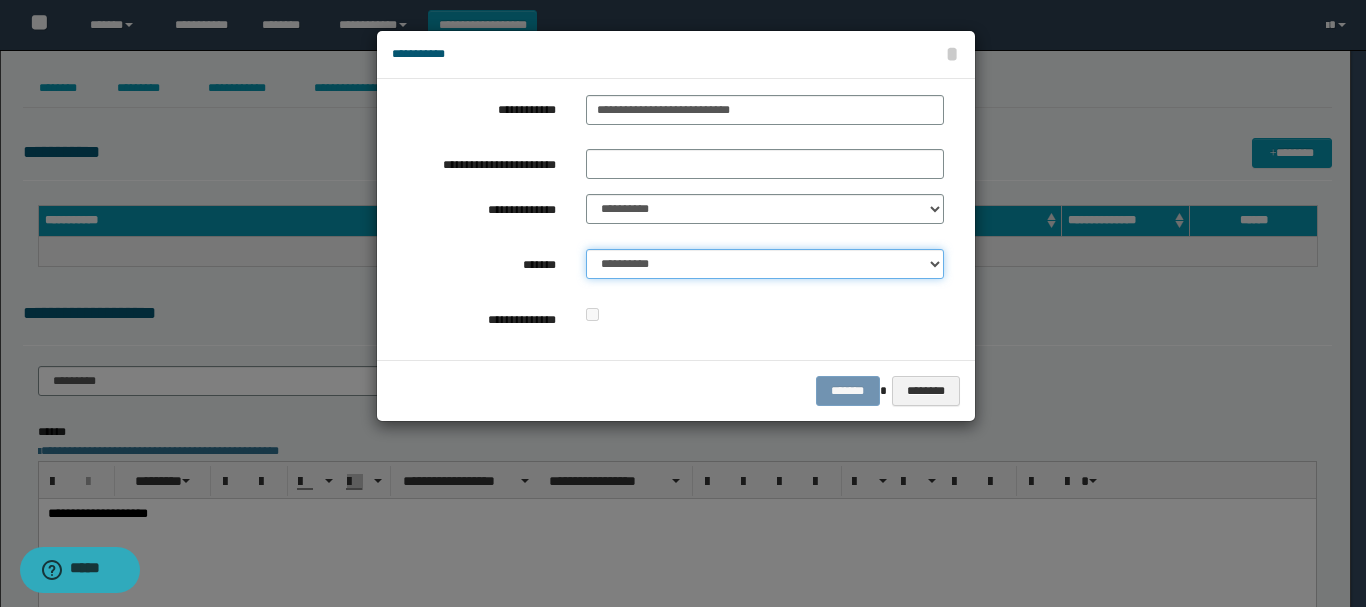 click on "**********" at bounding box center (765, 264) 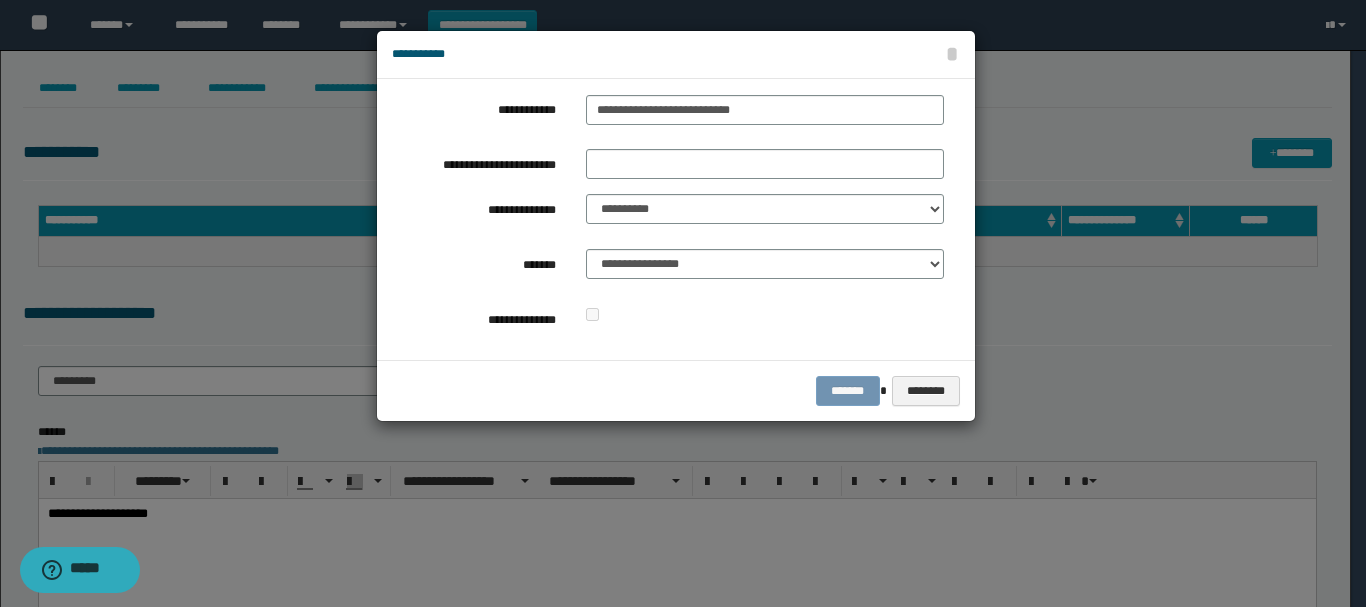 click on "*******
********" at bounding box center (676, 390) 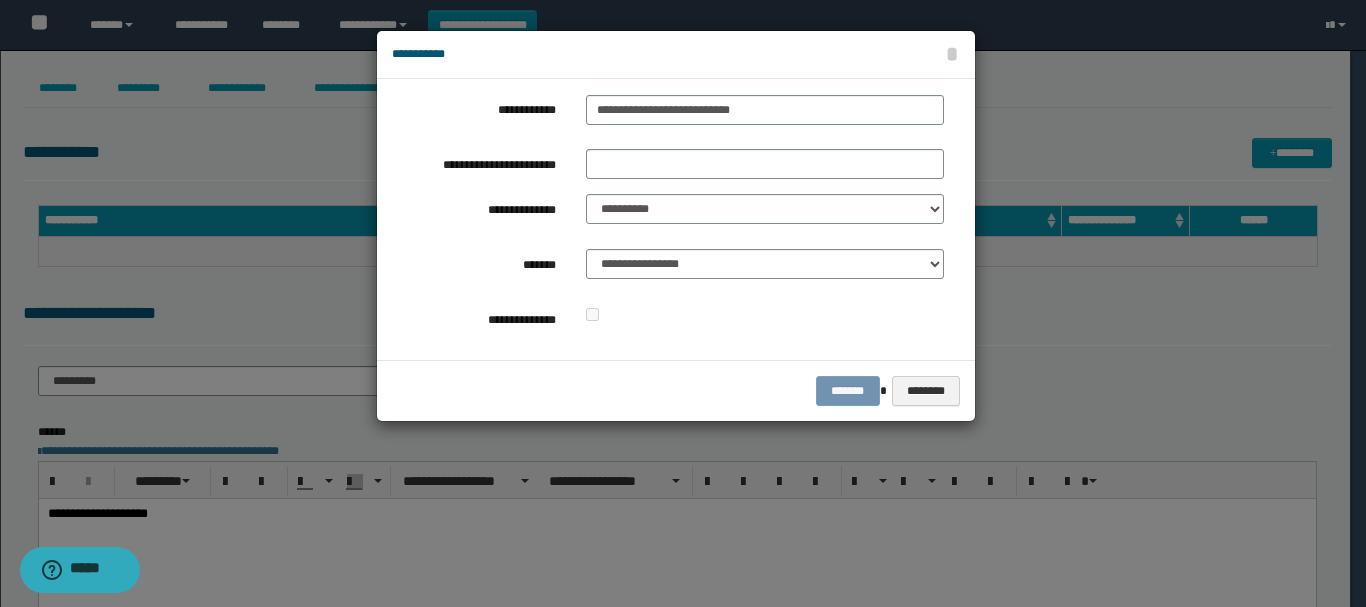 click on "*******
********" at bounding box center (676, 390) 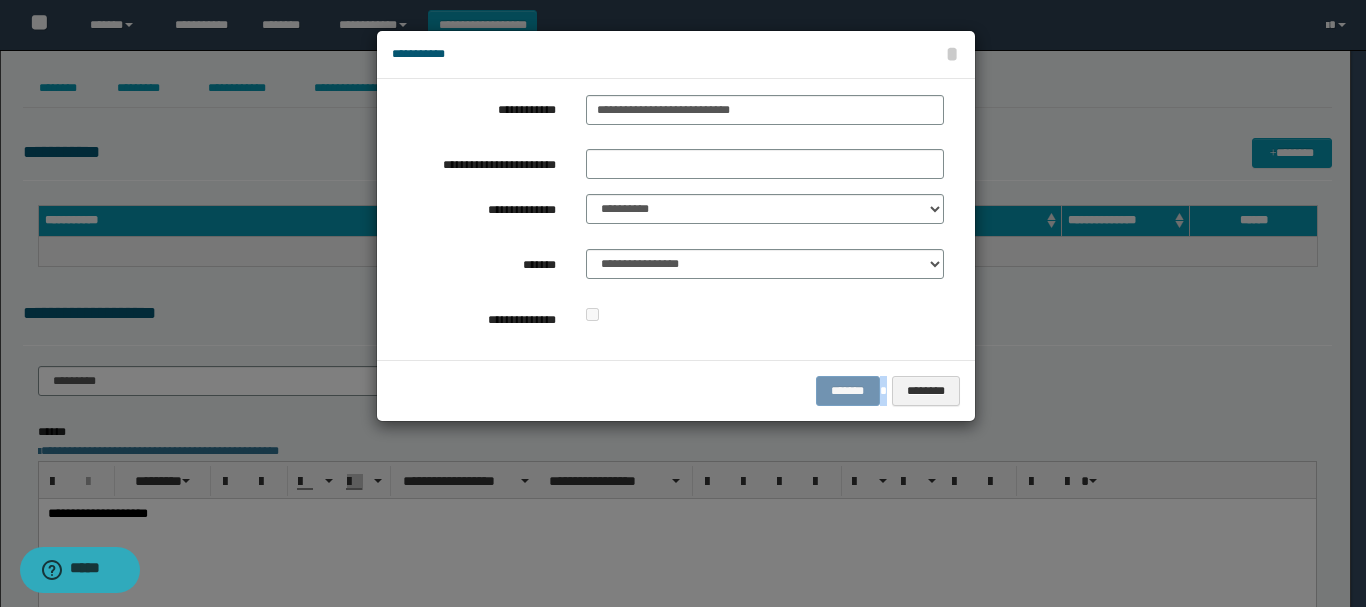 click on "*******
********" at bounding box center [676, 390] 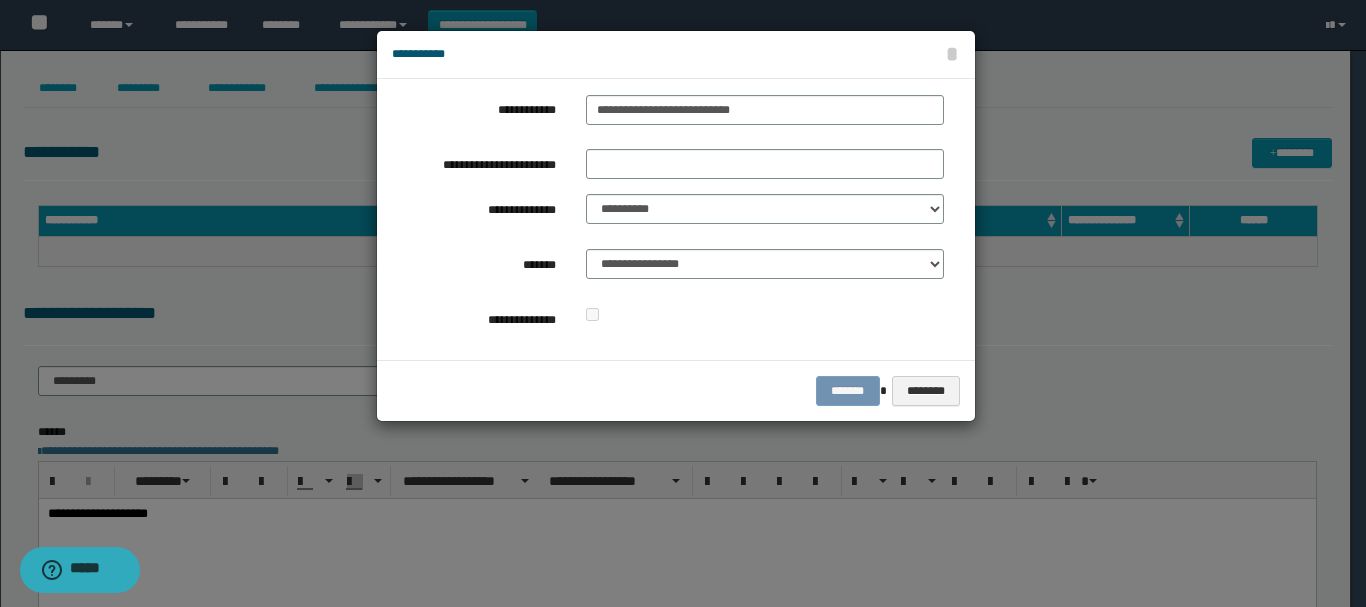 click on "*******
********" at bounding box center (676, 390) 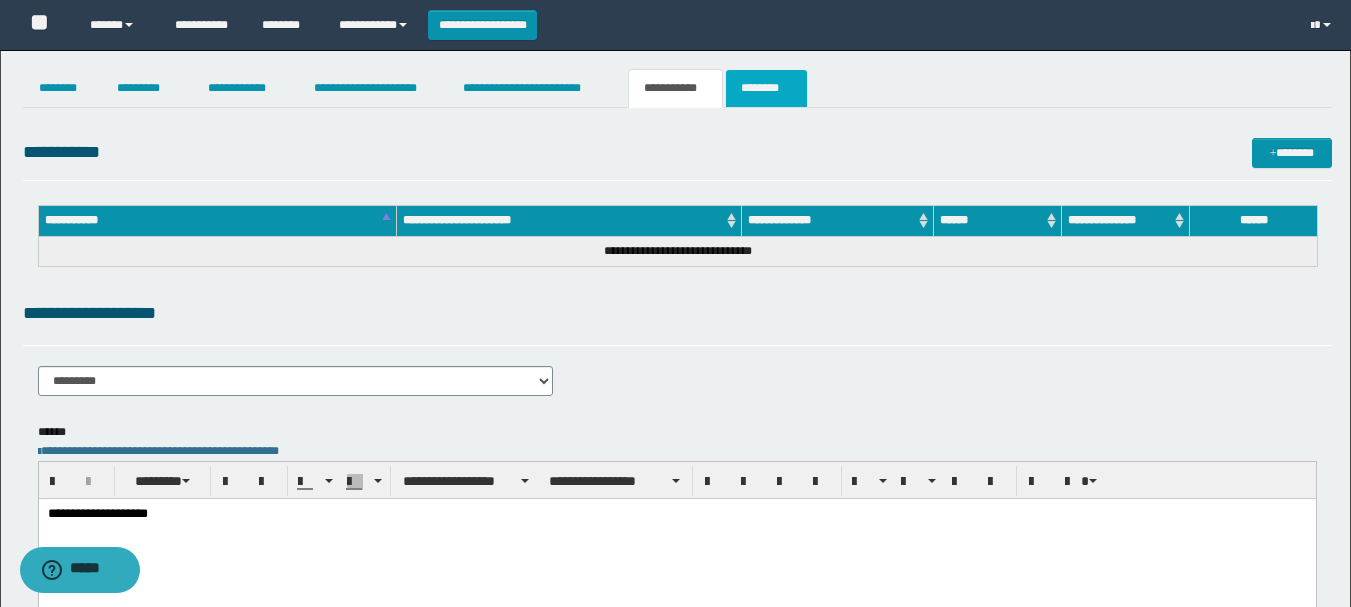 click on "********" at bounding box center [766, 88] 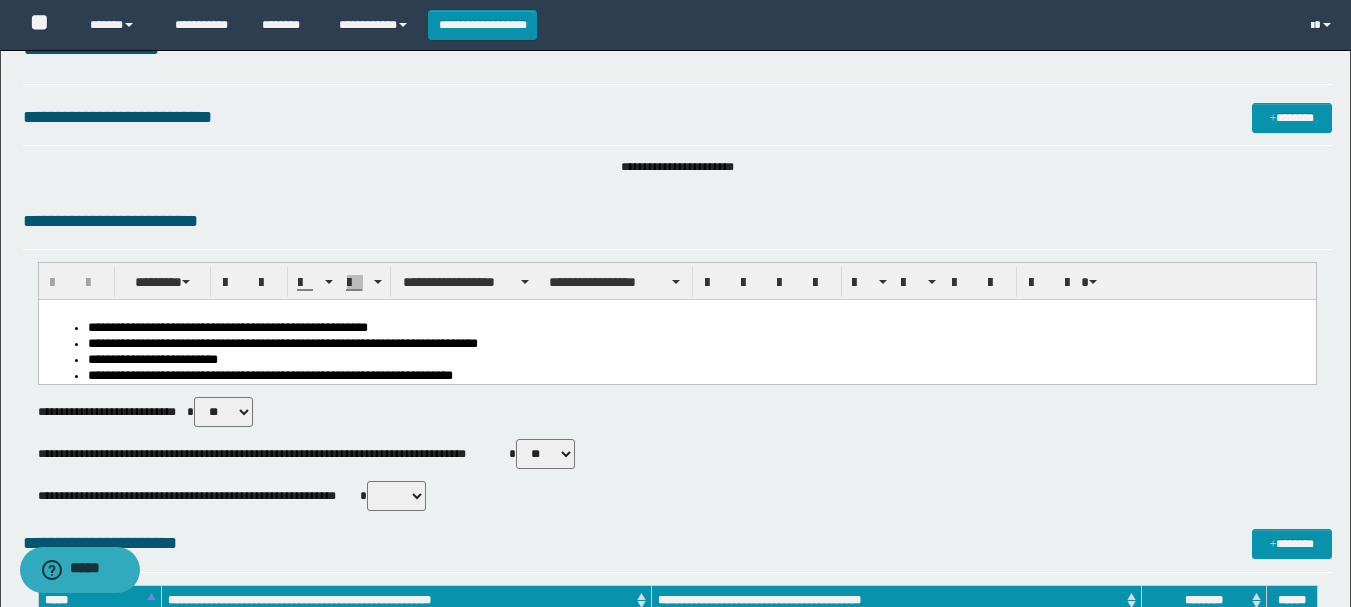 scroll, scrollTop: 200, scrollLeft: 0, axis: vertical 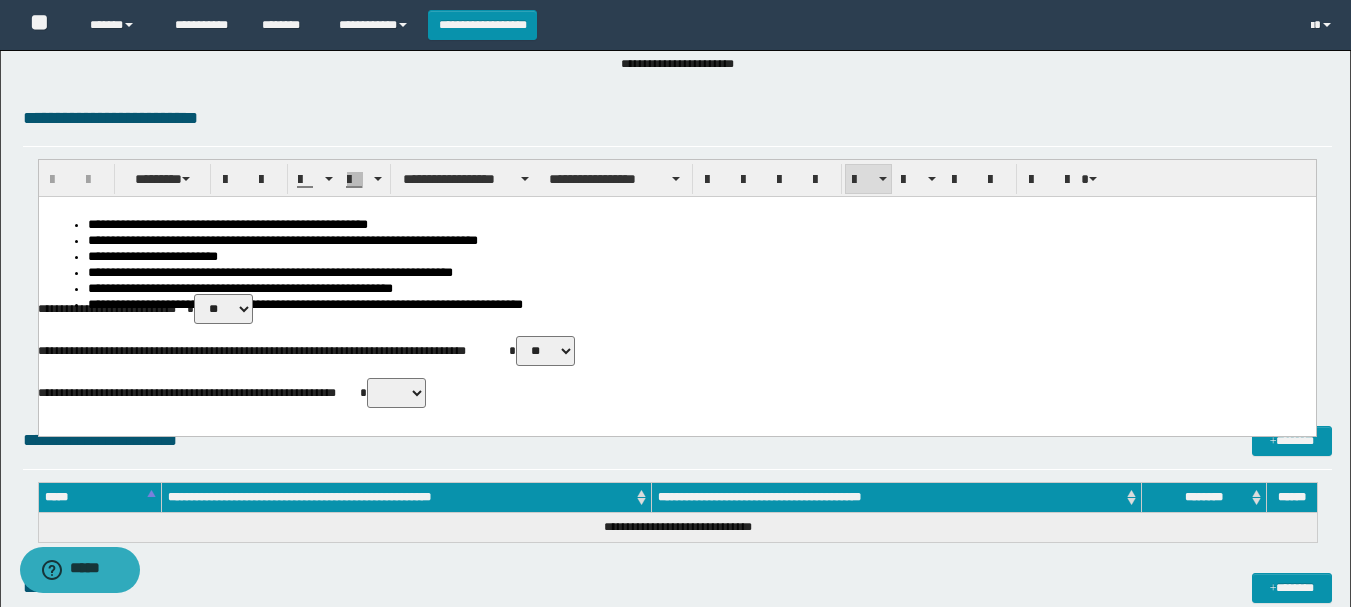 click on "**********" at bounding box center [696, 258] 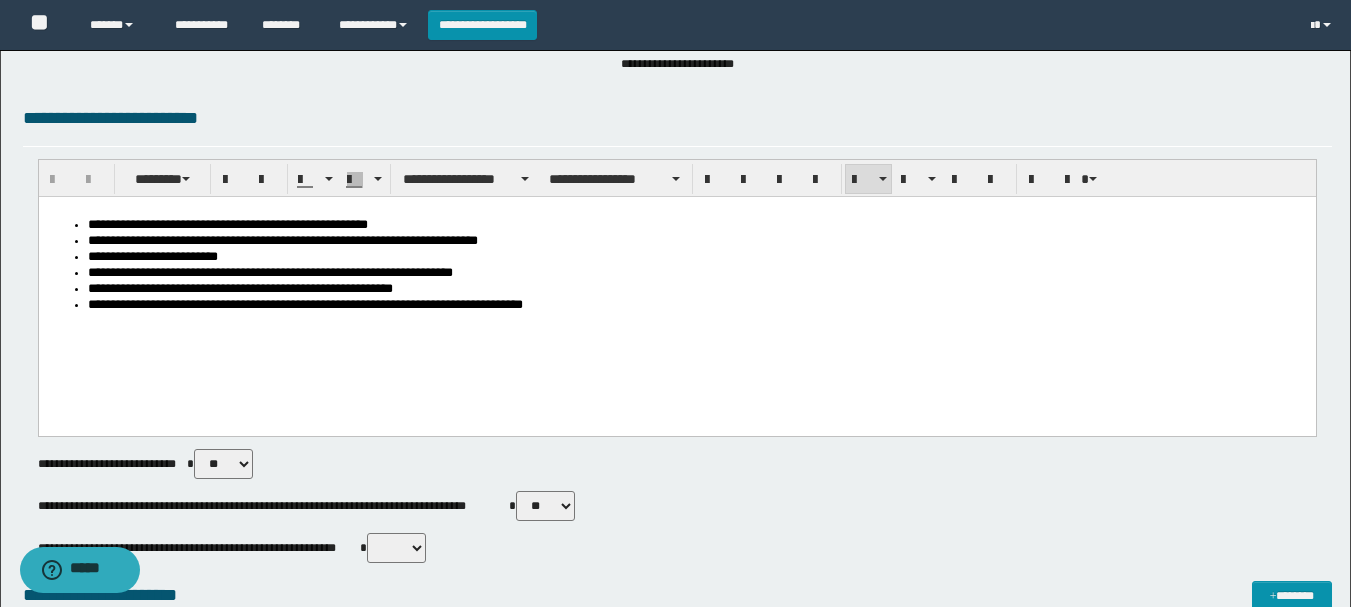 click on "**********" at bounding box center [696, 306] 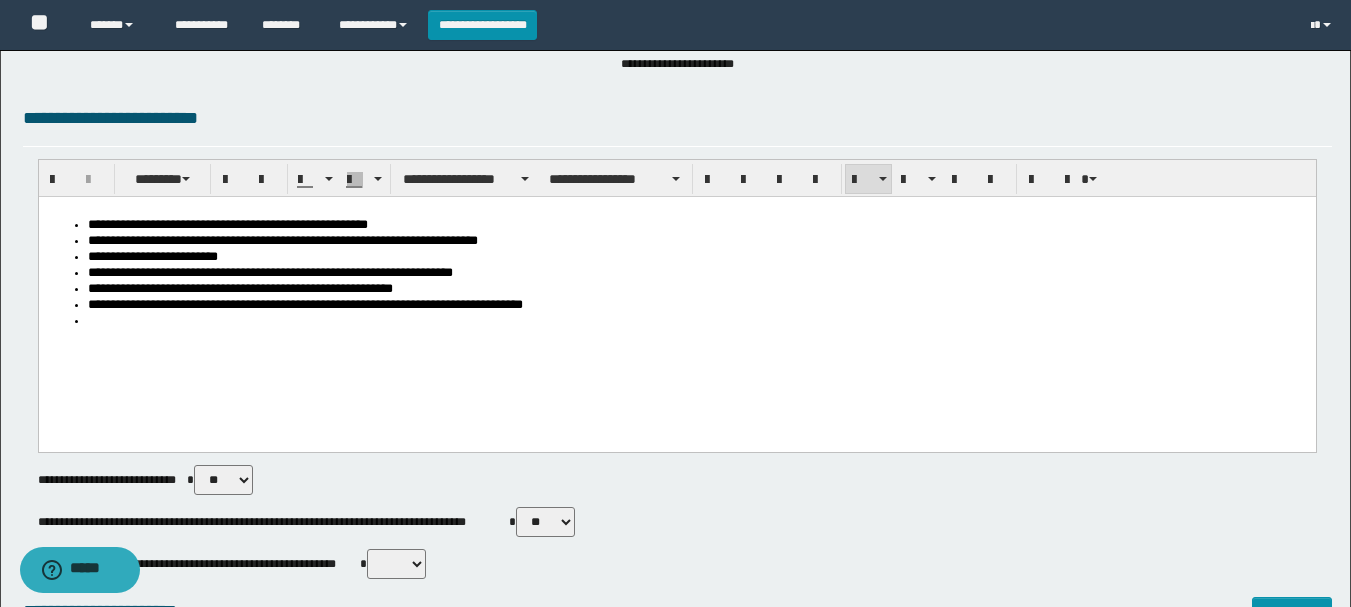paste 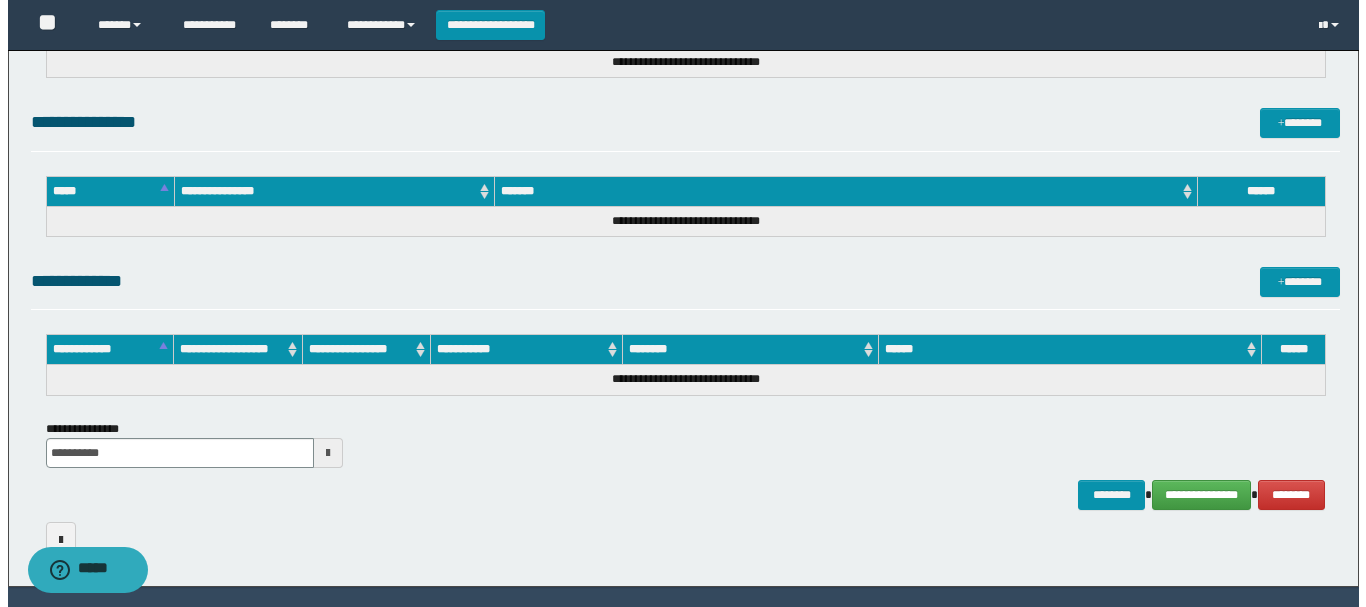 scroll, scrollTop: 1168, scrollLeft: 0, axis: vertical 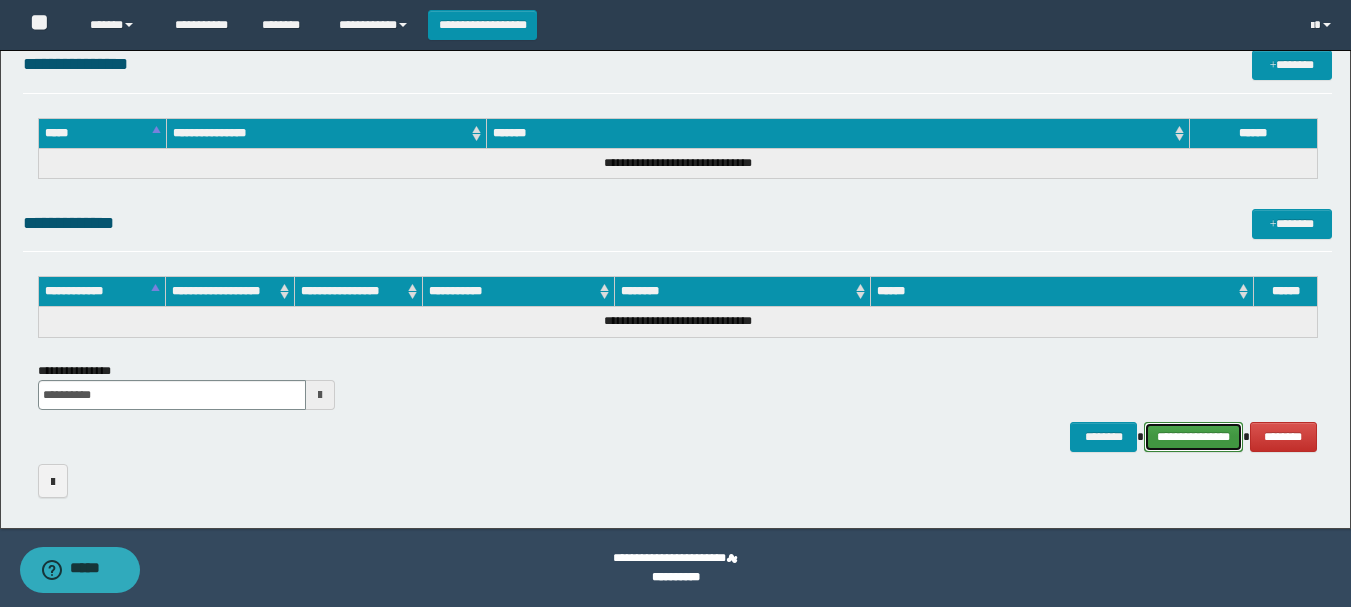 click on "**********" at bounding box center (1193, 437) 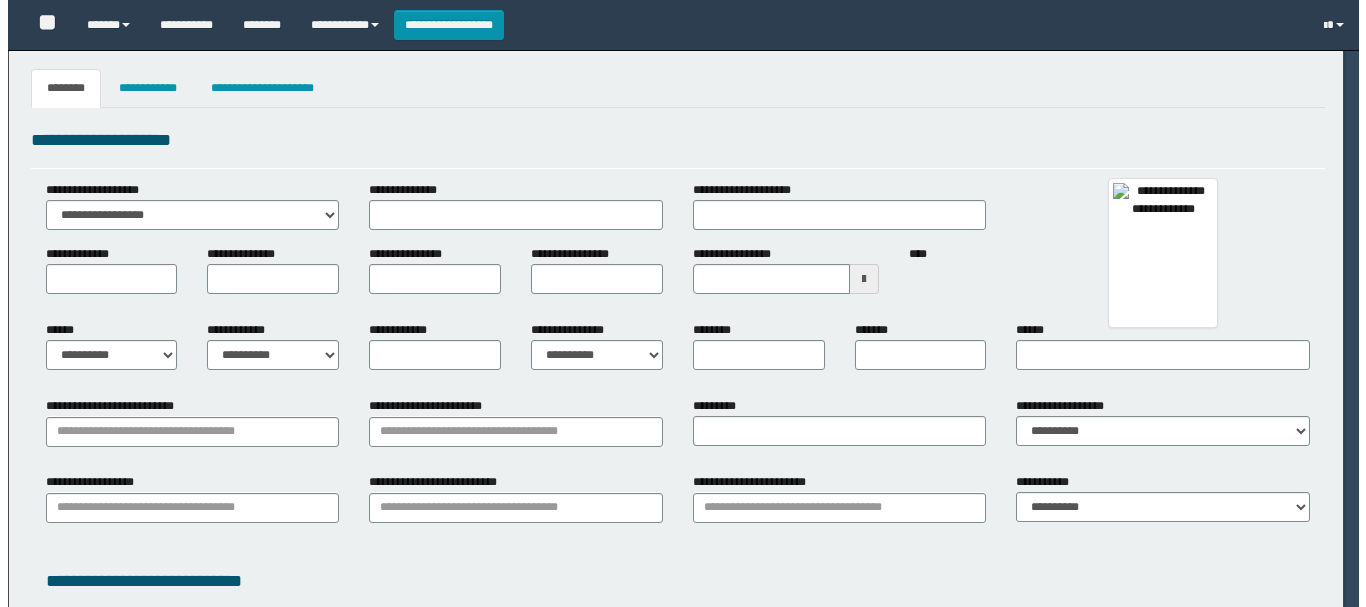 scroll, scrollTop: 0, scrollLeft: 0, axis: both 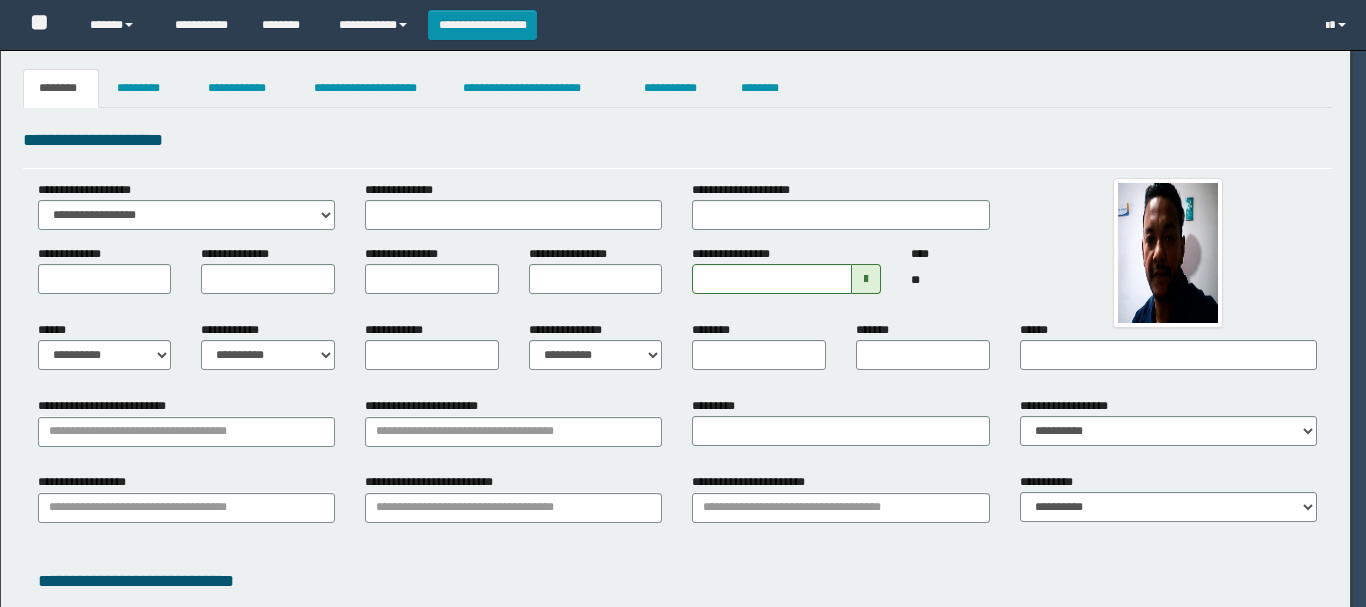 type on "********" 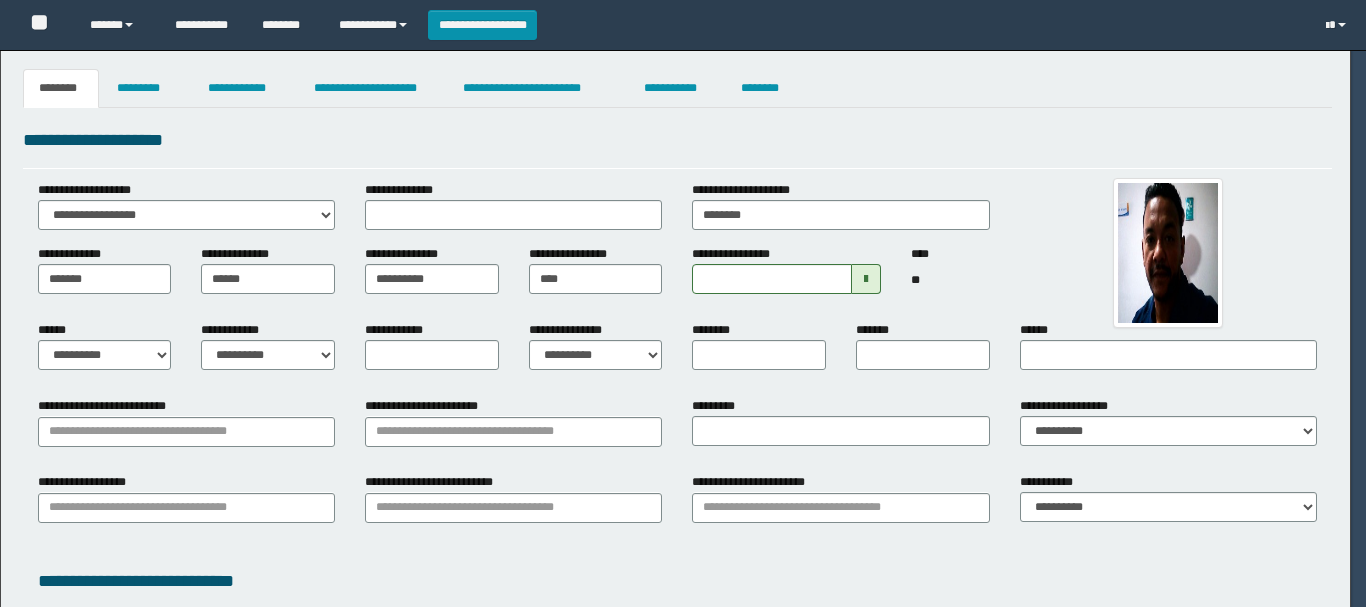 select on "*" 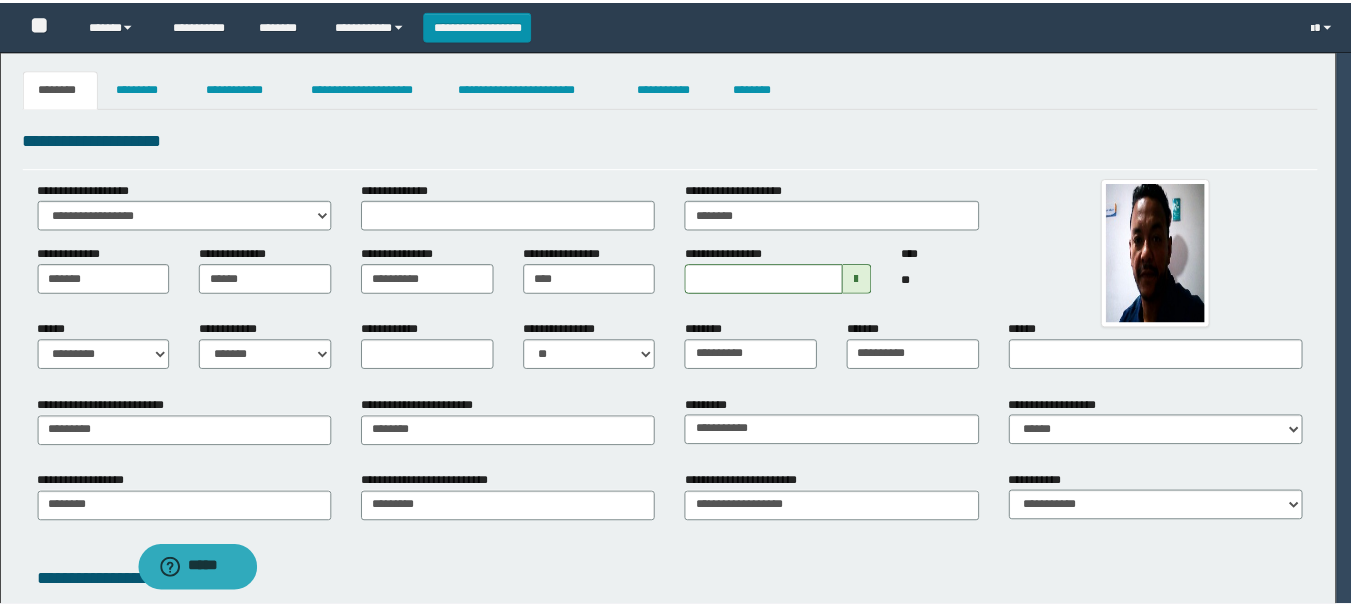 scroll, scrollTop: 0, scrollLeft: 0, axis: both 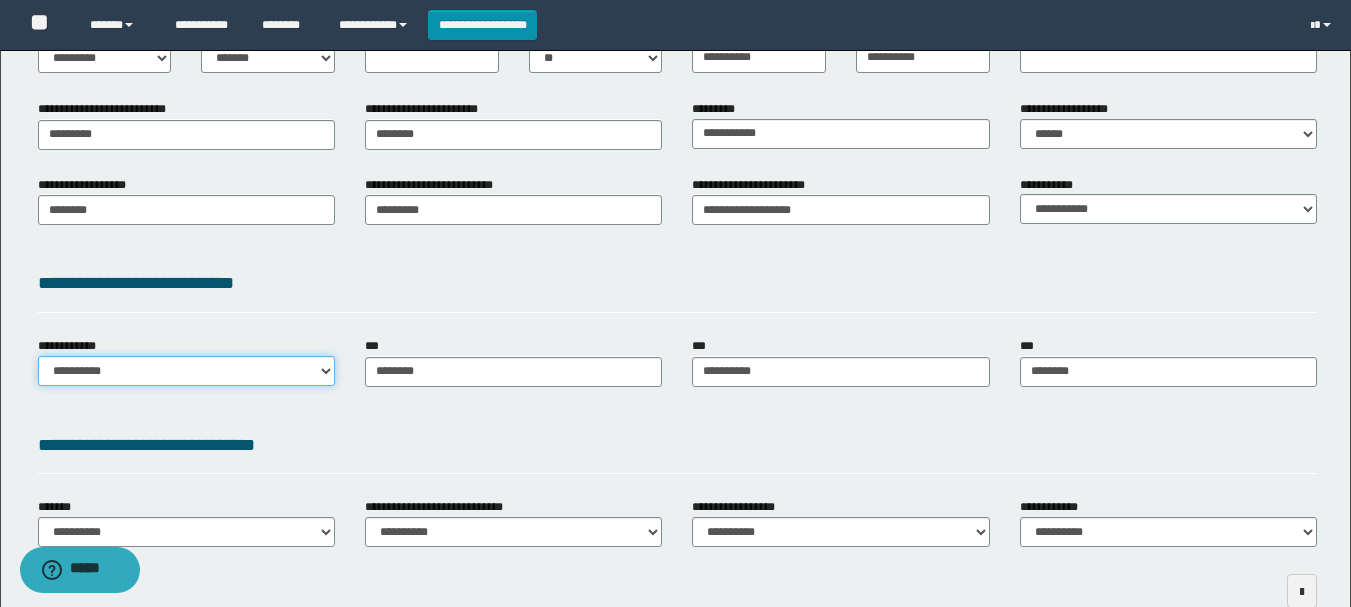 click on "**********" at bounding box center (186, 371) 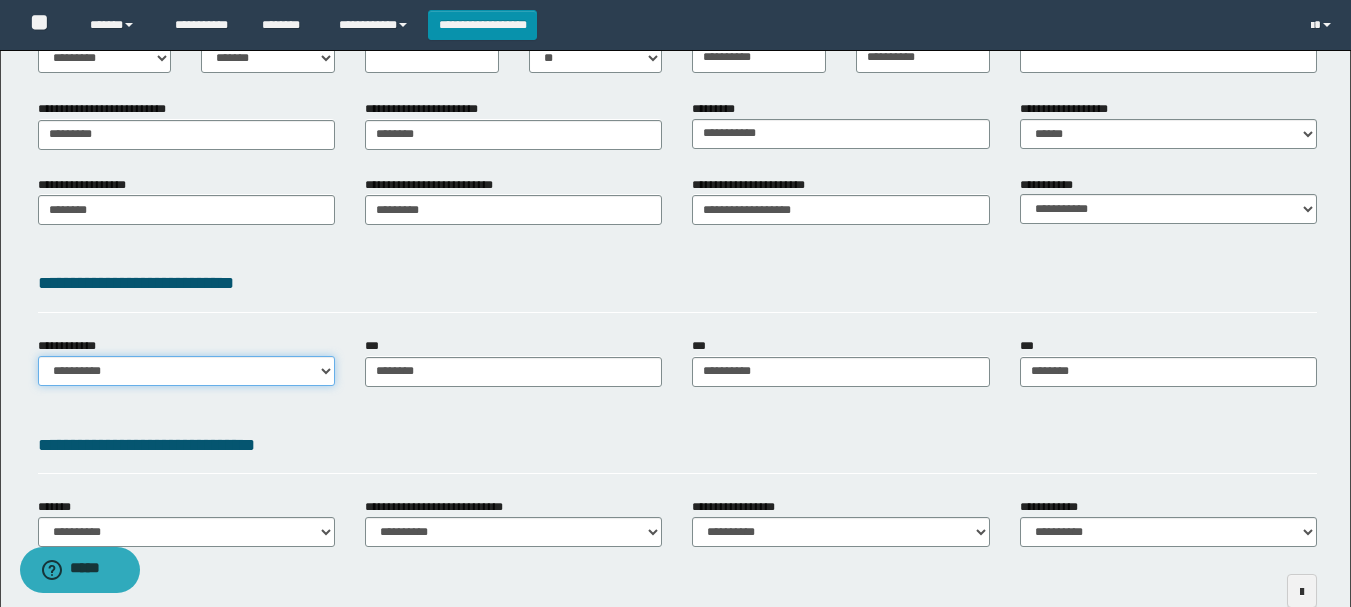 select on "**" 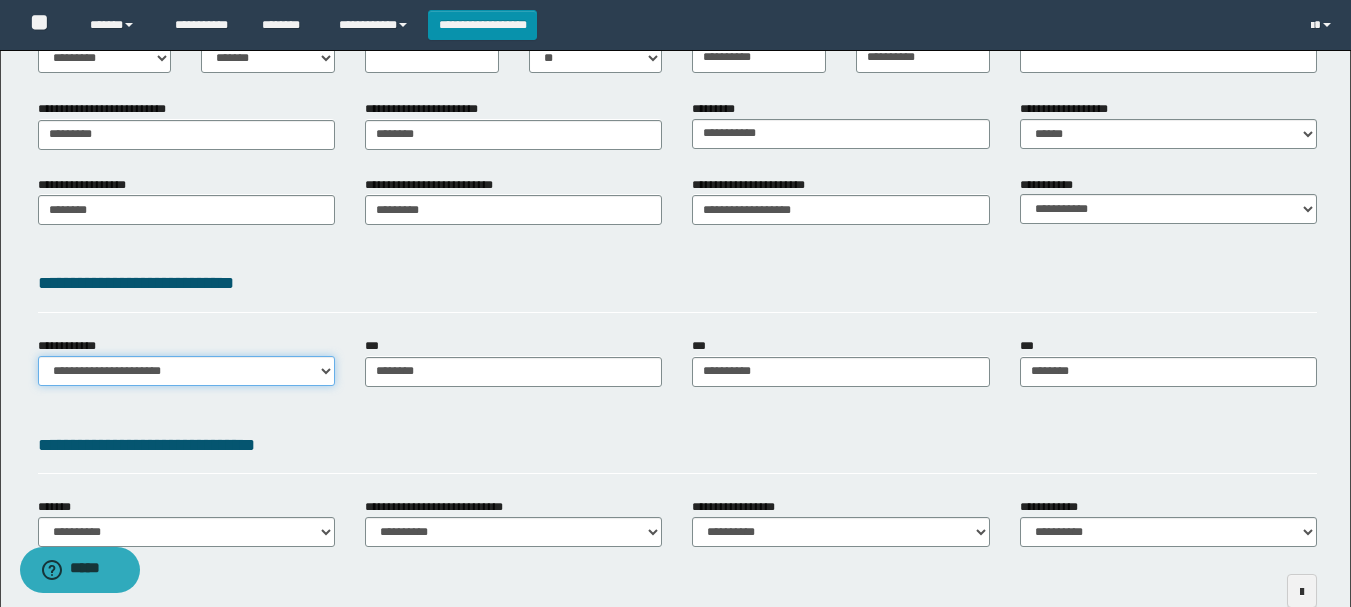 click on "**********" at bounding box center [186, 371] 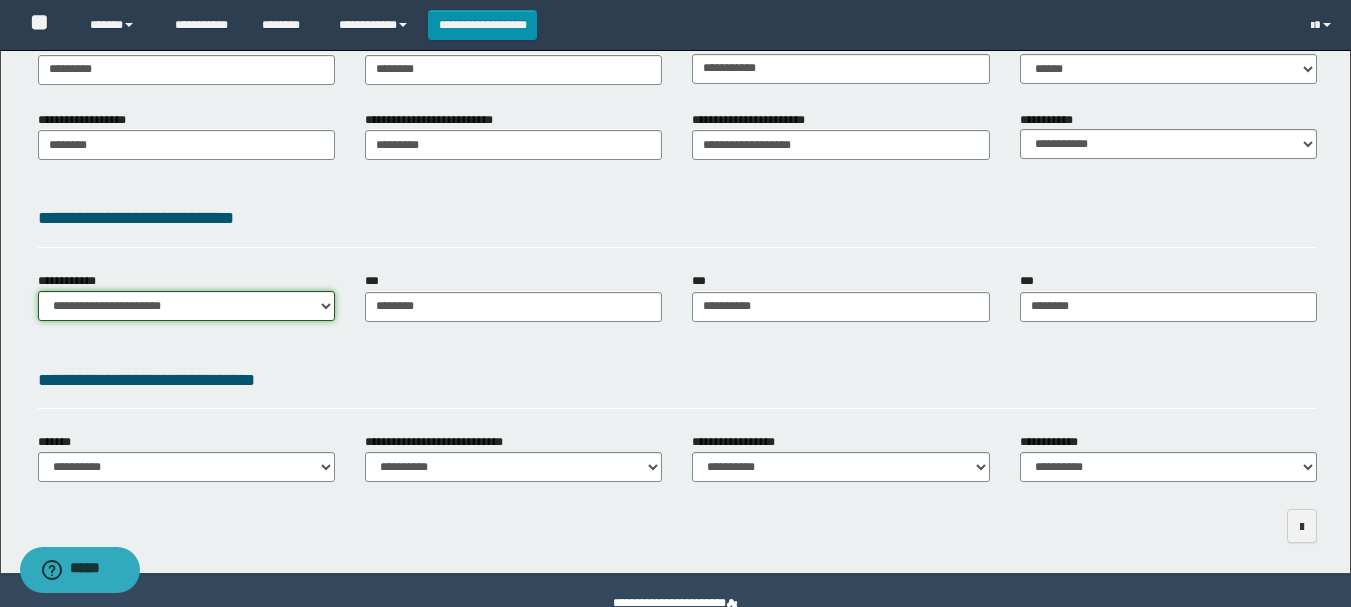 scroll, scrollTop: 400, scrollLeft: 0, axis: vertical 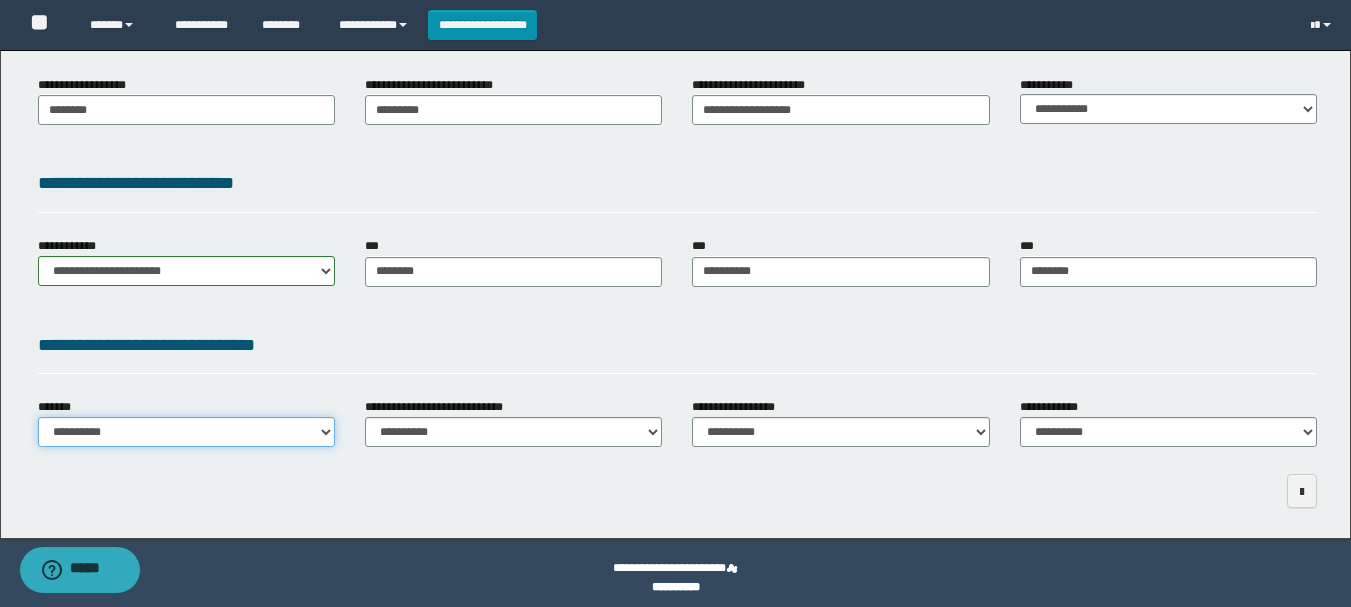 click on "**********" at bounding box center (186, 432) 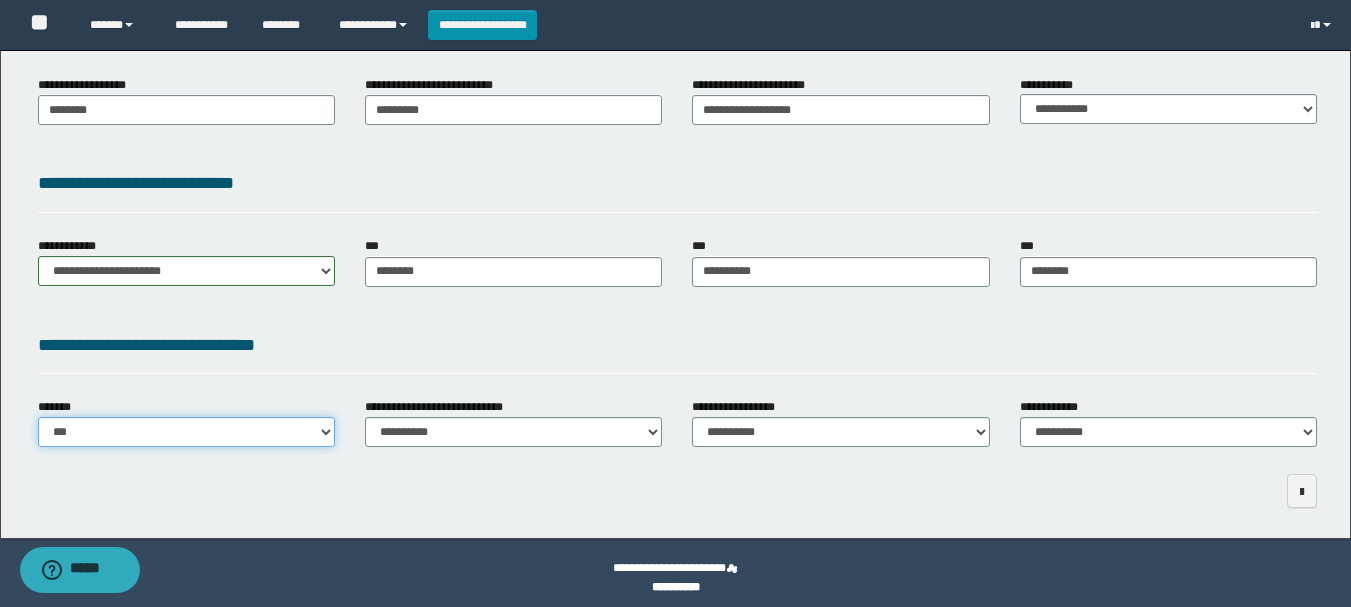 click on "**********" at bounding box center (186, 432) 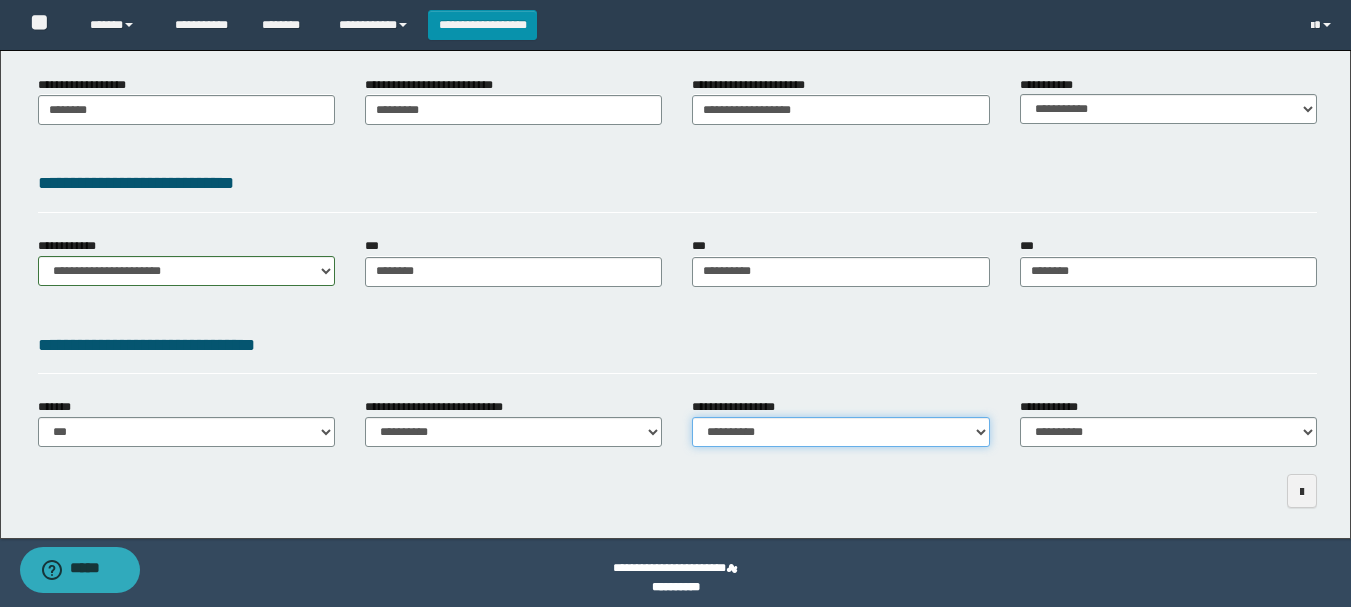 click on "**********" at bounding box center [840, 432] 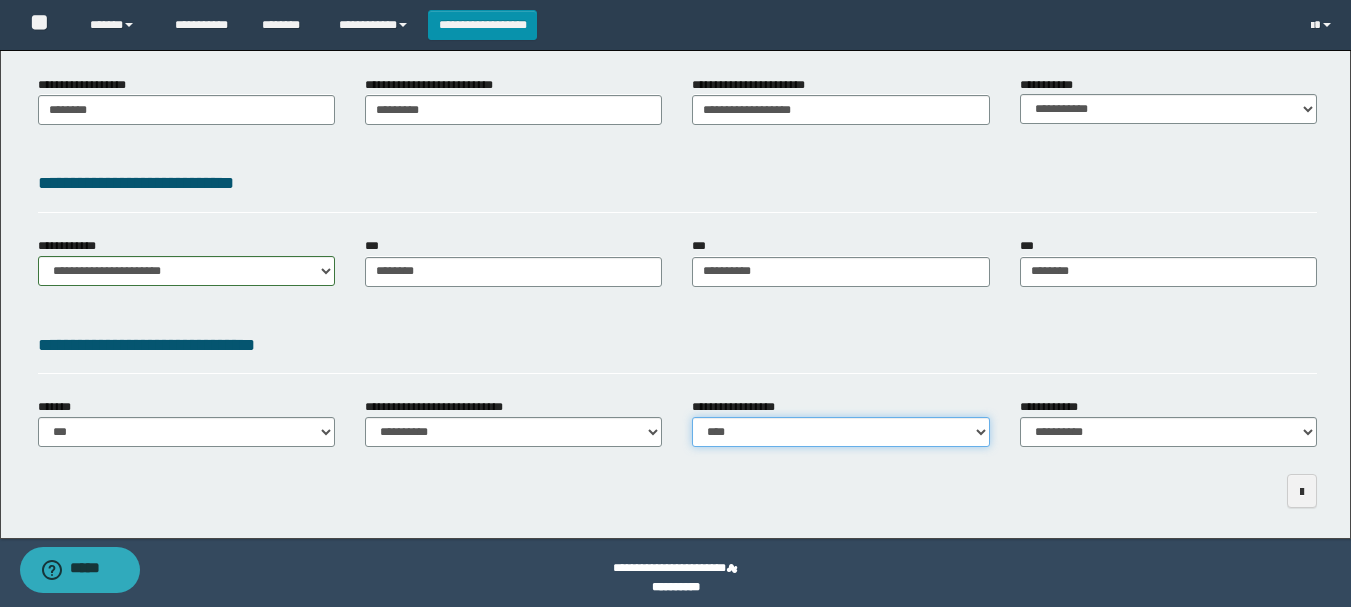 click on "**********" at bounding box center (840, 432) 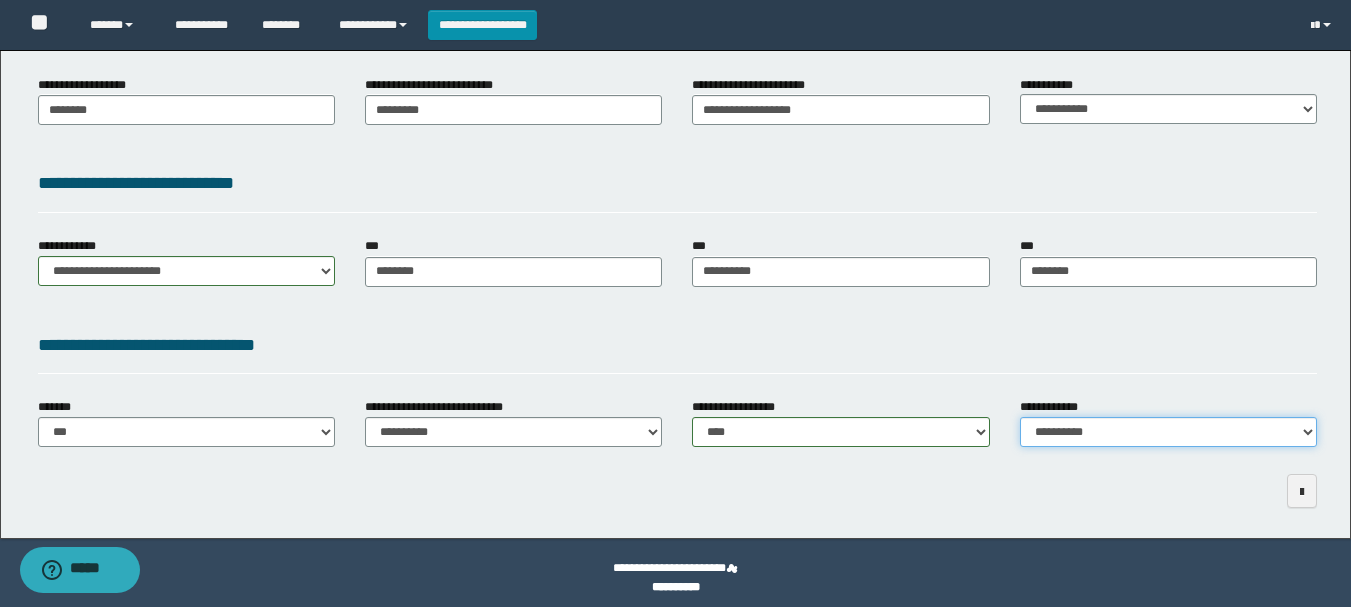 click on "**********" at bounding box center (1168, 432) 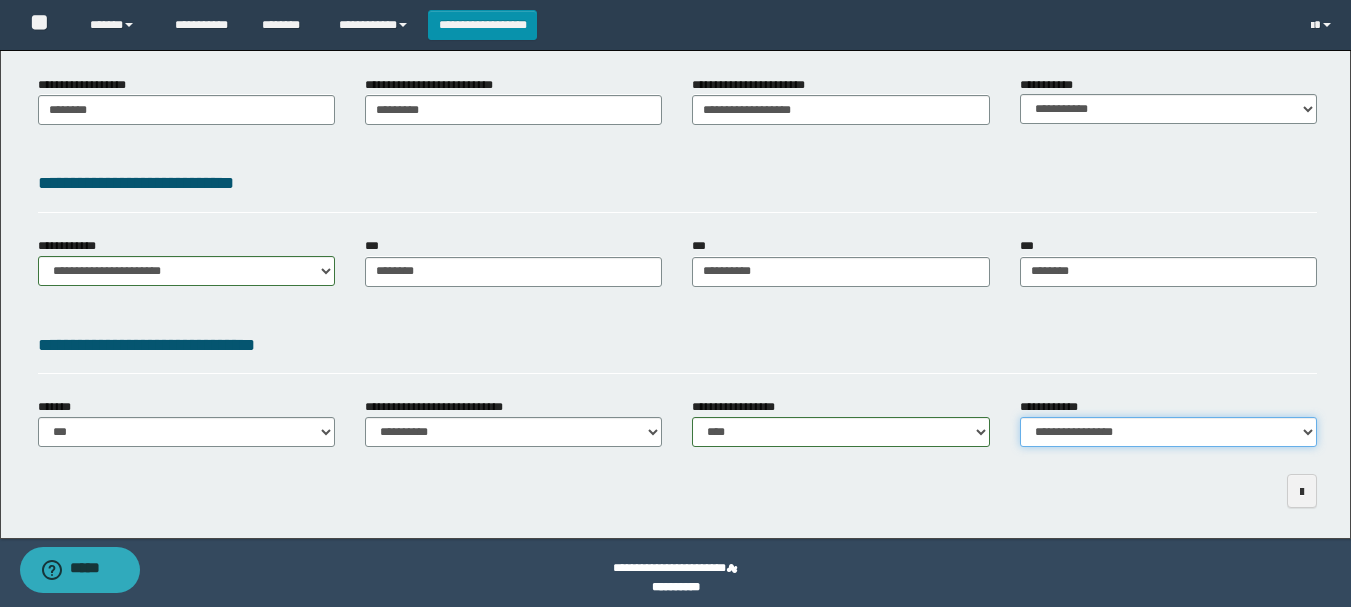 click on "**********" at bounding box center (1168, 432) 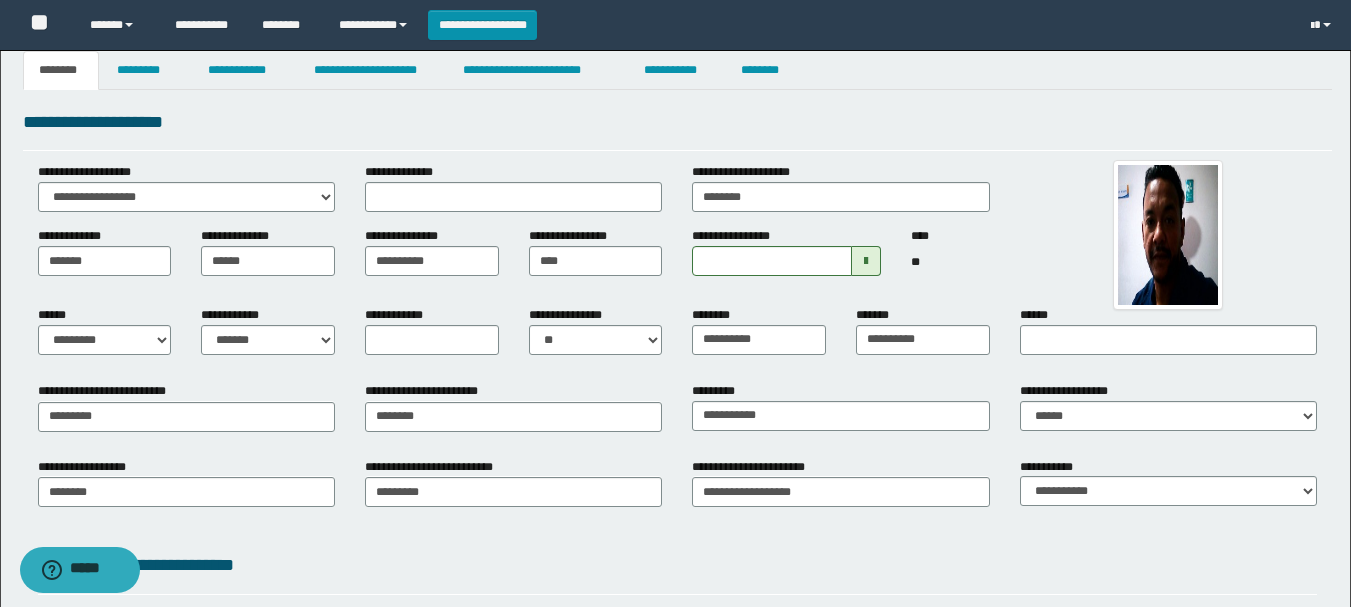 scroll, scrollTop: 0, scrollLeft: 0, axis: both 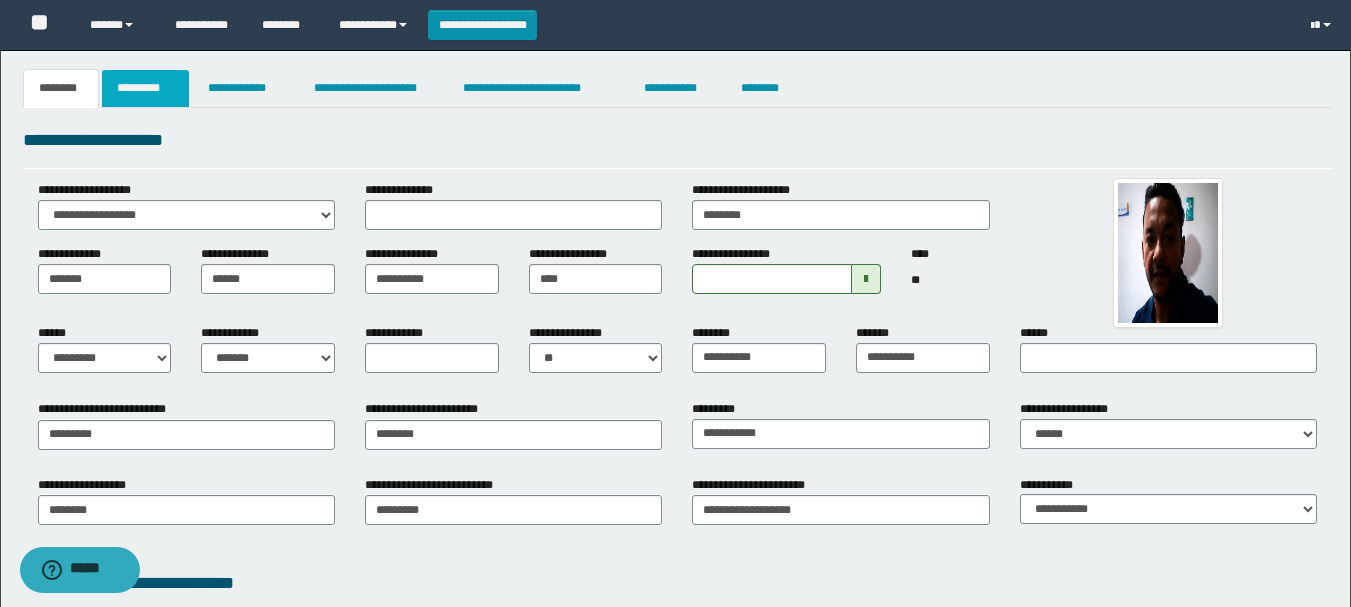 click on "*********" at bounding box center [145, 88] 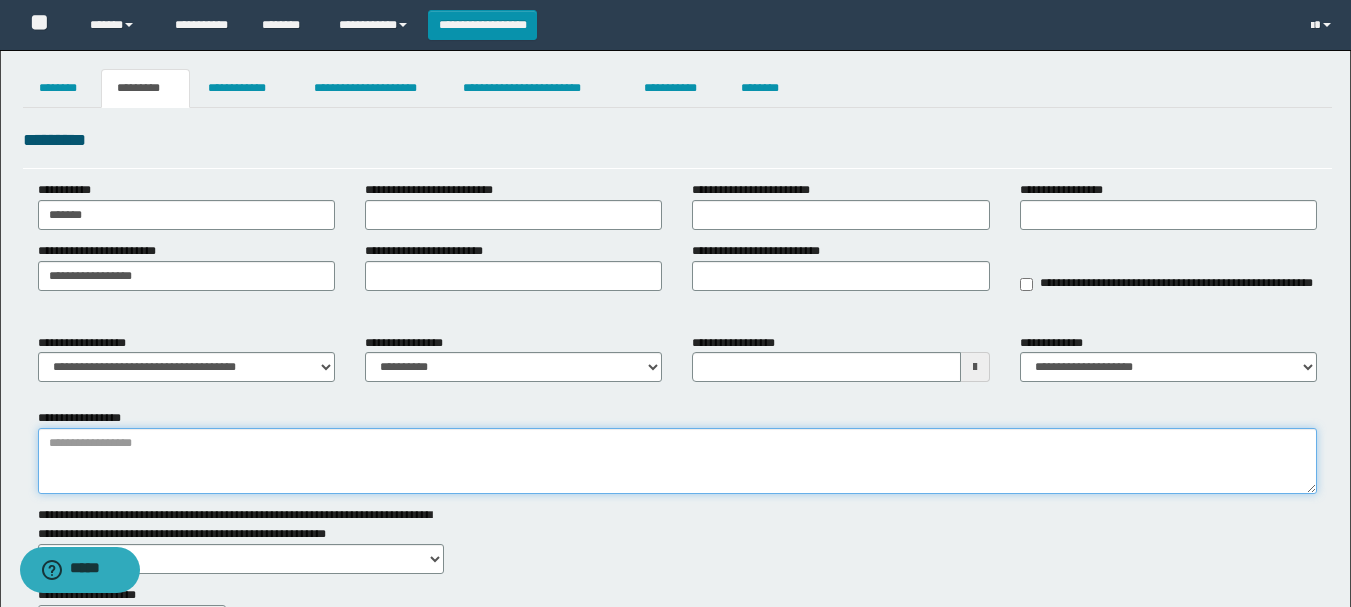 click on "**********" at bounding box center (677, 461) 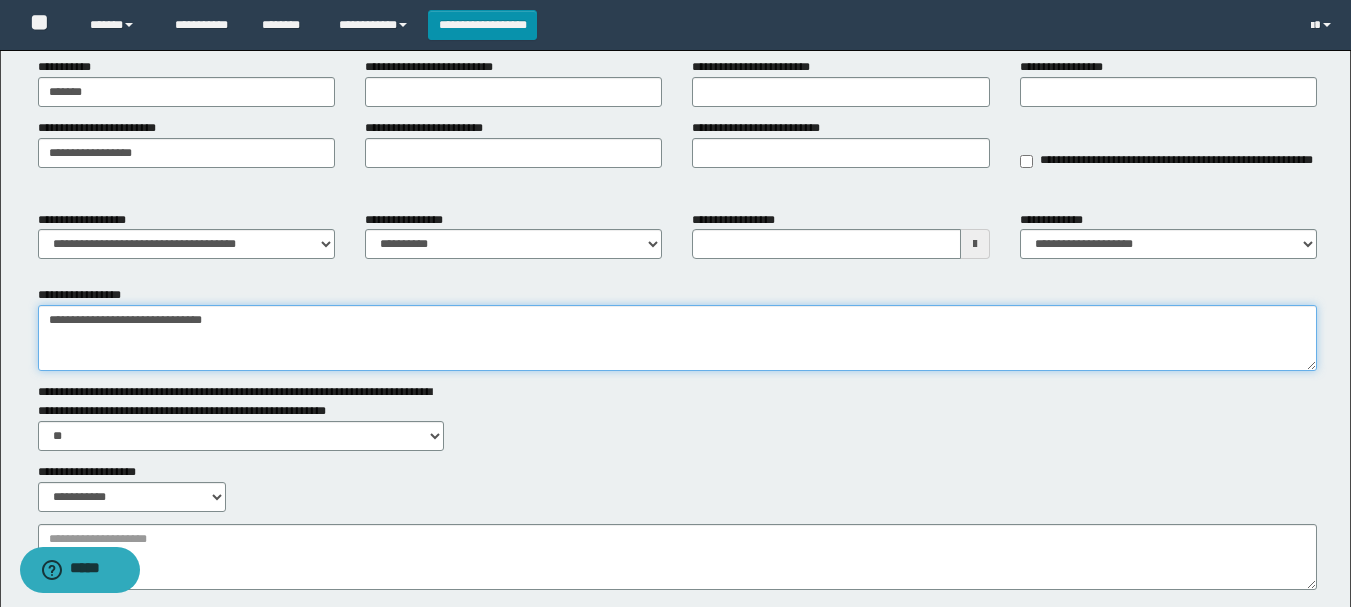 scroll, scrollTop: 321, scrollLeft: 0, axis: vertical 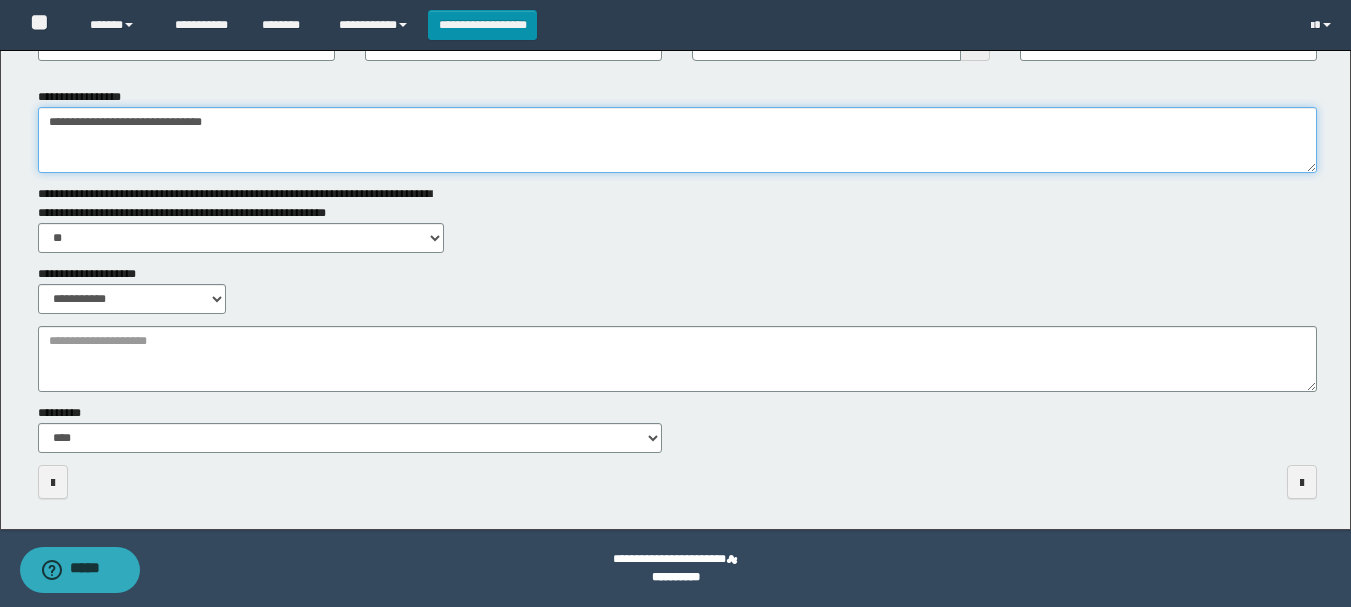 type on "**********" 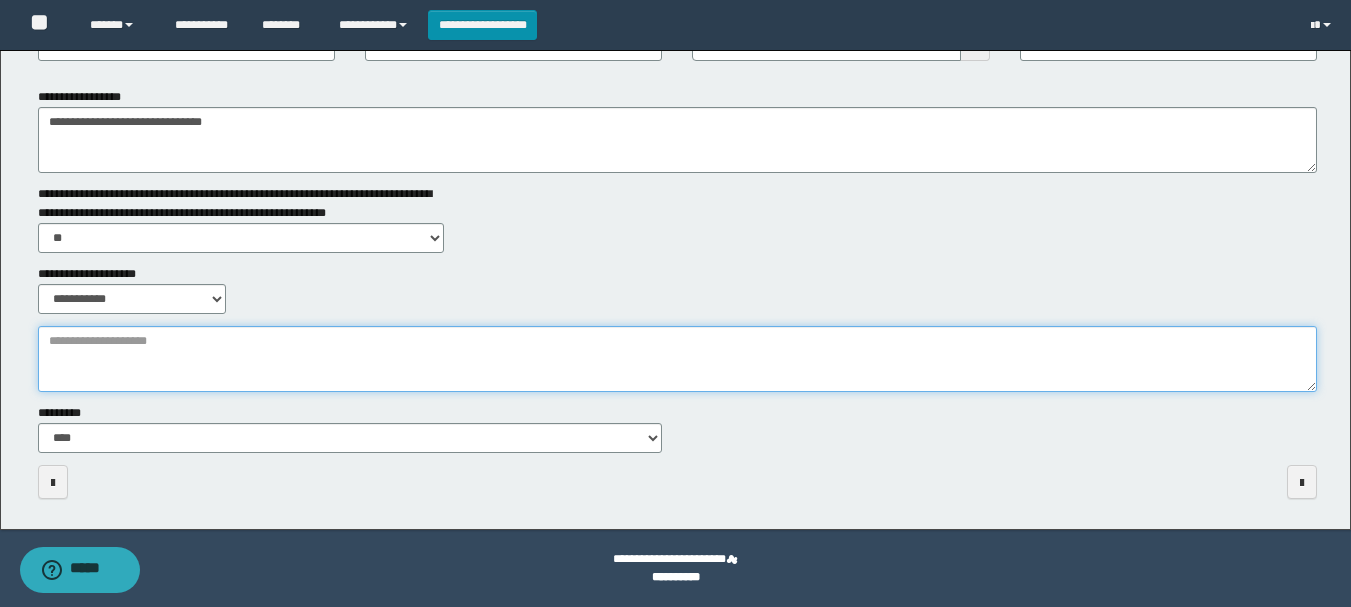click on "**********" at bounding box center [677, 359] 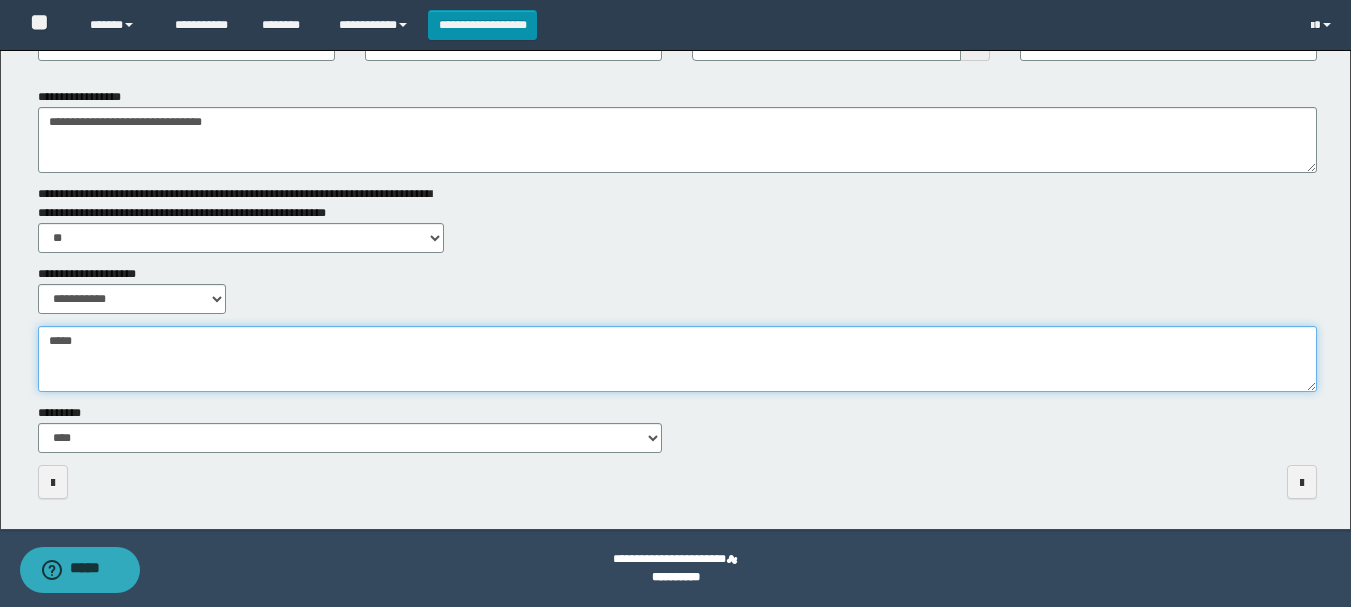type on "*****" 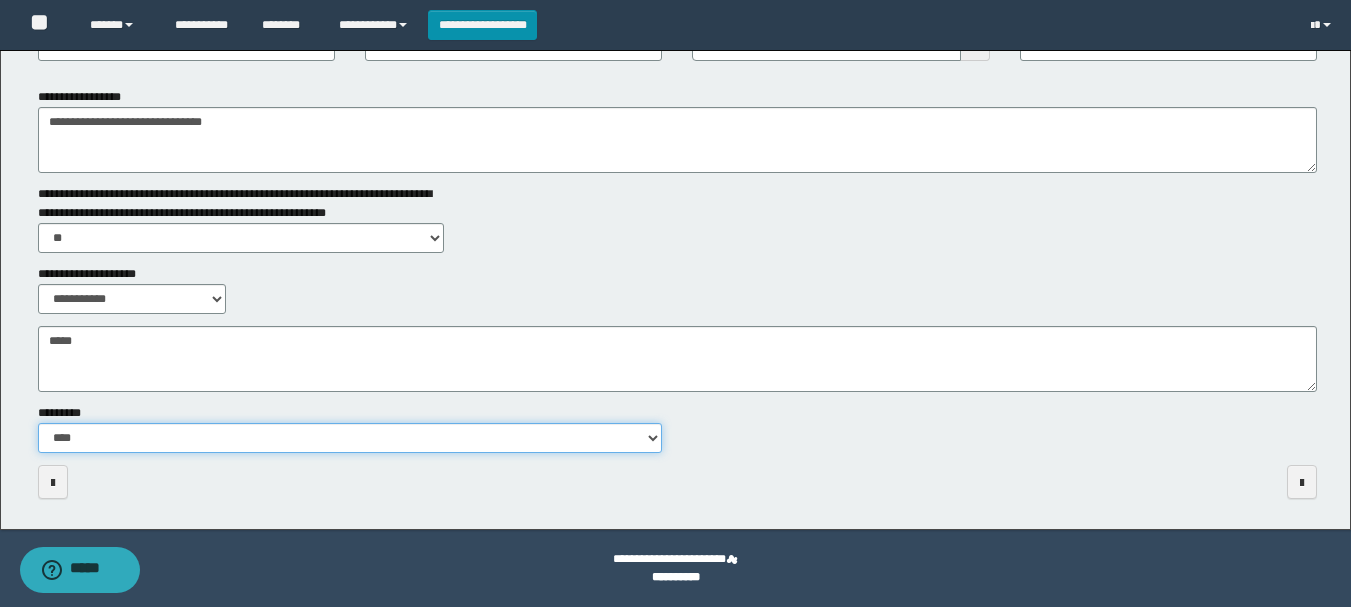 click on "**********" at bounding box center [350, 438] 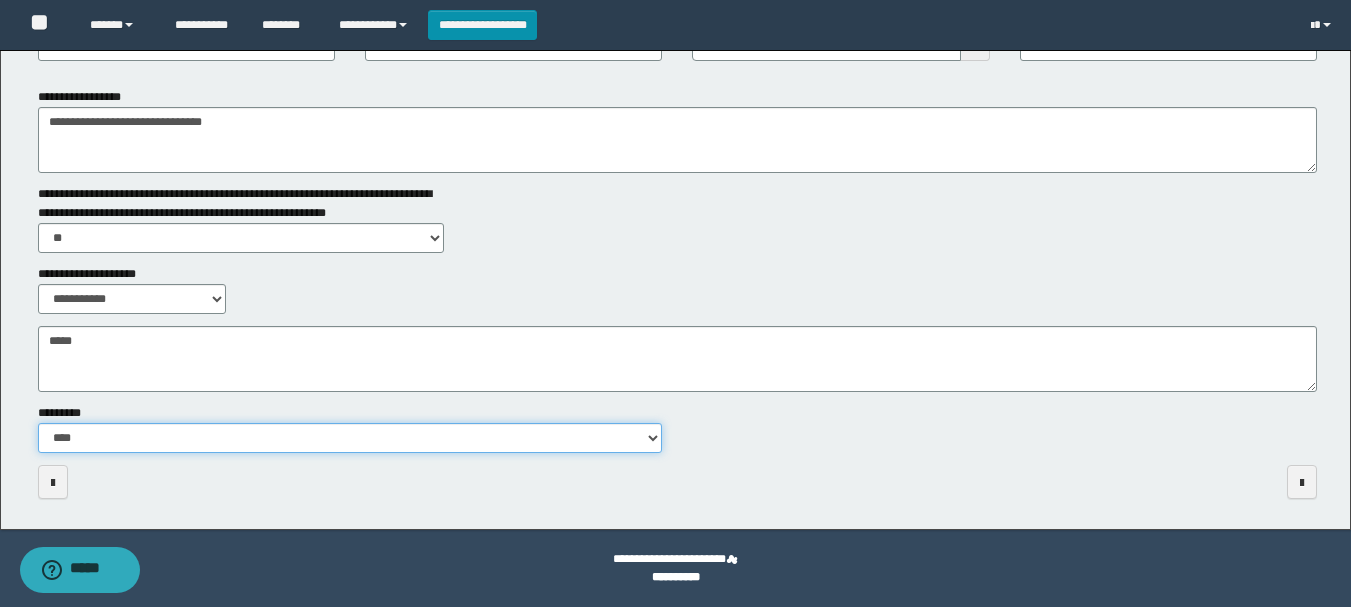 select on "**" 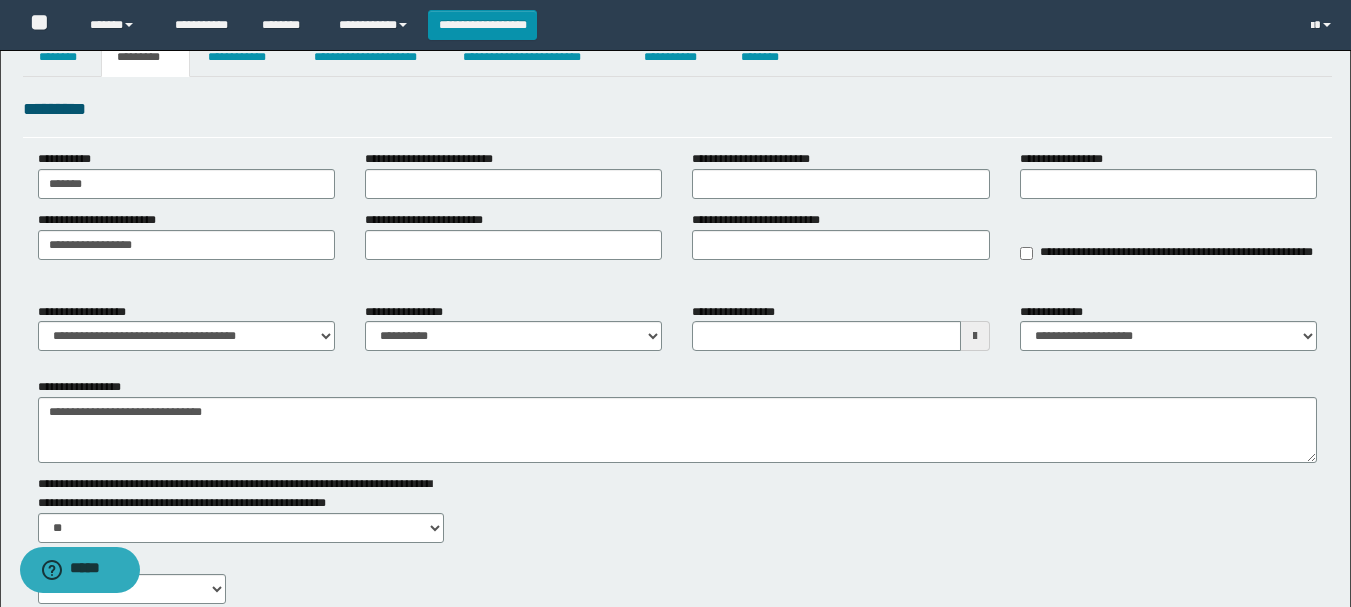 scroll, scrollTop: 0, scrollLeft: 0, axis: both 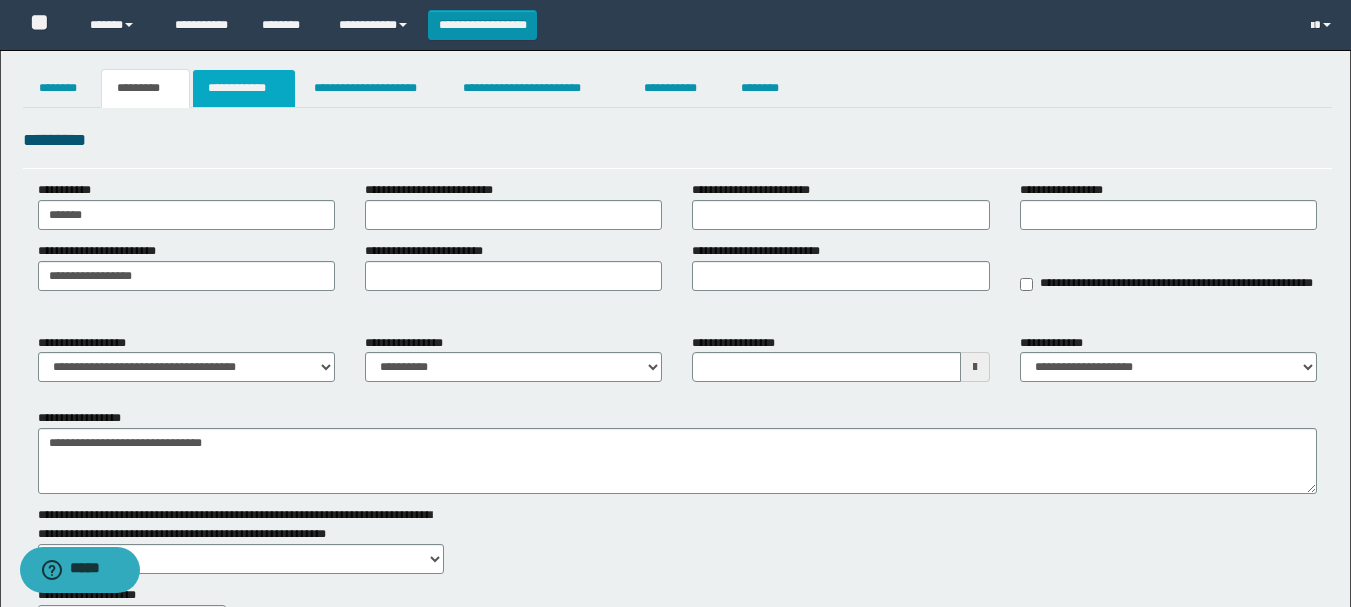 click on "**********" at bounding box center [244, 88] 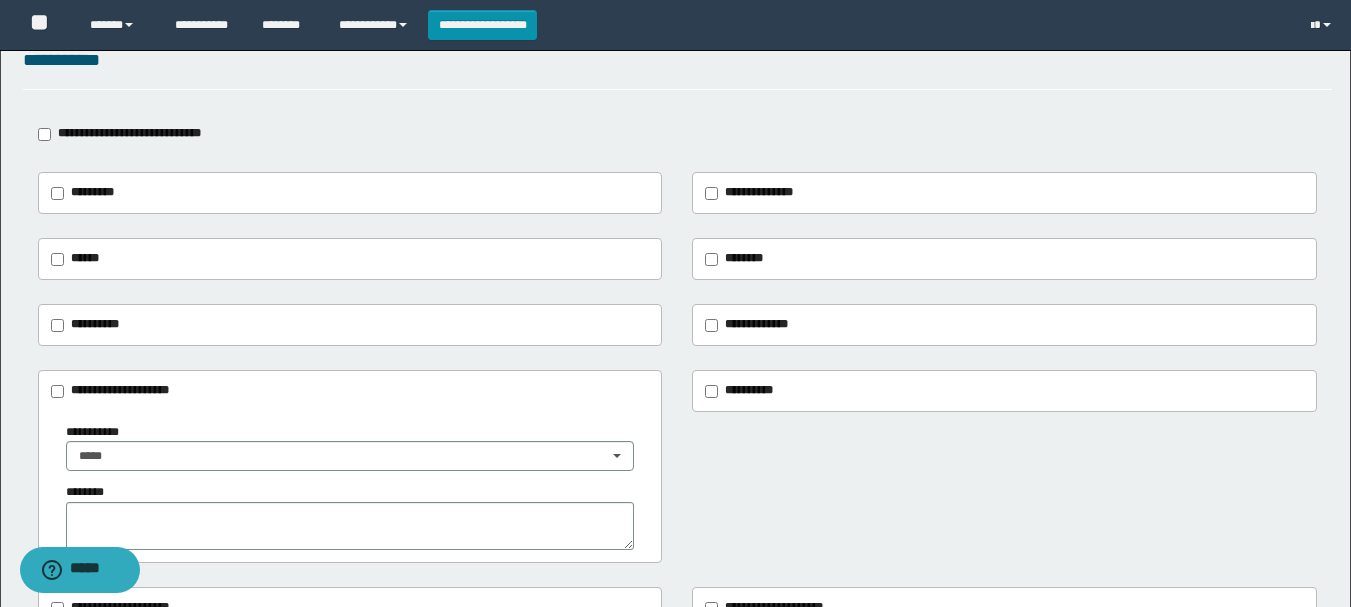 scroll, scrollTop: 200, scrollLeft: 0, axis: vertical 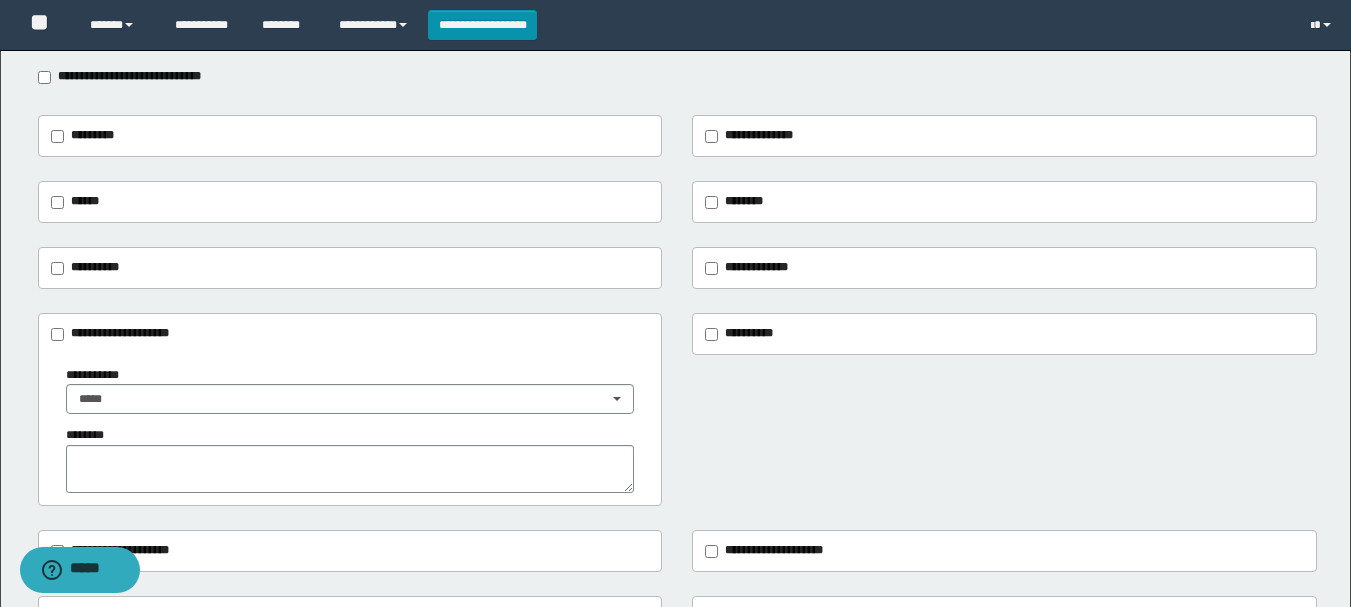 click on "**********" at bounding box center [759, 135] 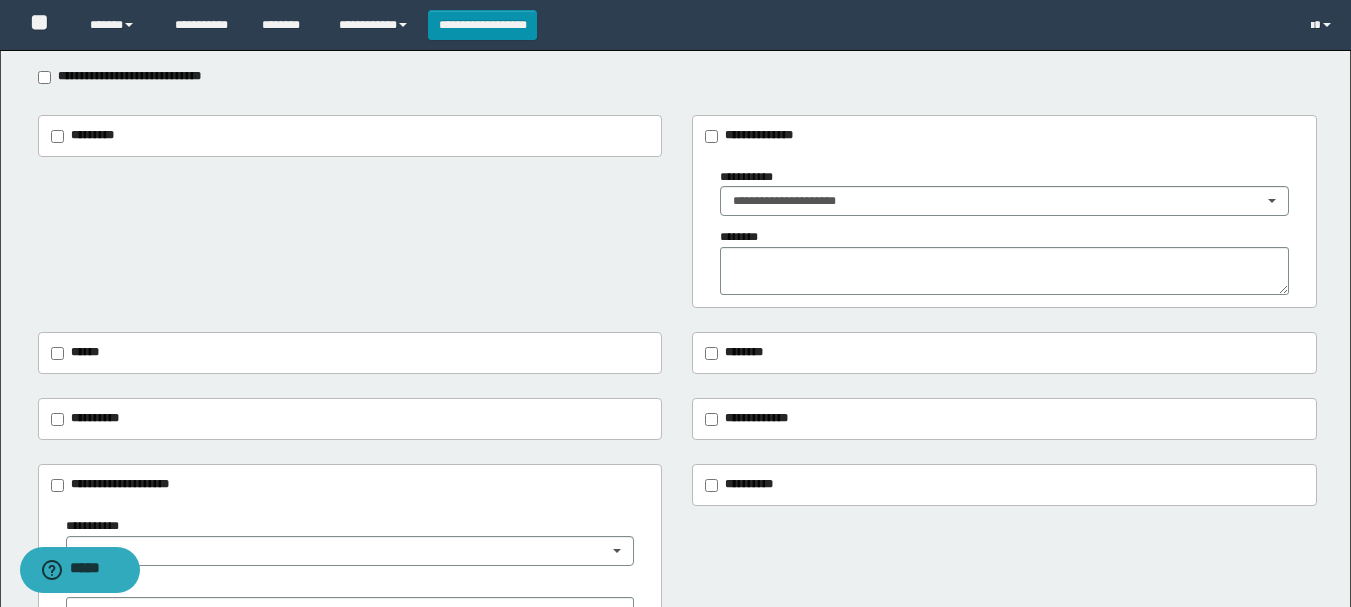 click on "**********" at bounding box center (1004, 192) 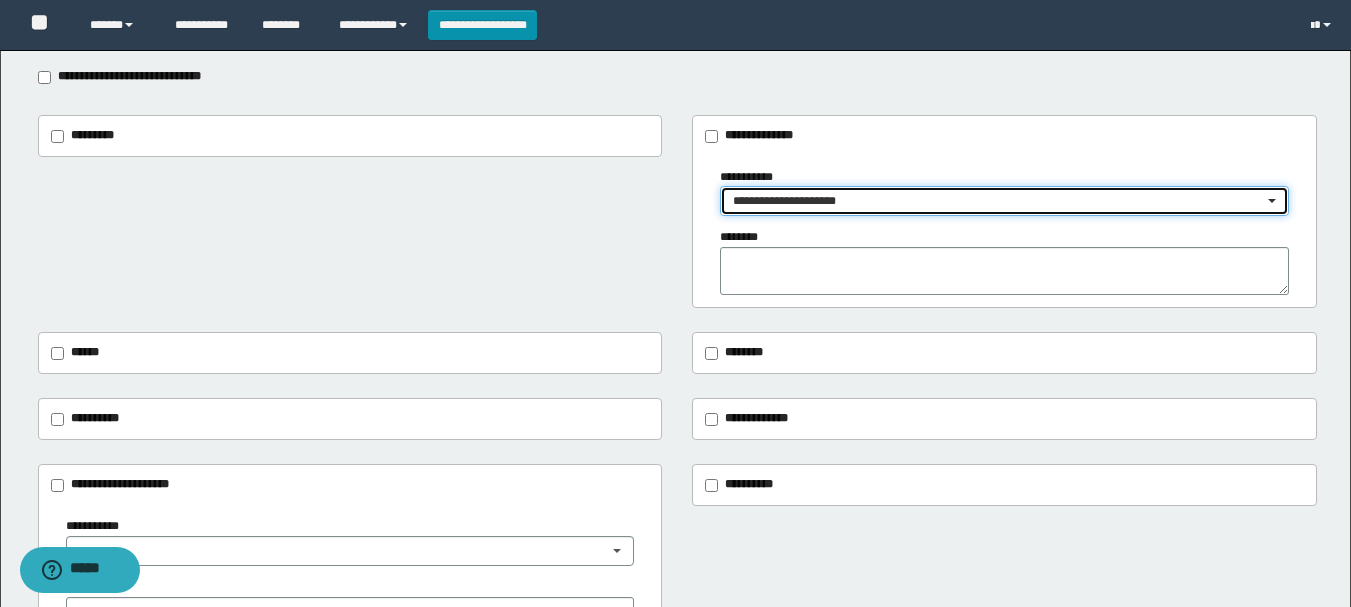 click on "**********" at bounding box center [1004, 201] 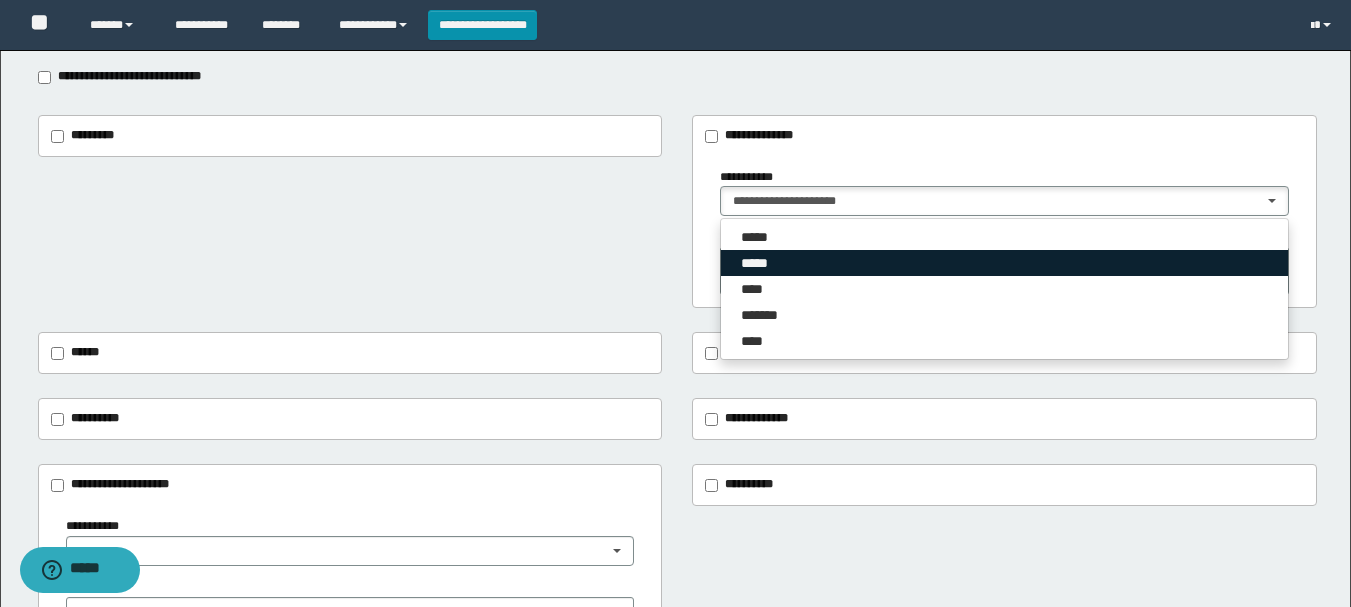 click on "*****" at bounding box center (1004, 263) 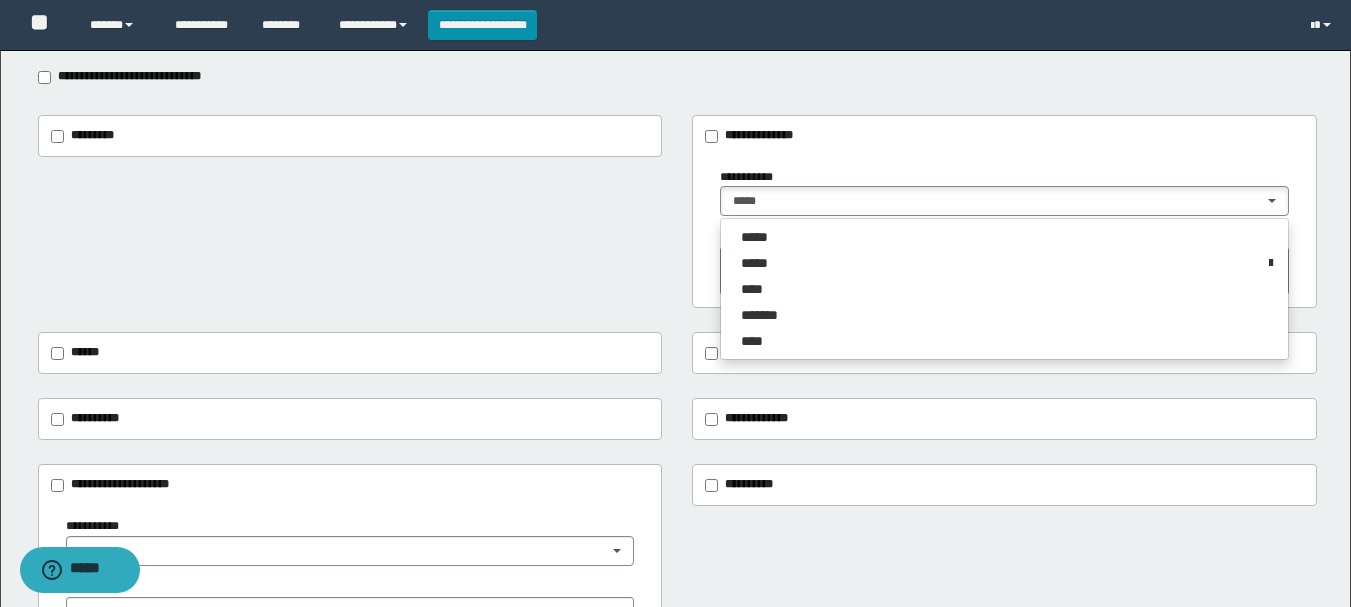 click on "********" at bounding box center (1004, 261) 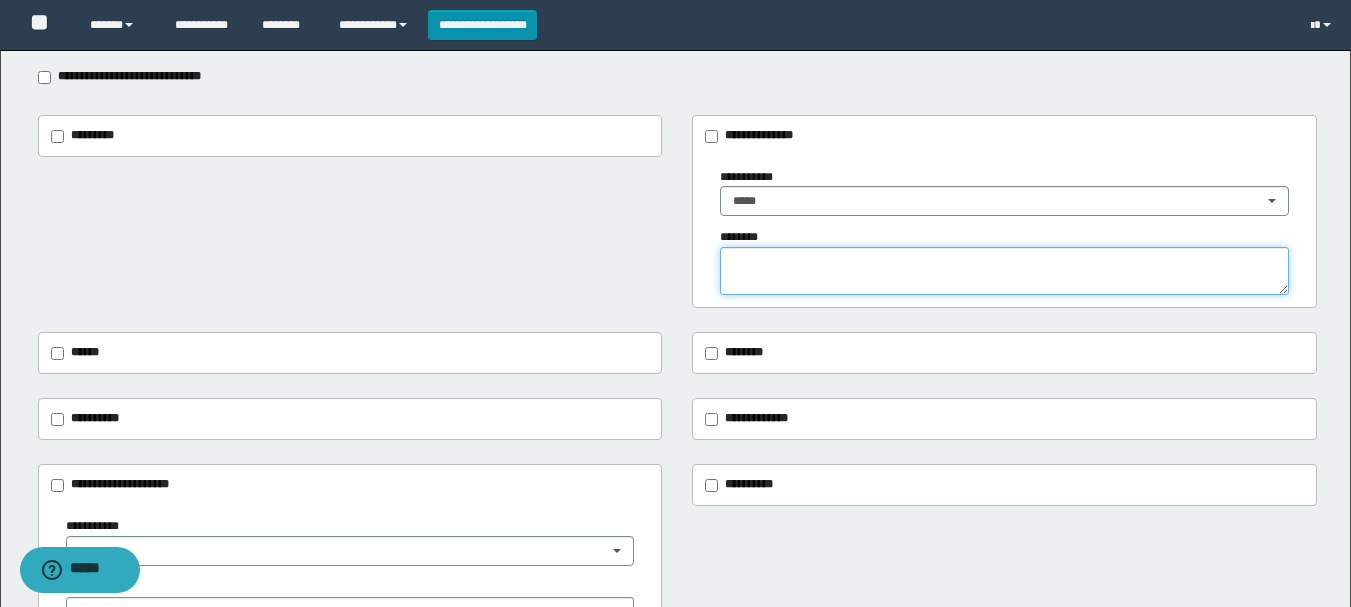 click at bounding box center [1004, 271] 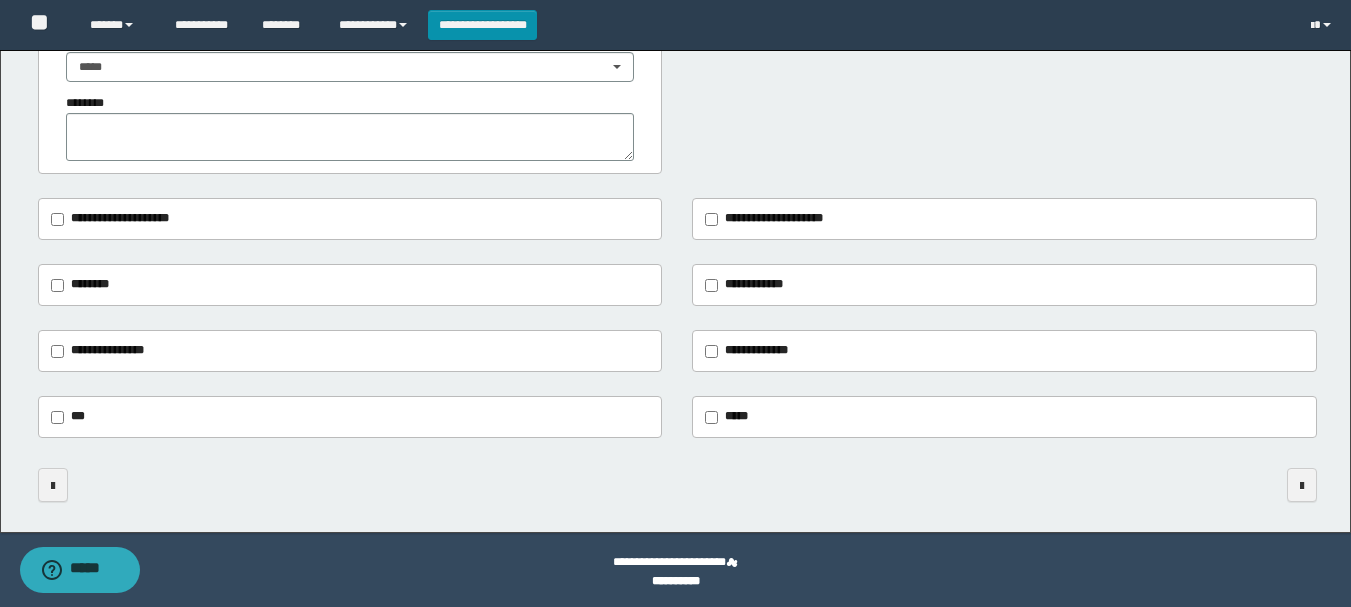 scroll, scrollTop: 681, scrollLeft: 0, axis: vertical 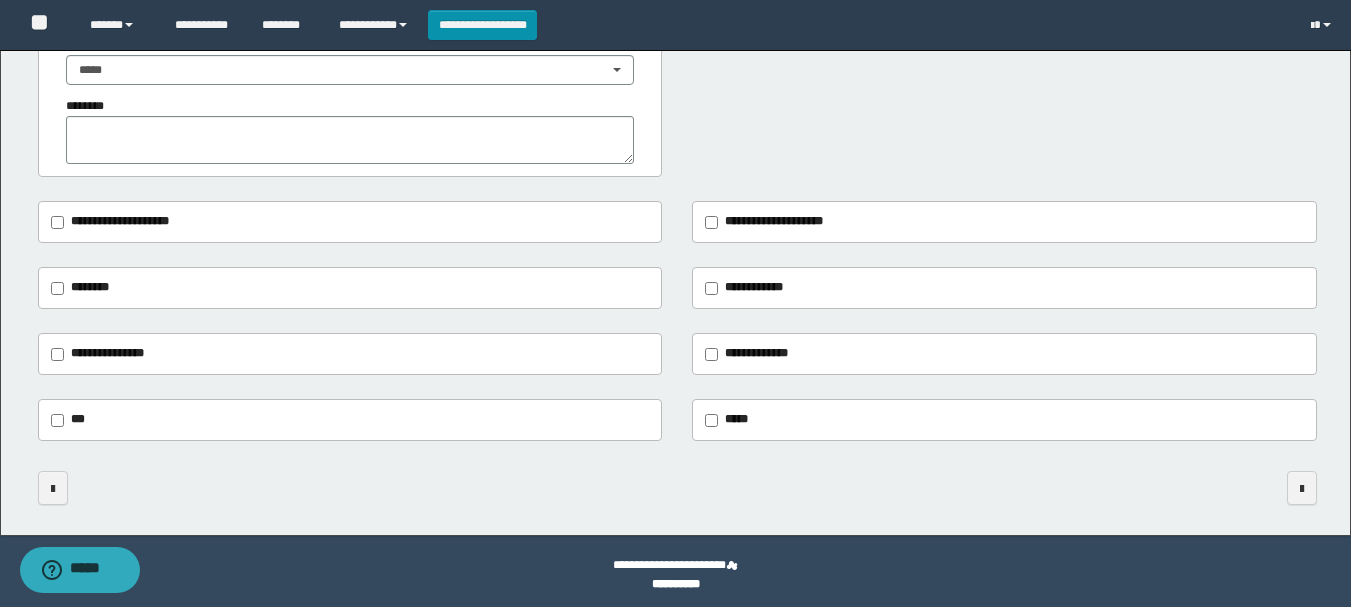 type on "***" 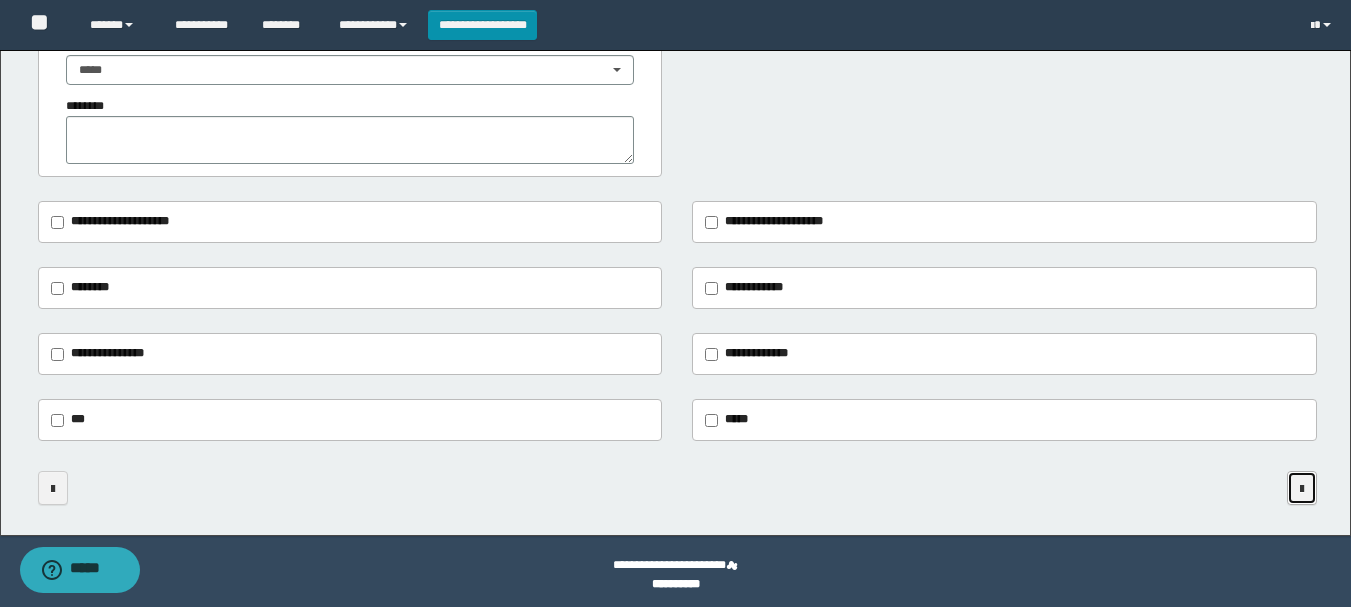 click at bounding box center [1302, 489] 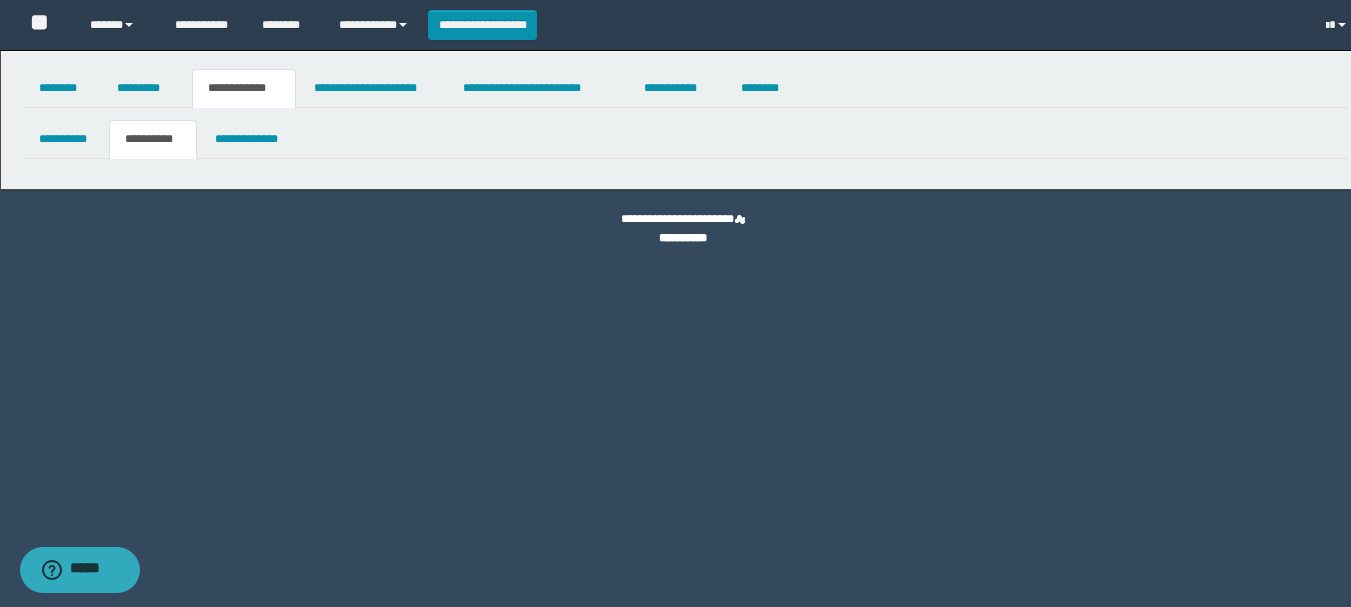 scroll, scrollTop: 0, scrollLeft: 0, axis: both 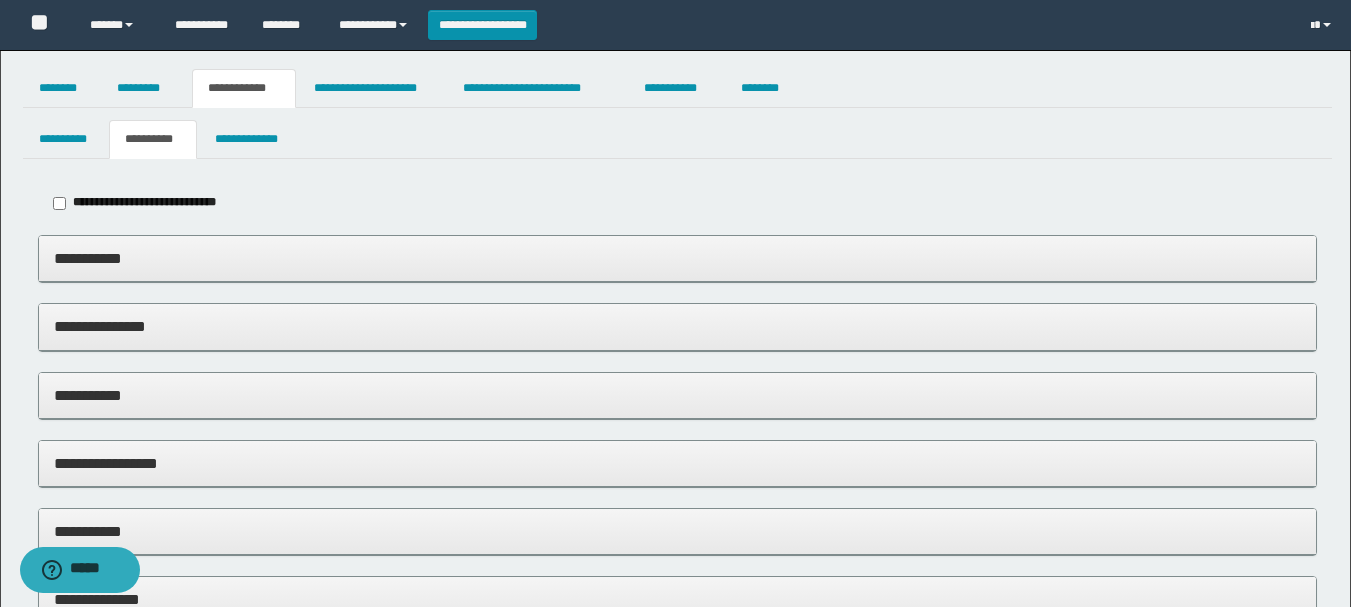 click on "**********" at bounding box center [677, 258] 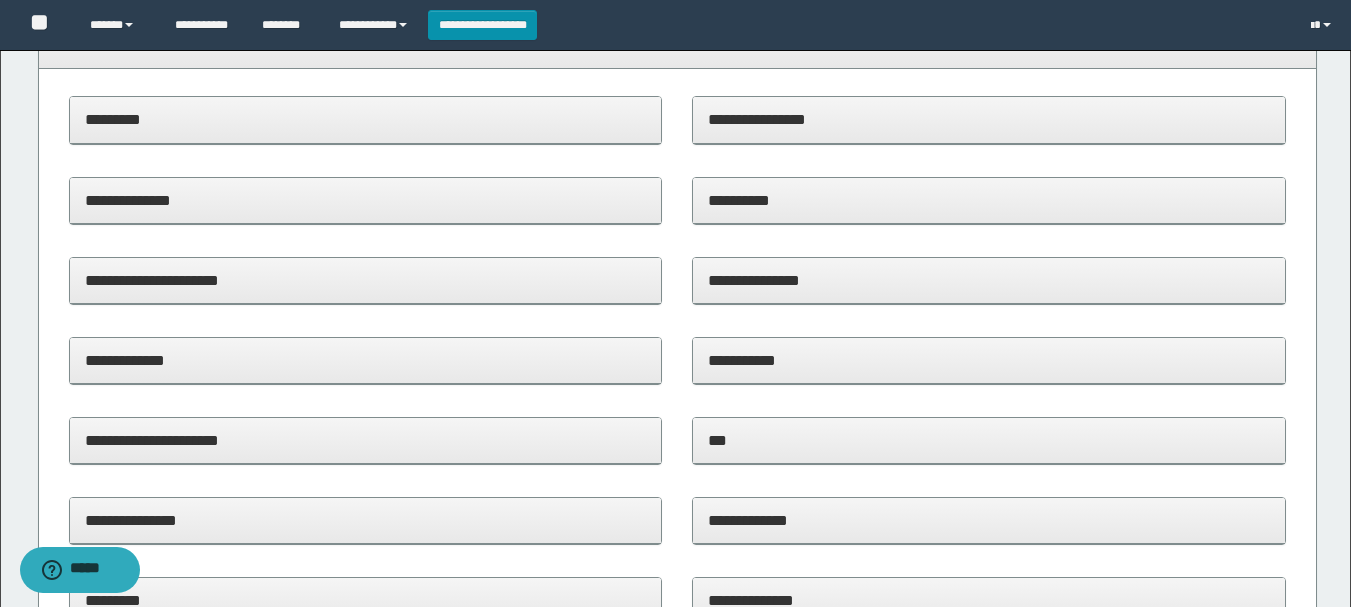 scroll, scrollTop: 200, scrollLeft: 0, axis: vertical 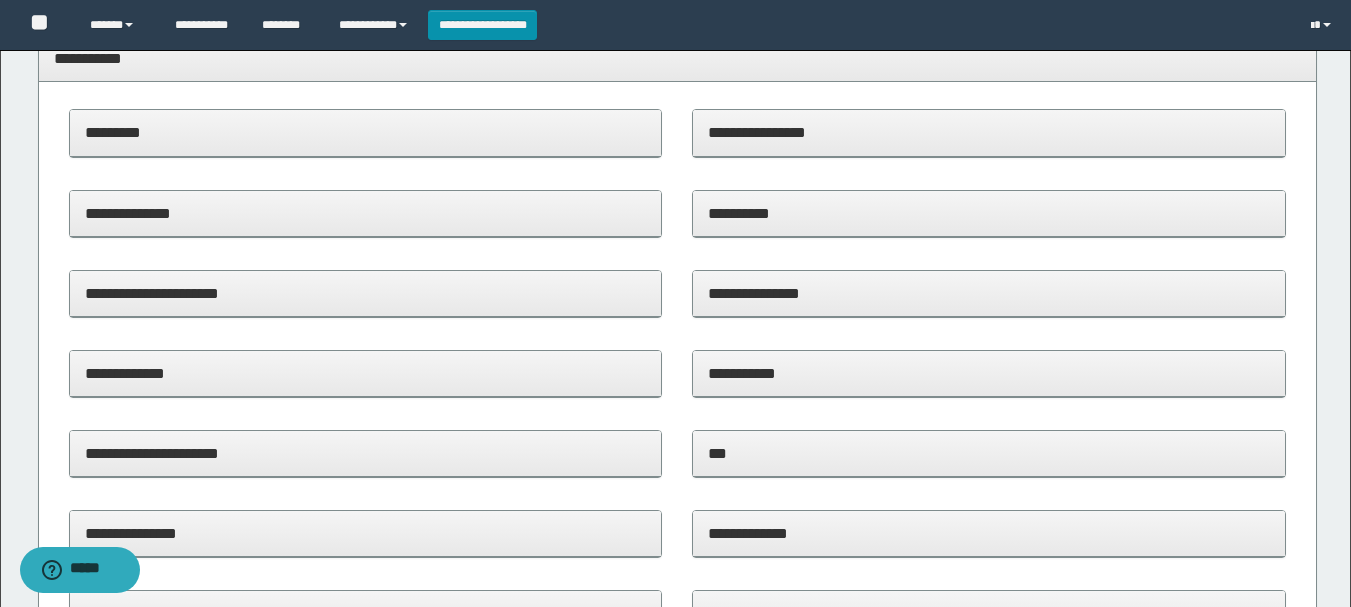 click on "**********" at bounding box center (989, 533) 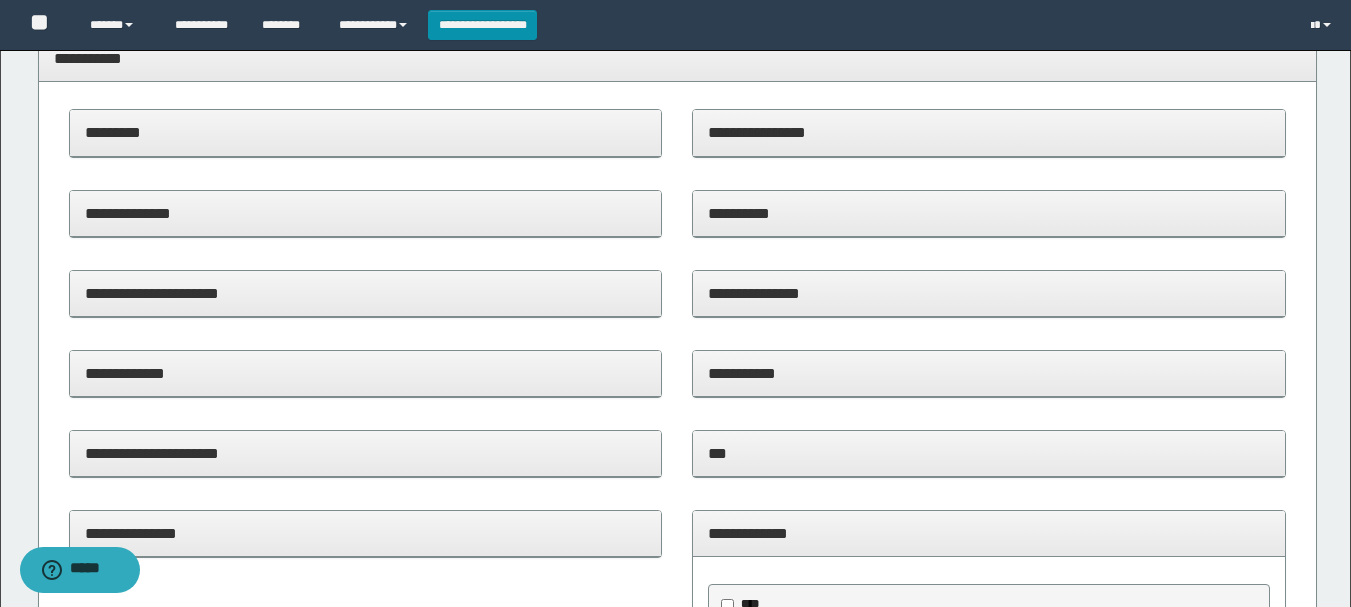 click on "*********" at bounding box center [366, 132] 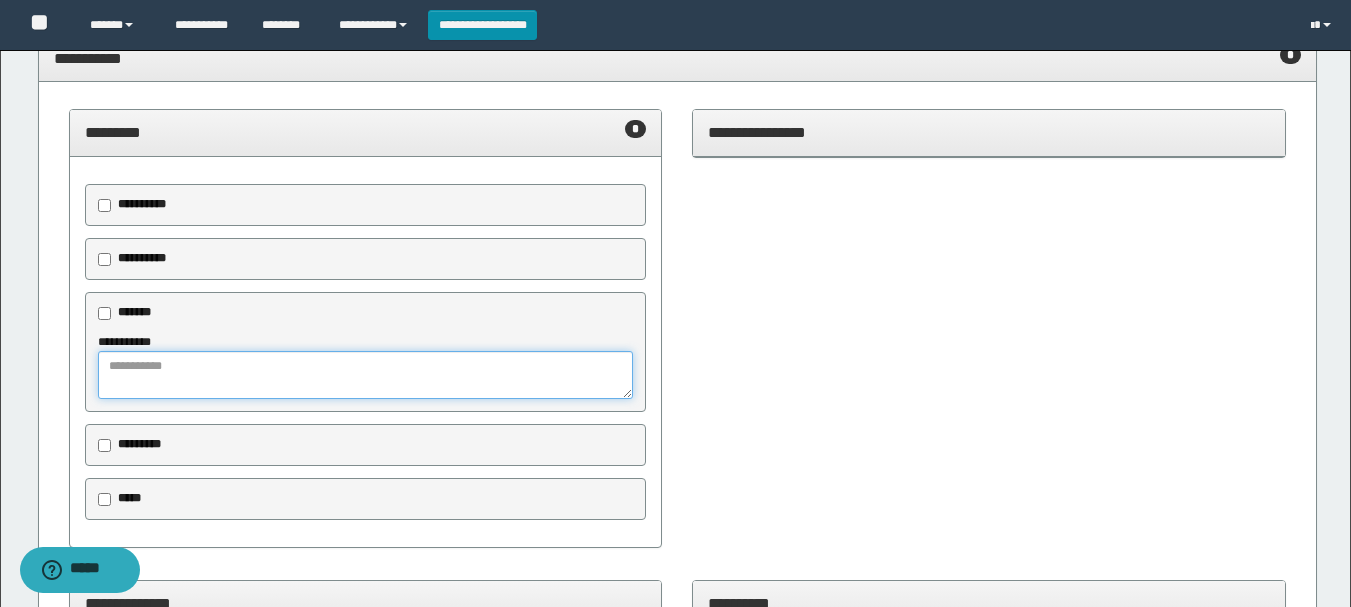 click at bounding box center (366, 375) 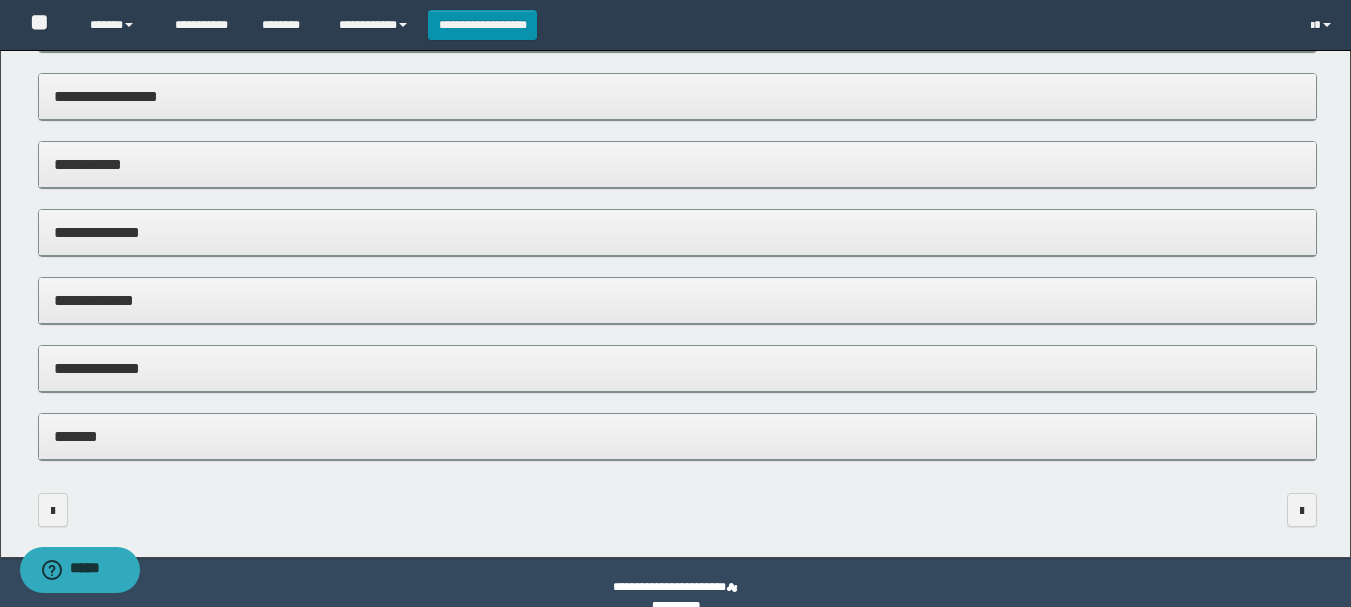 scroll, scrollTop: 1648, scrollLeft: 0, axis: vertical 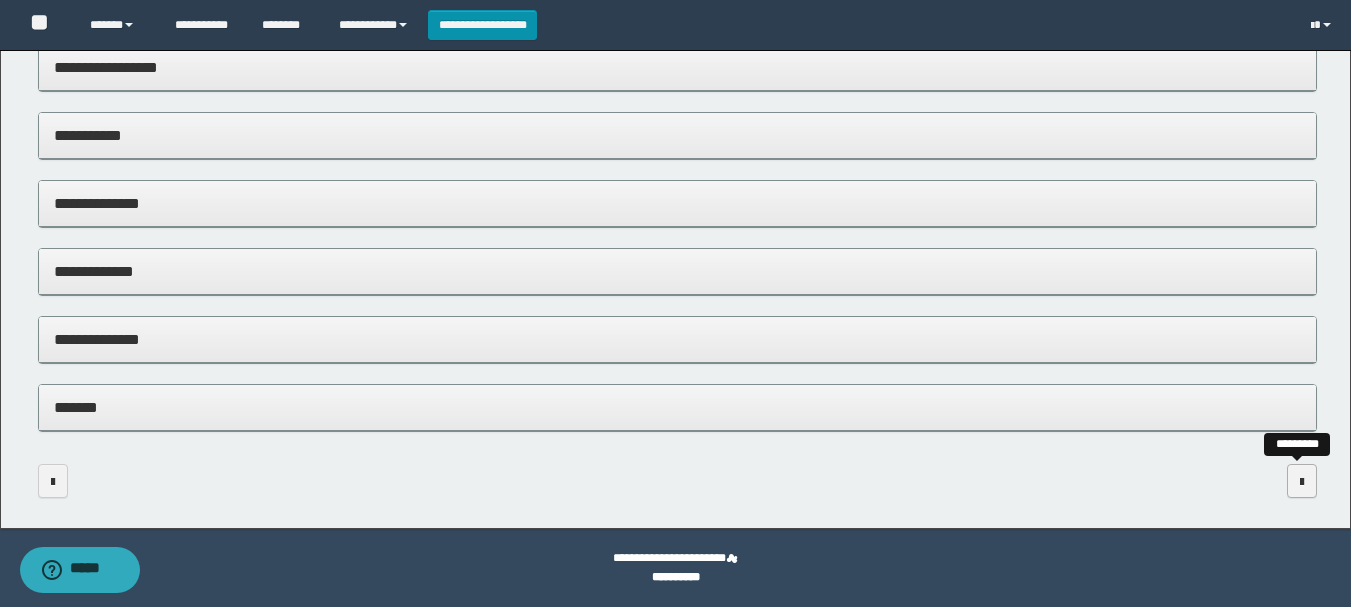 type on "**********" 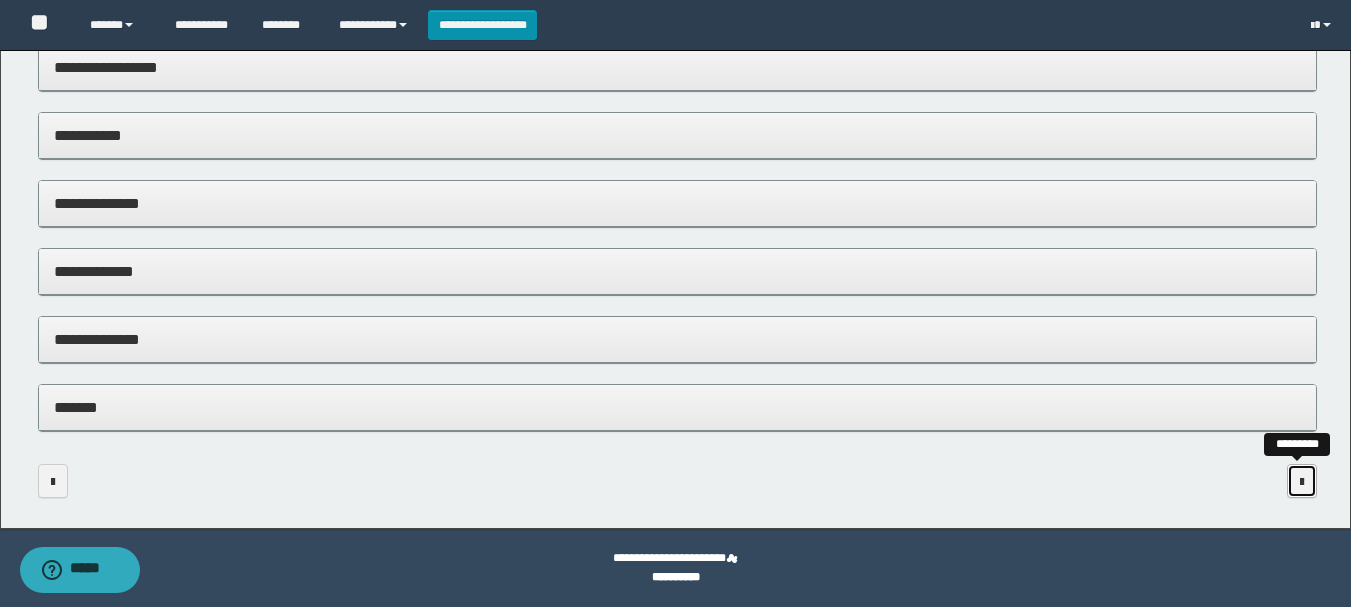 click at bounding box center (1302, 482) 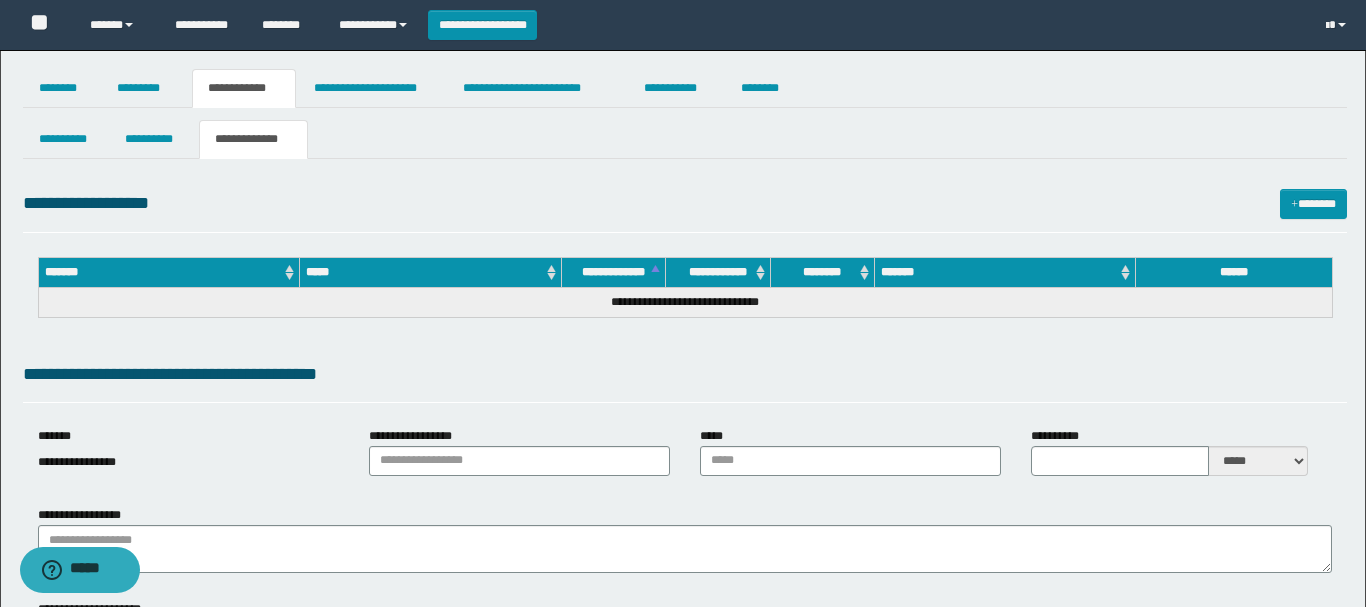 type on "**********" 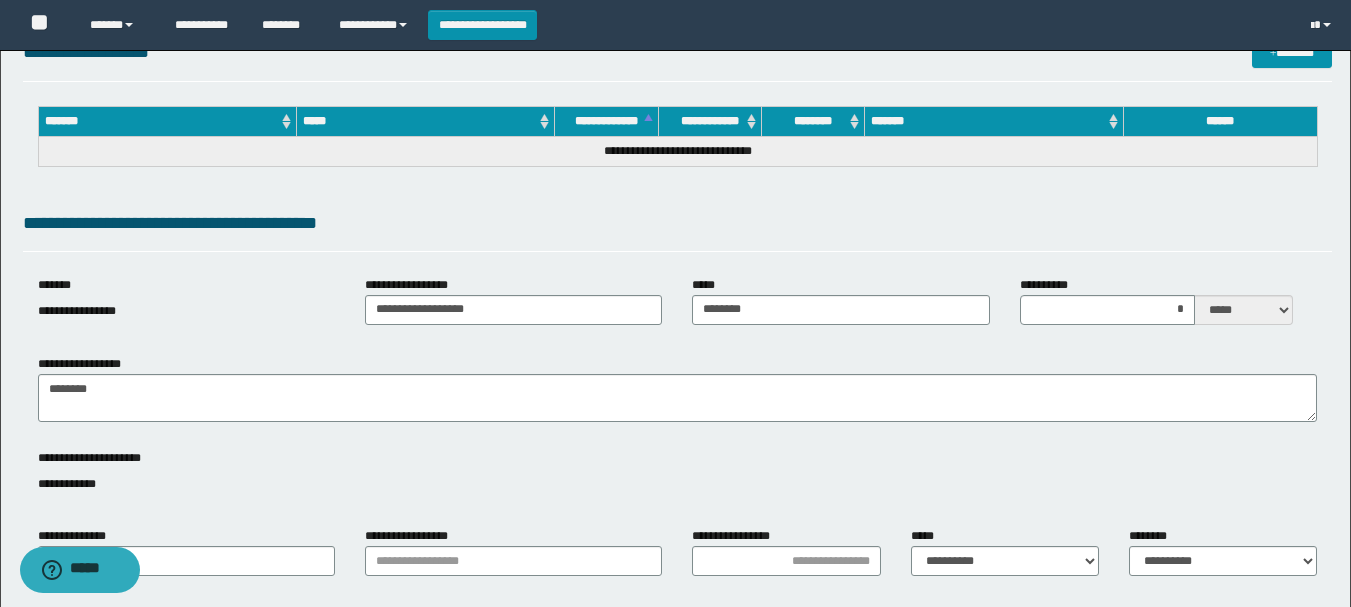 scroll, scrollTop: 0, scrollLeft: 0, axis: both 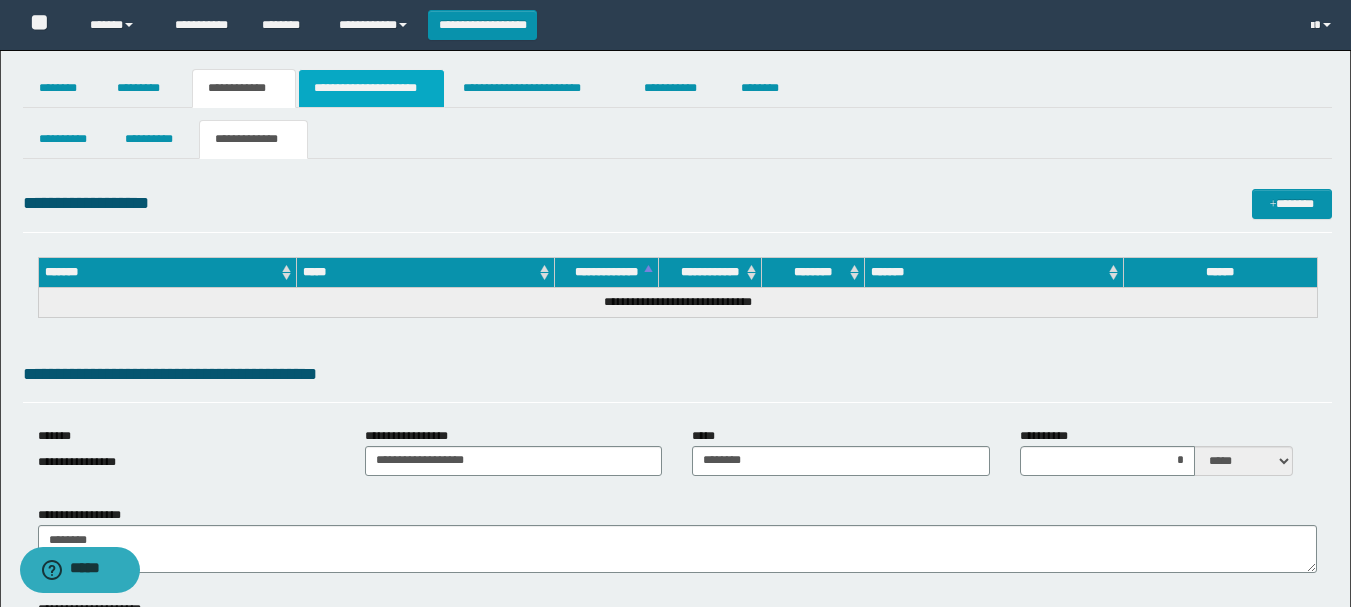 click on "**********" at bounding box center (371, 88) 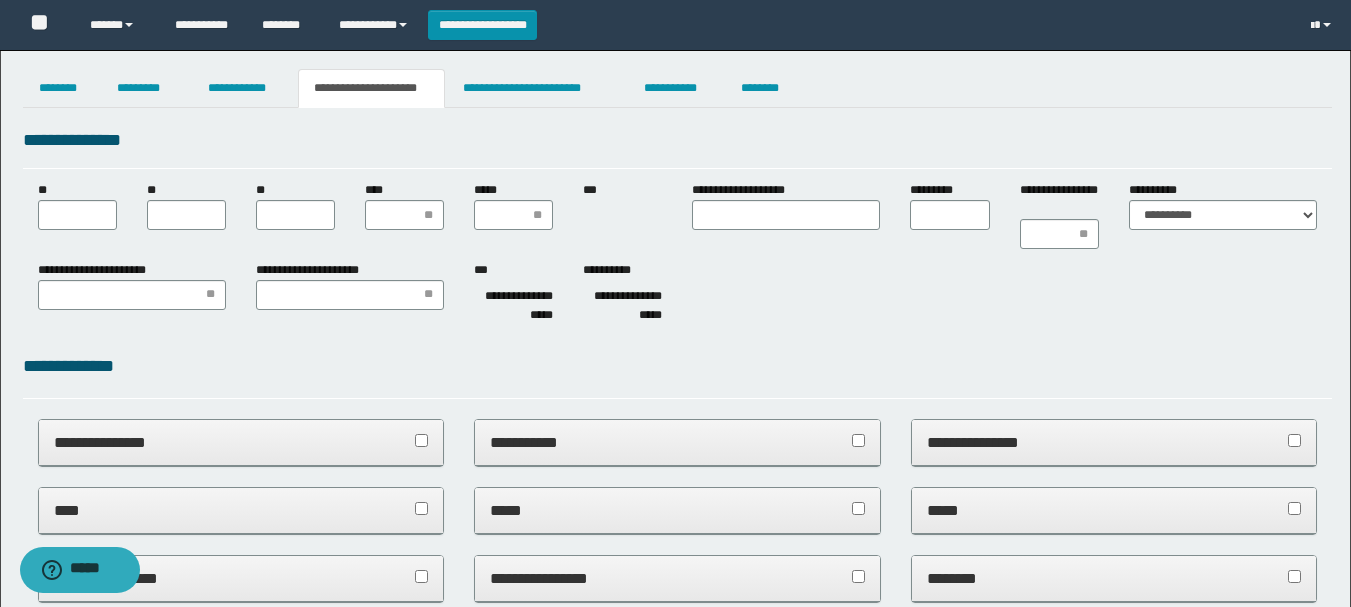 scroll, scrollTop: 0, scrollLeft: 0, axis: both 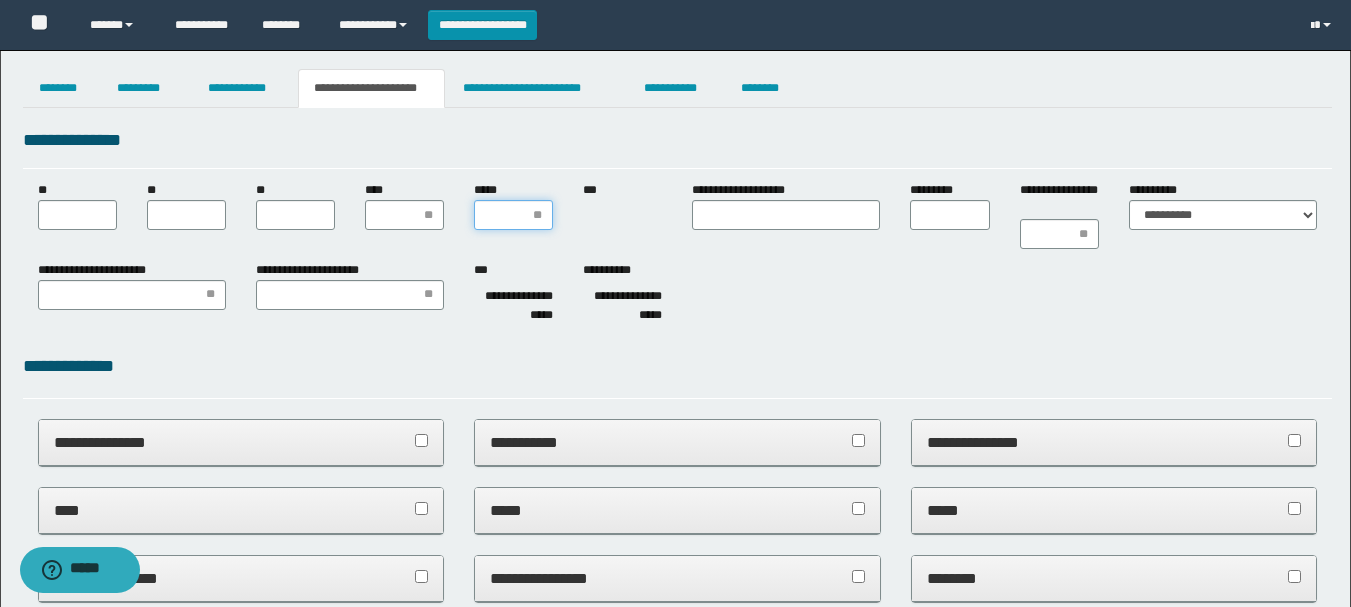 click on "*****" at bounding box center (513, 215) 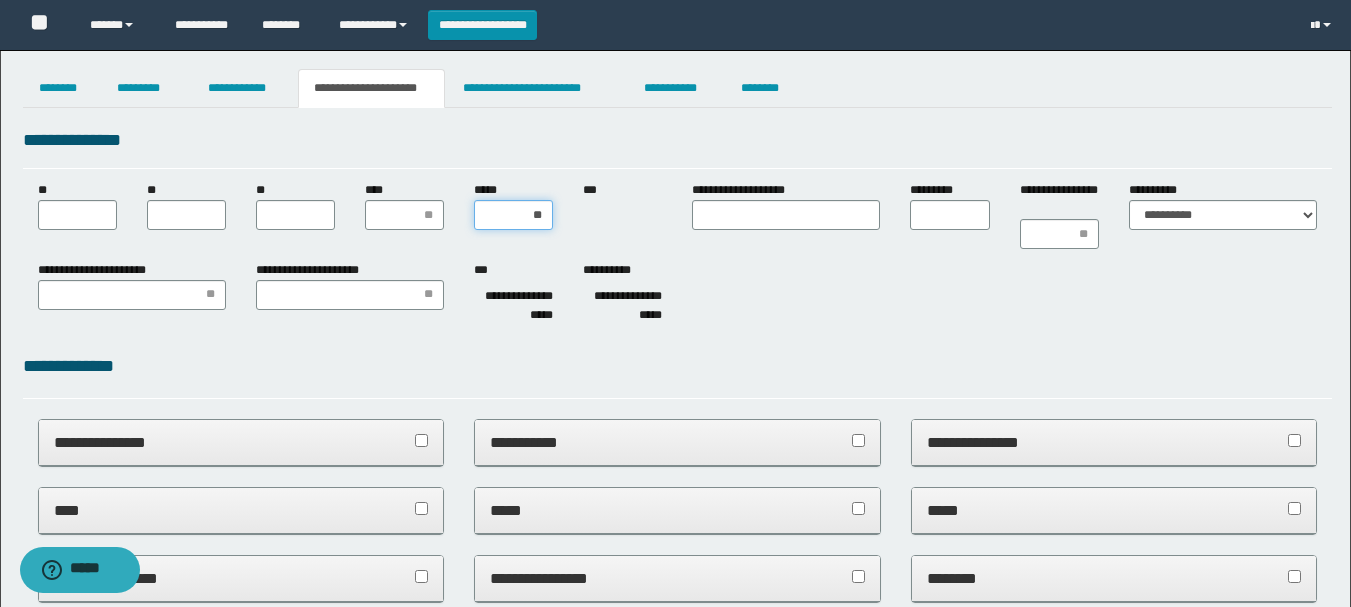 type on "***" 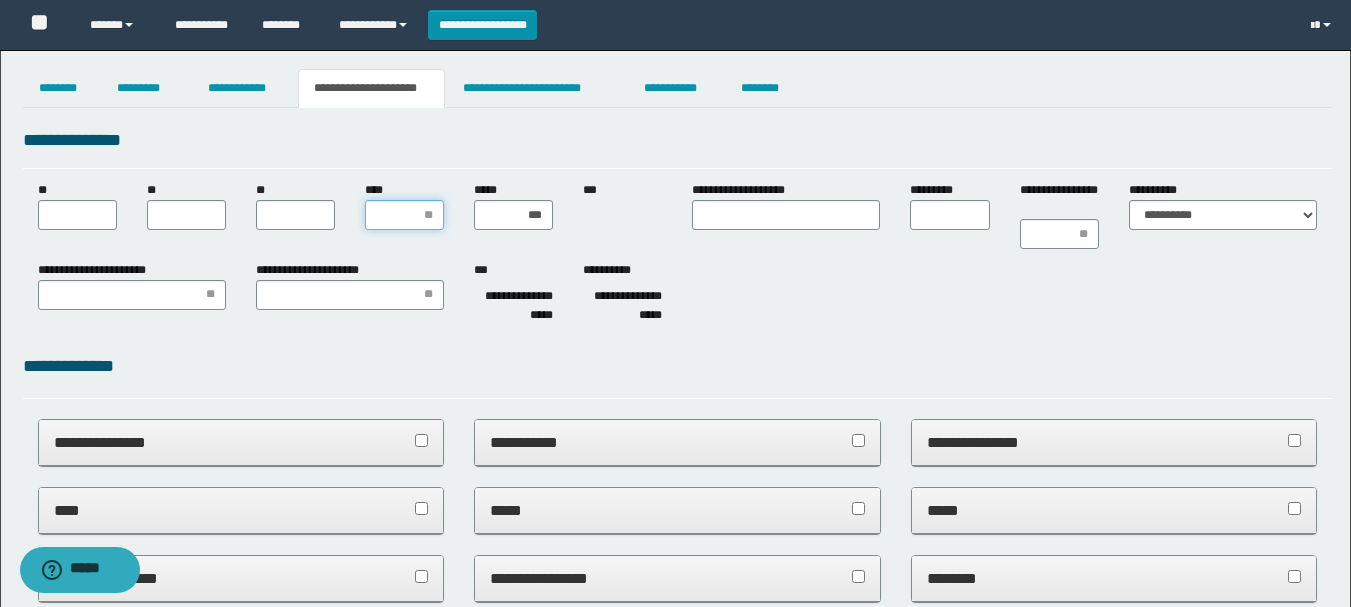 click on "****" at bounding box center [404, 215] 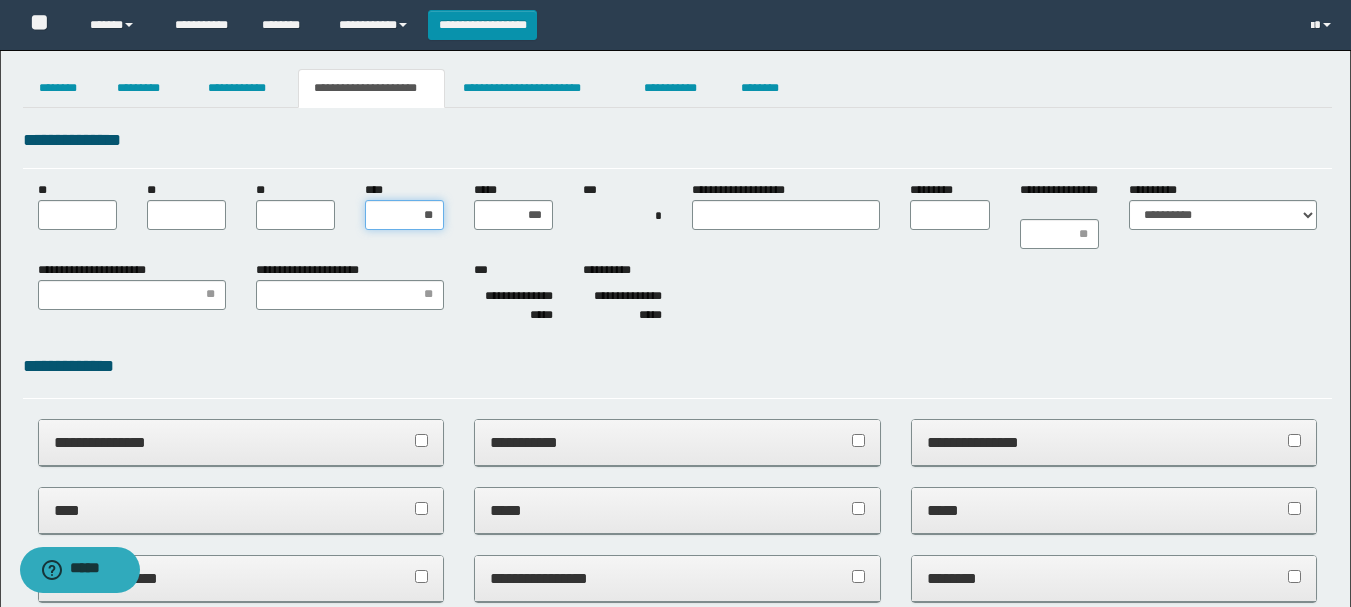 type on "***" 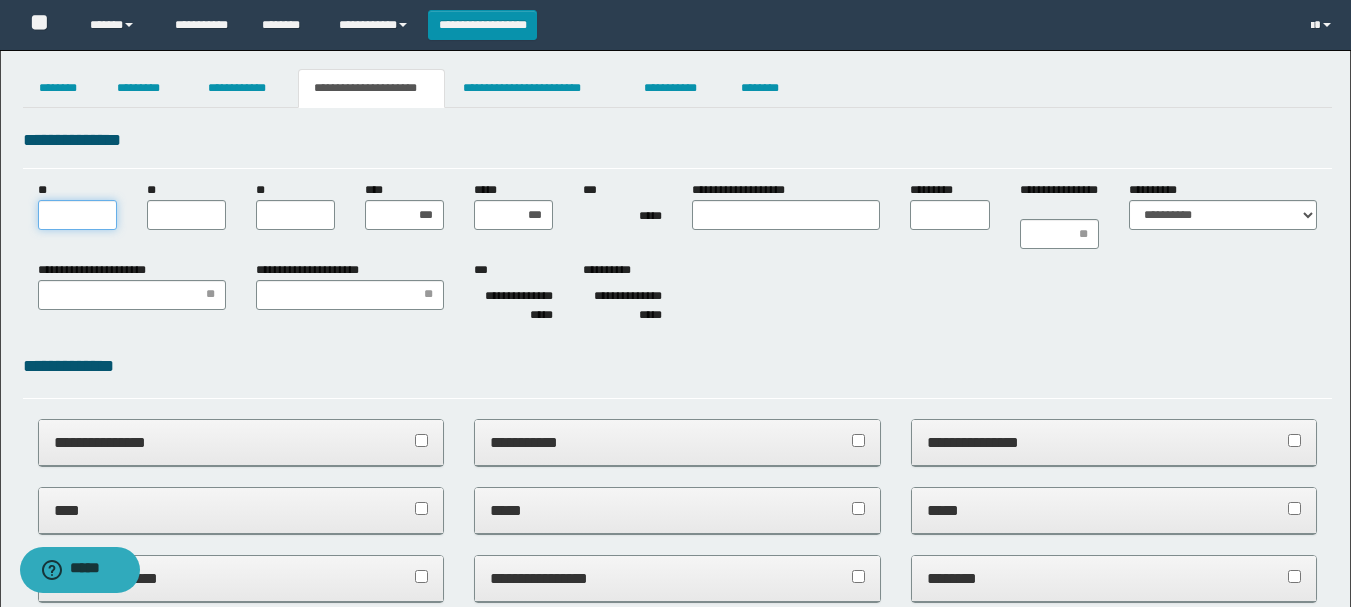 drag, startPoint x: 82, startPoint y: 215, endPoint x: 55, endPoint y: 201, distance: 30.413813 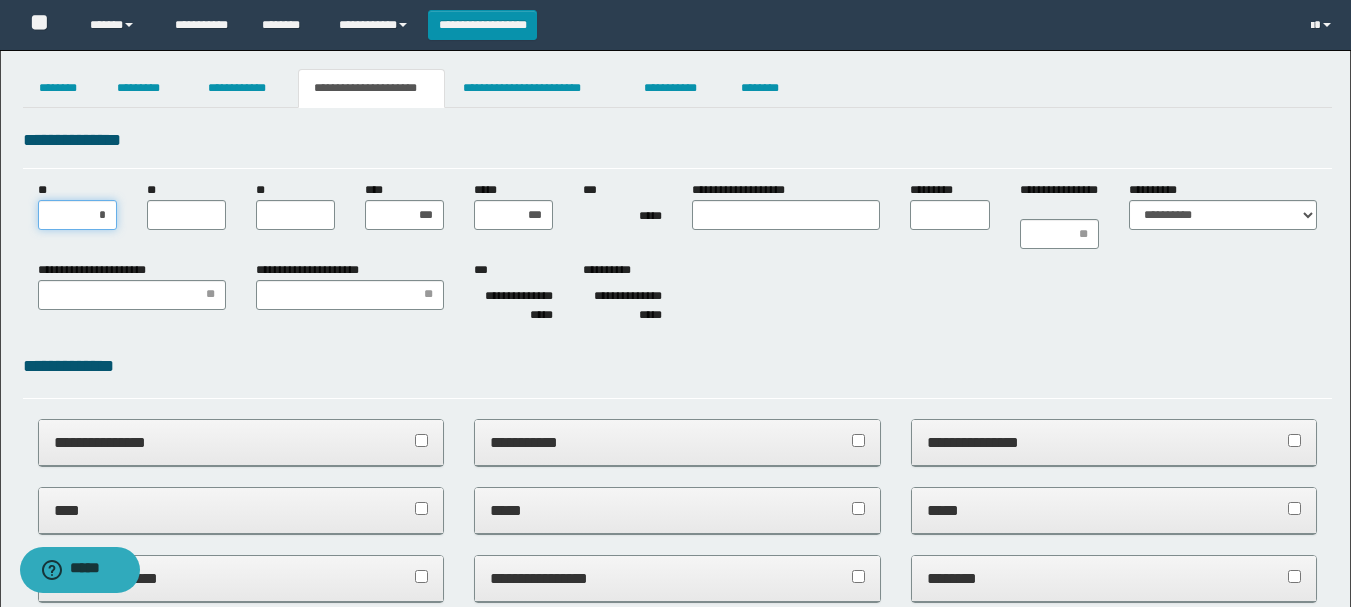 type on "**" 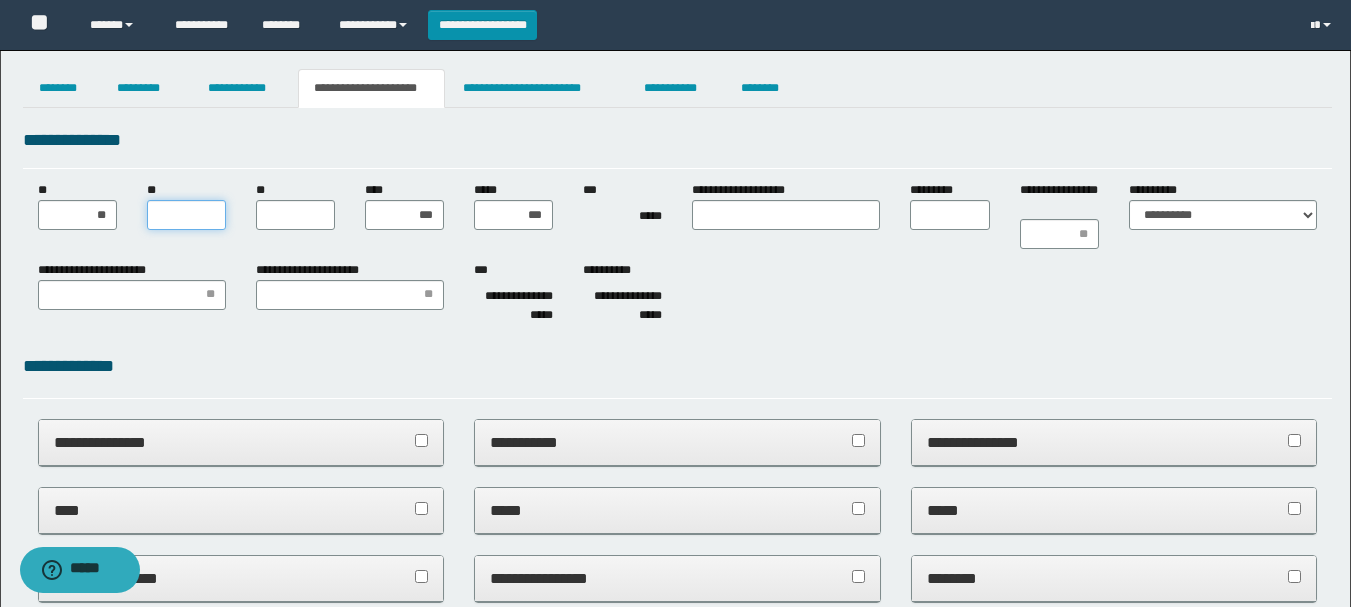 click on "**" at bounding box center [186, 215] 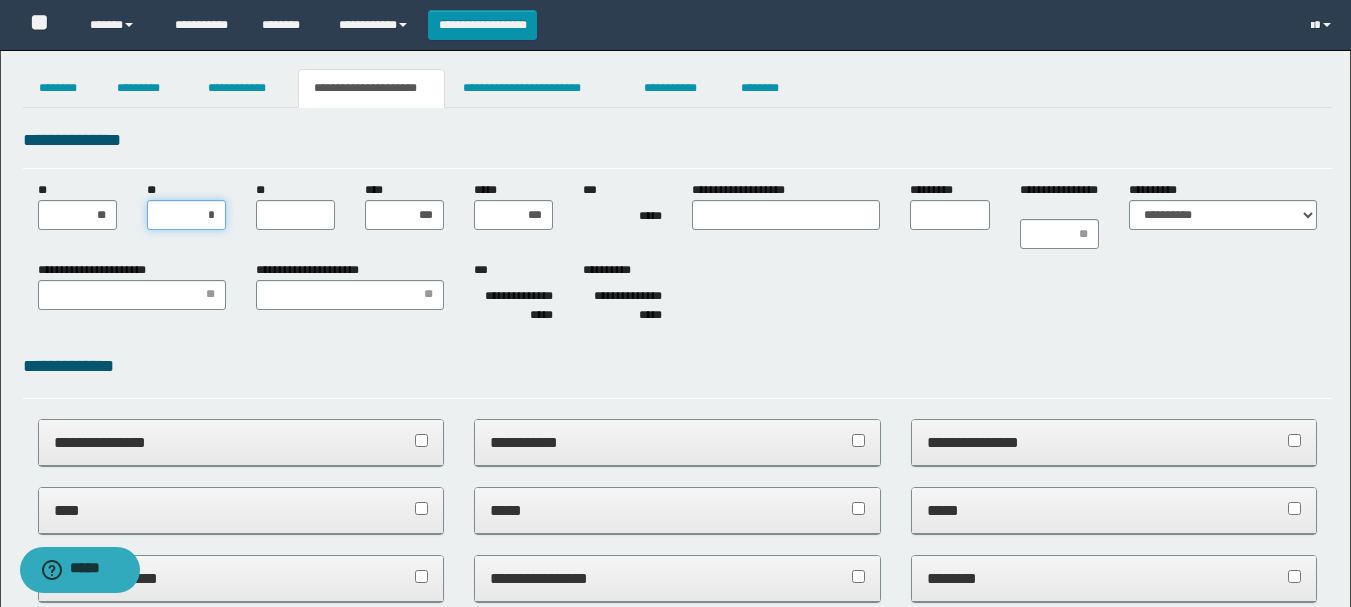 type on "**" 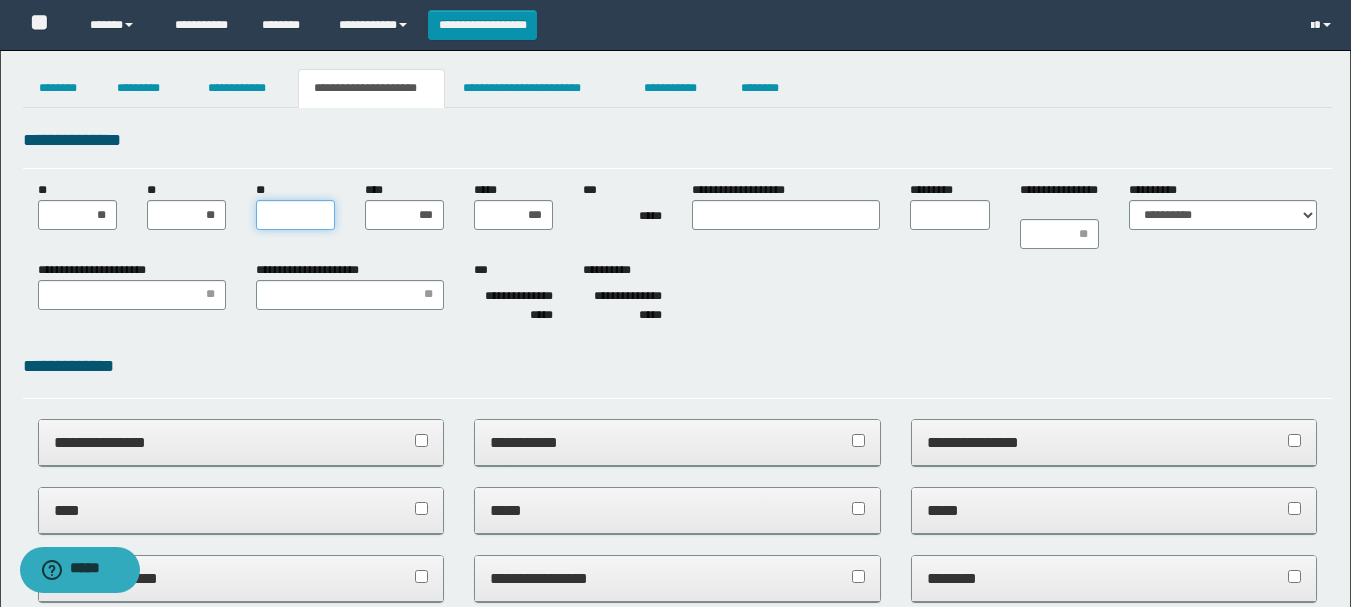 click on "**" at bounding box center (295, 215) 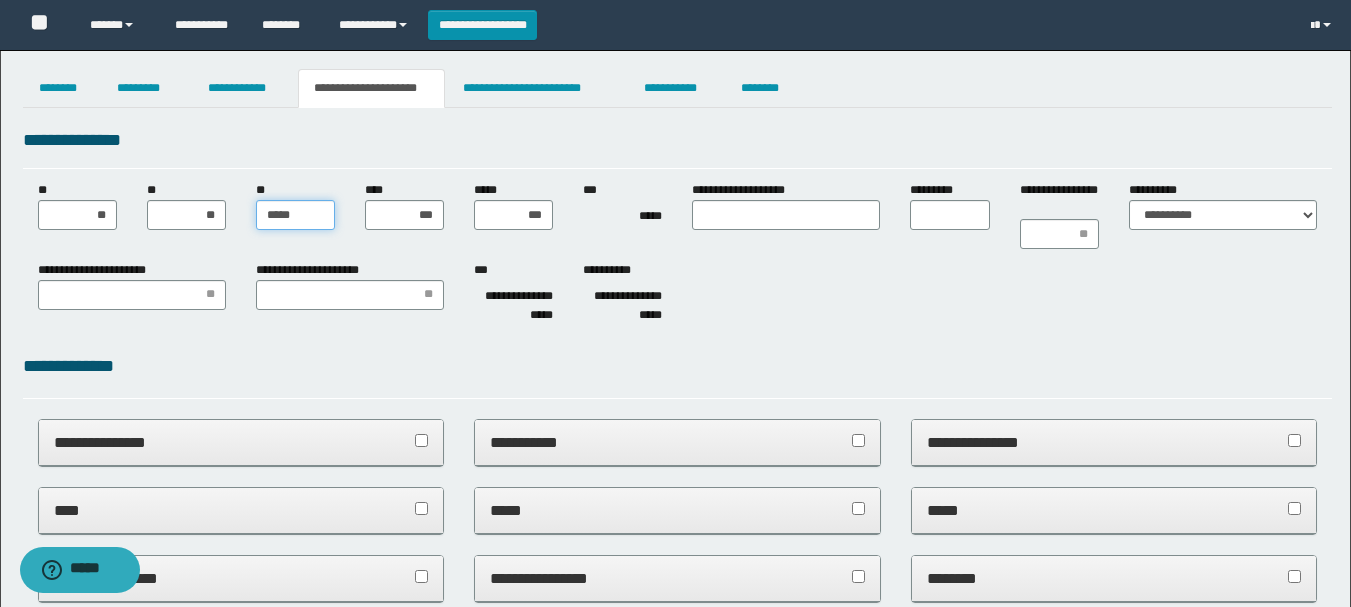 type on "******" 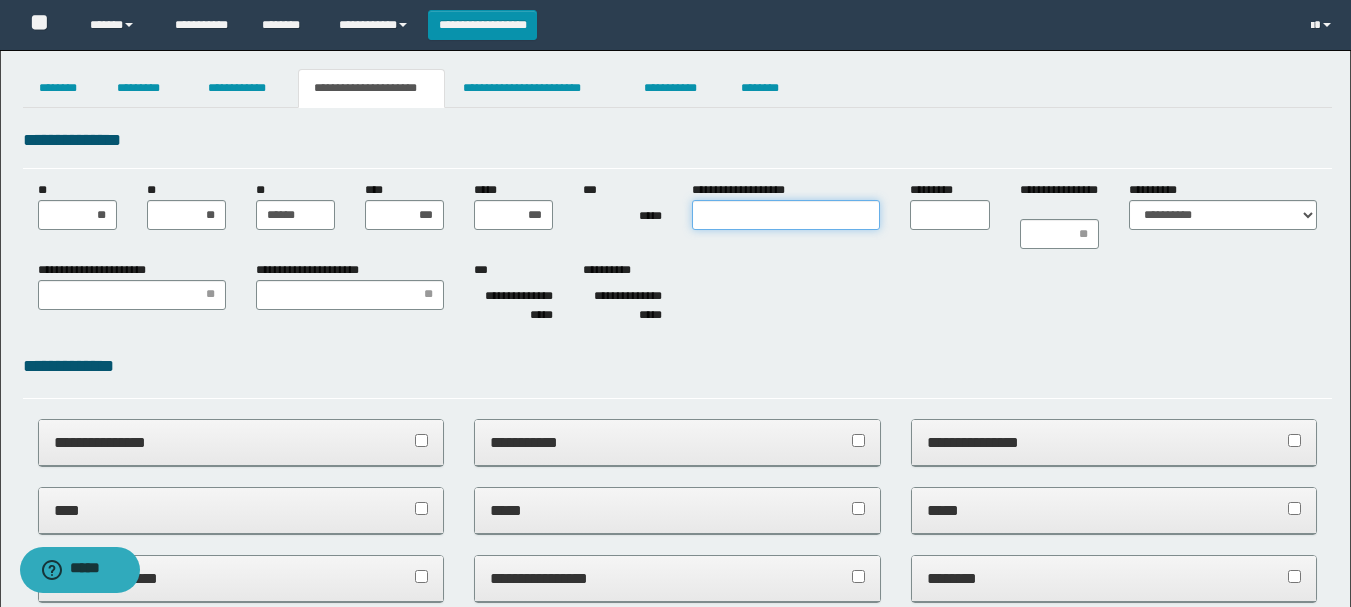 click on "**********" at bounding box center (786, 215) 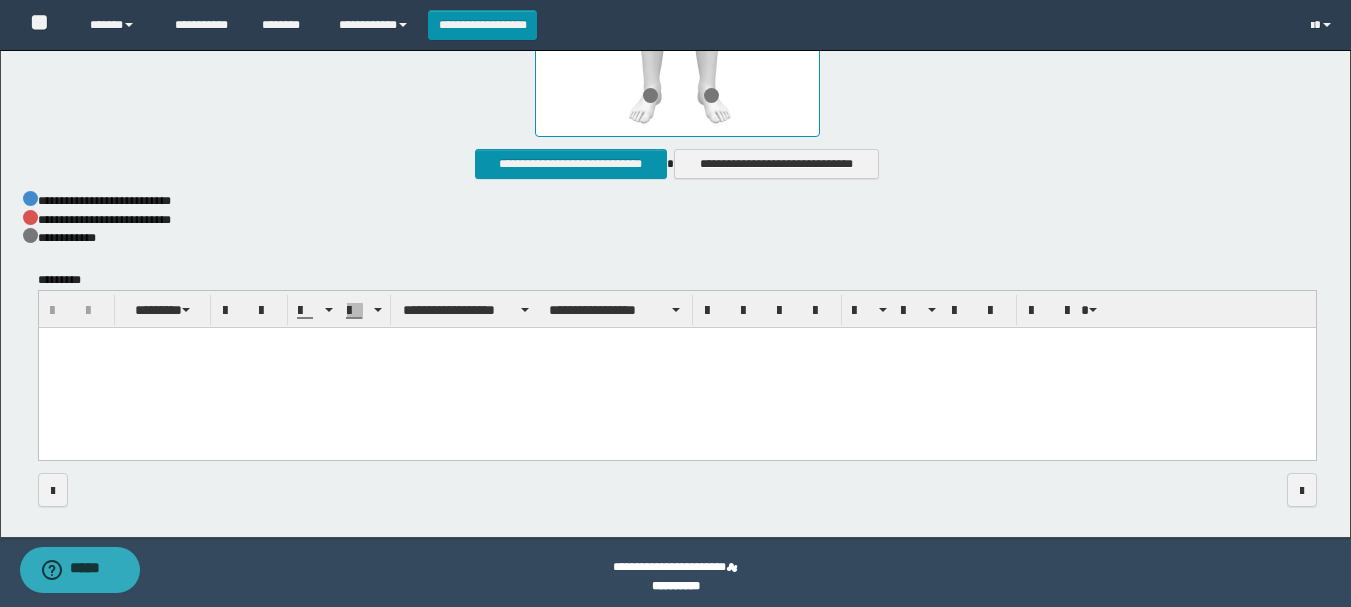 scroll, scrollTop: 1171, scrollLeft: 0, axis: vertical 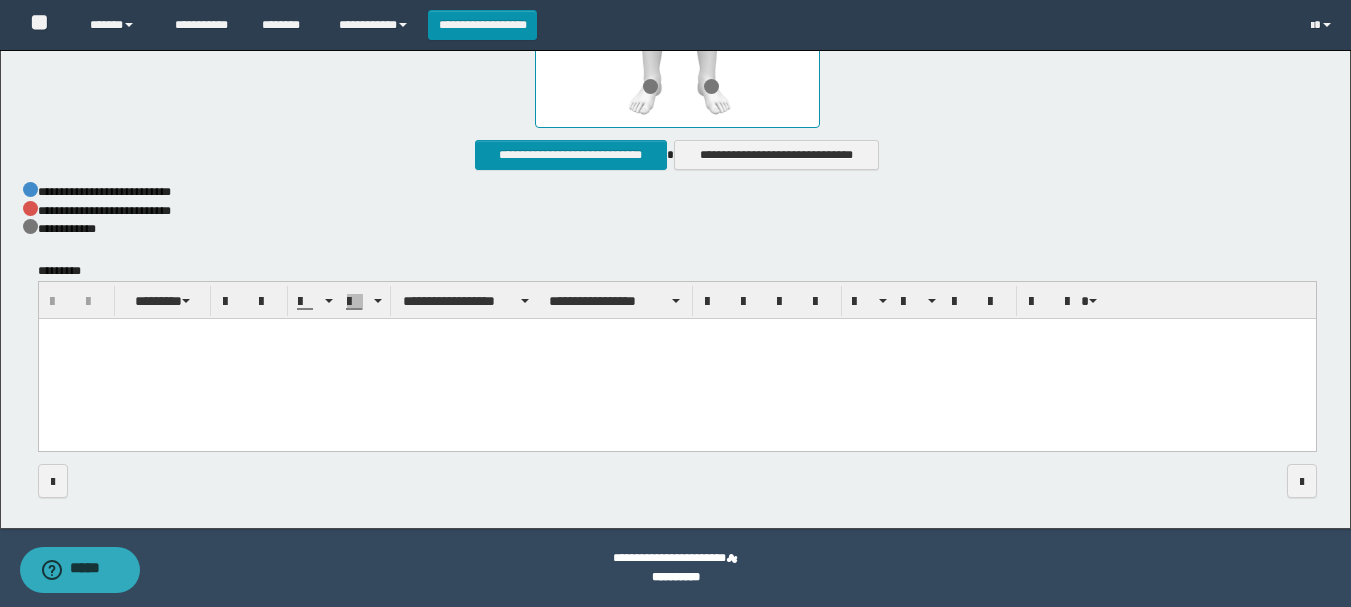 click at bounding box center (676, 360) 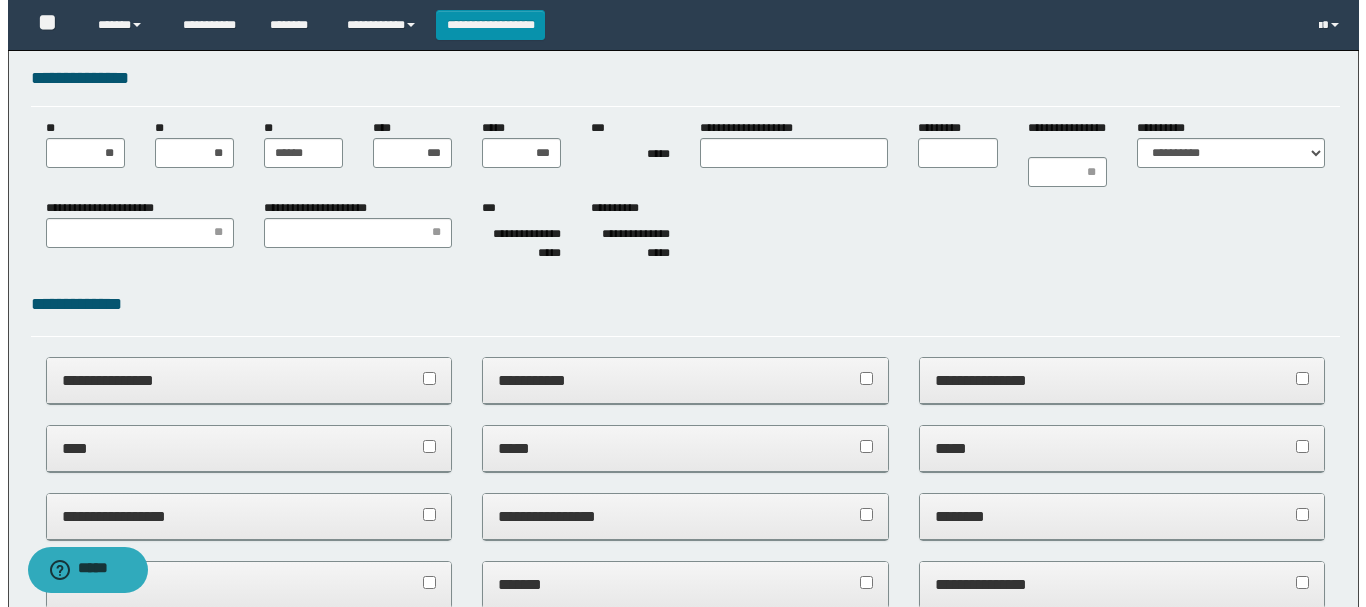 scroll, scrollTop: 0, scrollLeft: 0, axis: both 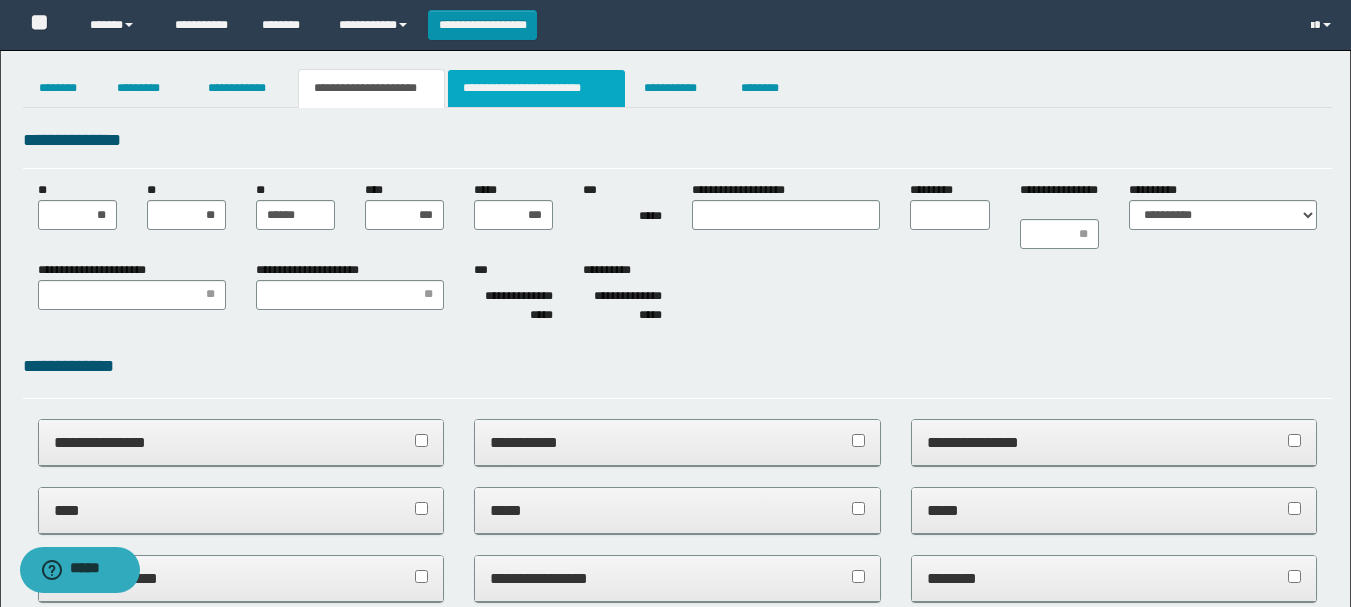 click on "**********" at bounding box center [537, 88] 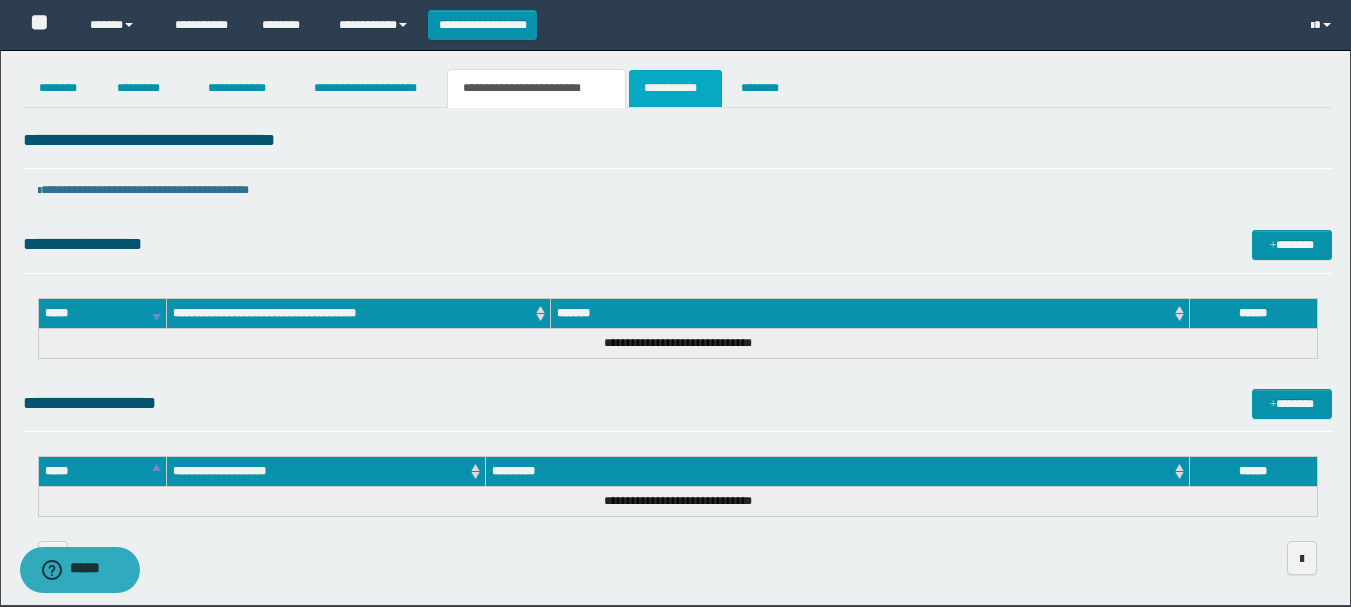 click on "**********" at bounding box center (675, 88) 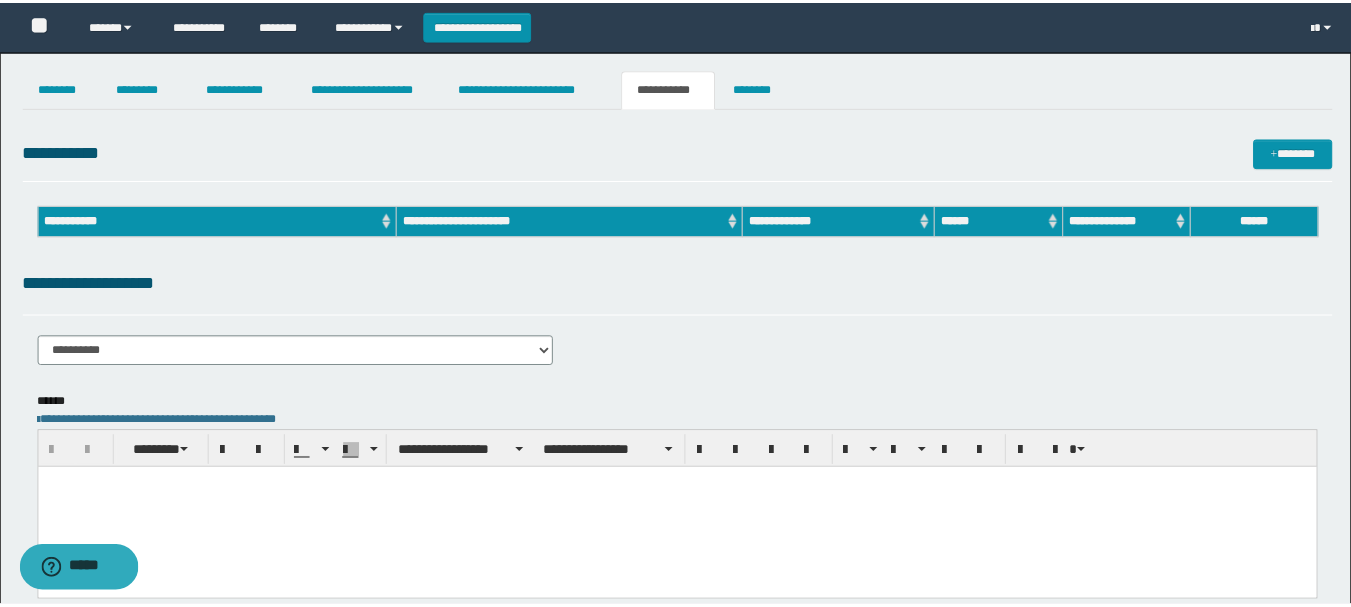 scroll, scrollTop: 0, scrollLeft: 0, axis: both 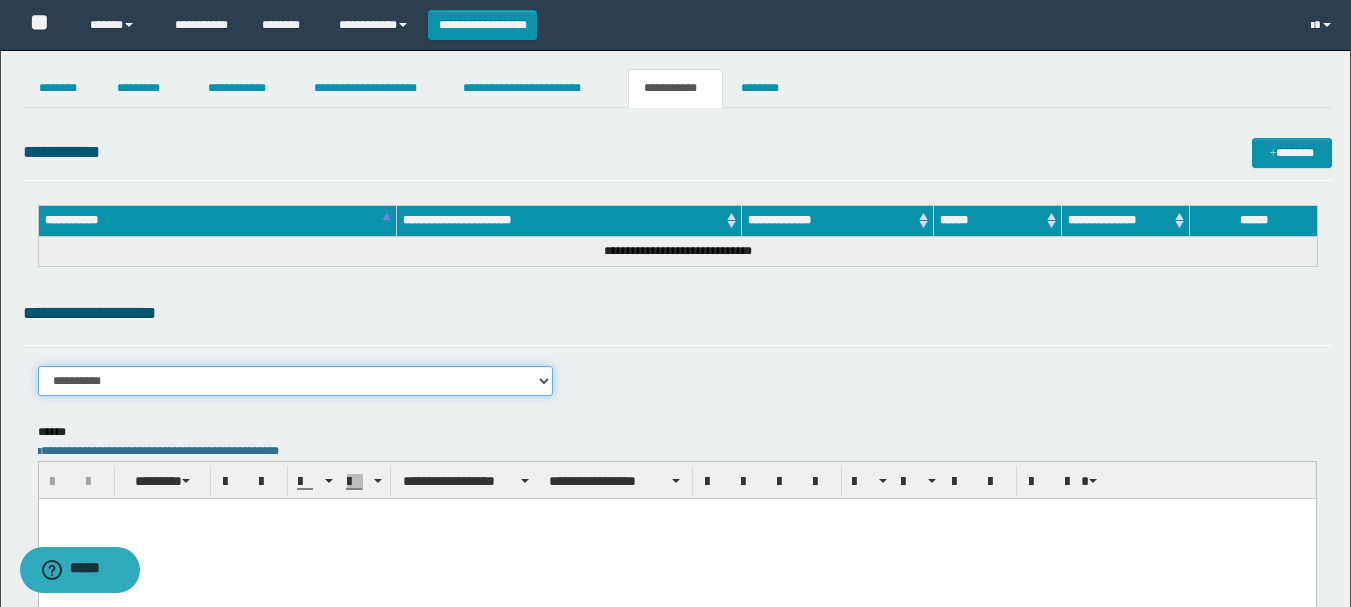 click on "**********" at bounding box center [296, 381] 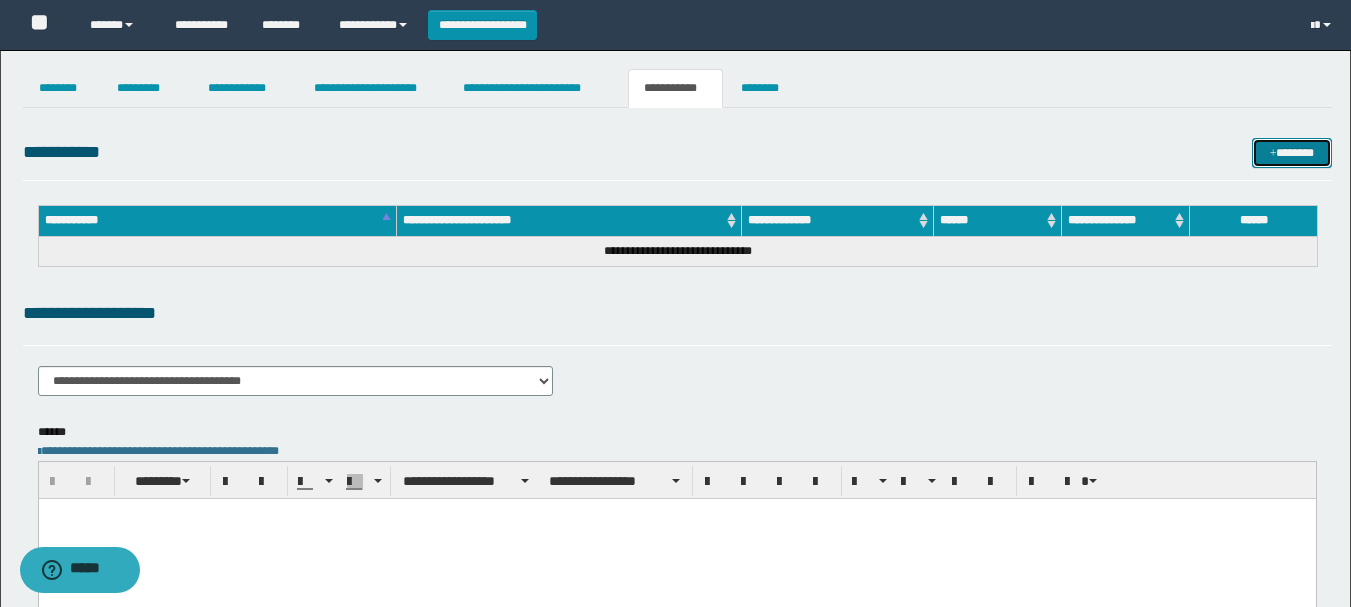 click on "*******" at bounding box center (1292, 153) 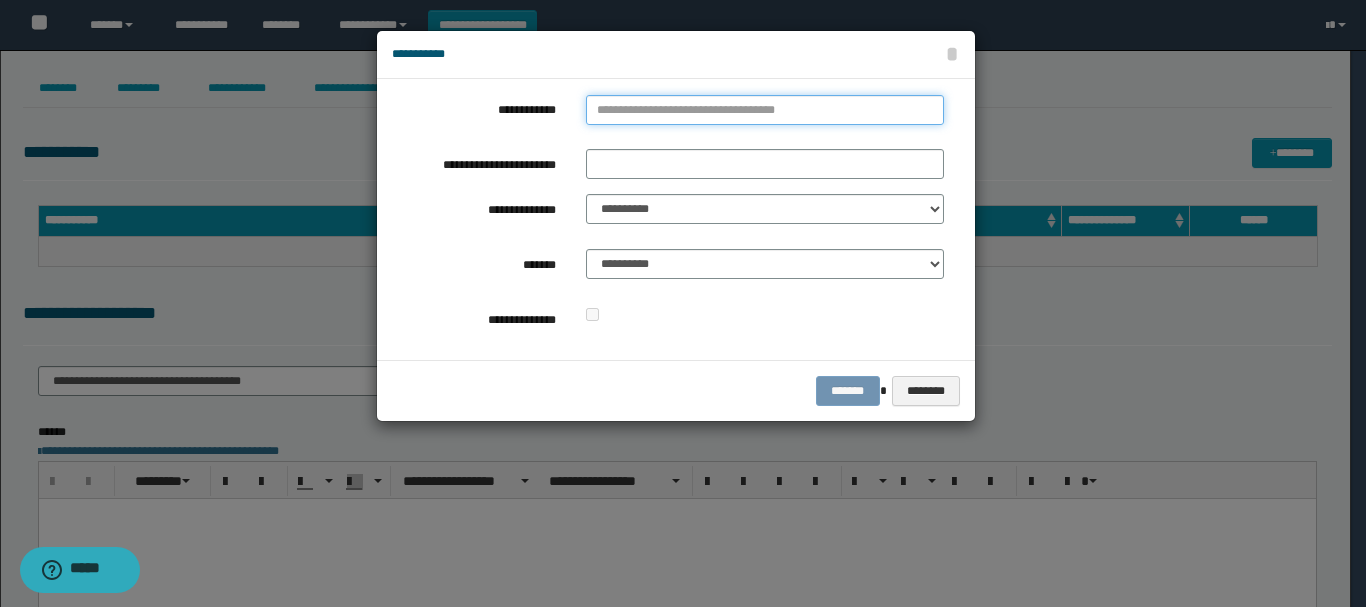 click on "**********" at bounding box center (765, 110) 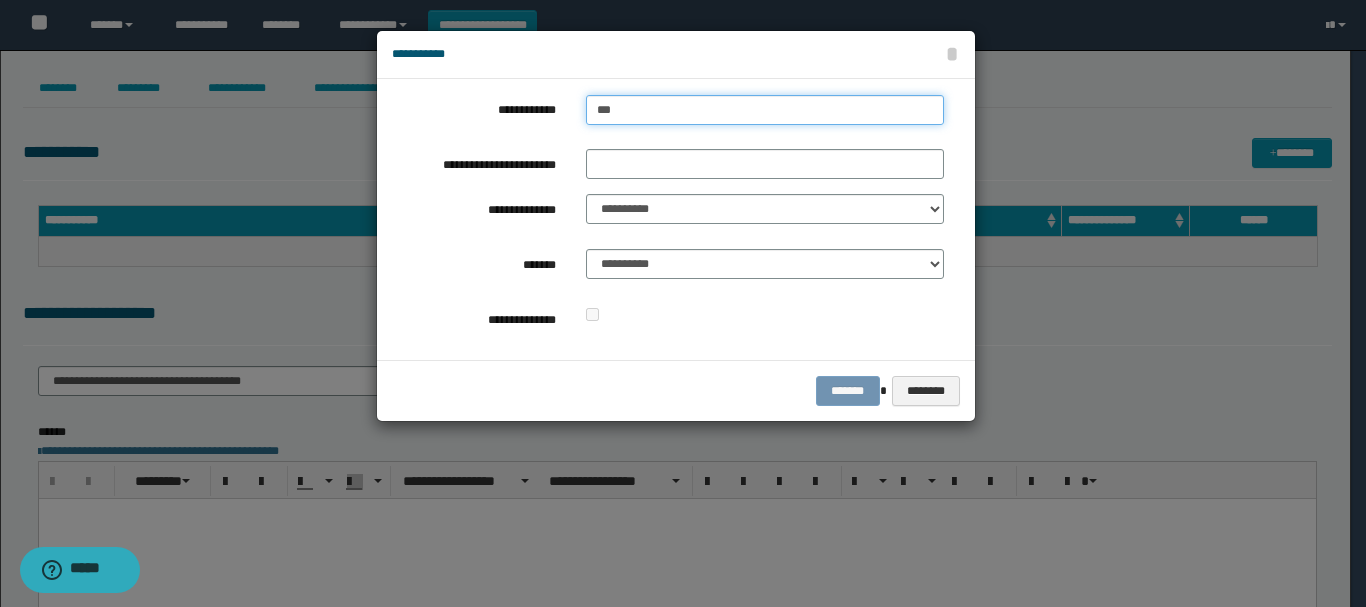 type on "****" 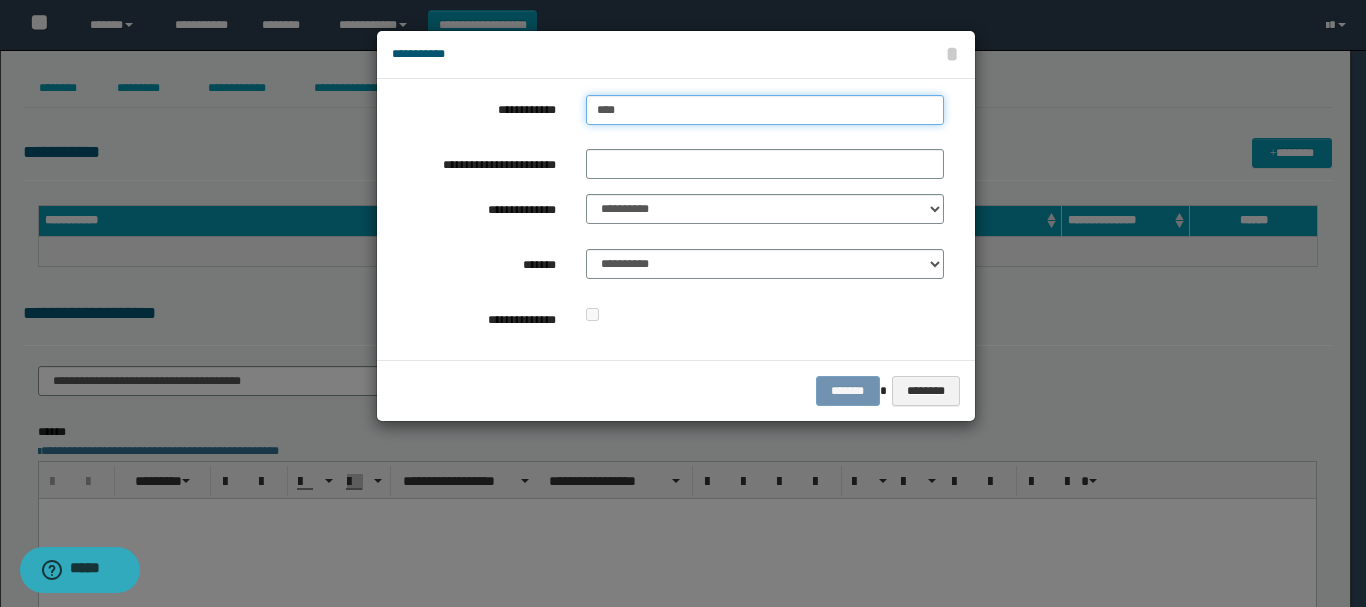 type on "****" 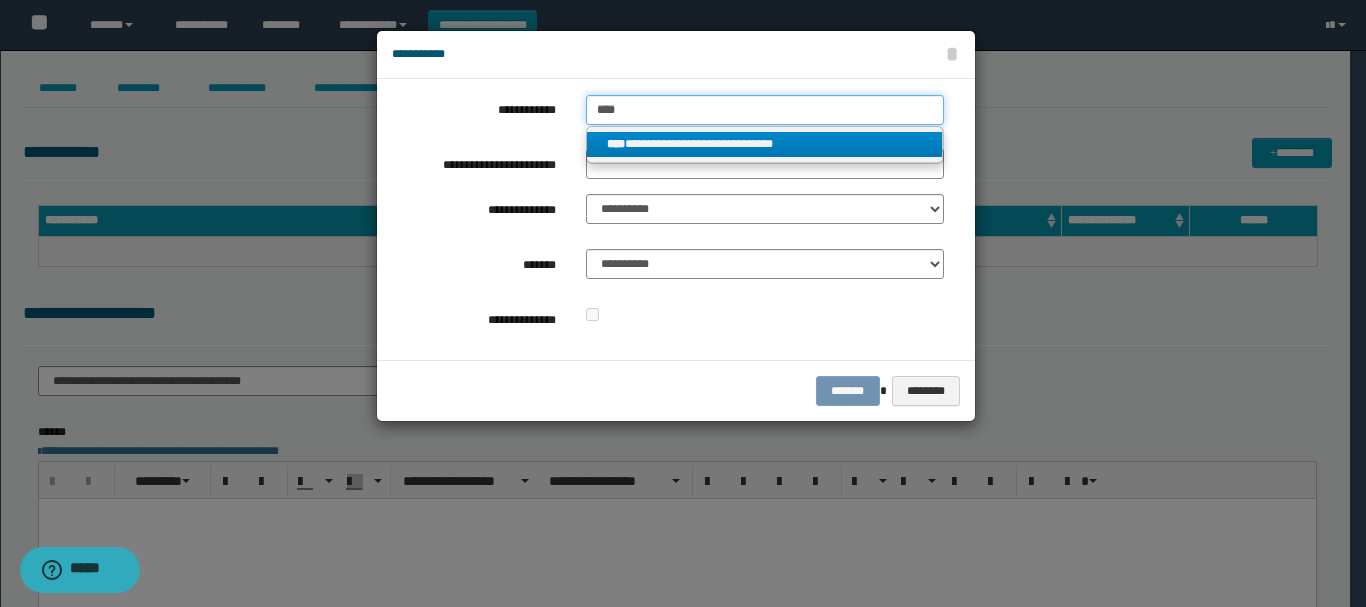 type on "****" 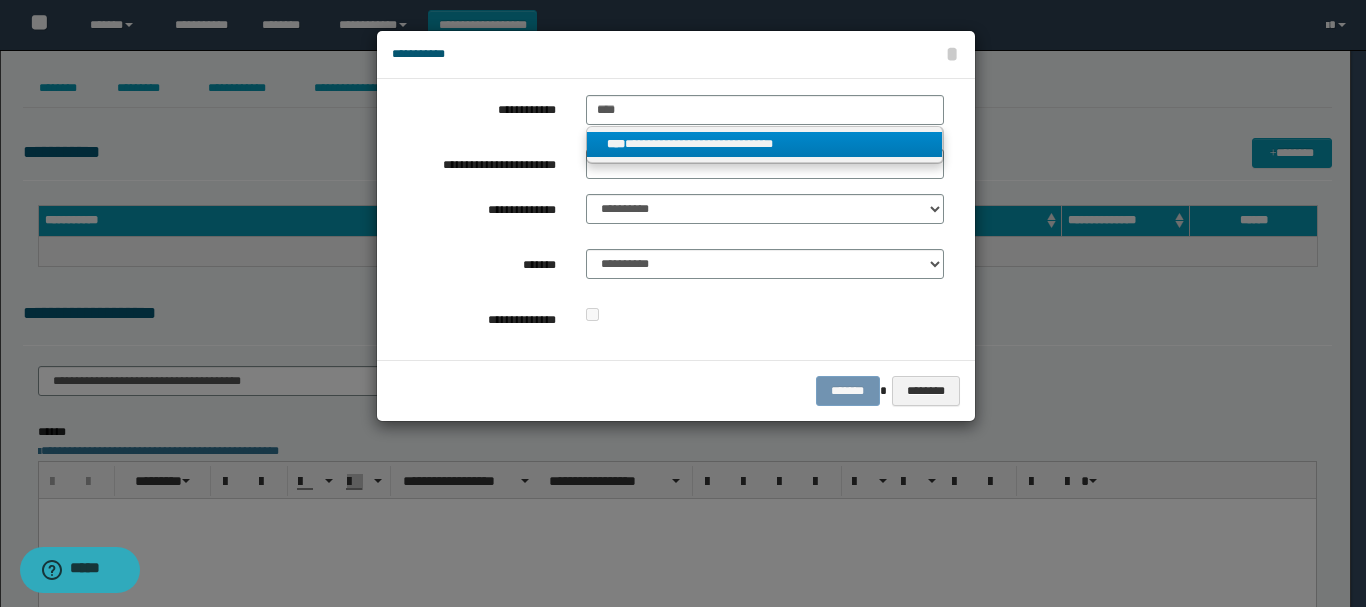 click on "**********" at bounding box center (765, 144) 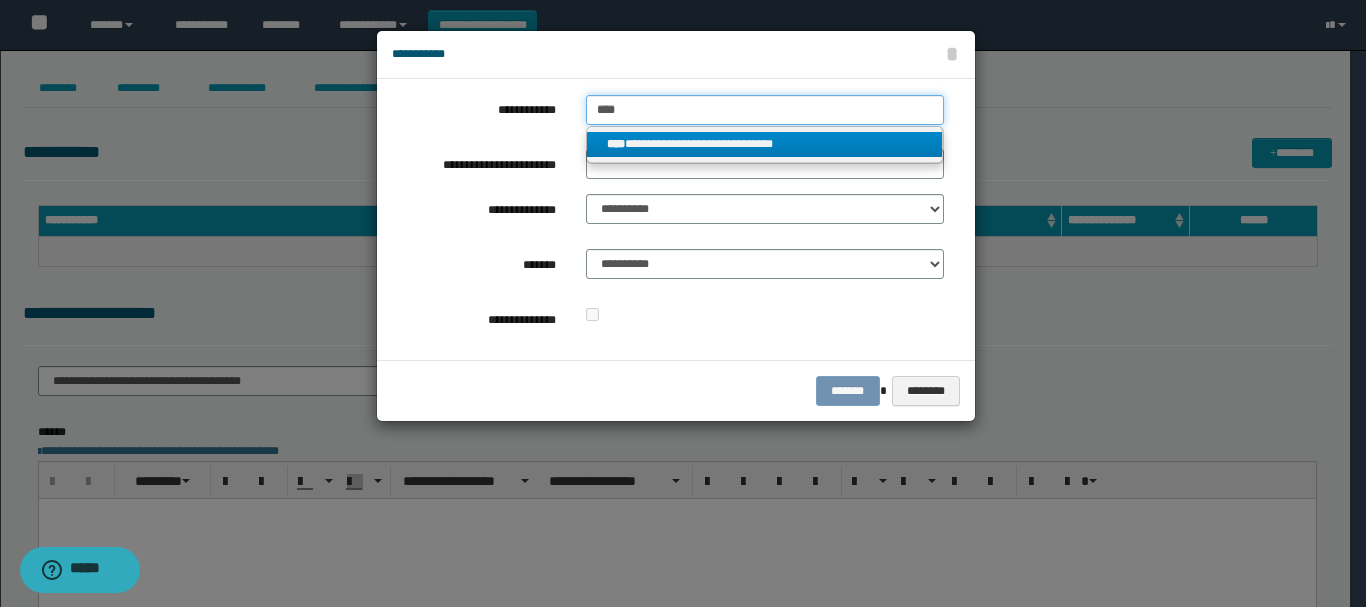type 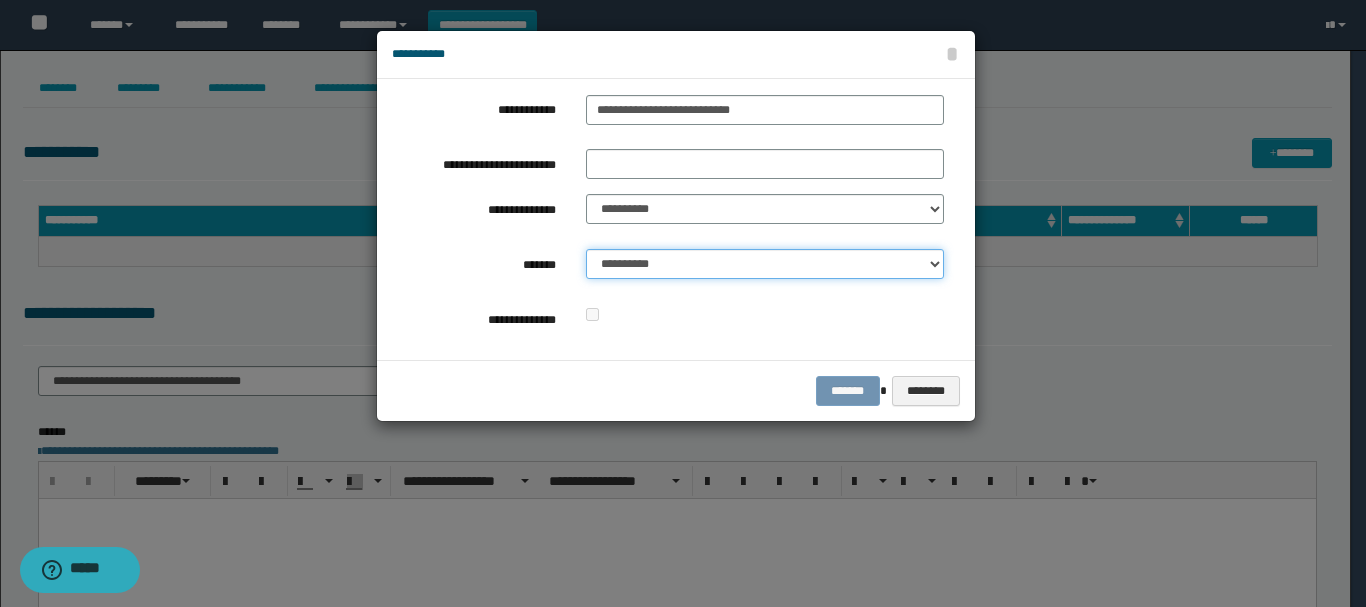 click on "**********" at bounding box center (765, 264) 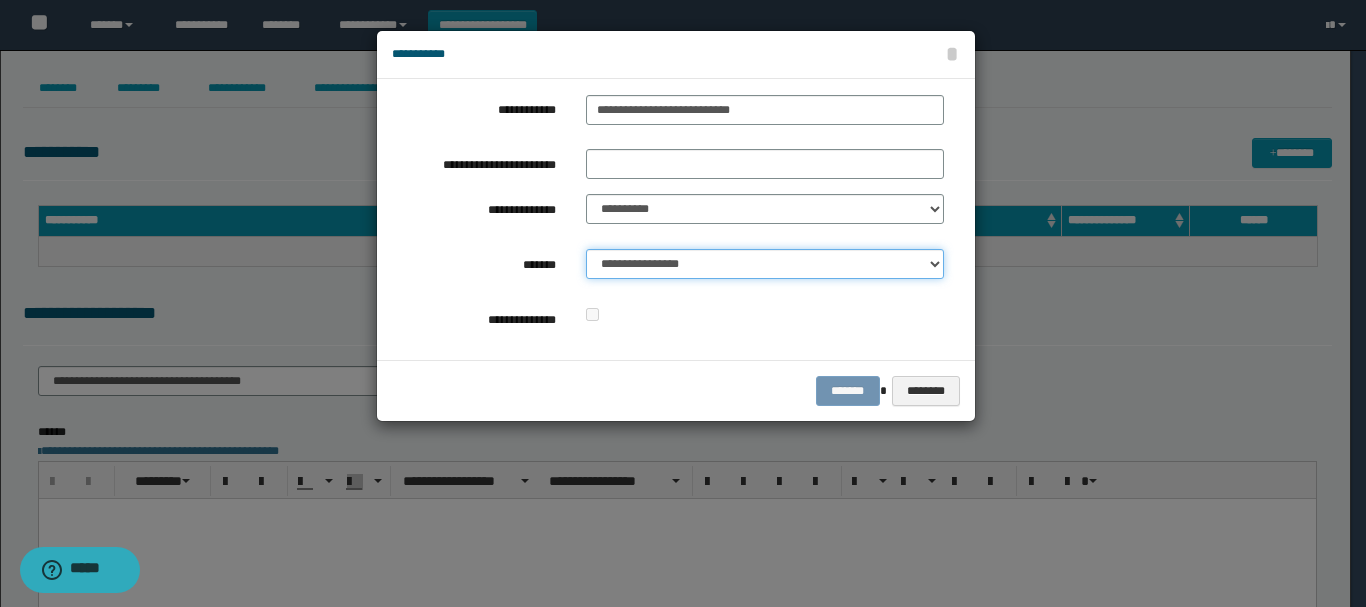 click on "**********" at bounding box center [765, 264] 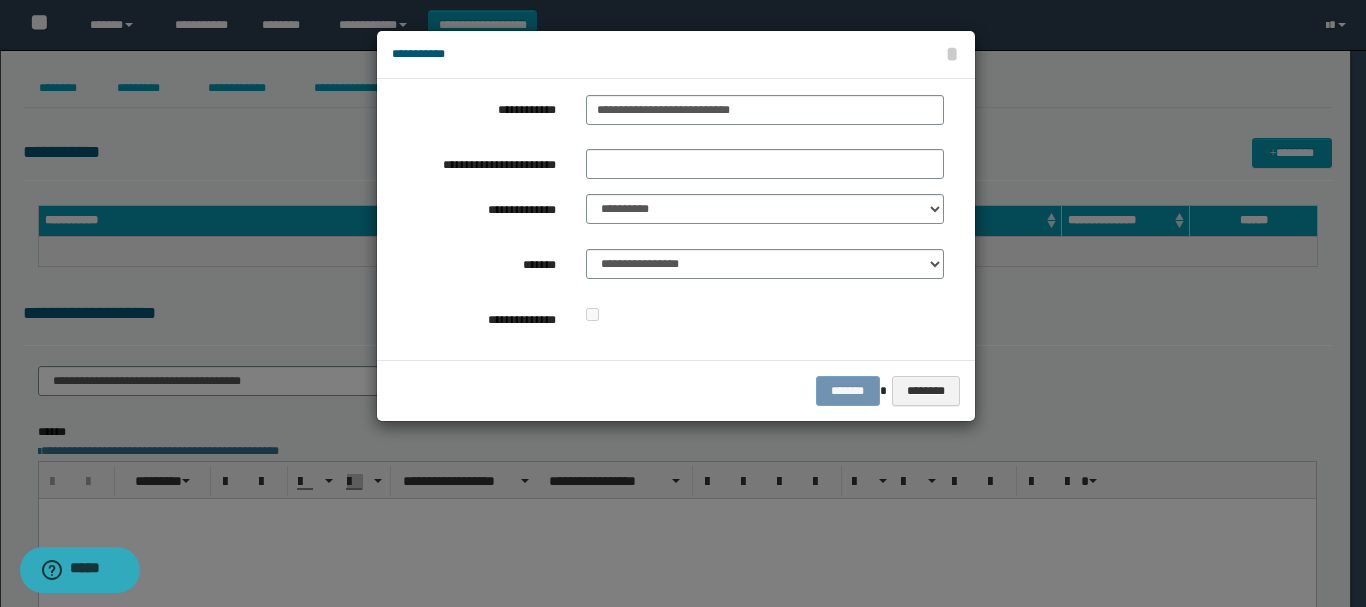 click on "*******
********" at bounding box center [676, 390] 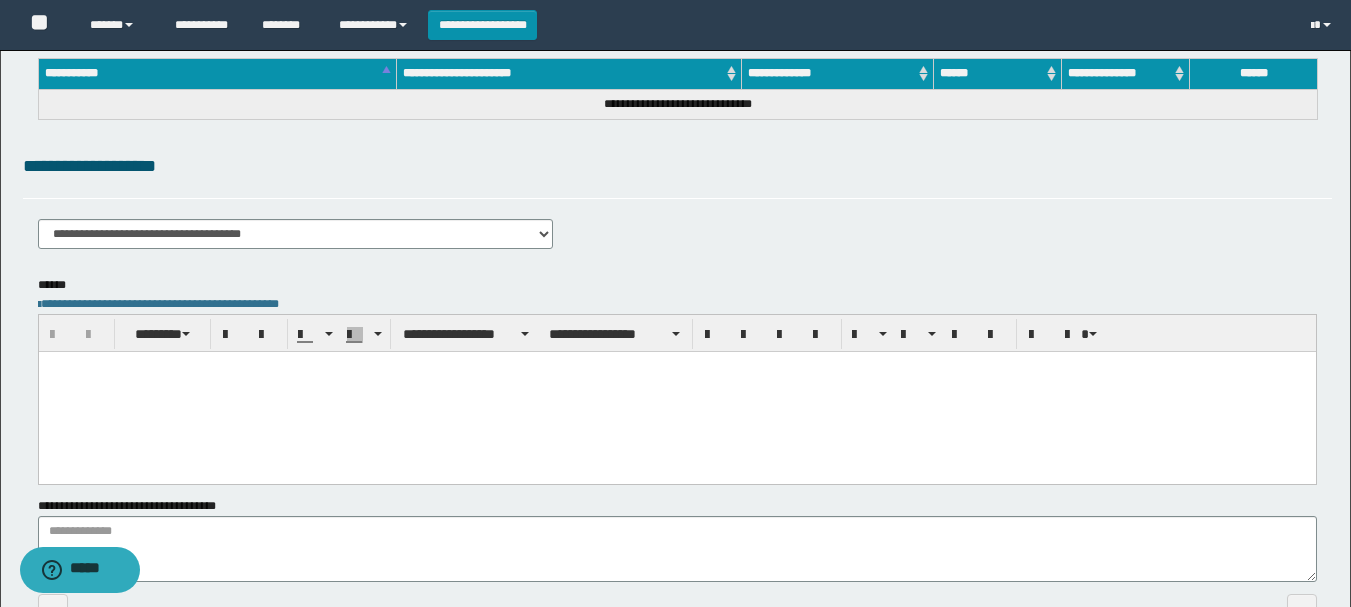 scroll, scrollTop: 276, scrollLeft: 0, axis: vertical 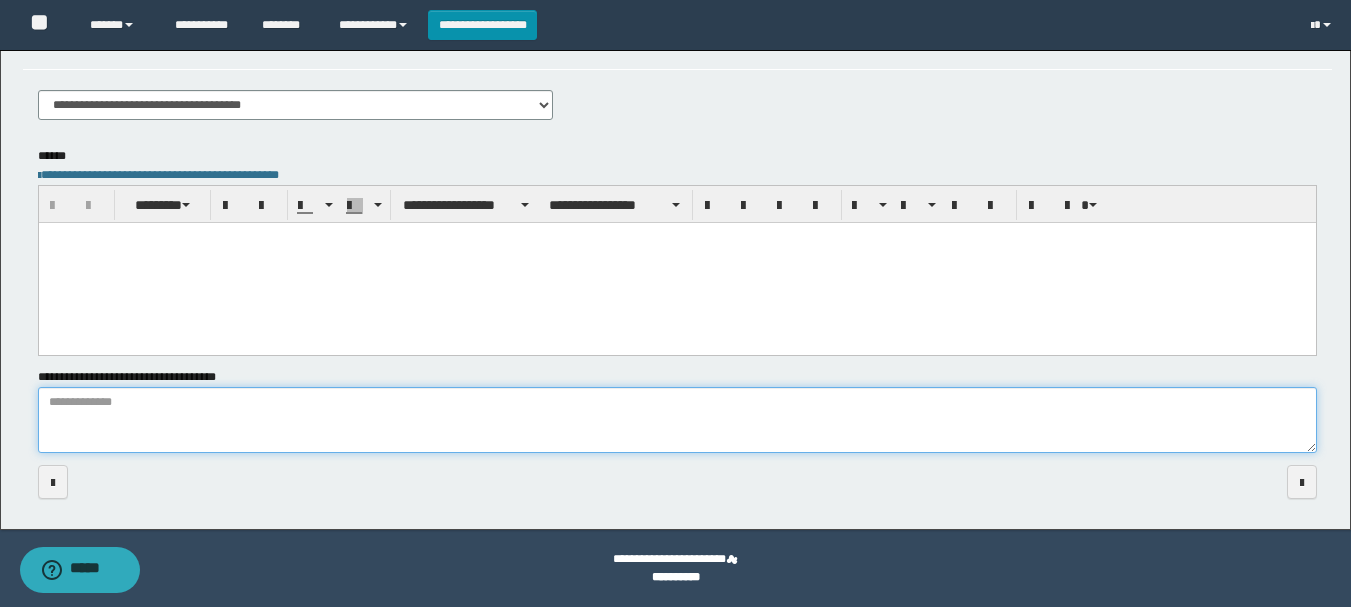click on "**********" at bounding box center [677, 420] 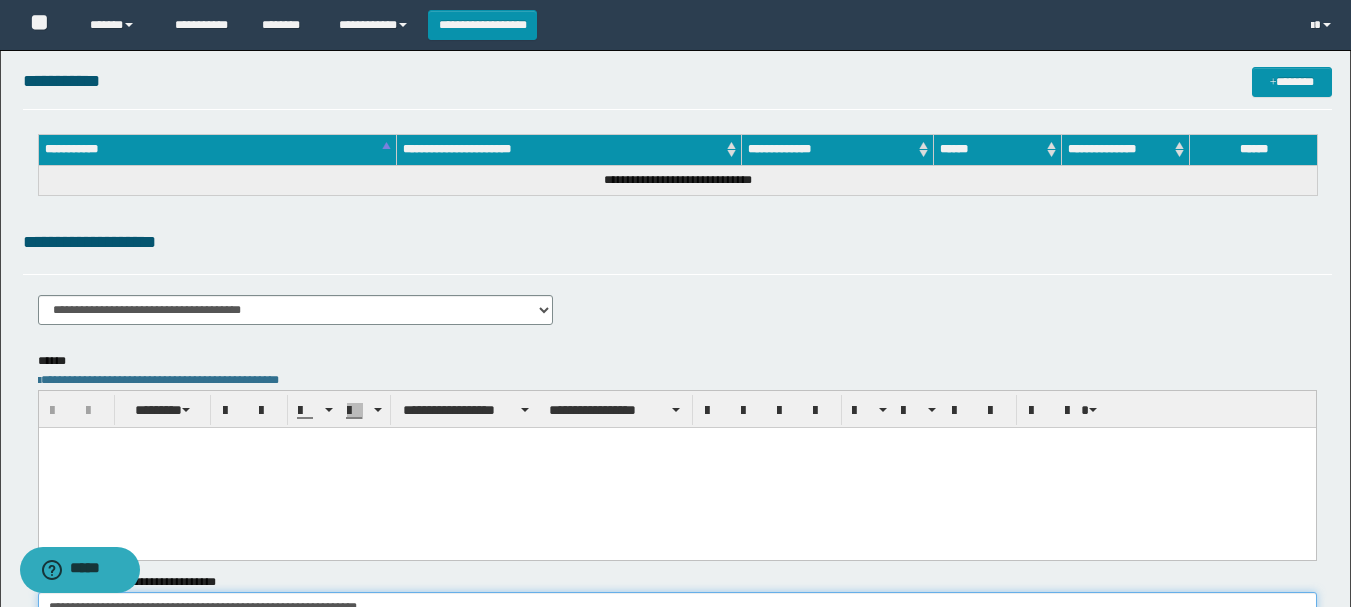 scroll, scrollTop: 0, scrollLeft: 0, axis: both 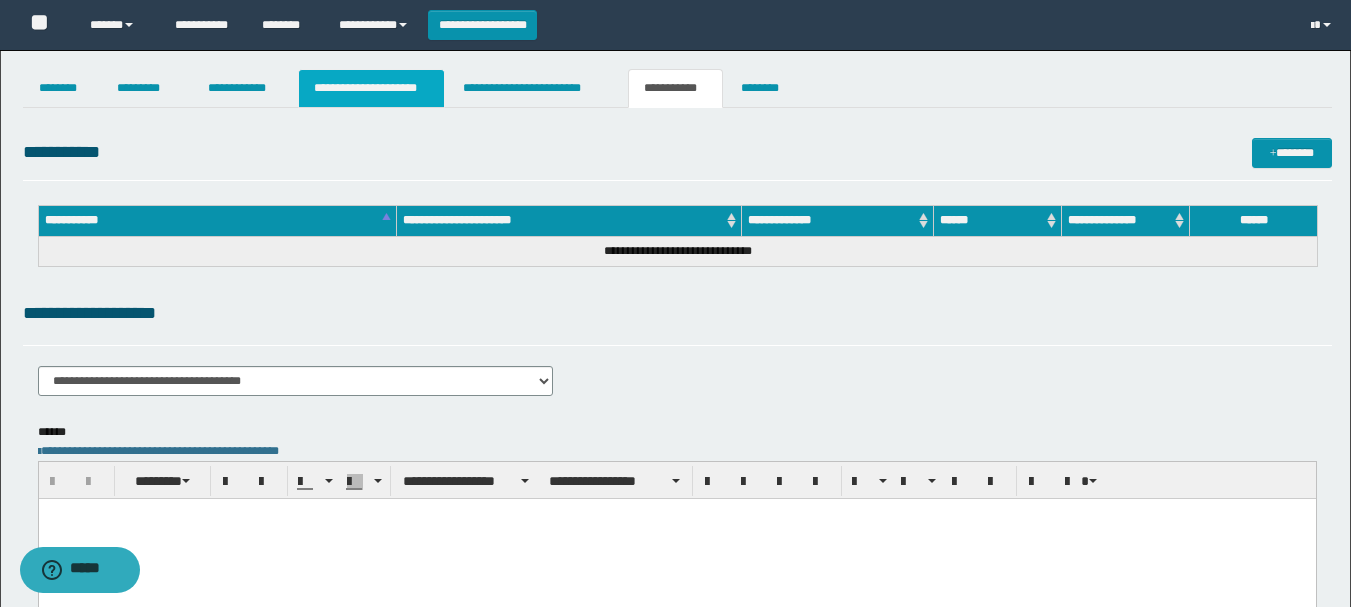 type on "**********" 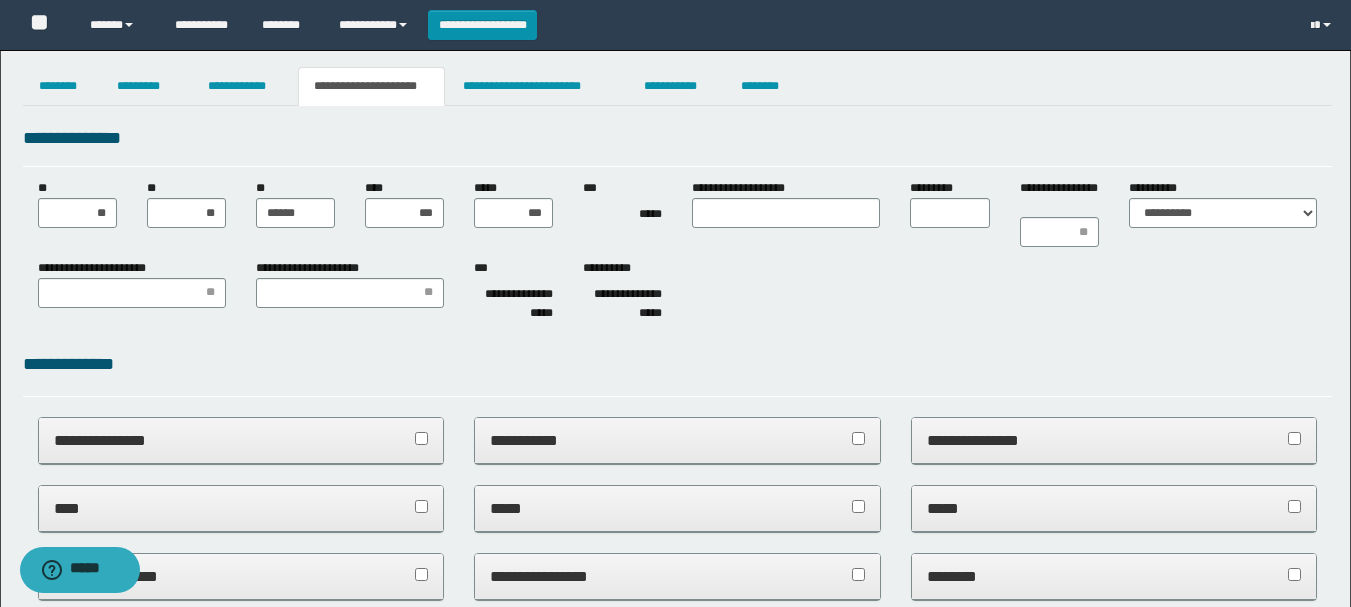 scroll, scrollTop: 0, scrollLeft: 0, axis: both 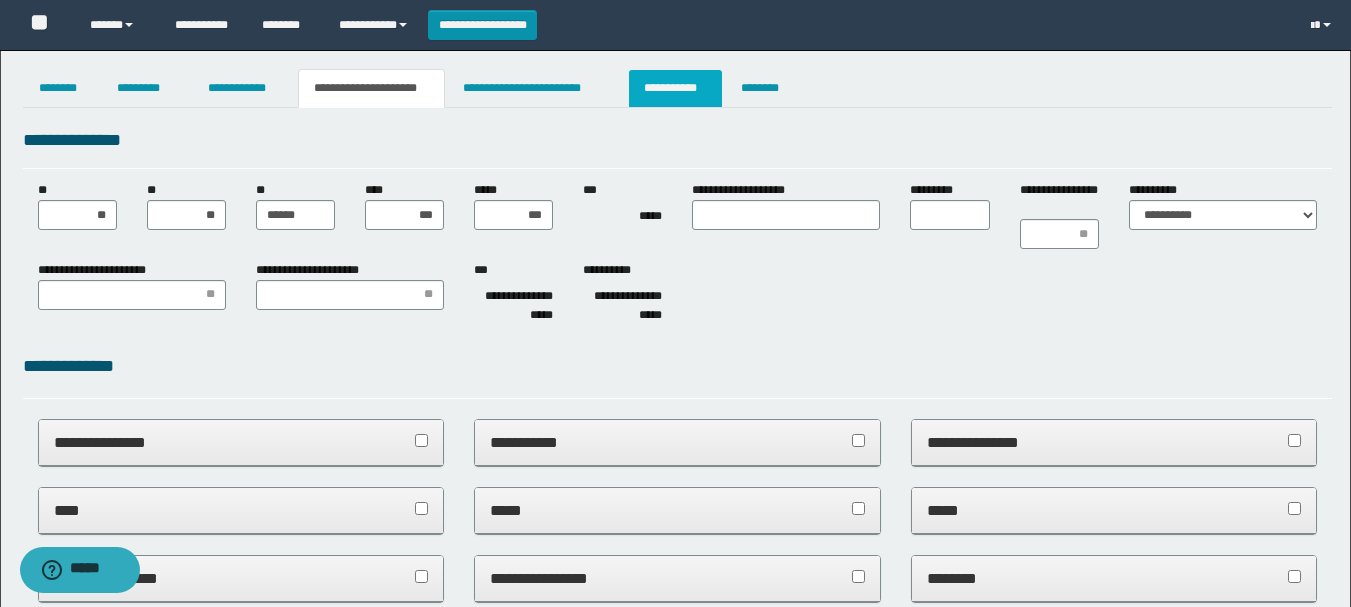 click on "**********" at bounding box center [675, 88] 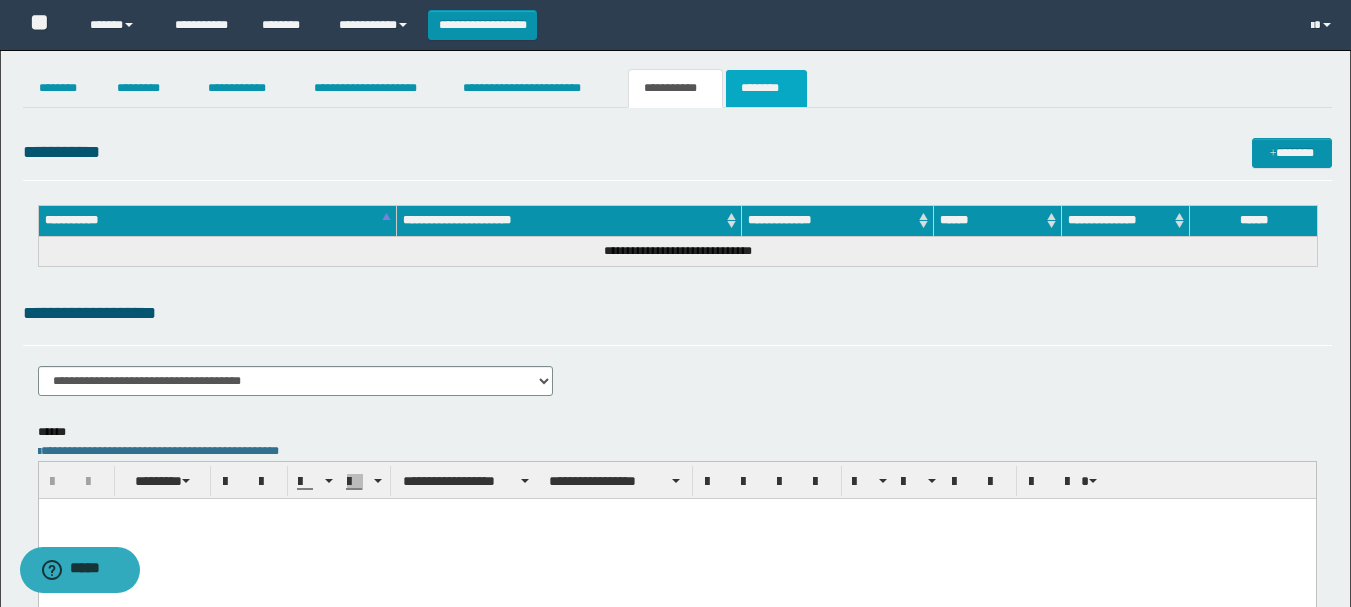 click on "********" at bounding box center (766, 88) 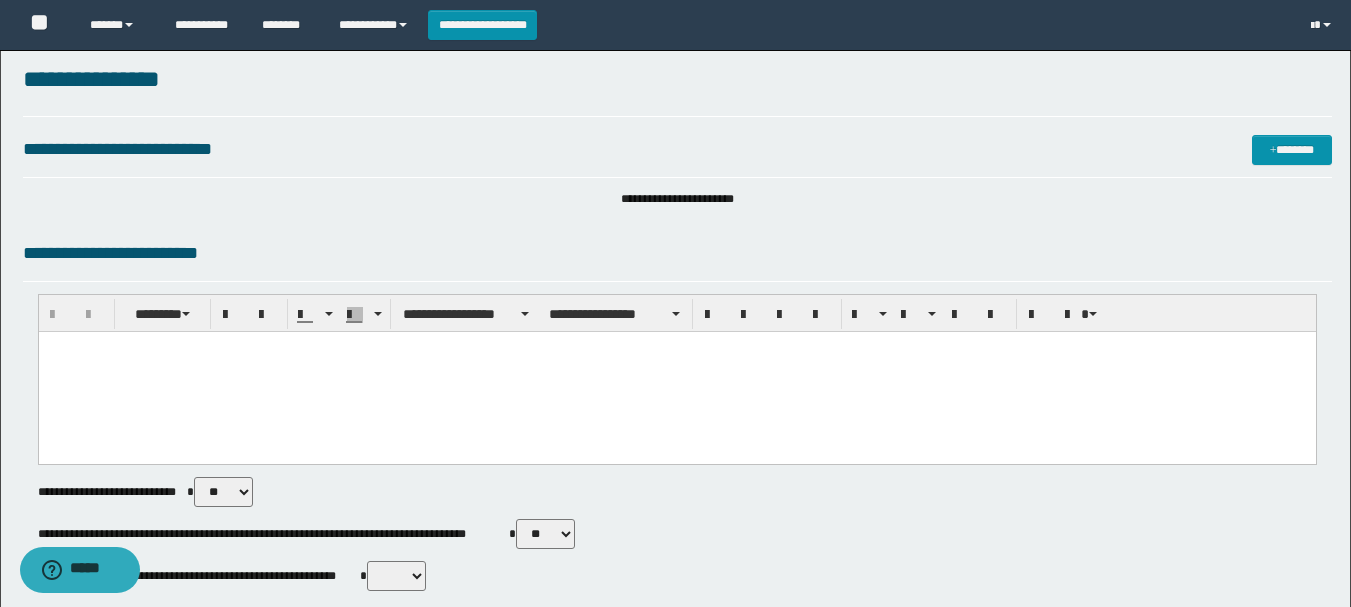 scroll, scrollTop: 200, scrollLeft: 0, axis: vertical 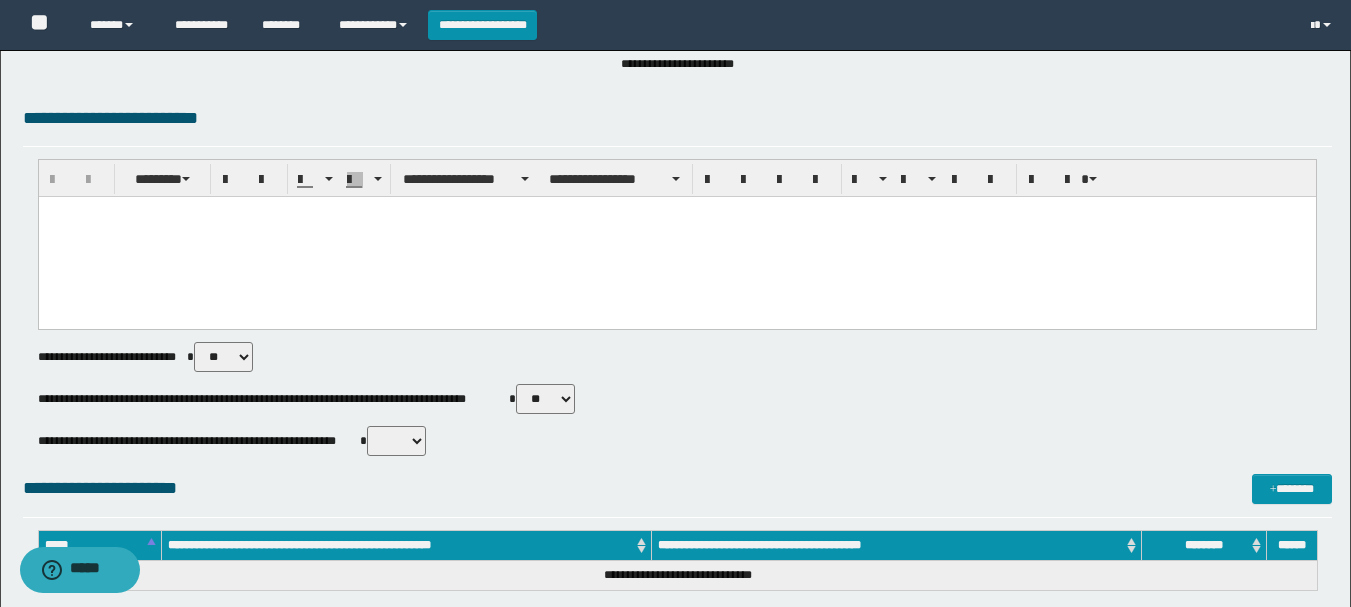 click on "**
**" at bounding box center (396, 441) 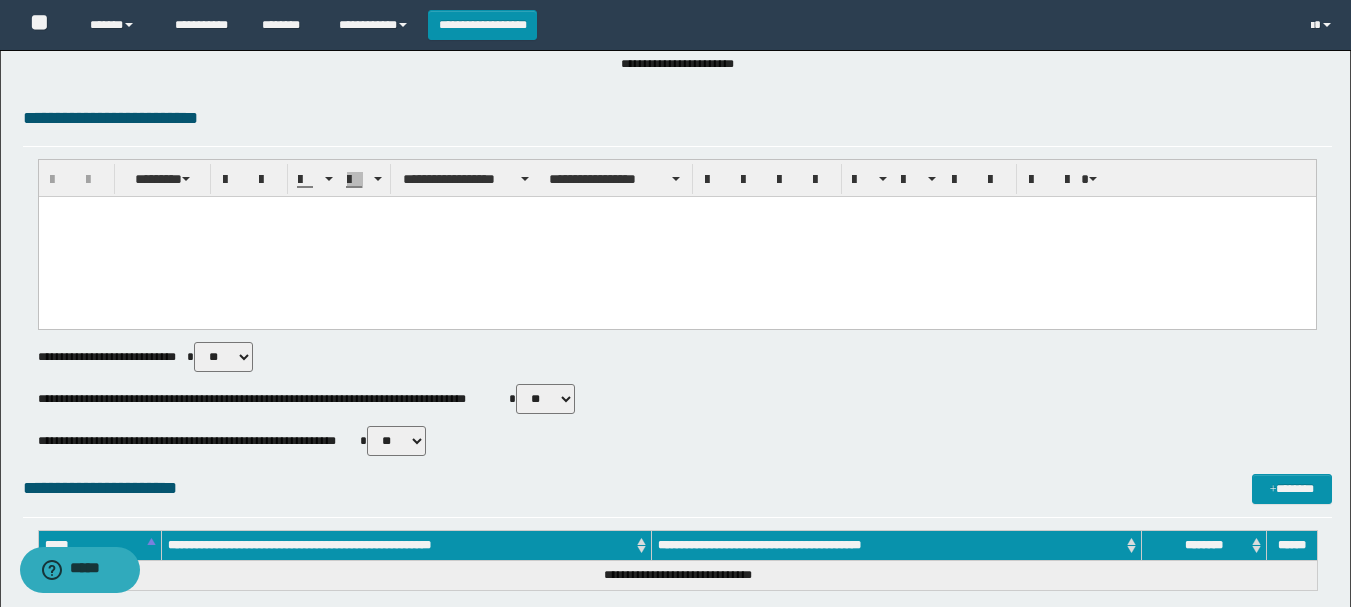 click on "**
**" at bounding box center (396, 441) 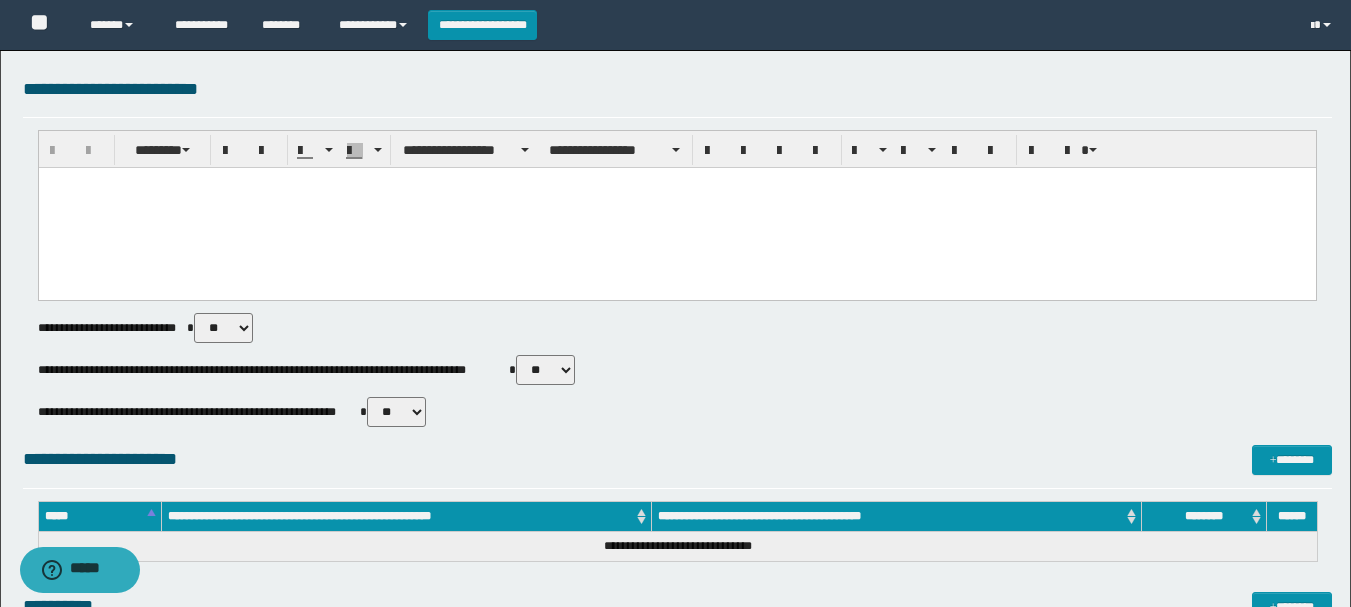 scroll, scrollTop: 17, scrollLeft: 0, axis: vertical 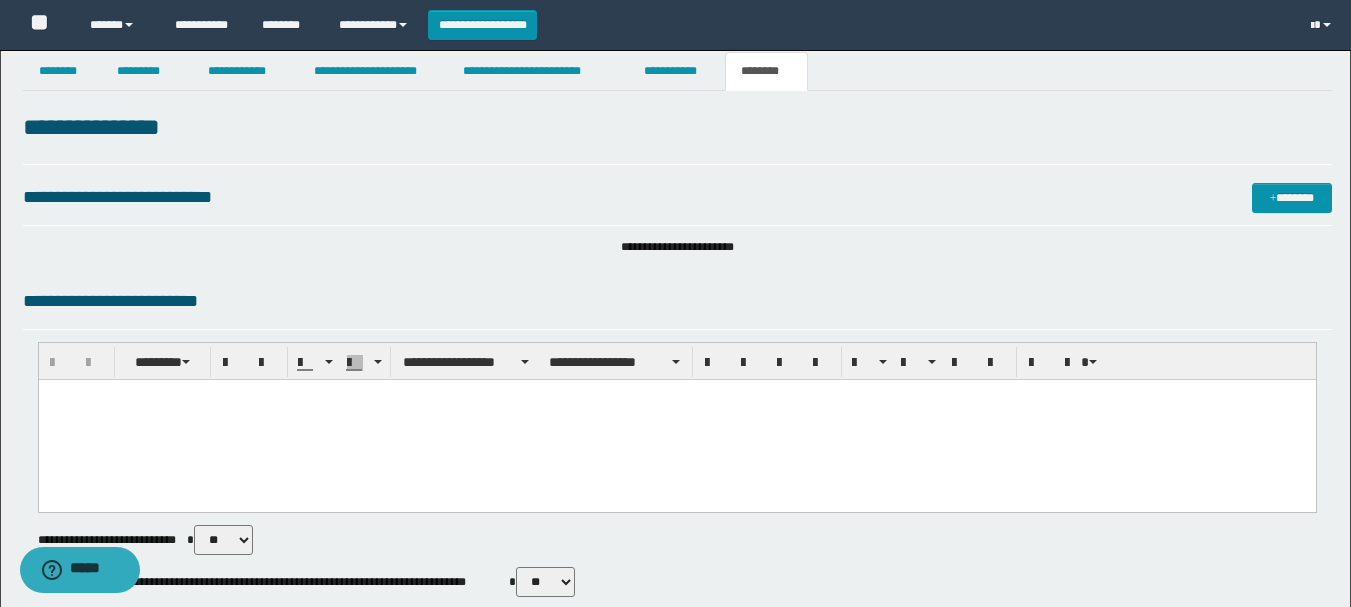 click at bounding box center (676, 420) 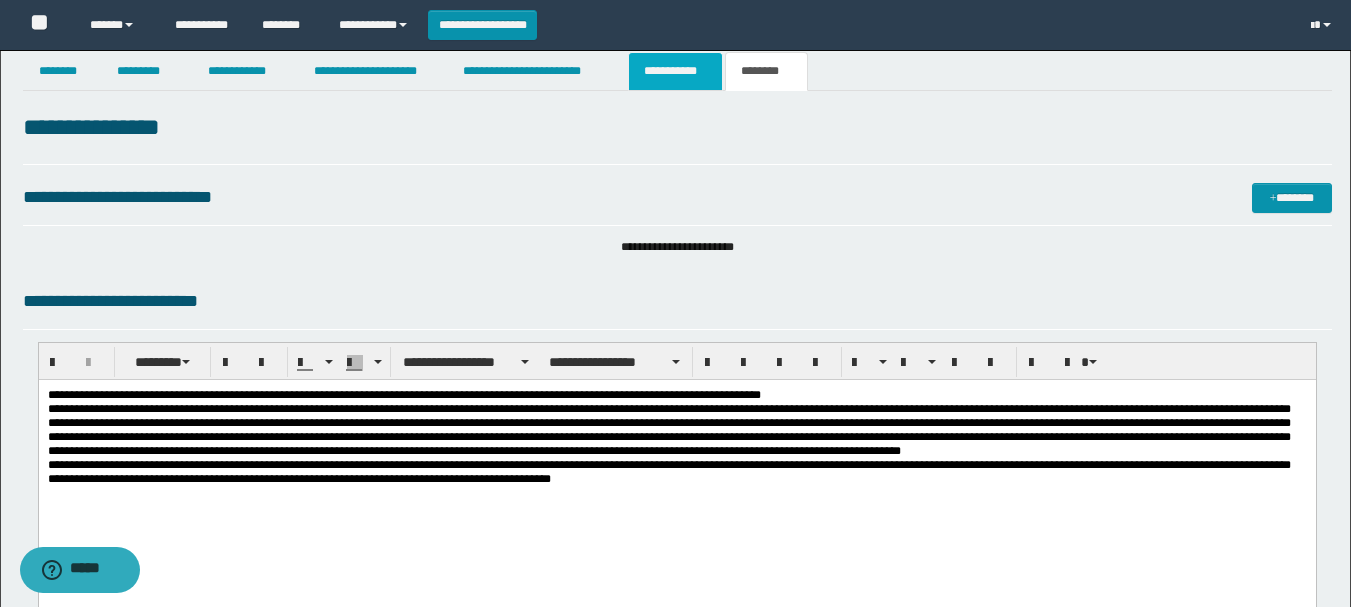 click on "**********" at bounding box center (675, 71) 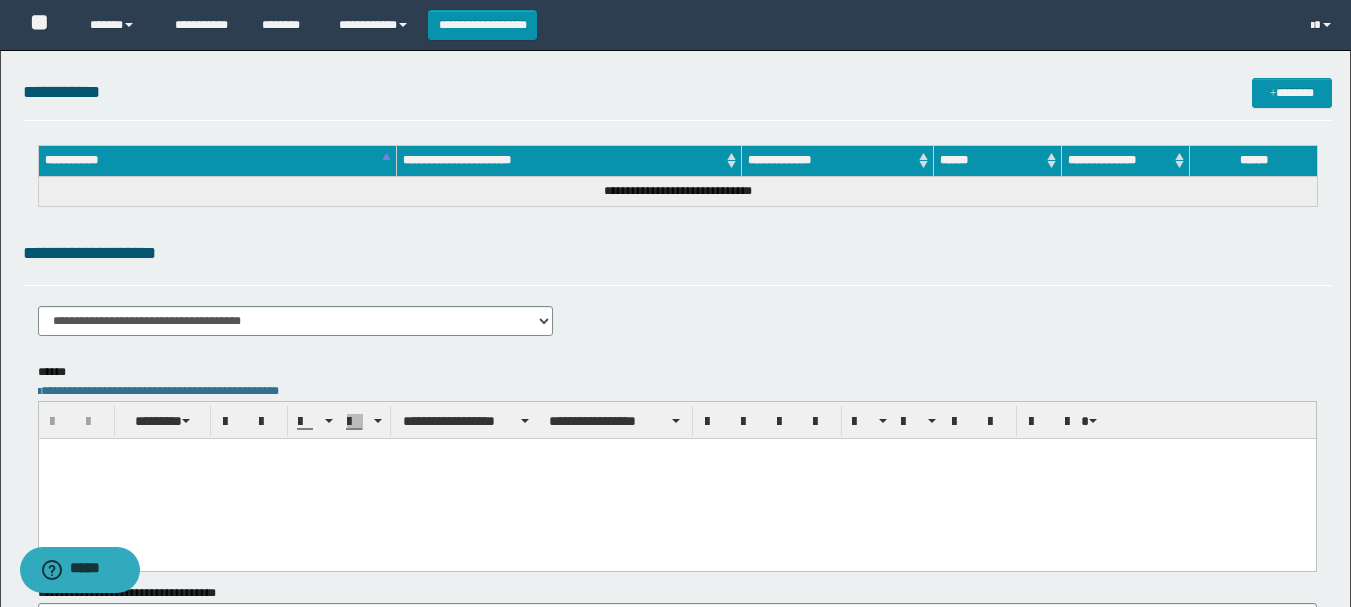 scroll, scrollTop: 0, scrollLeft: 0, axis: both 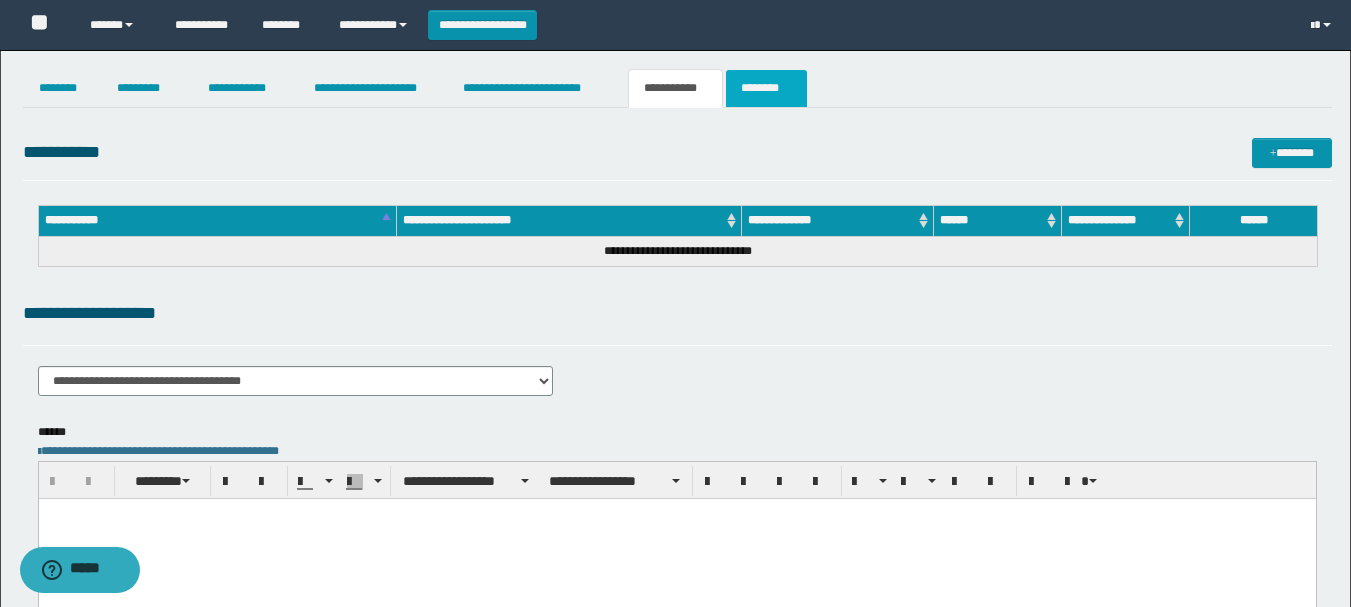 click on "********" at bounding box center (766, 88) 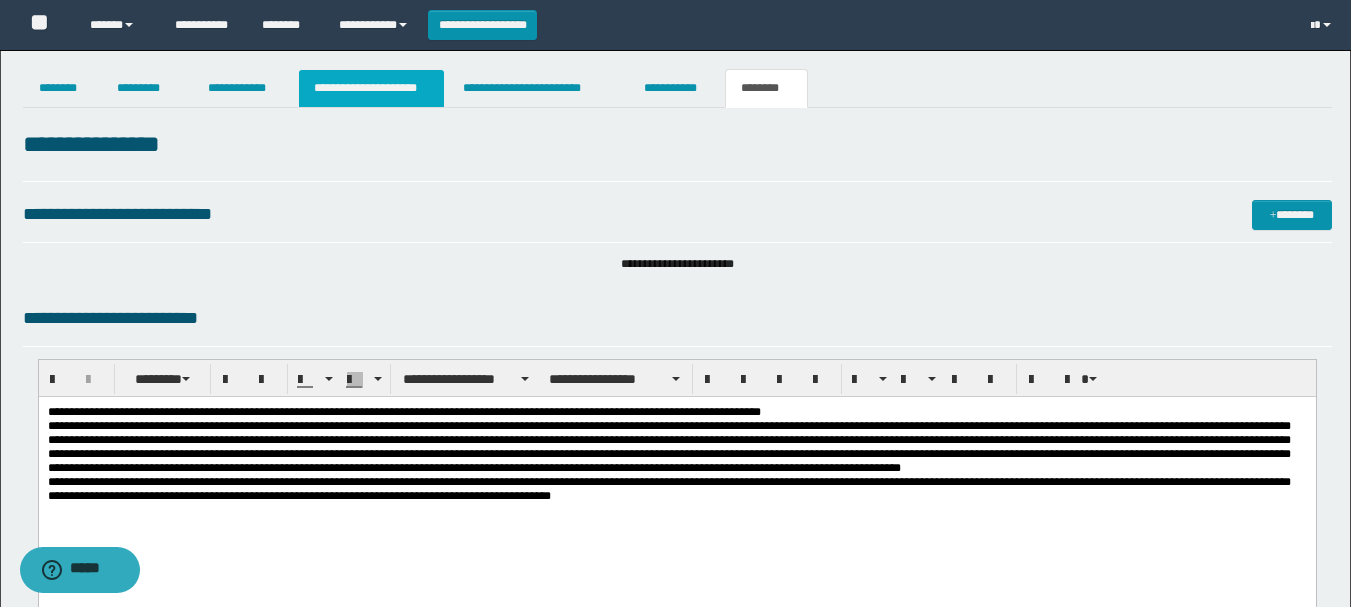 click on "**********" at bounding box center [371, 88] 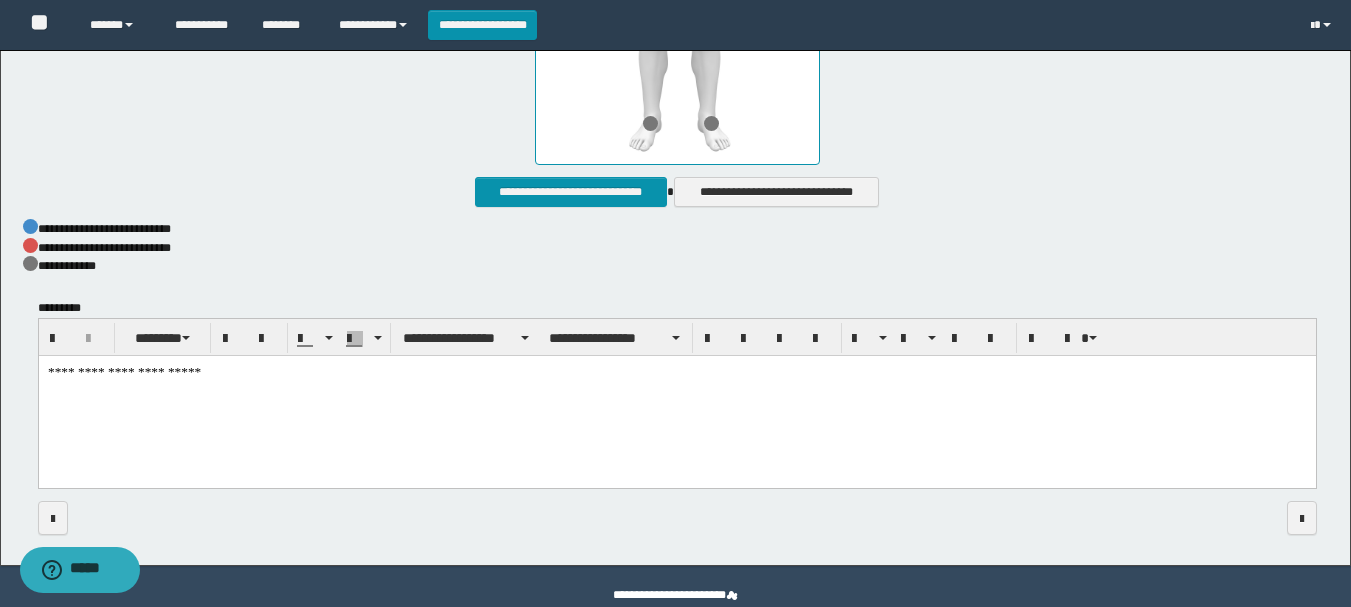 scroll, scrollTop: 1171, scrollLeft: 0, axis: vertical 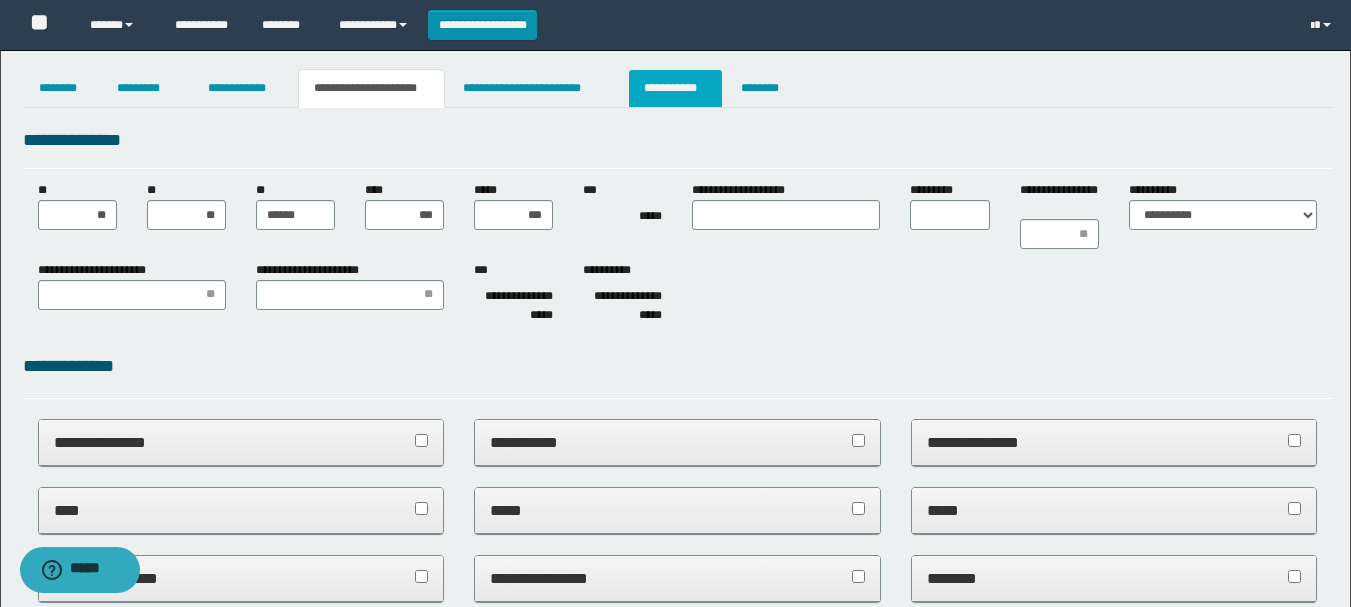 click on "**********" at bounding box center [675, 88] 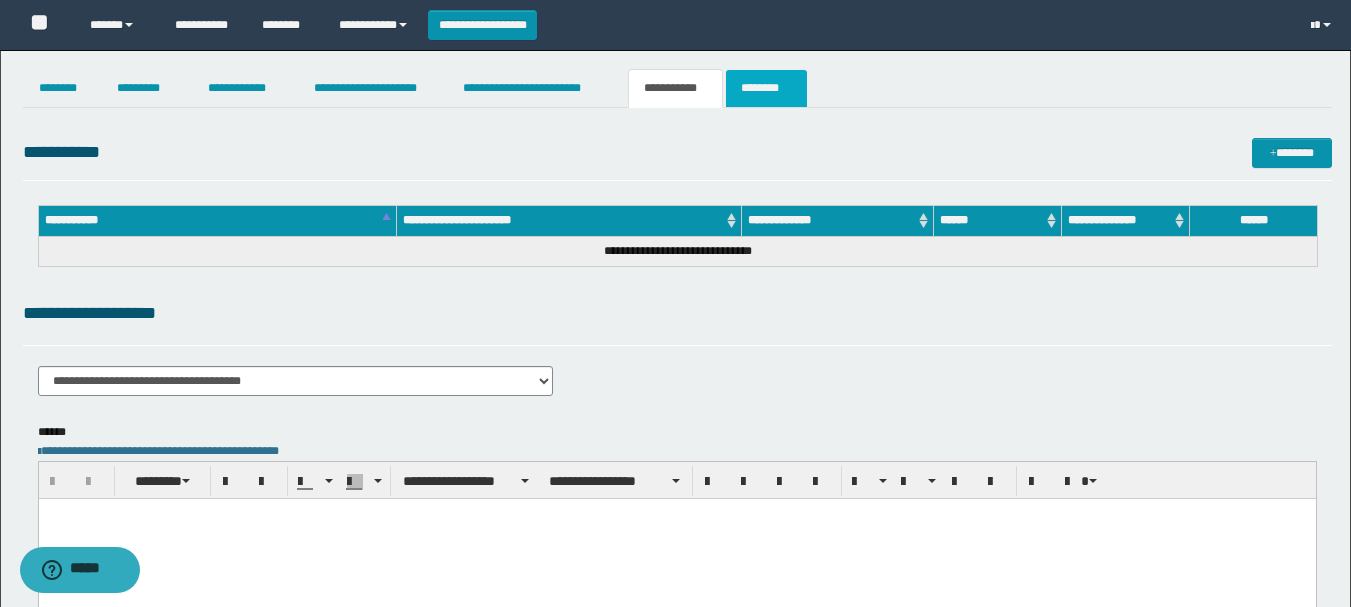 click on "********" at bounding box center (766, 88) 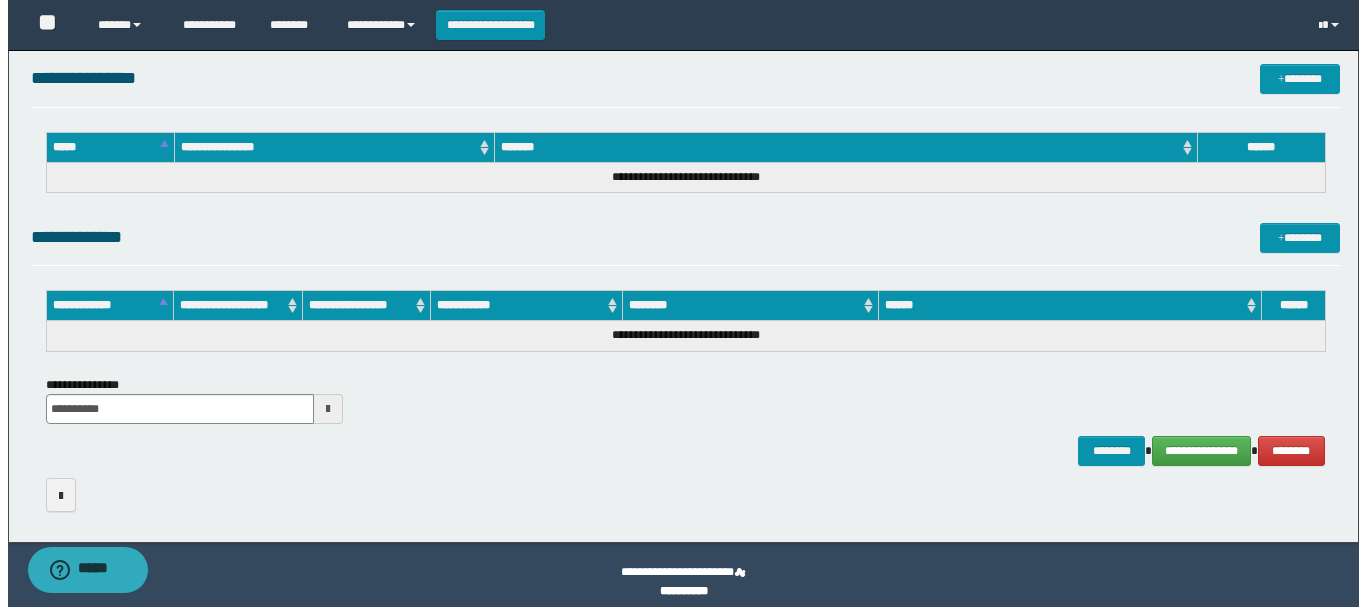scroll, scrollTop: 1045, scrollLeft: 0, axis: vertical 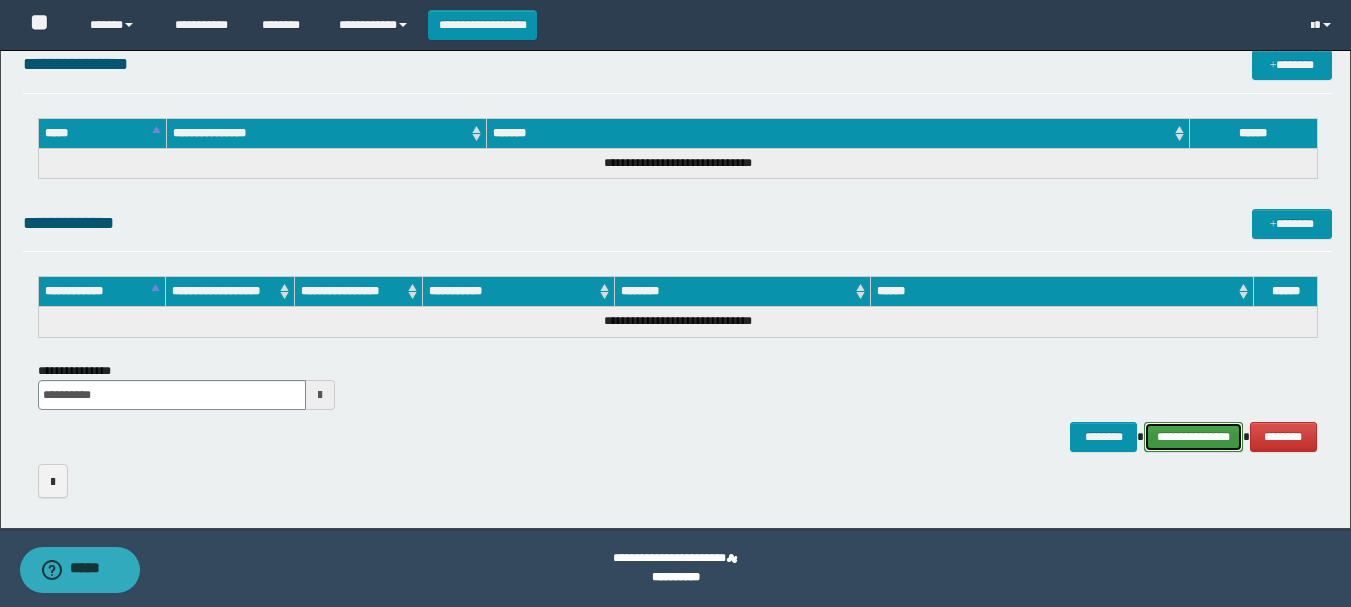 click on "**********" at bounding box center [1193, 437] 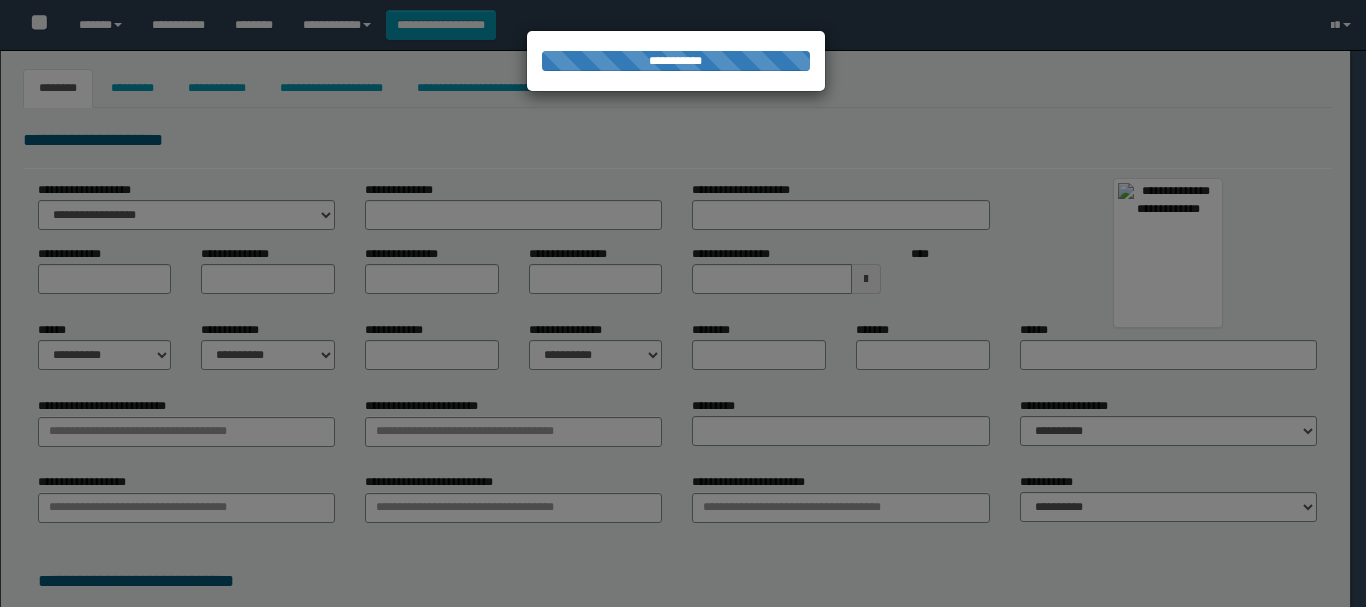 type on "********" 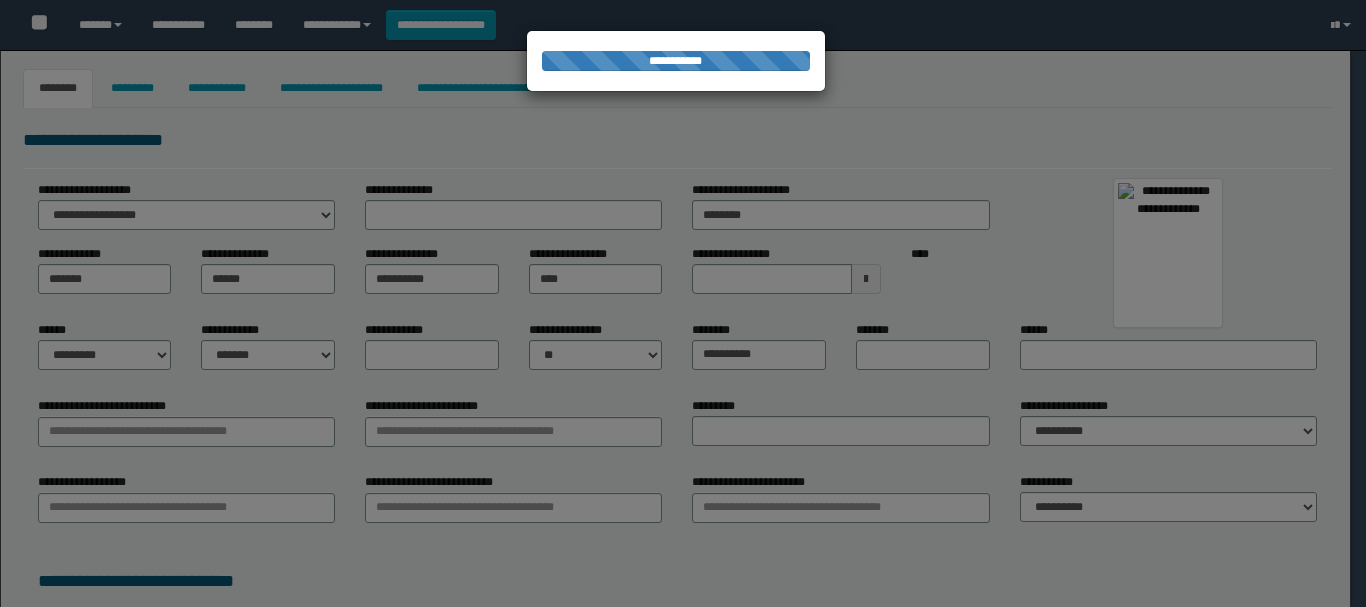 type on "**********" 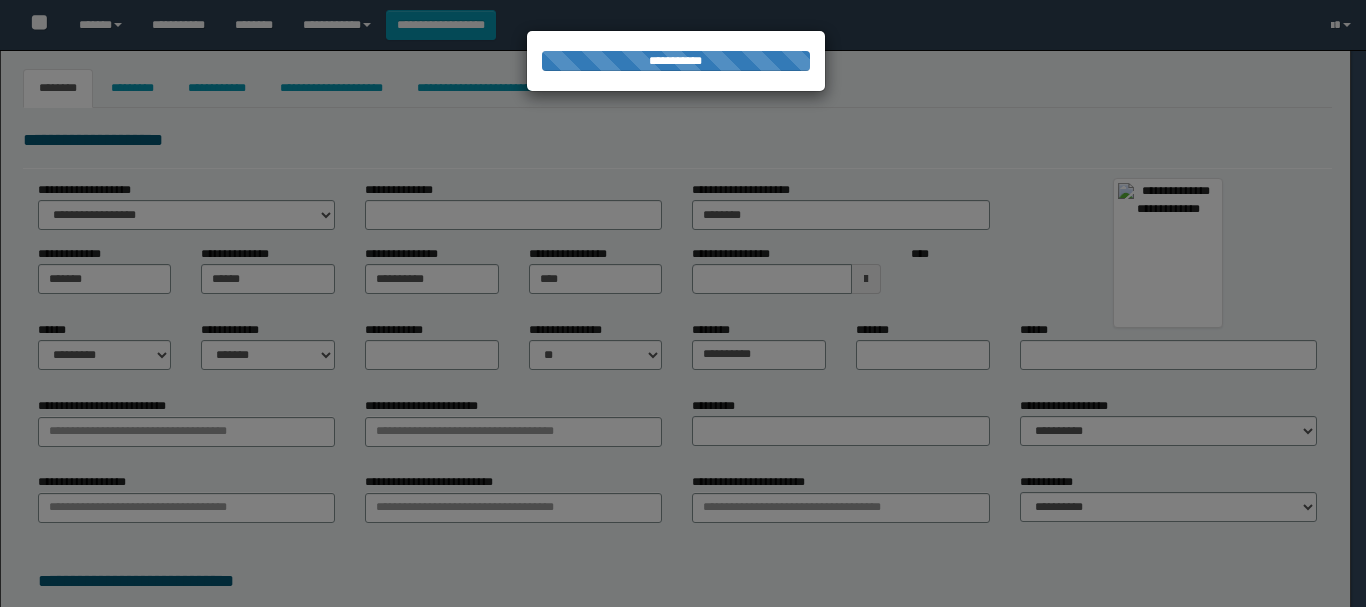 type on "*********" 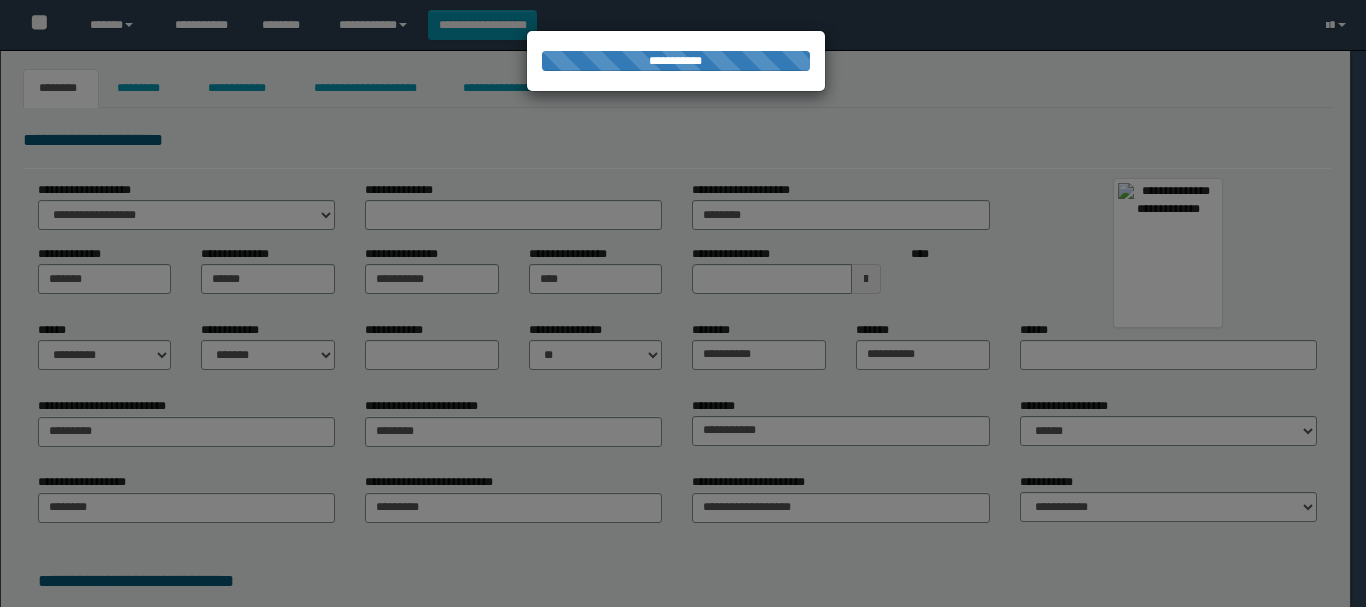 scroll, scrollTop: 0, scrollLeft: 0, axis: both 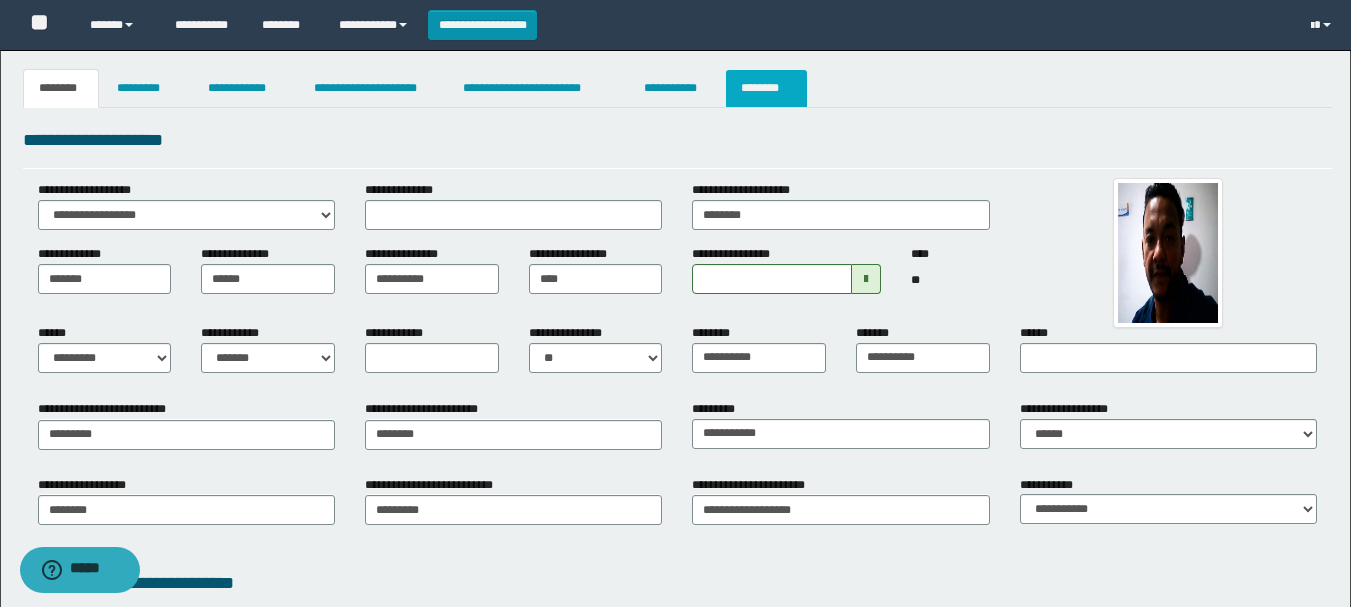click on "********" at bounding box center (766, 88) 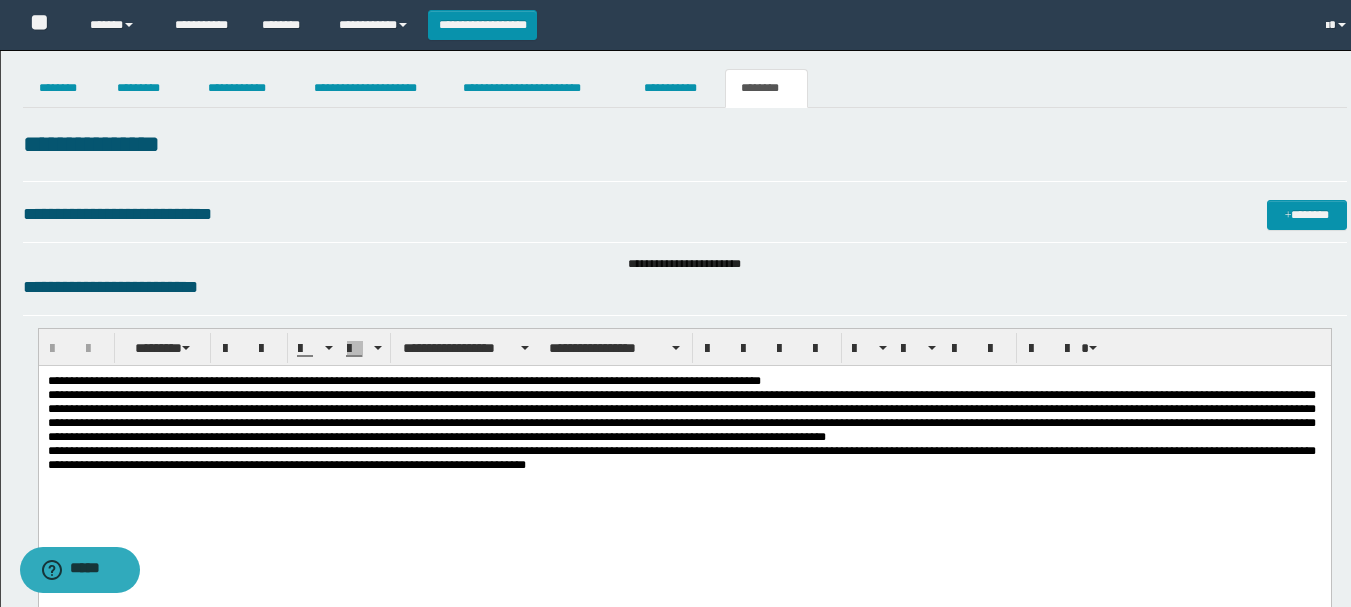 scroll, scrollTop: 0, scrollLeft: 0, axis: both 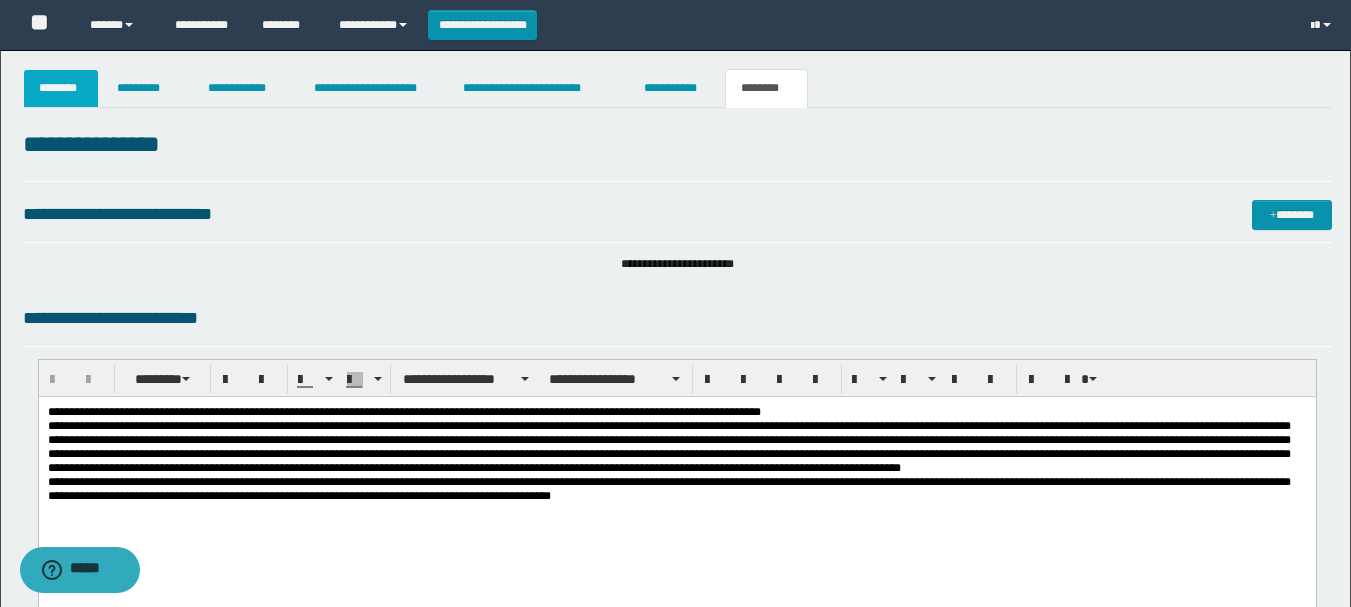 click on "********" at bounding box center [61, 88] 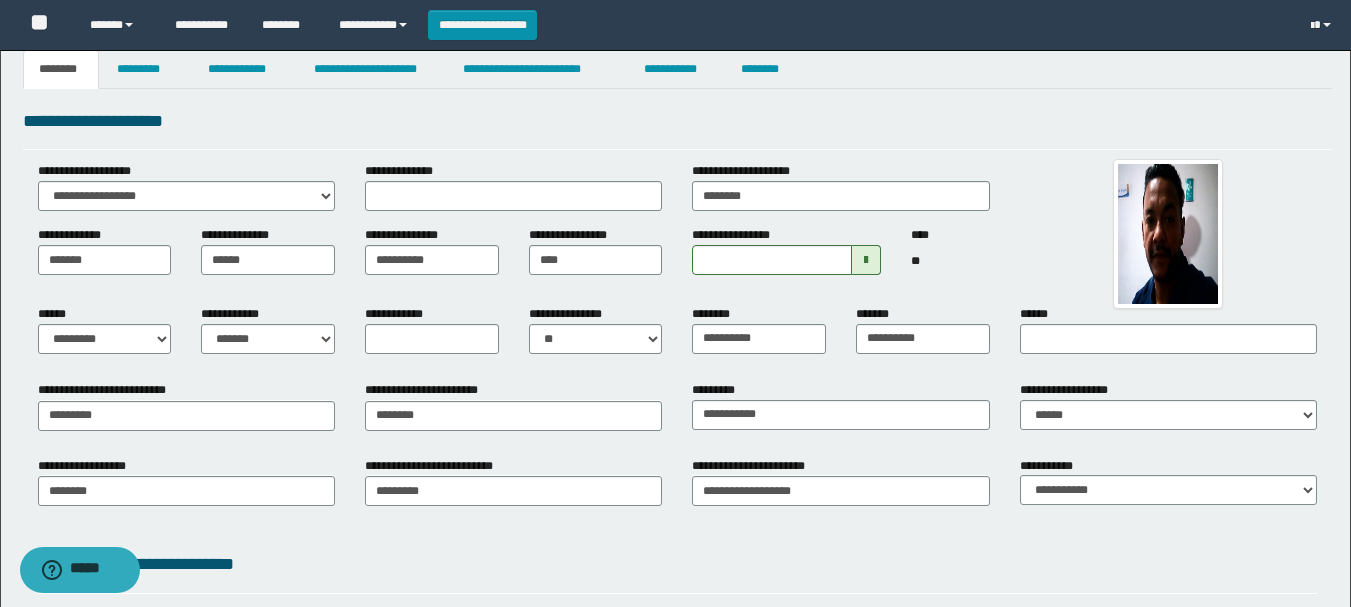 scroll, scrollTop: 0, scrollLeft: 0, axis: both 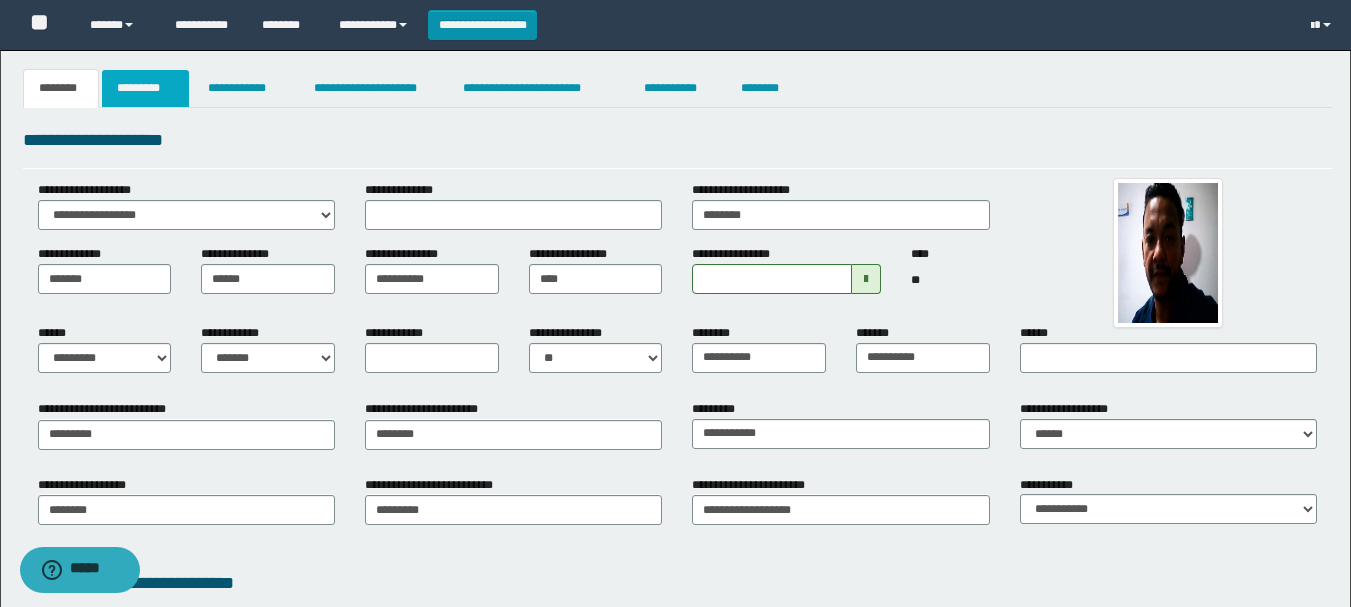 click on "*********" at bounding box center (145, 88) 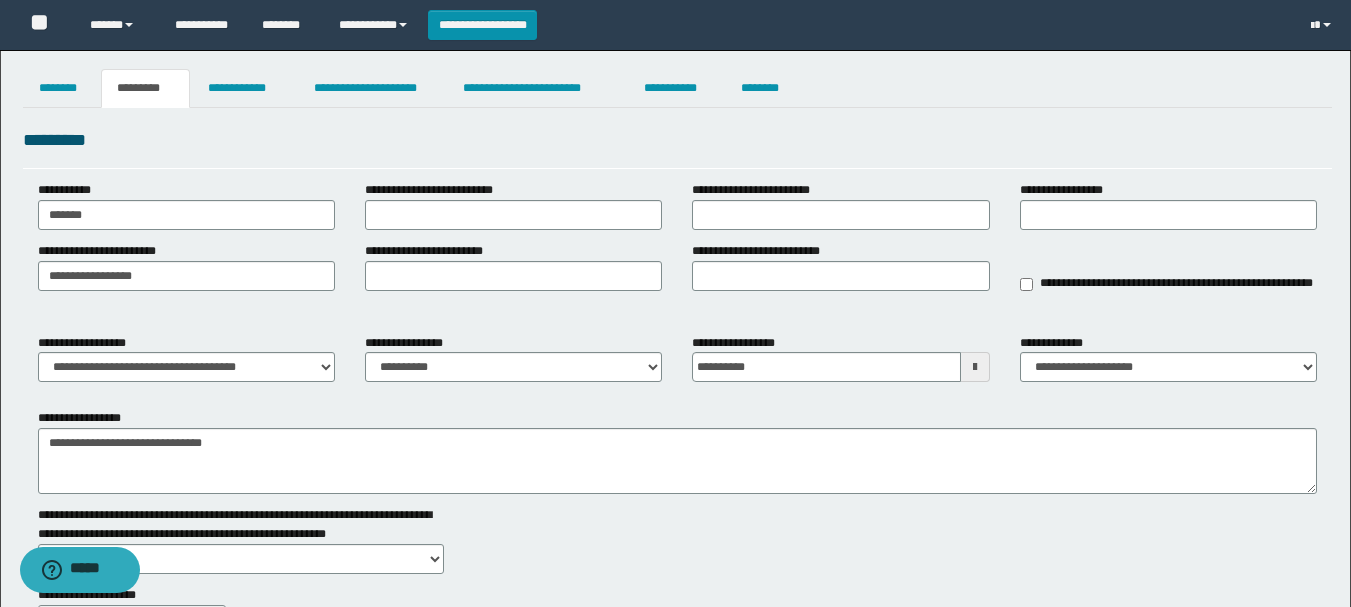 click at bounding box center [975, 367] 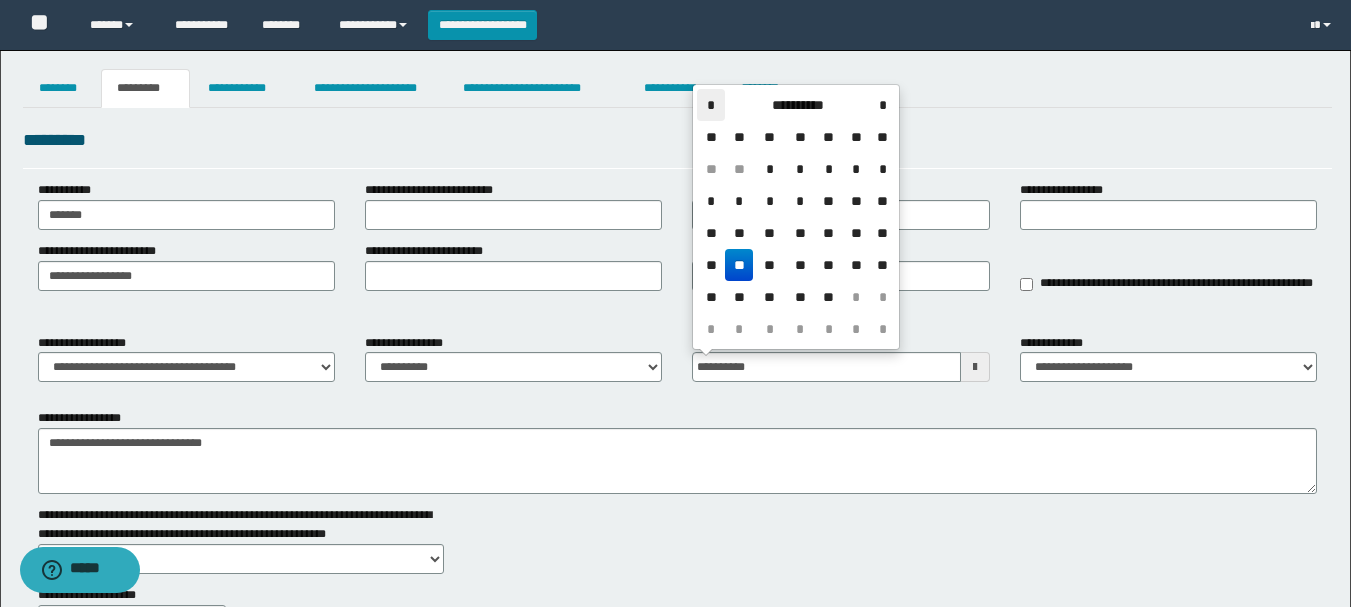 click on "*" at bounding box center [711, 105] 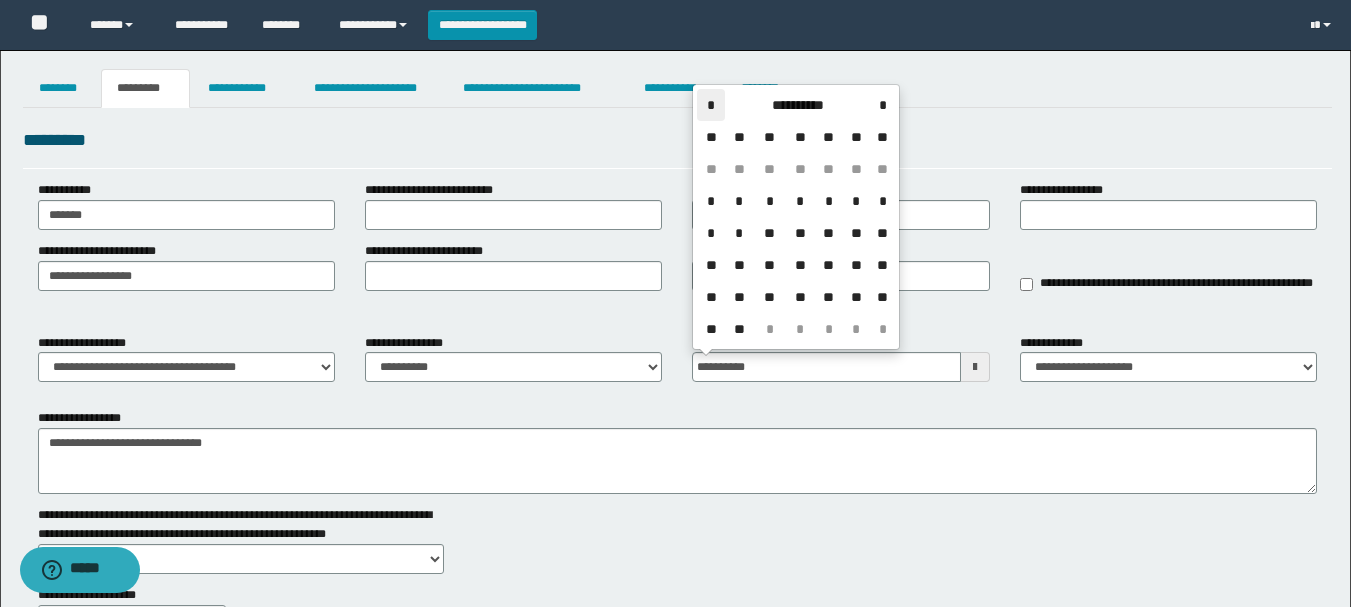 click on "*" at bounding box center (711, 105) 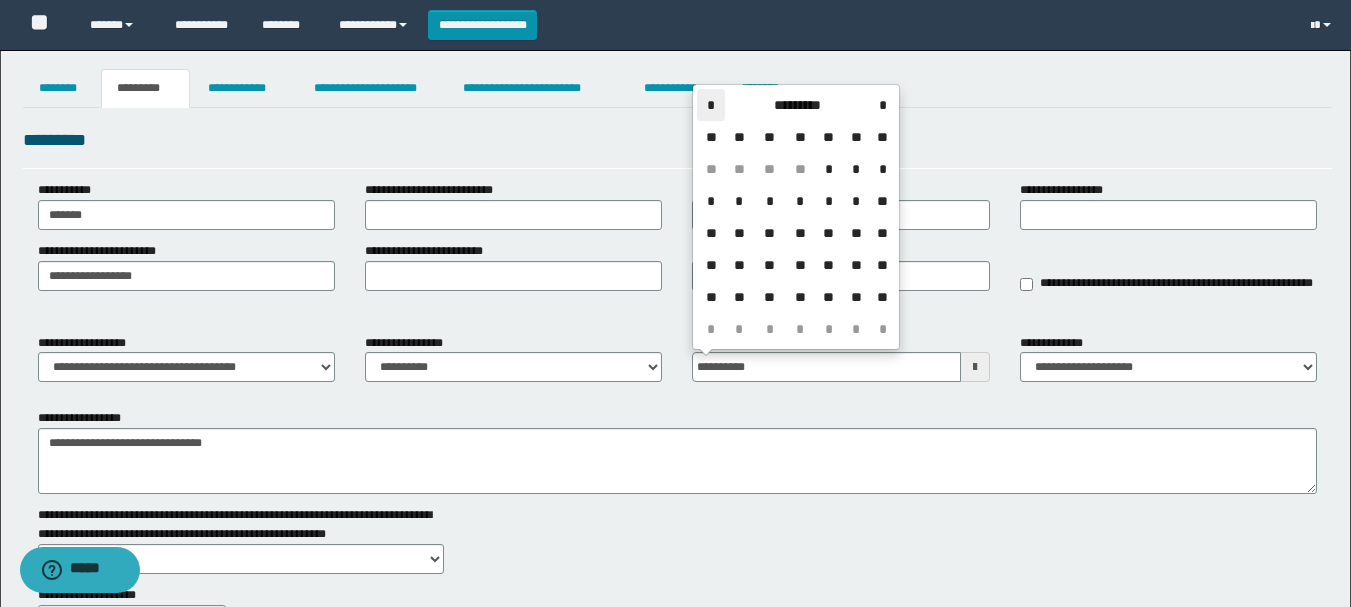 click on "*" at bounding box center (711, 105) 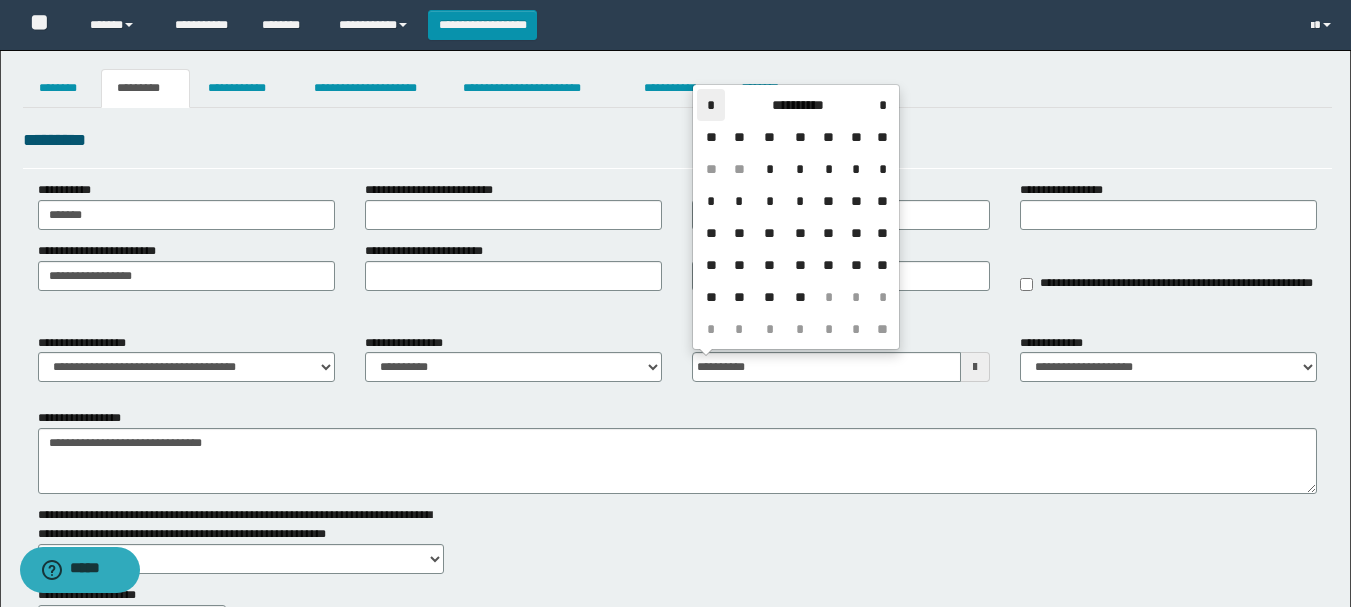 click on "*" at bounding box center [711, 105] 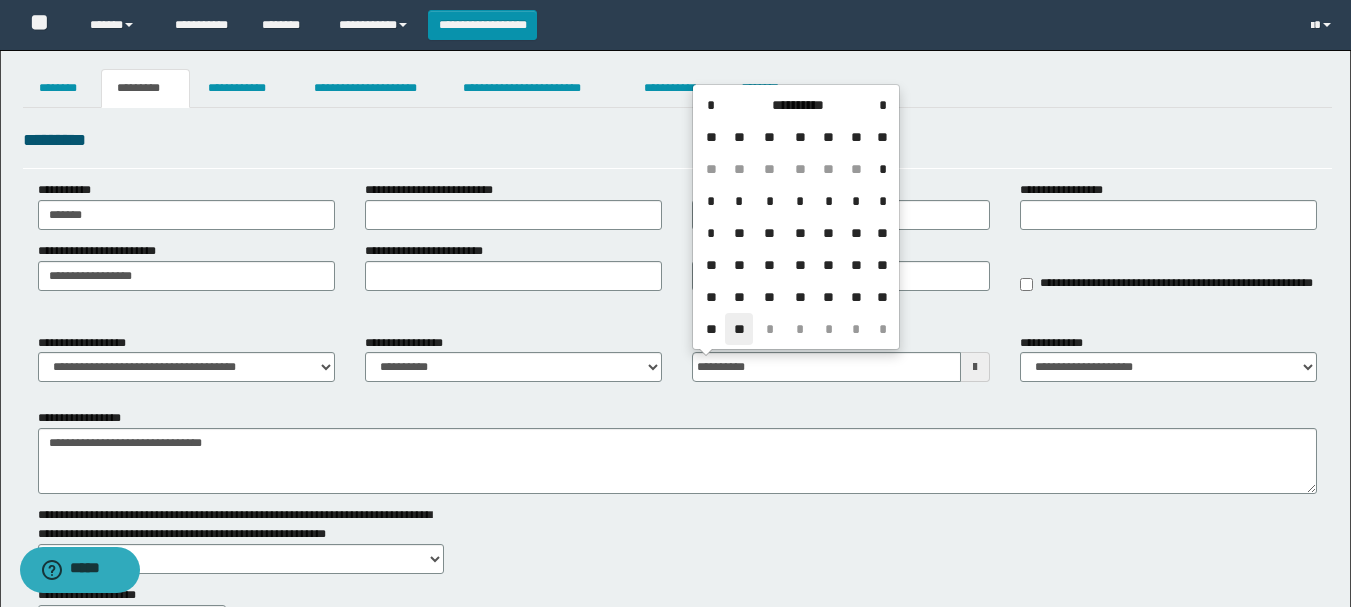 click on "**" at bounding box center [739, 329] 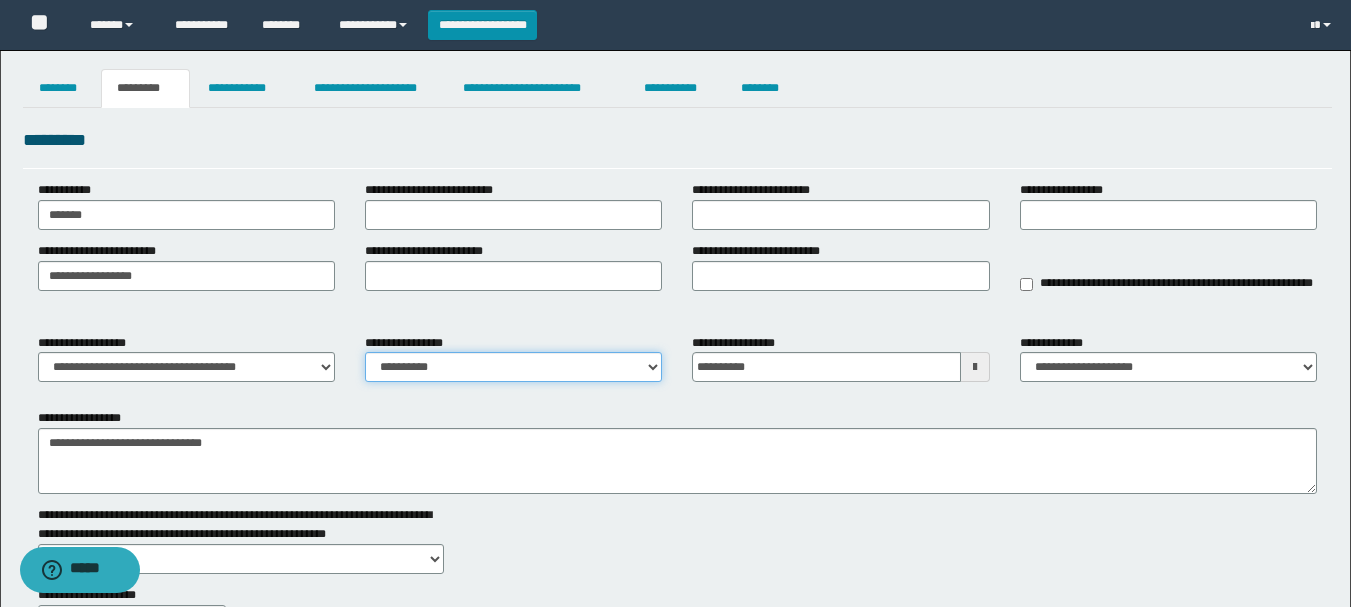click on "**********" at bounding box center [513, 367] 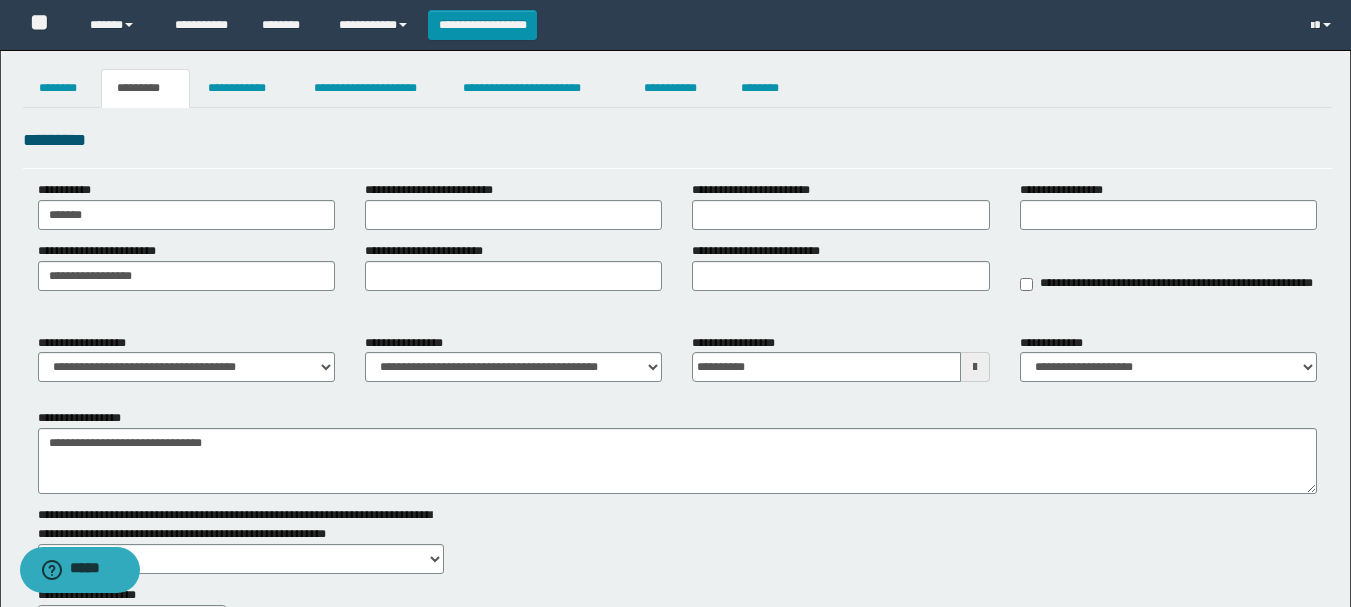 click at bounding box center [975, 367] 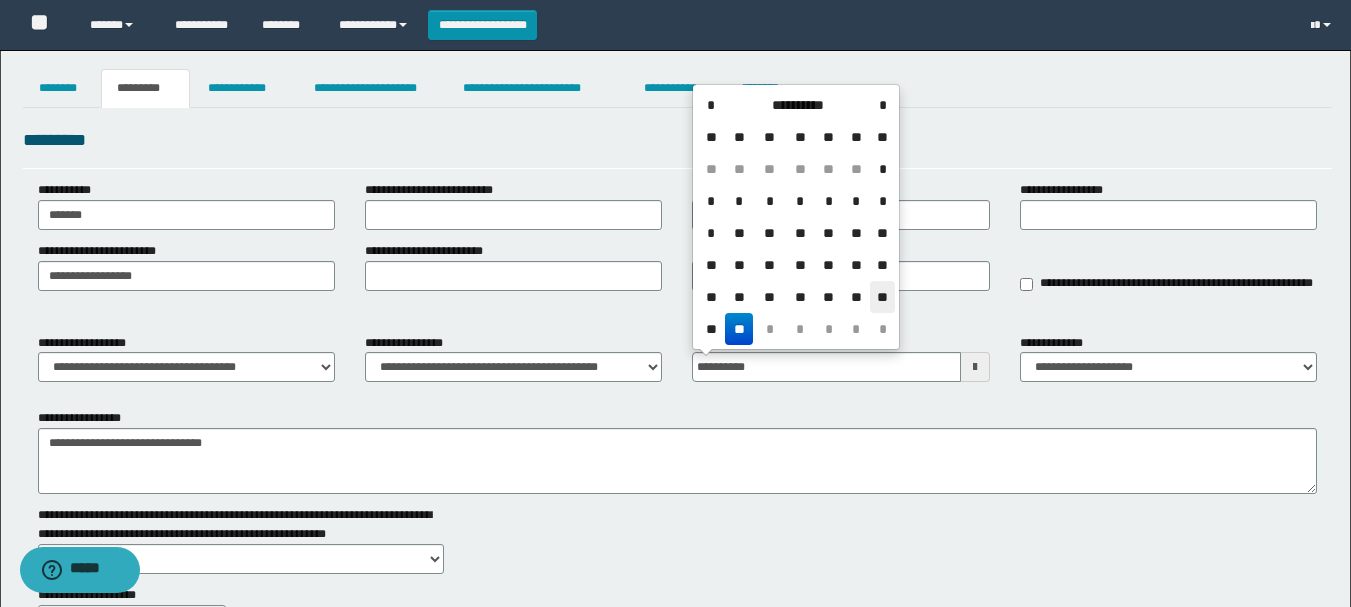 click on "**" at bounding box center [882, 297] 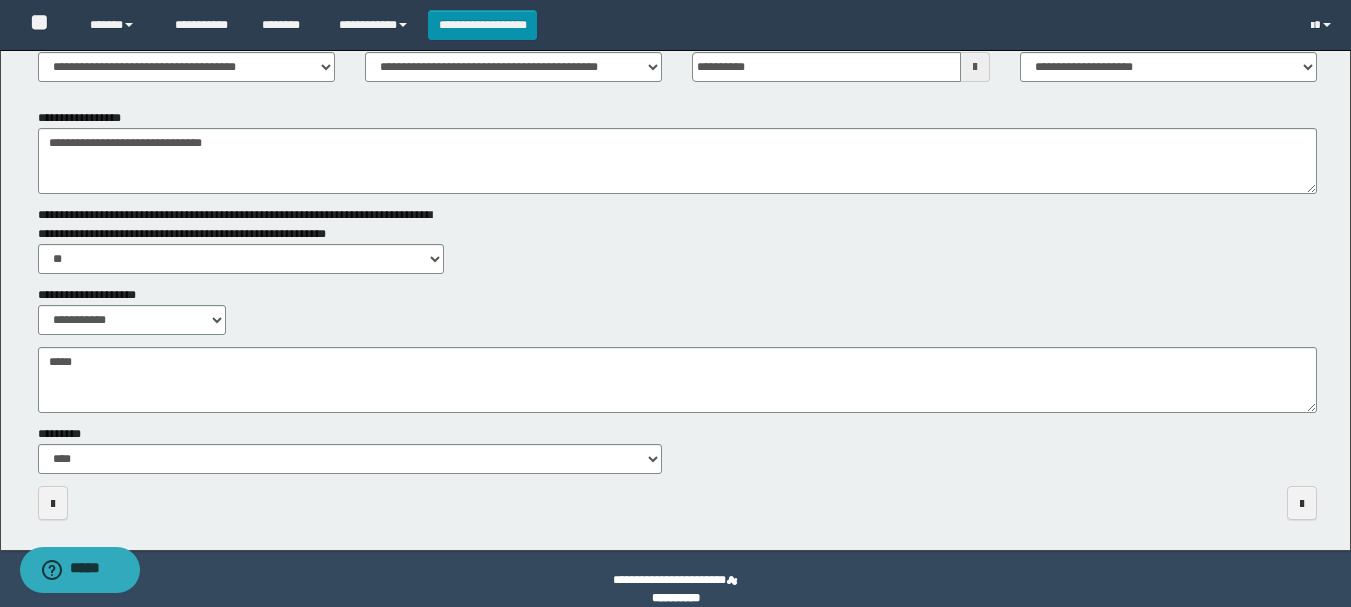 scroll, scrollTop: 321, scrollLeft: 0, axis: vertical 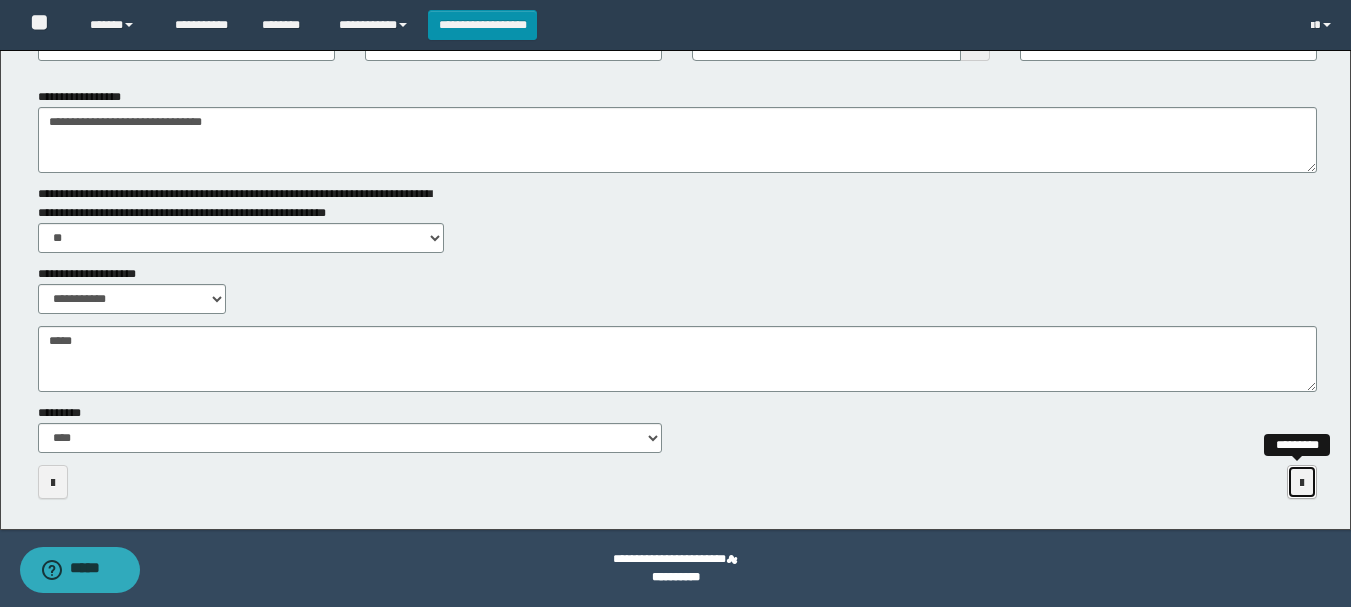 click at bounding box center (1302, 483) 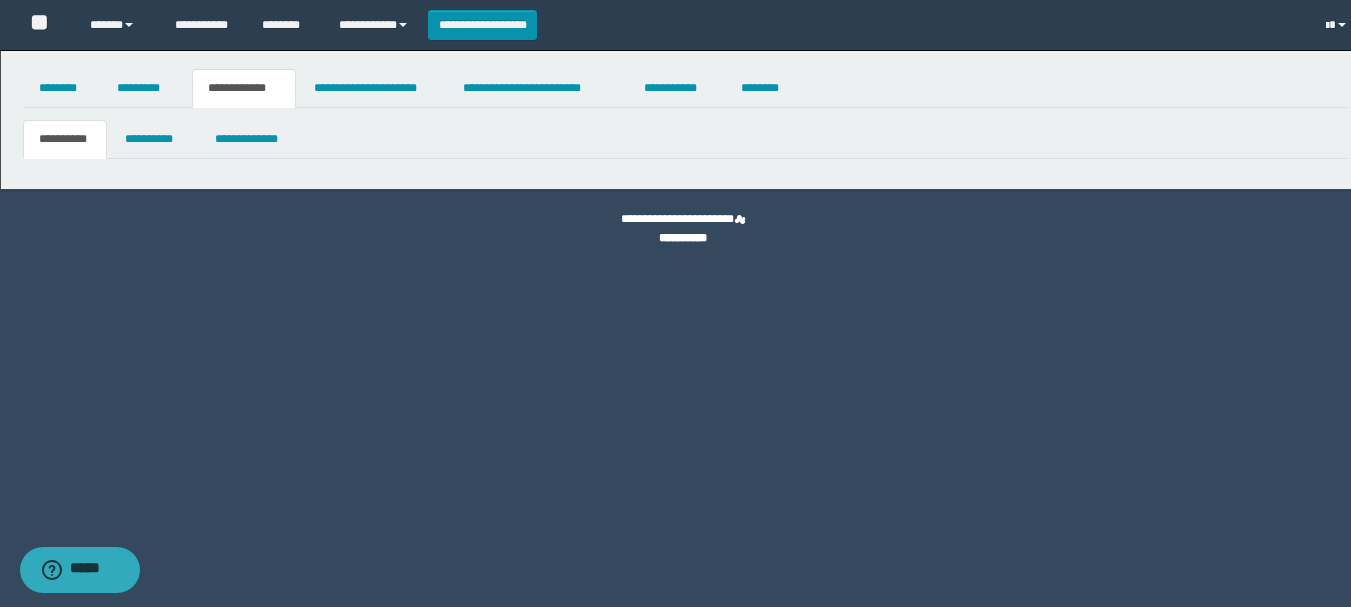 scroll, scrollTop: 0, scrollLeft: 0, axis: both 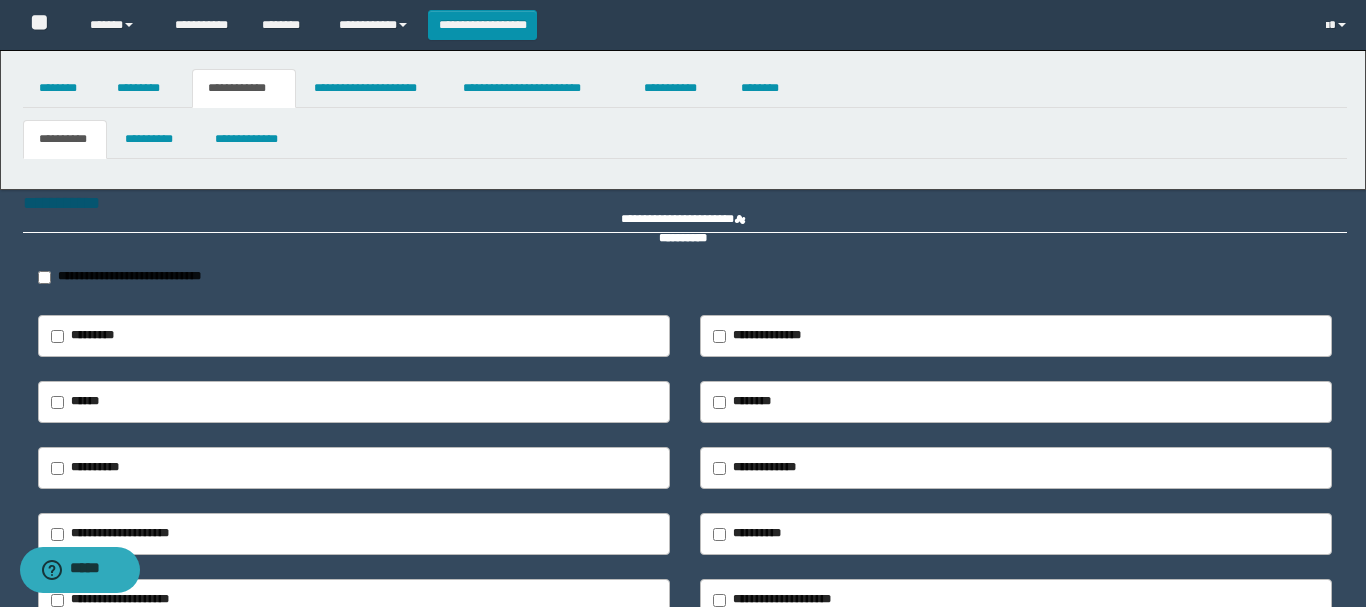 type on "***" 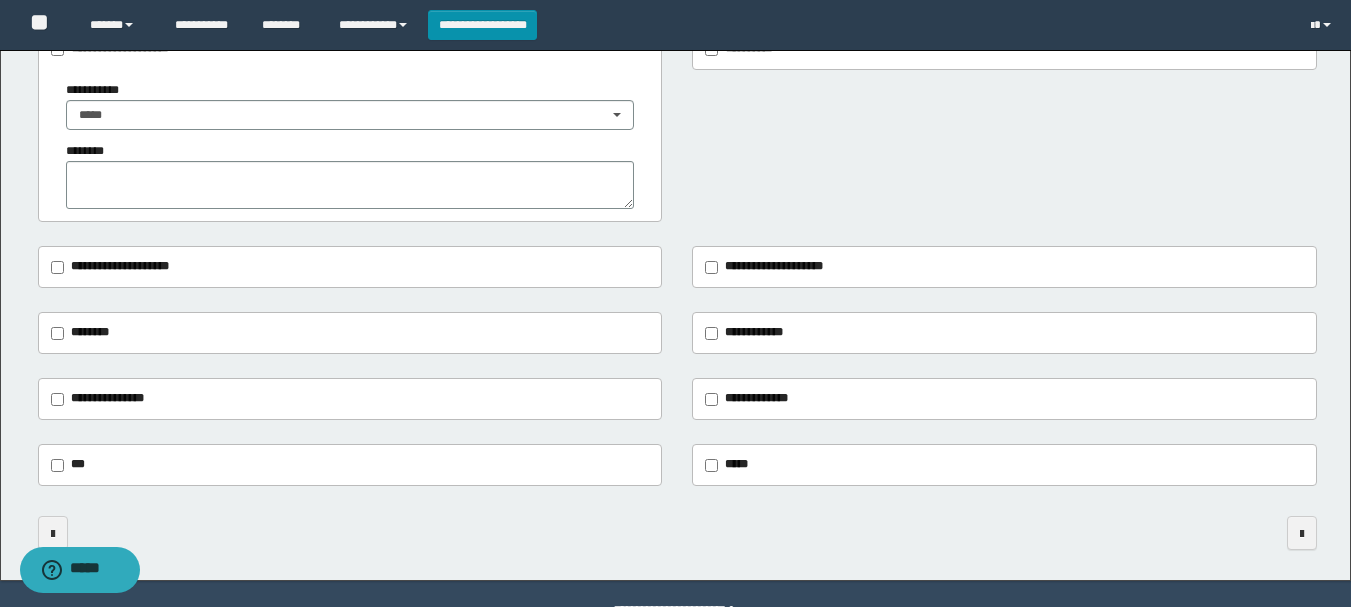 scroll, scrollTop: 688, scrollLeft: 0, axis: vertical 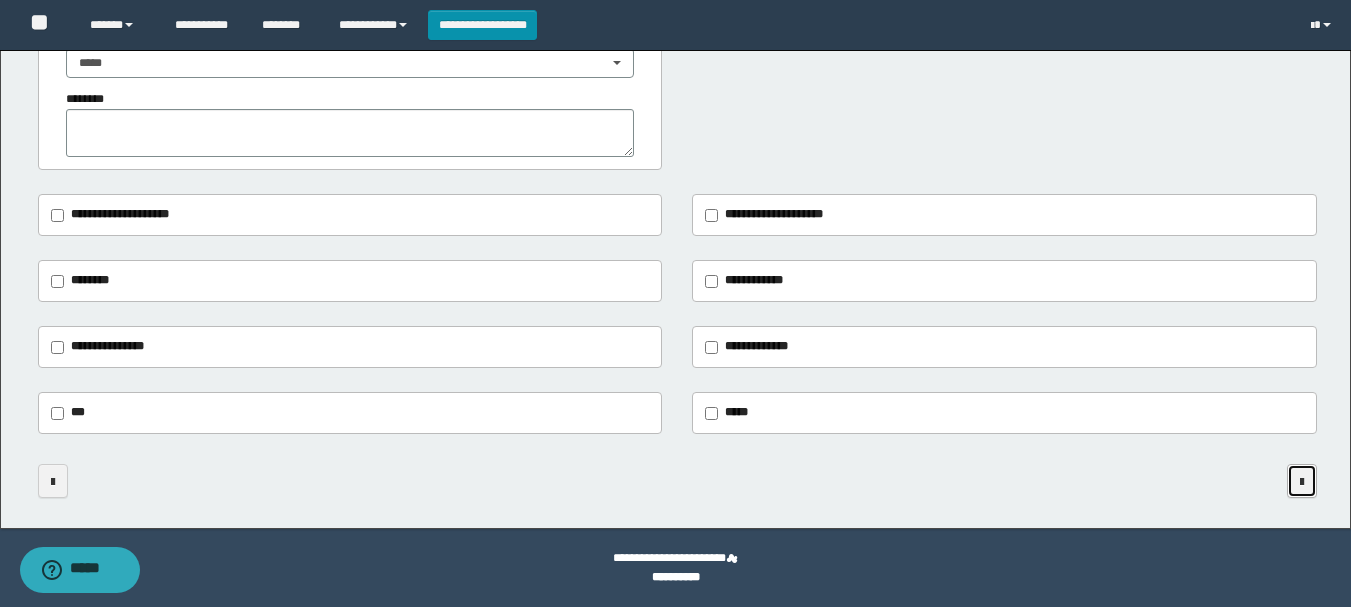 click at bounding box center (1302, 482) 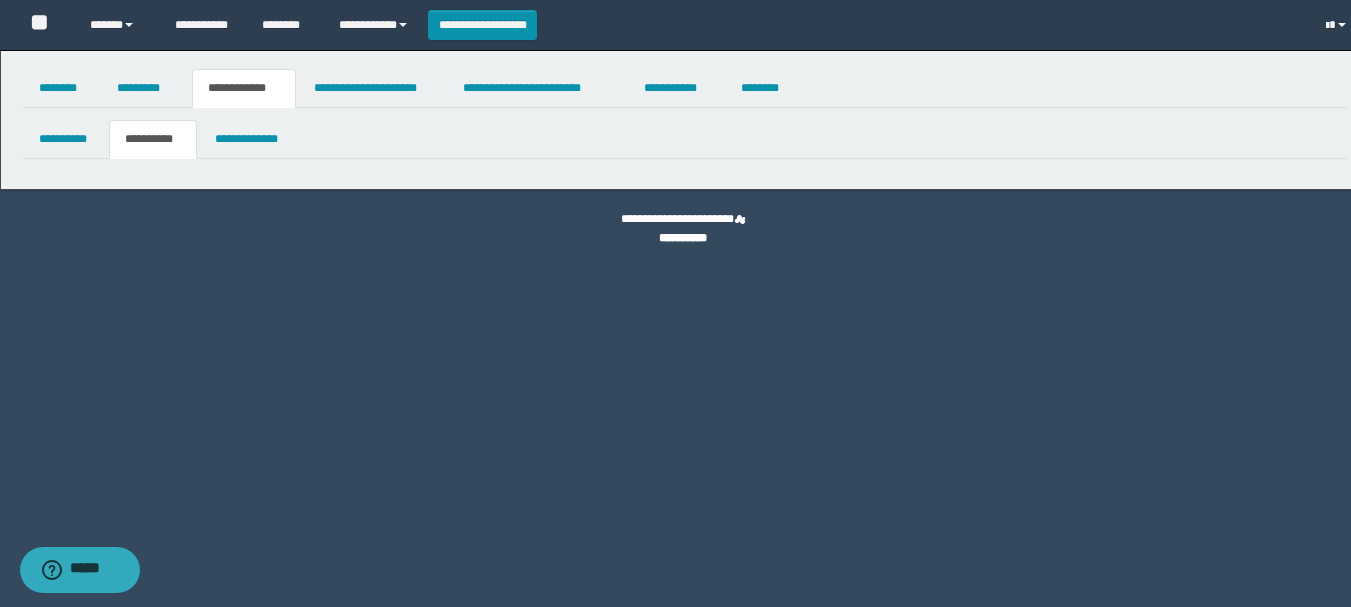 scroll, scrollTop: 0, scrollLeft: 0, axis: both 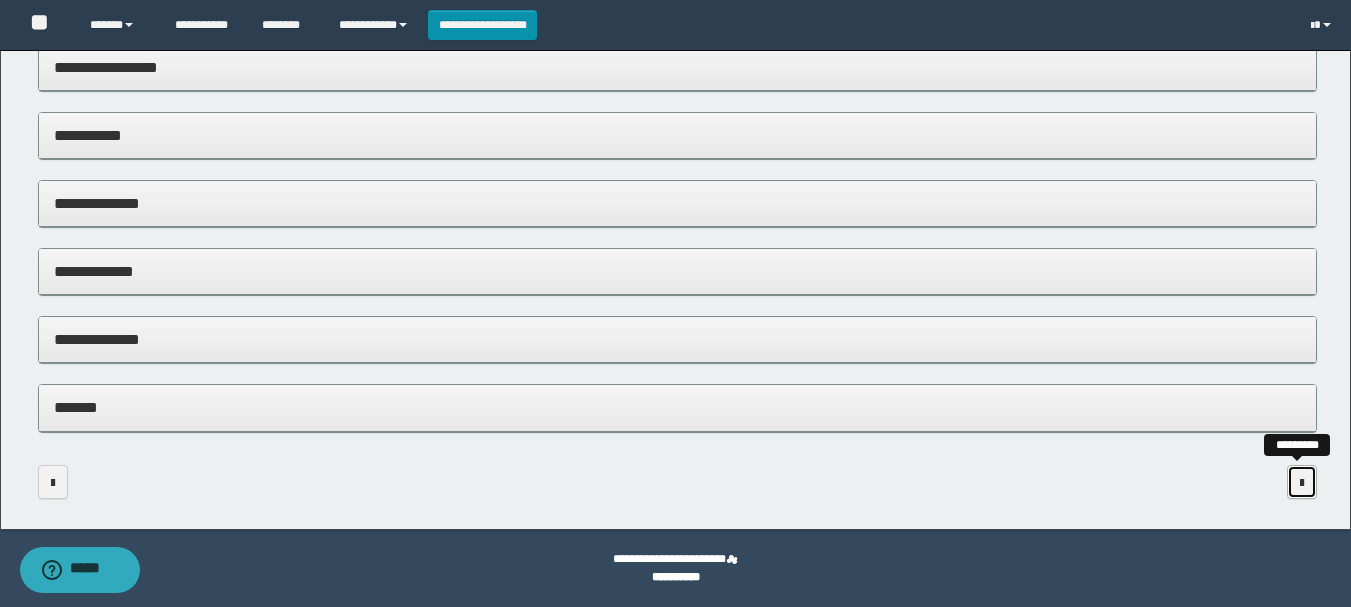 click at bounding box center [1302, 483] 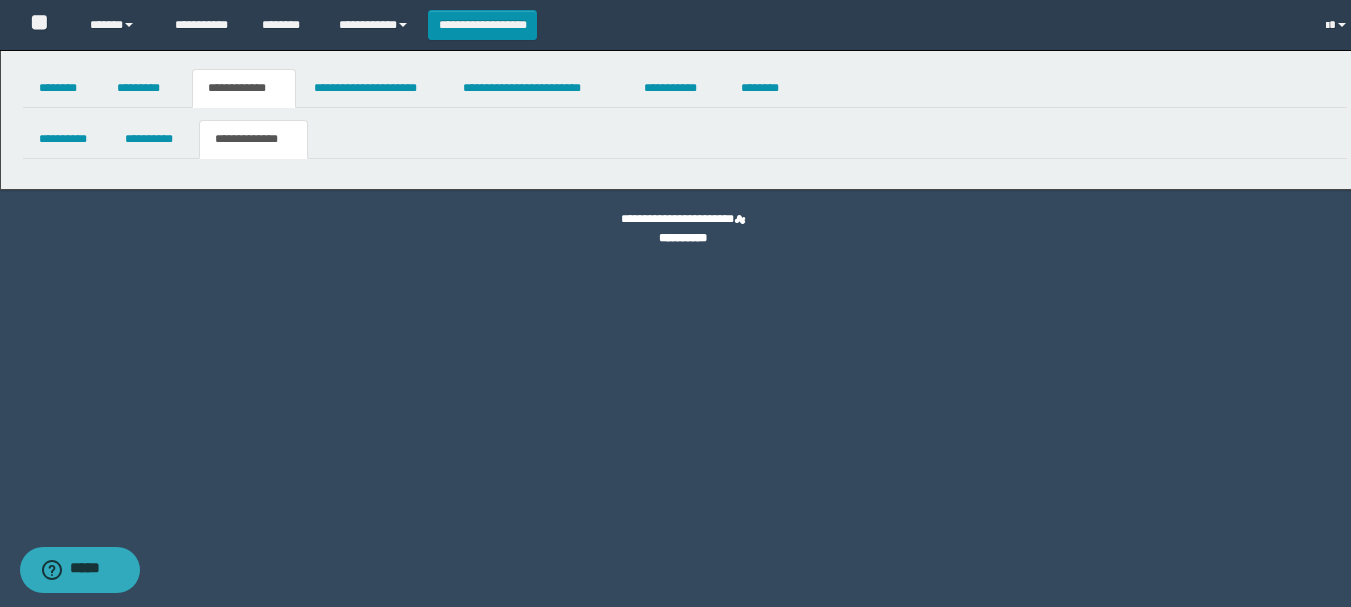 scroll, scrollTop: 0, scrollLeft: 0, axis: both 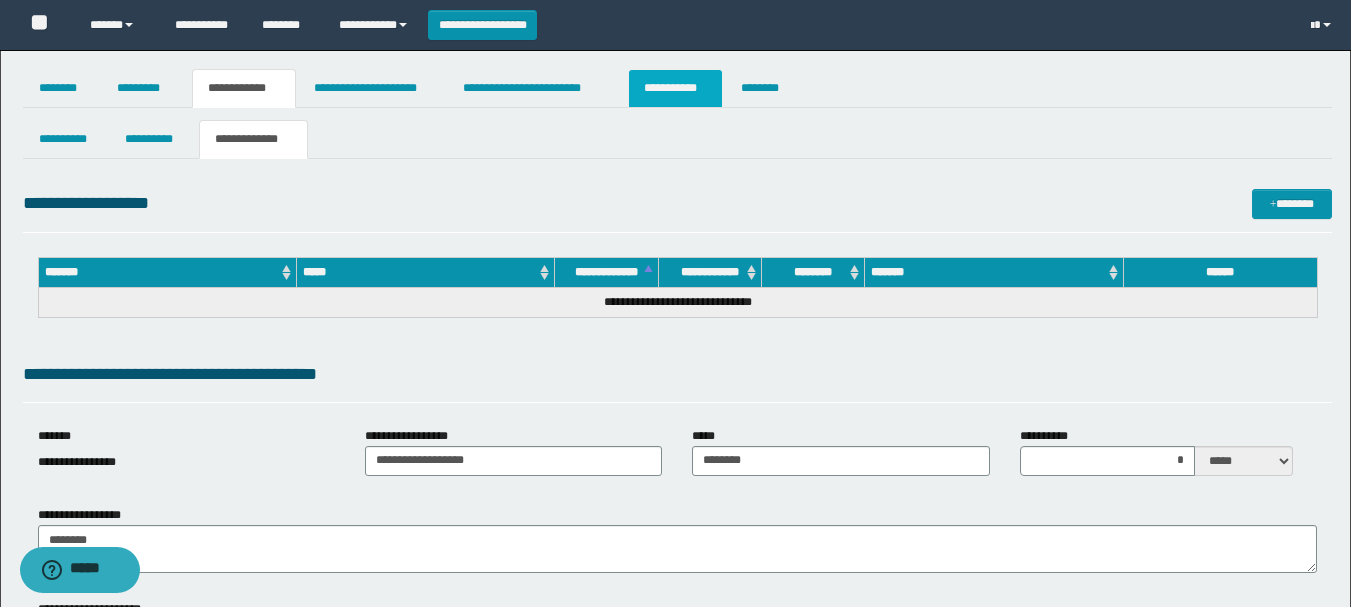 click on "**********" at bounding box center (675, 88) 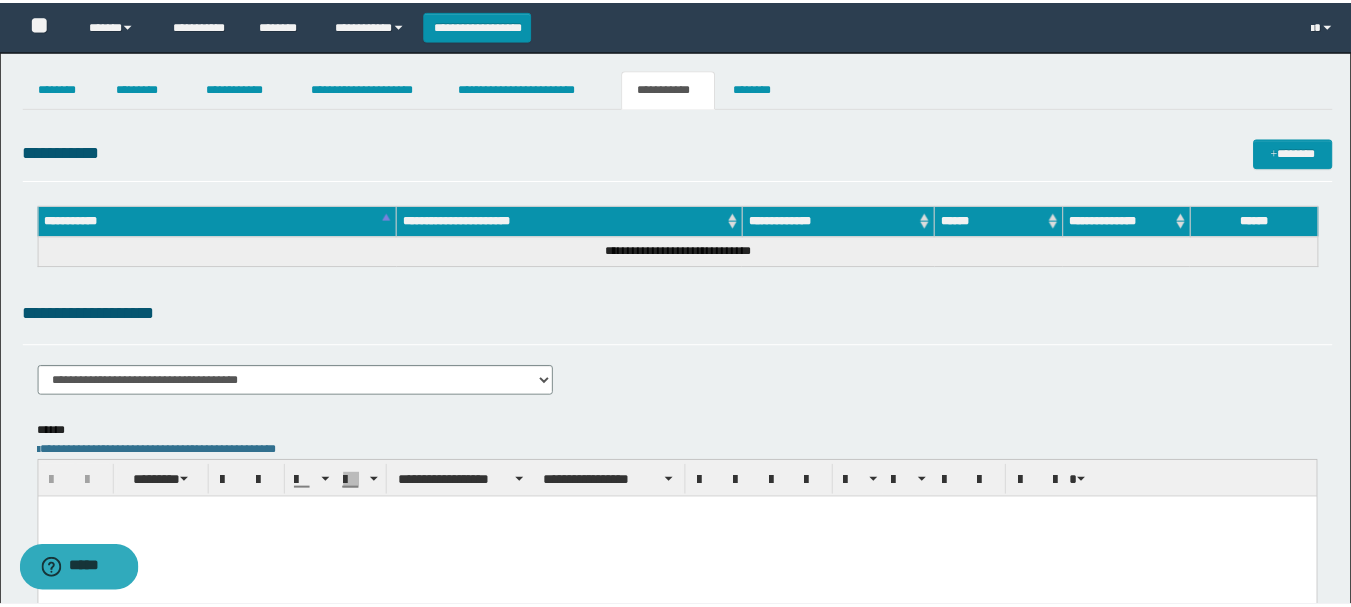 scroll, scrollTop: 0, scrollLeft: 0, axis: both 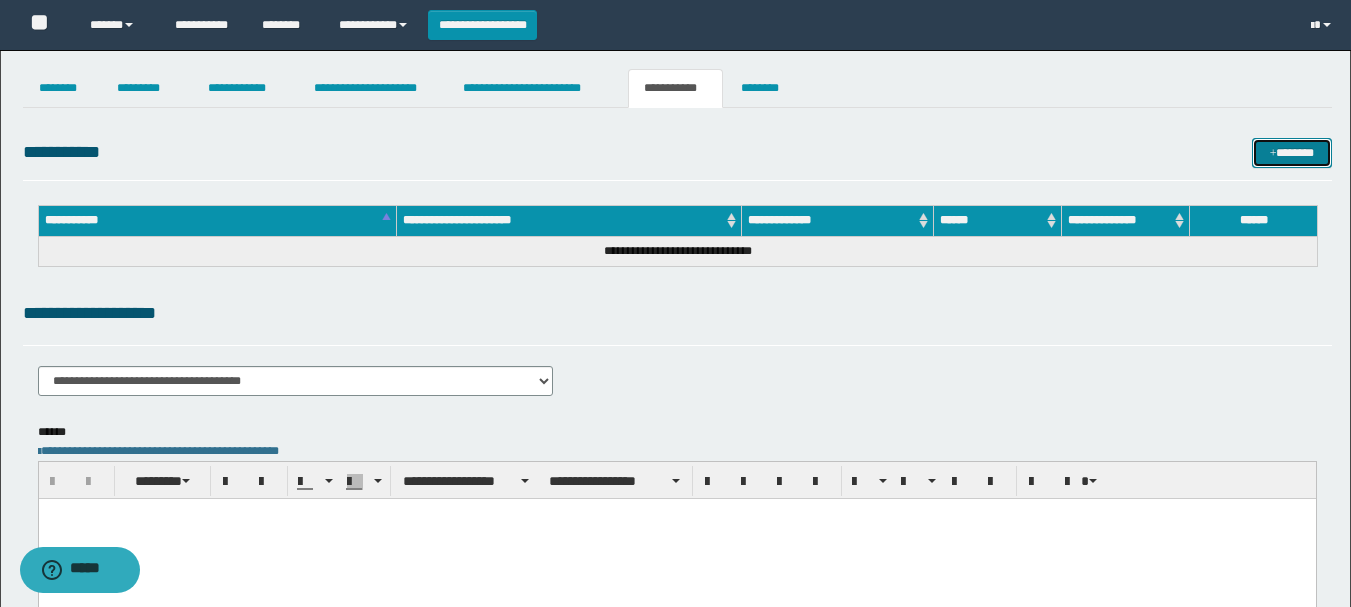 click on "*******" at bounding box center (1292, 153) 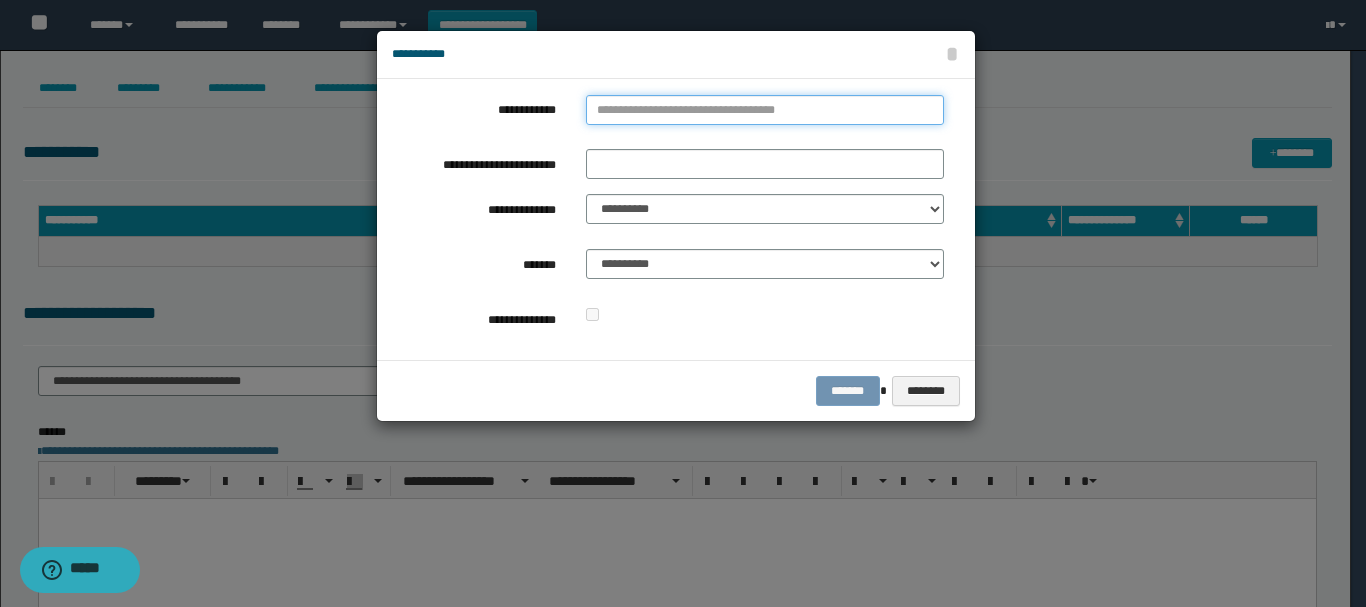 click on "**********" at bounding box center [765, 110] 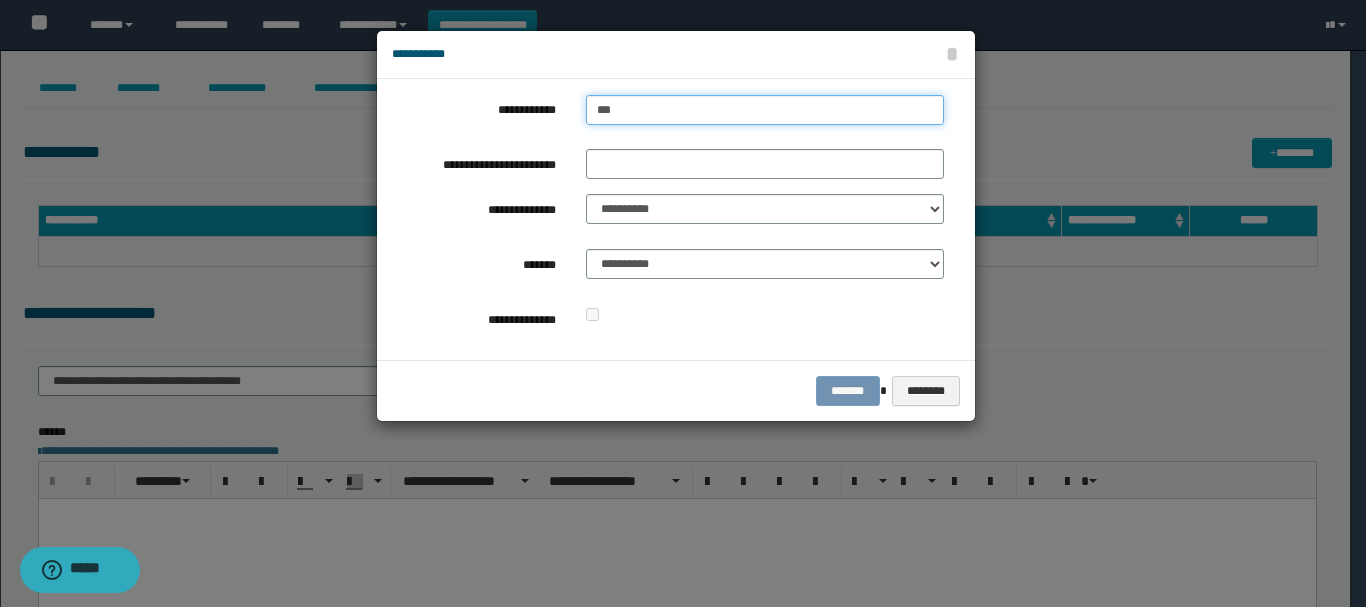 type on "****" 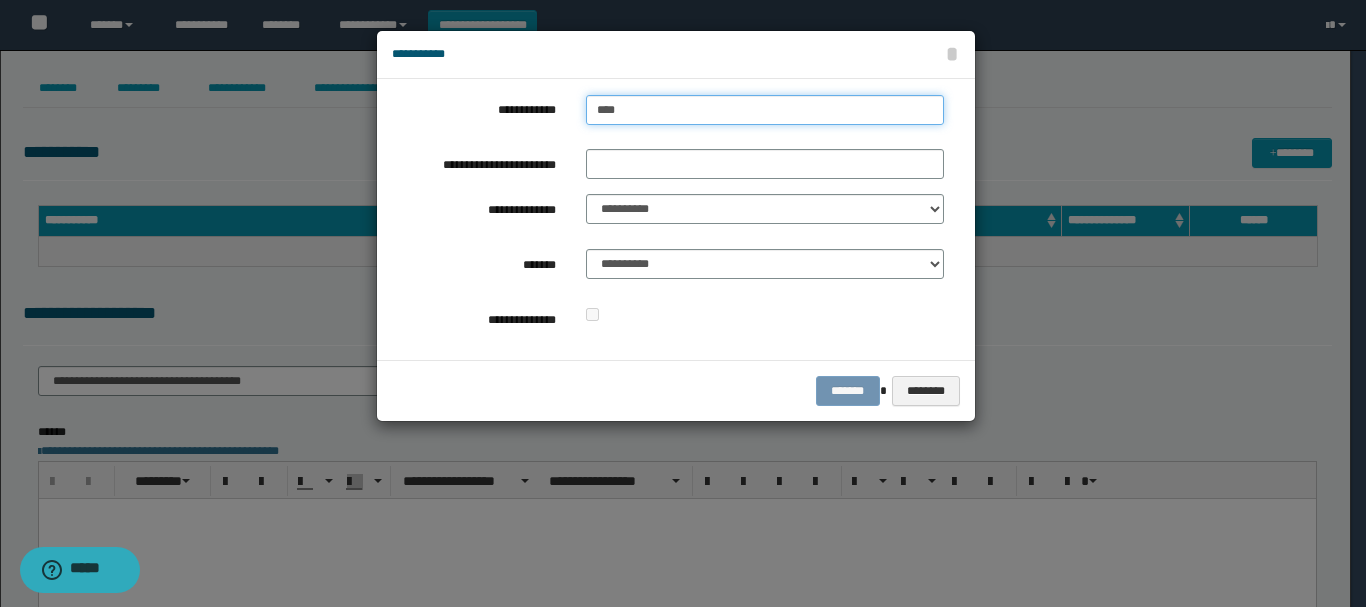 type on "****" 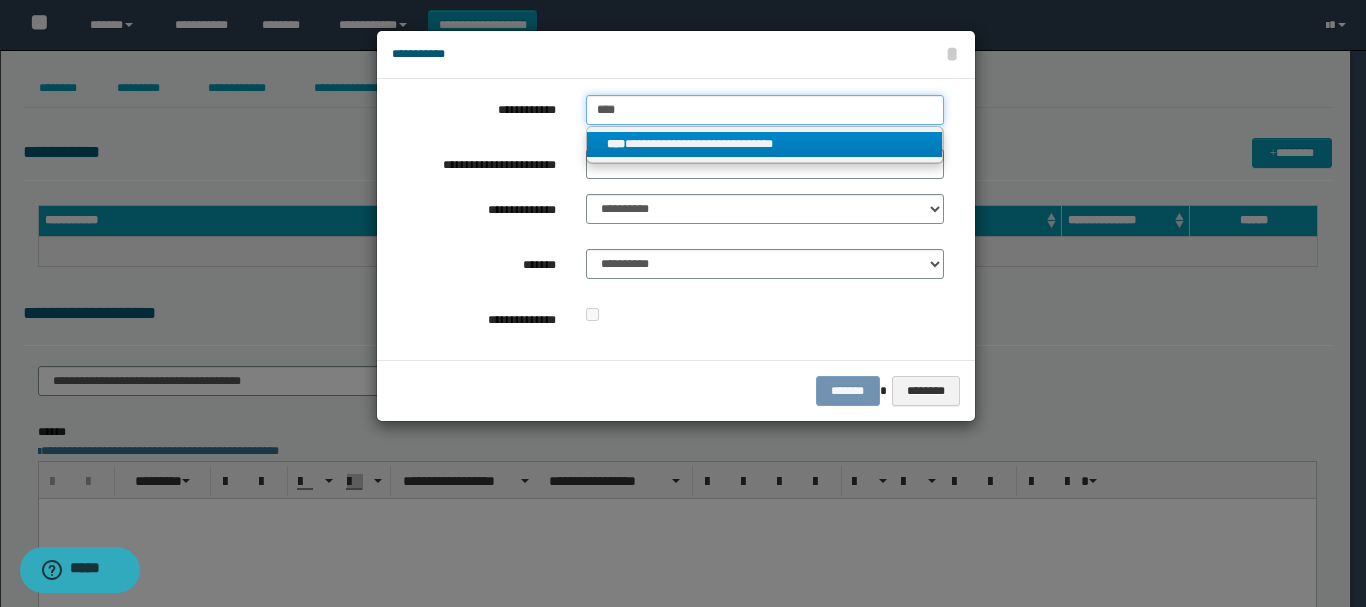 type on "****" 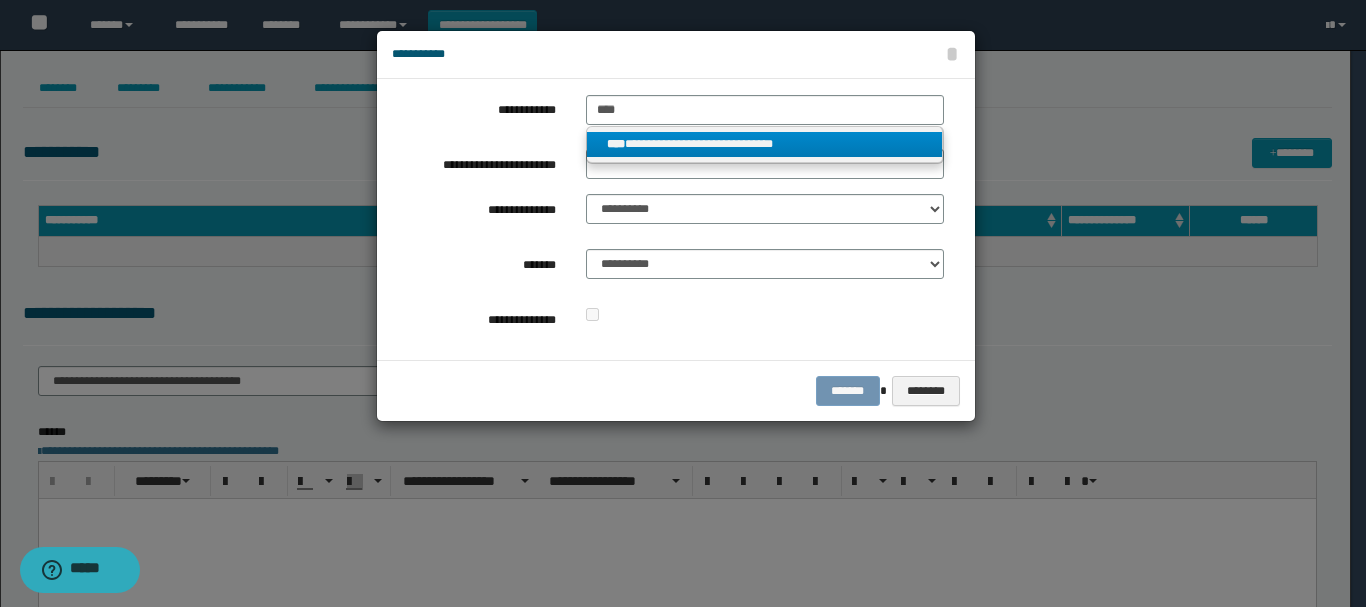 click on "**********" at bounding box center (765, 144) 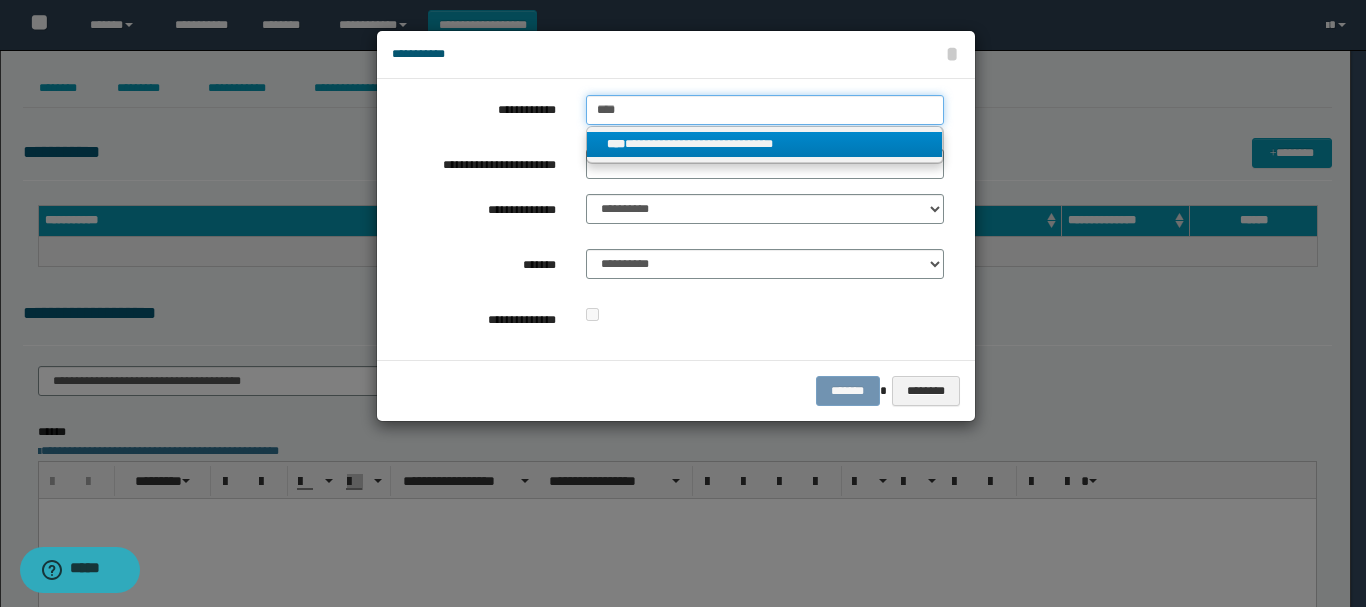 type 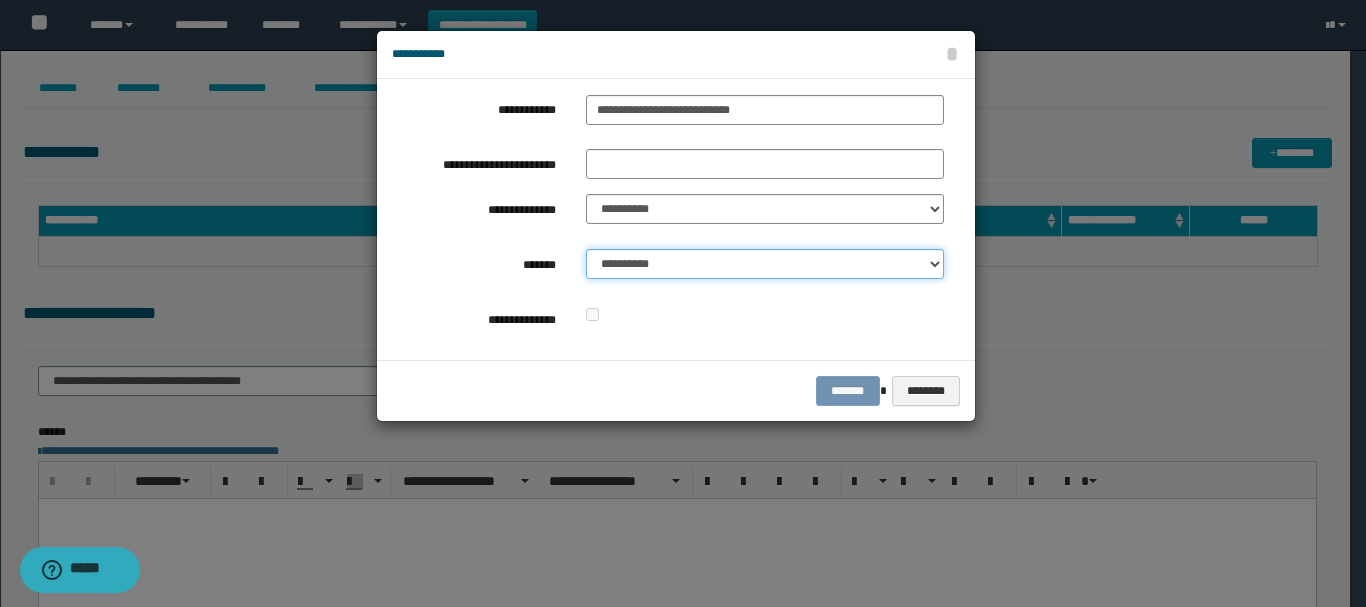 click on "**********" at bounding box center (765, 264) 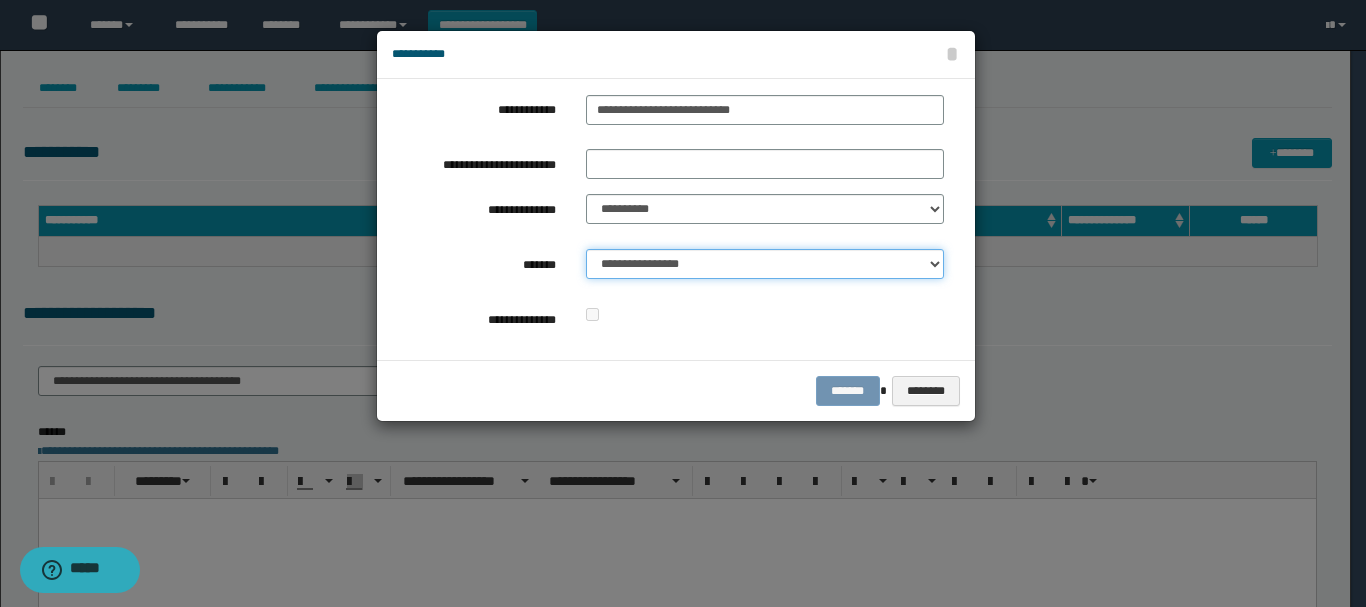 click on "**********" at bounding box center (765, 264) 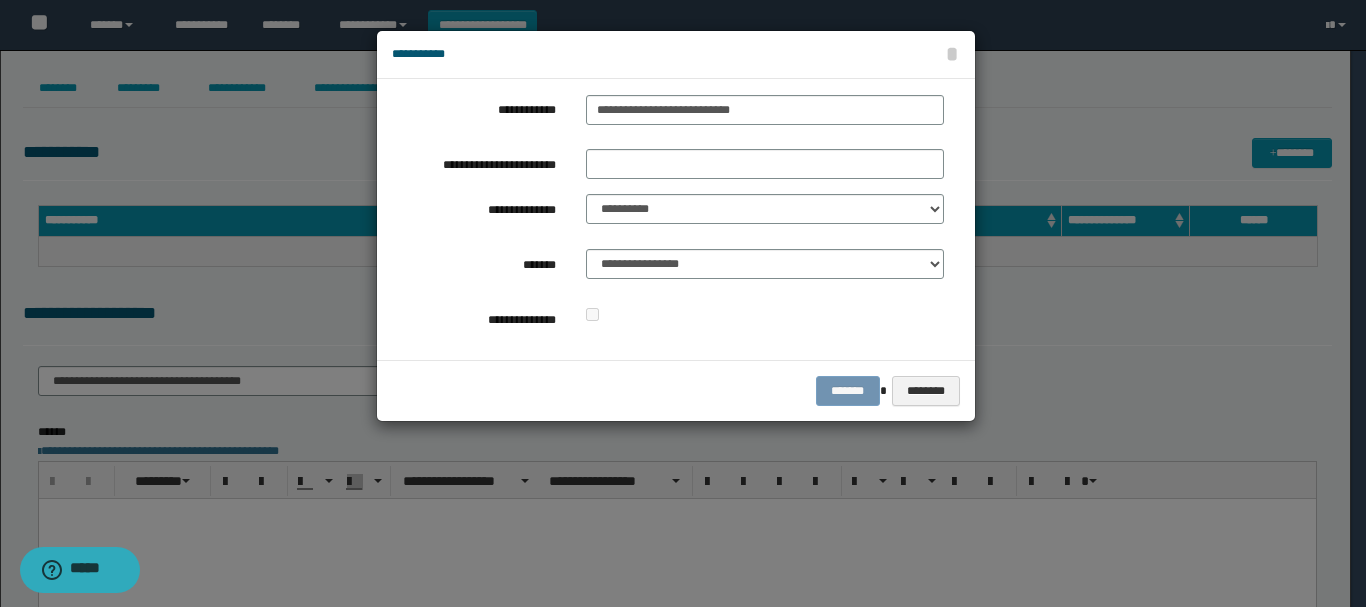 click on "*******
********" at bounding box center (676, 390) 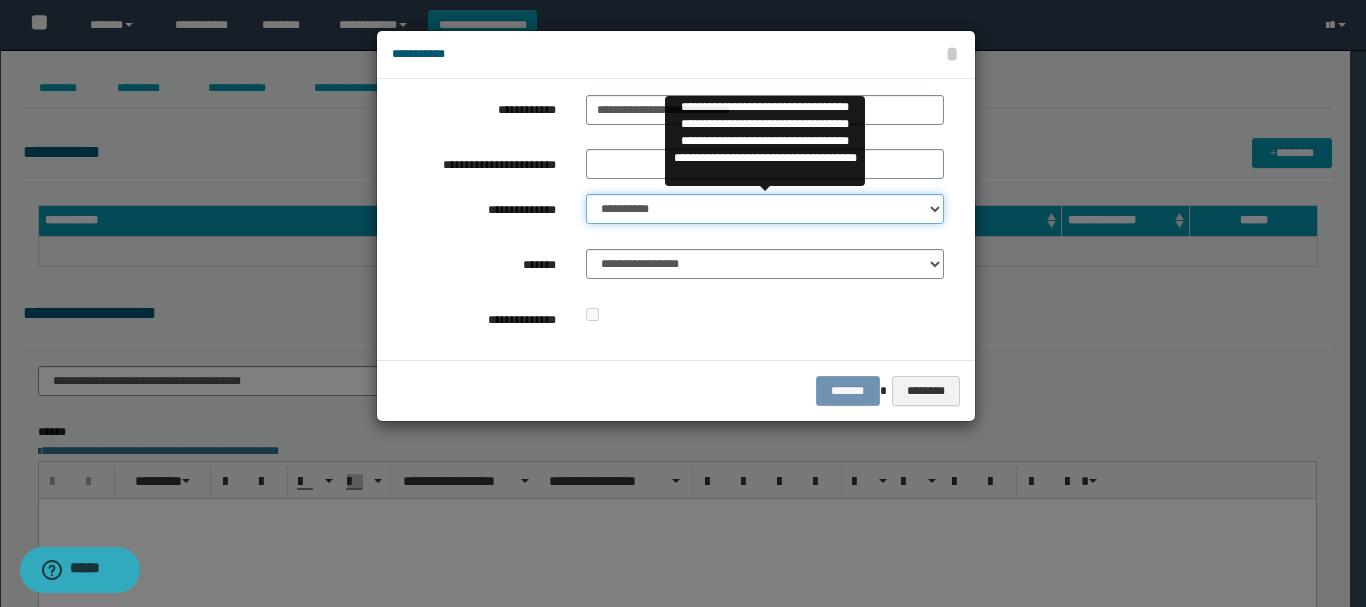 click on "**********" at bounding box center (765, 209) 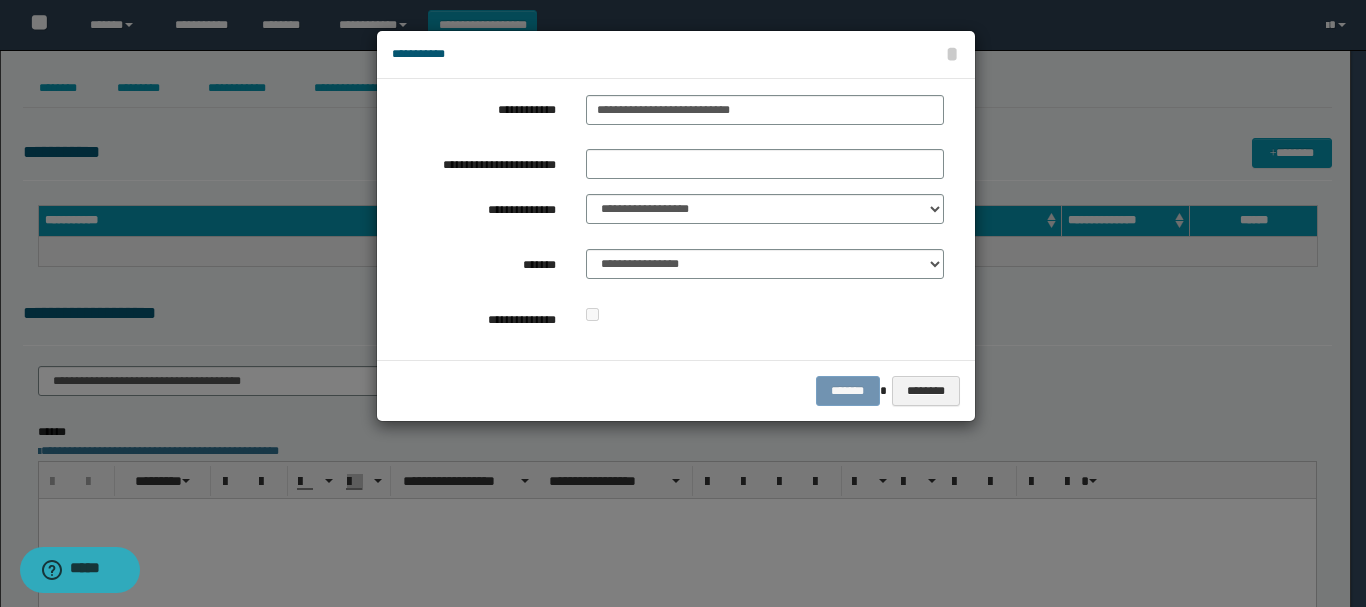 click on "*******
********" at bounding box center (676, 390) 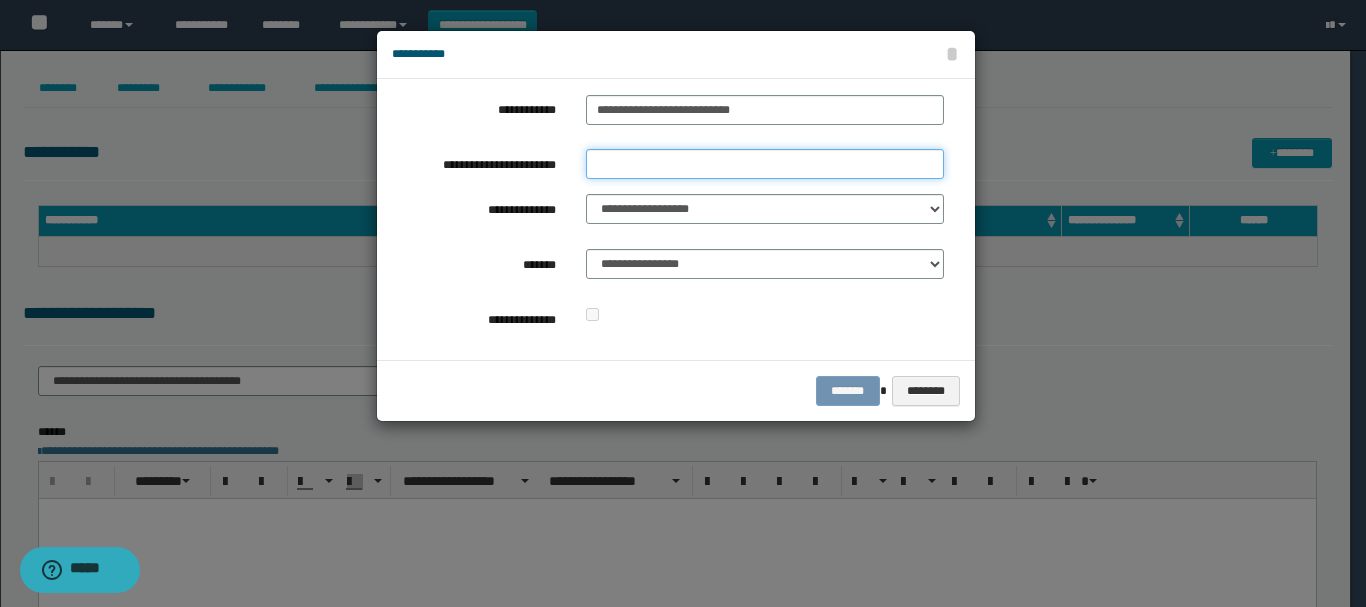 click on "**********" at bounding box center [765, 164] 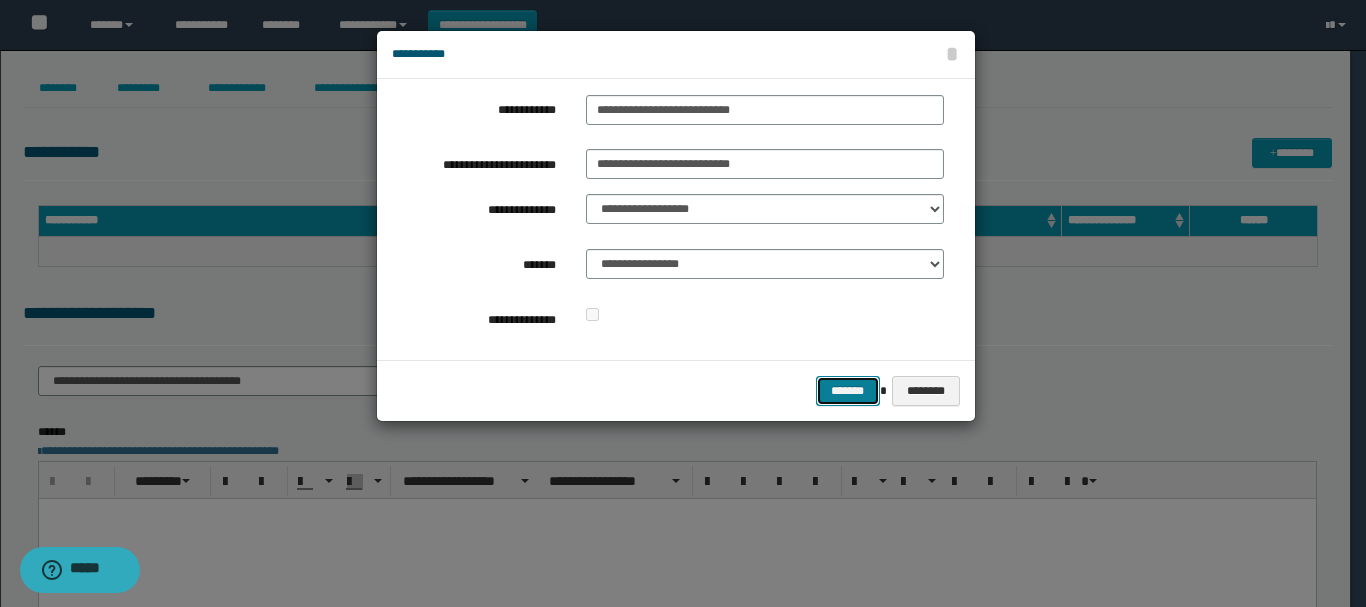 click on "*******" at bounding box center [848, 391] 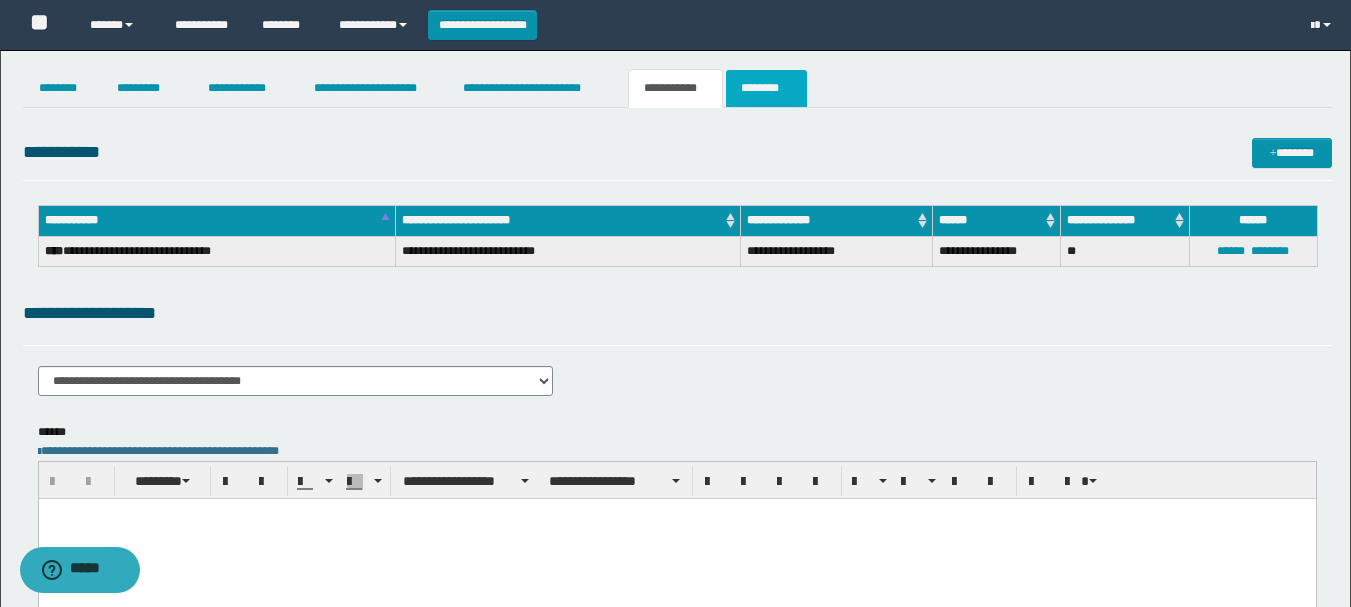 click on "********" at bounding box center [766, 88] 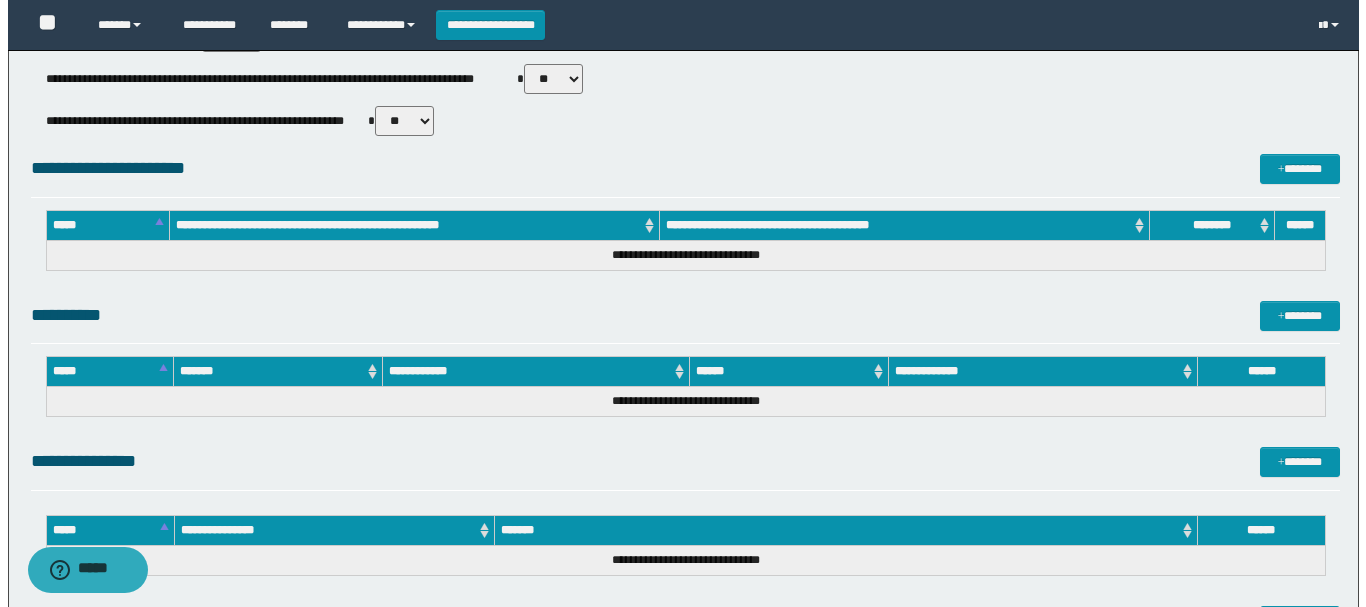 scroll, scrollTop: 1045, scrollLeft: 0, axis: vertical 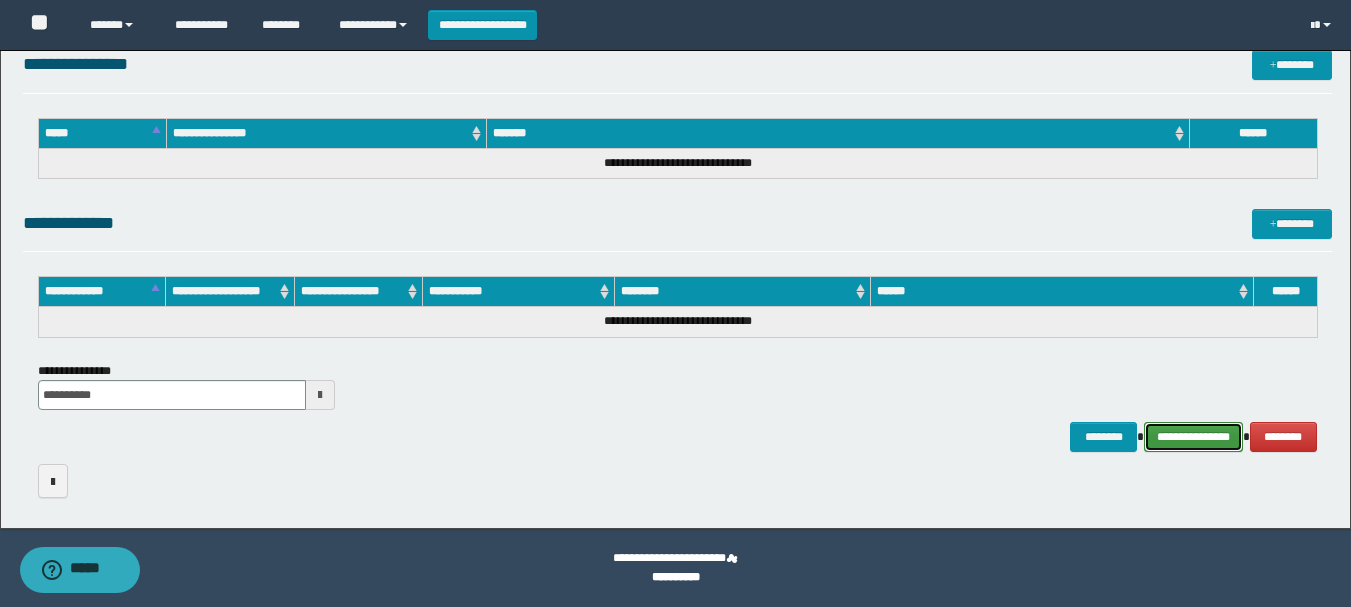 click on "**********" at bounding box center (1193, 437) 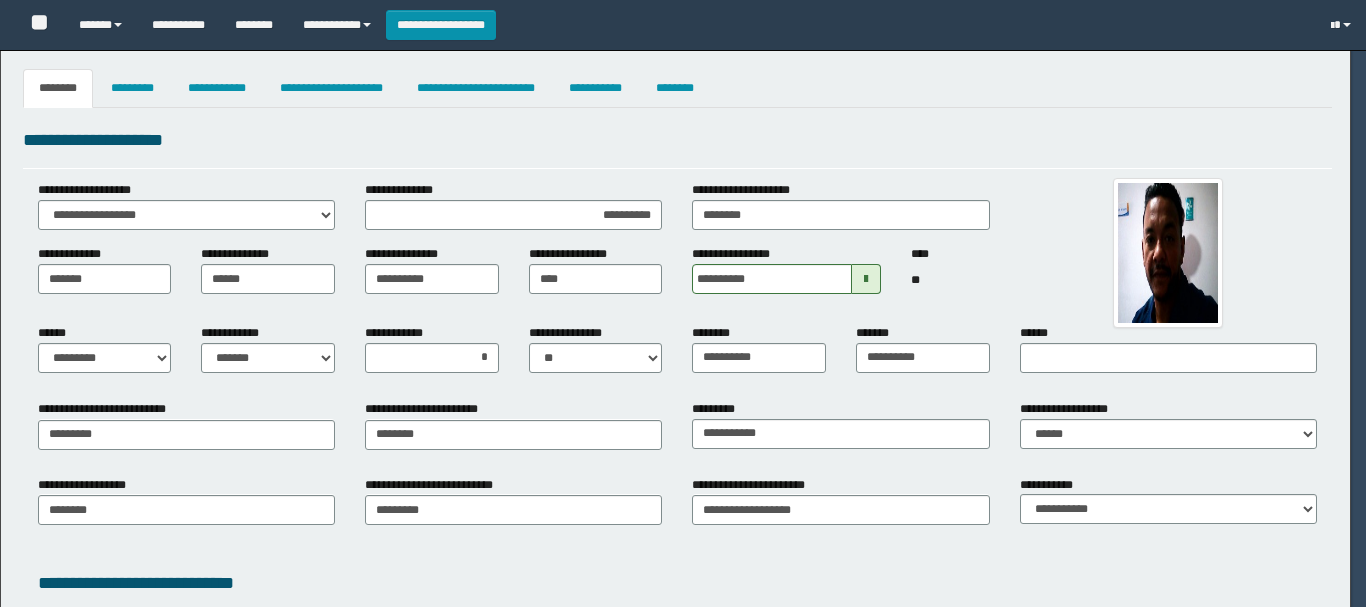 select on "*" 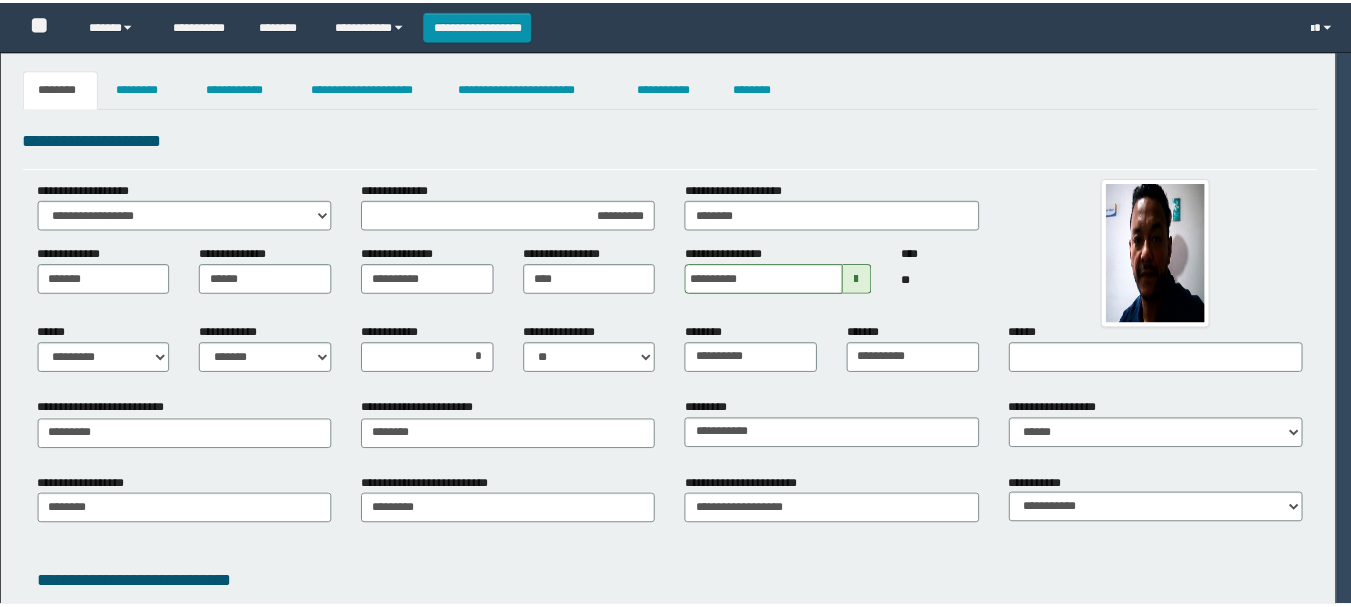 scroll, scrollTop: 0, scrollLeft: 0, axis: both 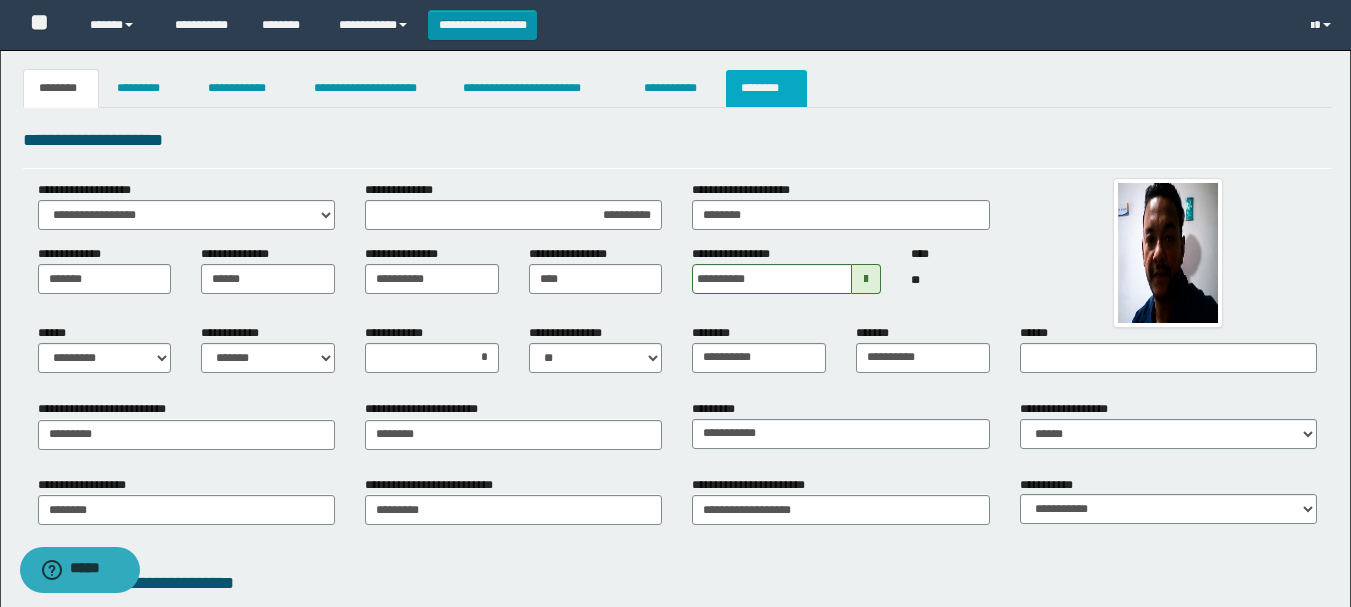 click on "********" at bounding box center [766, 88] 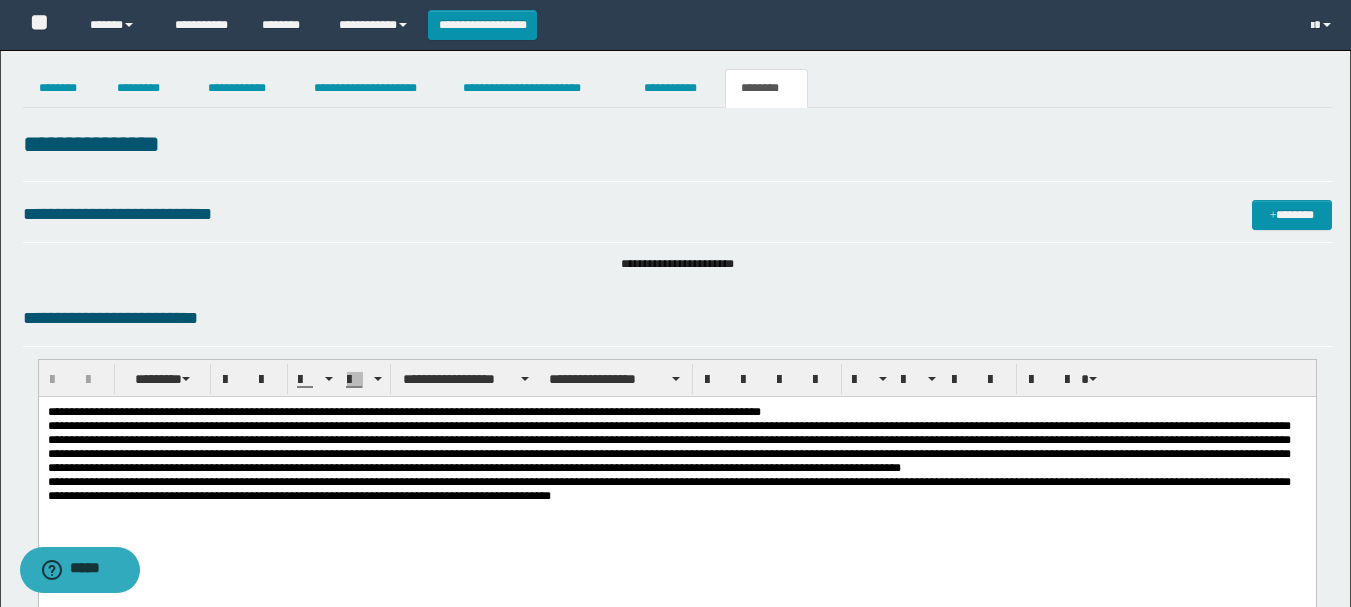 scroll, scrollTop: 0, scrollLeft: 0, axis: both 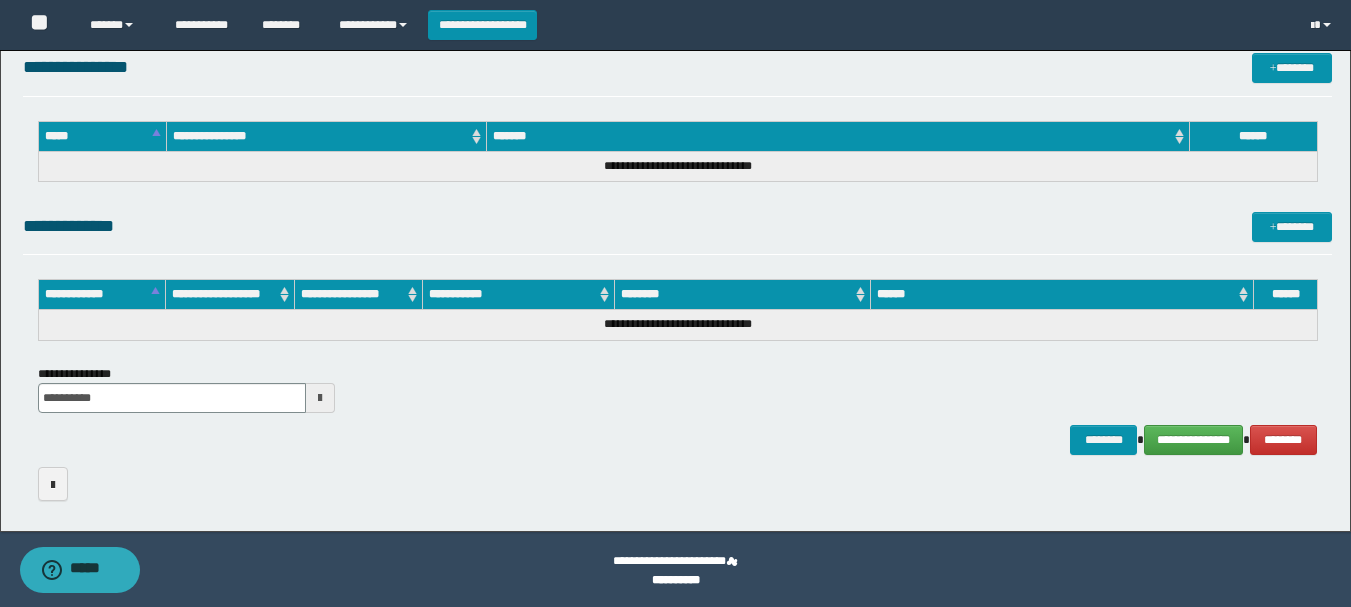 click at bounding box center (320, 398) 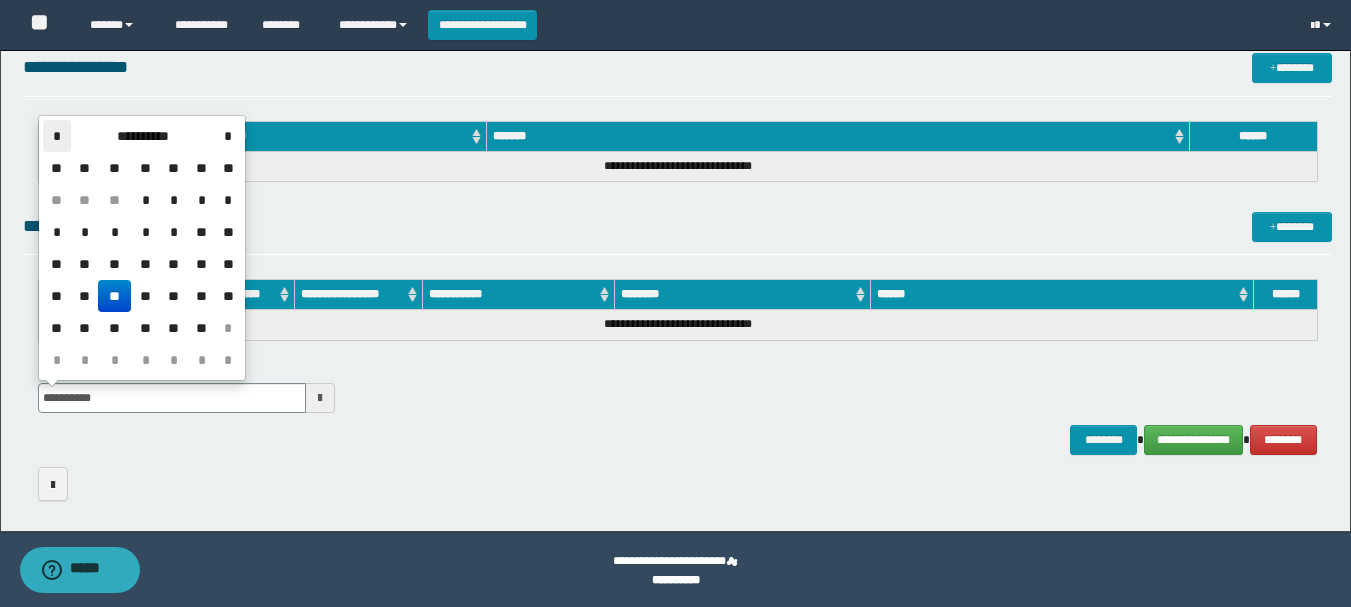 click on "*" at bounding box center [57, 136] 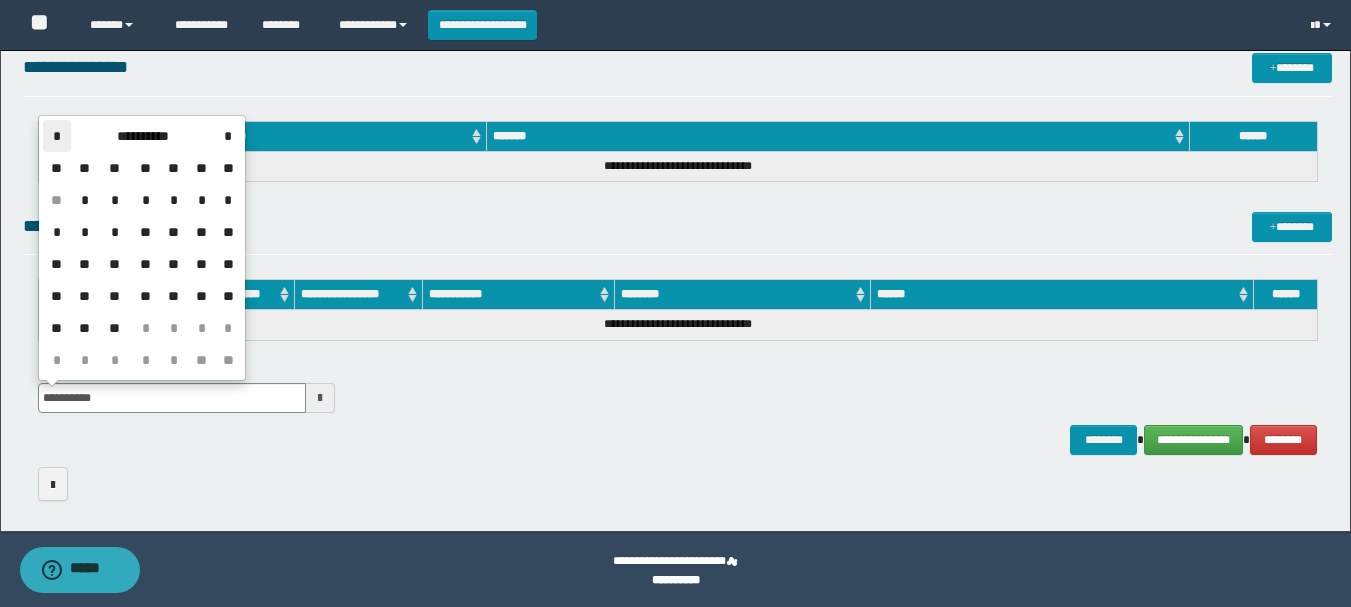 click on "*" at bounding box center [57, 136] 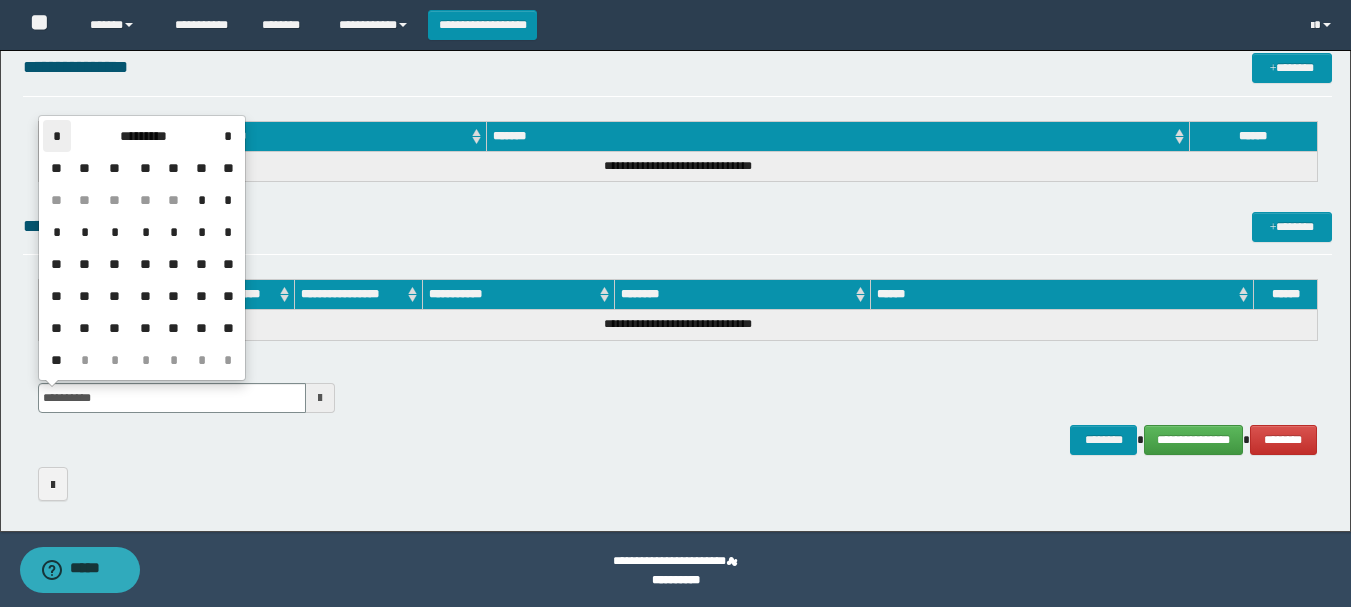 click on "*" at bounding box center [57, 136] 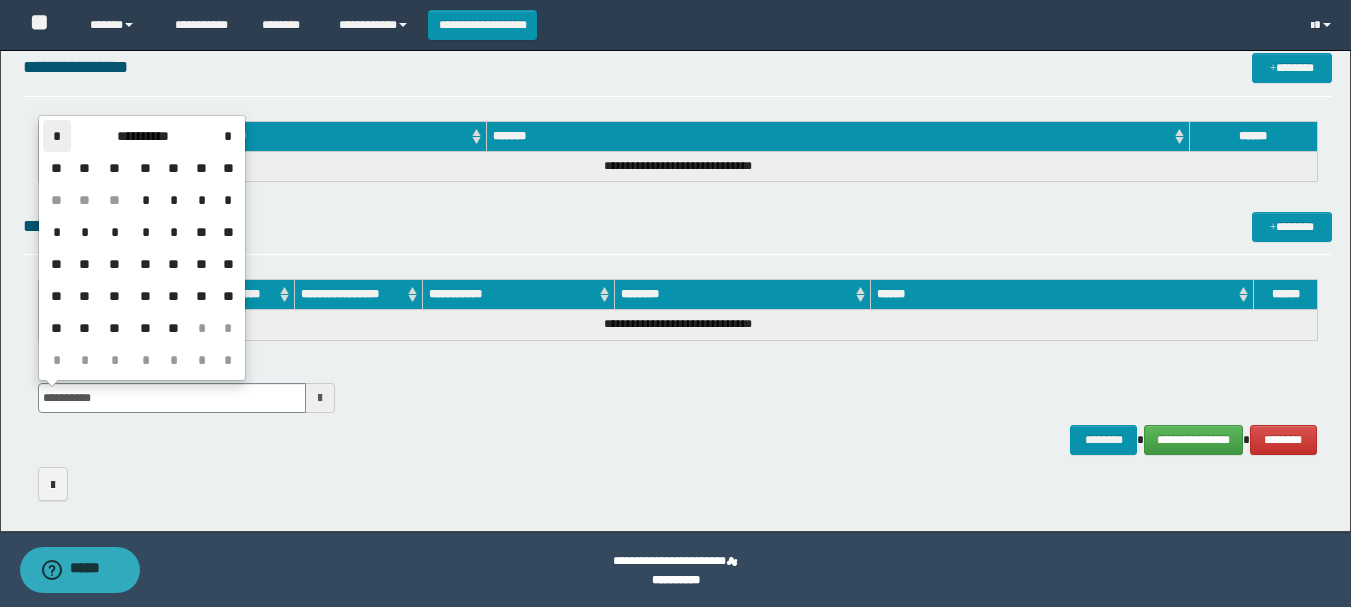click on "*" at bounding box center [57, 136] 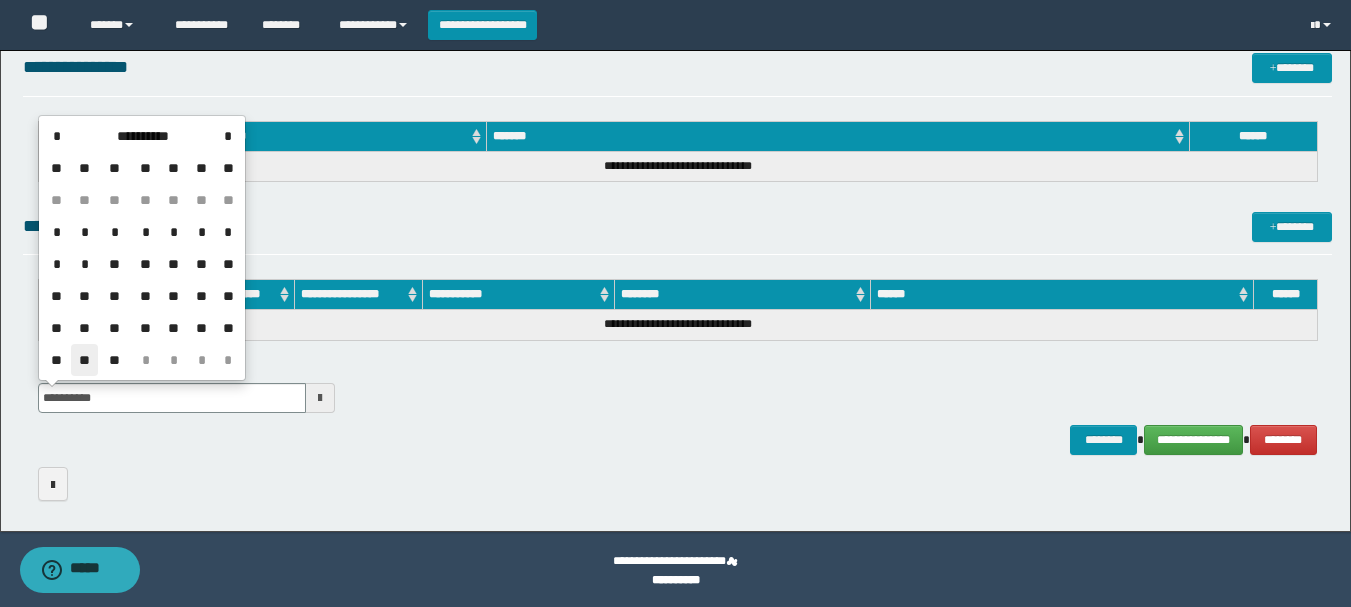 click on "**" at bounding box center [85, 360] 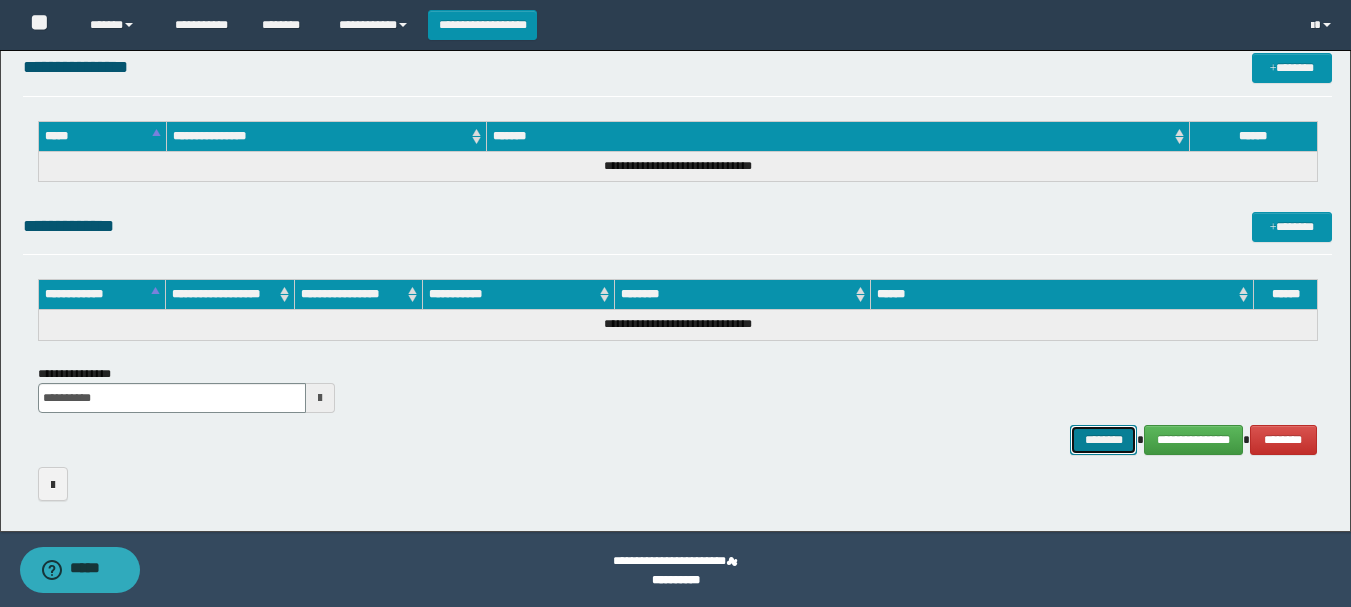 click on "********" at bounding box center (1104, 440) 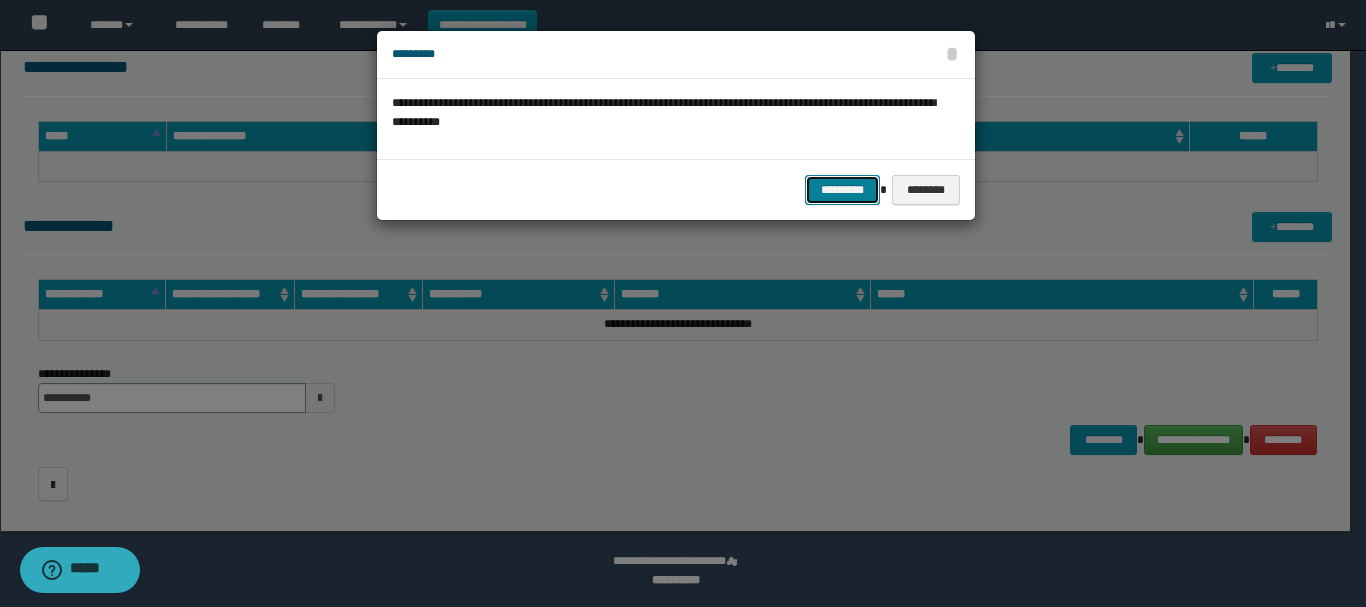 click on "*********" at bounding box center [842, 190] 